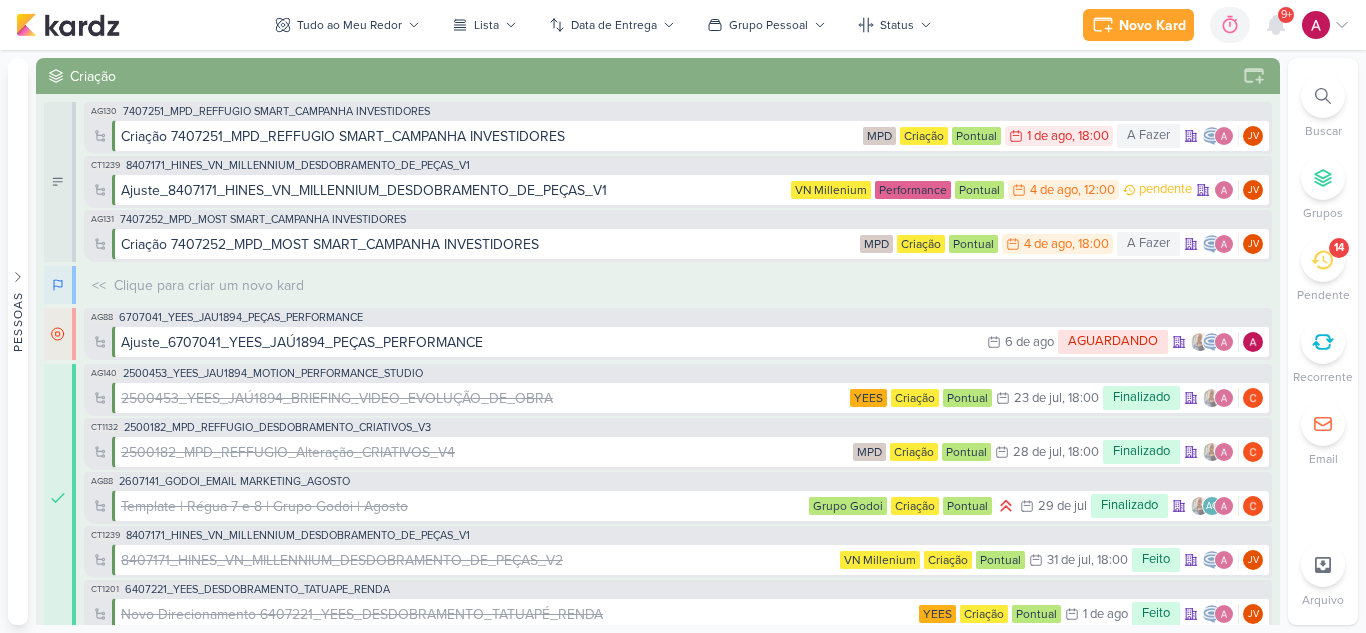 scroll, scrollTop: 0, scrollLeft: 0, axis: both 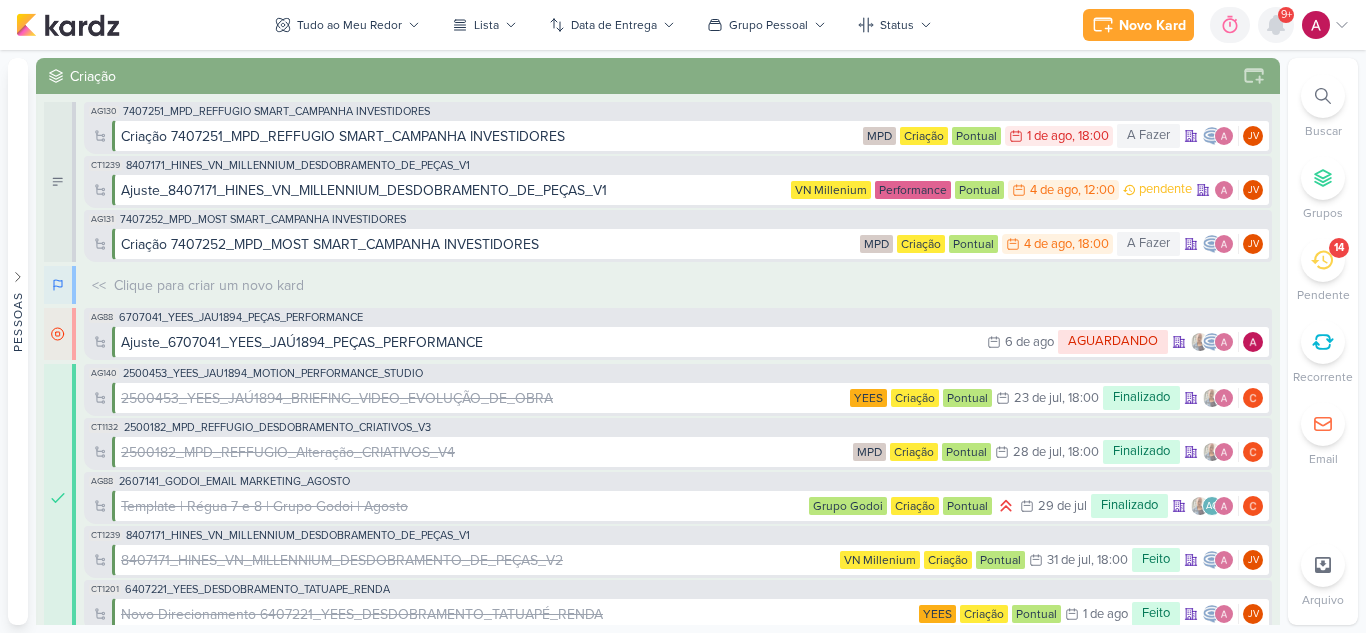 click at bounding box center (1276, 25) 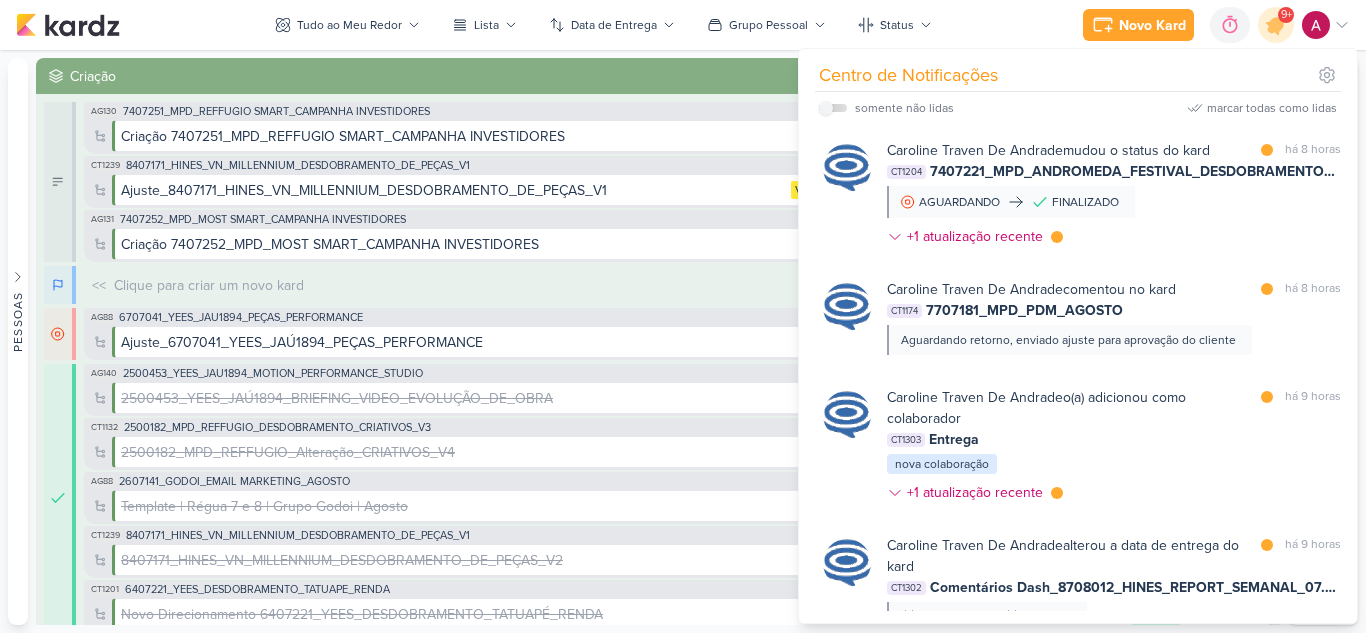 click at bounding box center (833, 108) 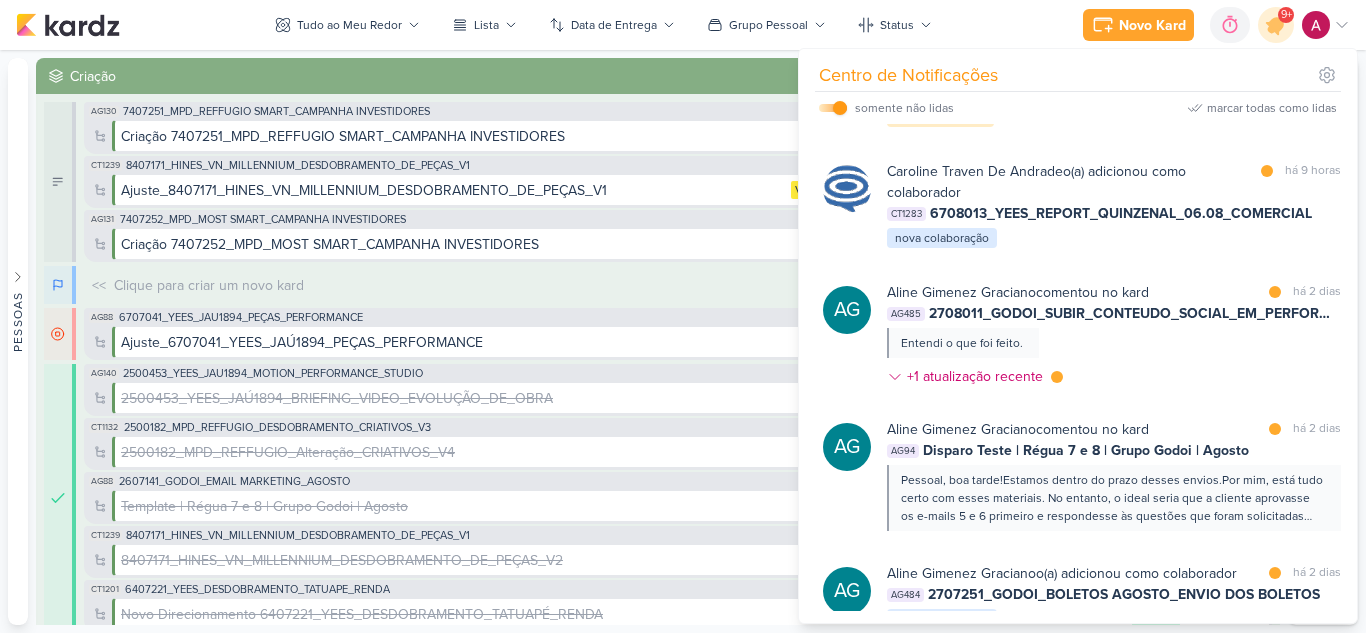 scroll, scrollTop: 5081, scrollLeft: 0, axis: vertical 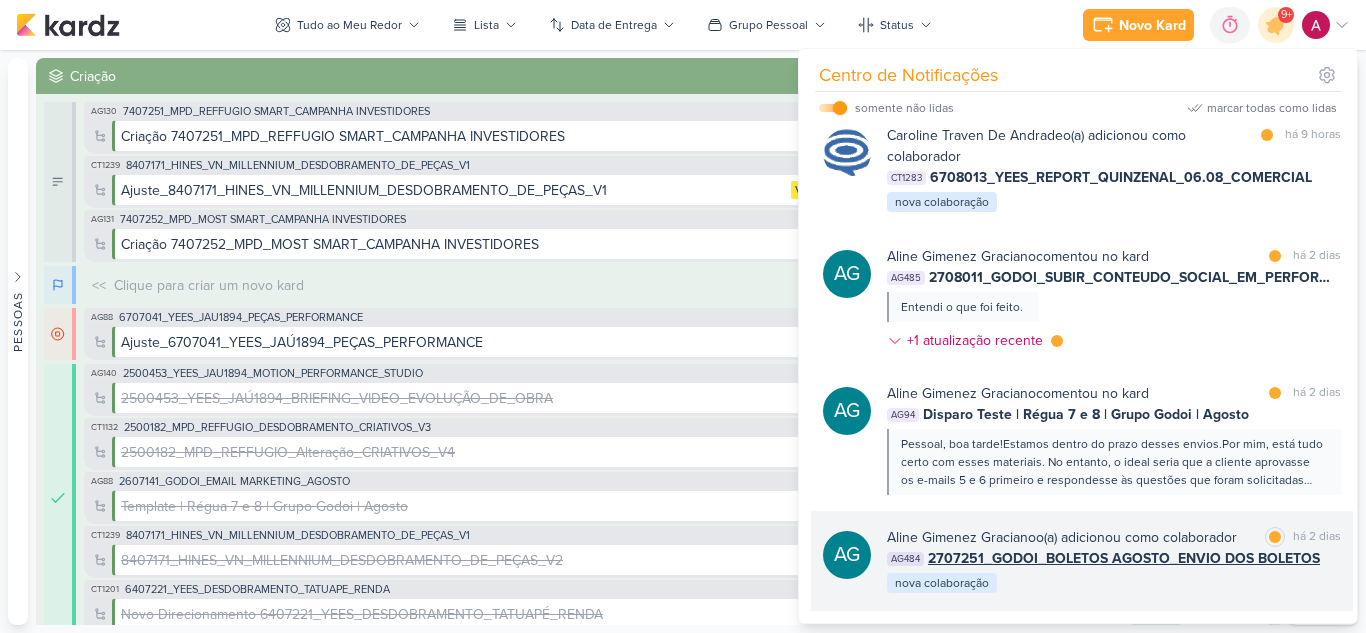 click on "2707251_GODOI_BOLETOS AGOSTO_ENVIO DOS BOLETOS" at bounding box center [1124, 558] 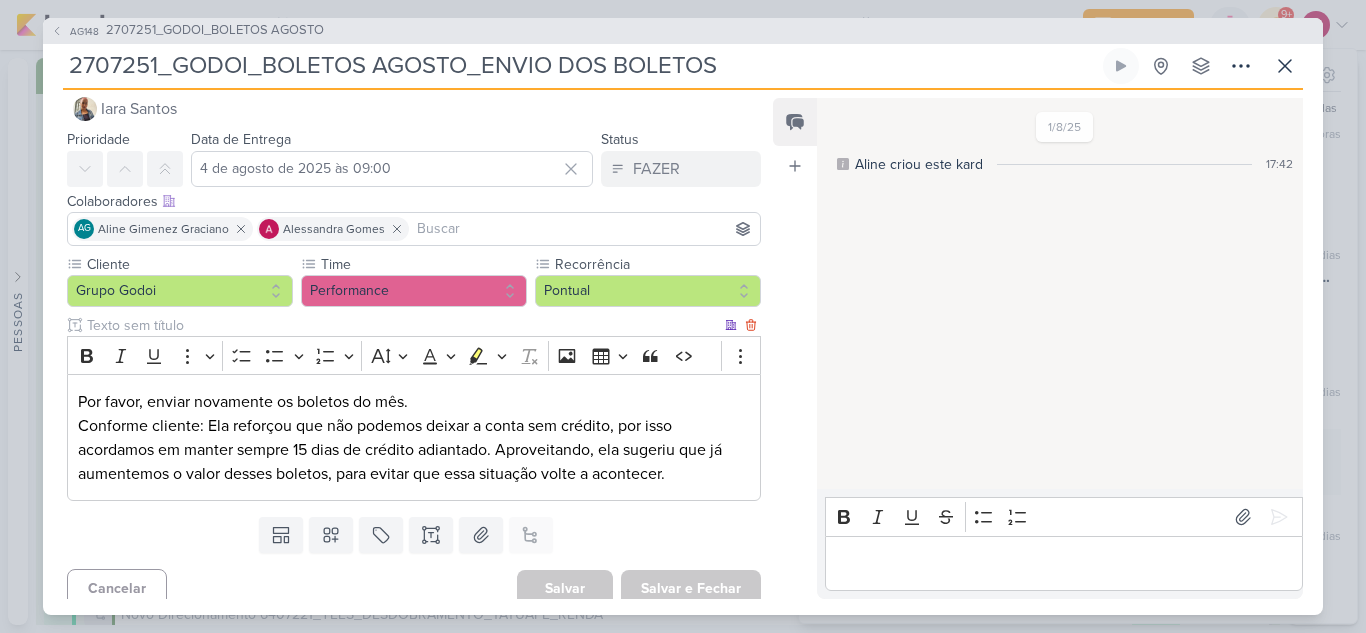 scroll, scrollTop: 40, scrollLeft: 0, axis: vertical 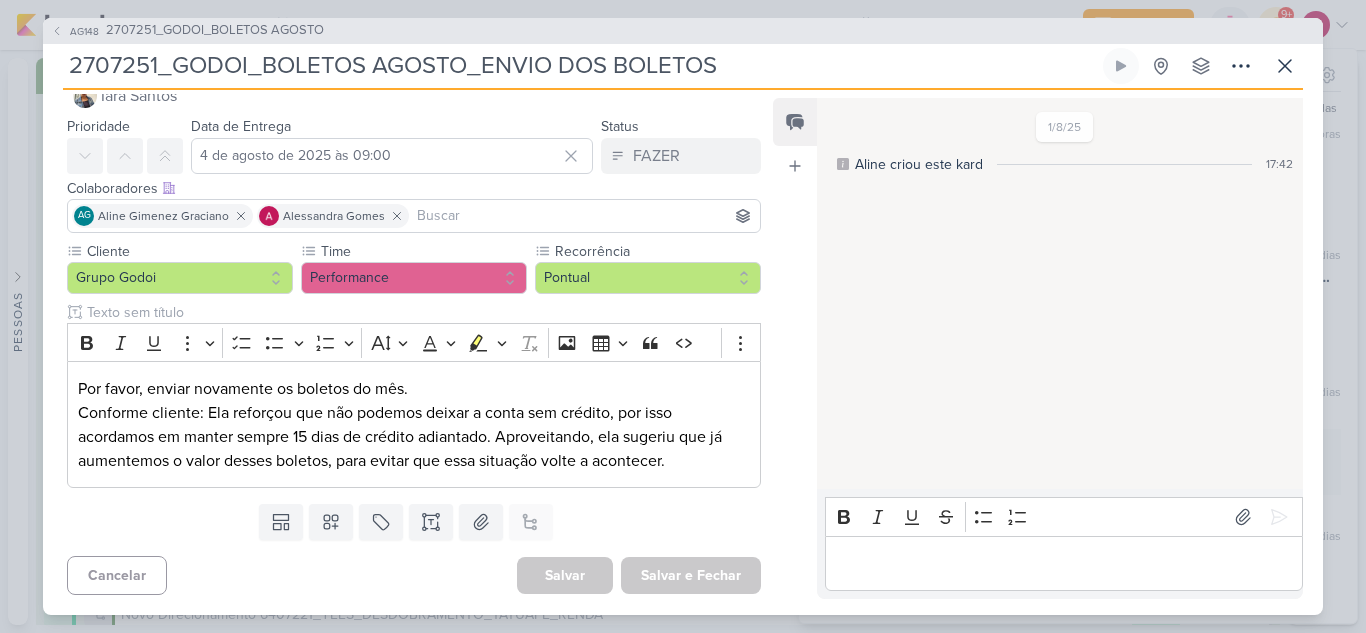 click at bounding box center [1063, 563] 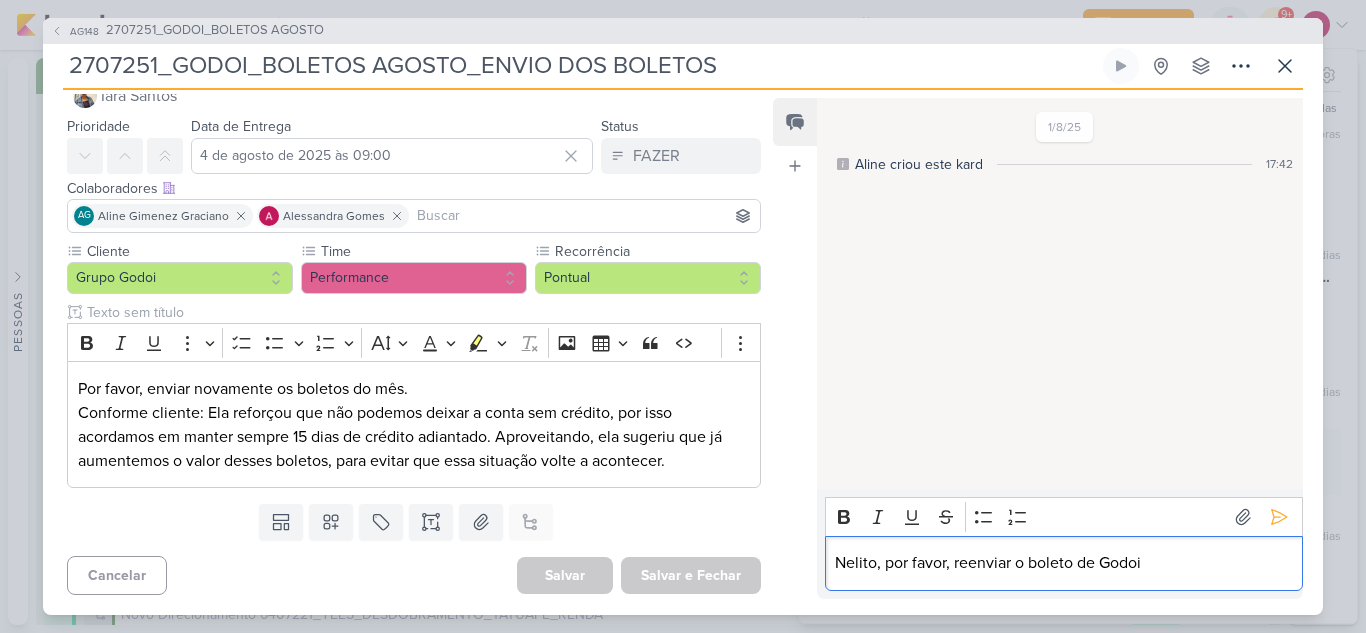 click on "Nelito, por favor, reenviar o boleto de Godoi" at bounding box center [1063, 563] 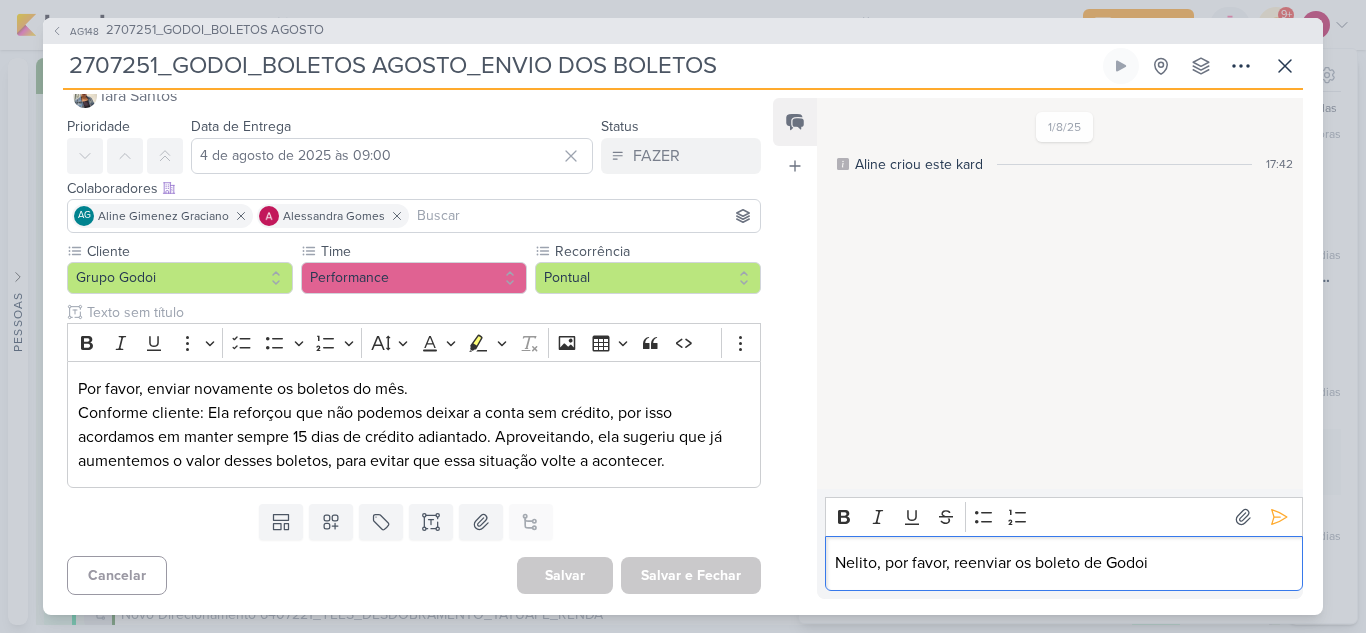 click on "Nelito, por favor, reenviar os boleto de Godoi" at bounding box center [1063, 563] 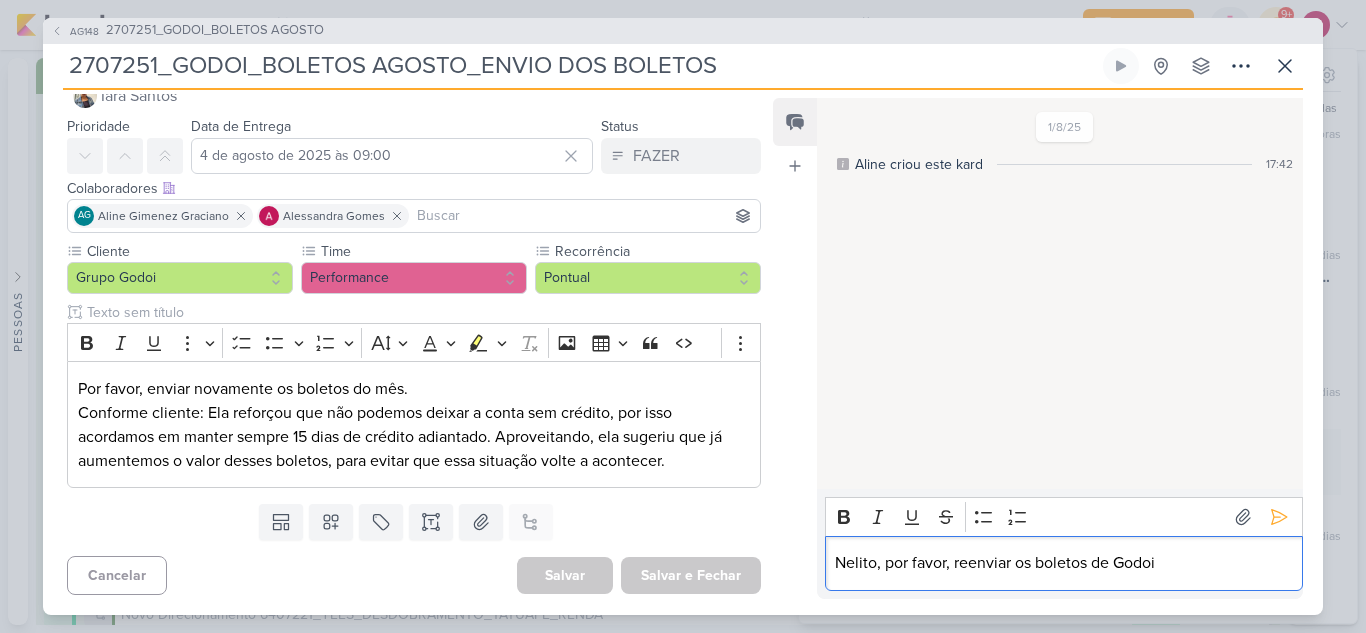 click on "Nelito, por favor, reenviar os boletos de Godoi" at bounding box center [1063, 563] 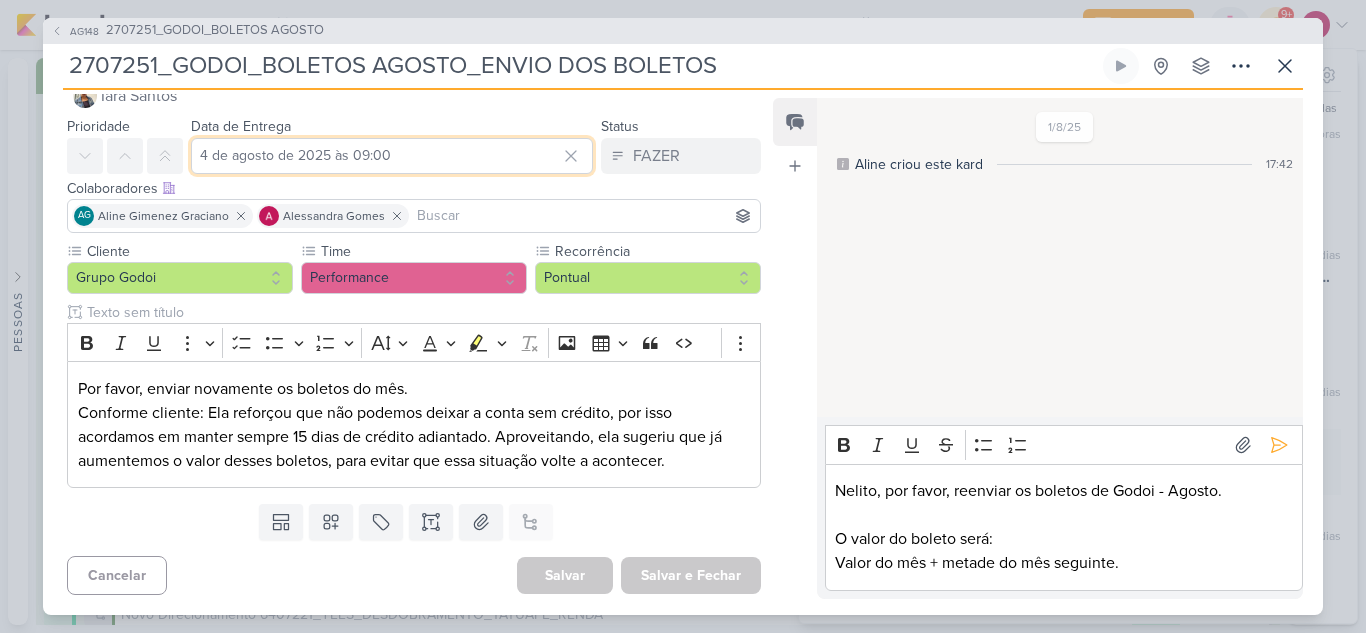 click on "4 de agosto de 2025 às 09:00" at bounding box center (392, 156) 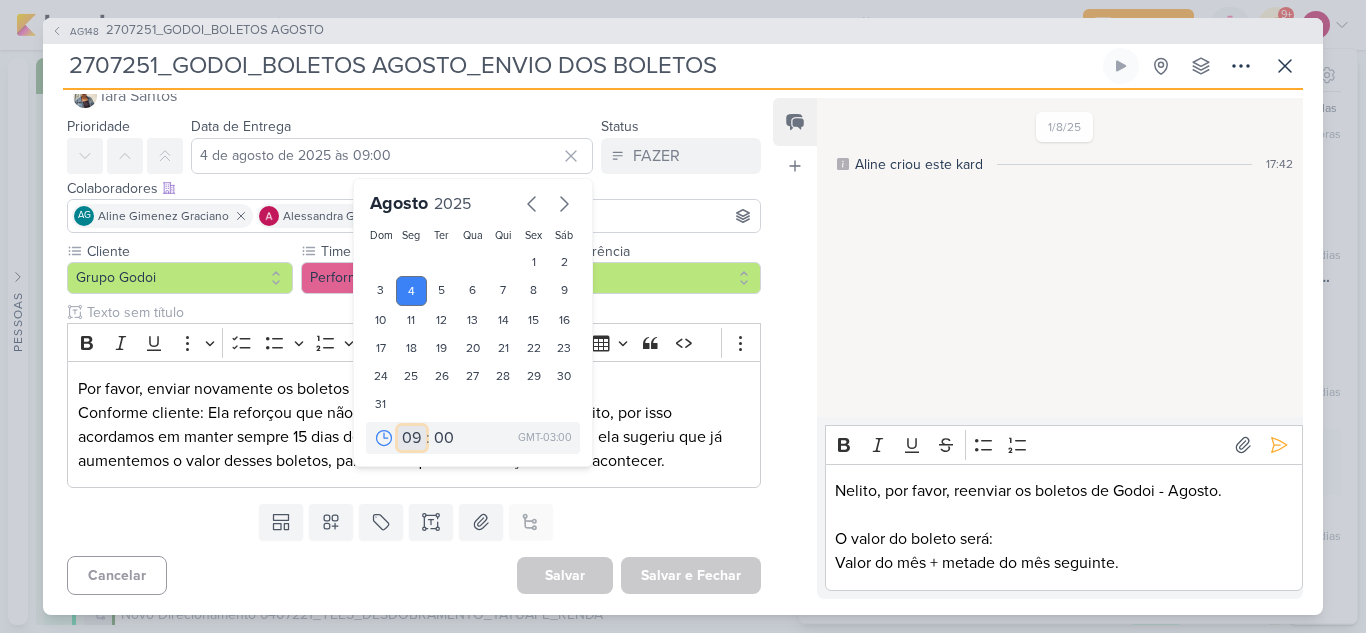 click on "00 01 02 03 04 05 06 07 08 09 10 11 12 13 14 15 16 17 18 19 20 21 22 23" at bounding box center [412, 438] 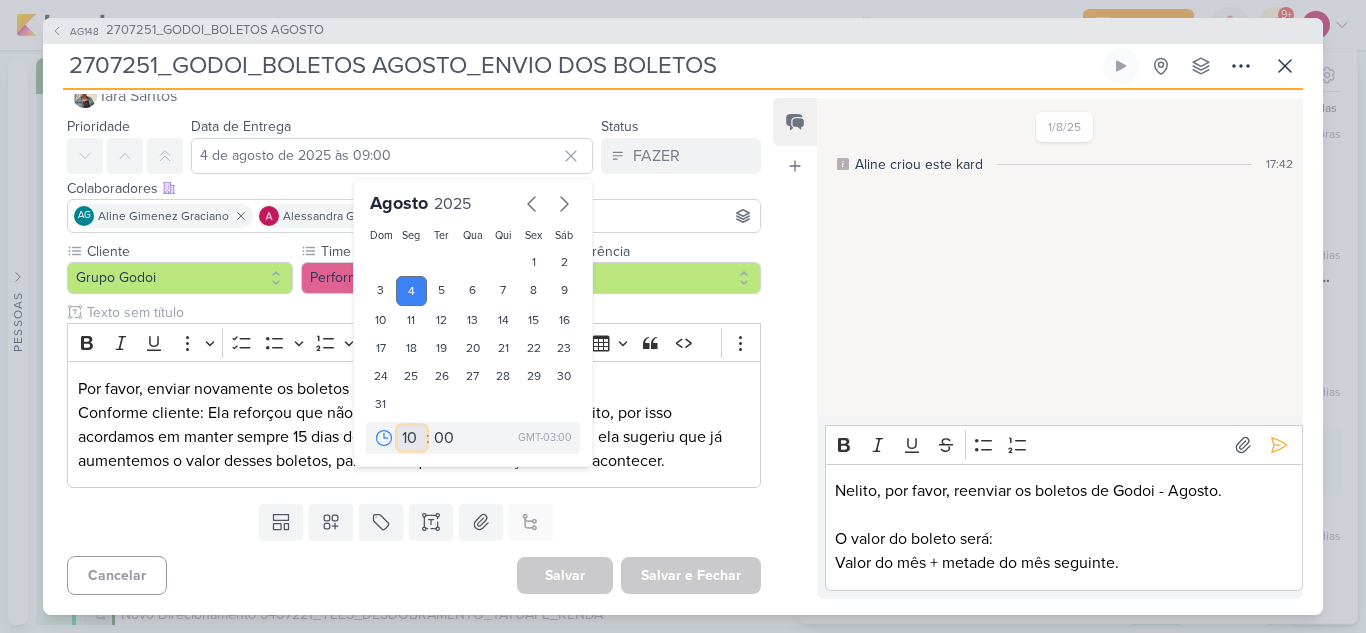 click on "00 01 02 03 04 05 06 07 08 09 10 11 12 13 14 15 16 17 18 19 20 21 22 23" at bounding box center [412, 438] 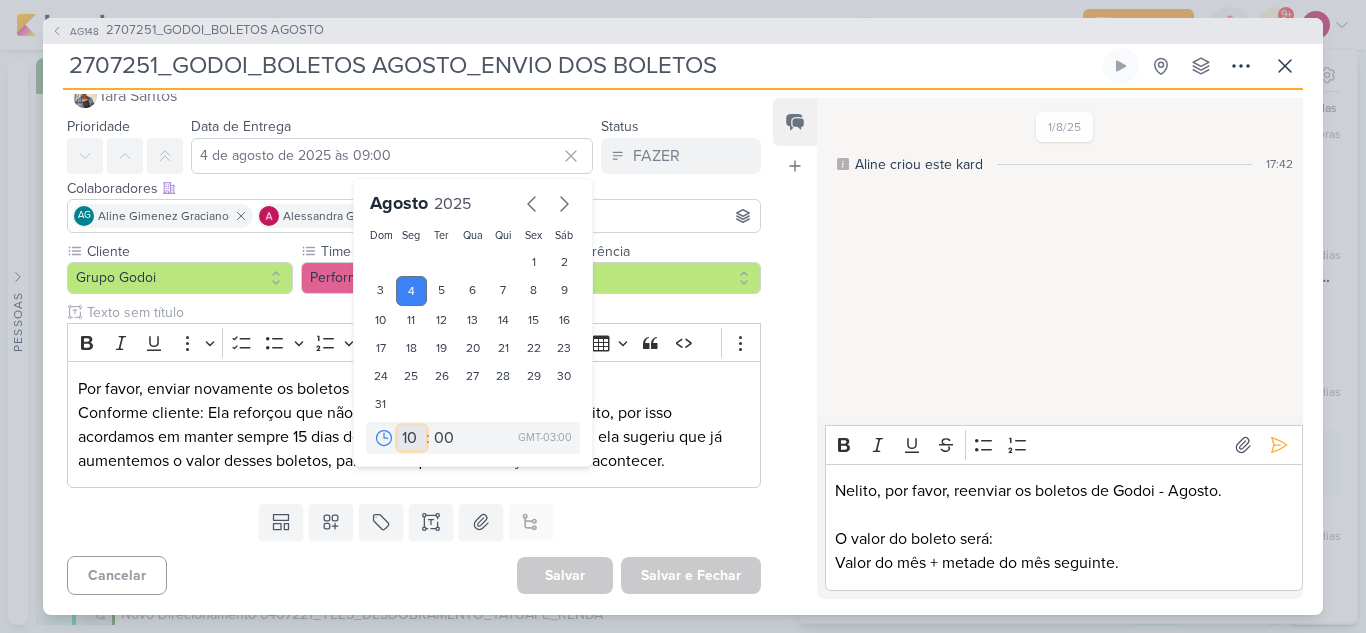 type on "4 de agosto de 2025 às 10:00" 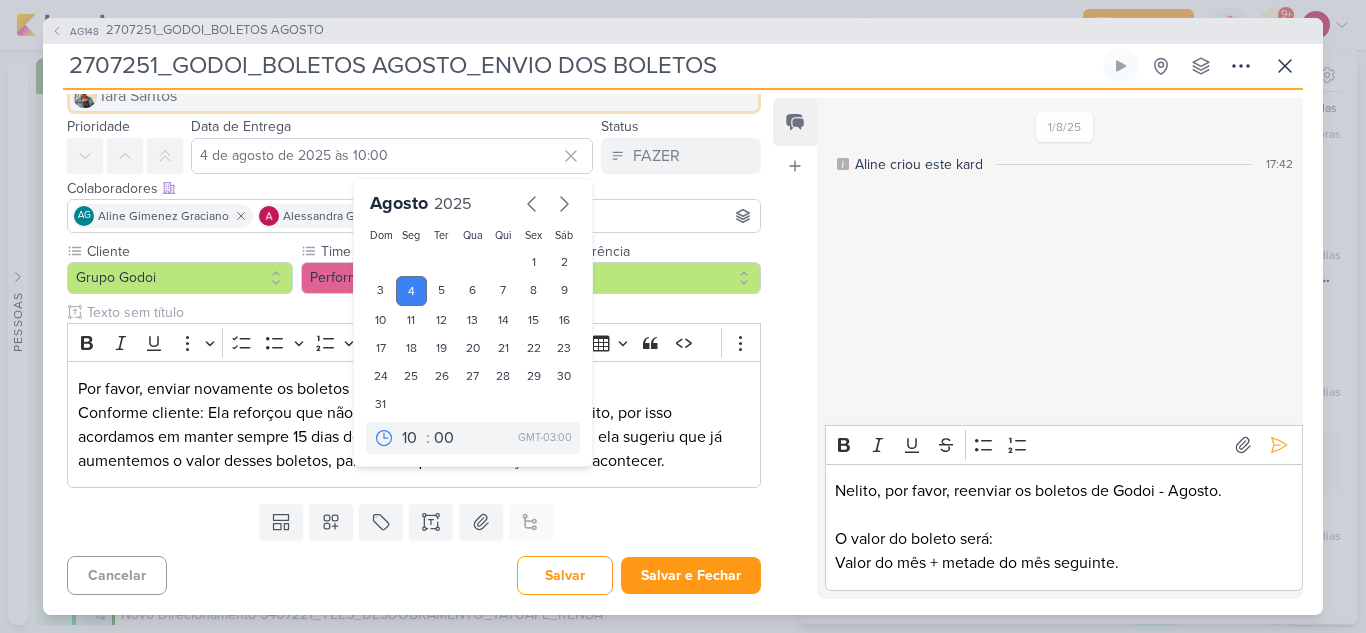 click on "Iara Santos" at bounding box center (139, 96) 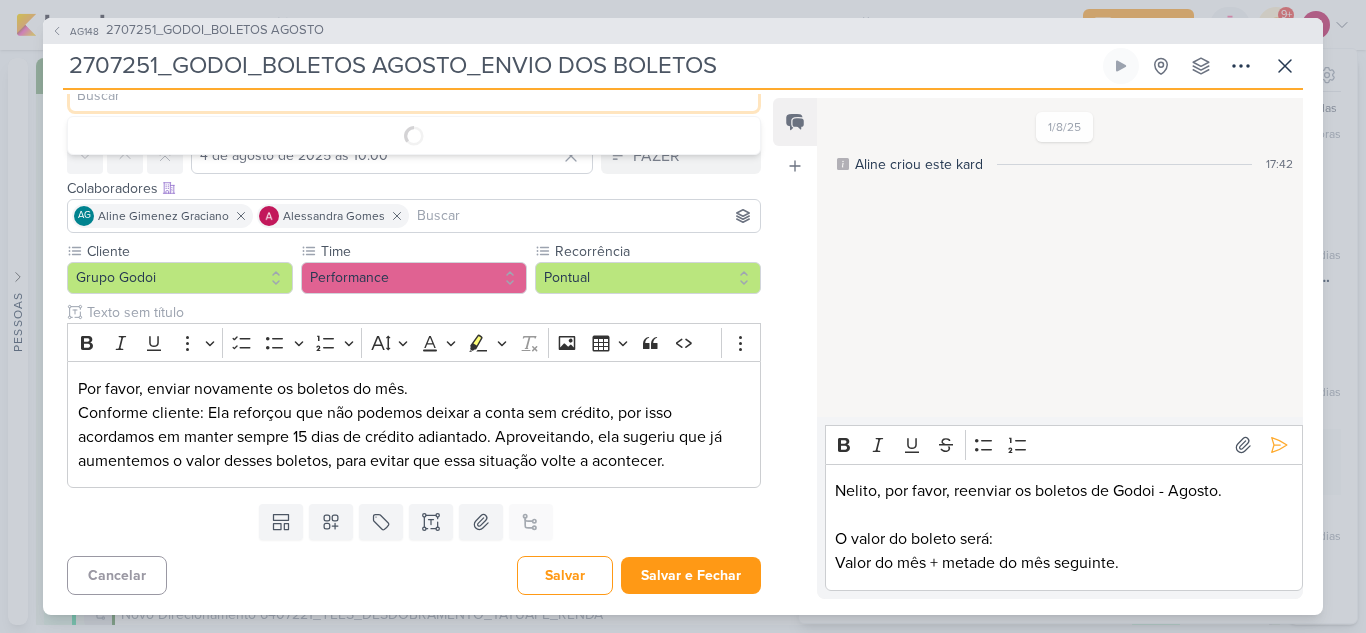 scroll, scrollTop: 24, scrollLeft: 0, axis: vertical 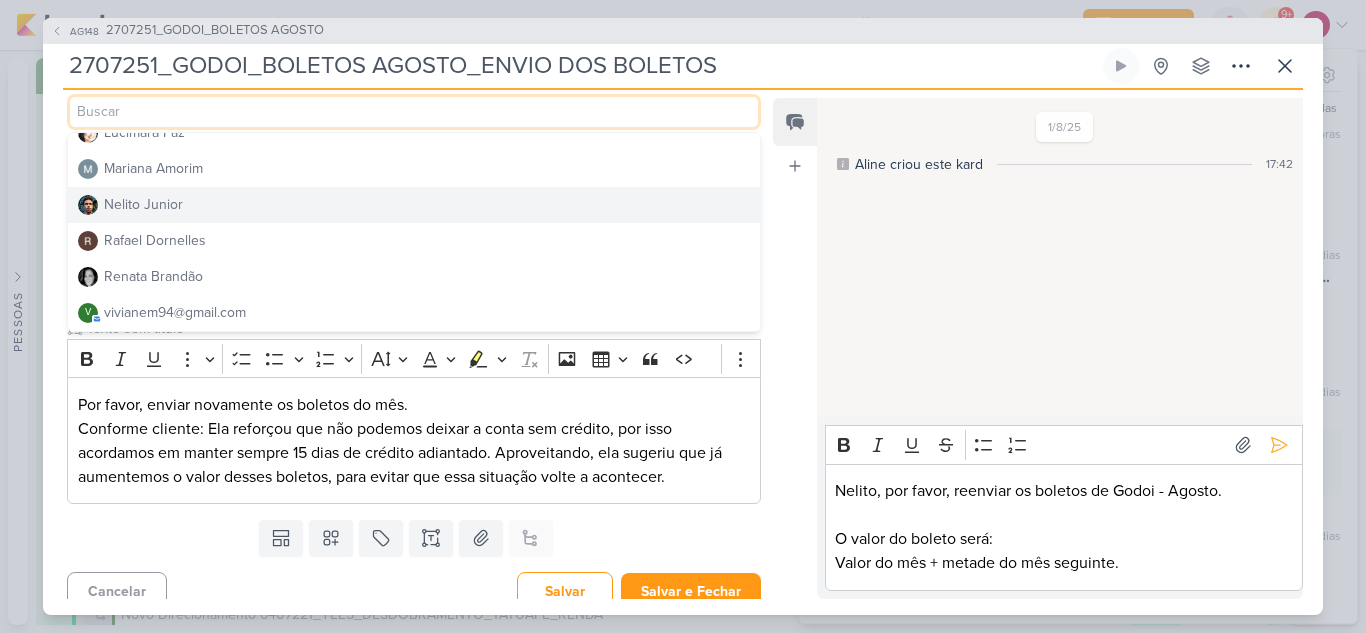 click on "Nelito Junior" at bounding box center [143, 204] 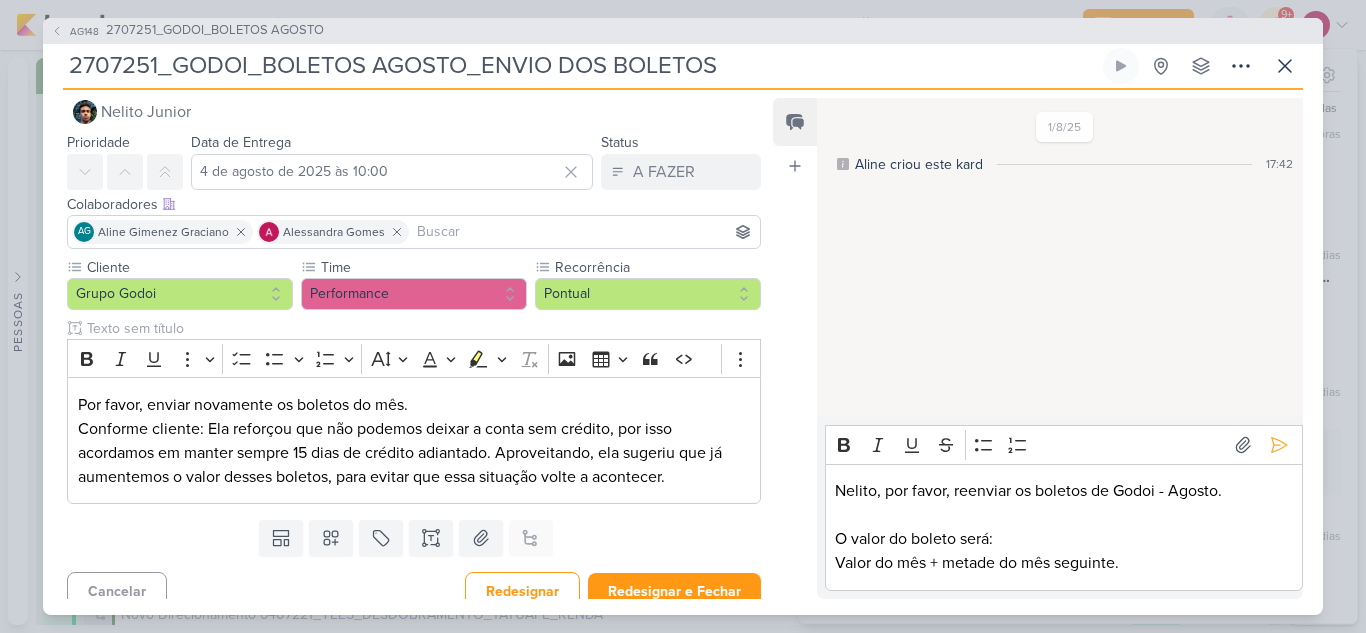 click at bounding box center (584, 232) 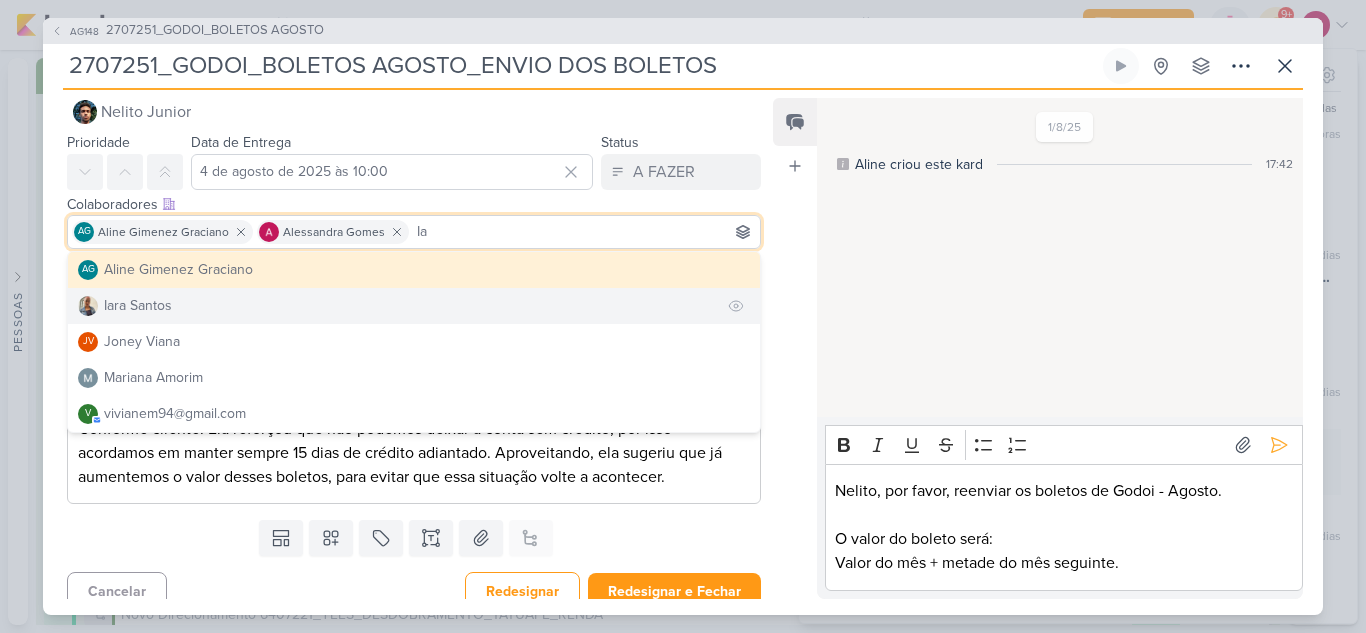 type on "Ia" 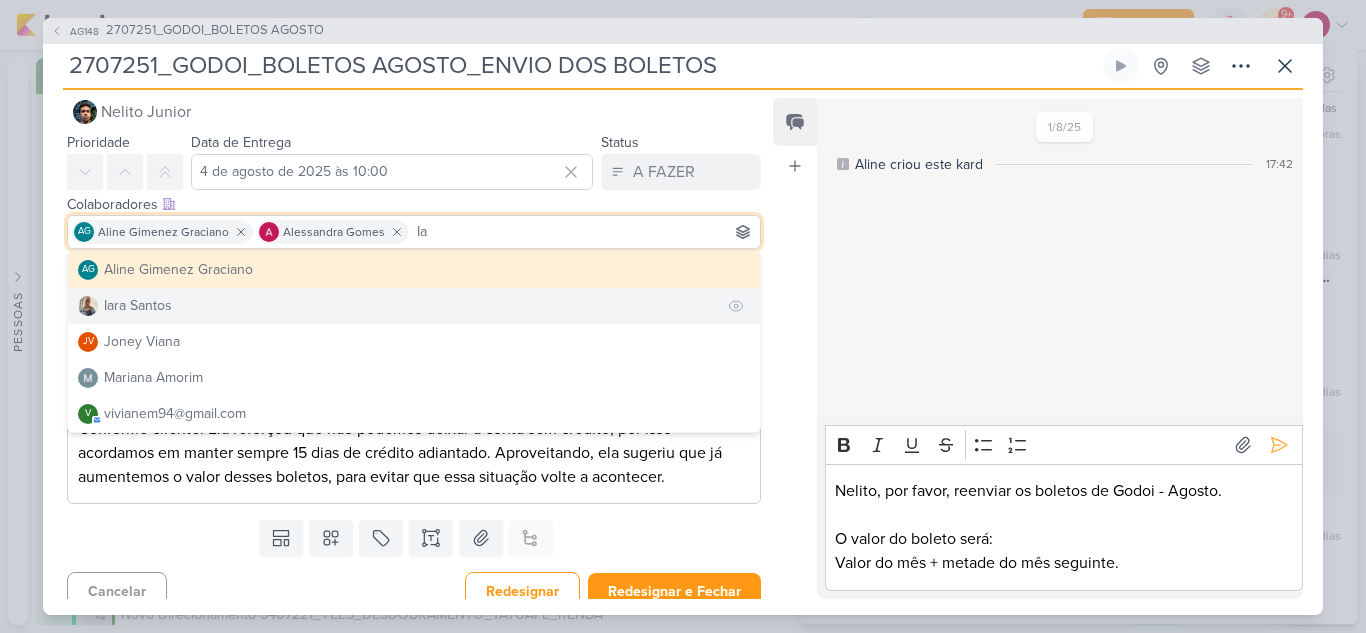 click on "Iara Santos" at bounding box center (414, 306) 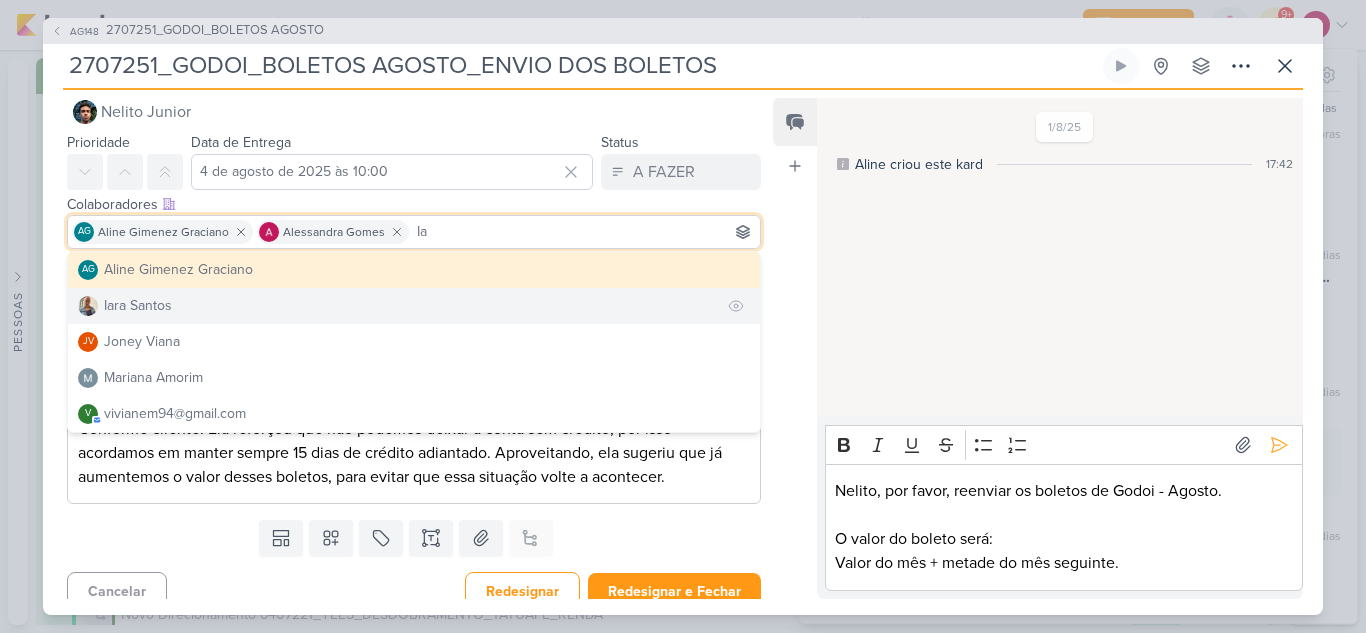 type 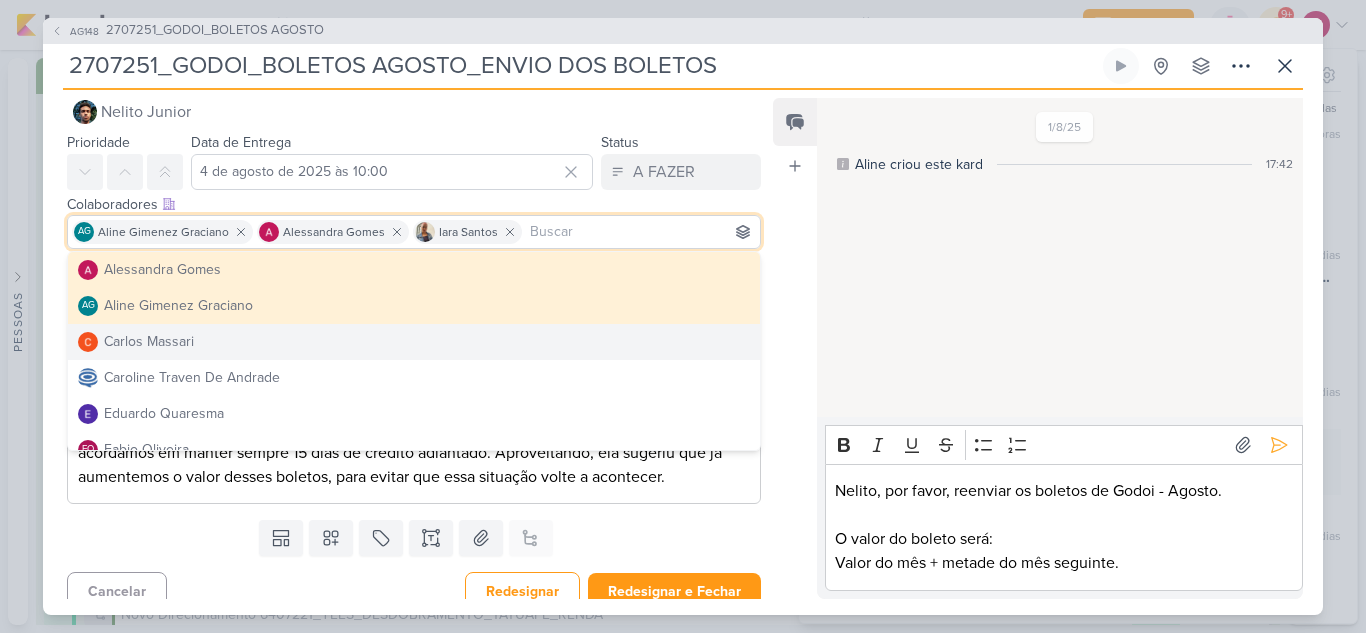 click on "Valor do mês + metade do mês seguinte." at bounding box center (1063, 563) 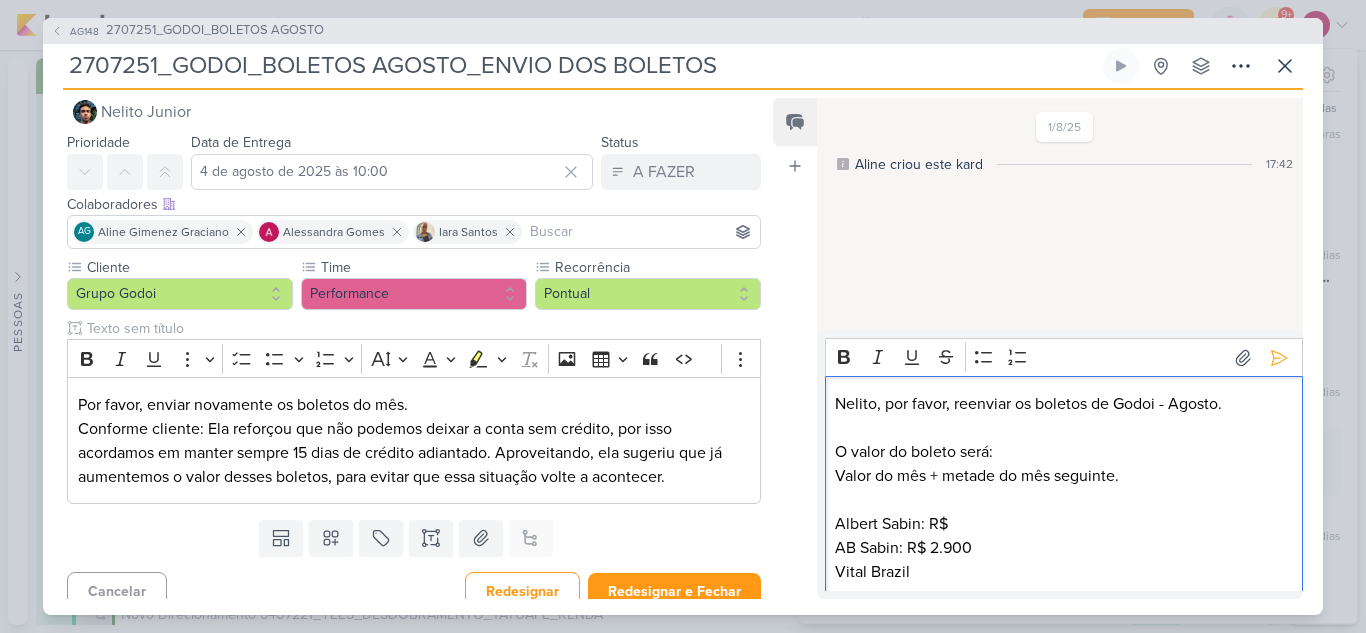 click on "AB Sabin: R$ 2.900" at bounding box center [1063, 548] 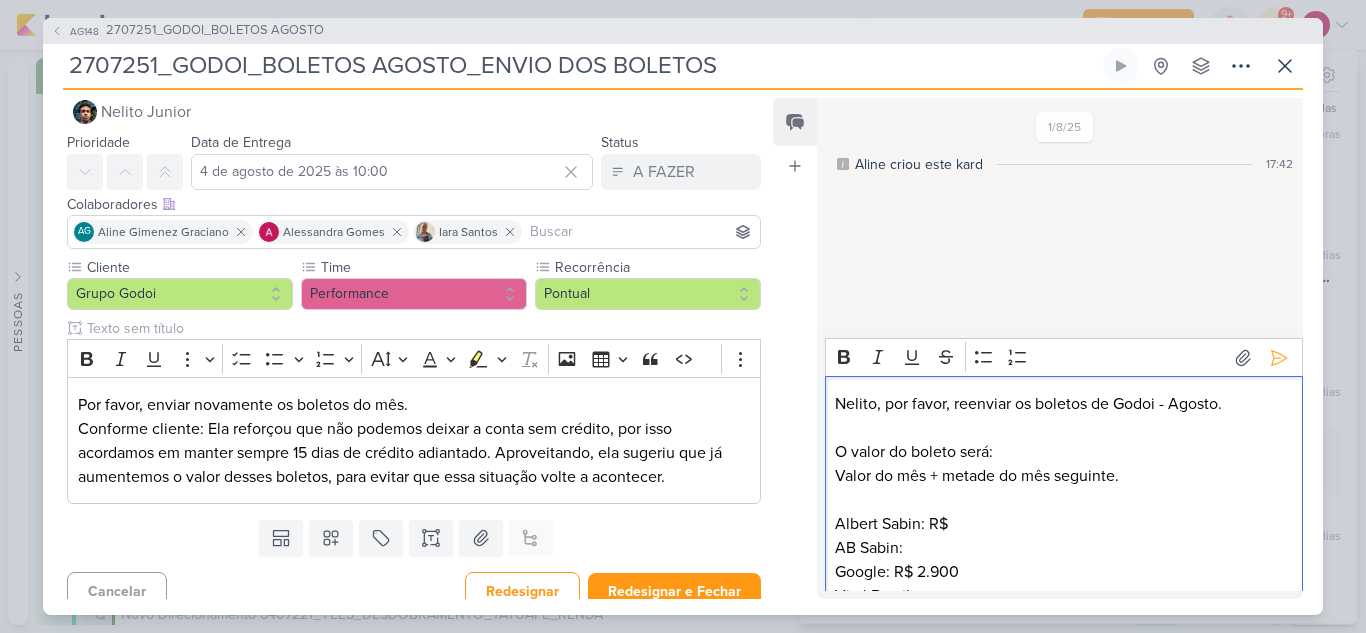 click on "Google: R$ 2.900" at bounding box center [1063, 572] 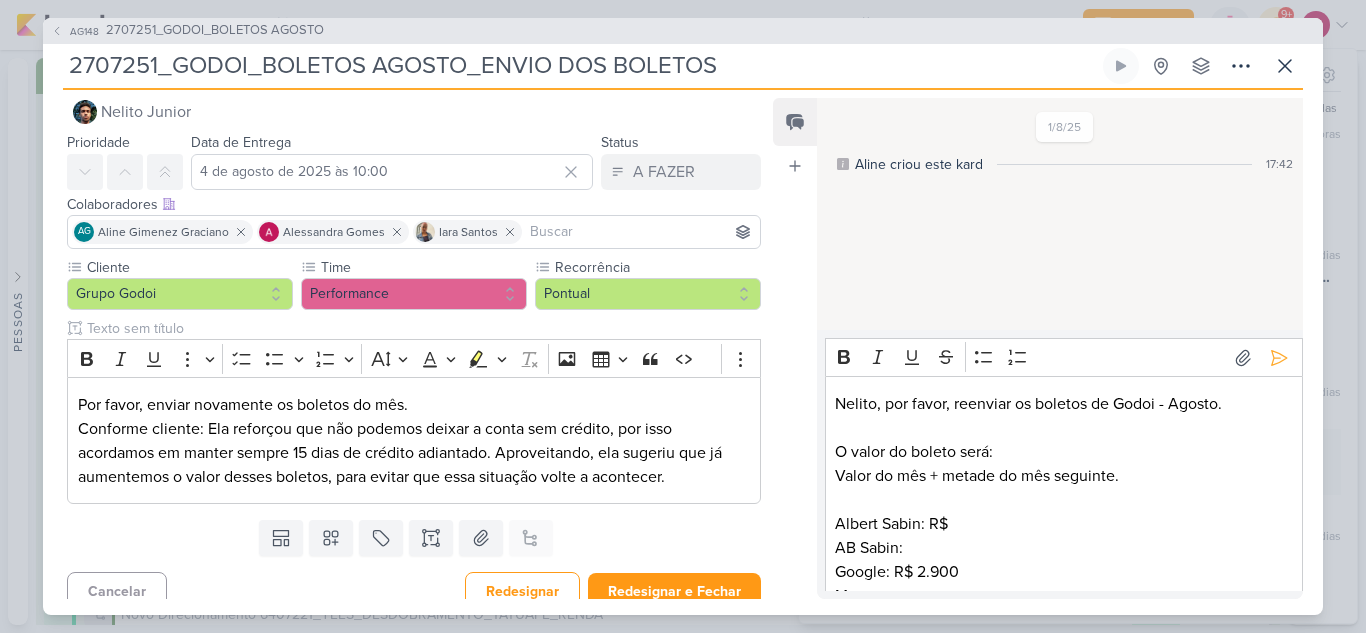 scroll, scrollTop: 56, scrollLeft: 0, axis: vertical 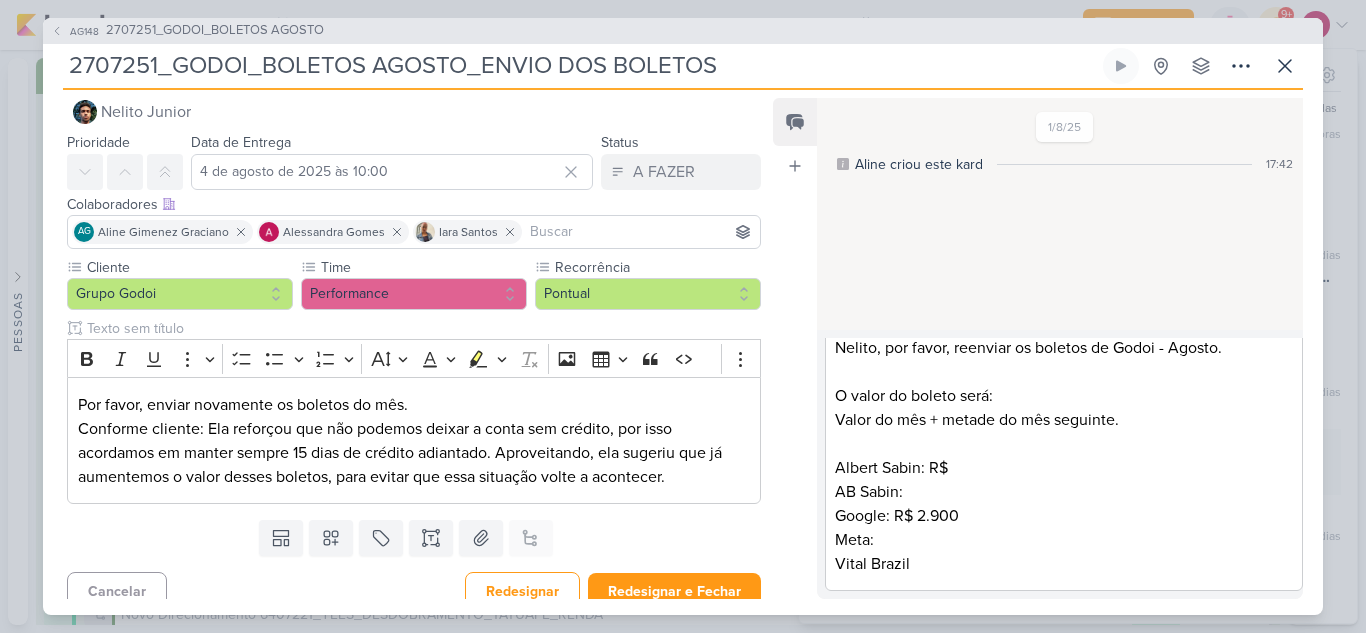 click on "Meta:" at bounding box center [1063, 540] 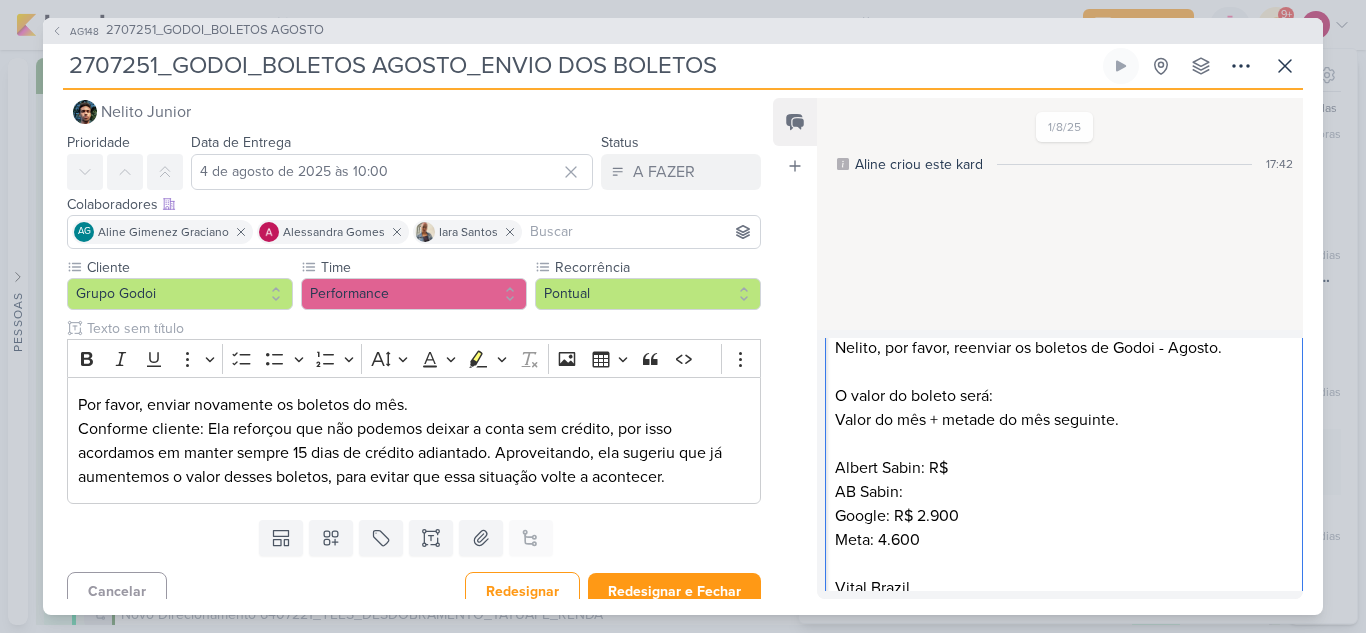 drag, startPoint x: 910, startPoint y: 496, endPoint x: 812, endPoint y: 507, distance: 98.61542 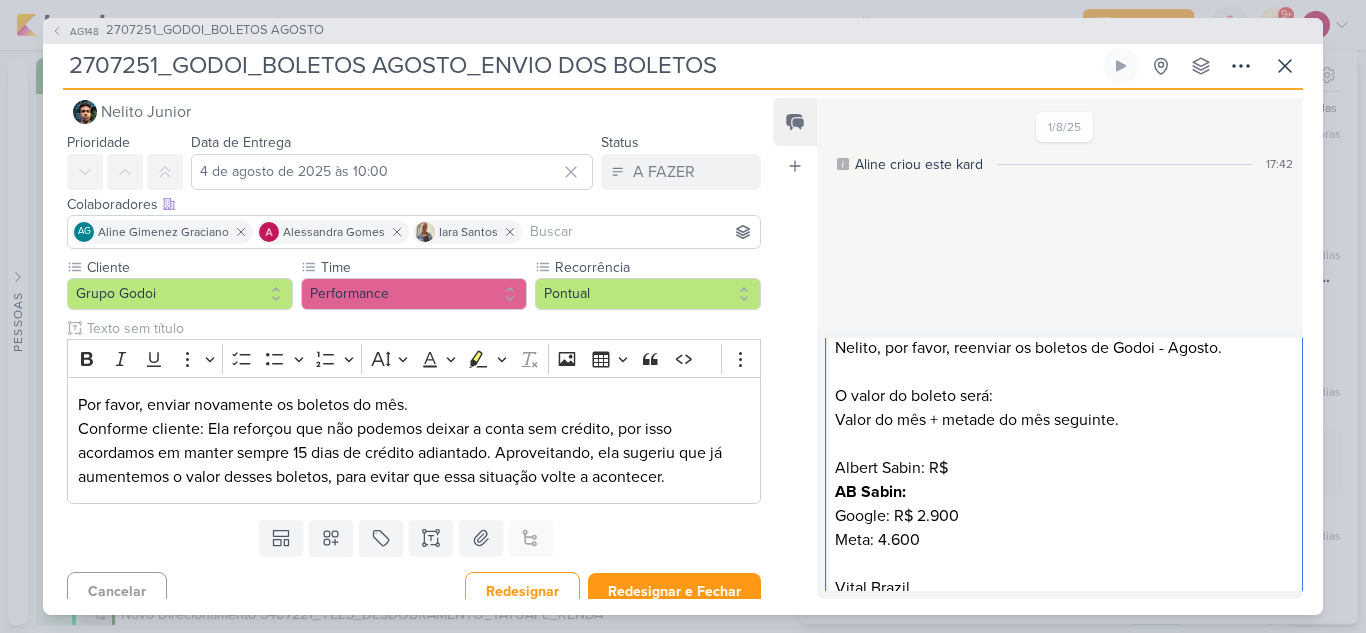 click on "Nelito, por favor, reenviar os boletos de Godoi - Agosto. O valor do boleto será: Valor do mês + metade do mês seguinte.  Albert Sabin: R$ AB Sabin:  Google: R$ 2.900 Meta: 4.600 Vital Brazil" at bounding box center [1064, 467] 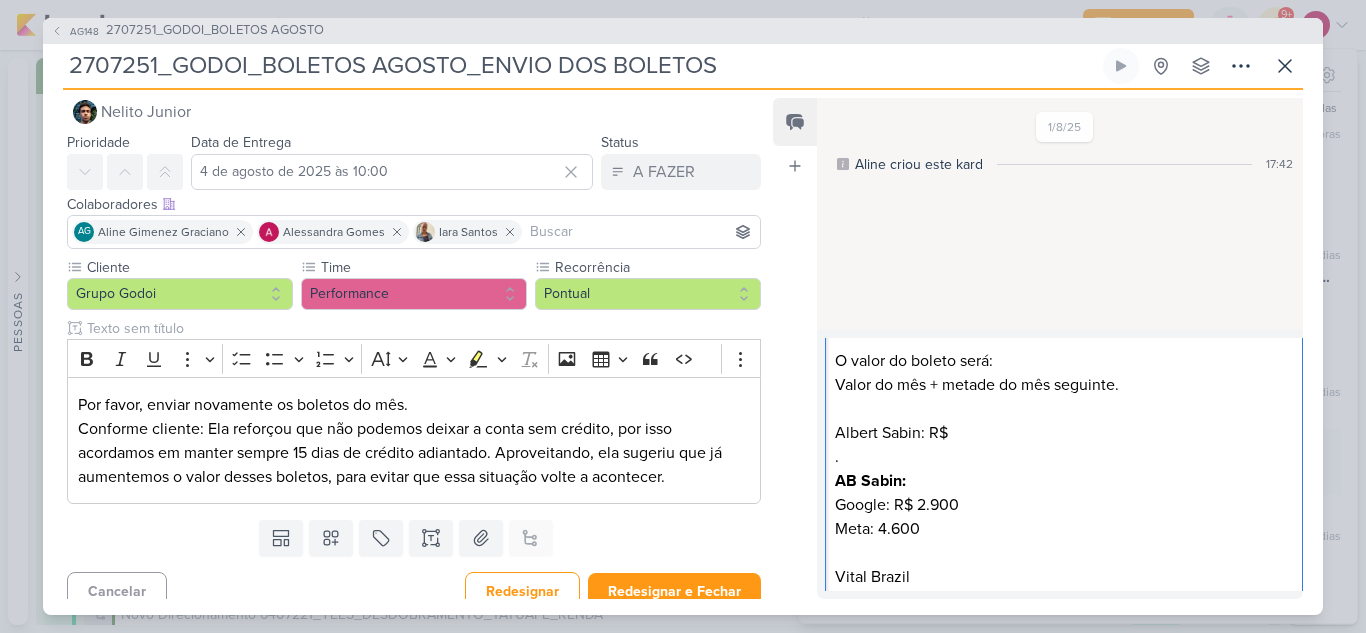 scroll, scrollTop: 104, scrollLeft: 0, axis: vertical 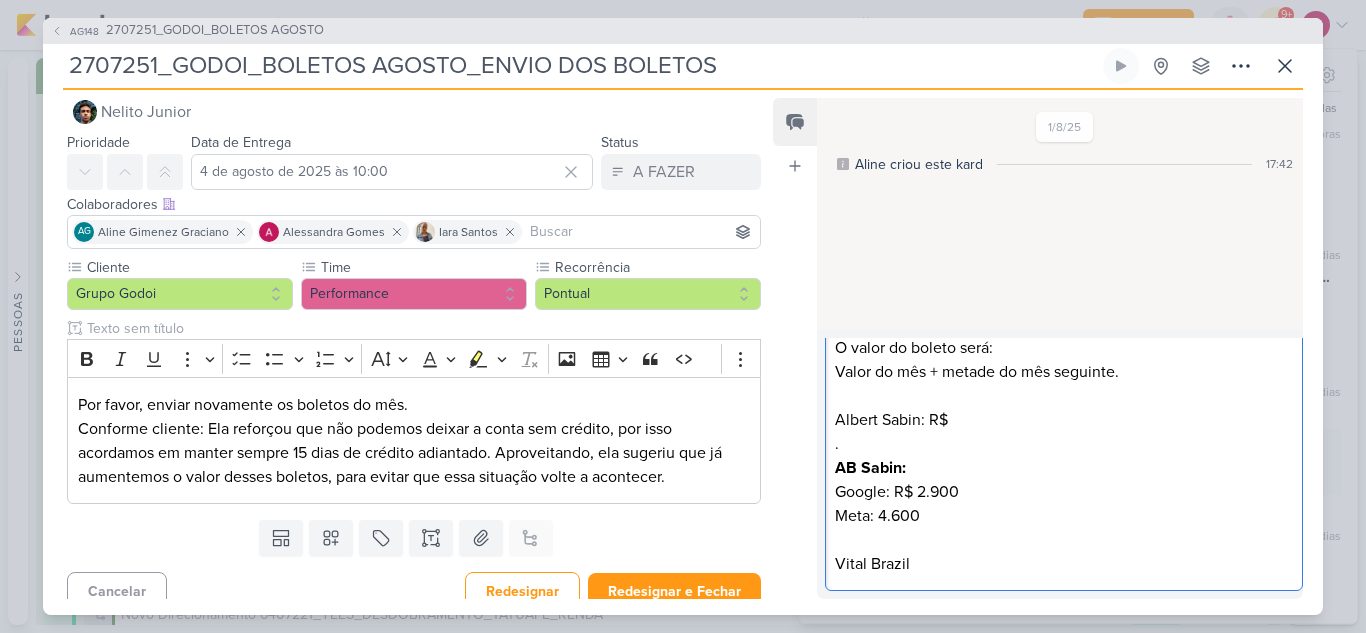 click at bounding box center [1063, 540] 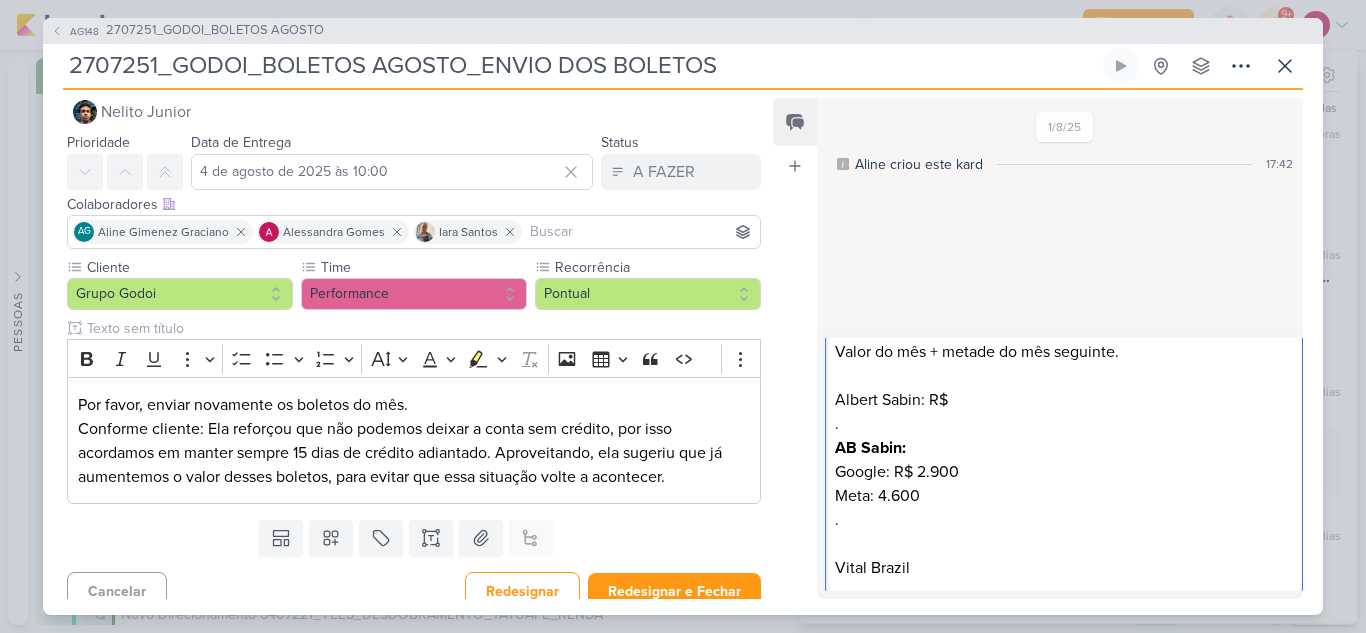 scroll, scrollTop: 128, scrollLeft: 0, axis: vertical 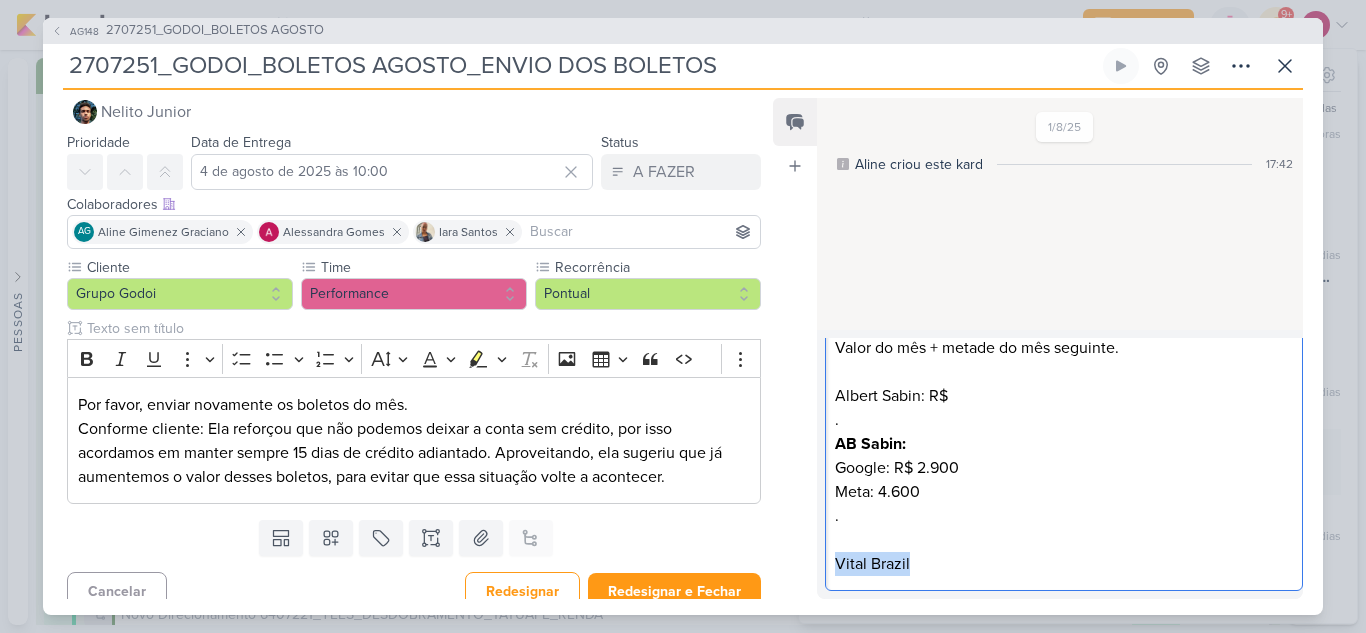 drag, startPoint x: 934, startPoint y: 560, endPoint x: 830, endPoint y: 570, distance: 104.47966 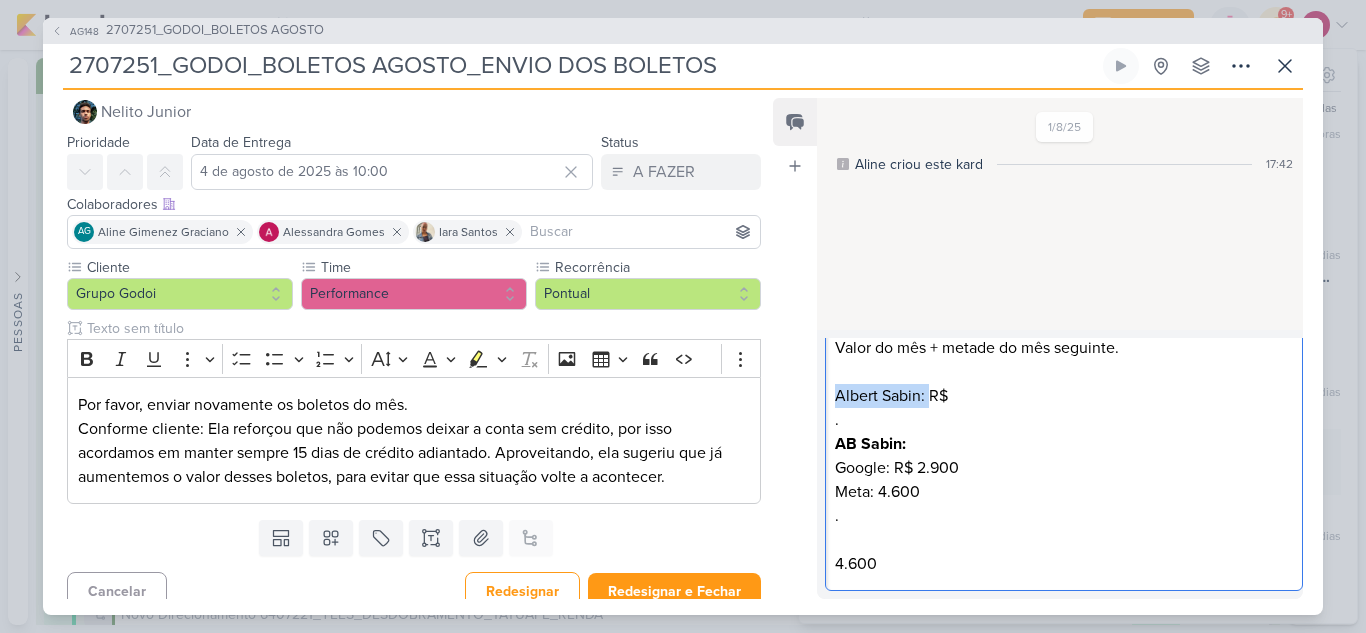 drag, startPoint x: 929, startPoint y: 396, endPoint x: 845, endPoint y: 392, distance: 84.095184 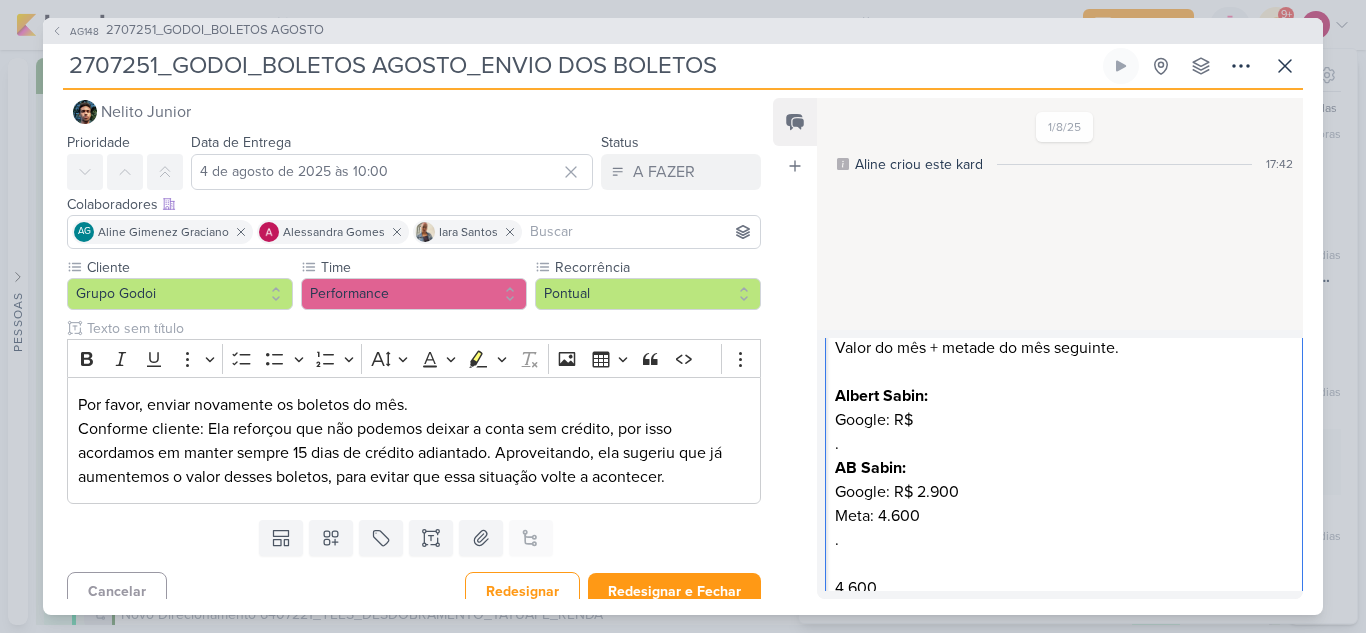 click on "Google: R$" at bounding box center (1063, 420) 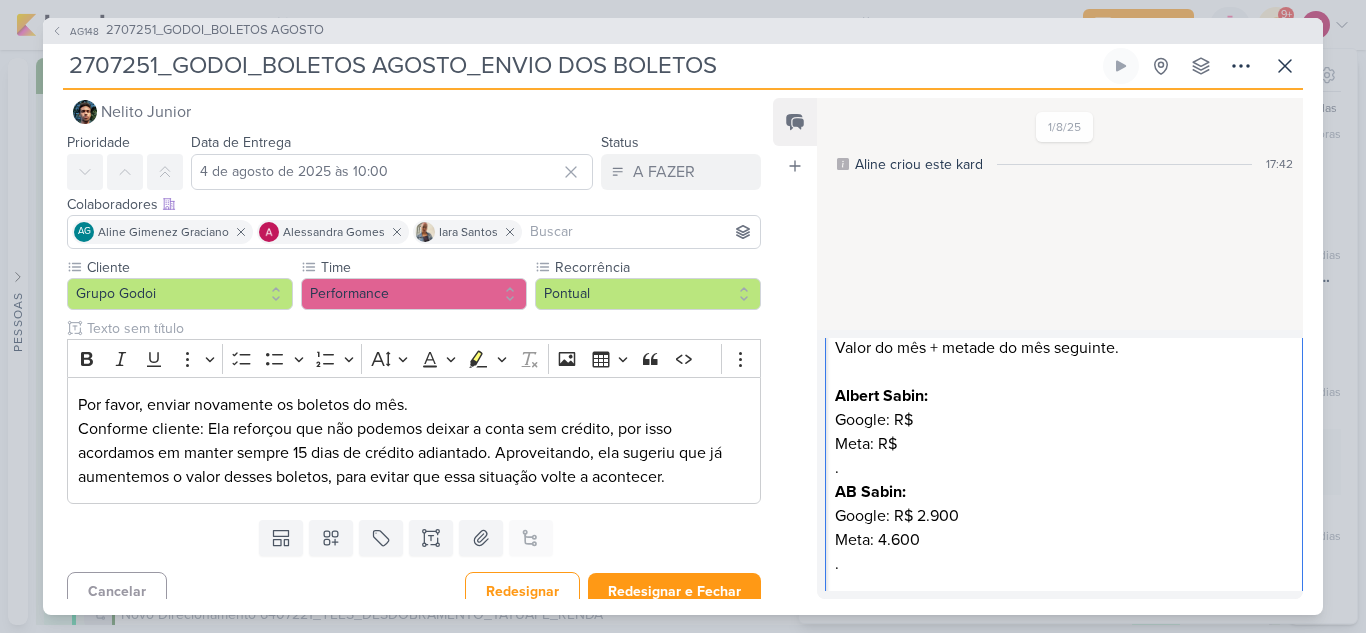 click on "Google: R$" at bounding box center (1063, 420) 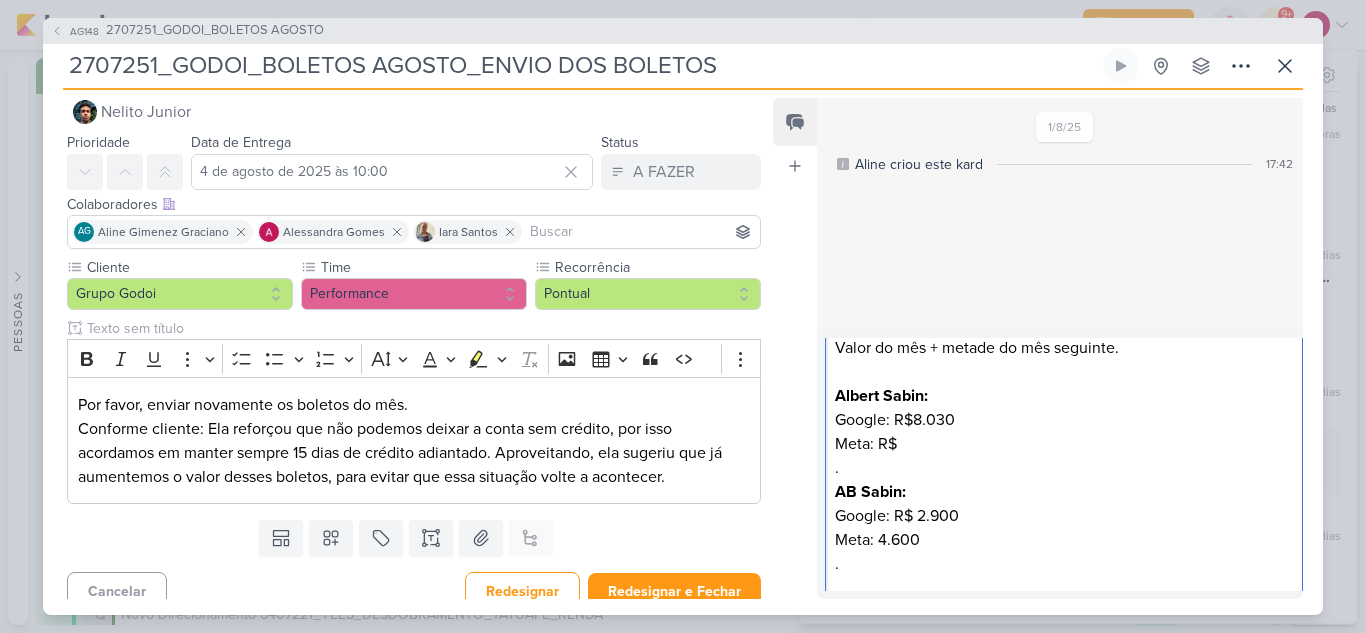 click on "Nelito, por favor, reenviar os boletos de Godoi - Agosto. O valor do boleto será: Valor do mês + metade do mês seguinte.  Albert Sabin:  Google: R$8.030 Meta: R$ . AB Sabin:  Google: R$ 2.900 Meta: 4.600 . 4.600" at bounding box center [1064, 443] 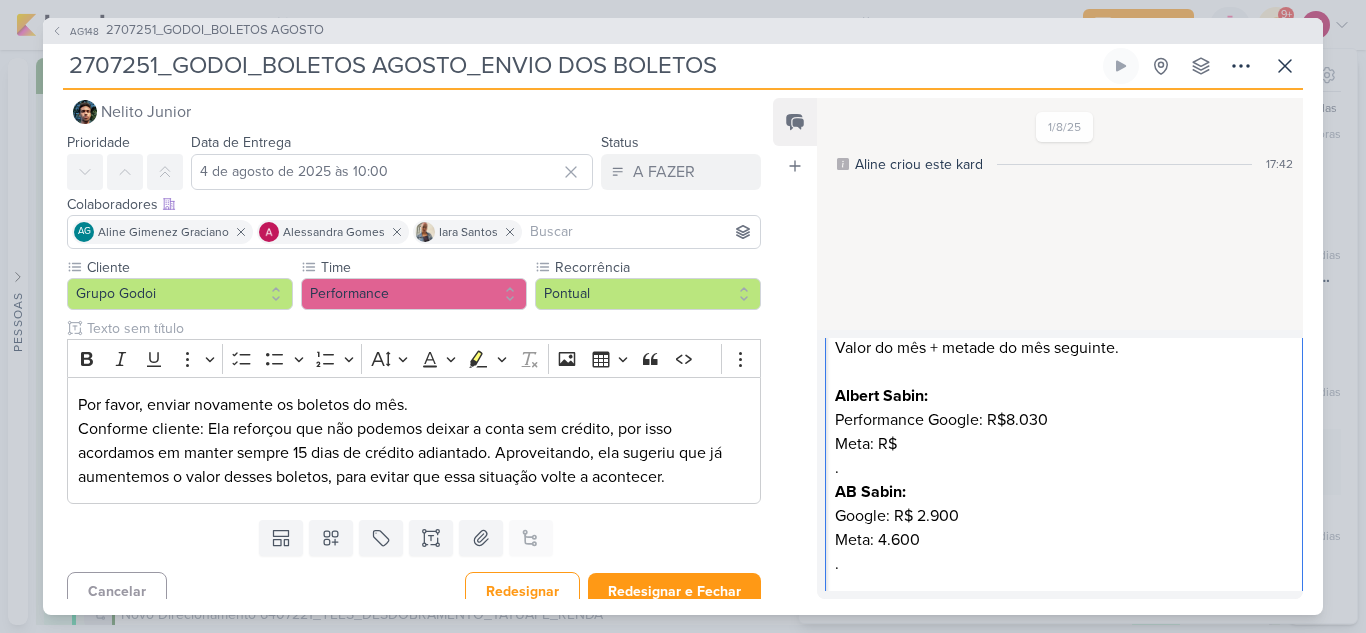 click on "Meta: R$" at bounding box center (1063, 444) 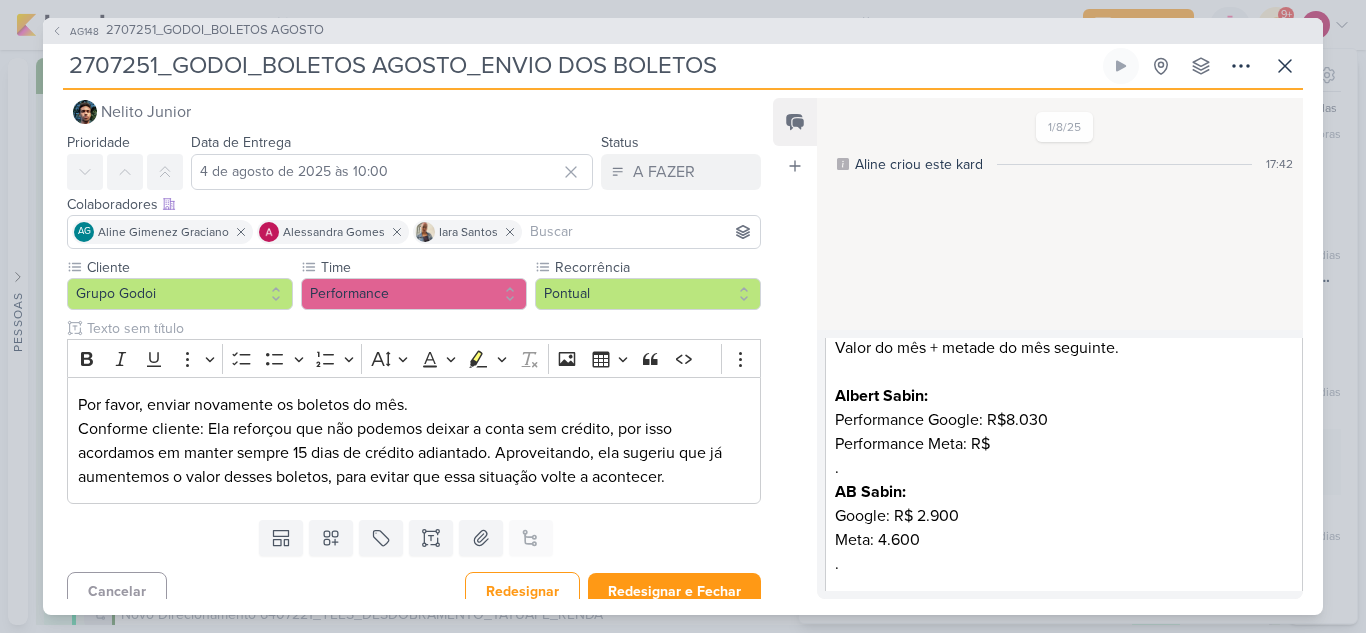 click on "Performance Meta: R$" at bounding box center (1063, 444) 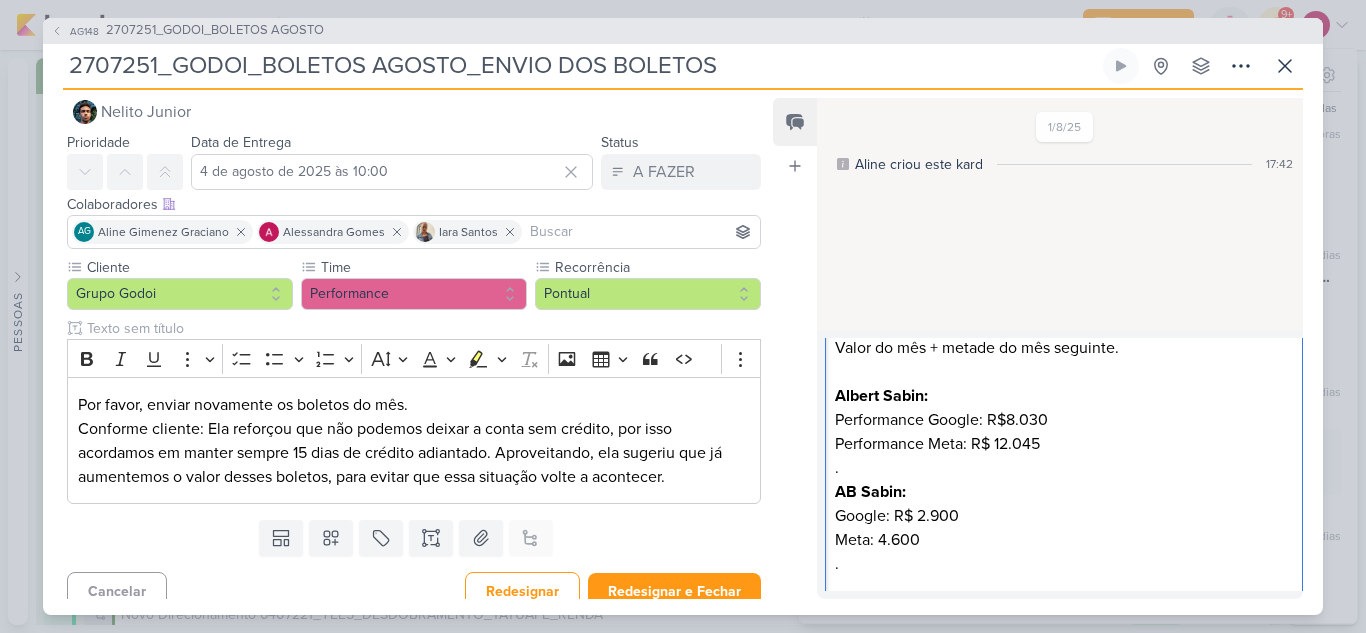 click on "Performance Google: R$8.030" at bounding box center [1063, 420] 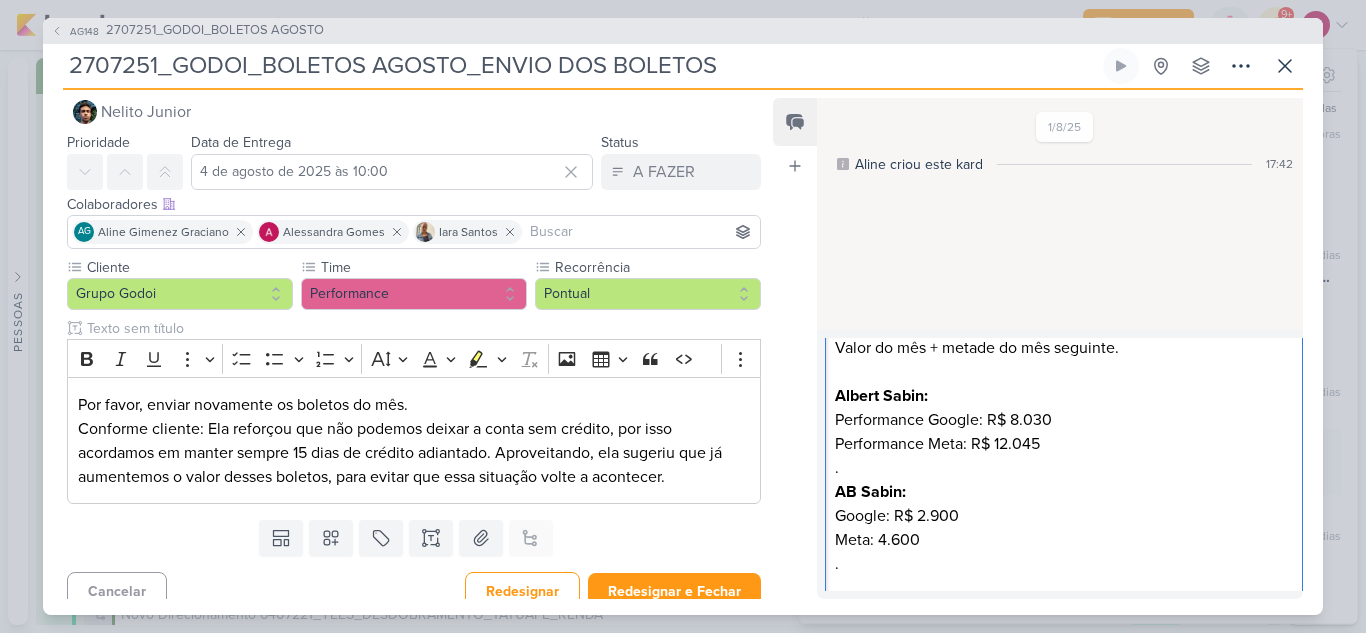 click on "Performance Meta: R$ 12.045" at bounding box center (1063, 444) 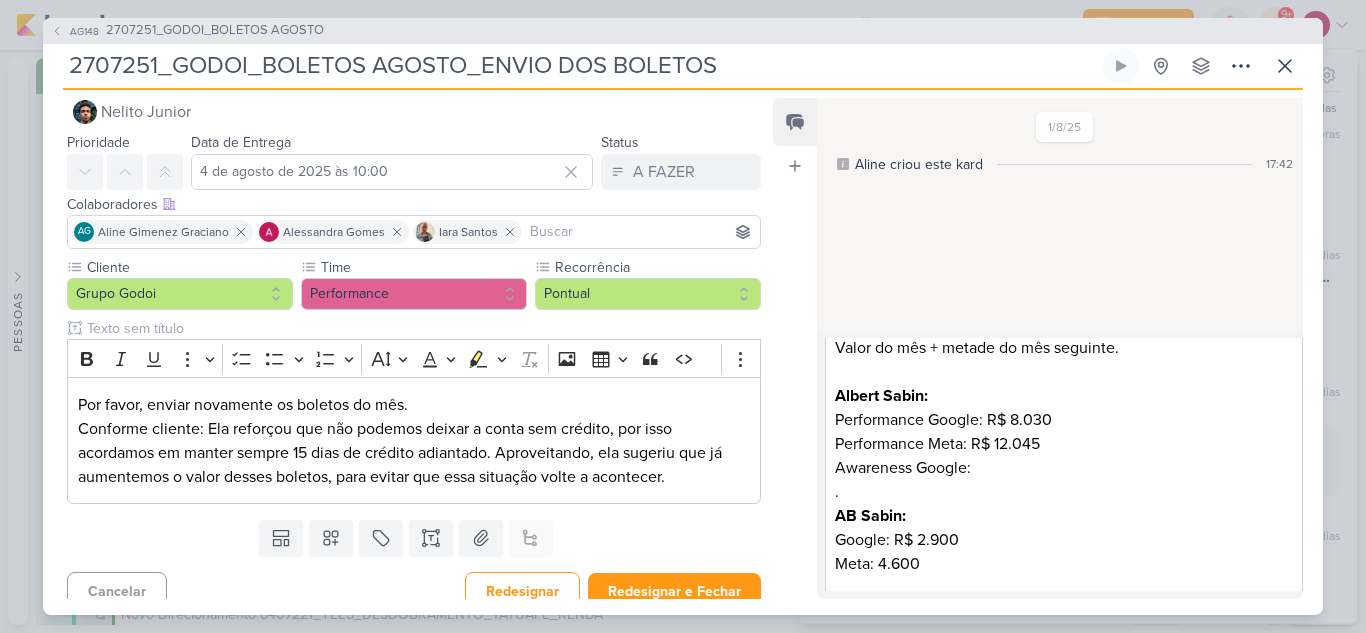 click on "." at bounding box center (1063, 492) 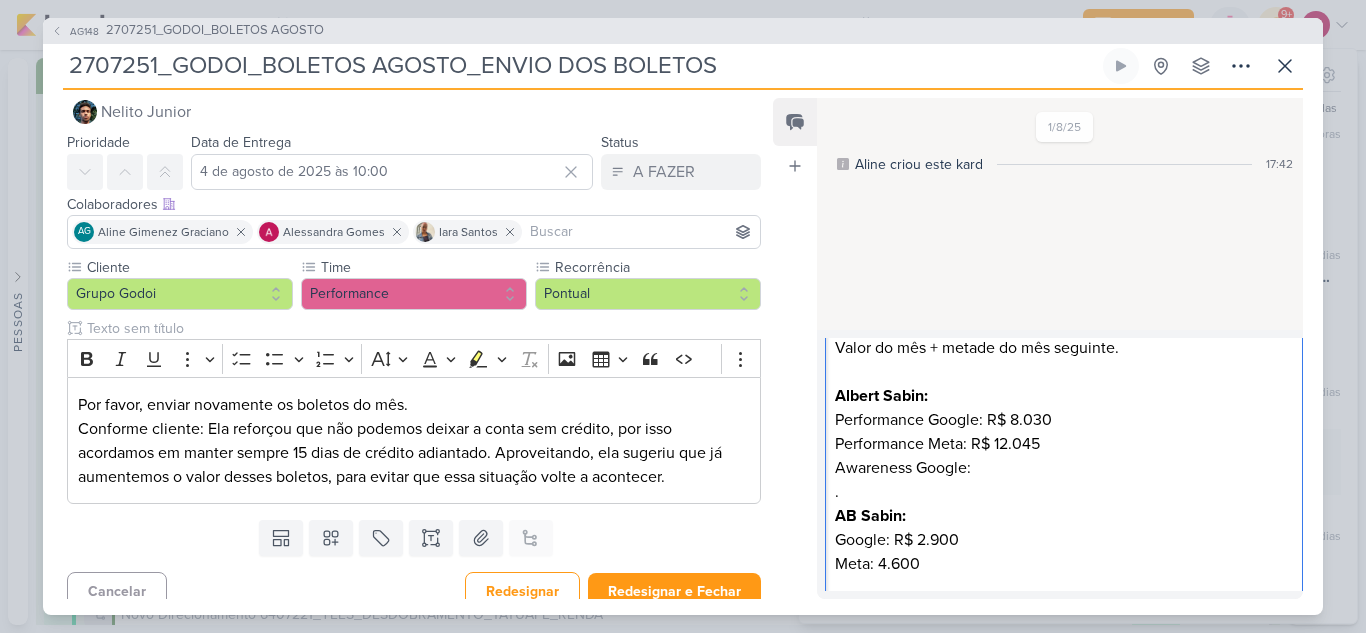 click on "Performance Meta: R$ 12.045" at bounding box center [1063, 444] 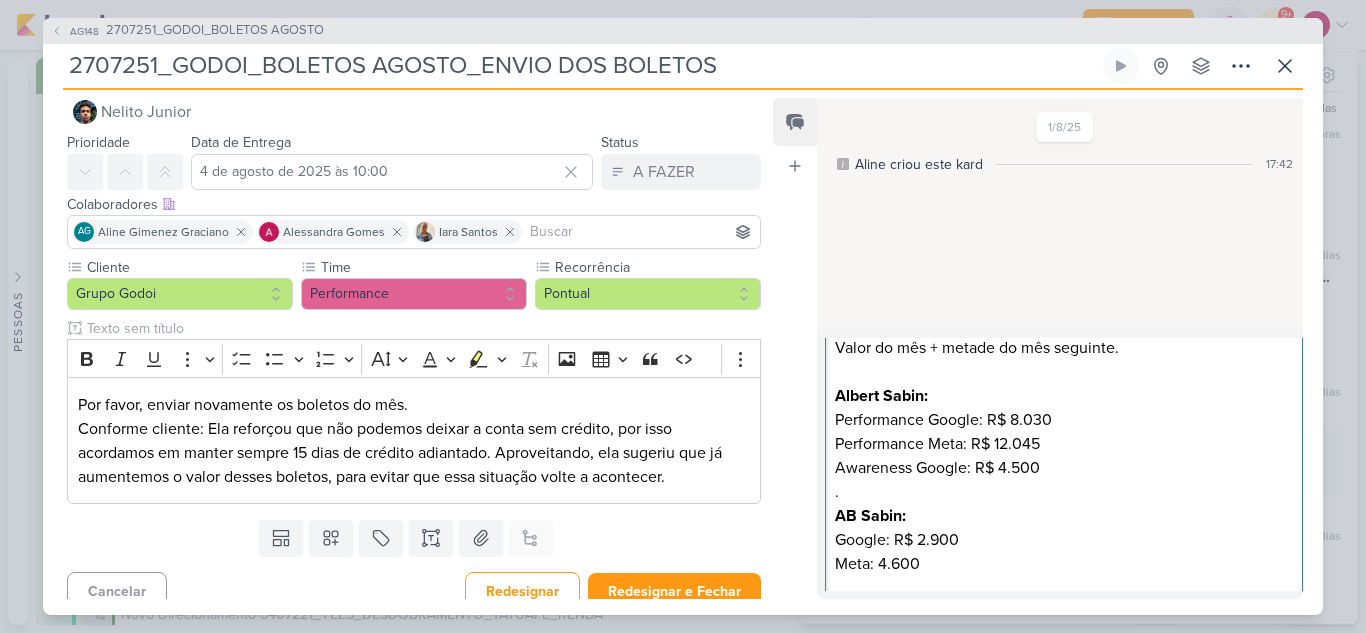 click on "Awareness Google: R$ 4.500" at bounding box center [1063, 468] 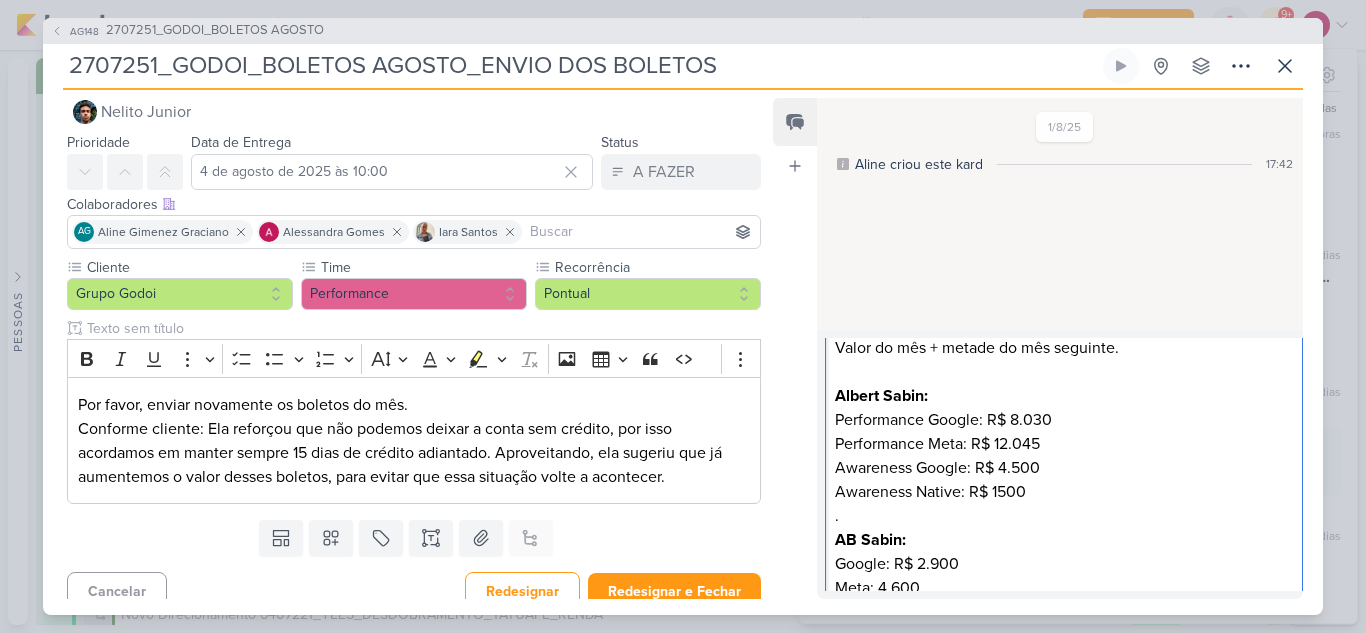 click on "Awareness Native: R$ 1500" at bounding box center (1063, 492) 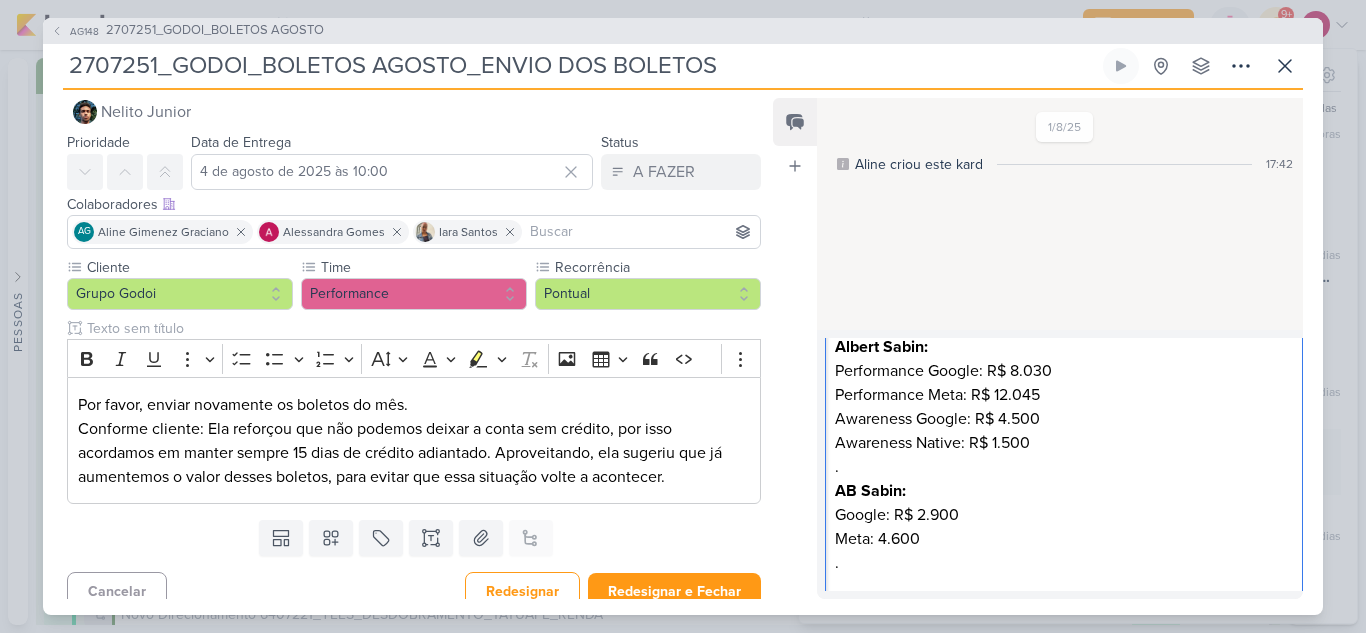 scroll, scrollTop: 224, scrollLeft: 0, axis: vertical 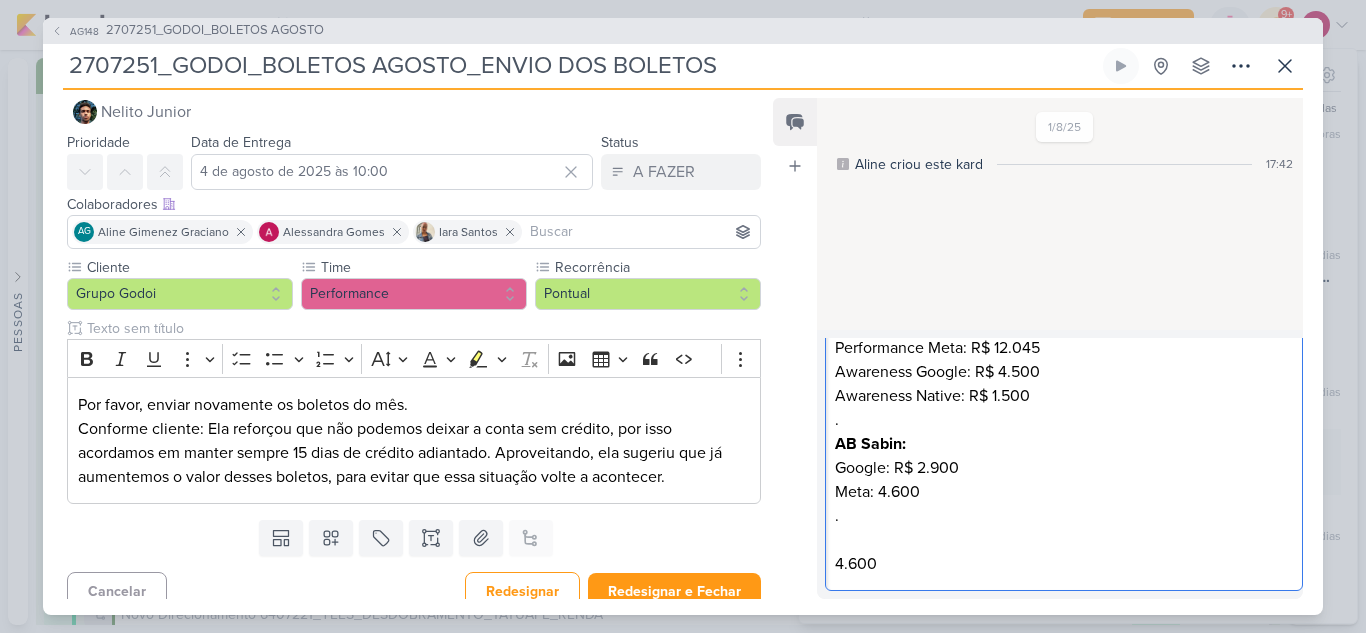 click at bounding box center (1063, 540) 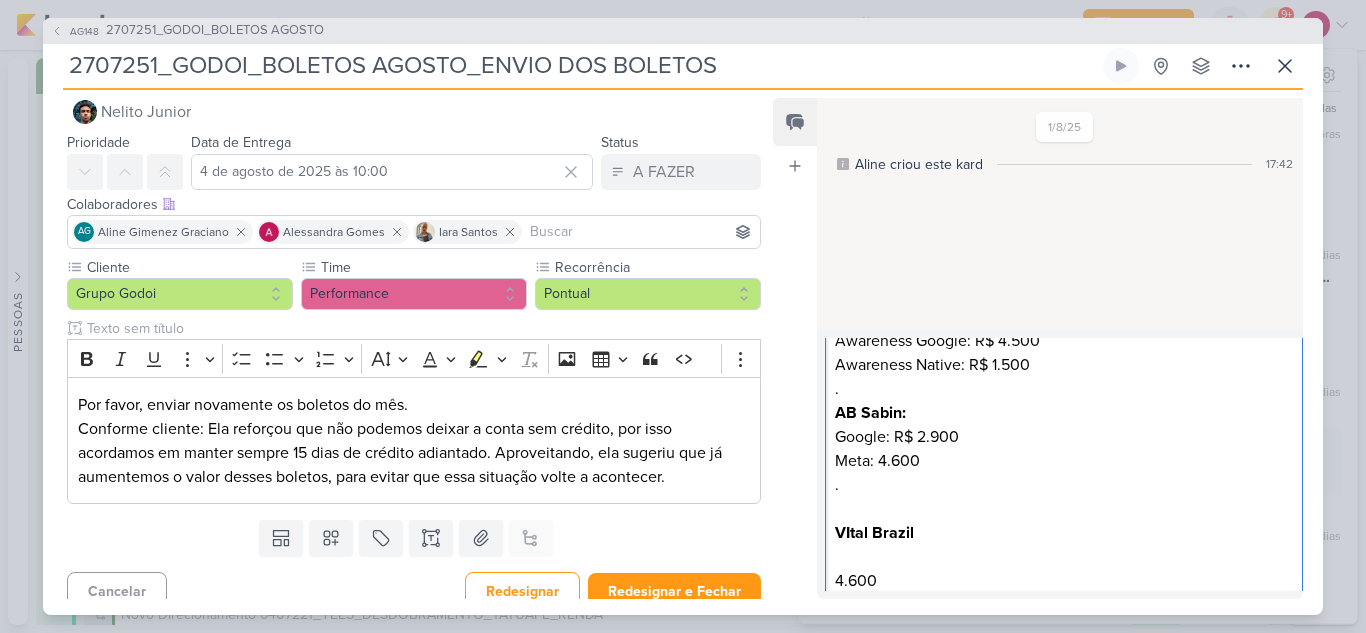 scroll, scrollTop: 272, scrollLeft: 0, axis: vertical 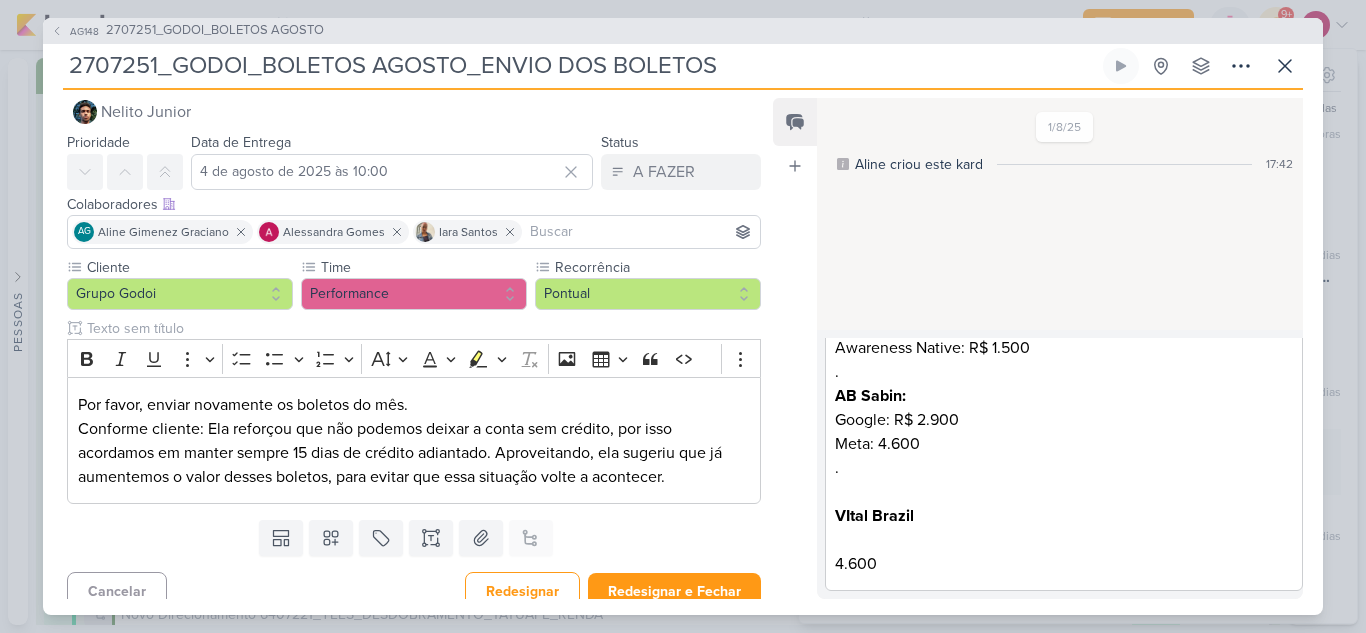click at bounding box center [1063, 540] 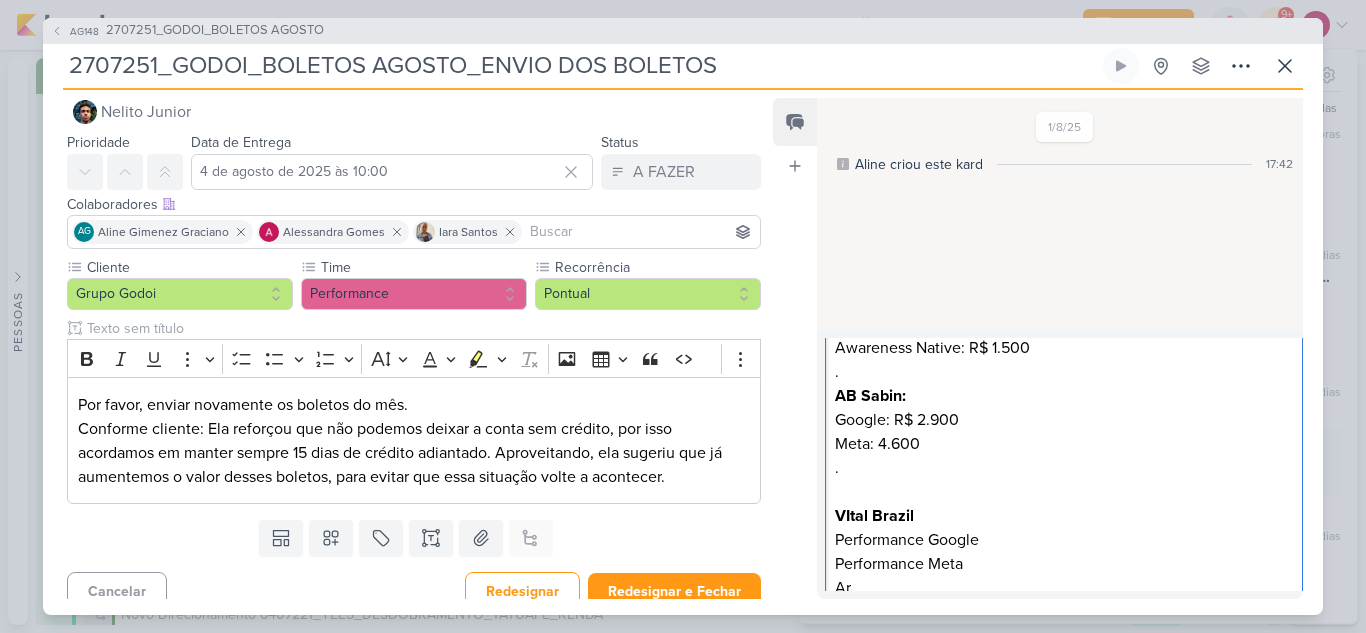 scroll, scrollTop: 279, scrollLeft: 0, axis: vertical 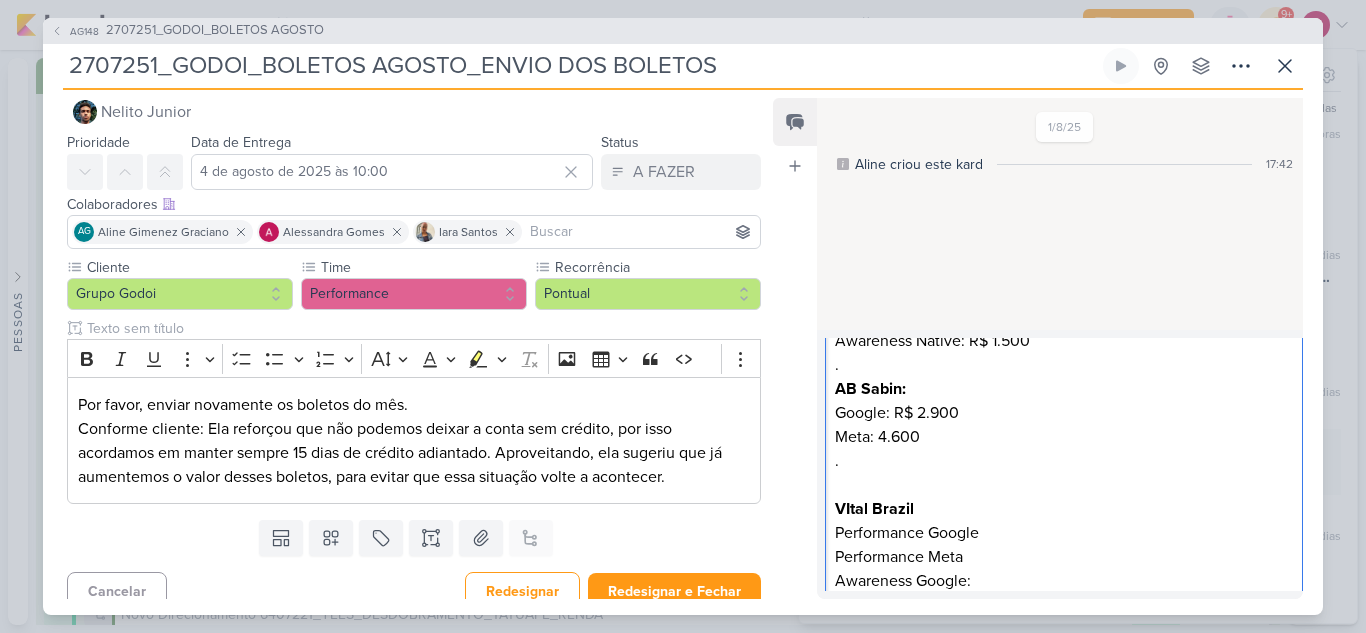click on "Performance Meta" at bounding box center [1063, 557] 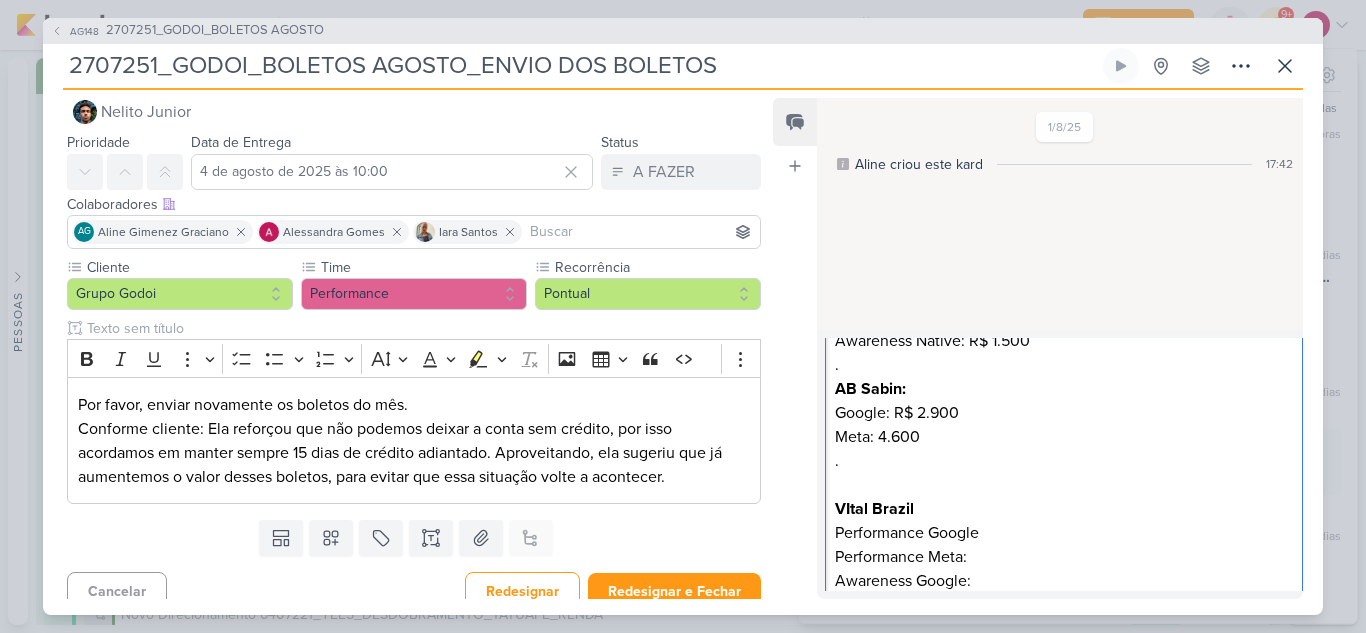 click on "Performance Google" at bounding box center [1063, 533] 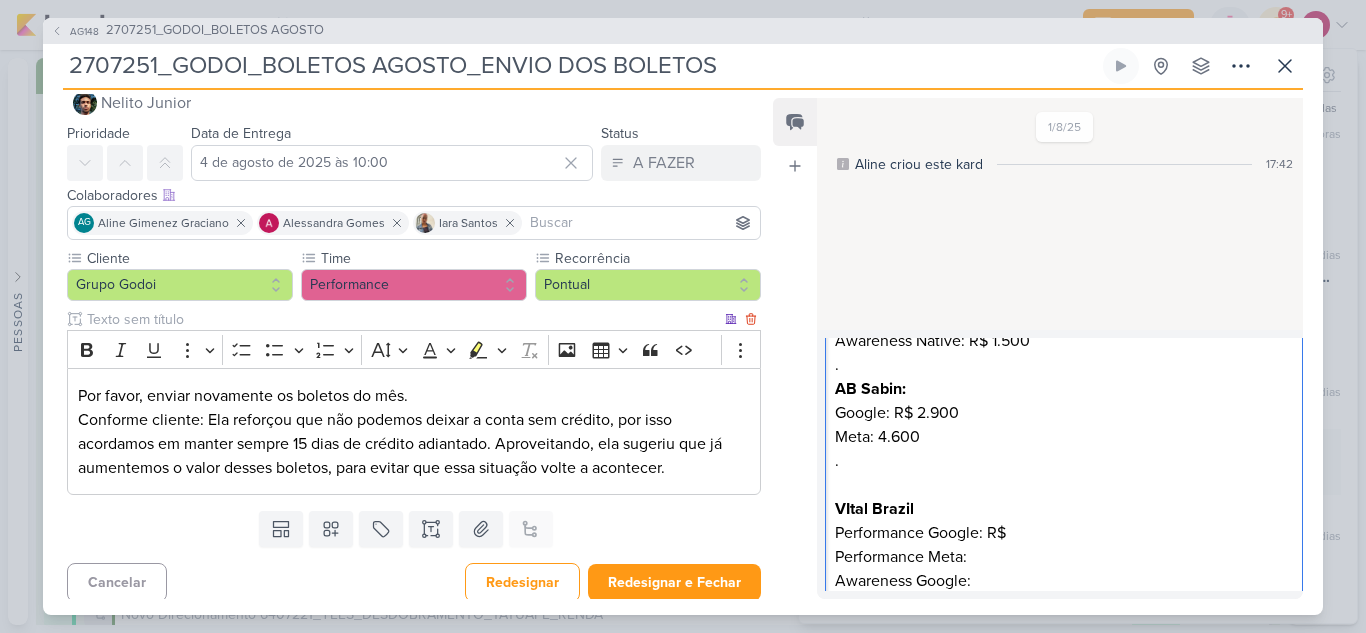 scroll, scrollTop: 40, scrollLeft: 0, axis: vertical 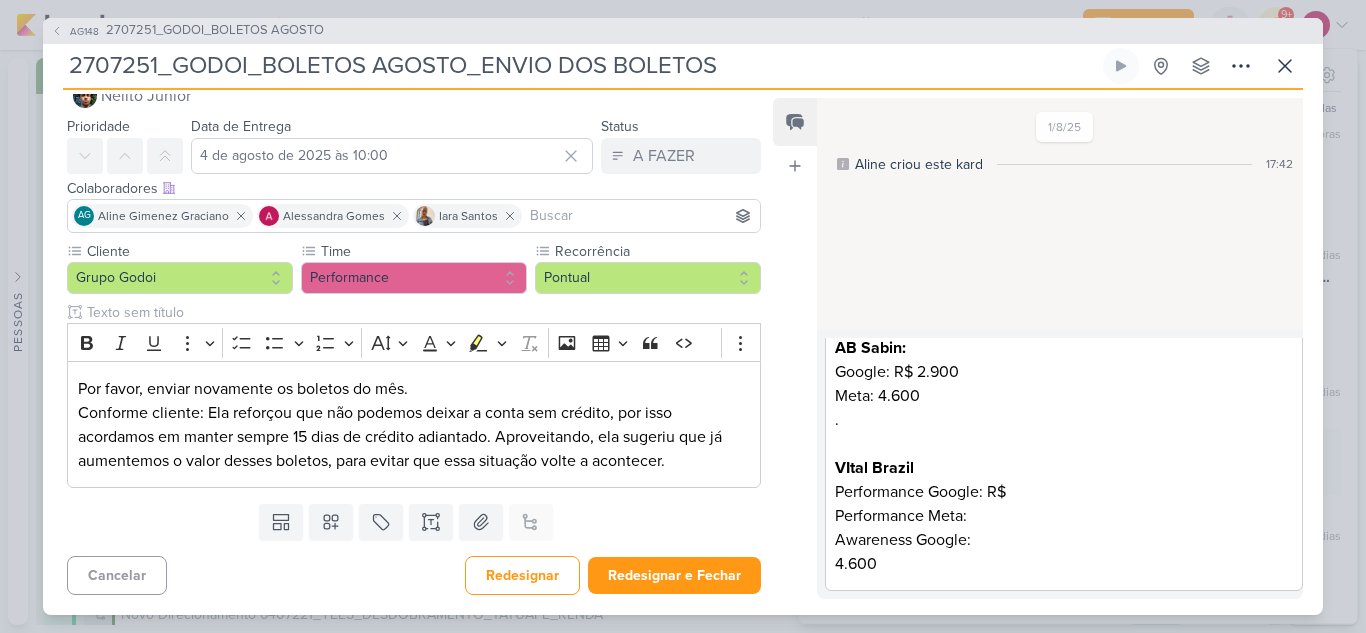 click on "Performance Google: R$" at bounding box center (1063, 492) 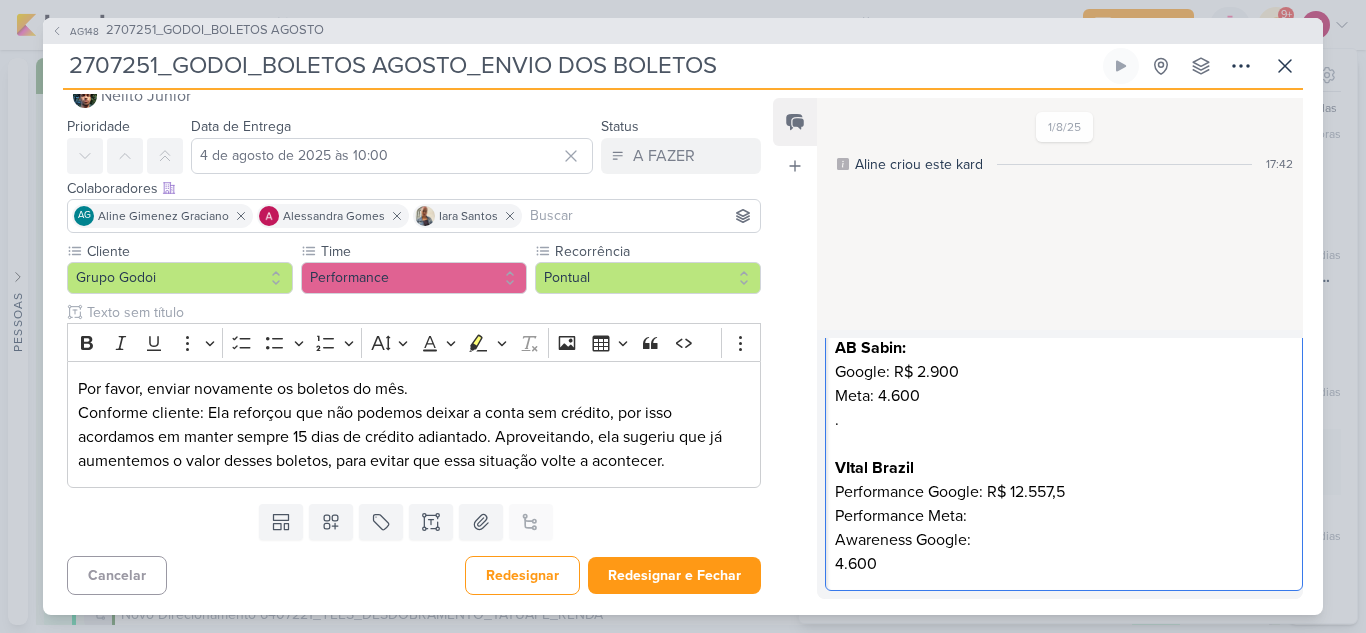 click on "Performance Meta:" at bounding box center (1063, 516) 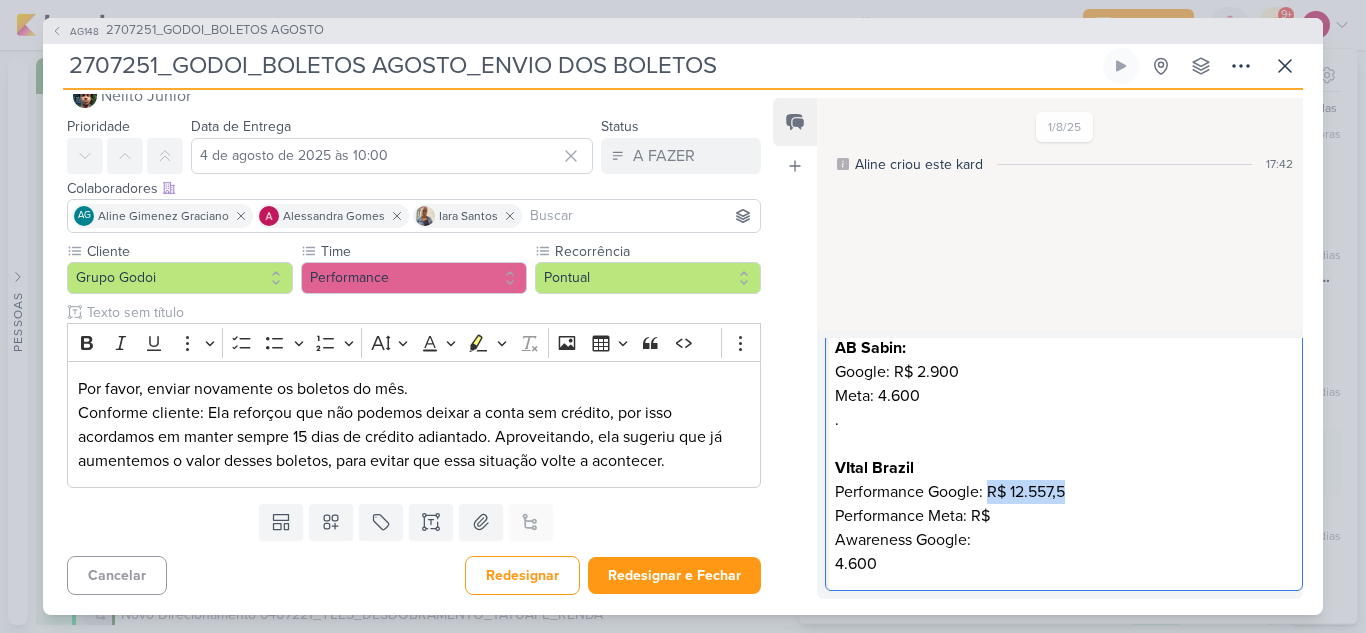 drag, startPoint x: 987, startPoint y: 492, endPoint x: 1078, endPoint y: 494, distance: 91.02197 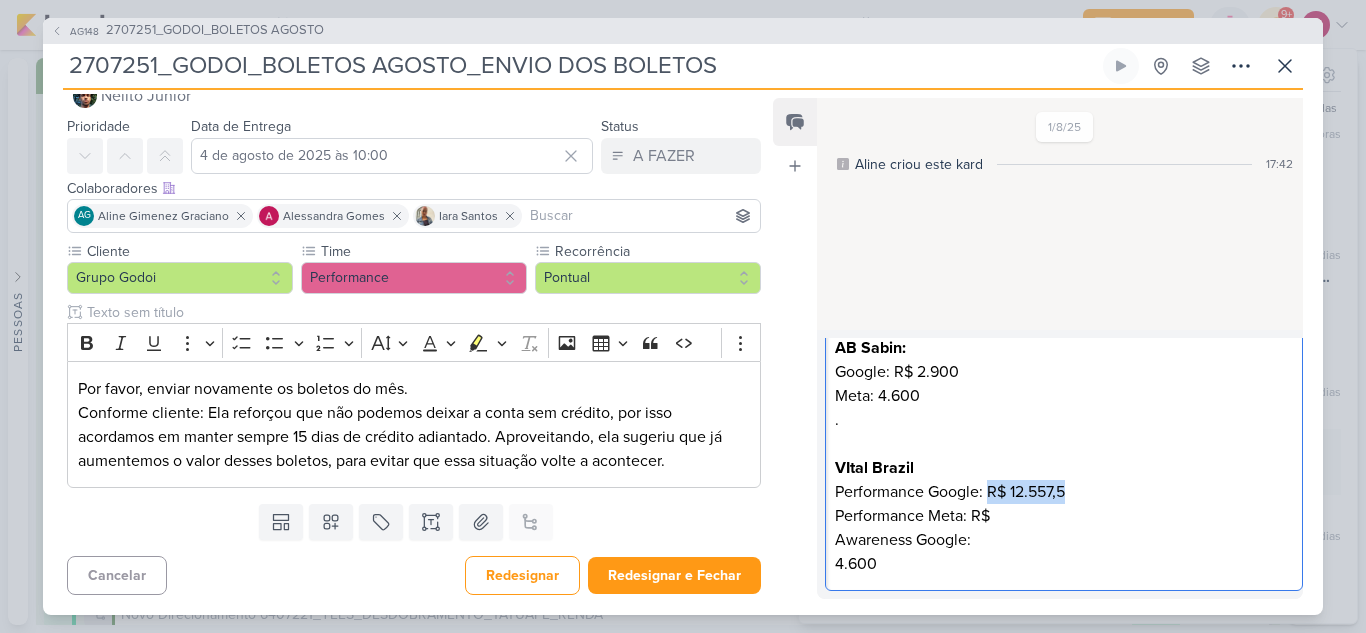 click on "Performance Google: R$ 12.557,5" at bounding box center [1063, 492] 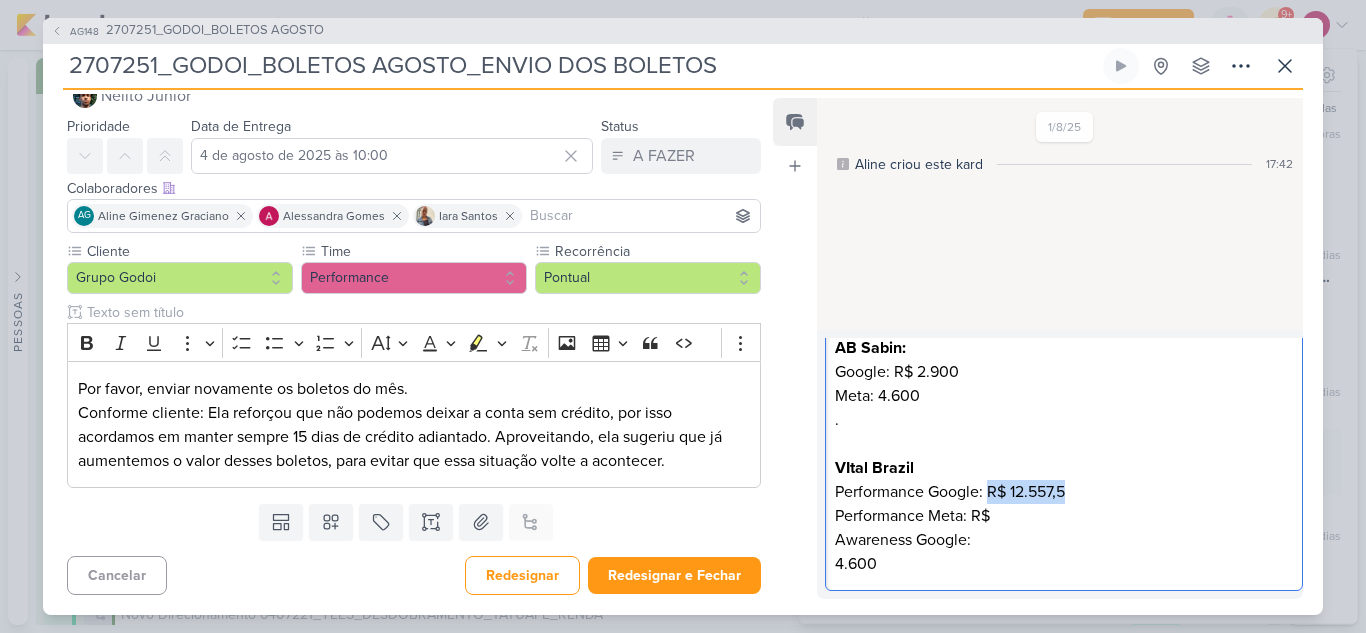 copy on "R$ 12.557,5" 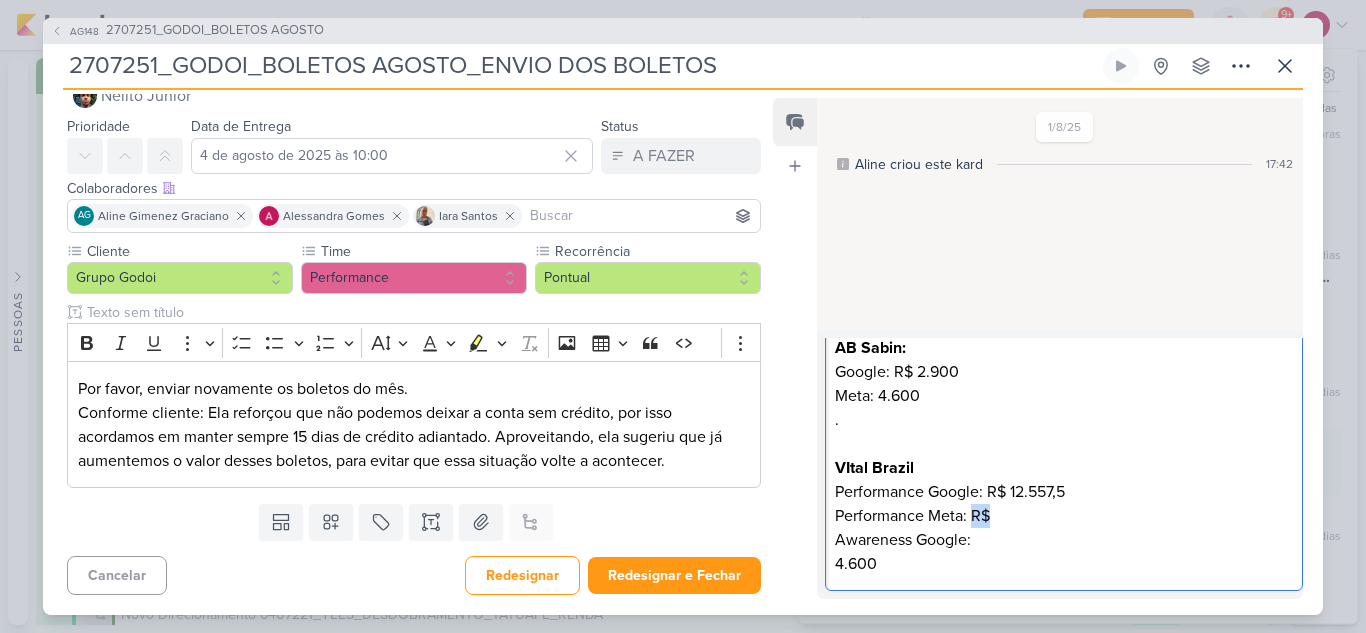 drag, startPoint x: 974, startPoint y: 517, endPoint x: 999, endPoint y: 525, distance: 26.24881 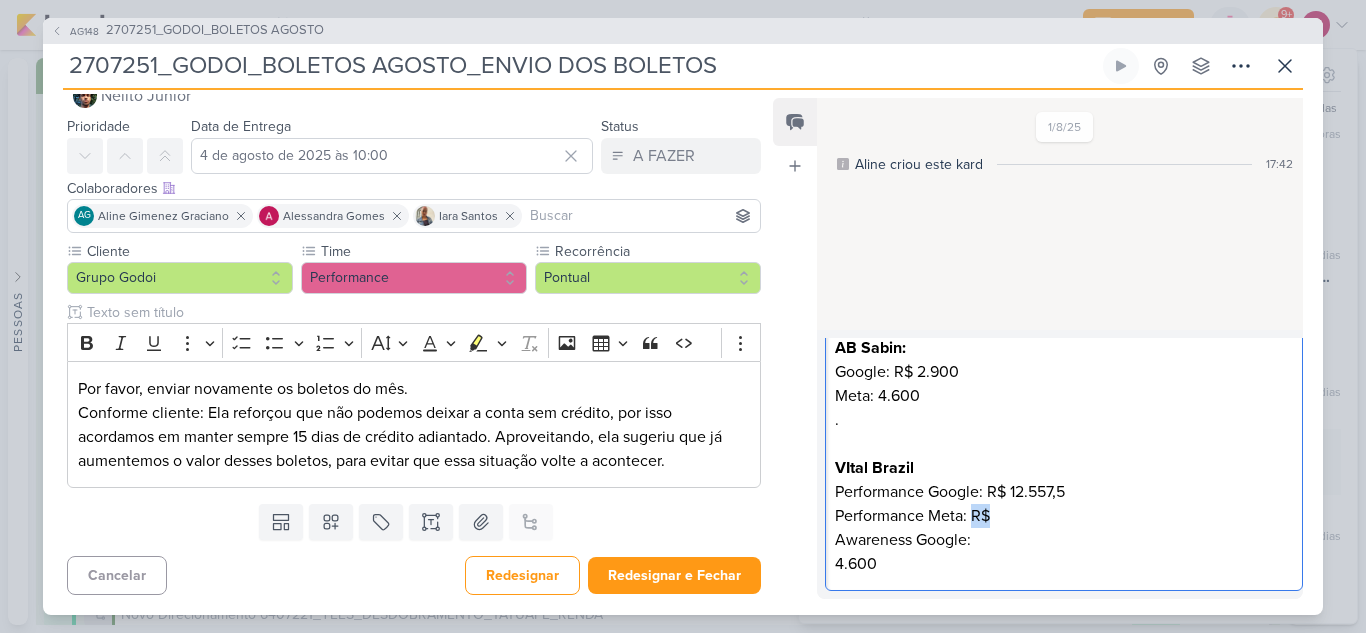 click on "Performance Meta: R$" at bounding box center (1063, 516) 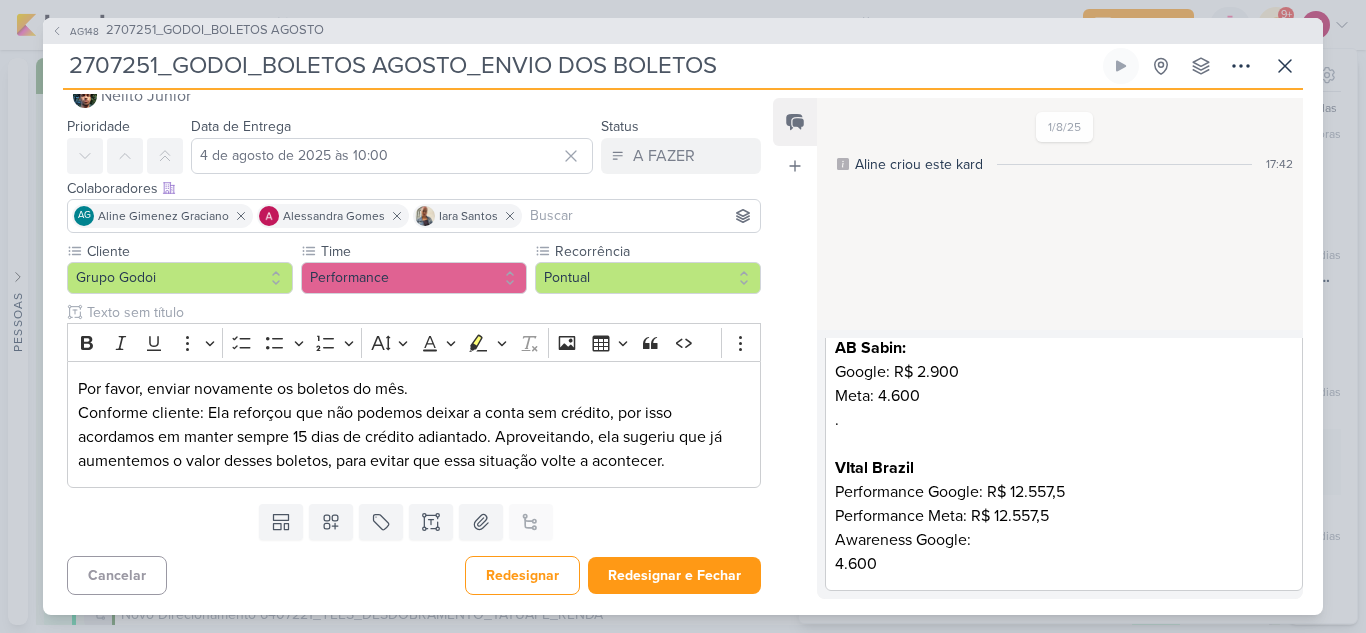 click on "Awareness Google:" at bounding box center [1063, 540] 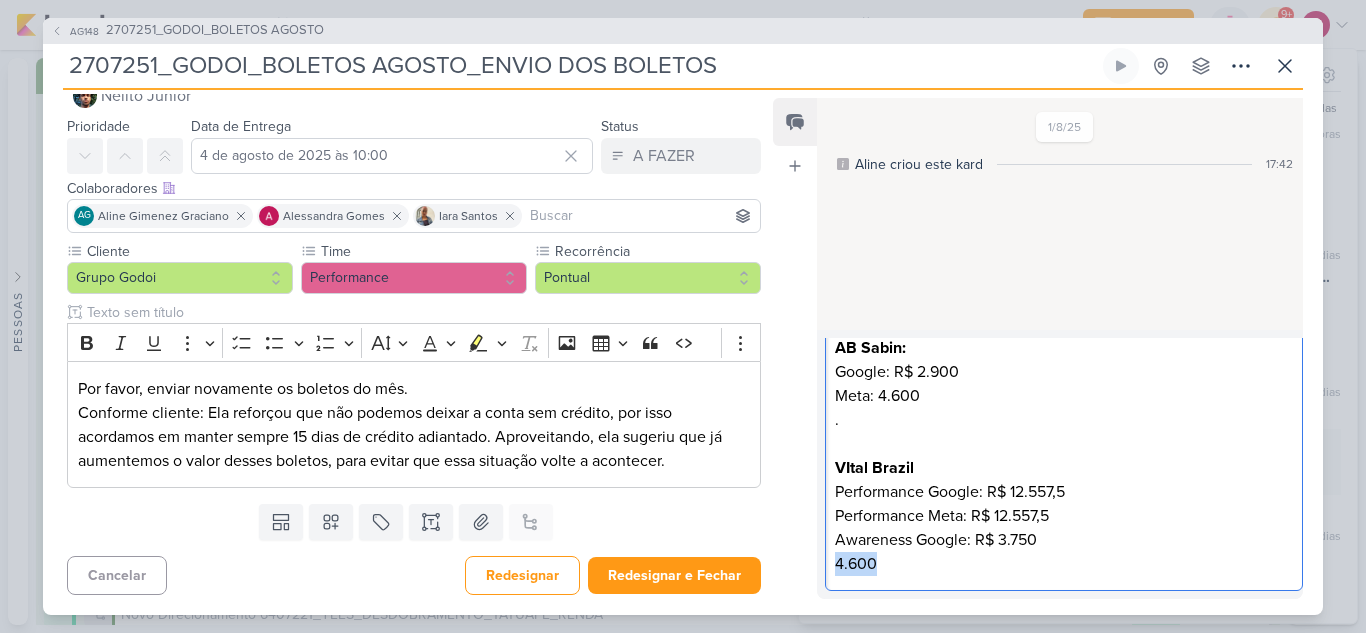 drag, startPoint x: 895, startPoint y: 563, endPoint x: 830, endPoint y: 566, distance: 65.06919 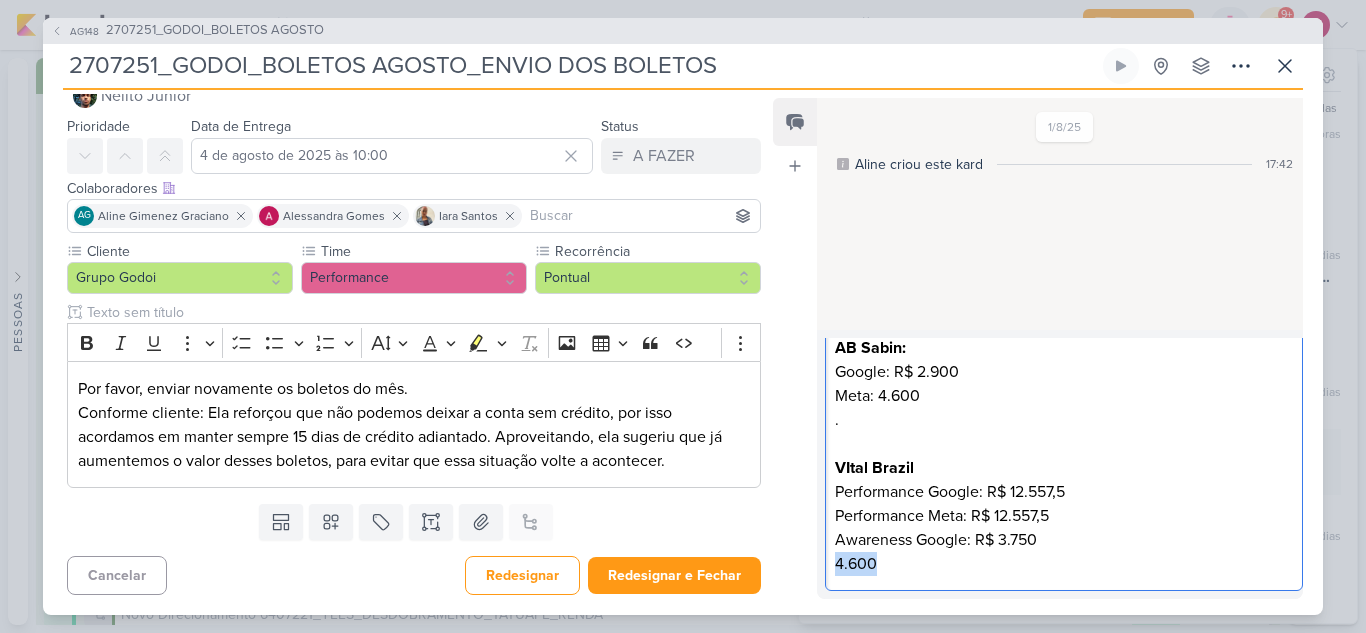 click on "Nelito, por favor, reenviar os boletos de Godoi - Agosto. O valor do boleto será: Valor do mês + metade do mês seguinte.  Albert Sabin:  Performance Google: R$ 8.030 Performance Meta: R$ 12.045 Awareness Google: R$ 4.500 Awareness Native: R$ 1.500 . AB Sabin:  Google: R$ 2.900 Meta: 4.600 . VItal Brazil Performance Google: R$ 12.557,5 Performance Meta: R$ 12.557,5 Awareness Google: R$ 3.750 4.600" at bounding box center [1064, 323] 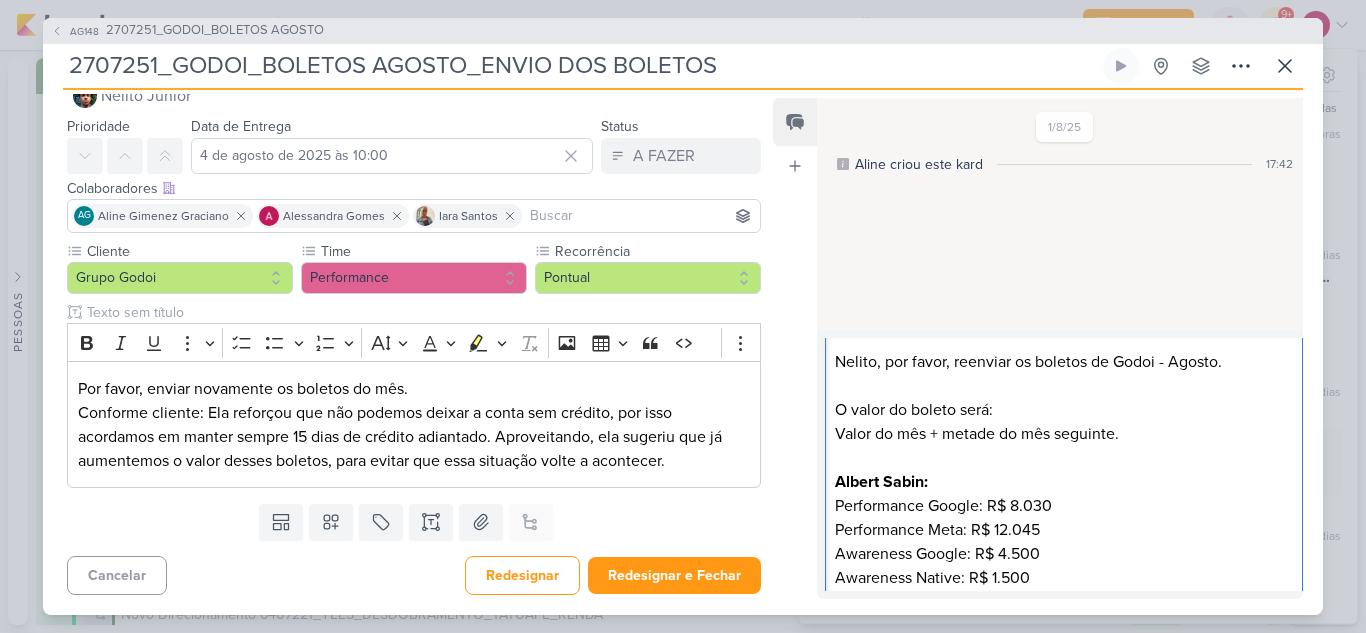 scroll, scrollTop: 0, scrollLeft: 0, axis: both 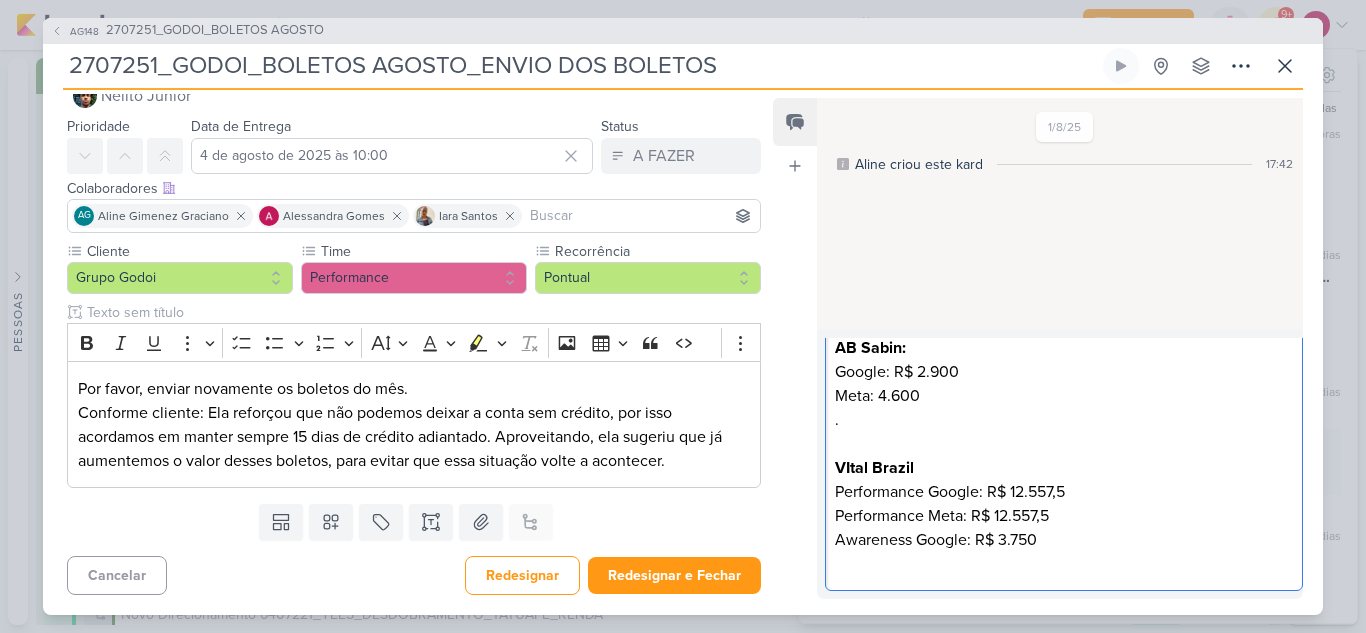 click on "VItal Brazil" at bounding box center [1063, 468] 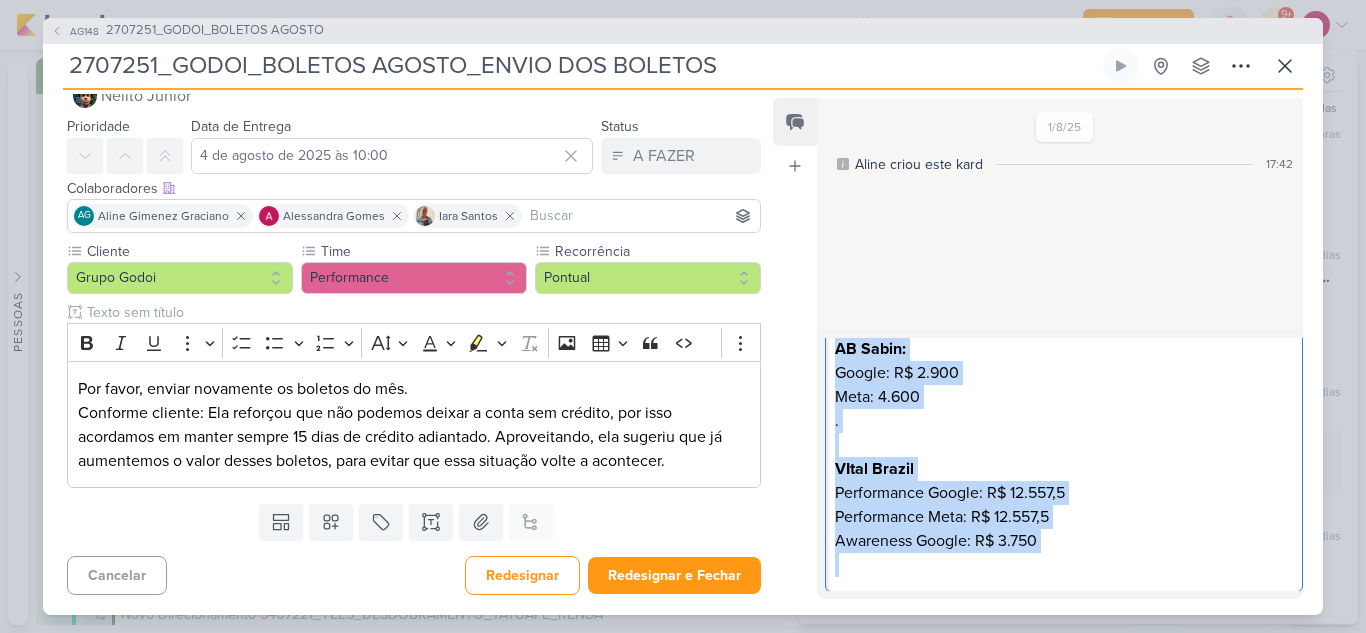 scroll, scrollTop: 320, scrollLeft: 0, axis: vertical 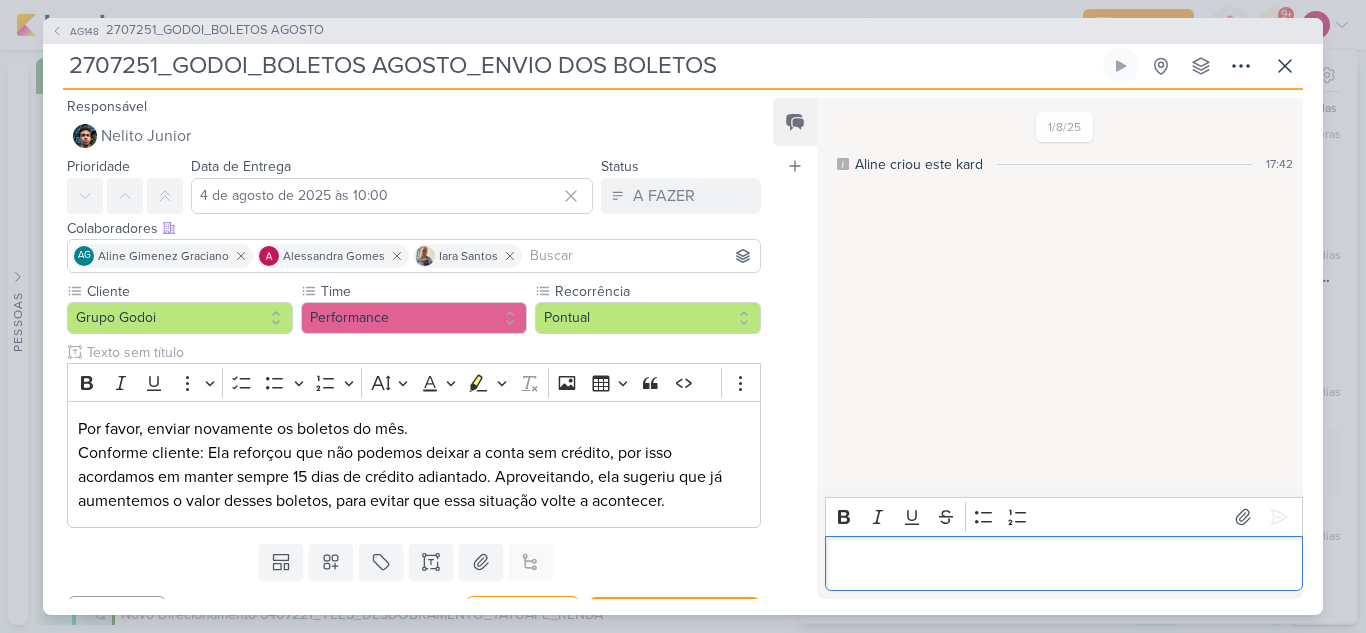 drag, startPoint x: 562, startPoint y: 198, endPoint x: 526, endPoint y: 191, distance: 36.67424 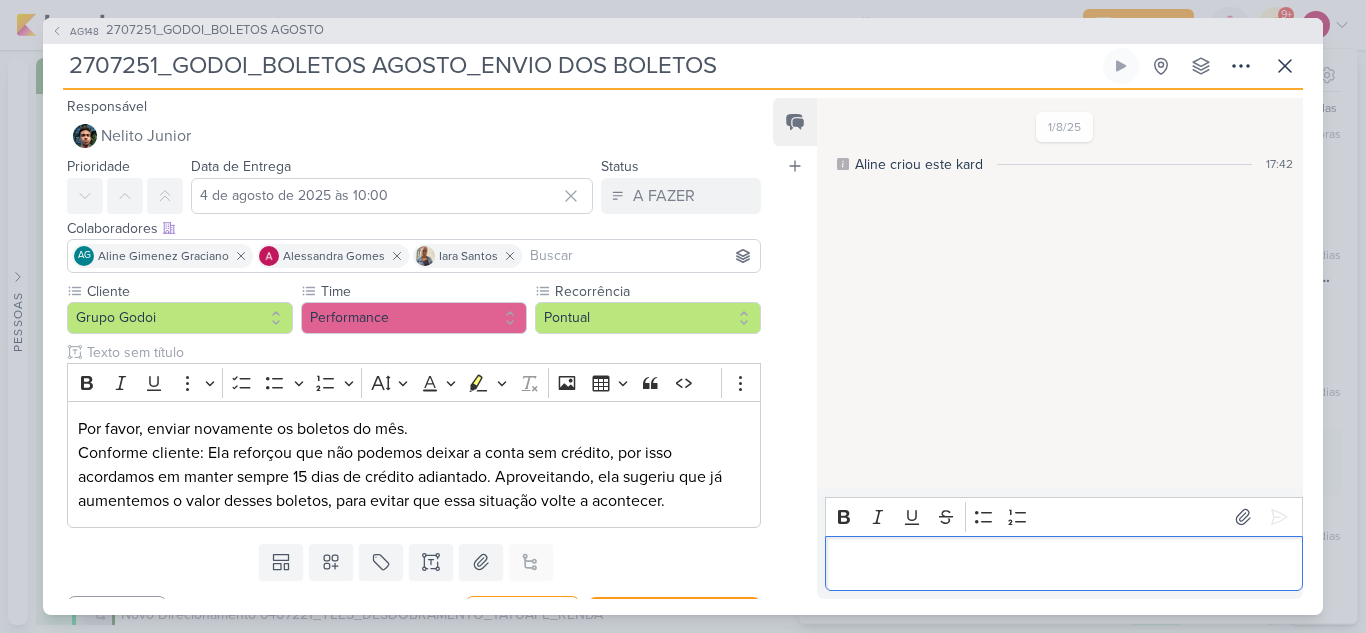 click 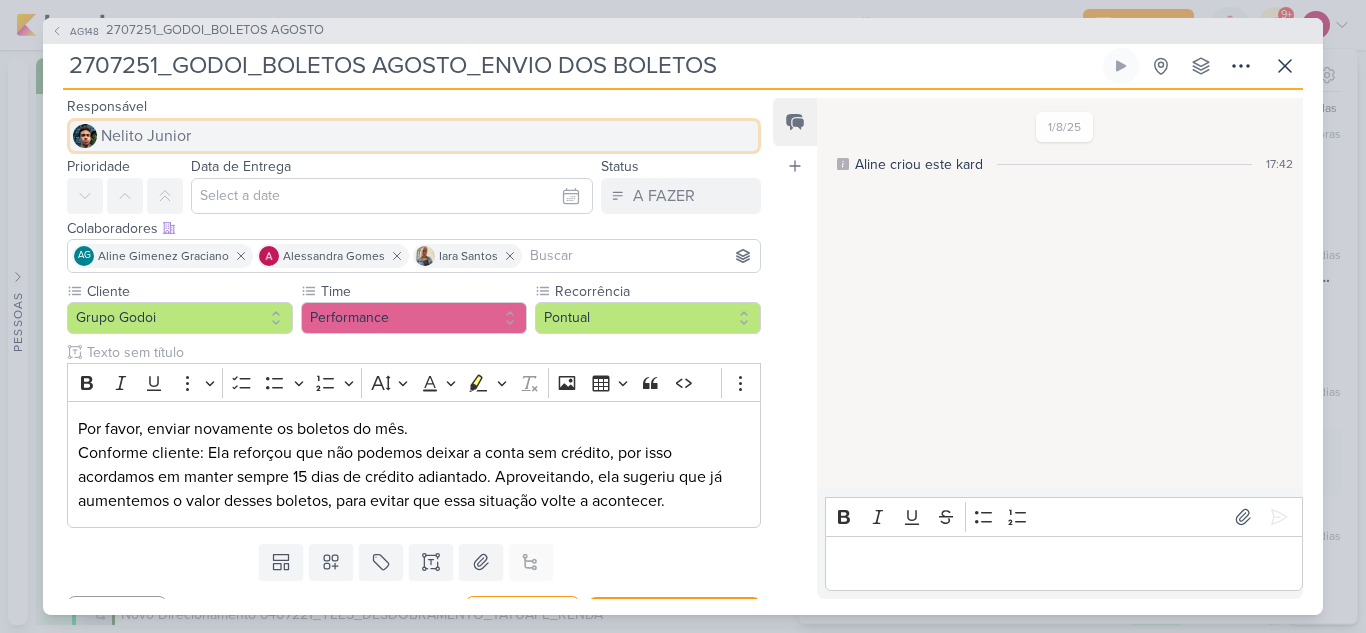 click on "Nelito Junior" at bounding box center (414, 136) 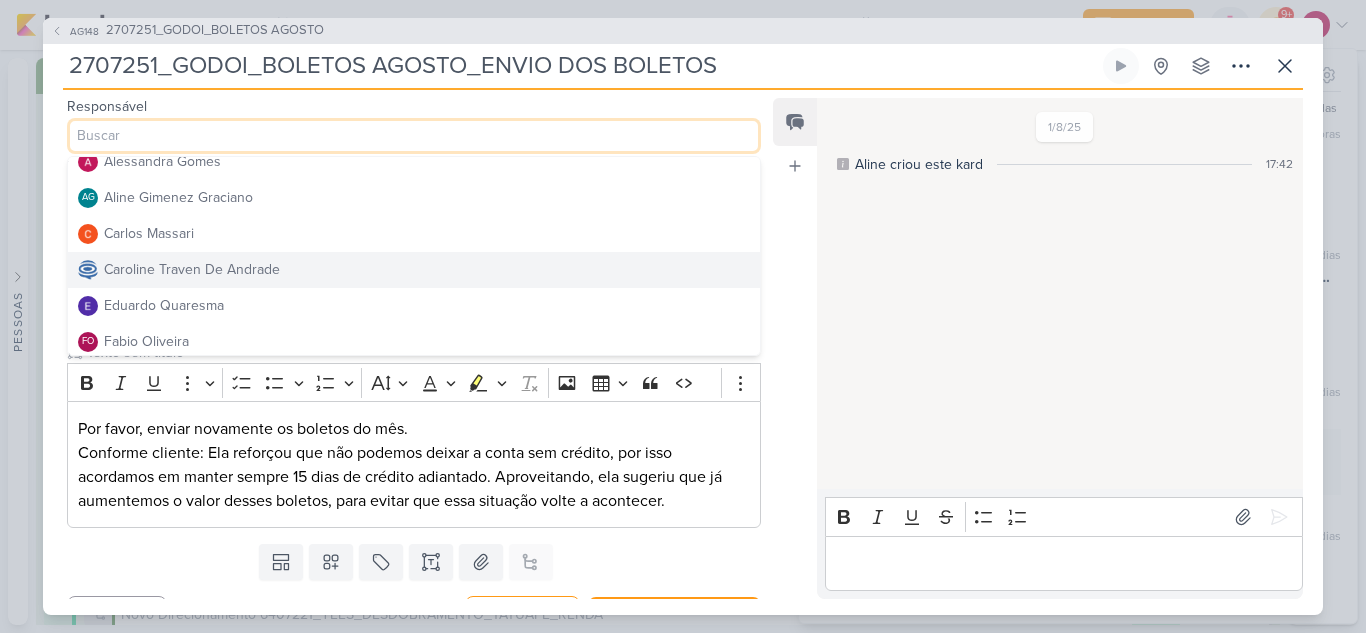 scroll, scrollTop: 0, scrollLeft: 0, axis: both 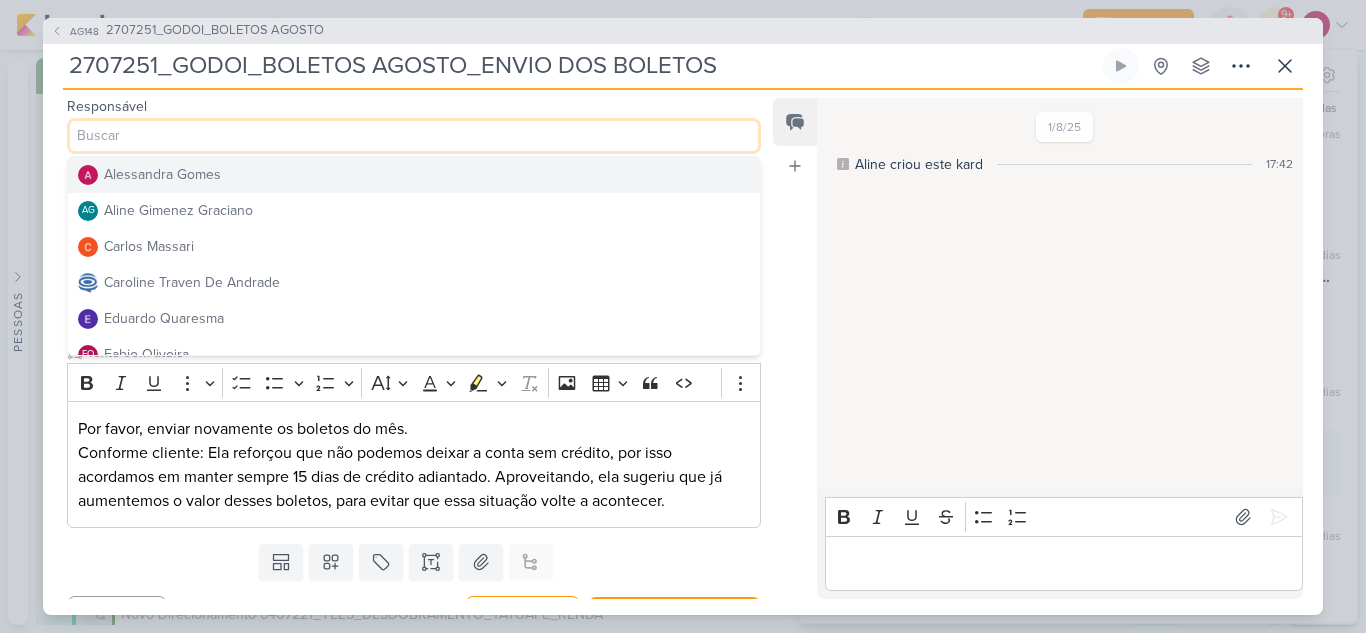 click on "Alessandra Gomes" at bounding box center [162, 174] 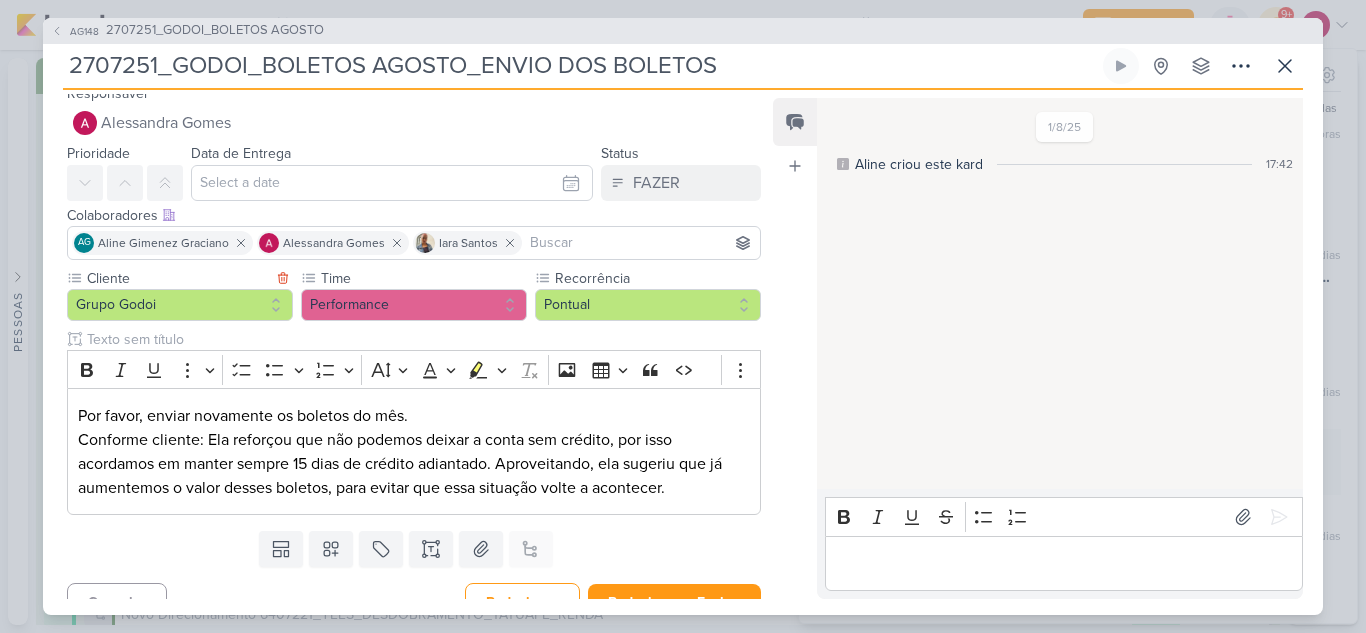 scroll, scrollTop: 0, scrollLeft: 0, axis: both 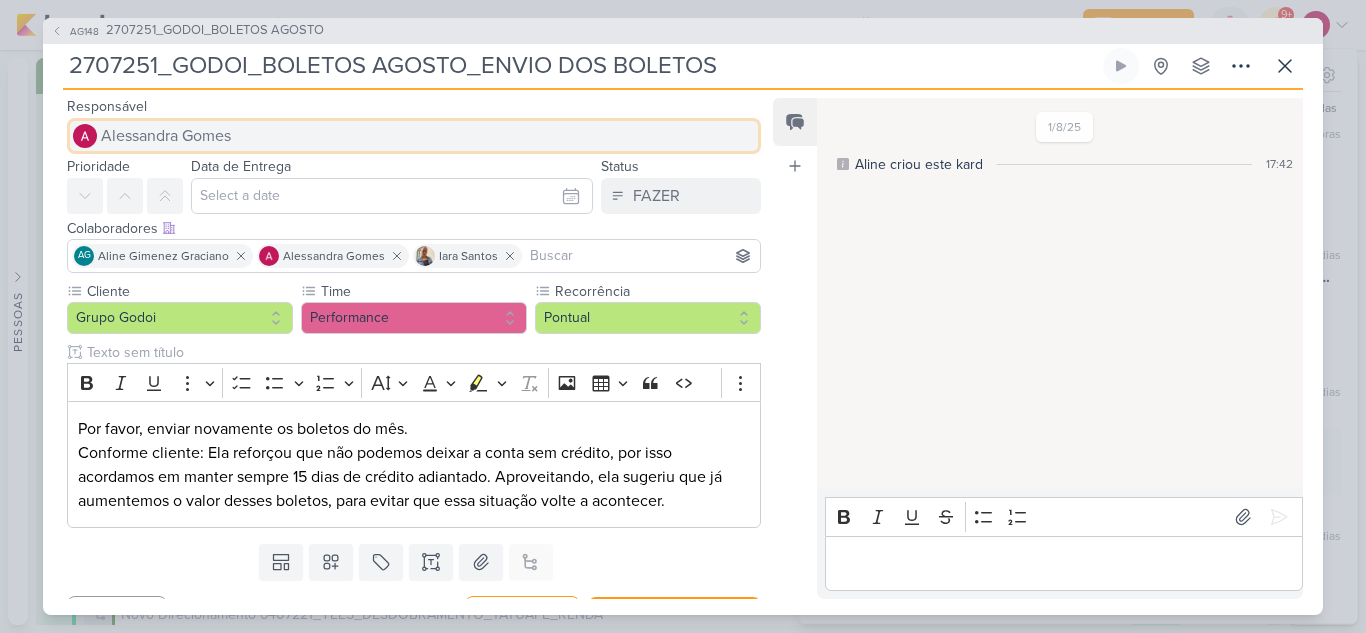 click on "Alessandra Gomes" at bounding box center (166, 136) 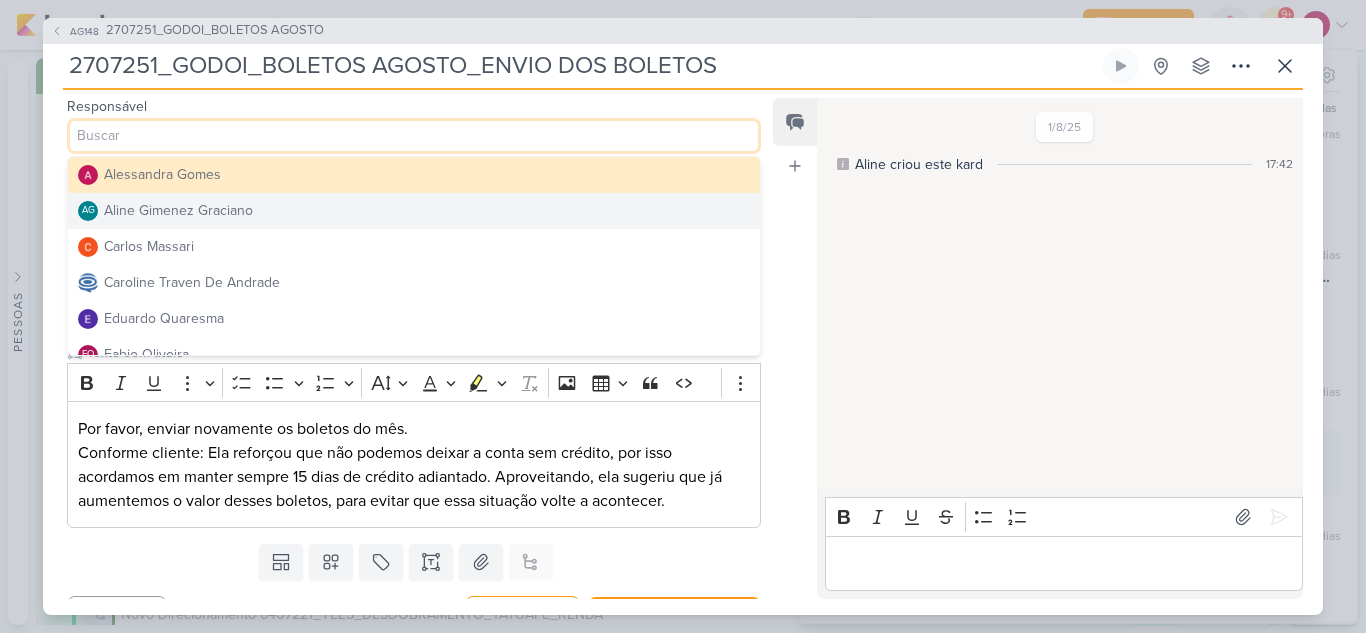 click on "Aline Gimenez Graciano" at bounding box center [178, 210] 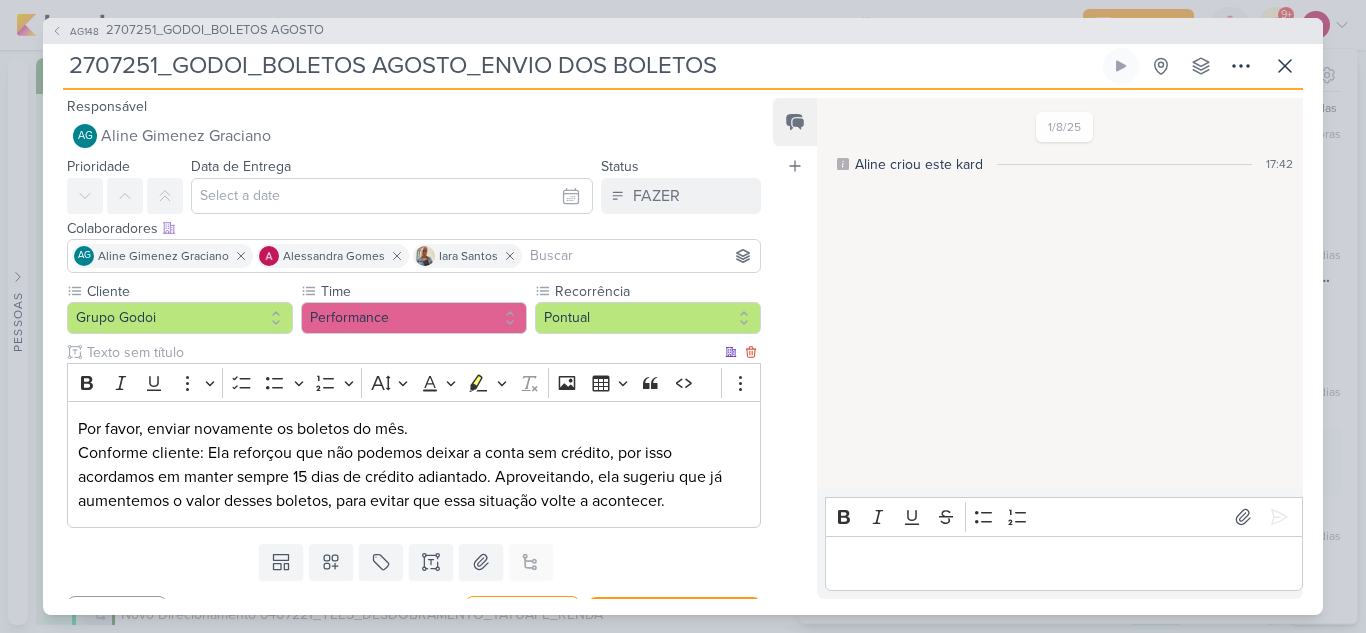 type 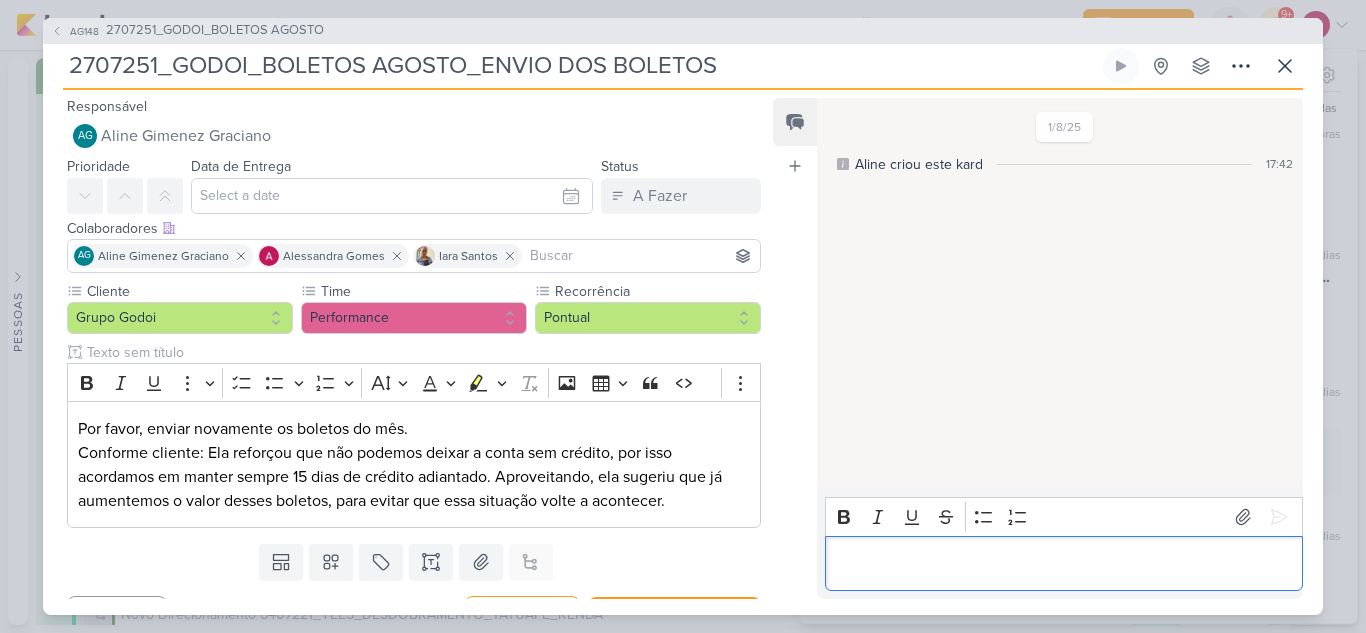 click at bounding box center (1063, 563) 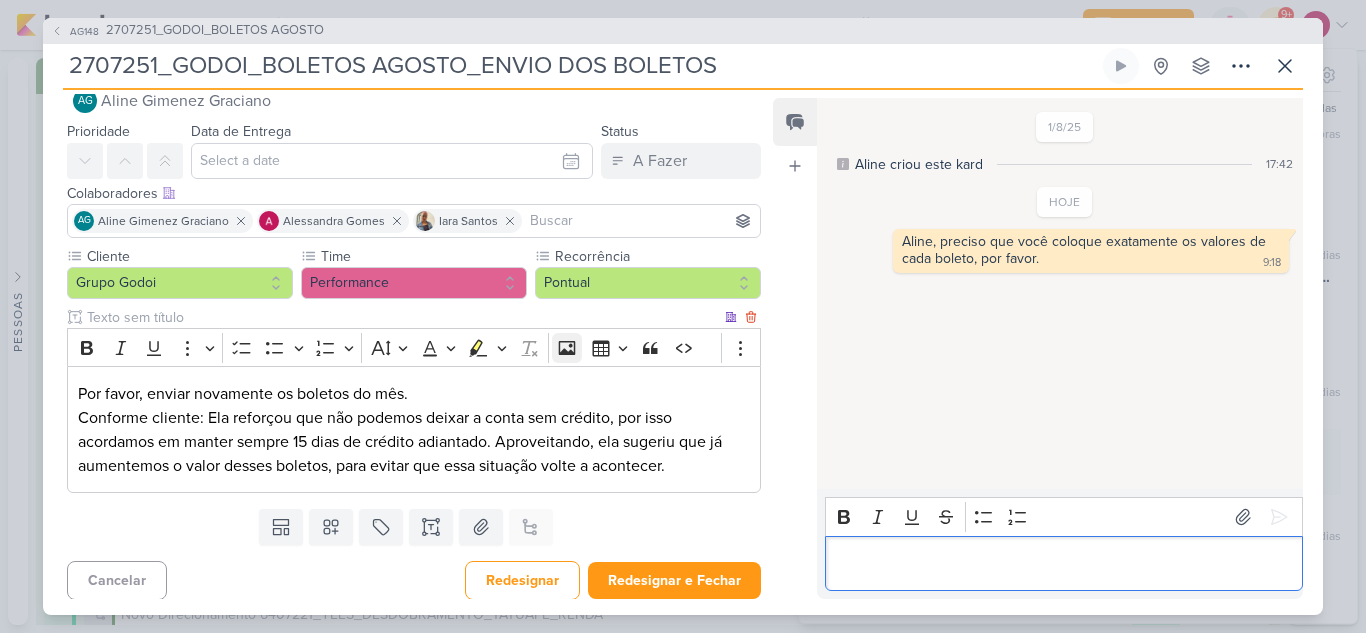 scroll, scrollTop: 40, scrollLeft: 0, axis: vertical 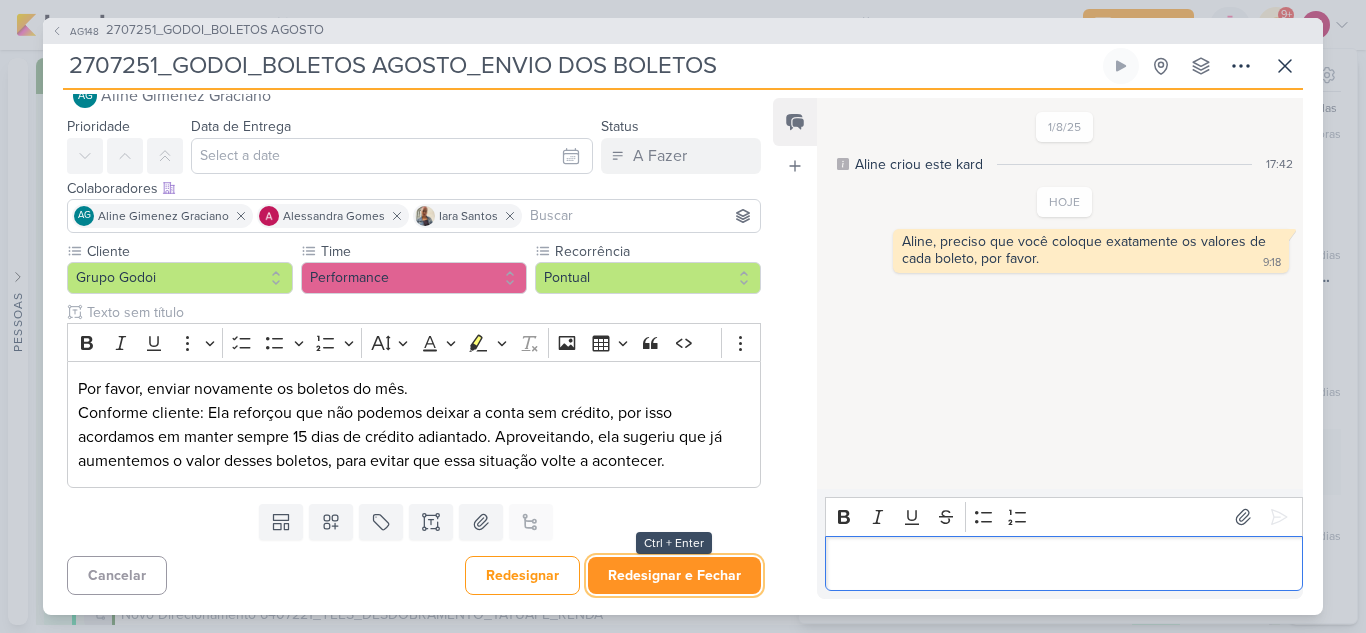 click on "Redesignar e Fechar" at bounding box center (674, 575) 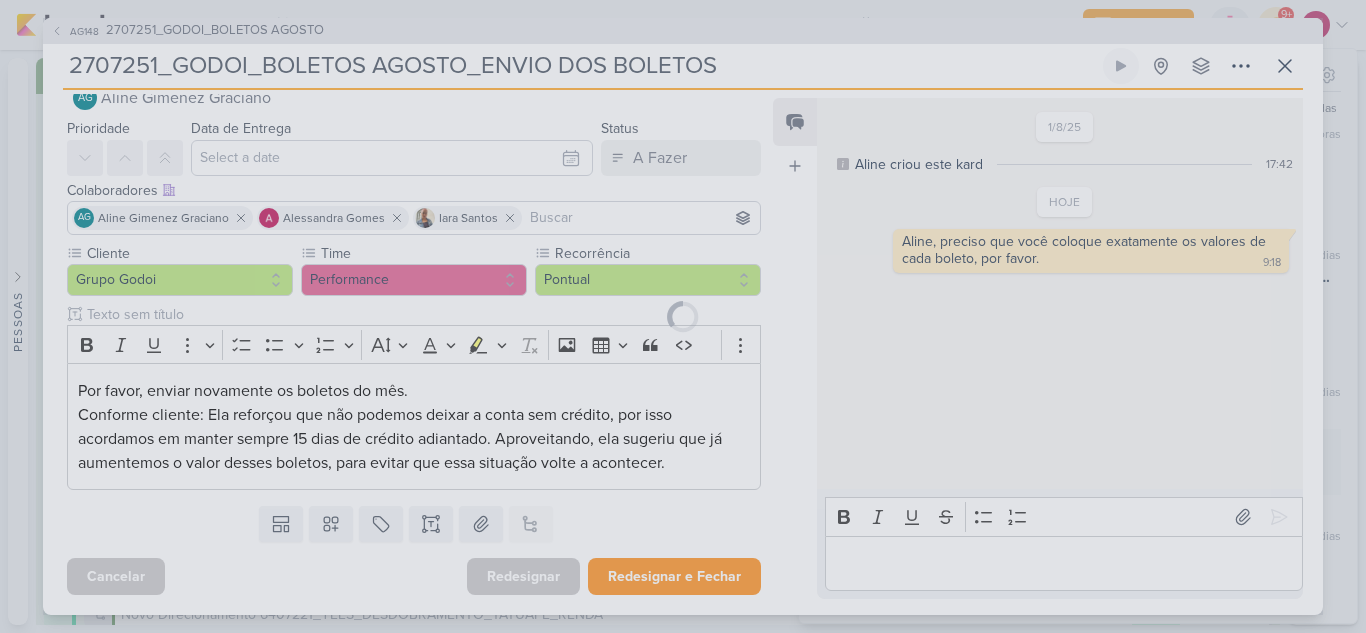 scroll, scrollTop: 38, scrollLeft: 0, axis: vertical 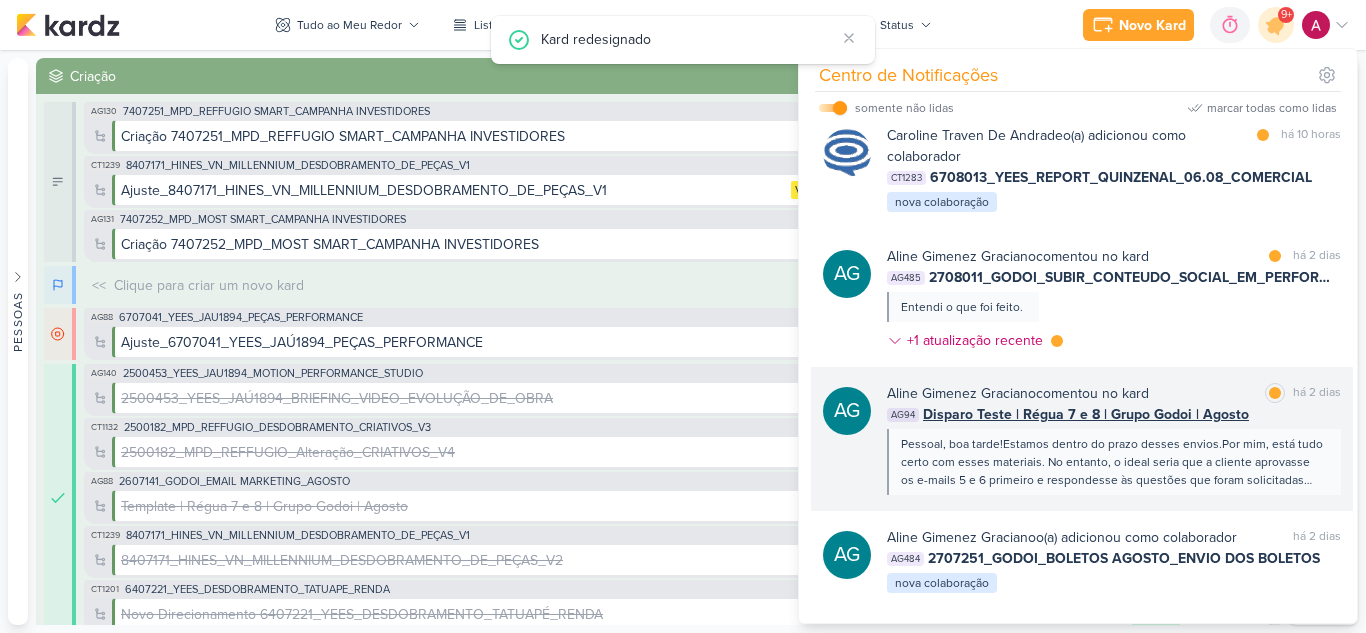click on "Aline Gimenez Graciano  comentou no kard
marcar como lida
há 2 dias" at bounding box center (1114, 393) 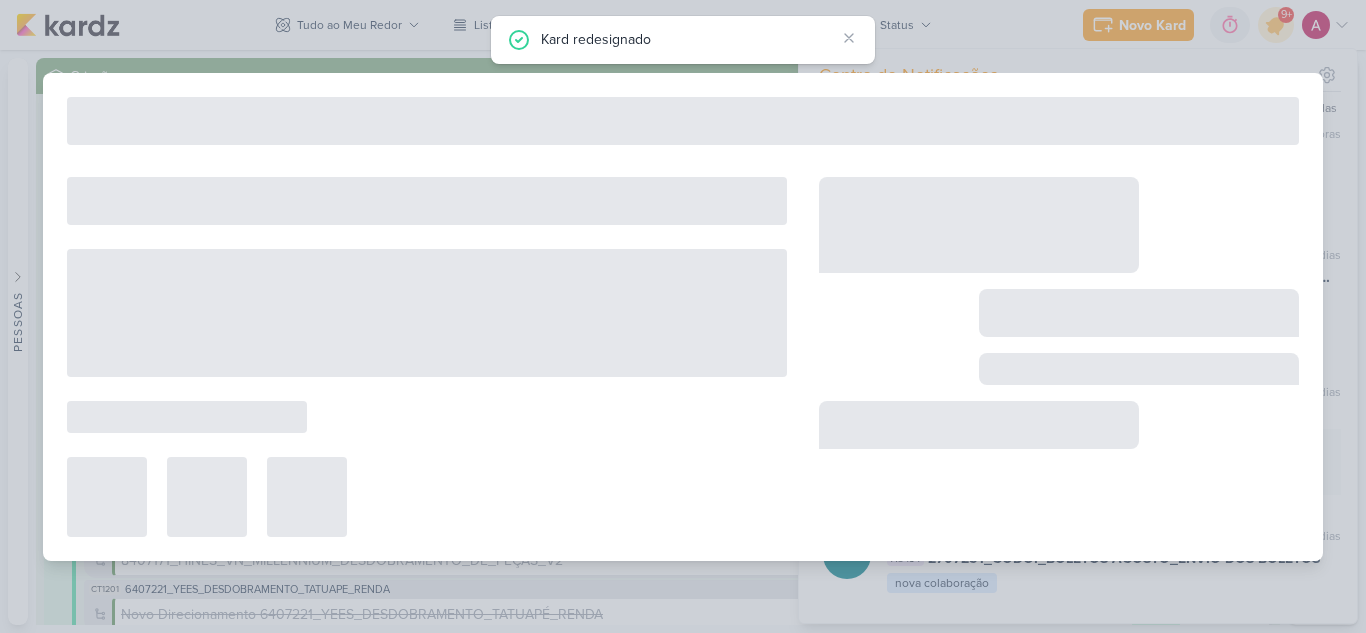 type on "Disparo Teste | Régua 7 e 8 | Grupo Godoi | Agosto" 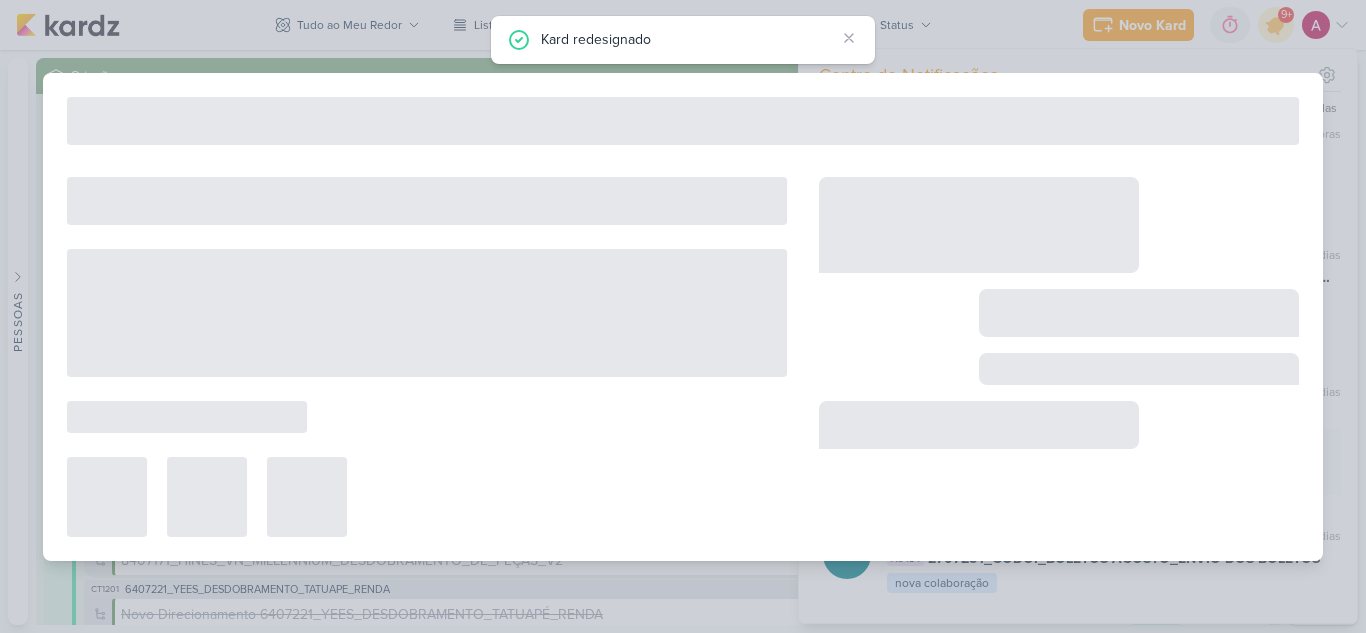 type on "31 de julho de 2025 às 23:59" 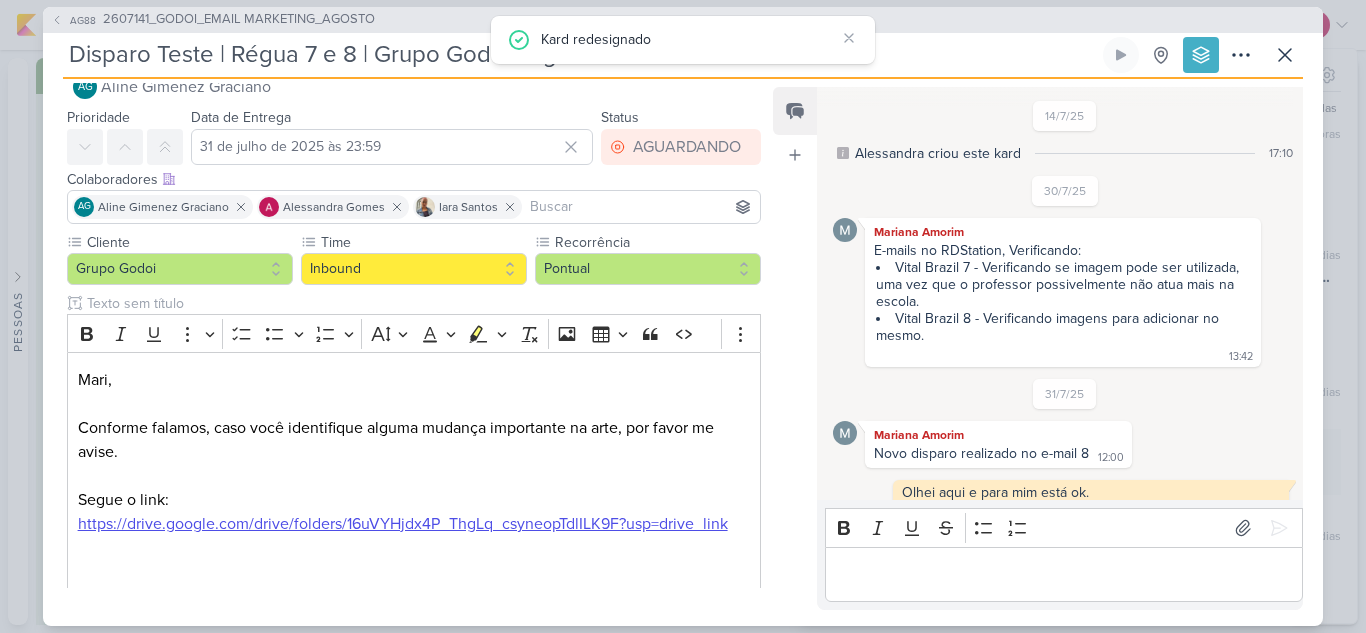 scroll, scrollTop: 0, scrollLeft: 0, axis: both 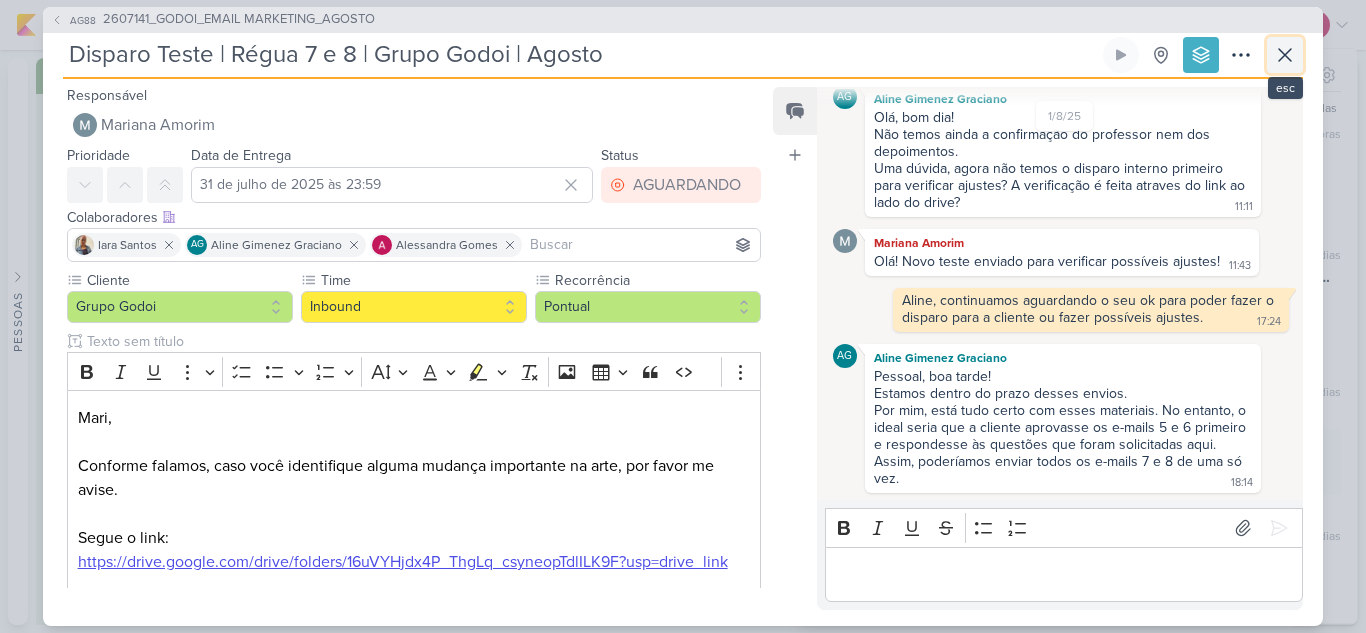 click 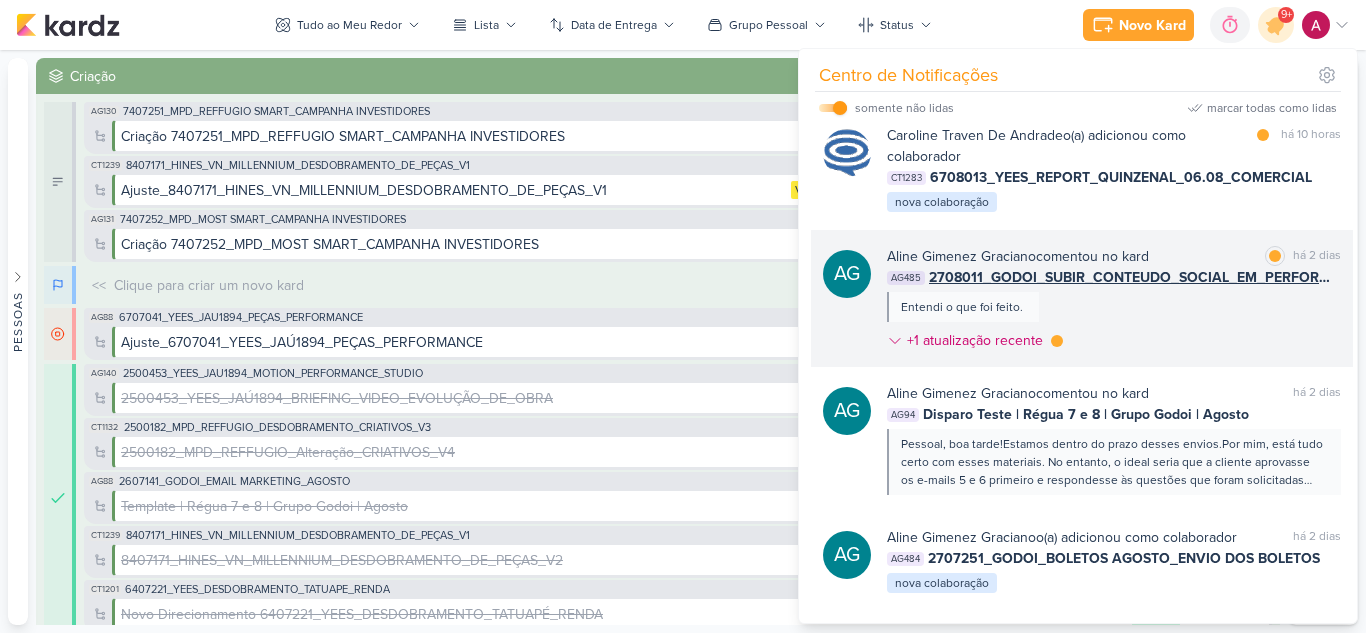 click on "Aline Gimenez Graciano  comentou no kard
marcar como lida
há 2 dias
AG485
2708011_GODOI_SUBIR_CONTEUDO_SOCIAL_EM_PERFORMANCE_SABIN
Entendi o que foi feito.
+1 atualização recente" at bounding box center [1114, 302] 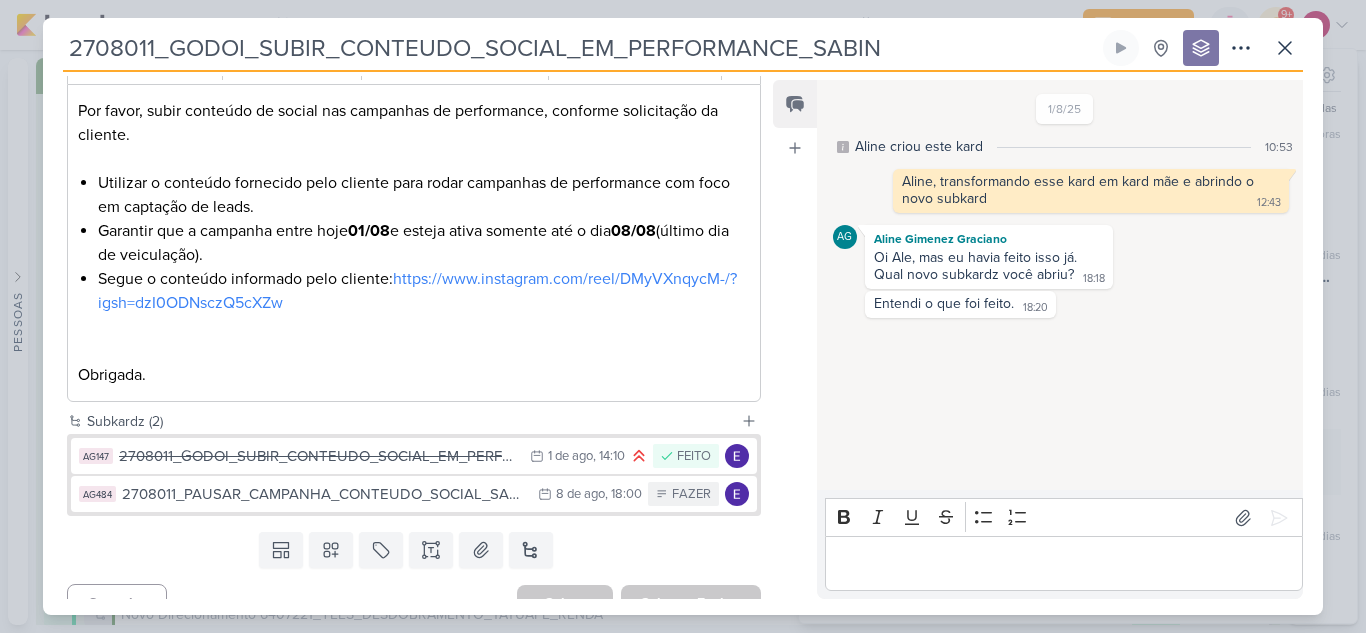 scroll, scrollTop: 328, scrollLeft: 0, axis: vertical 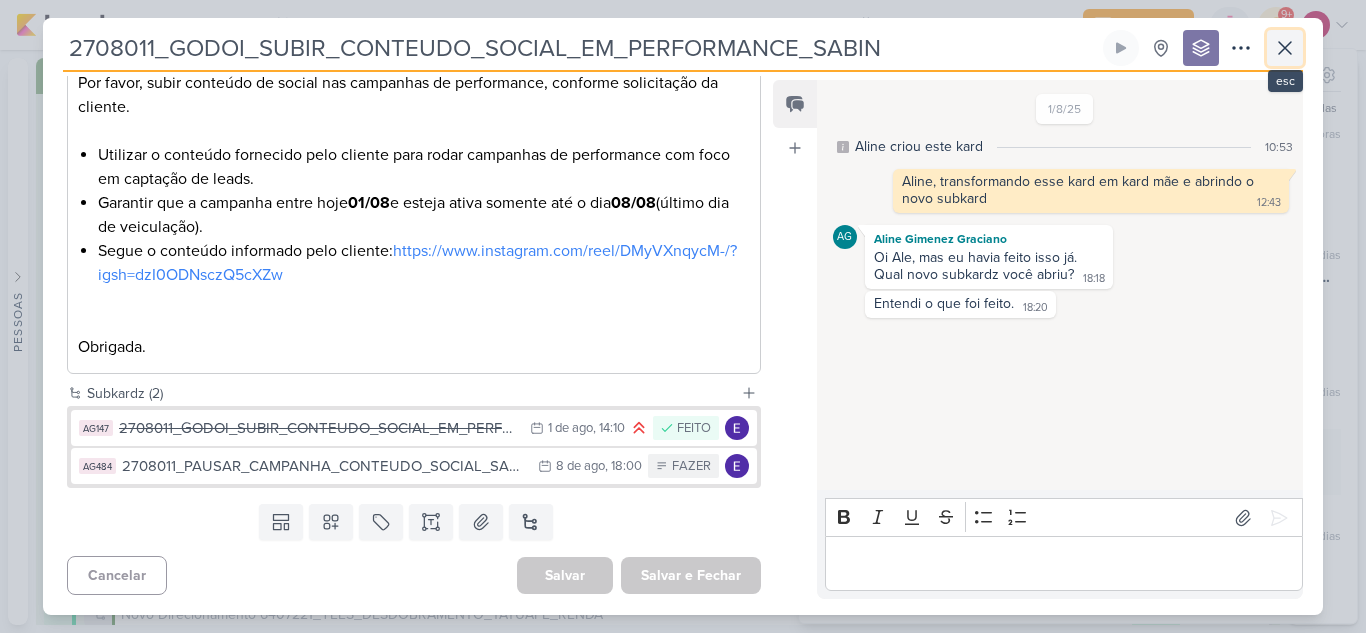 click 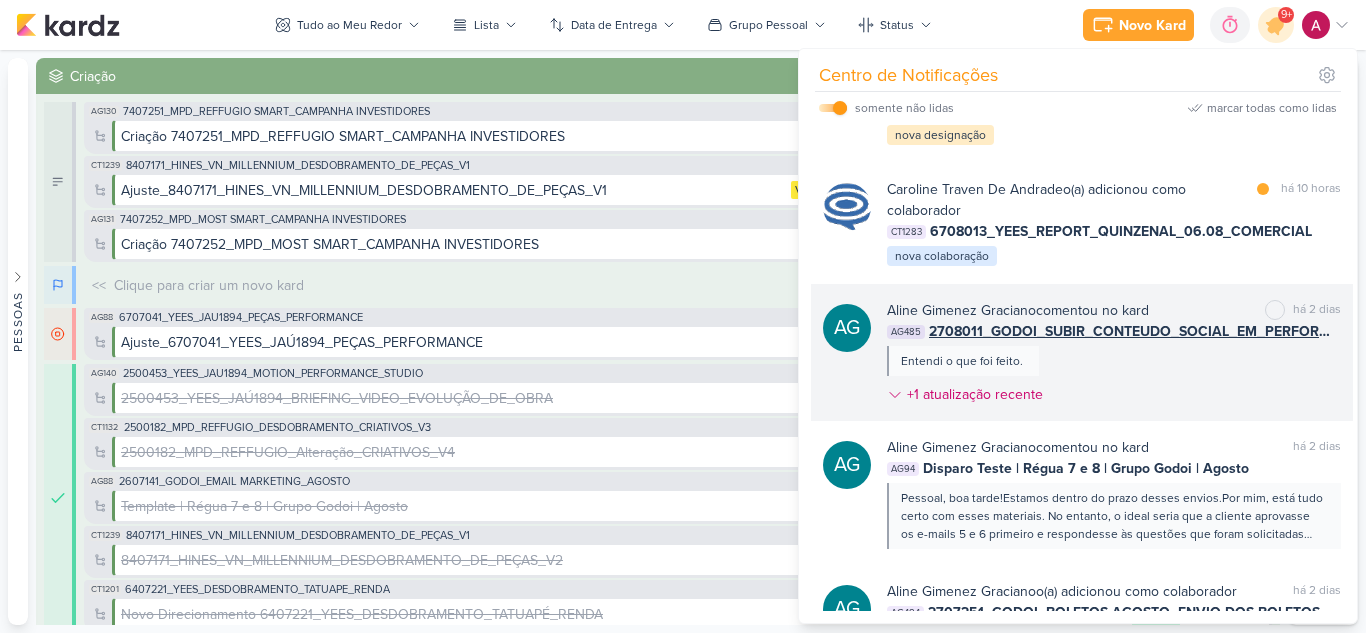 scroll, scrollTop: 4981, scrollLeft: 0, axis: vertical 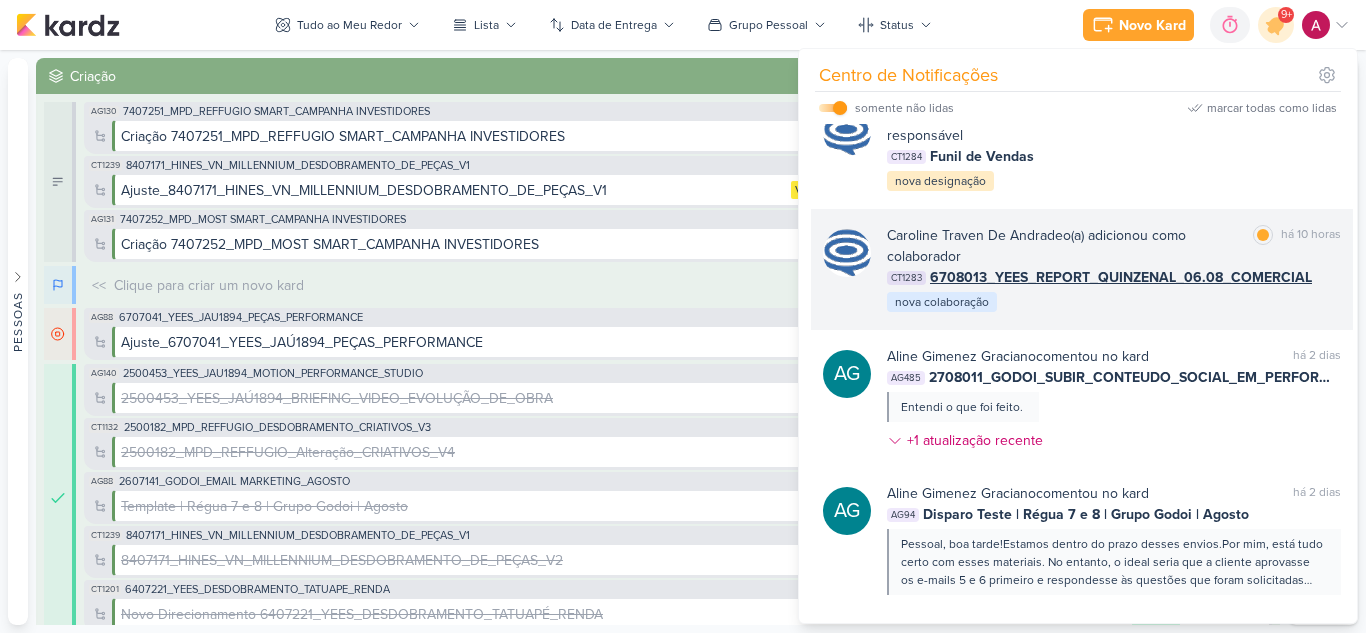 click on "Caroline Traven De Andrade  o(a) adicionou como colaborador
marcar como lida
há 10 horas
CT1283
6708013_YEES_REPORT_QUINZENAL_06.08_COMERCIAL
nova colaboração" at bounding box center (1082, 269) 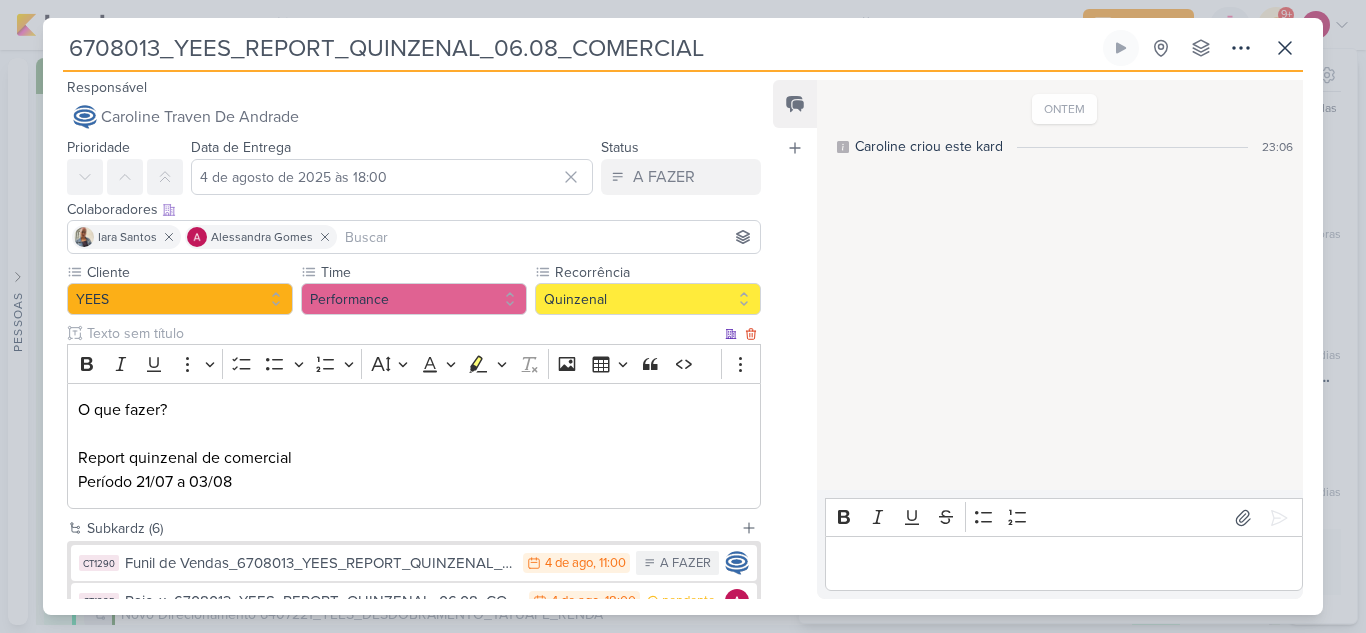 scroll, scrollTop: 0, scrollLeft: 0, axis: both 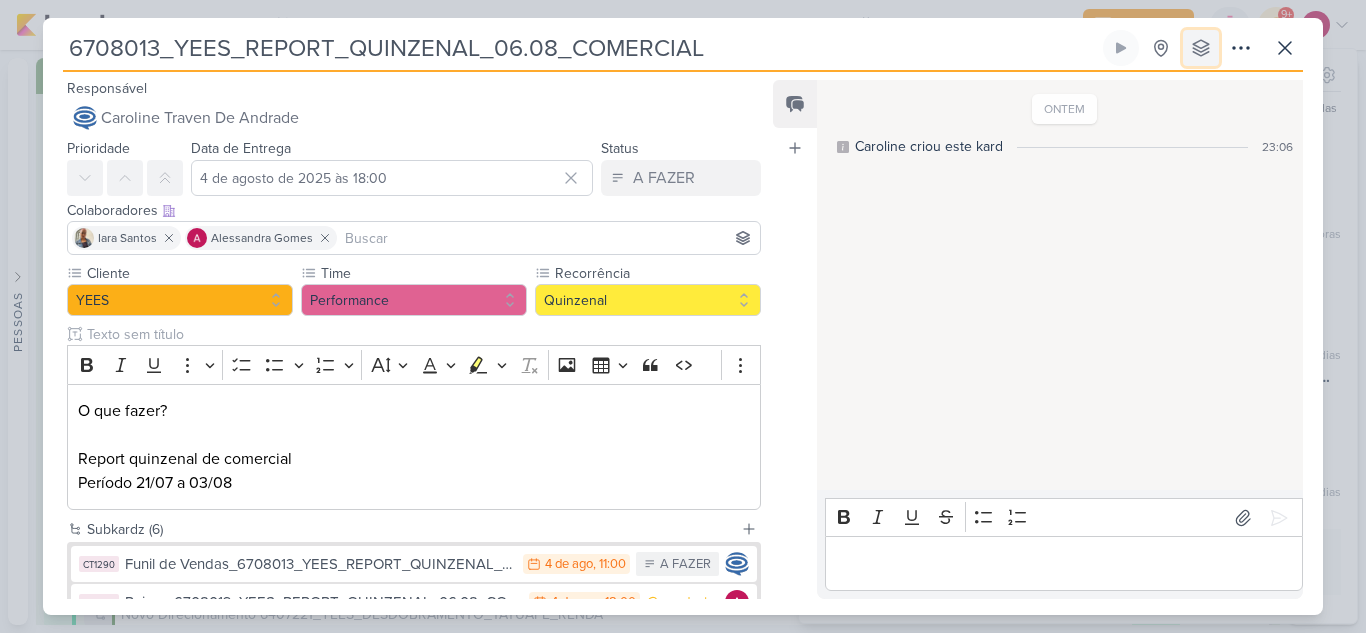click at bounding box center [1201, 48] 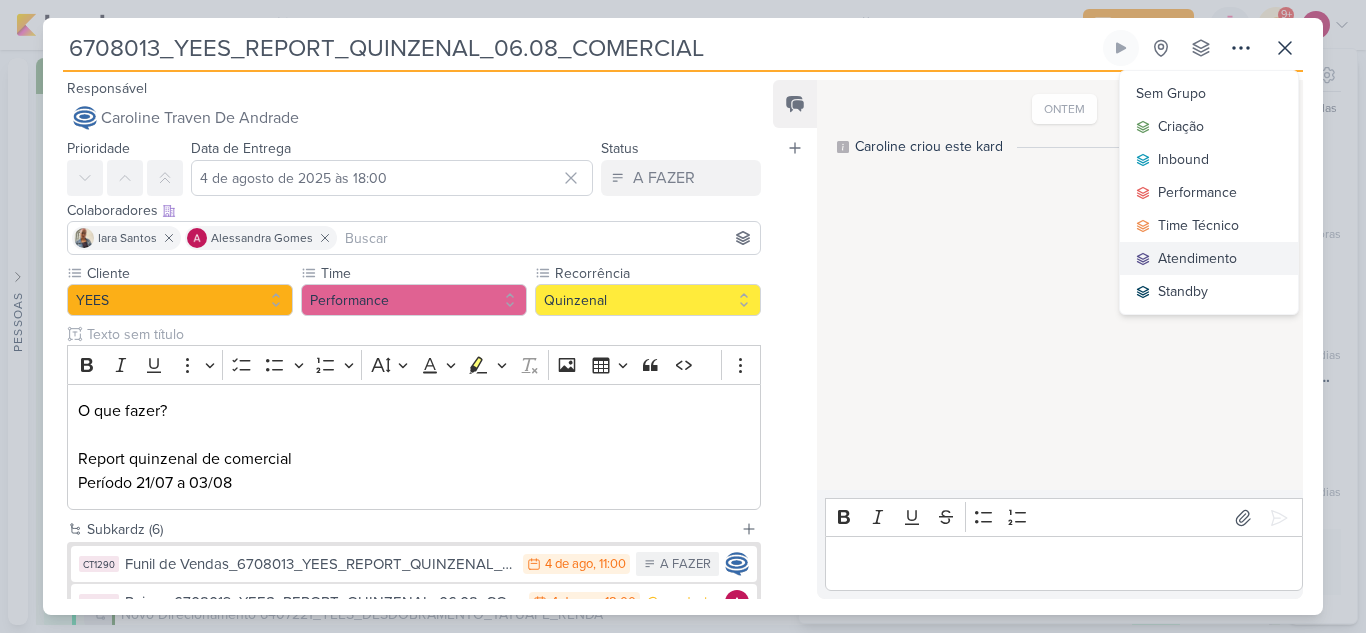 click on "Atendimento" at bounding box center [1197, 258] 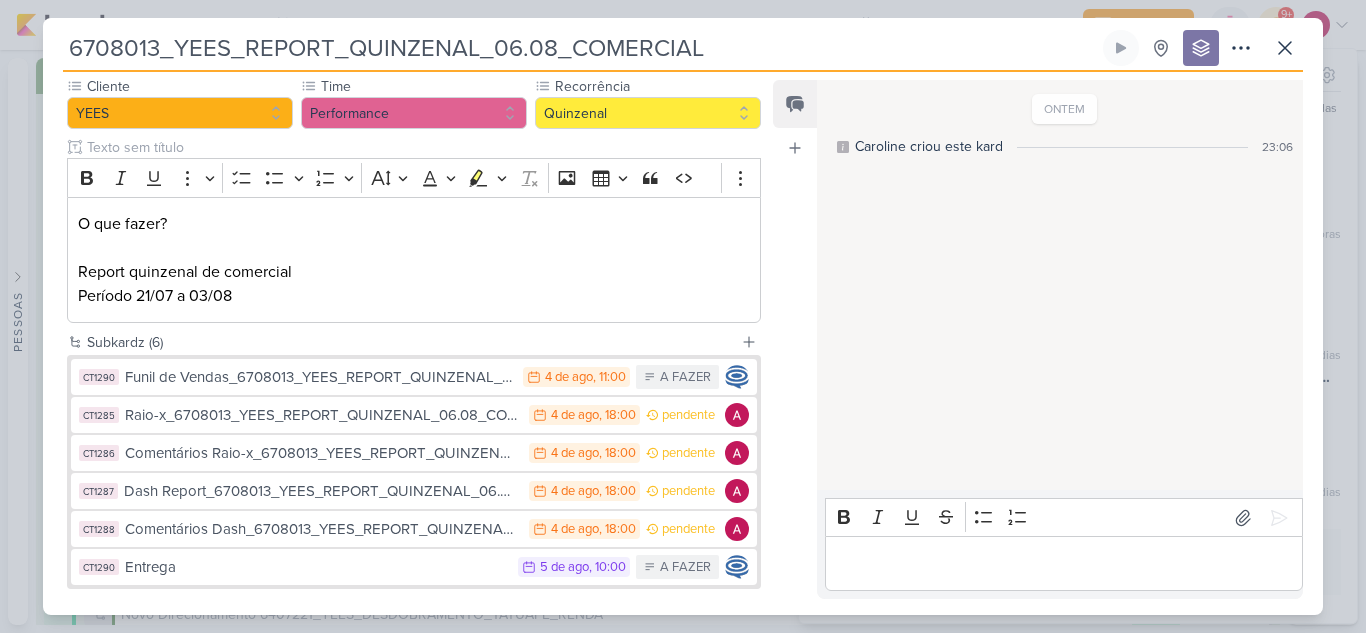 scroll, scrollTop: 200, scrollLeft: 0, axis: vertical 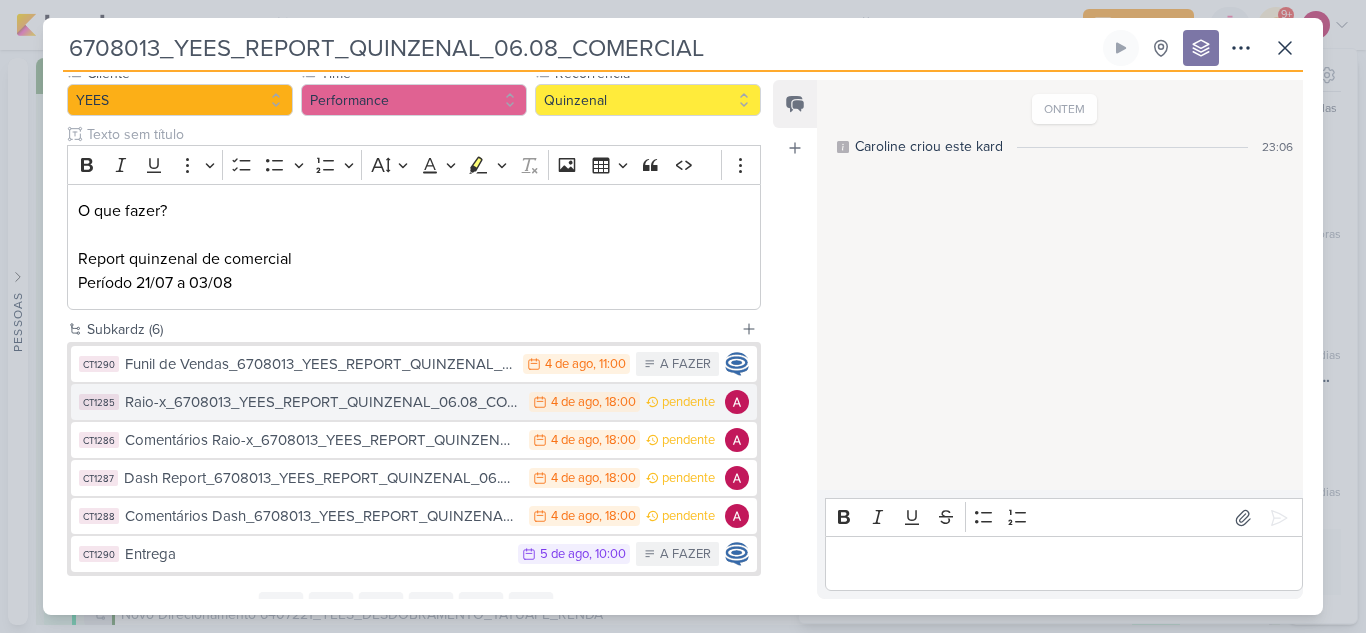 click on "Raio-x_6708013_YEES_REPORT_QUINZENAL_06.08_COMERCIAL" at bounding box center [322, 402] 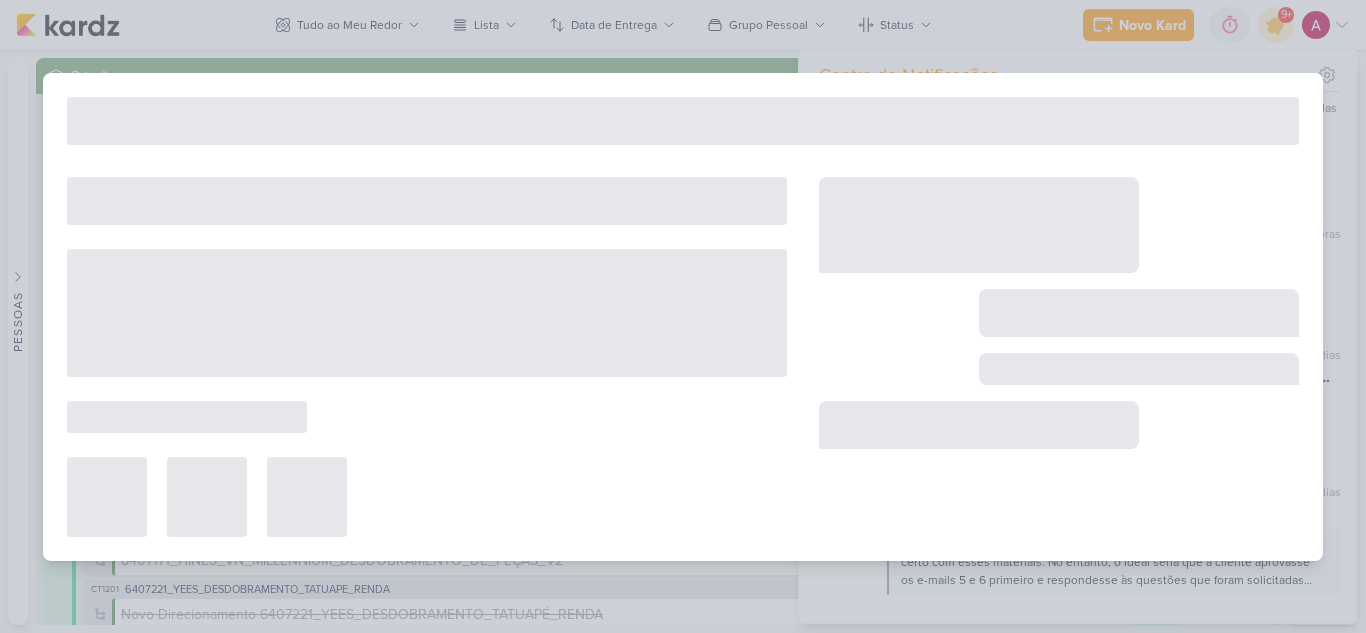 type on "Raio-x_6708013_YEES_REPORT_QUINZENAL_06.08_COMERCIAL" 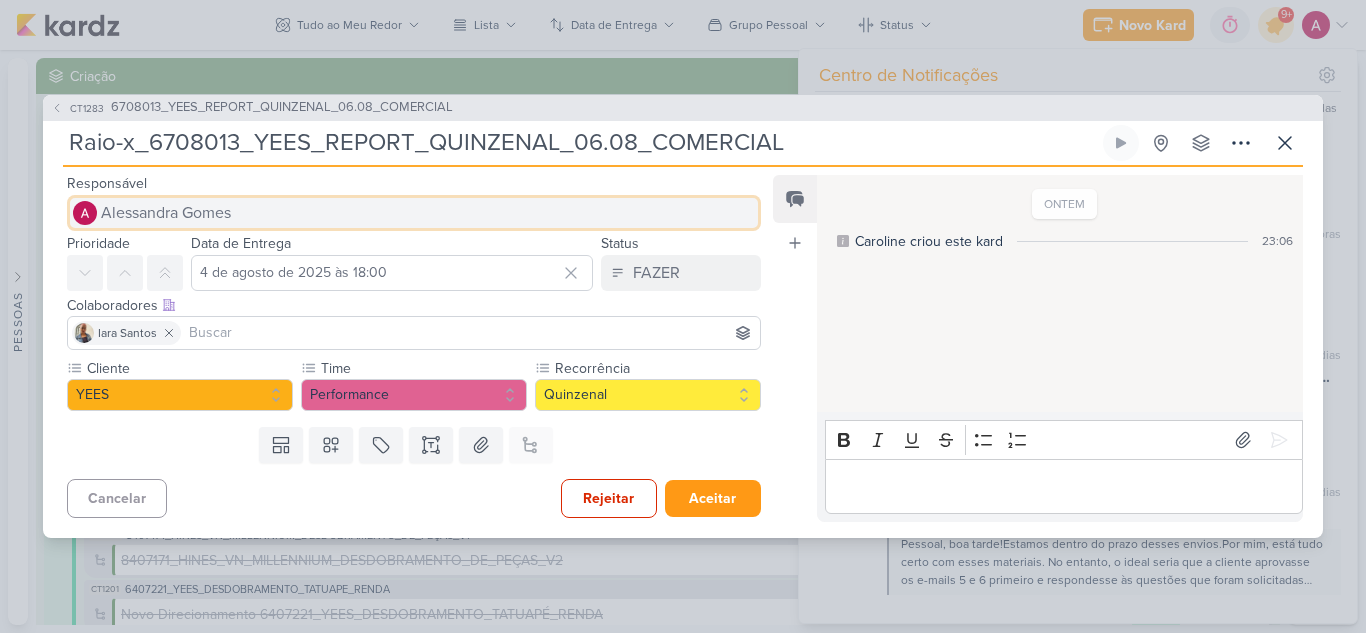 click on "Alessandra Gomes" at bounding box center (166, 213) 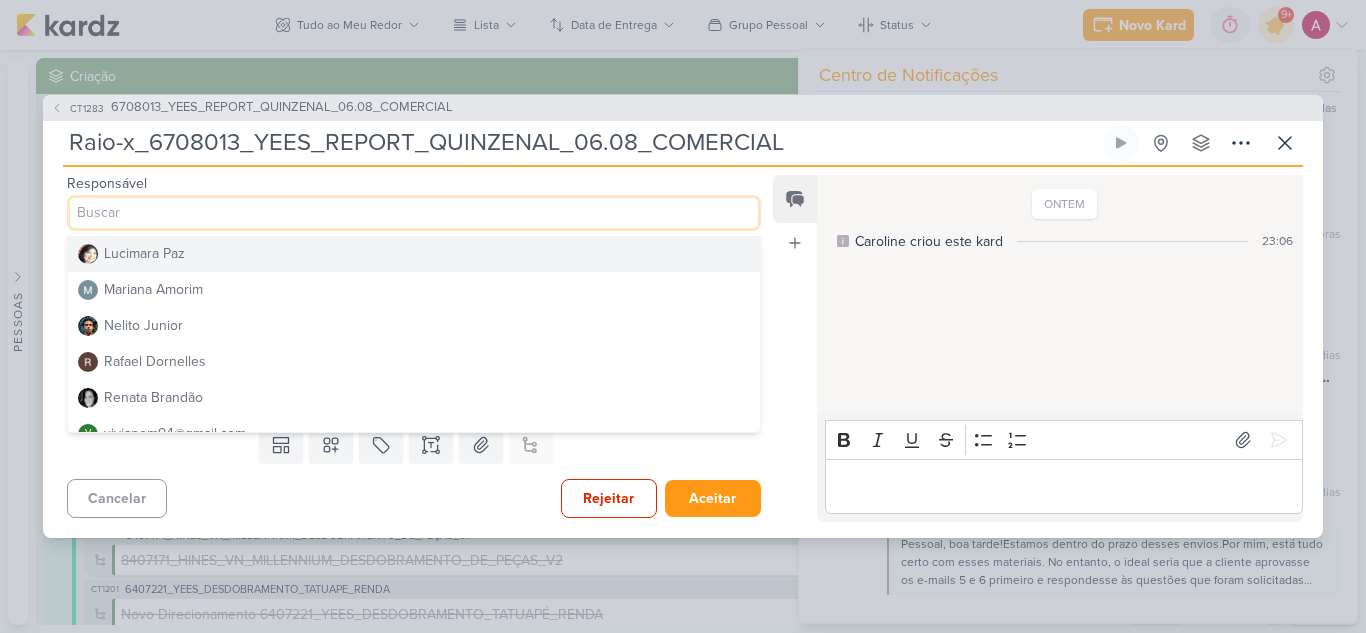 scroll, scrollTop: 342, scrollLeft: 0, axis: vertical 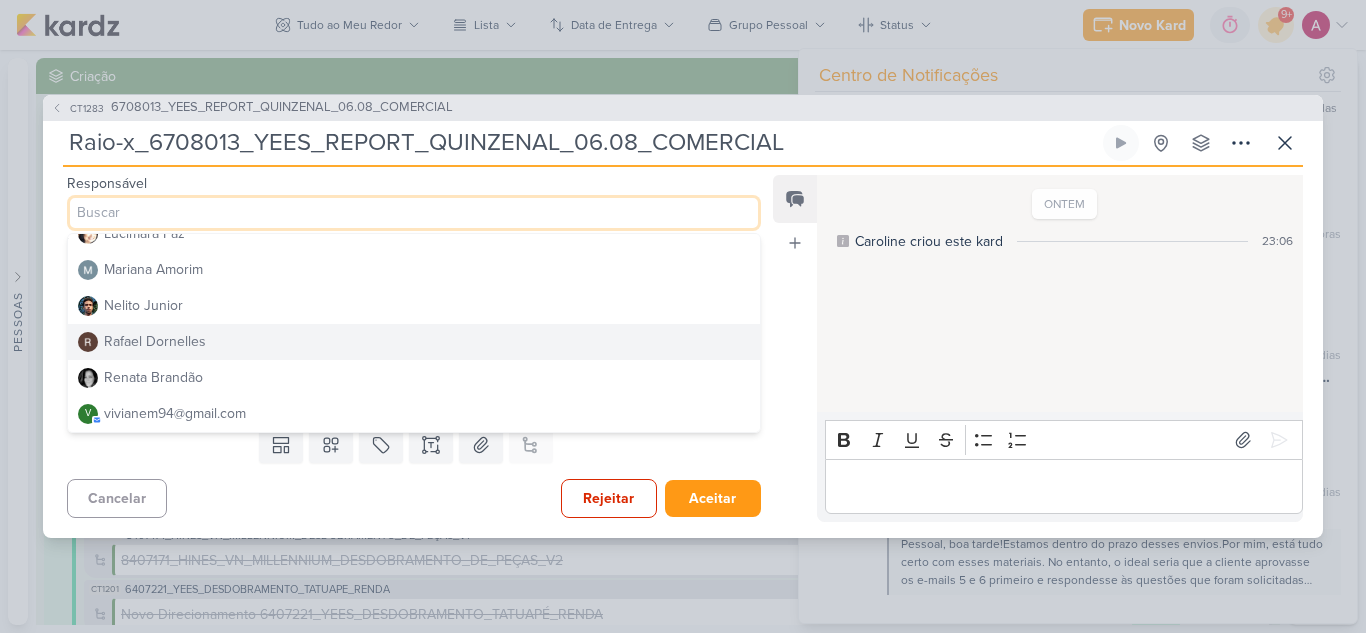 click on "Rafael Dornelles" at bounding box center (155, 341) 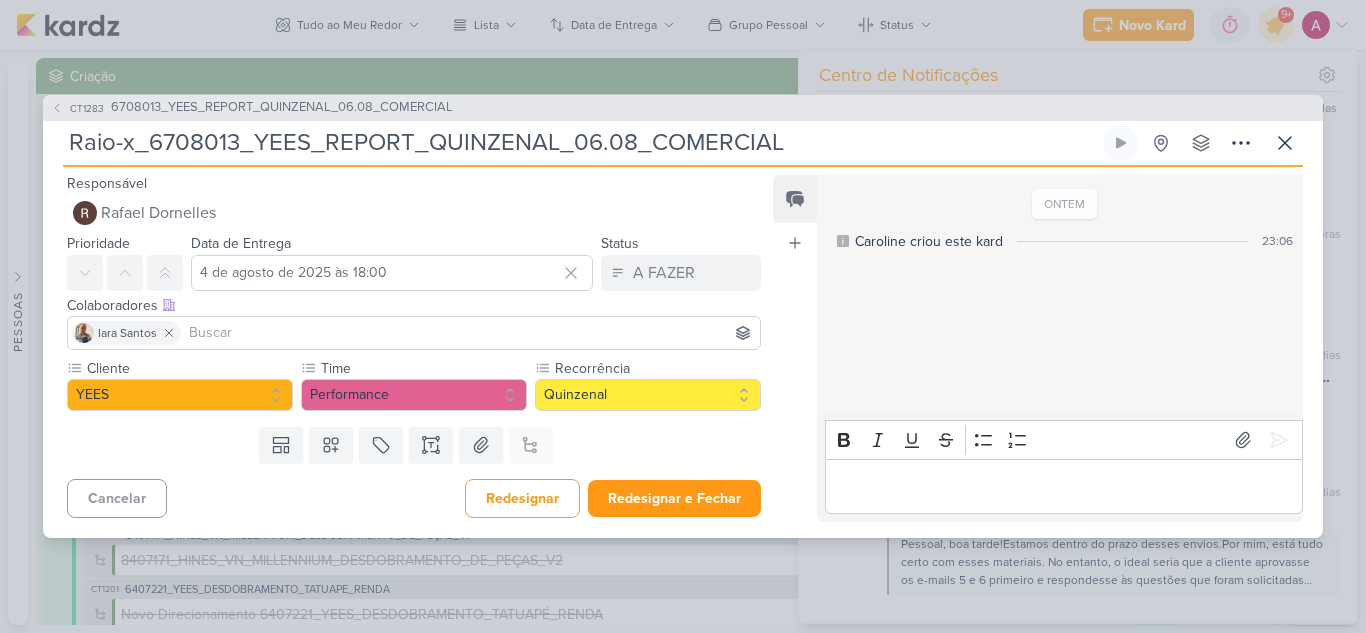 click at bounding box center (470, 333) 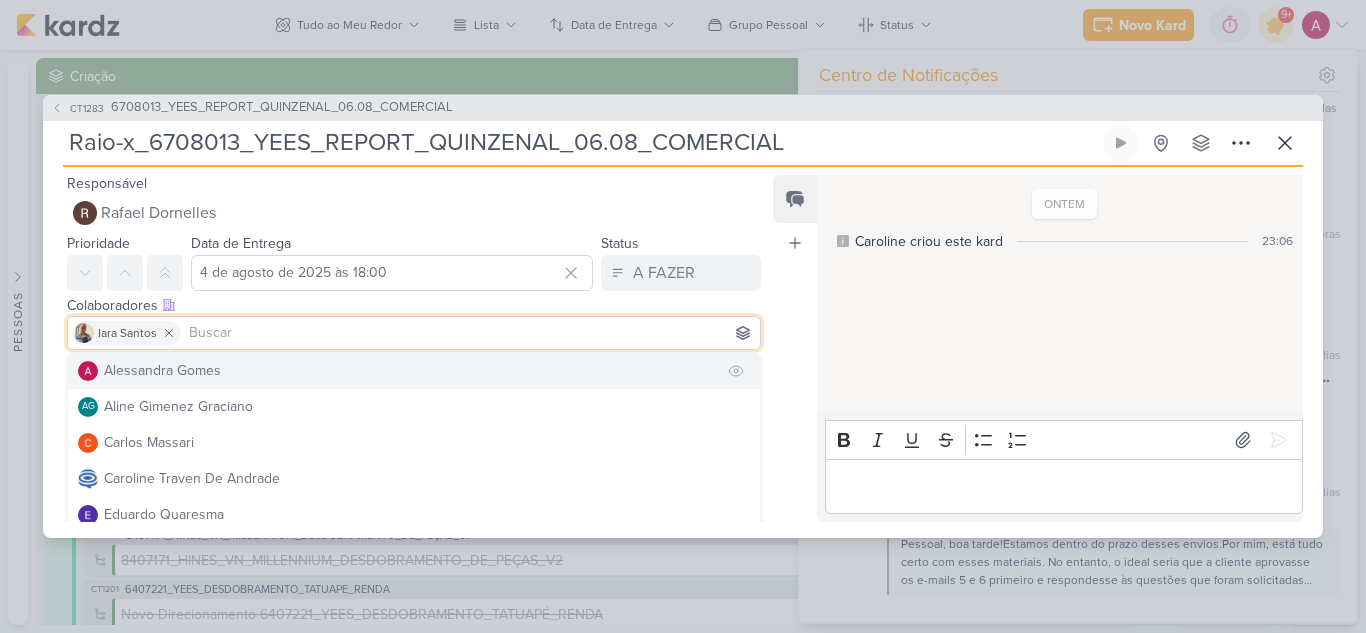 click on "Alessandra Gomes" at bounding box center (414, 371) 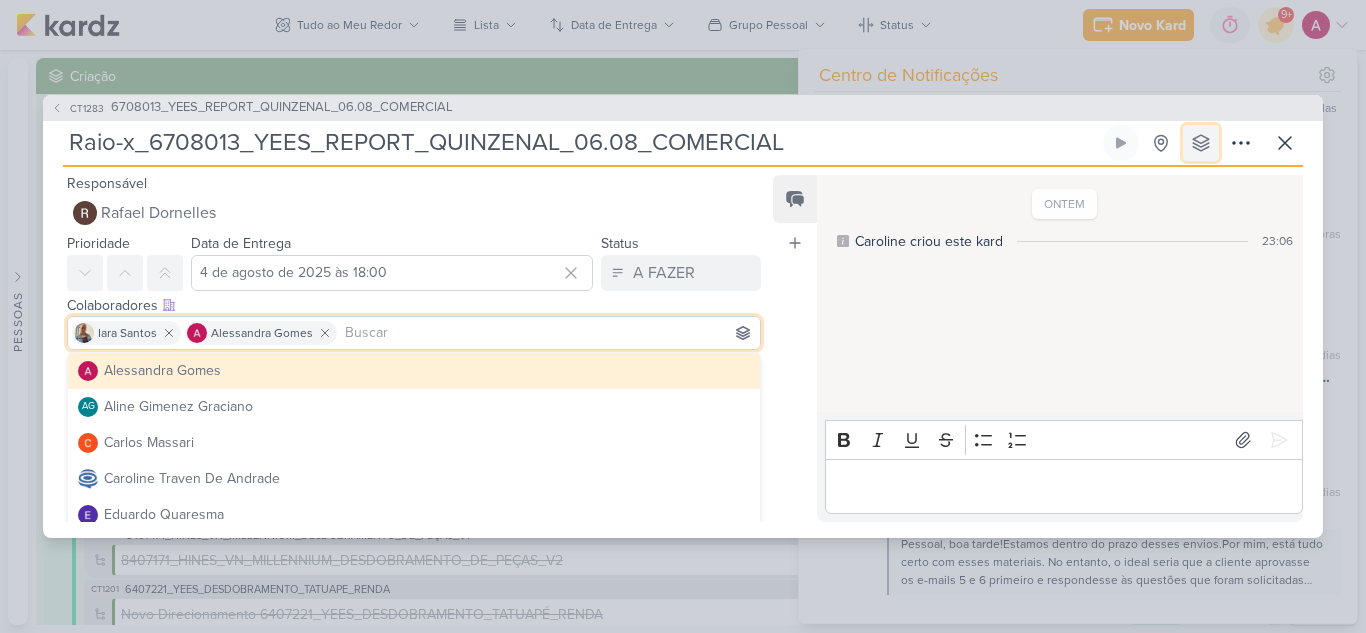 click at bounding box center (1201, 143) 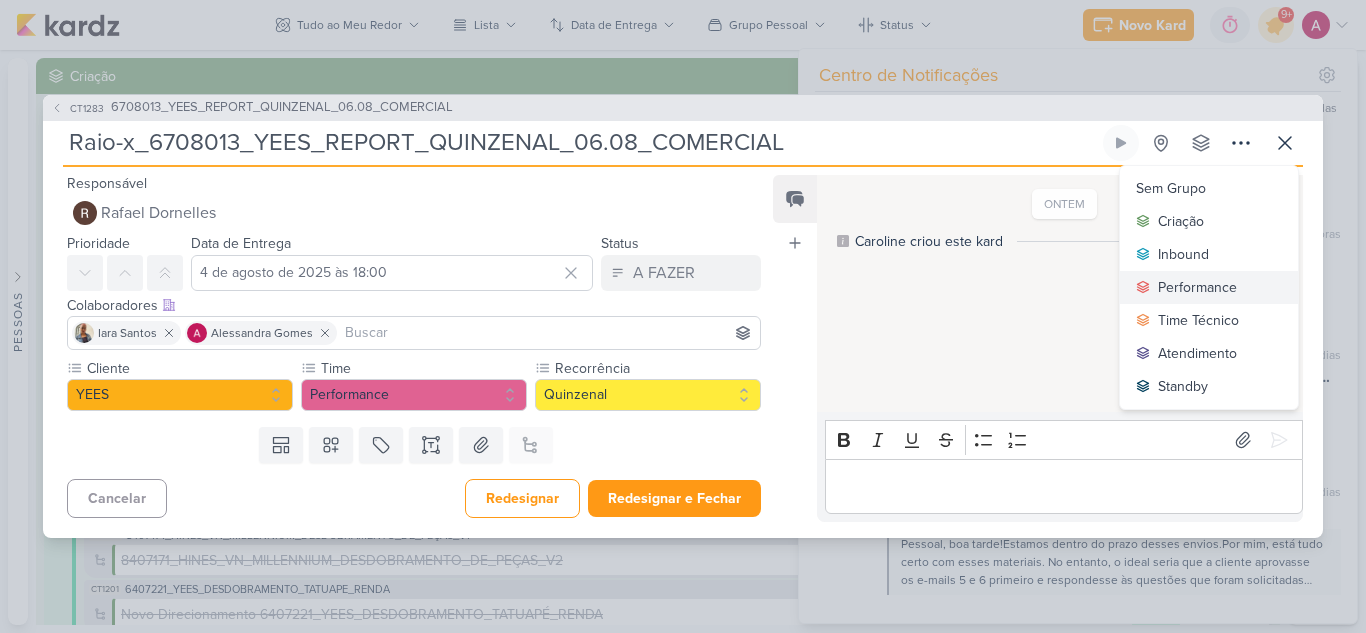 click on "Performance" at bounding box center [1197, 287] 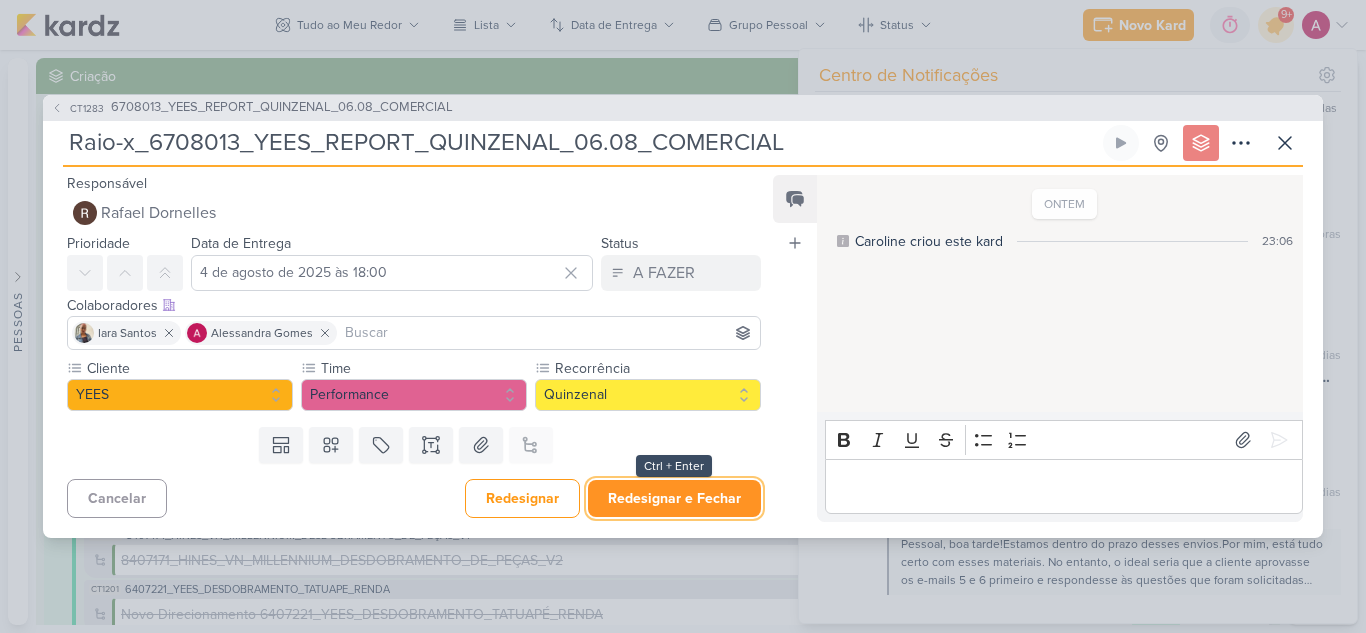 click on "Redesignar e Fechar" at bounding box center (674, 498) 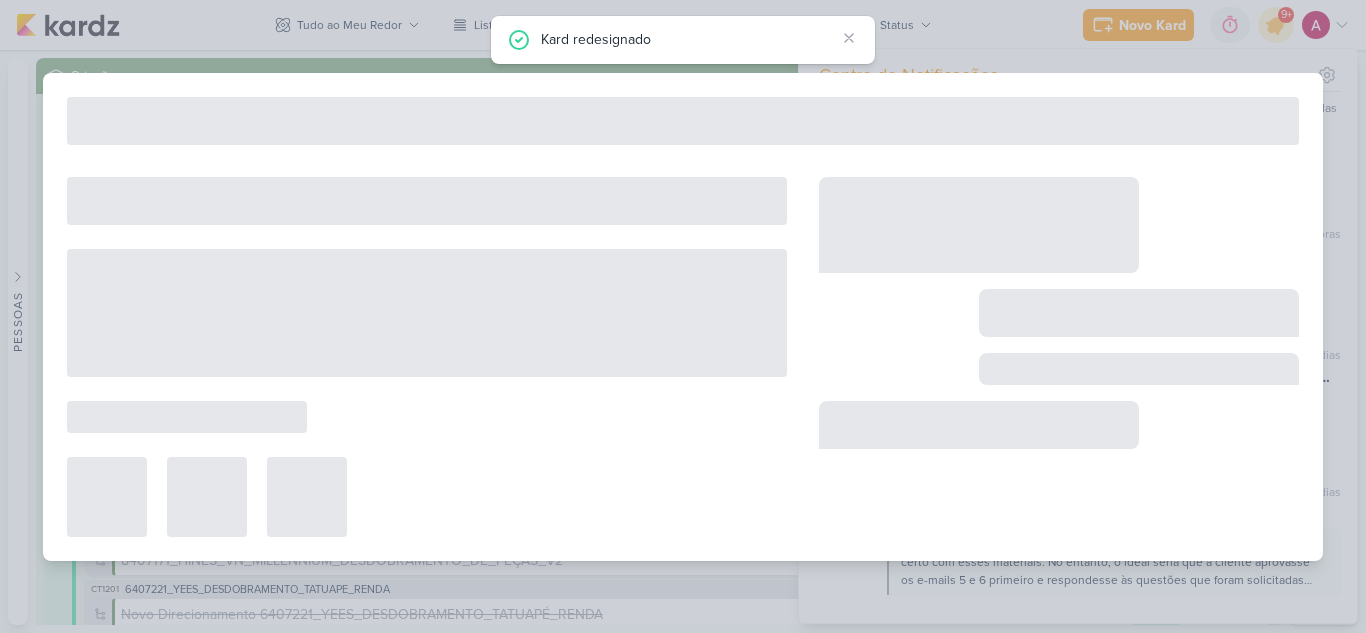 type on "6708013_YEES_REPORT_QUINZENAL_06.08_COMERCIAL" 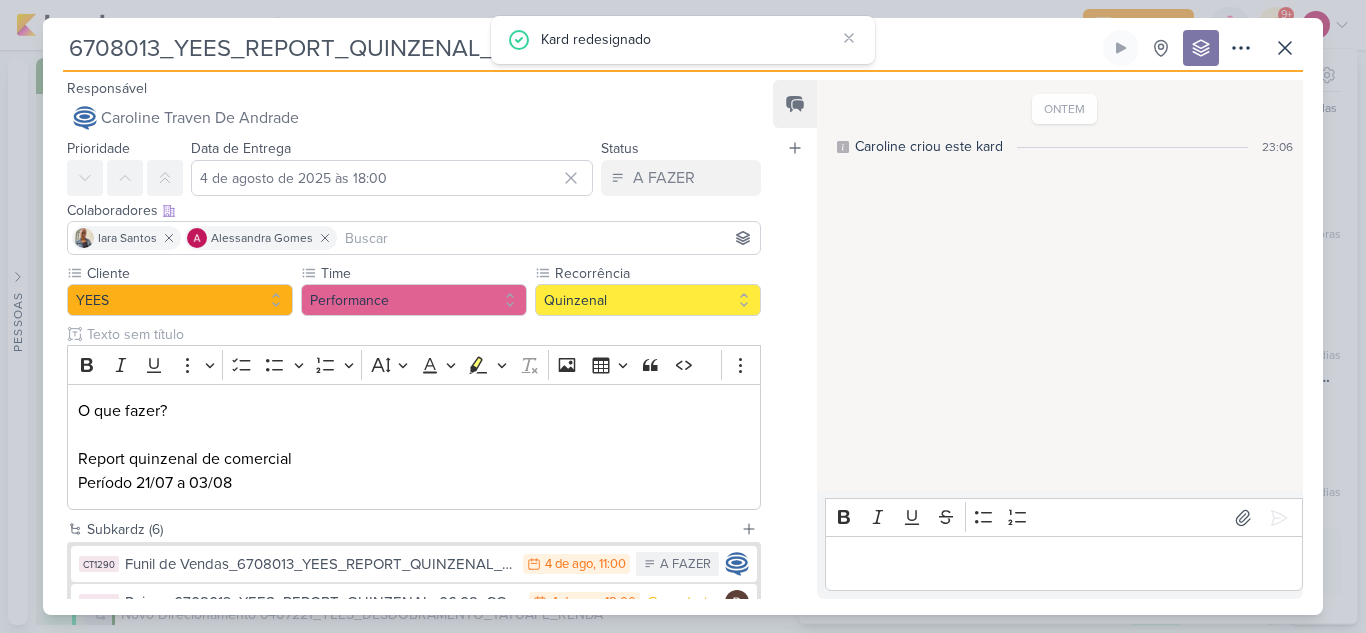 click at bounding box center [548, 238] 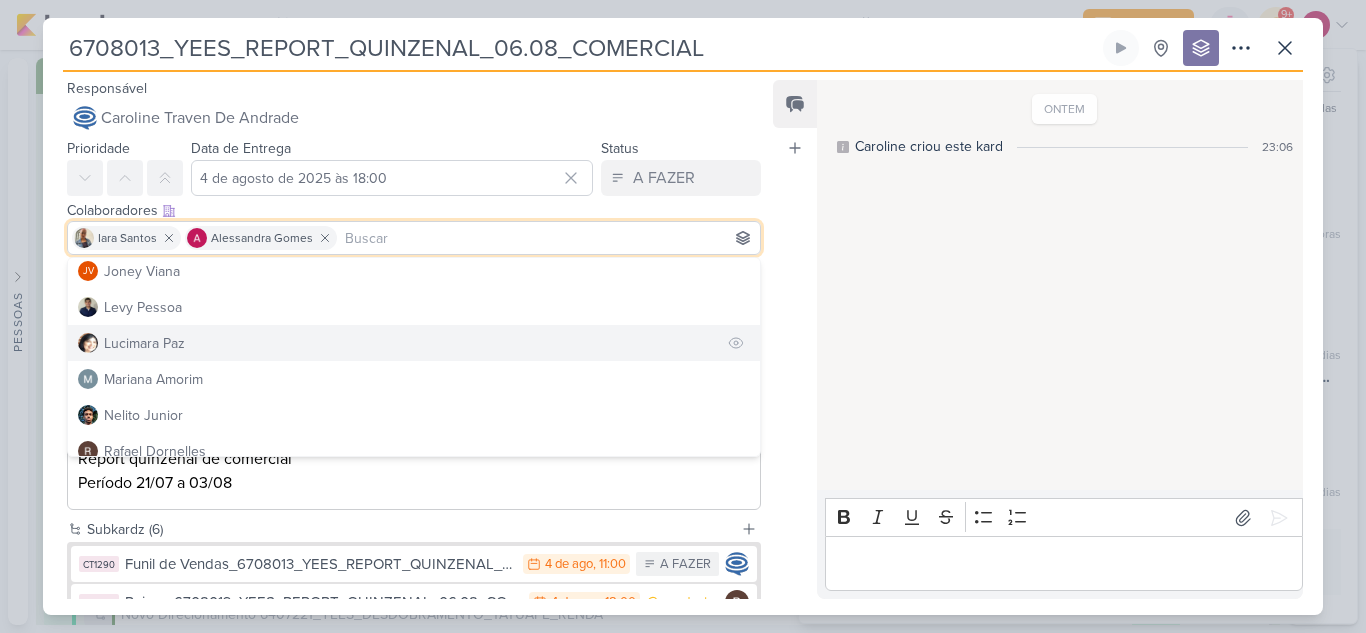 scroll, scrollTop: 300, scrollLeft: 0, axis: vertical 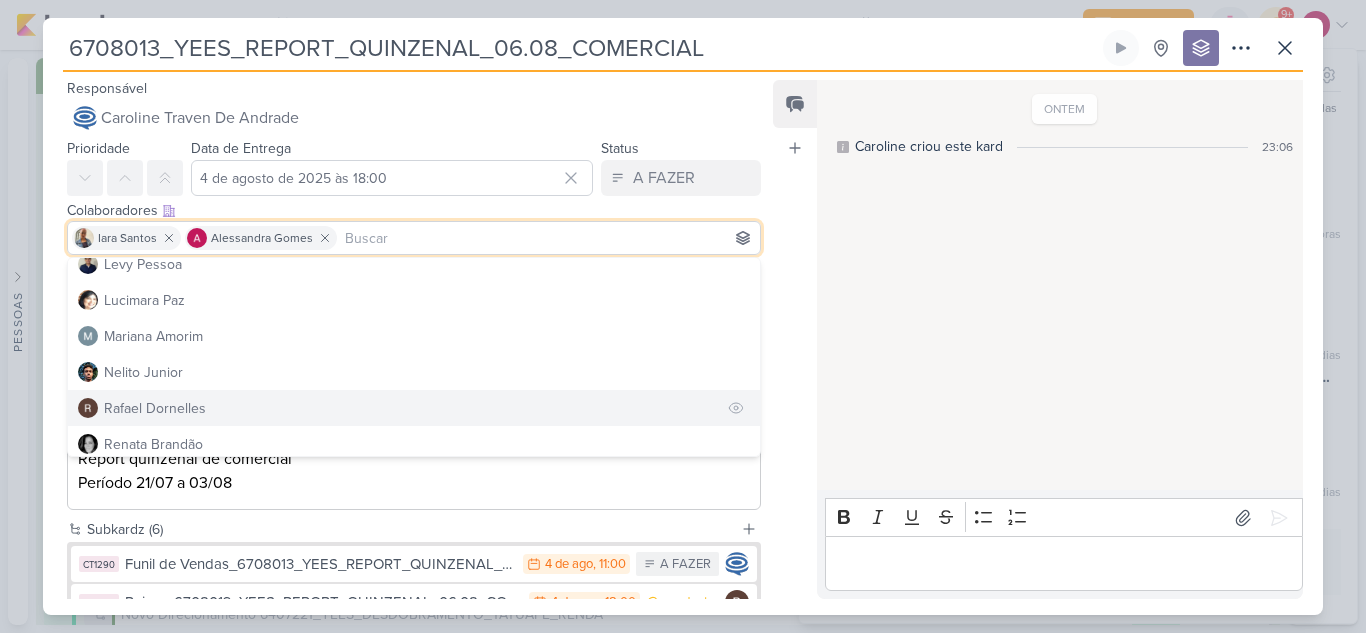 click on "Rafael Dornelles" at bounding box center [155, 408] 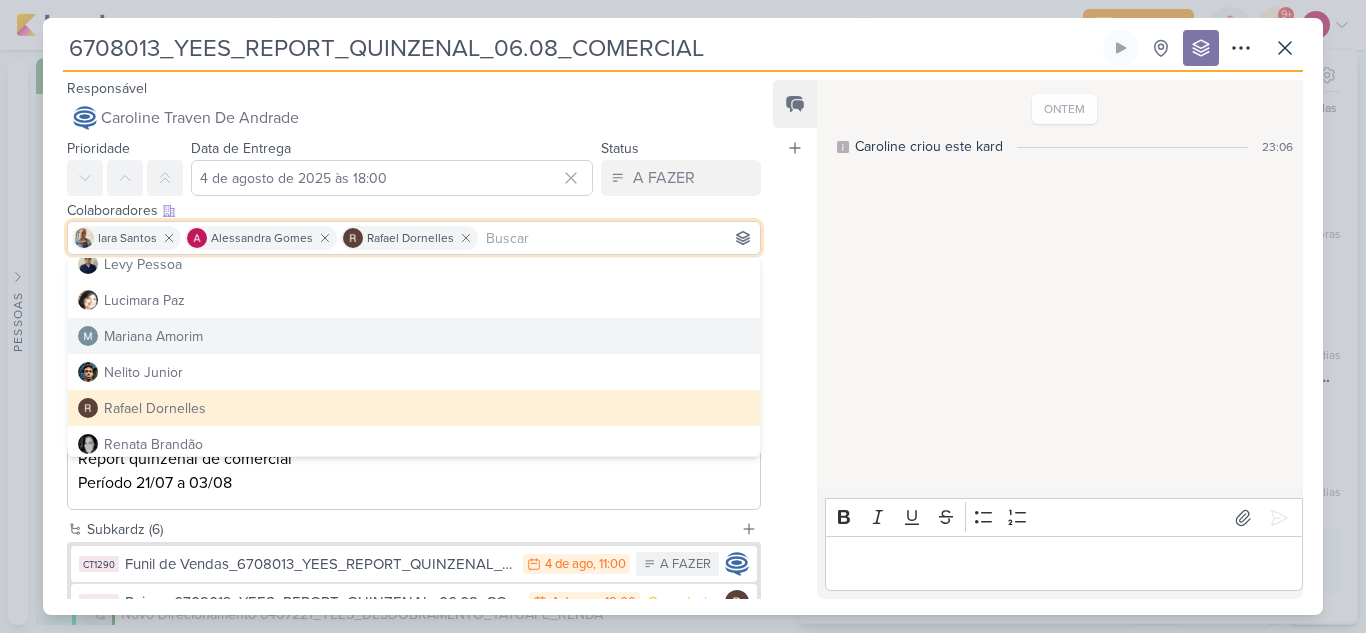 click on "ONTEM
Caroline criou este kard
23:06" at bounding box center (1059, 286) 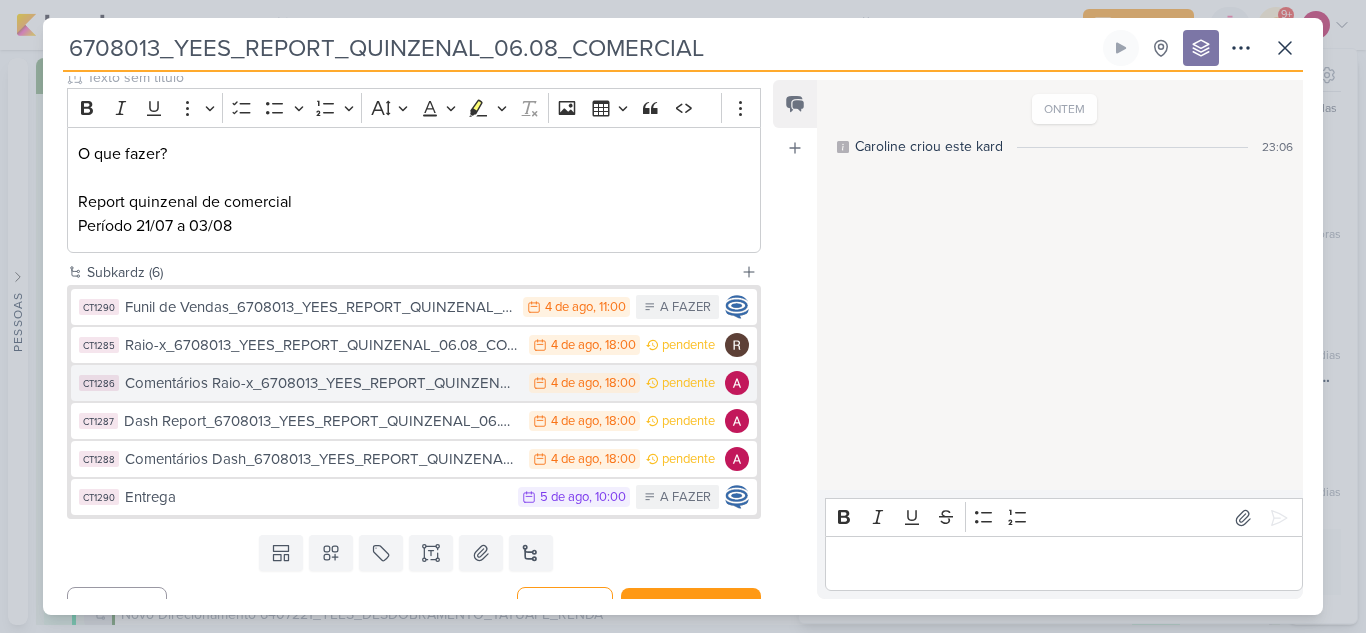 scroll, scrollTop: 288, scrollLeft: 0, axis: vertical 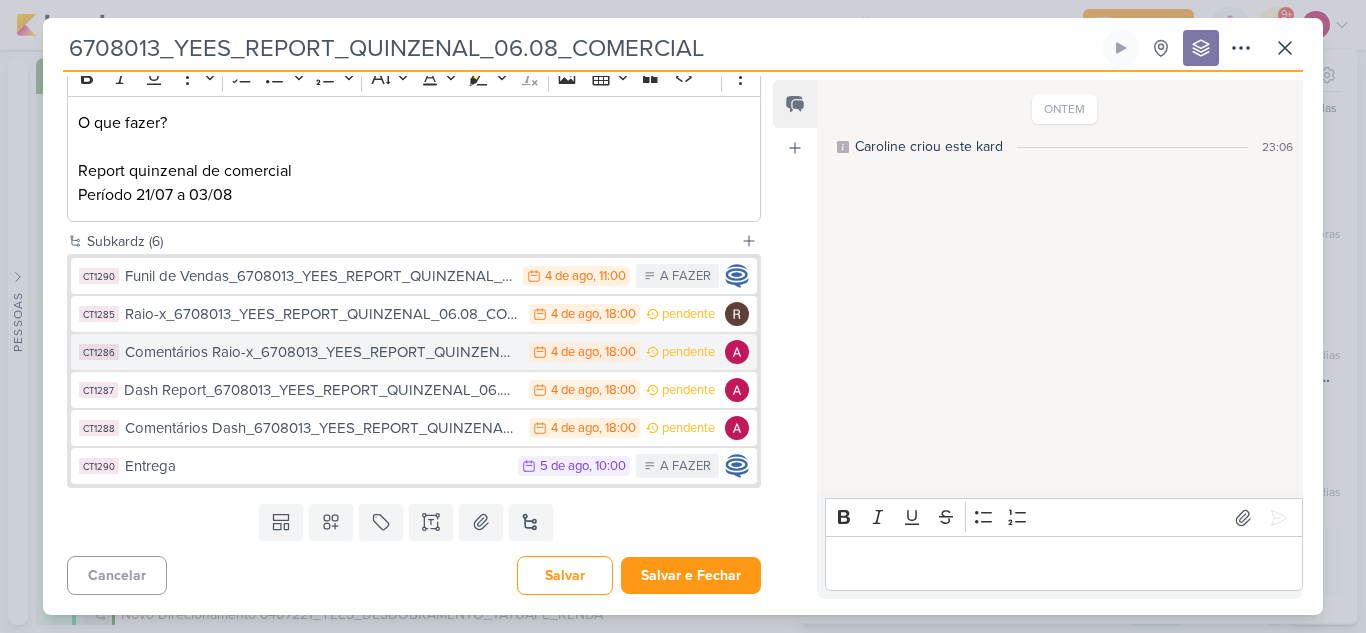 click on "Comentários Raio-x_6708013_YEES_REPORT_QUINZENAL_06.08_COMERCIAL" at bounding box center (322, 352) 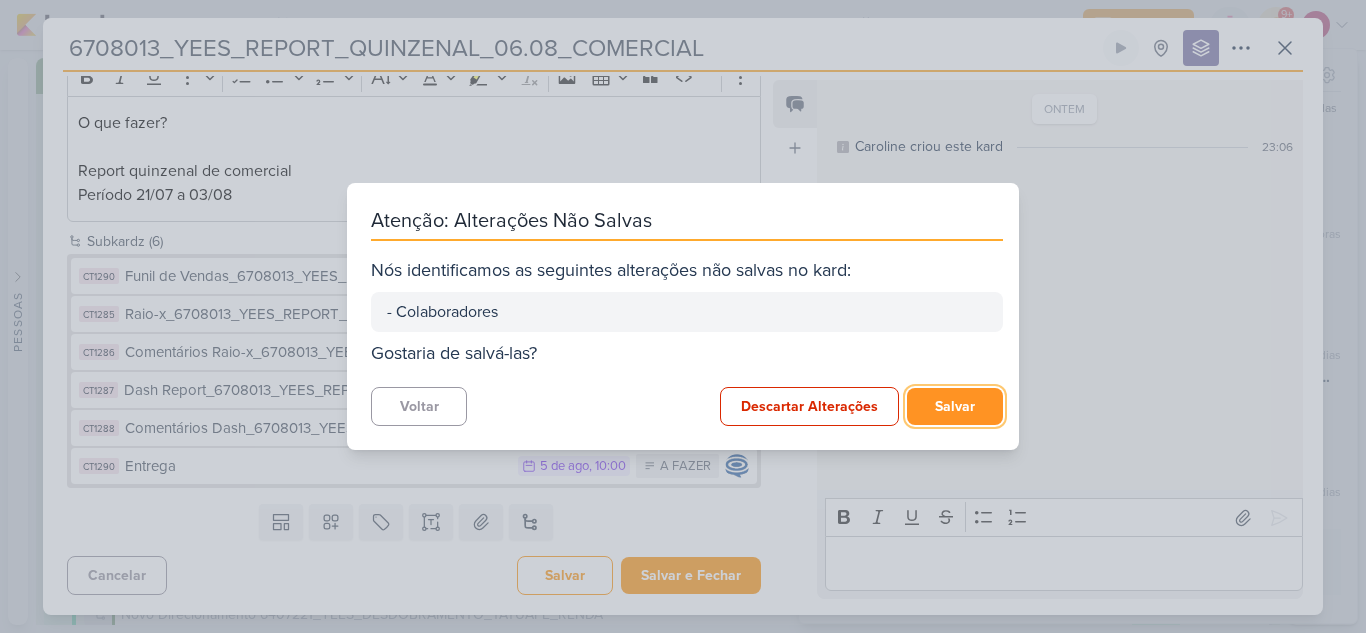 click on "Salvar" at bounding box center (955, 406) 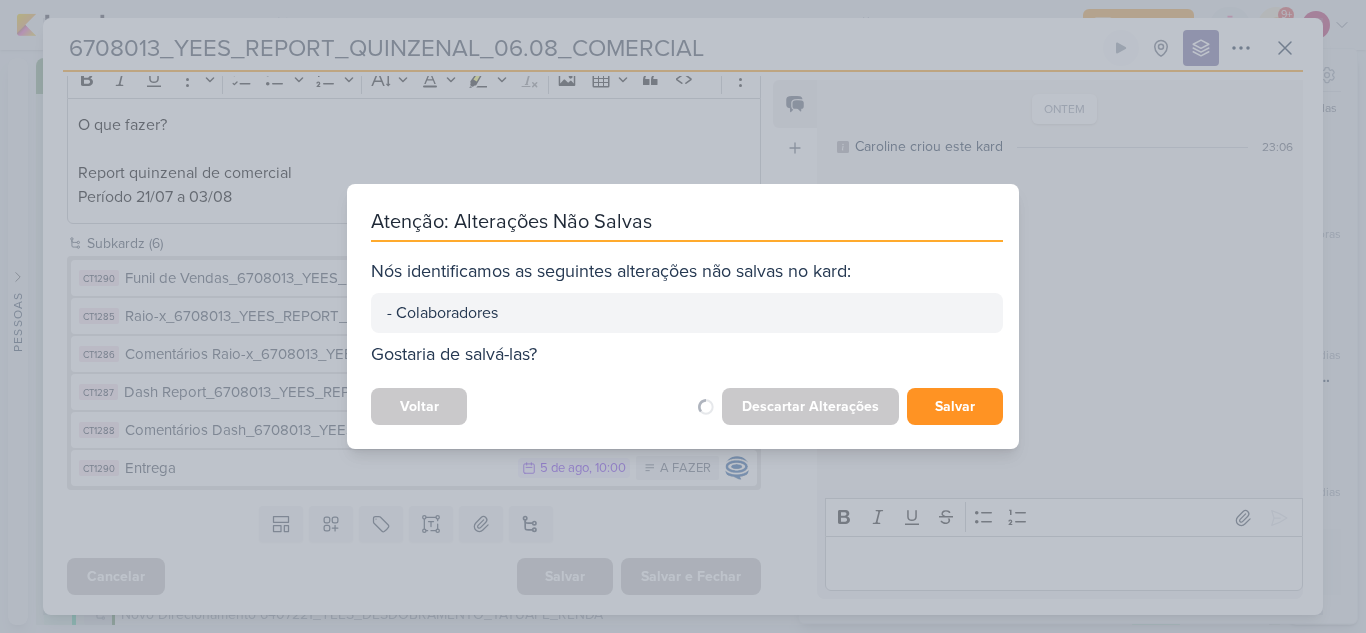 scroll, scrollTop: 286, scrollLeft: 0, axis: vertical 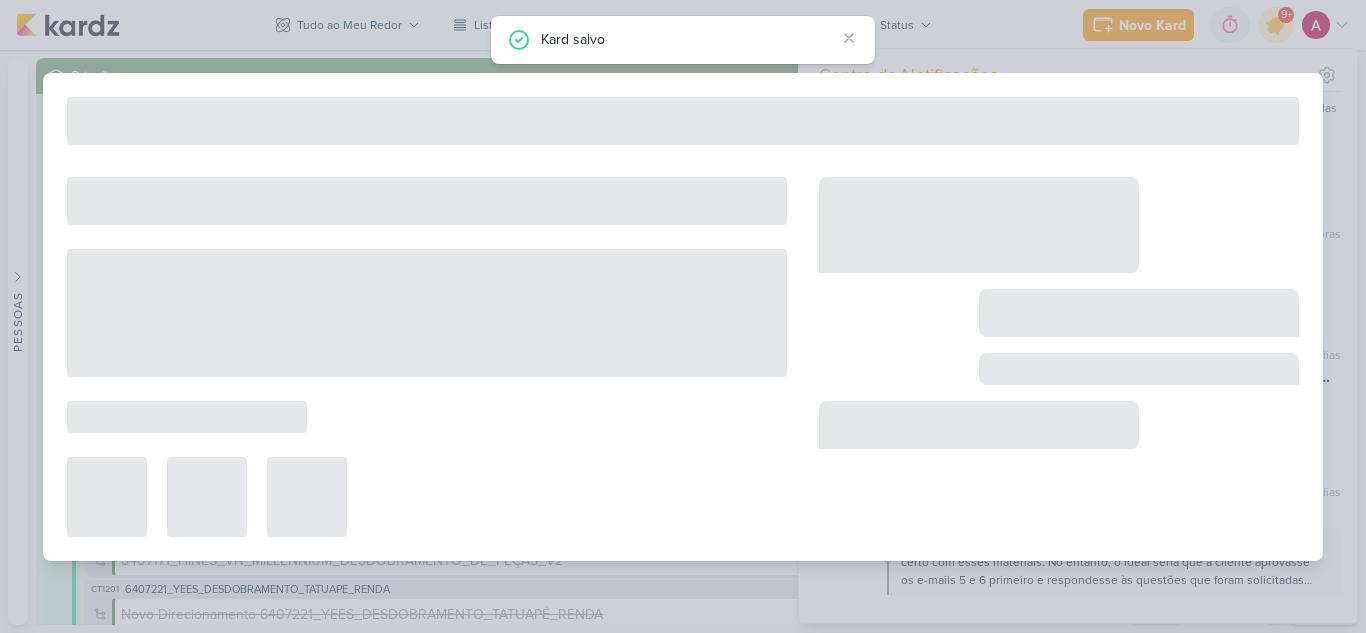 type on "Comentários Raio-x_6708013_YEES_REPORT_QUINZENAL_06.08_COMERCIAL" 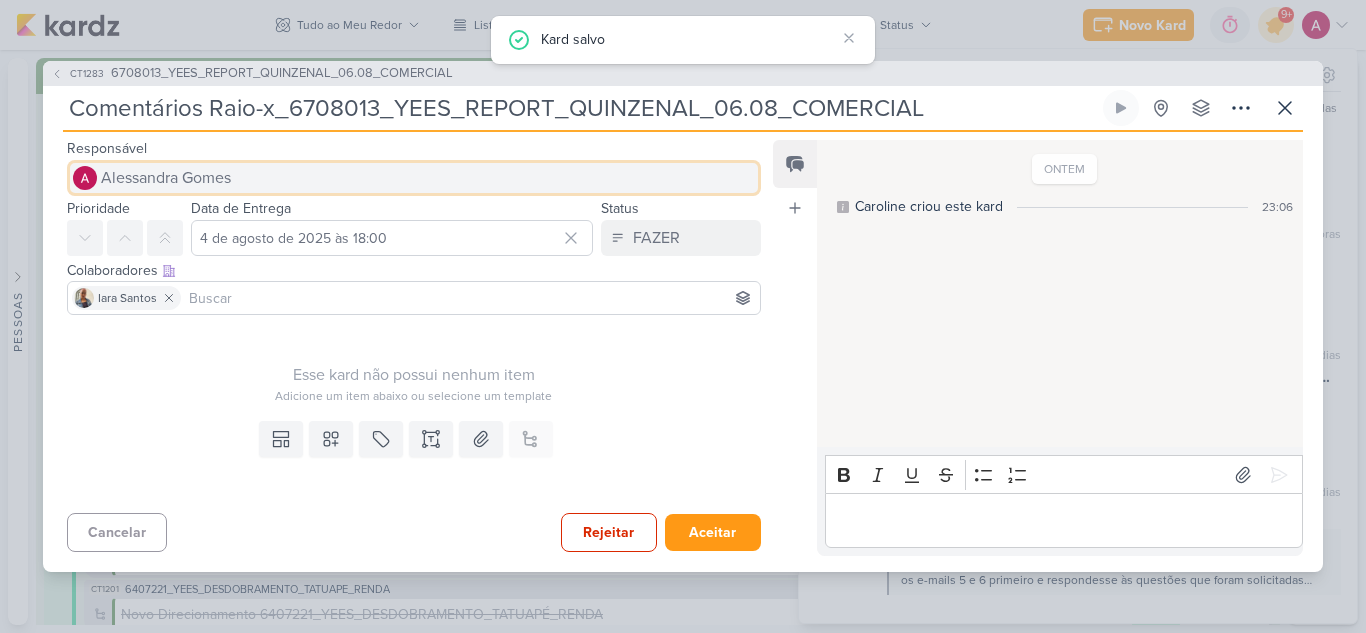 click on "Alessandra Gomes" at bounding box center (166, 178) 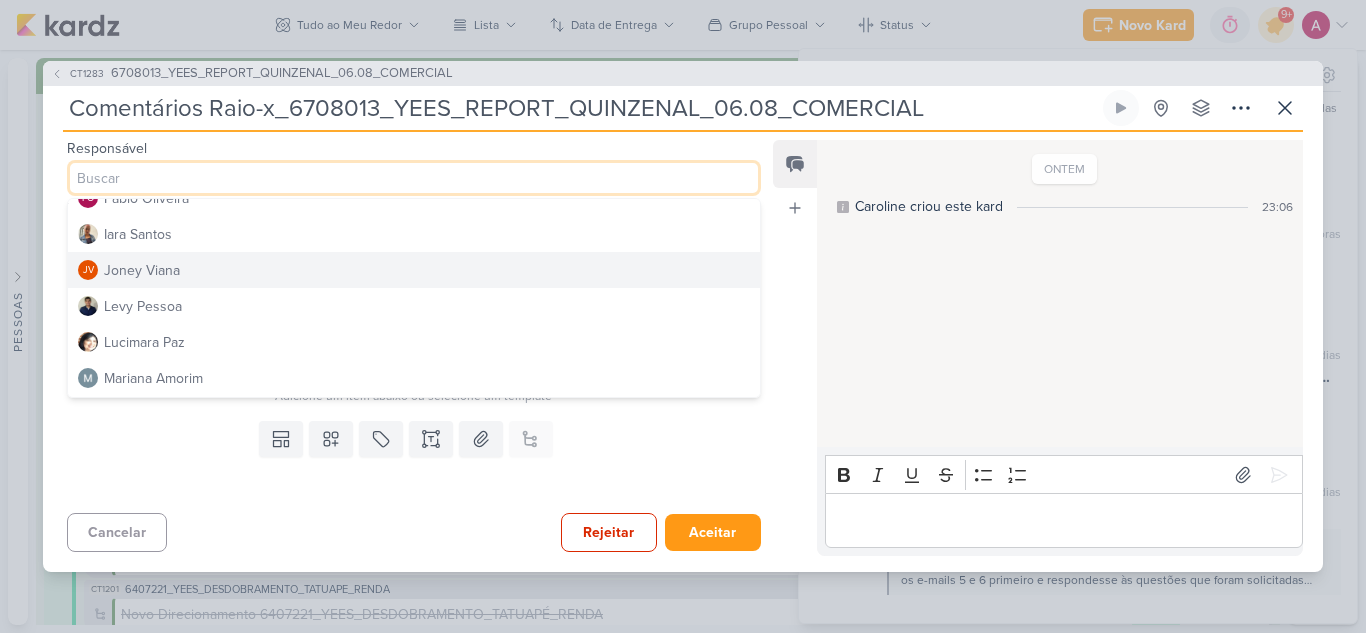 scroll, scrollTop: 200, scrollLeft: 0, axis: vertical 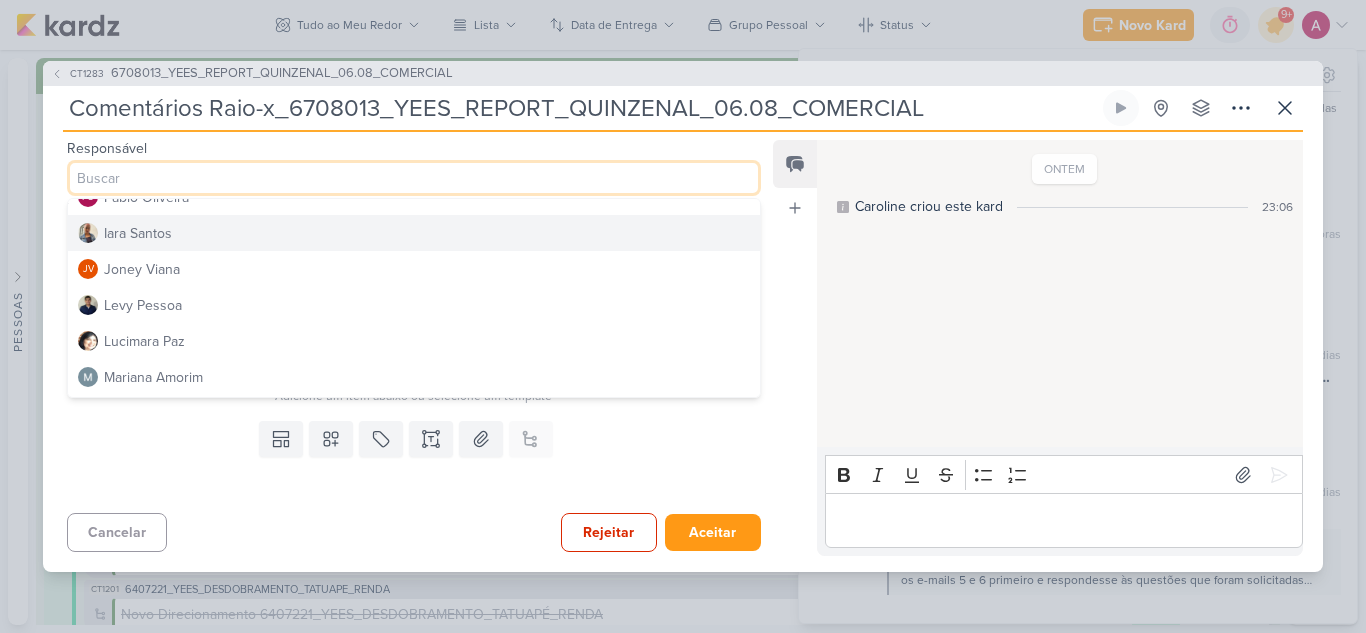 click on "Iara Santos" at bounding box center (414, 233) 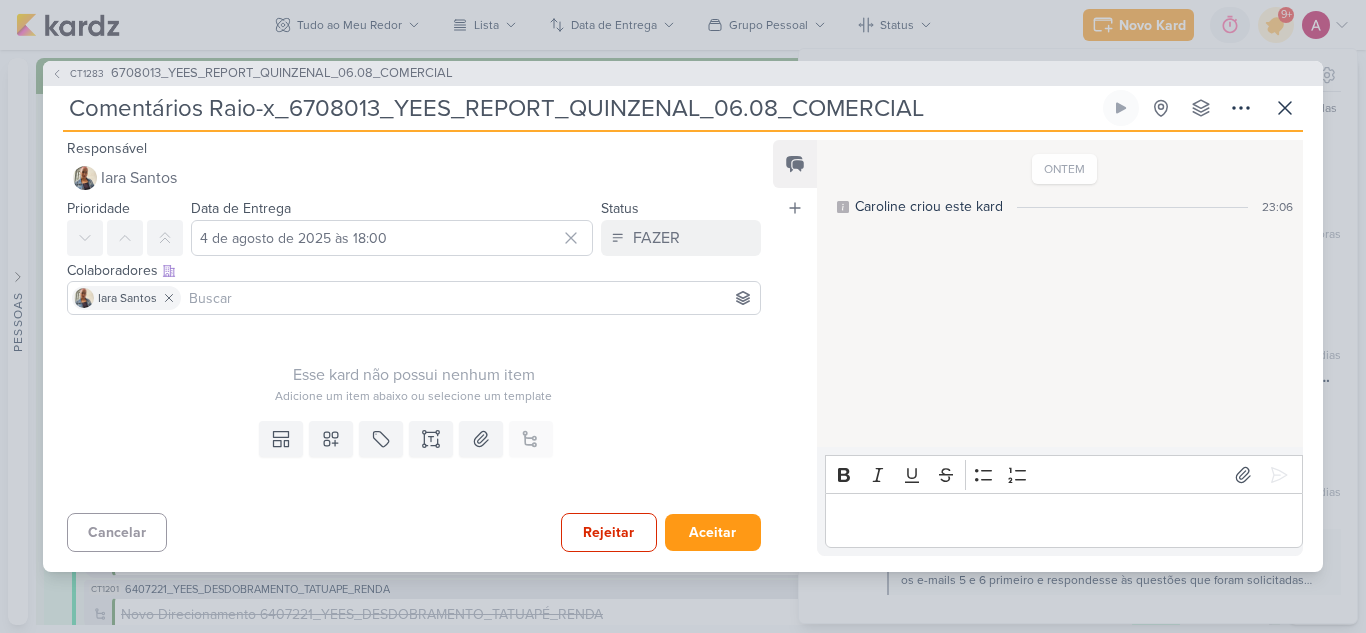 click at bounding box center (470, 298) 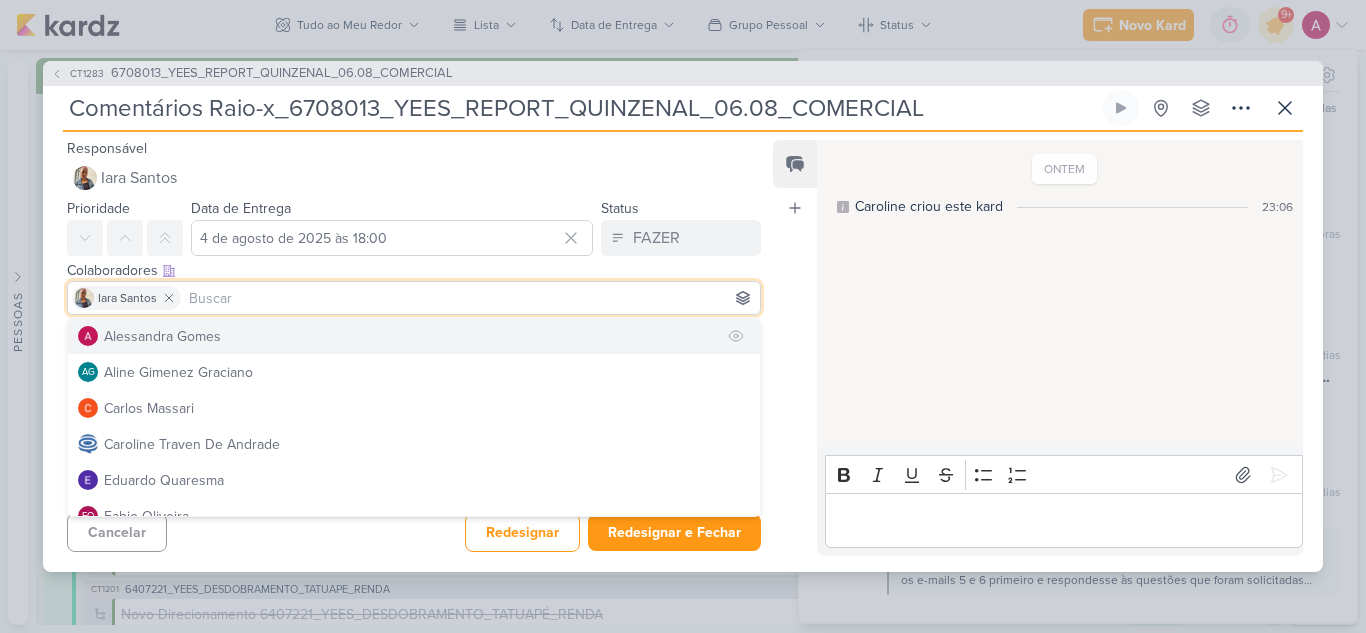 click on "Alessandra Gomes" at bounding box center [414, 336] 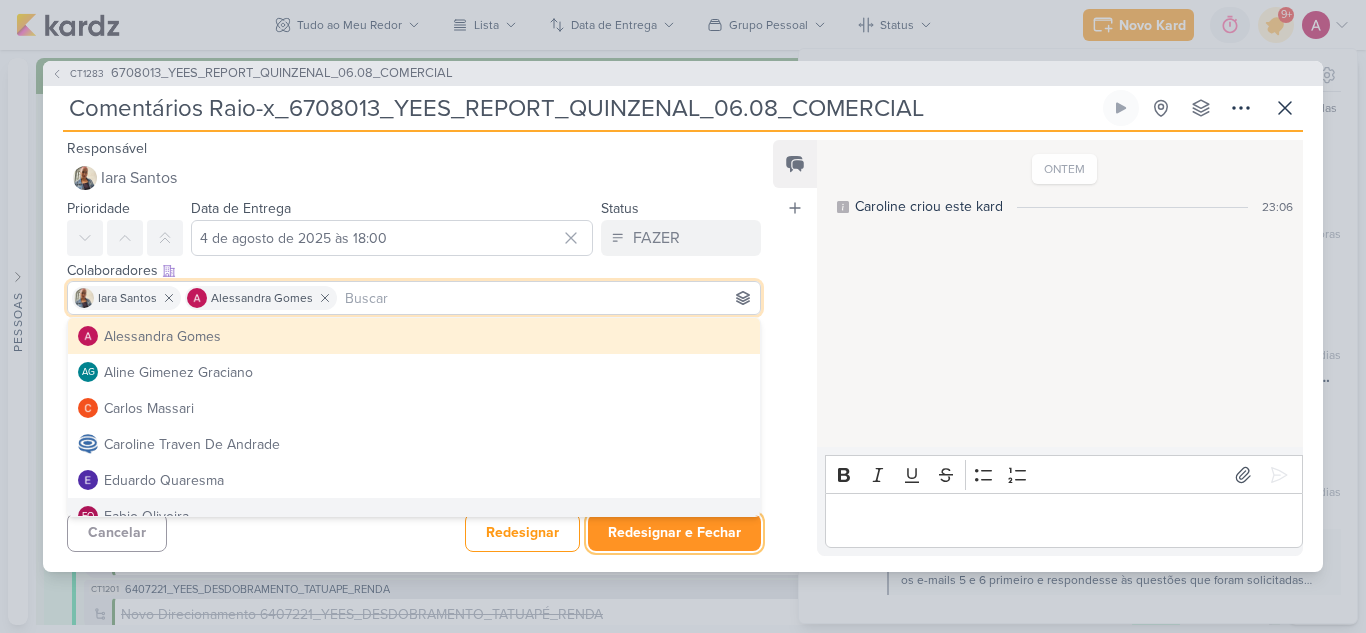 click on "Redesignar e Fechar" at bounding box center (674, 532) 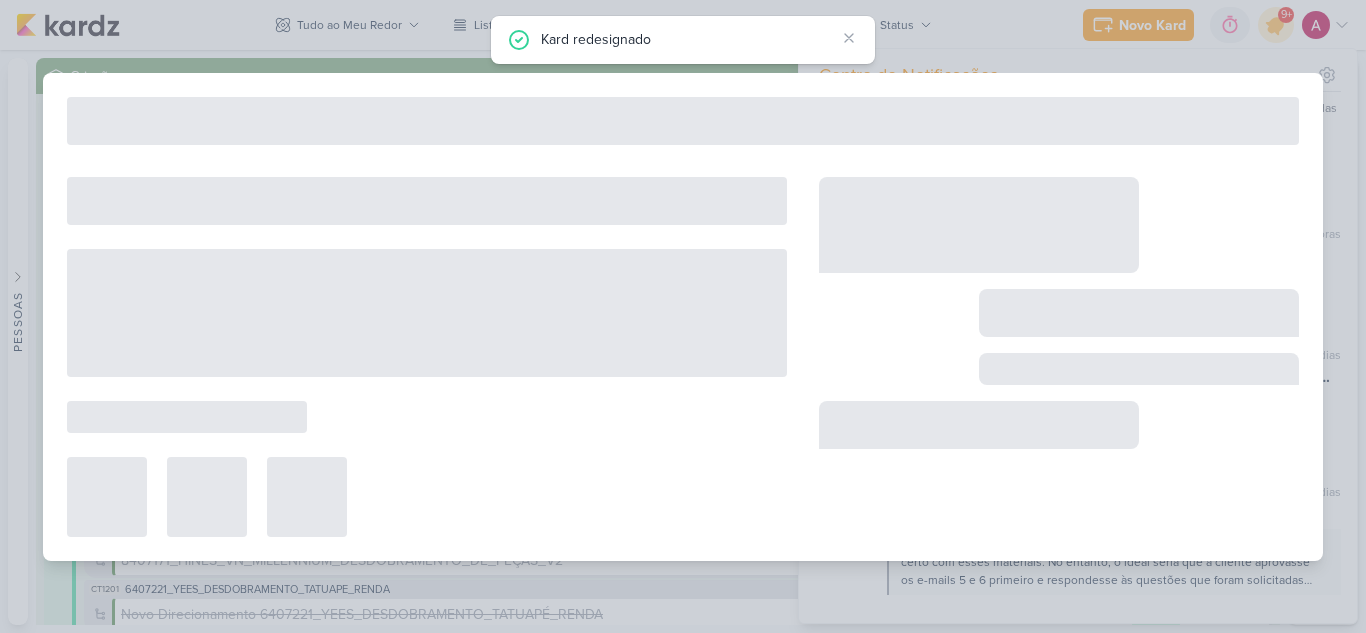 type on "6708013_YEES_REPORT_QUINZENAL_06.08_COMERCIAL" 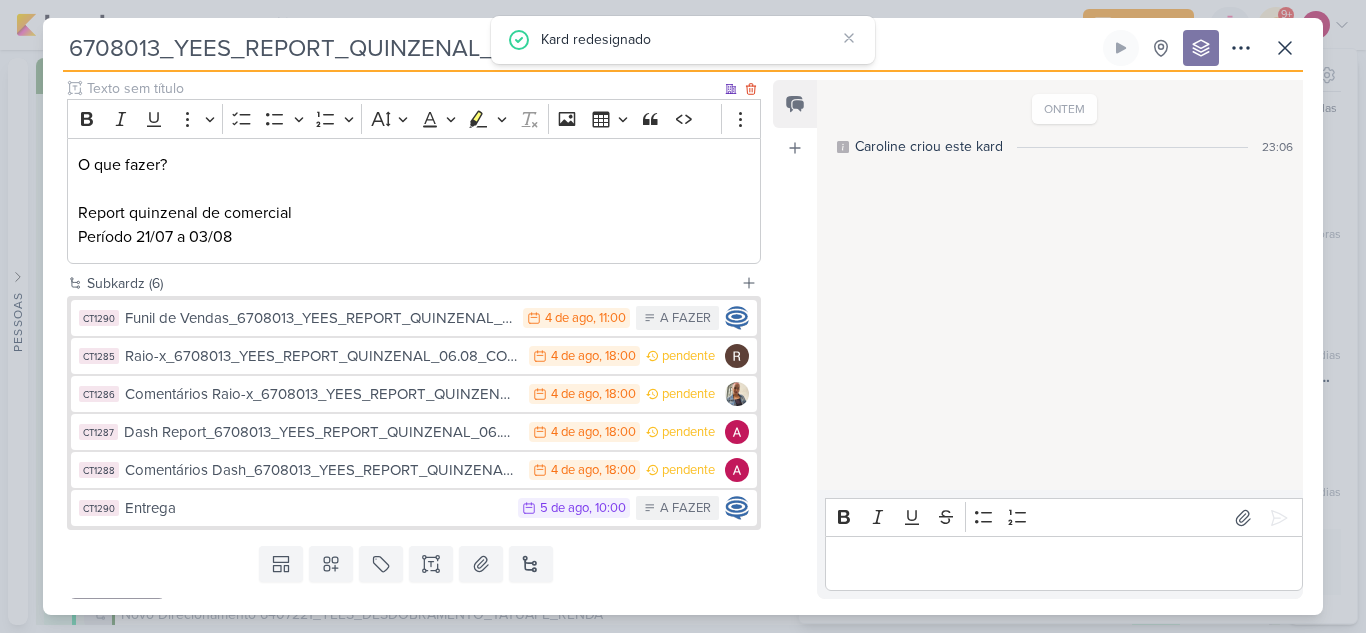 scroll, scrollTop: 288, scrollLeft: 0, axis: vertical 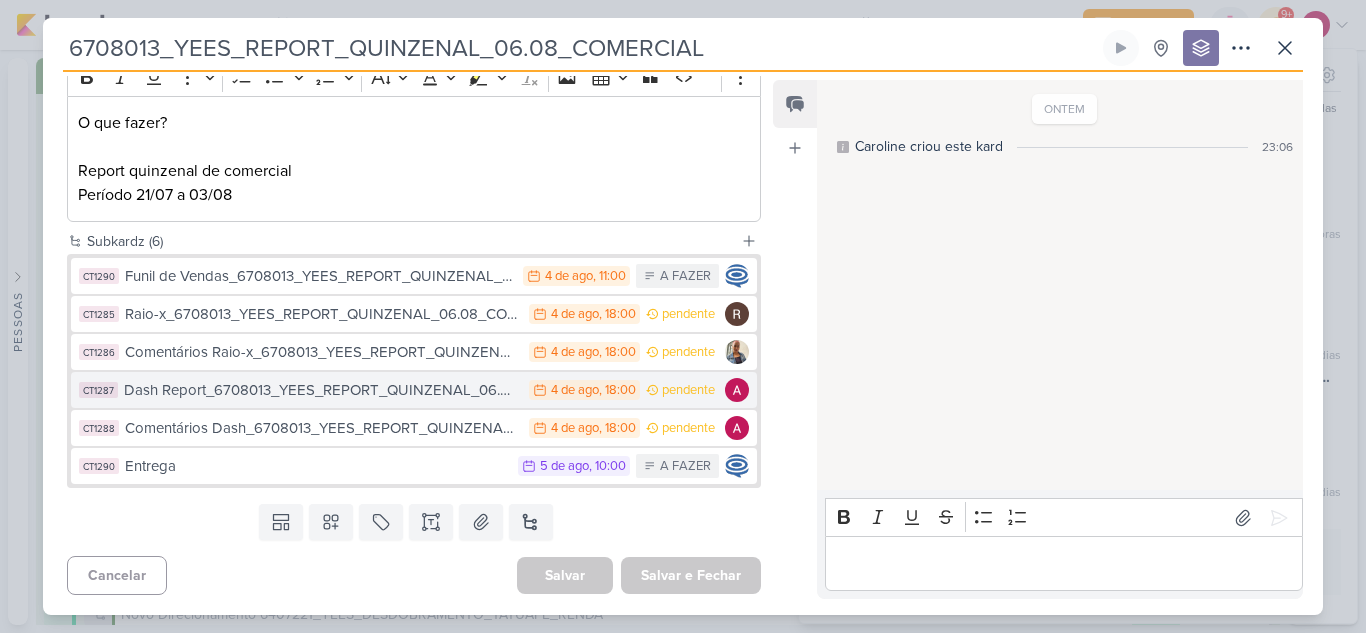 click on "Dash Report_6708013_YEES_REPORT_QUINZENAL_06.08_COMERCIAL" at bounding box center (321, 390) 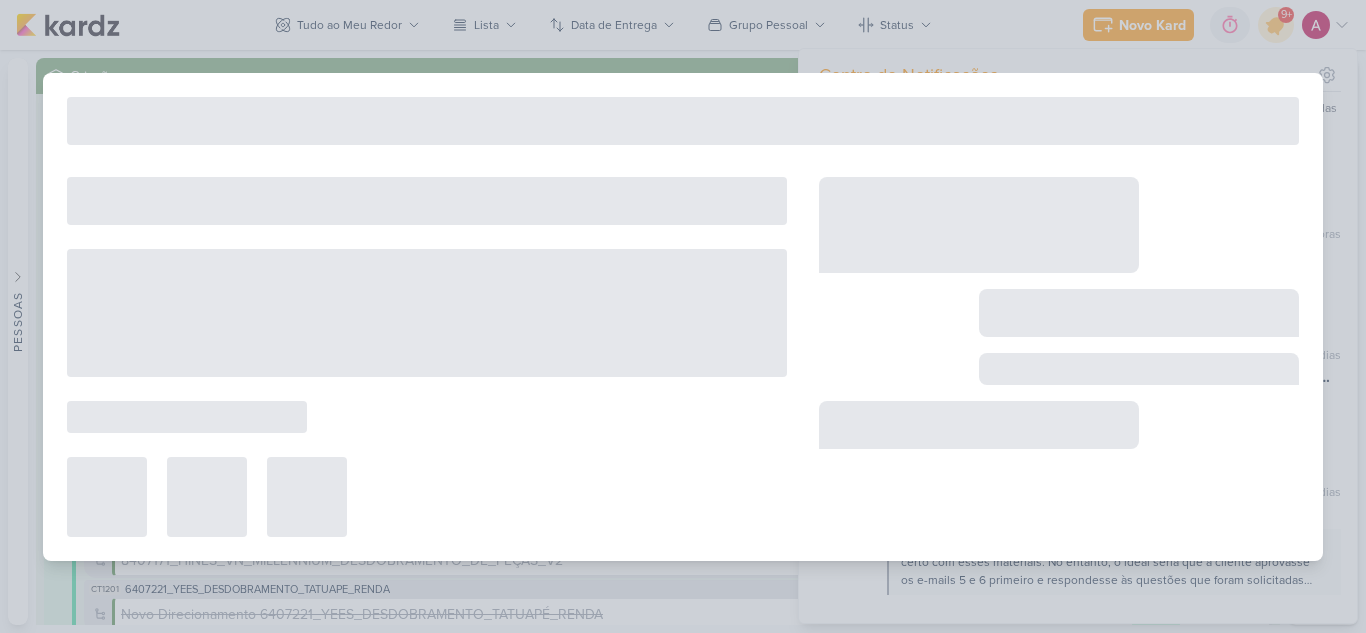 type on "Dash Report_6708013_YEES_REPORT_QUINZENAL_06.08_COMERCIAL" 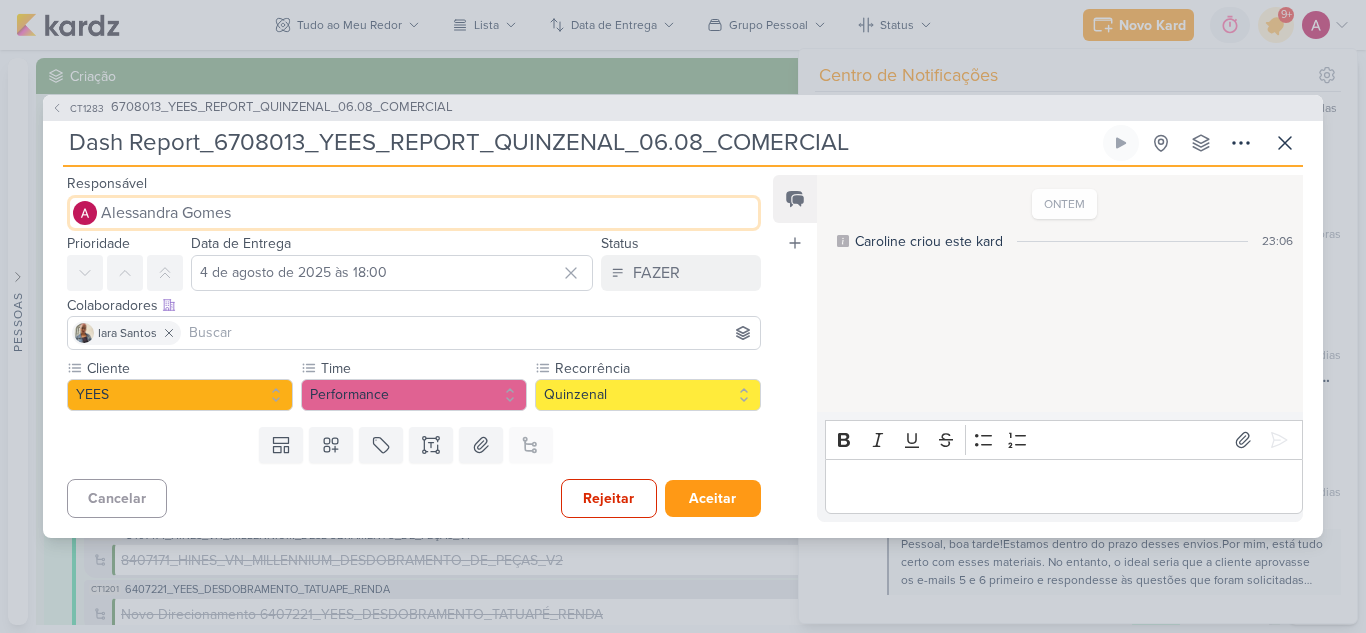click on "Alessandra Gomes" at bounding box center [166, 213] 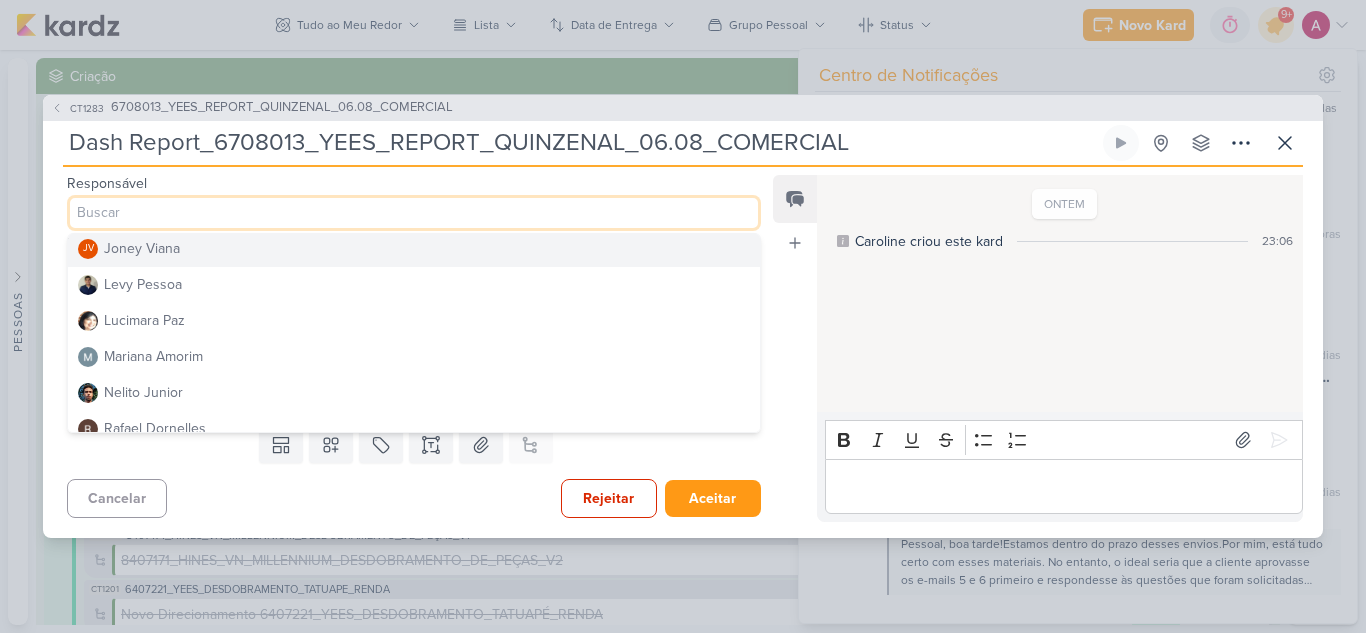 scroll, scrollTop: 300, scrollLeft: 0, axis: vertical 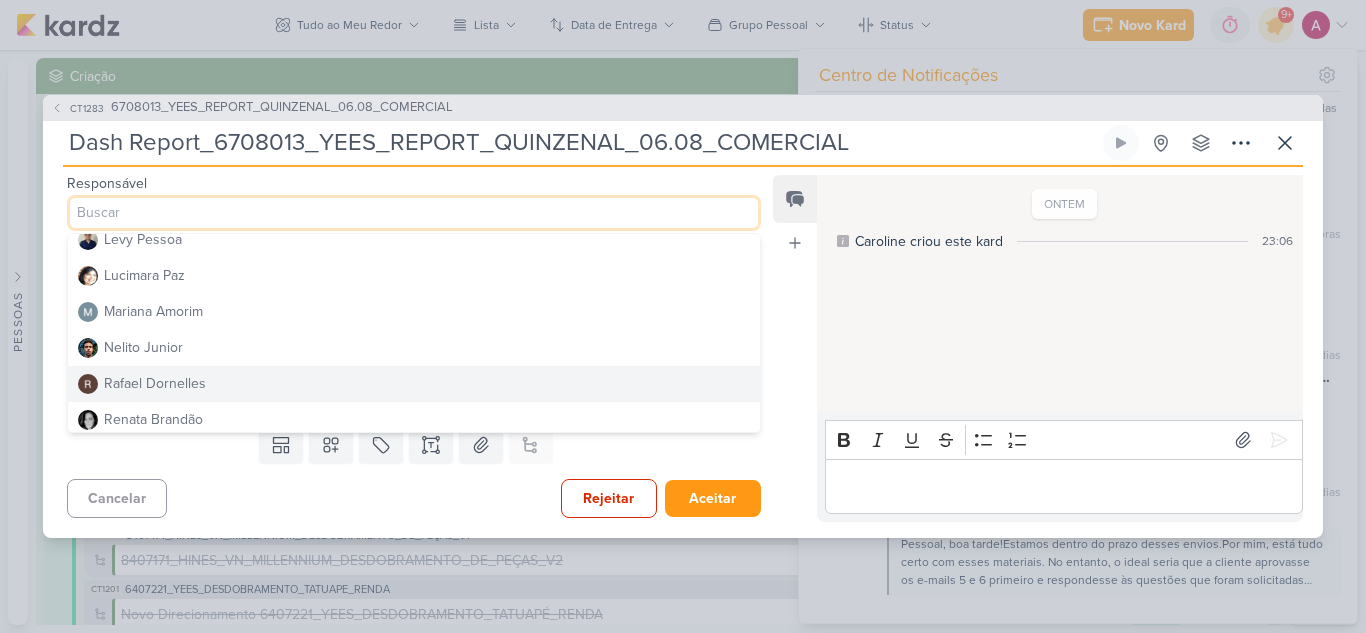 click on "Rafael Dornelles" at bounding box center (155, 383) 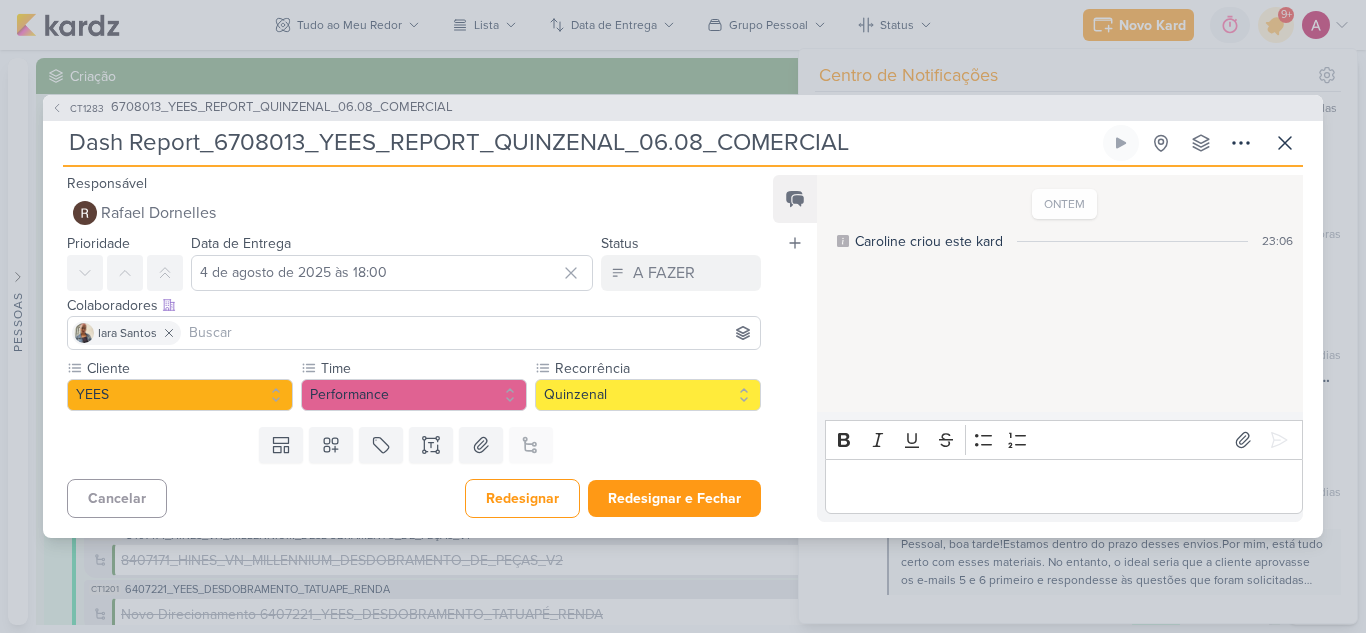 click at bounding box center (470, 333) 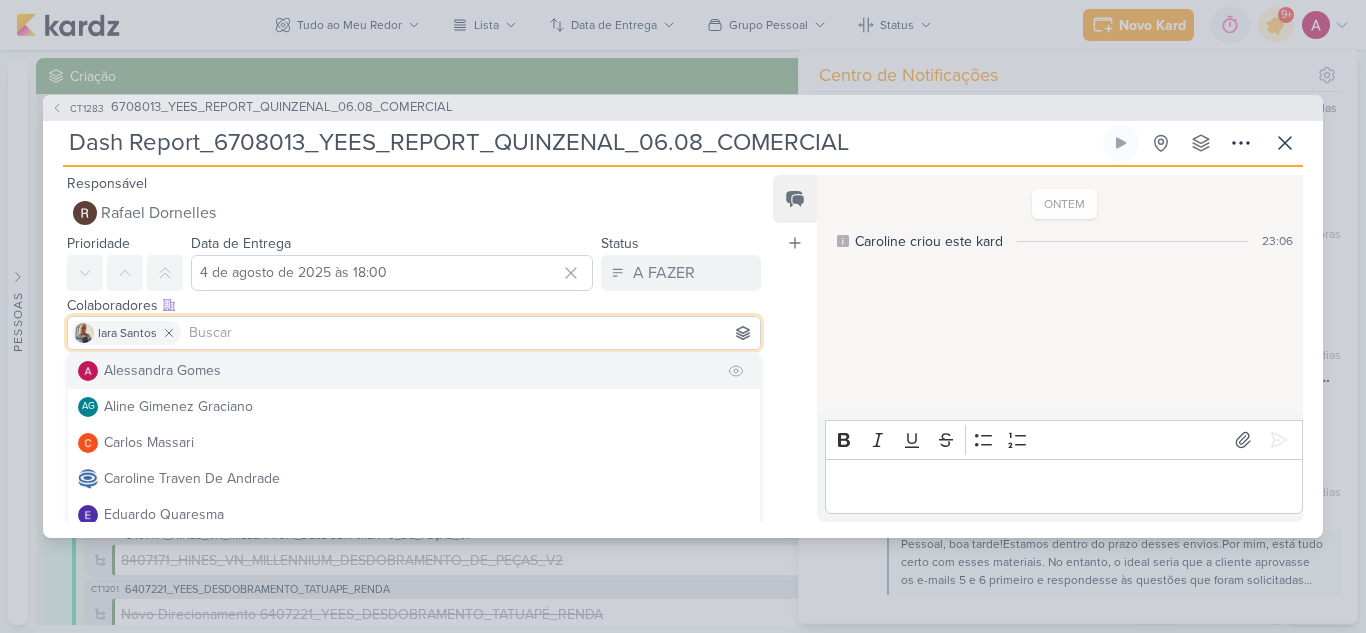 click on "Alessandra Gomes" at bounding box center [162, 370] 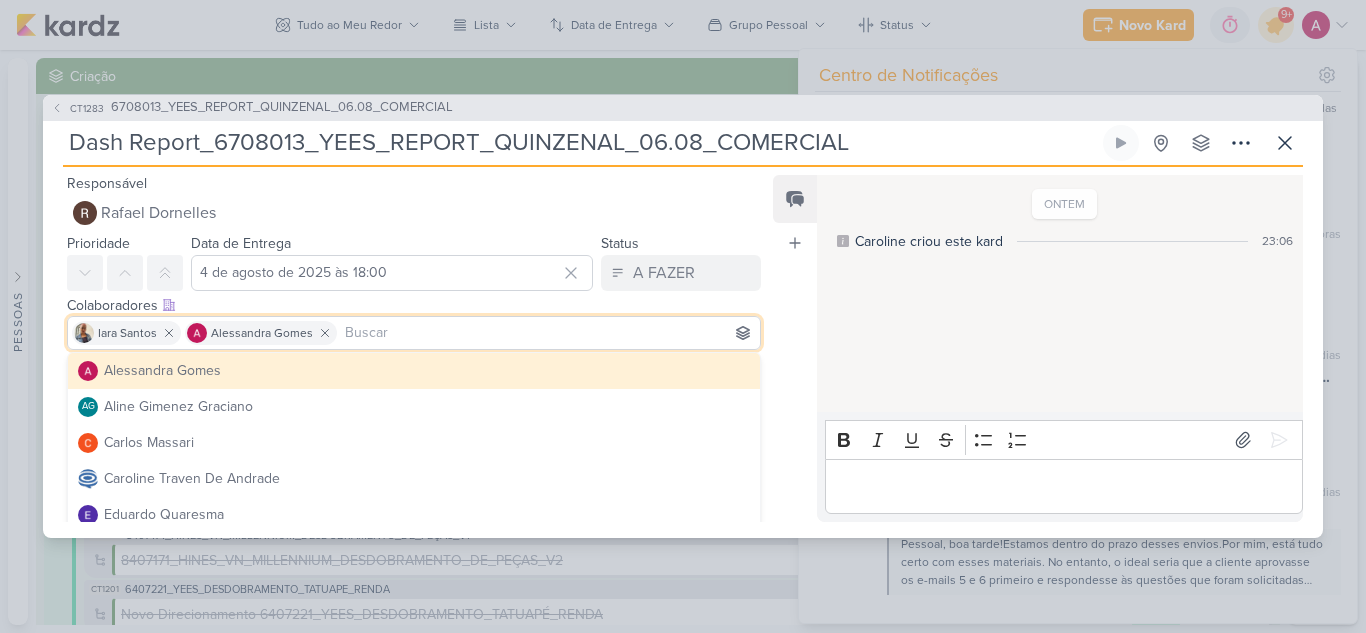 click on "Feed
Atrelar email
Solte o email para atrelar ao kard" at bounding box center [795, 348] 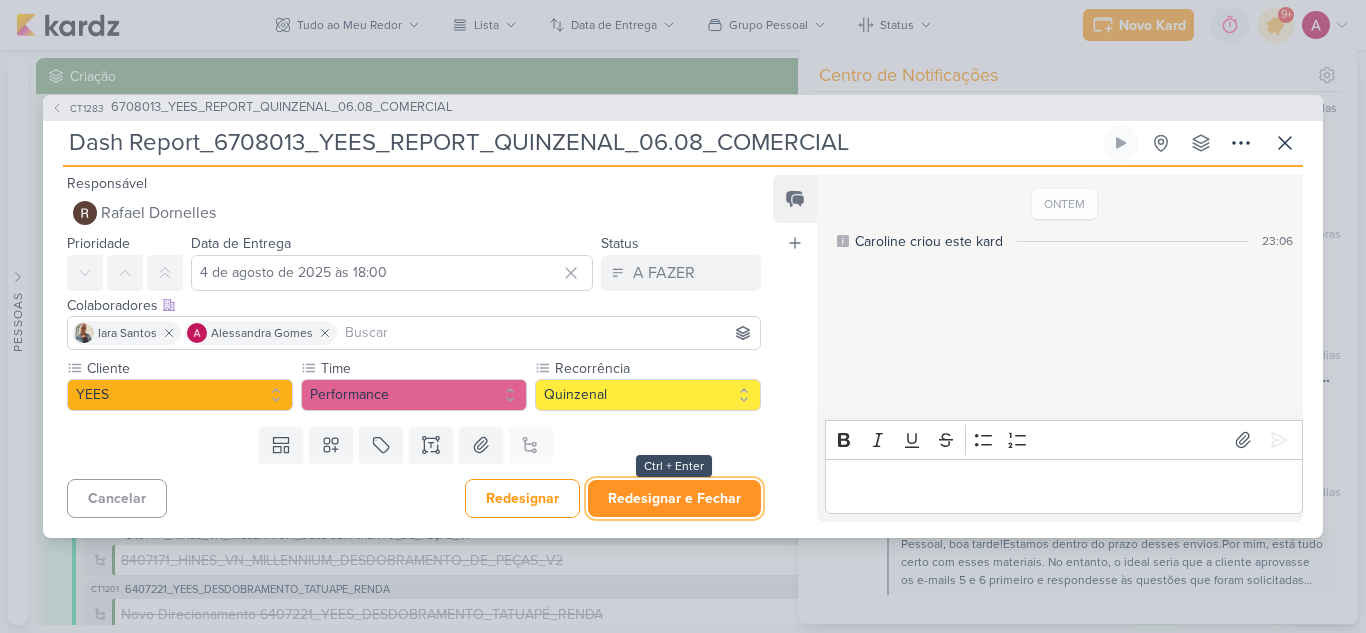 click on "Redesignar e Fechar" at bounding box center (674, 498) 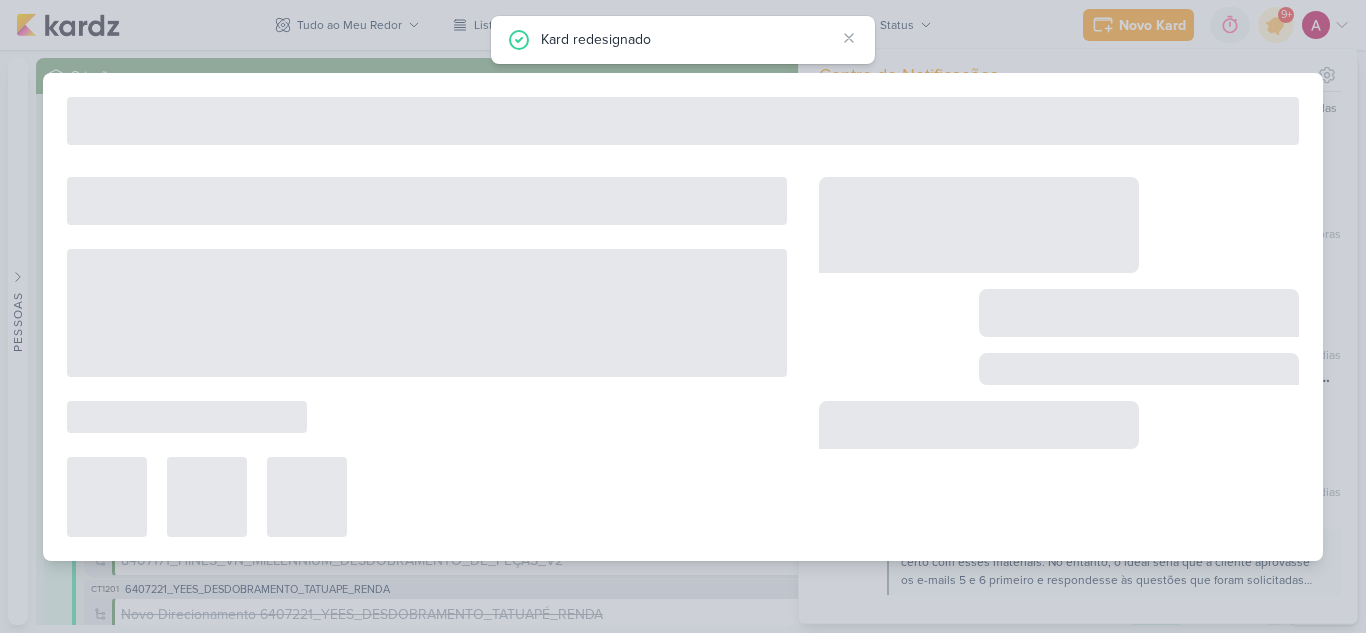 type on "6708013_YEES_REPORT_QUINZENAL_06.08_COMERCIAL" 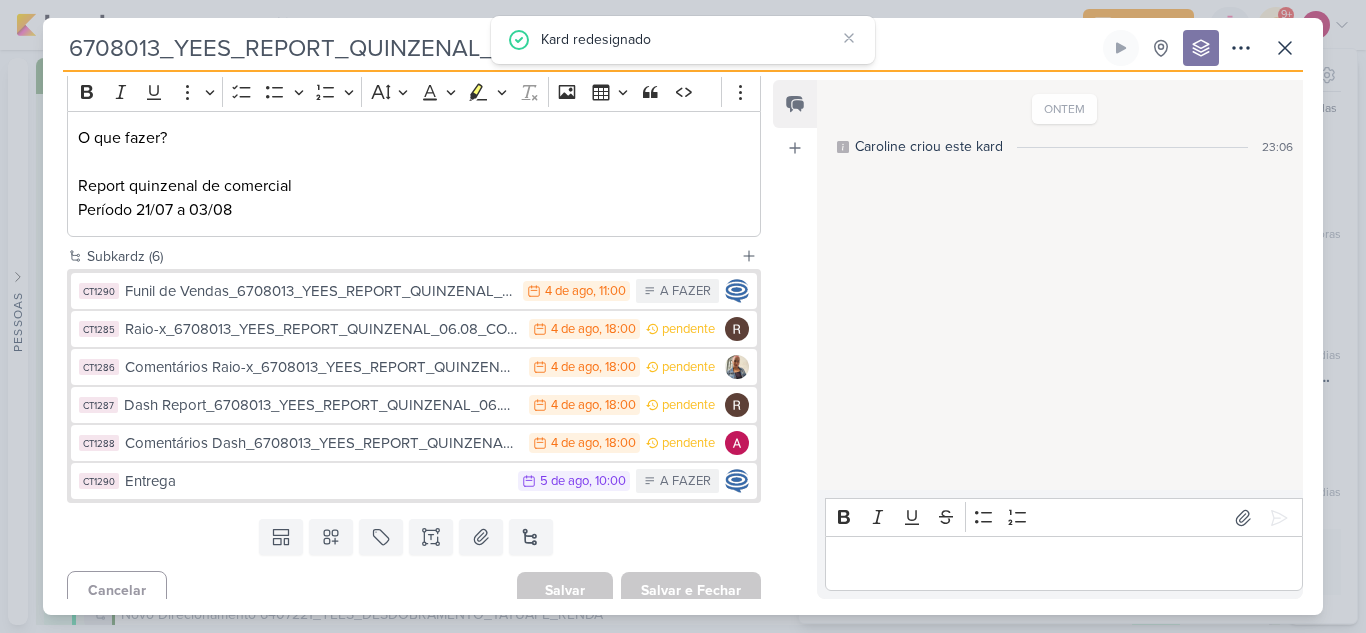 scroll, scrollTop: 288, scrollLeft: 0, axis: vertical 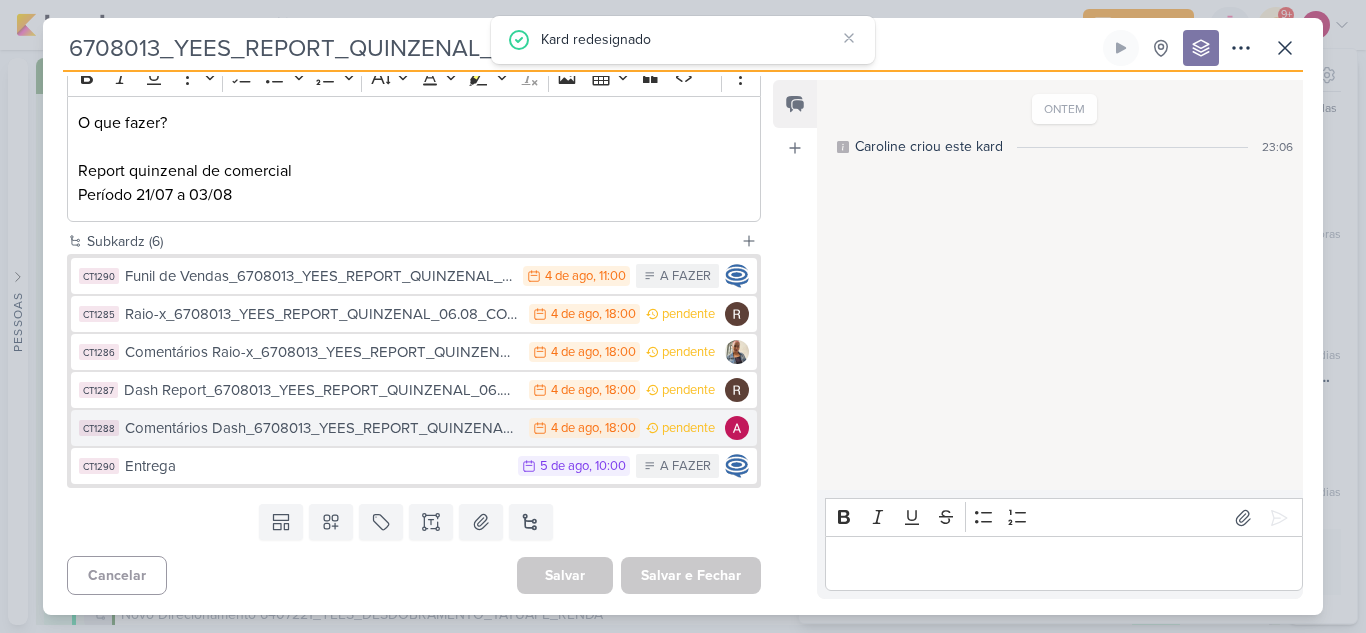 click on "CT1288
Comentários Dash_6708013_YEES_REPORT_QUINZENAL_06.08_COMERCIAL
4/8
4 de ago
, 18:00
pendente" at bounding box center [414, 428] 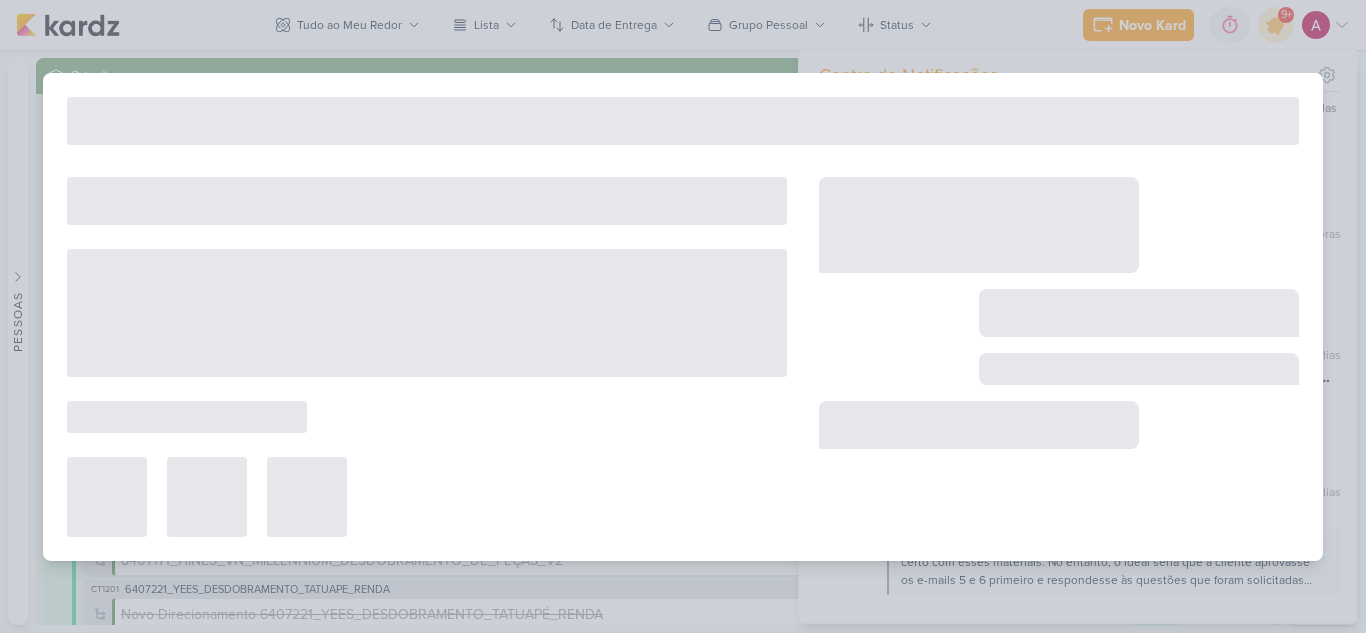 type on "Comentários Dash_6708013_YEES_REPORT_QUINZENAL_06.08_COMERCIAL" 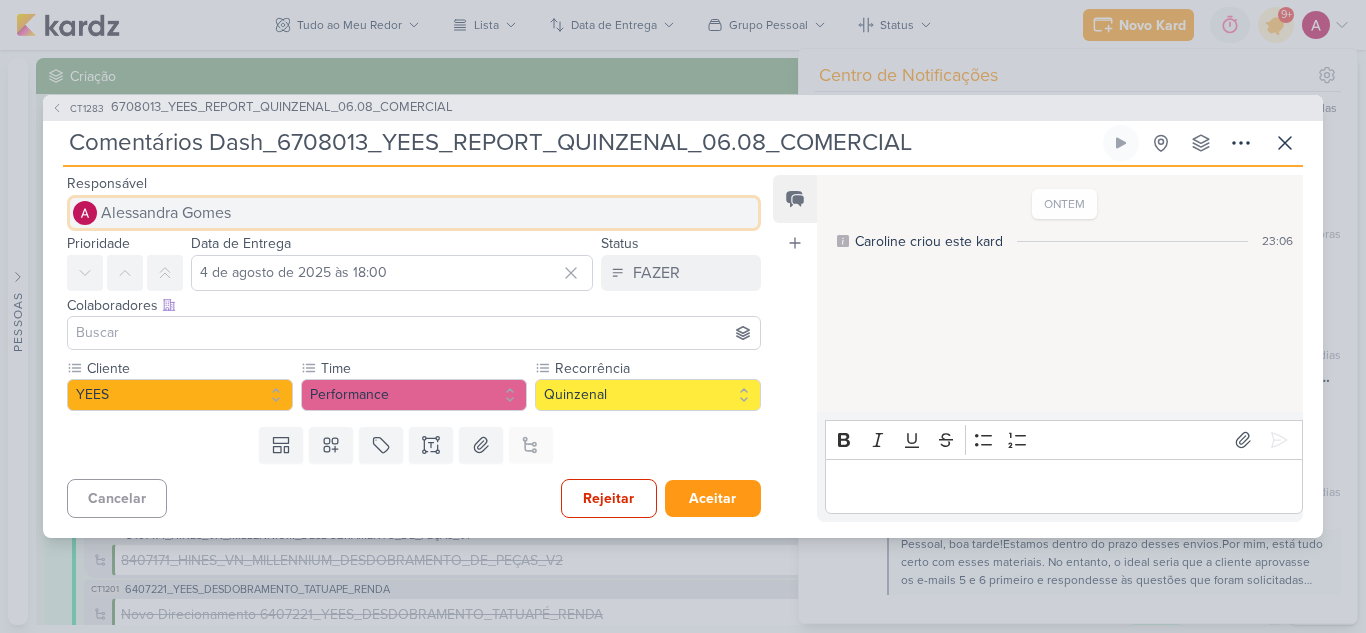 click on "Alessandra Gomes" at bounding box center (166, 213) 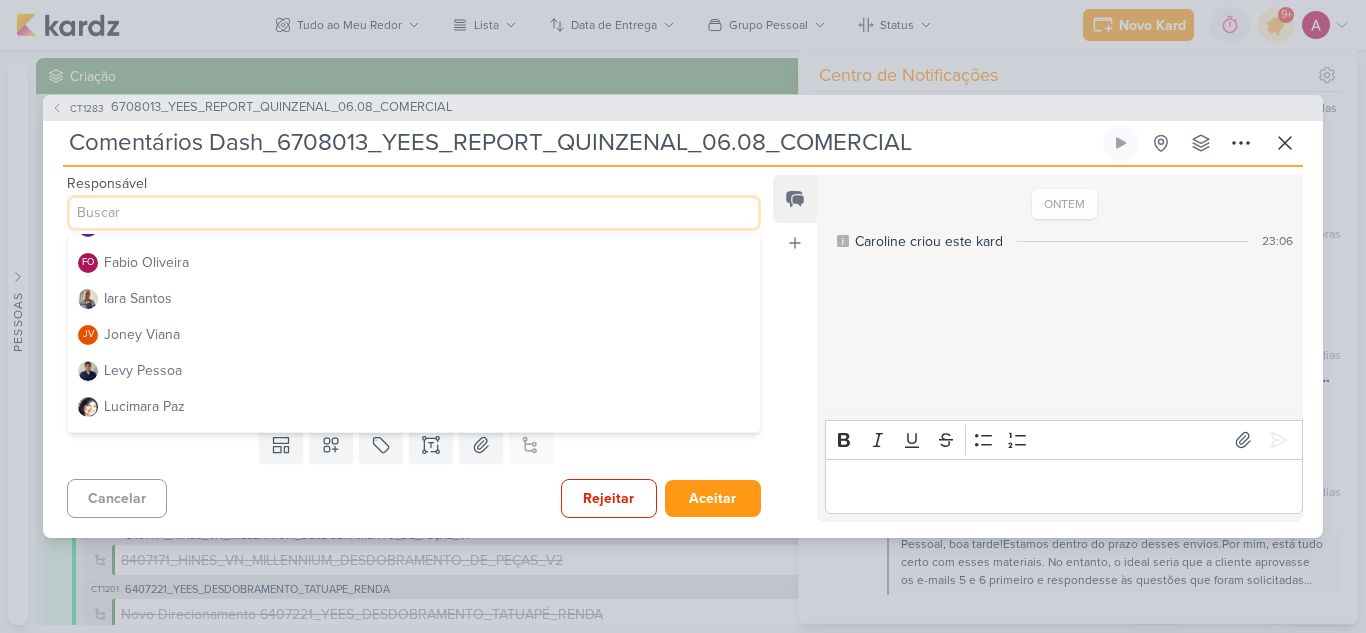 scroll, scrollTop: 200, scrollLeft: 0, axis: vertical 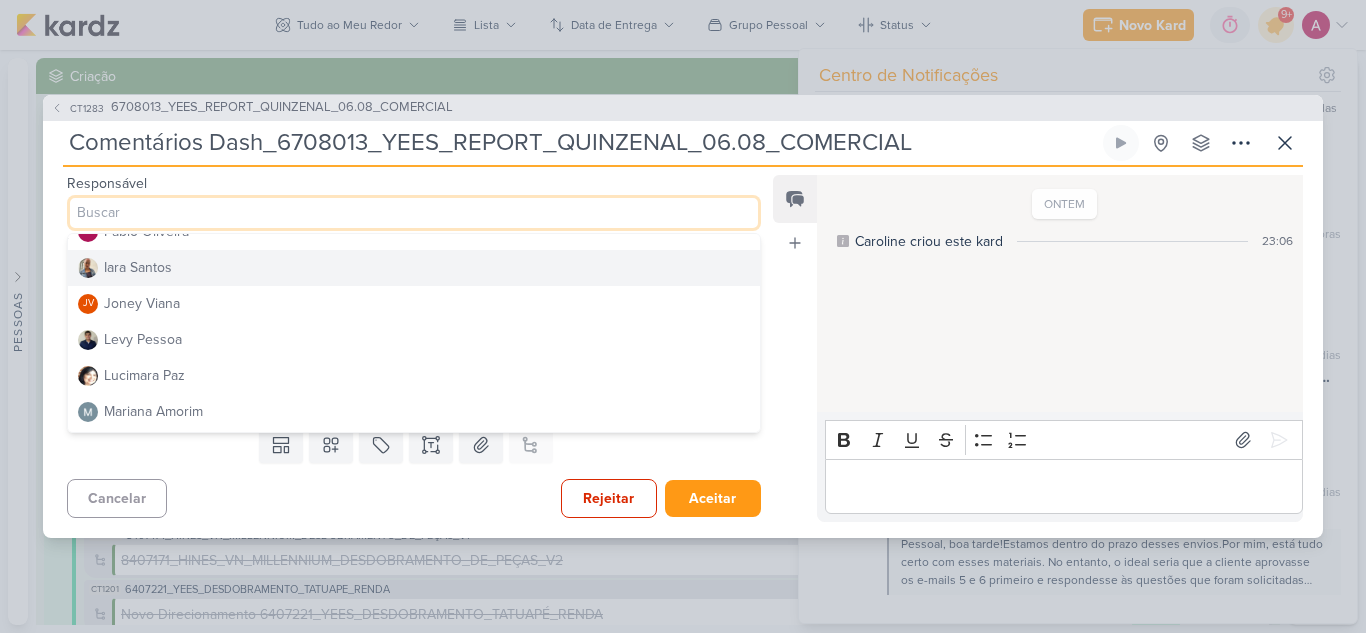 click on "Iara Santos" at bounding box center (138, 267) 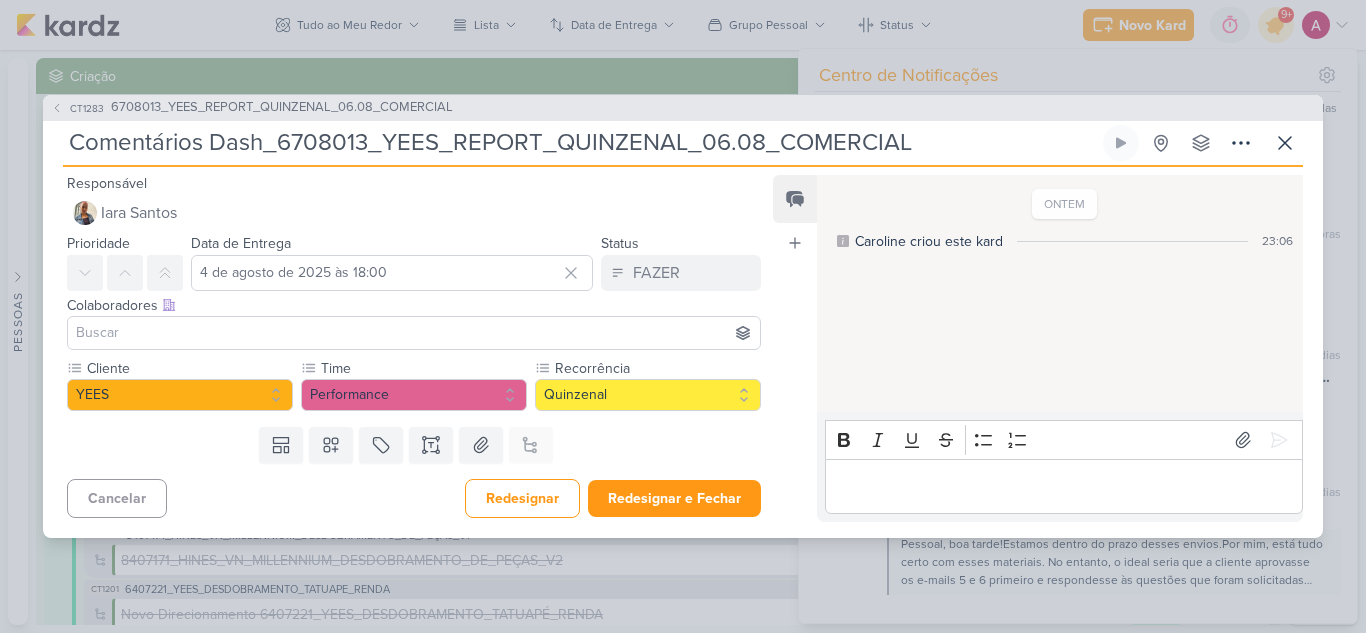click at bounding box center [414, 333] 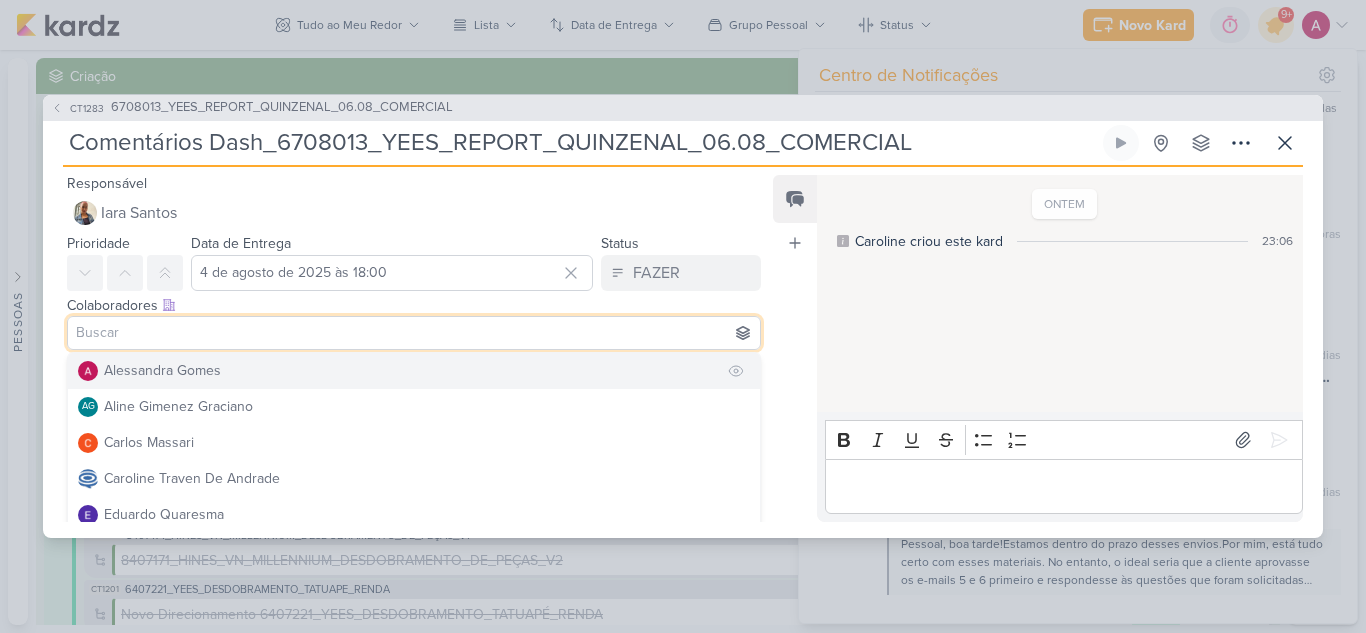click on "Alessandra Gomes" at bounding box center [162, 370] 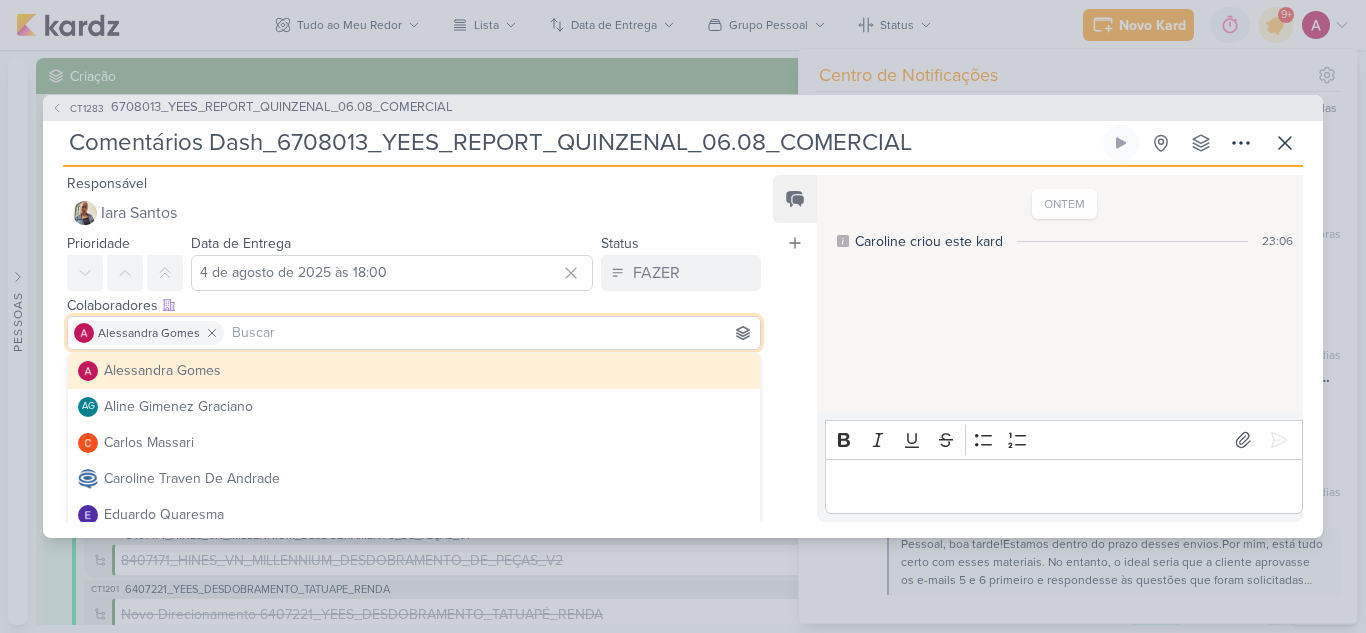 click on "Feed
Atrelar email
Solte o email para atrelar ao kard" at bounding box center [795, 348] 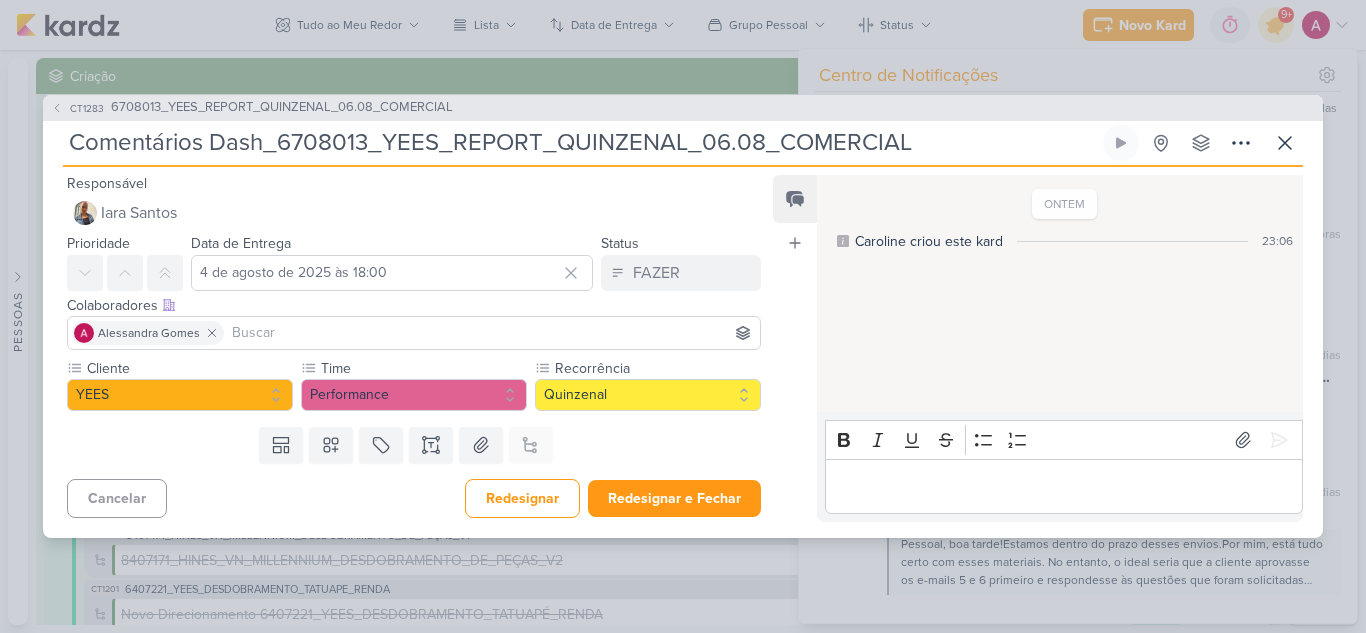 click at bounding box center [492, 333] 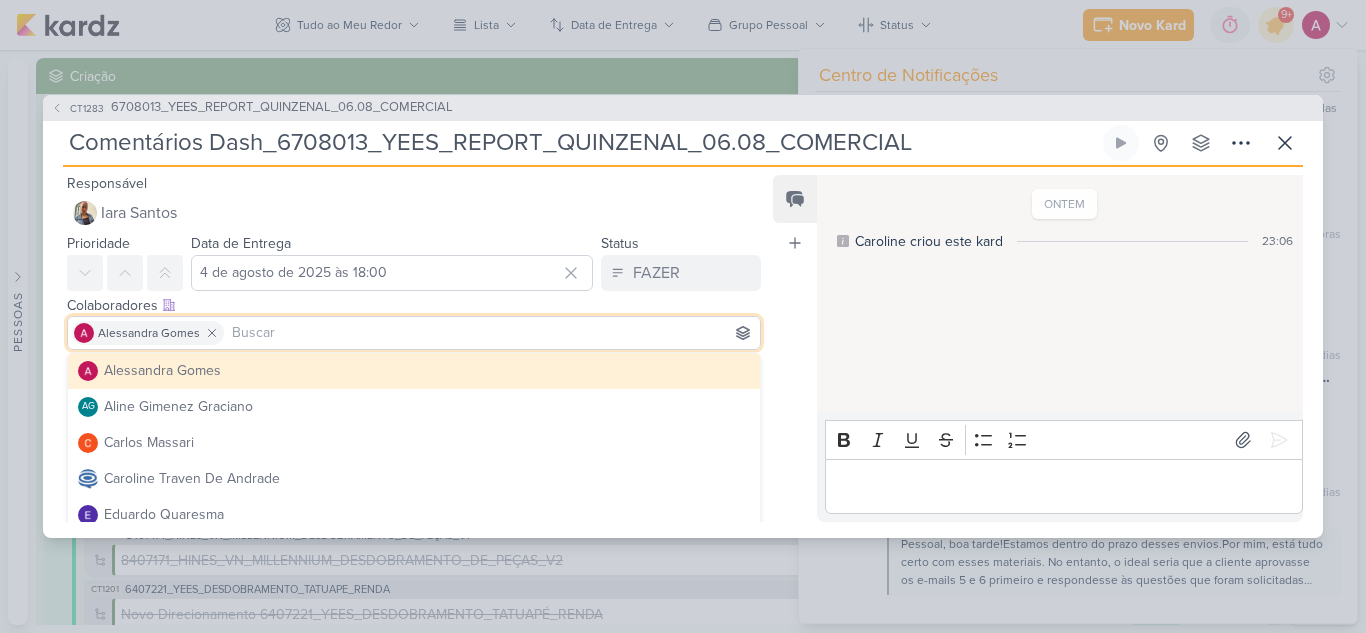 click on "ONTEM
Caroline criou este kard
23:06" at bounding box center [1059, 295] 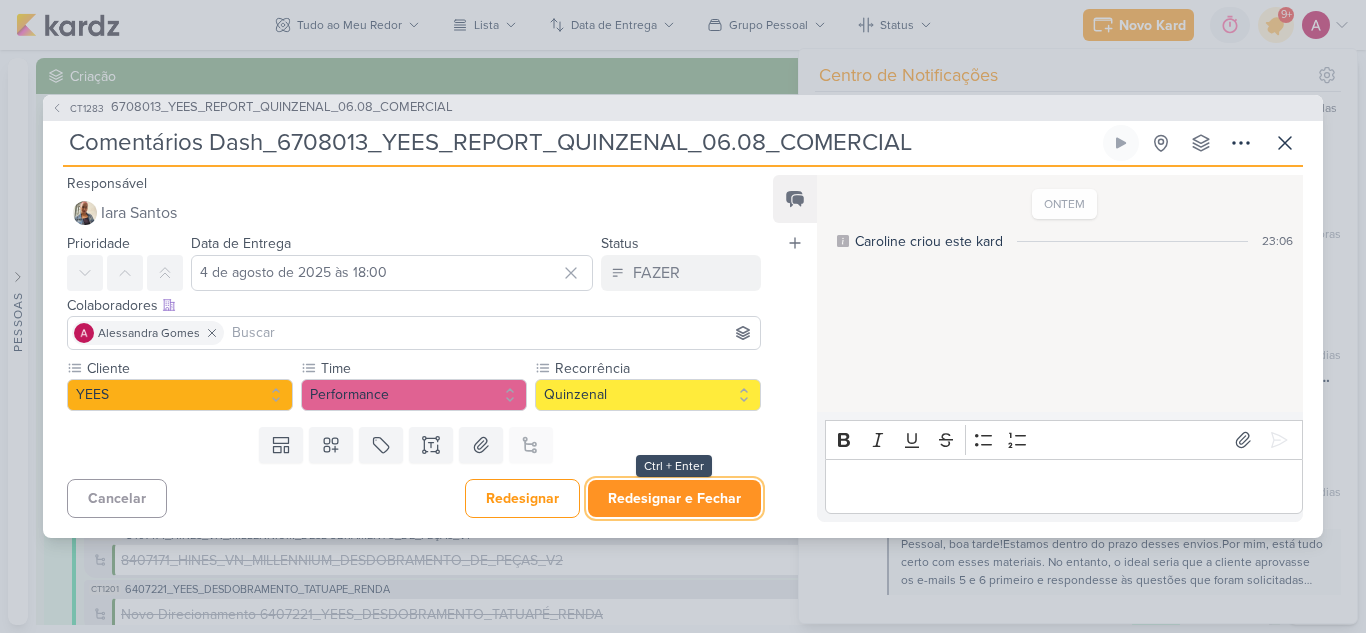 click on "Redesignar e Fechar" at bounding box center (674, 498) 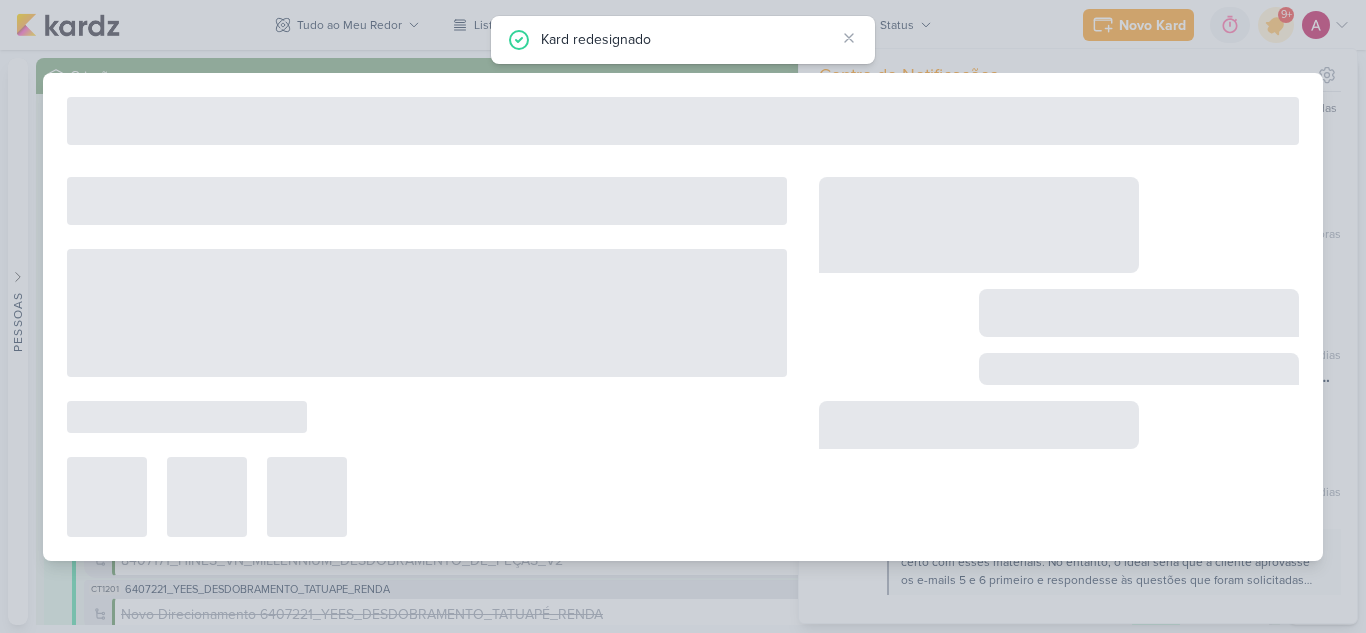 type on "6708013_YEES_REPORT_QUINZENAL_06.08_COMERCIAL" 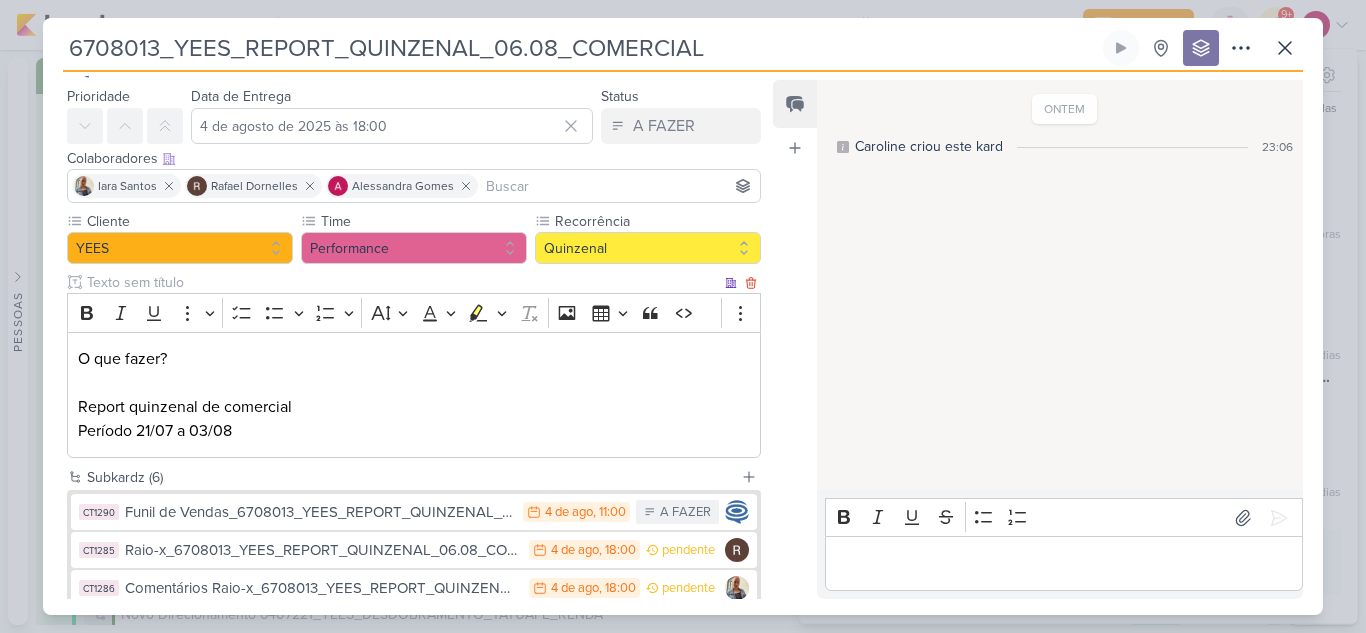 scroll, scrollTop: 0, scrollLeft: 0, axis: both 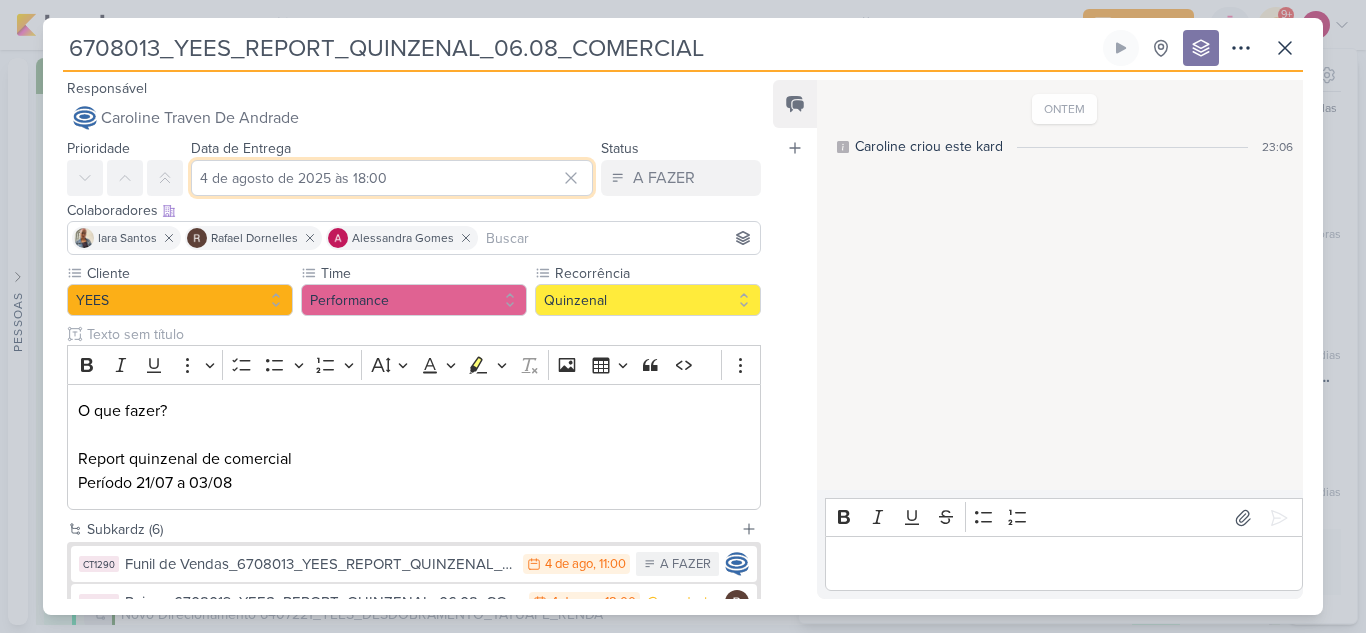 click on "4 de agosto de 2025 às 18:00" at bounding box center (392, 178) 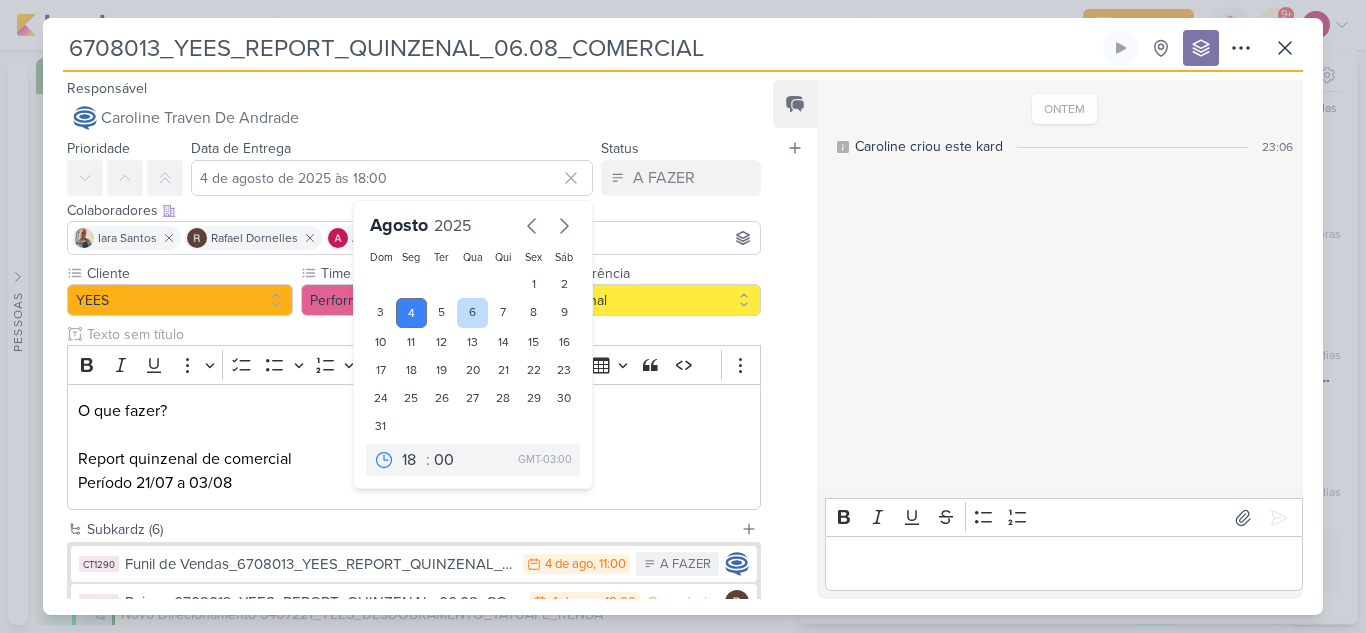 click on "6" at bounding box center [472, 313] 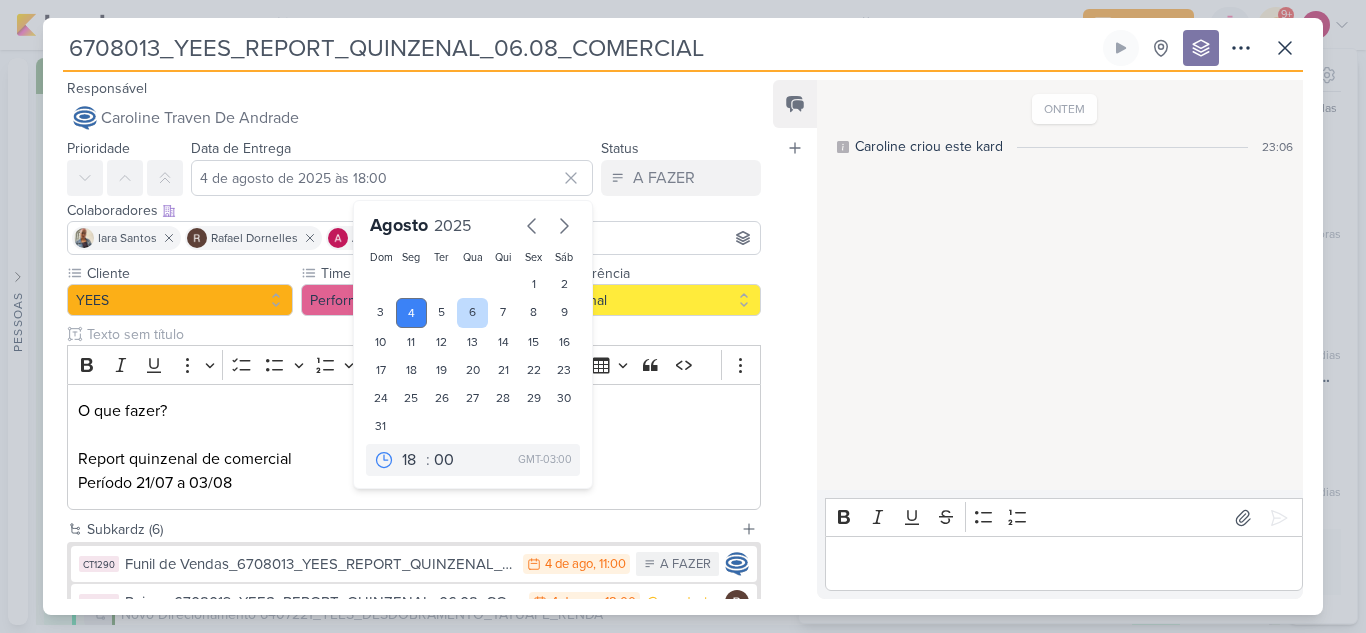 type on "6 de agosto de 2025 às 18:00" 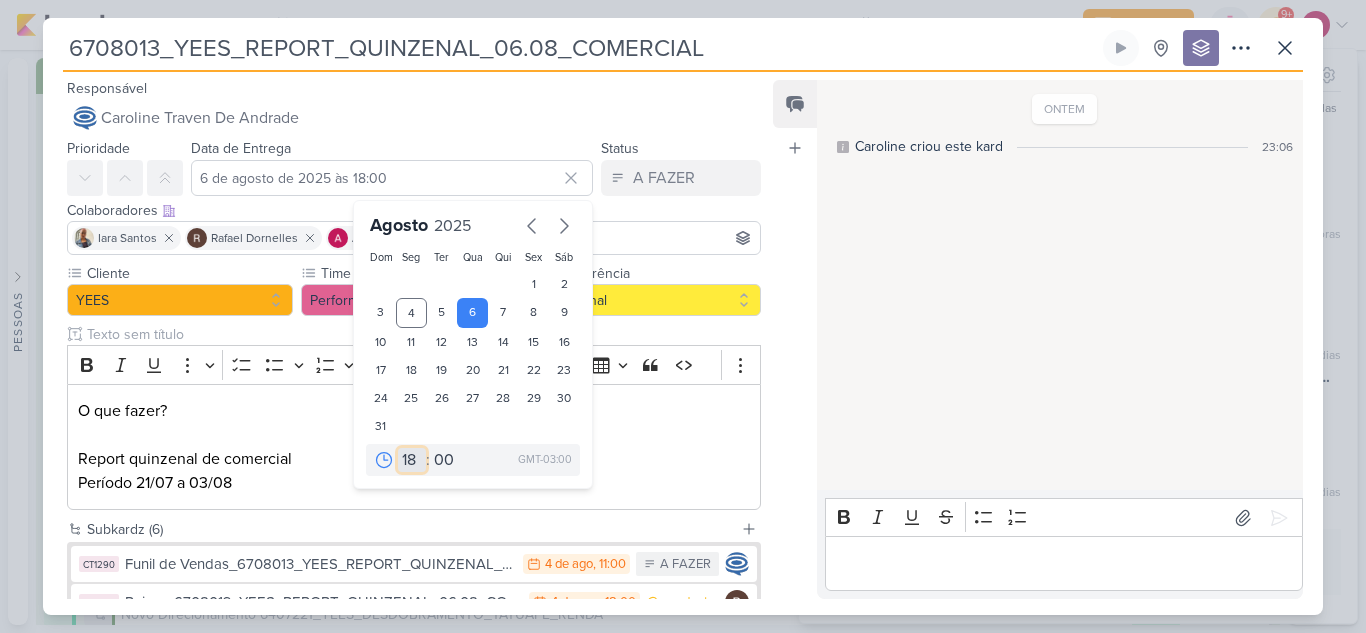 click on "00 01 02 03 04 05 06 07 08 09 10 11 12 13 14 15 16 17 18 19 20 21 22 23" at bounding box center (412, 460) 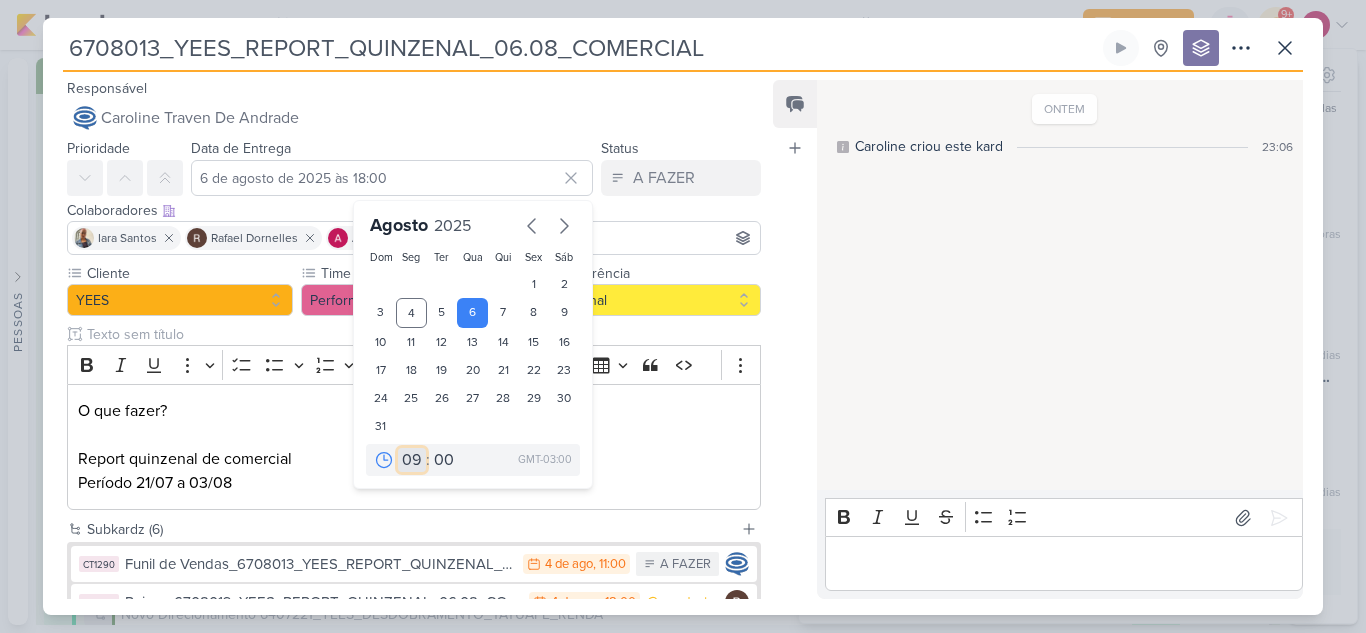 click on "00 01 02 03 04 05 06 07 08 09 10 11 12 13 14 15 16 17 18 19 20 21 22 23" at bounding box center [412, 460] 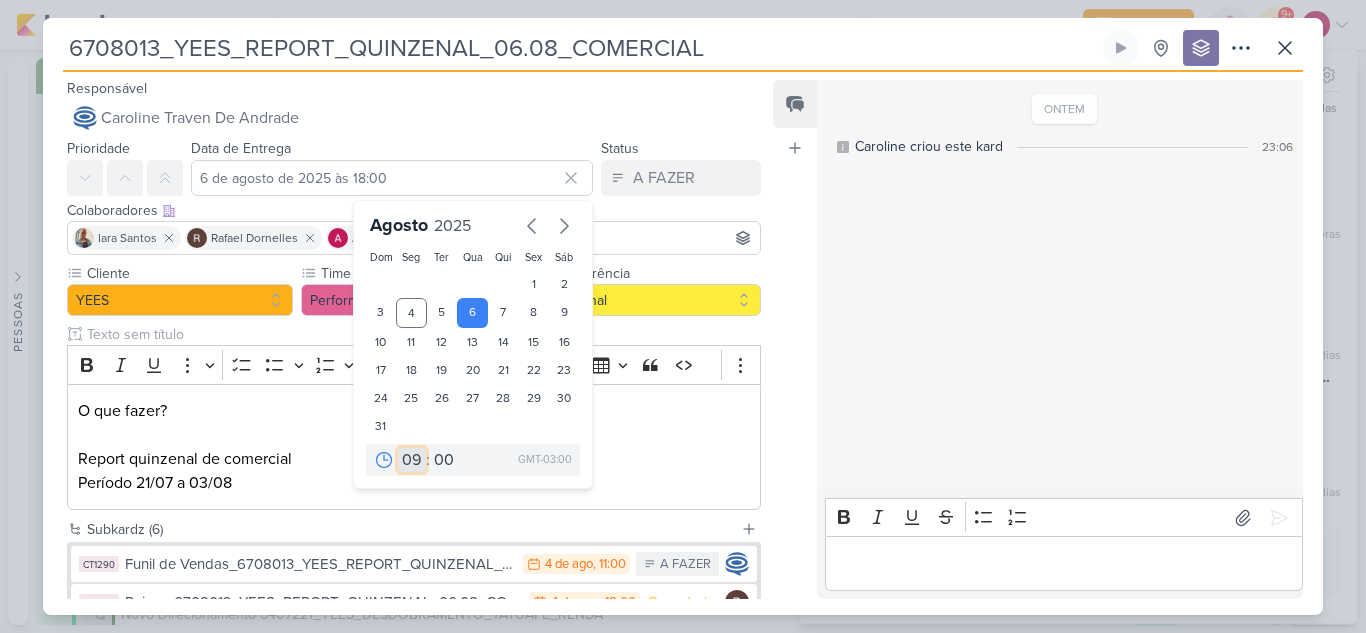 type on "6 de agosto de 2025 às 09:00" 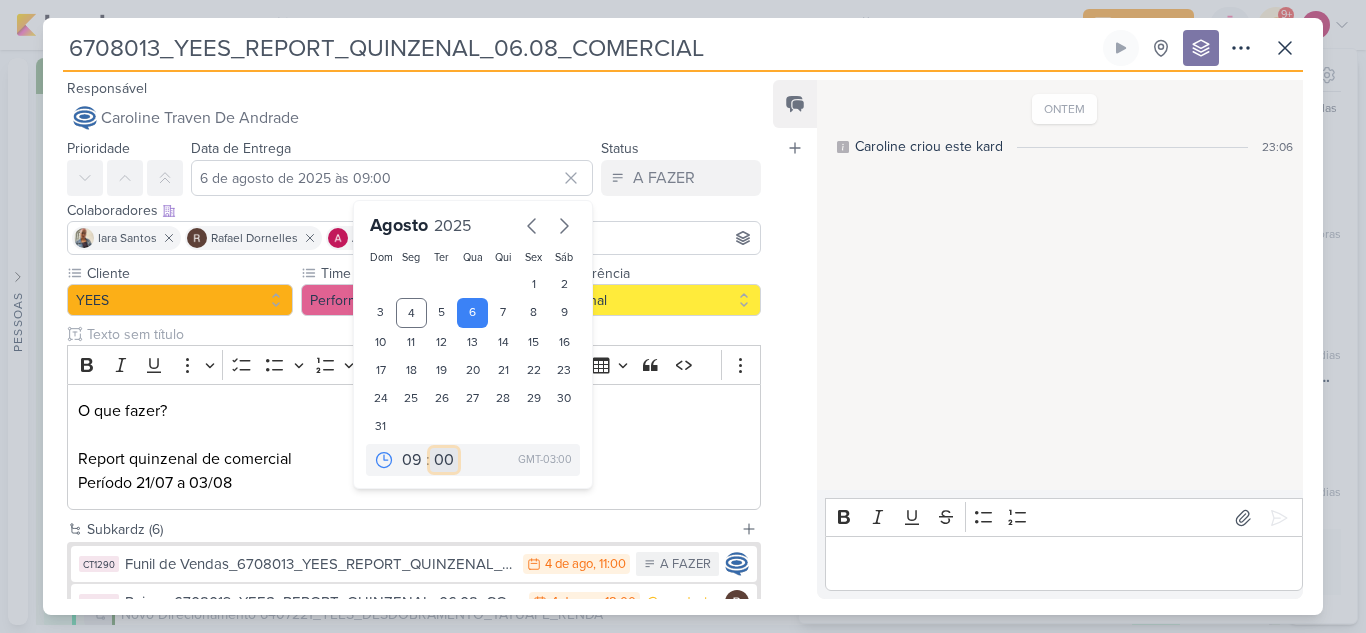 click on "00 05 10 15 20 25 30 35 40 45 50 55
59" at bounding box center [444, 460] 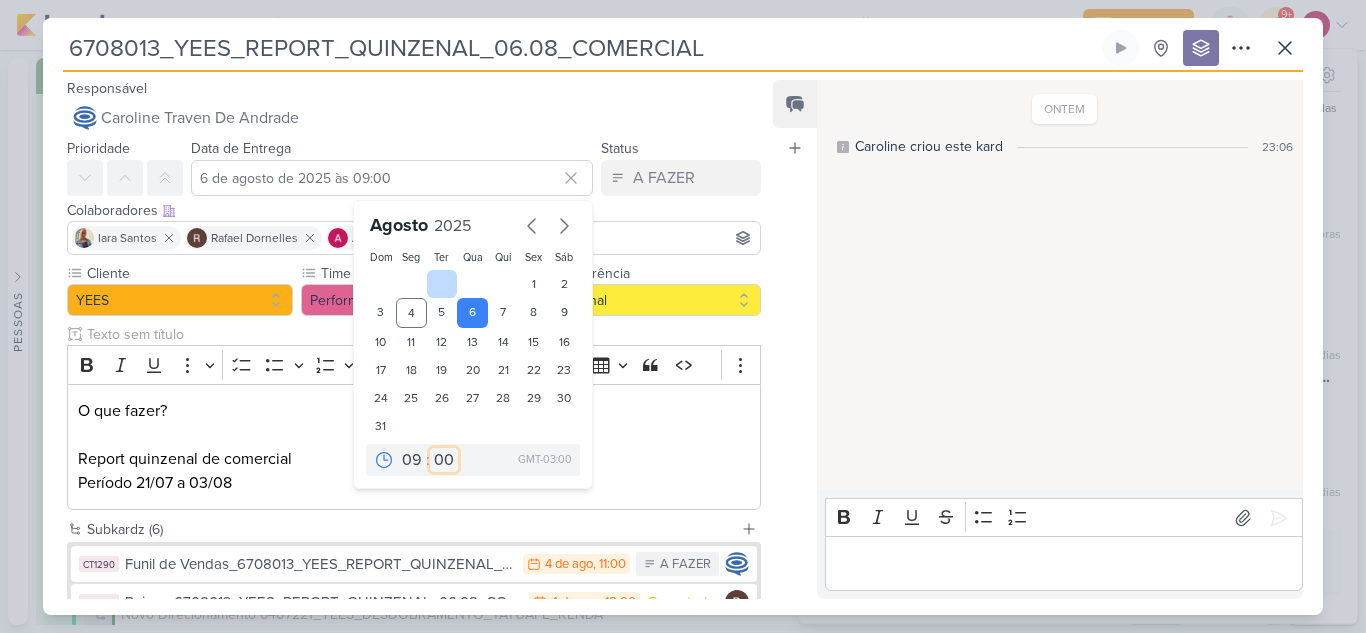 select on "30" 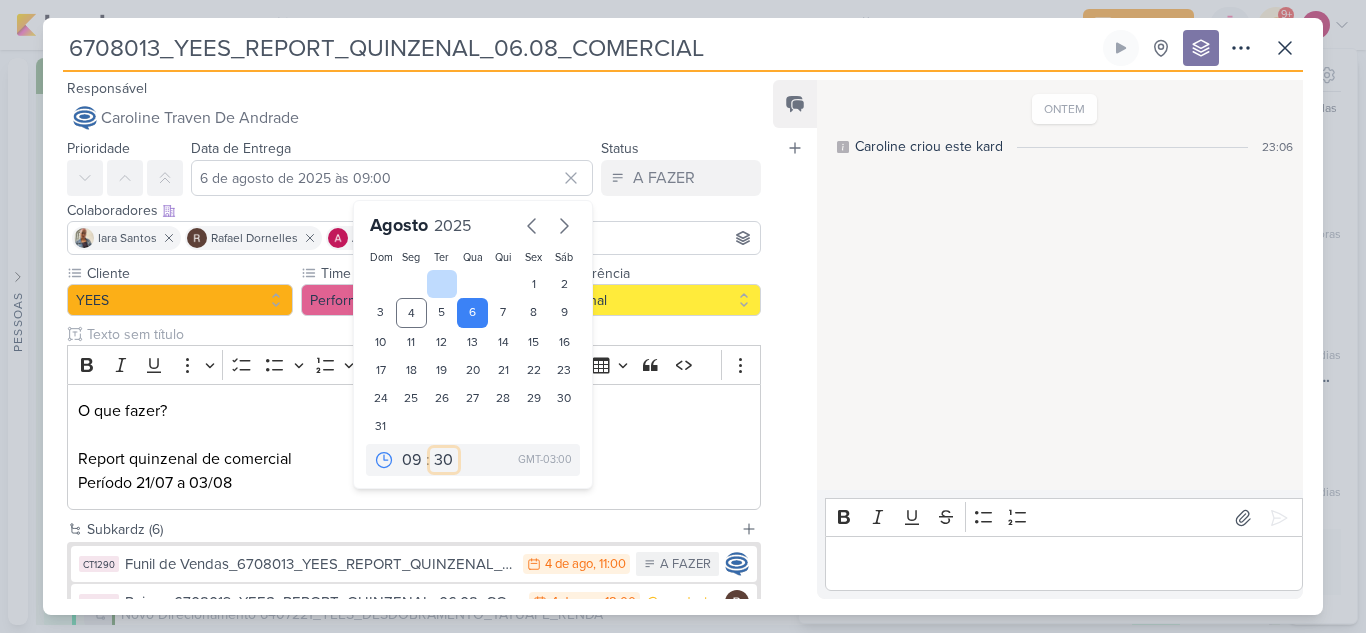 click on "00 05 10 15 20 25 30 35 40 45 50 55
59" at bounding box center (444, 460) 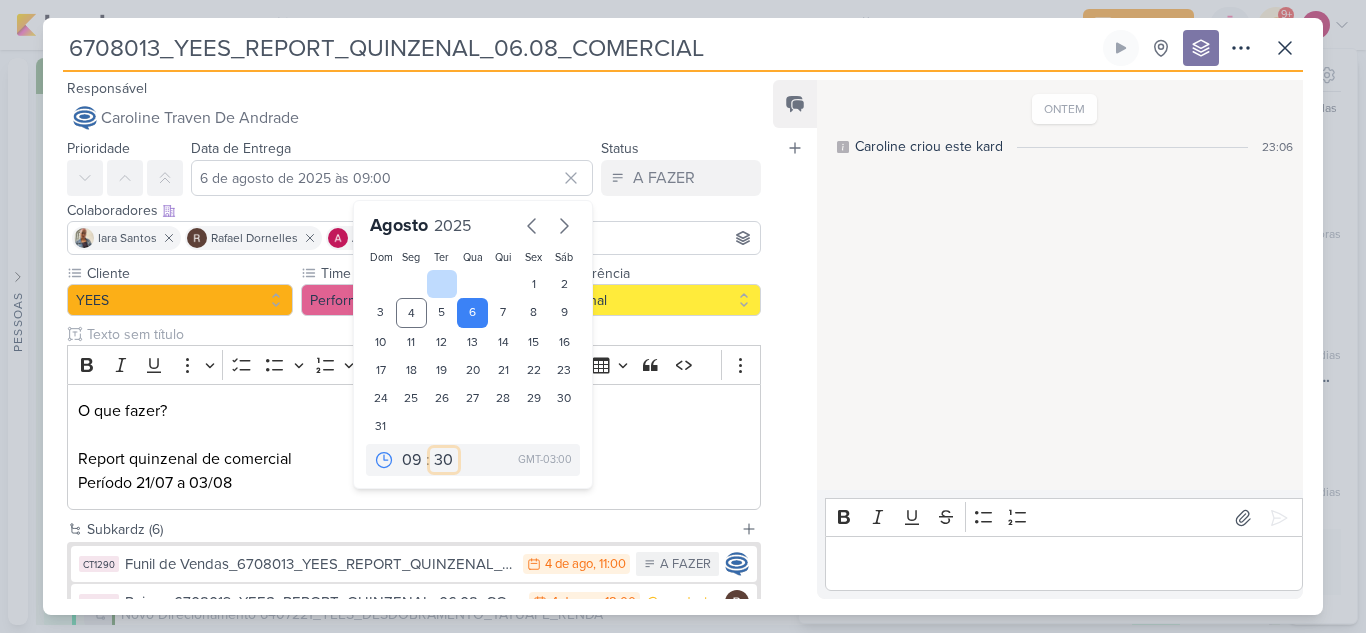 type on "6 de agosto de 2025 às 09:30" 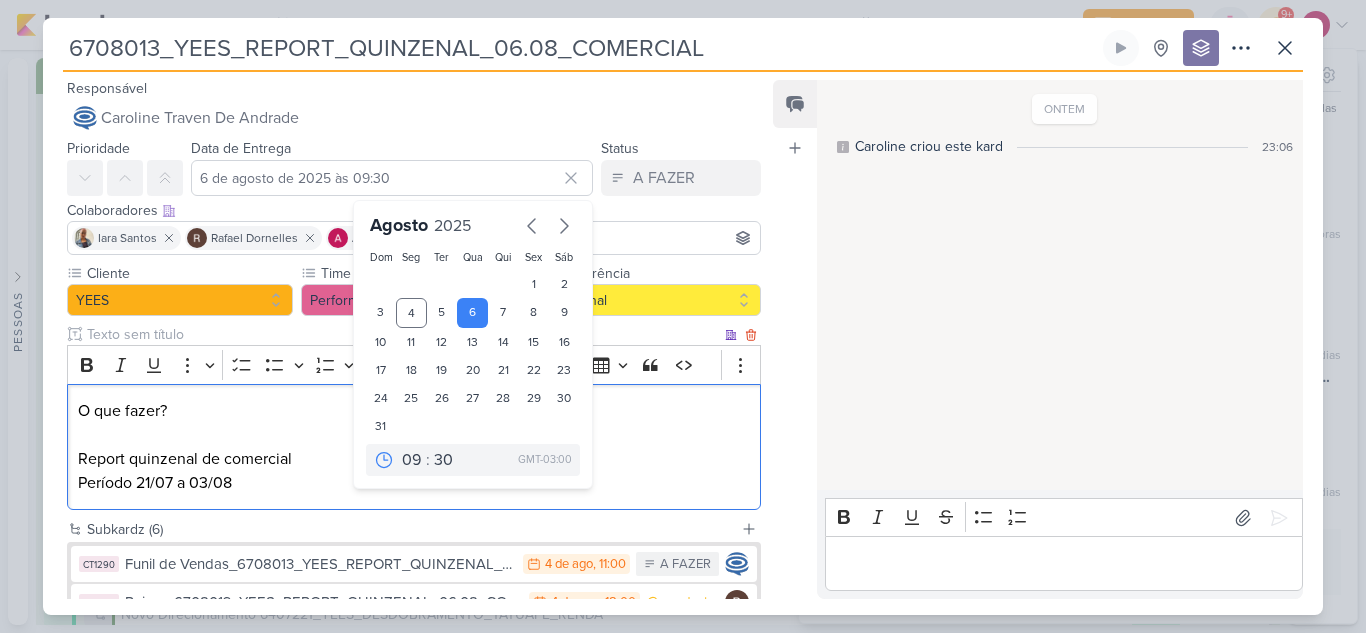 click on "O que fazer? Report quinzenal de comercial  Período 21/07 a 03/08" at bounding box center (414, 447) 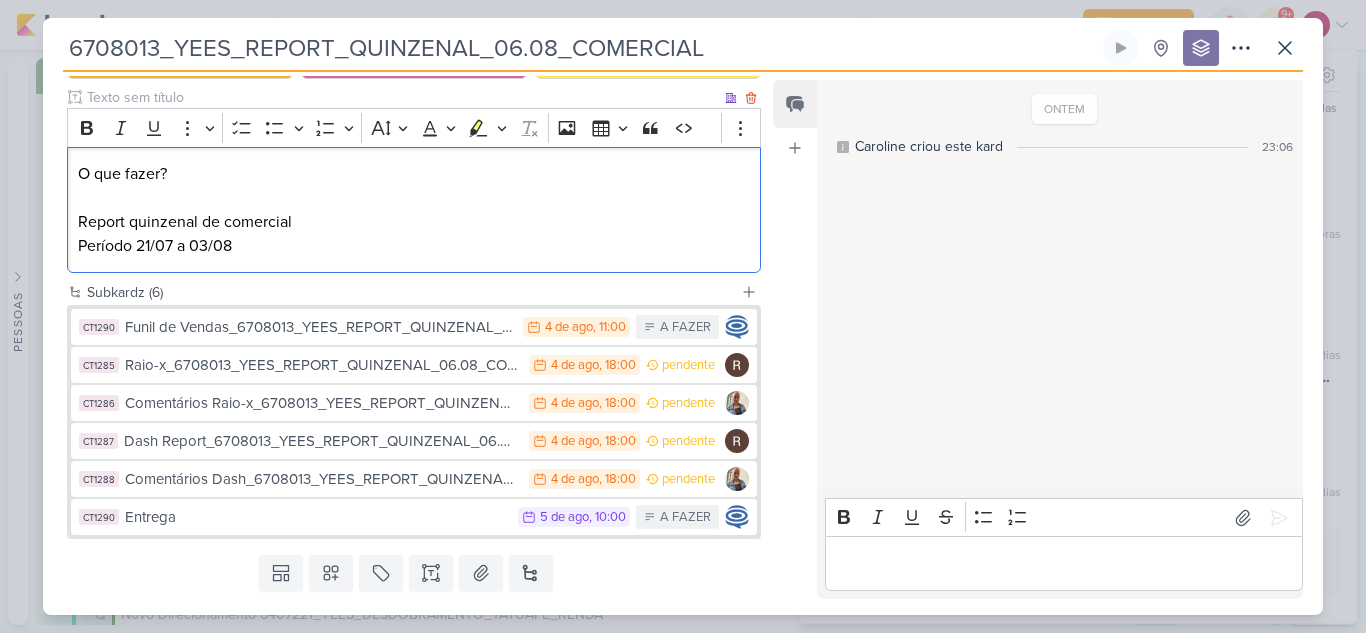 scroll, scrollTop: 288, scrollLeft: 0, axis: vertical 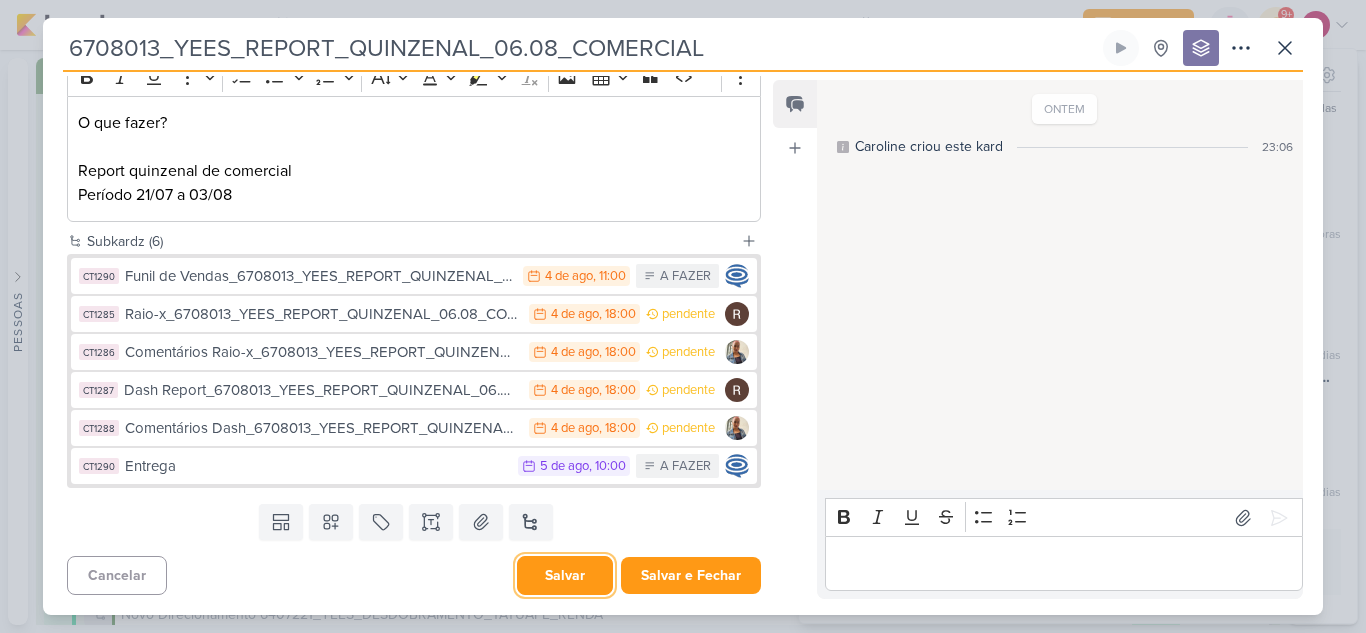 click on "Salvar" at bounding box center [565, 575] 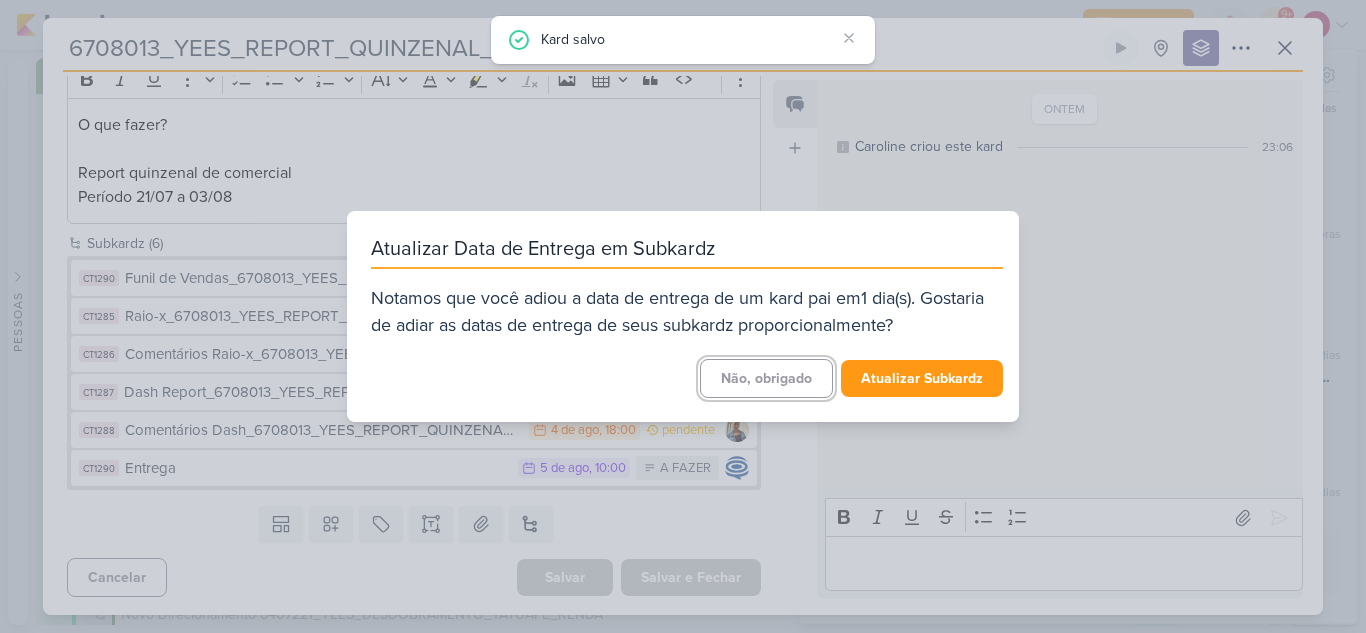 scroll, scrollTop: 288, scrollLeft: 0, axis: vertical 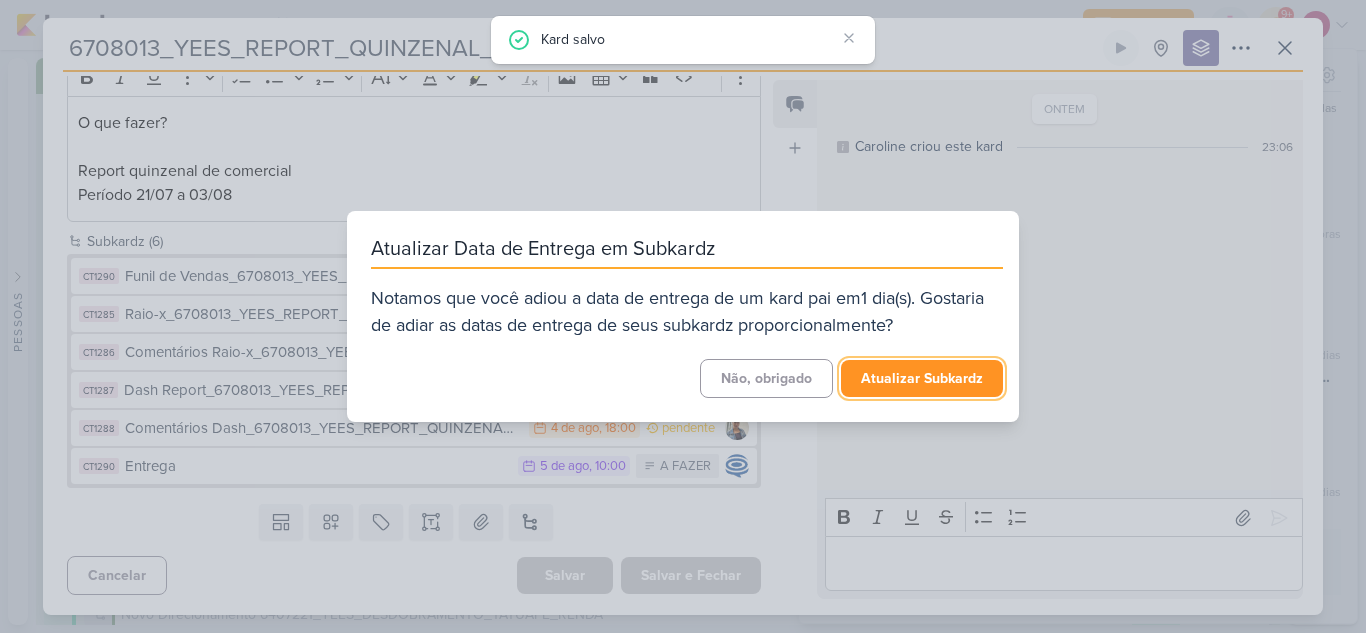 click on "Atualizar Subkardz" at bounding box center [922, 378] 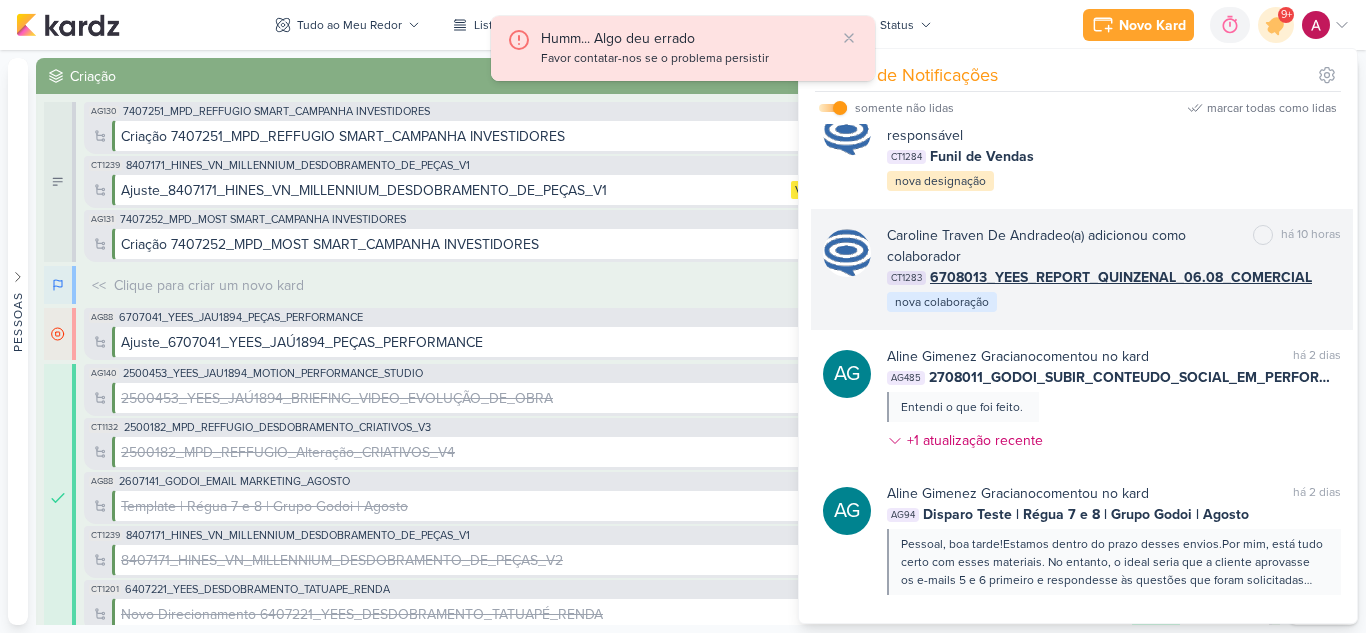 click on "Caroline Traven De Andrade  o(a) adicionou como colaborador
marcar como não lida
há 10 horas
CT1283
6708013_YEES_REPORT_QUINZENAL_06.08_COMERCIAL
nova colaboração" at bounding box center [1114, 269] 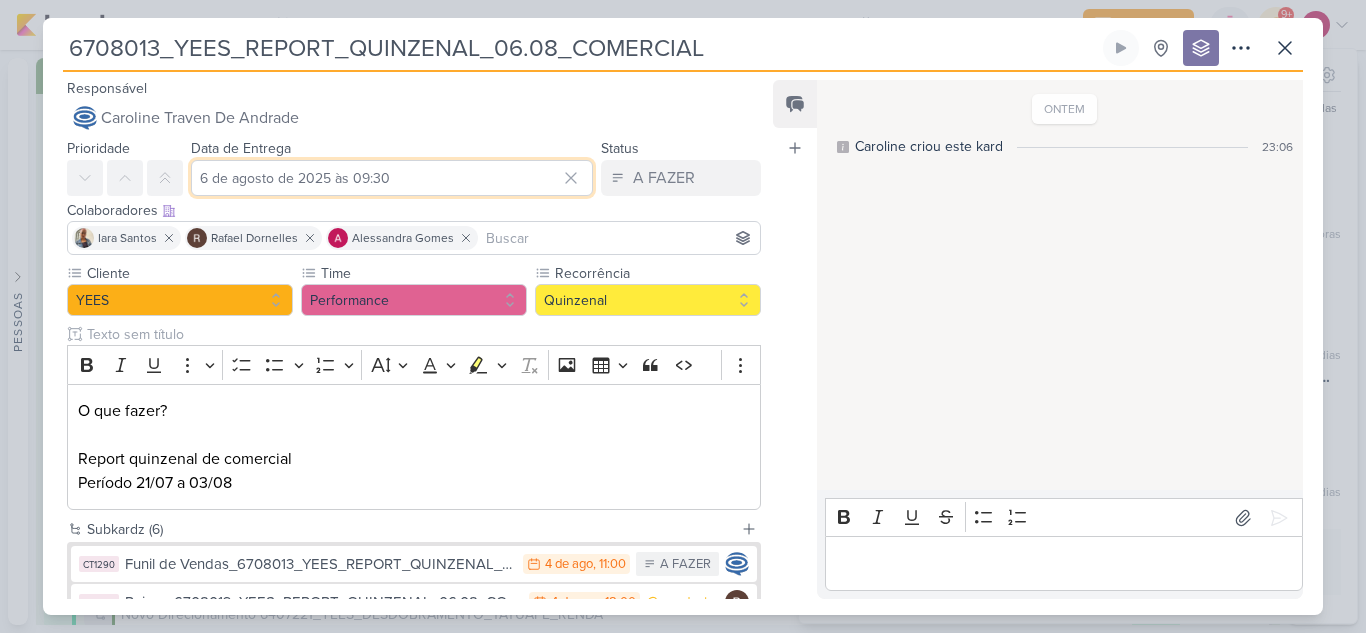 click on "6 de agosto de 2025 às 09:30" at bounding box center [392, 178] 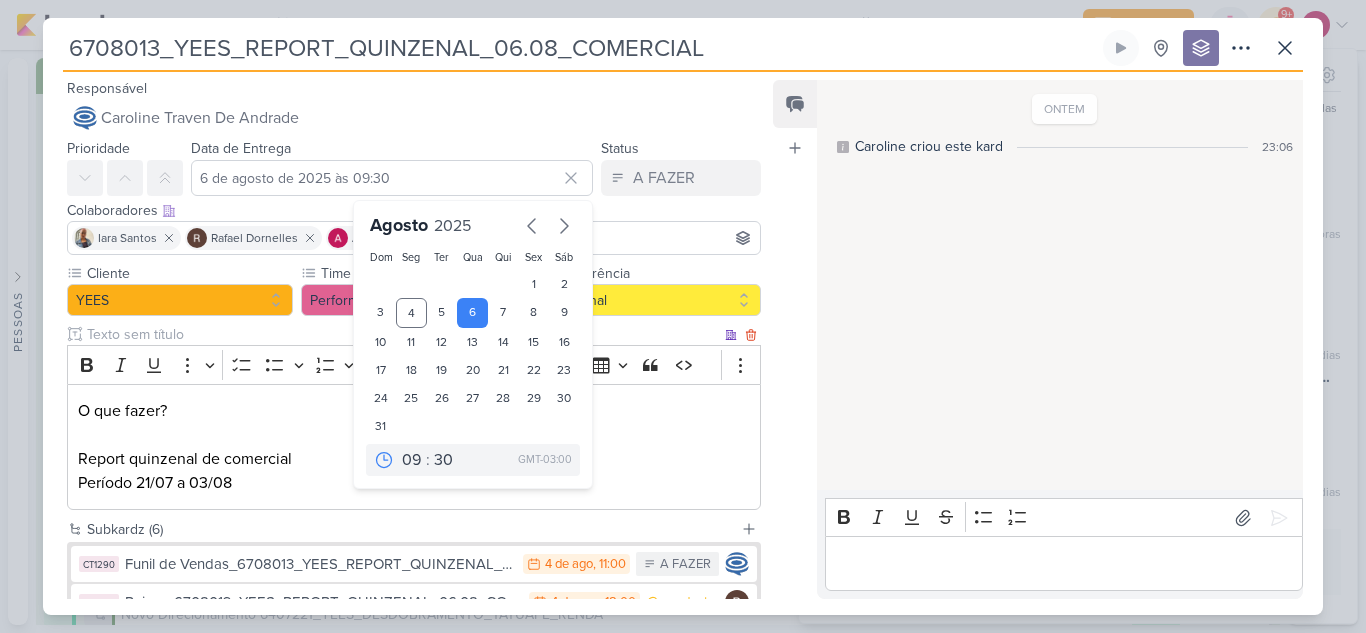 click on "O que fazer? Report quinzenal de comercial  Período 21/07 a 03/08" at bounding box center [414, 447] 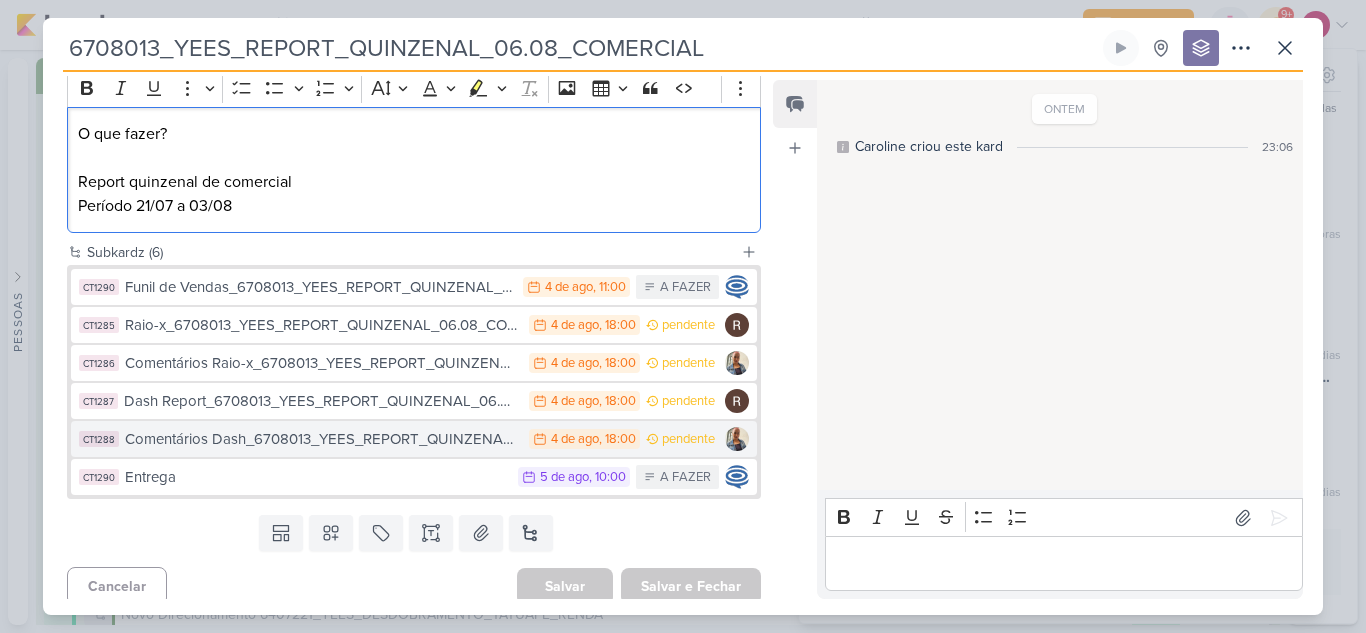 scroll, scrollTop: 288, scrollLeft: 0, axis: vertical 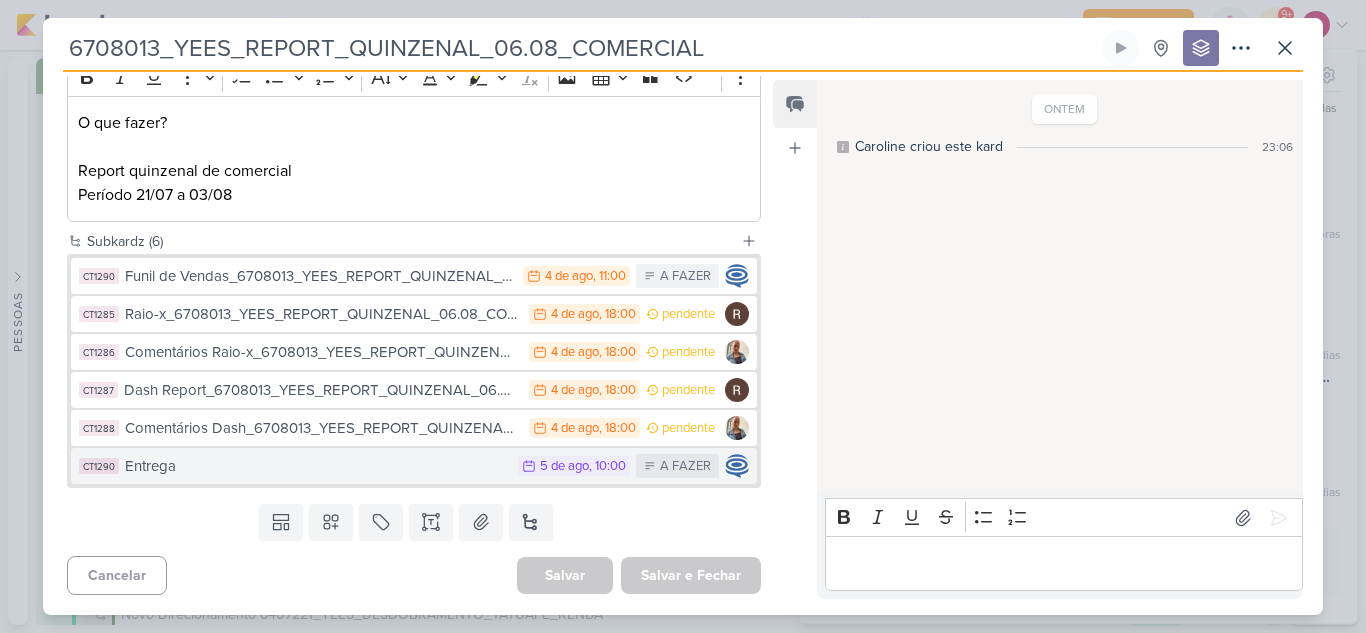 click on "5 de ago" at bounding box center [564, 466] 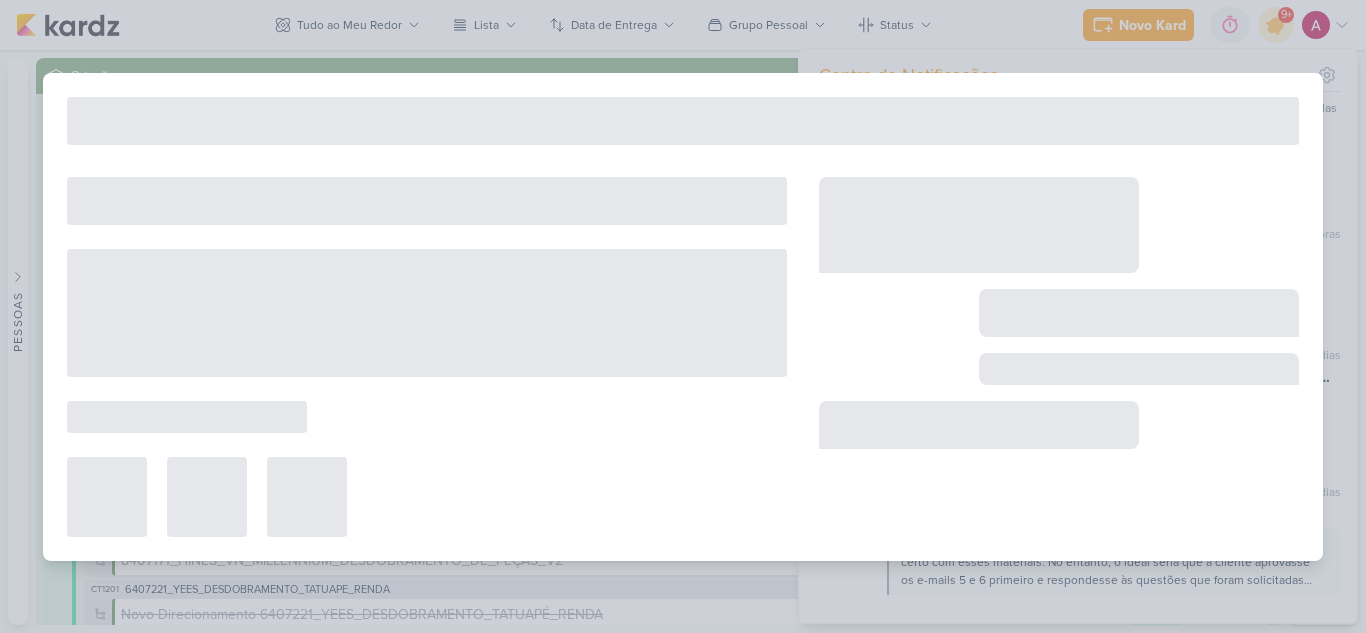 type on "Entrega" 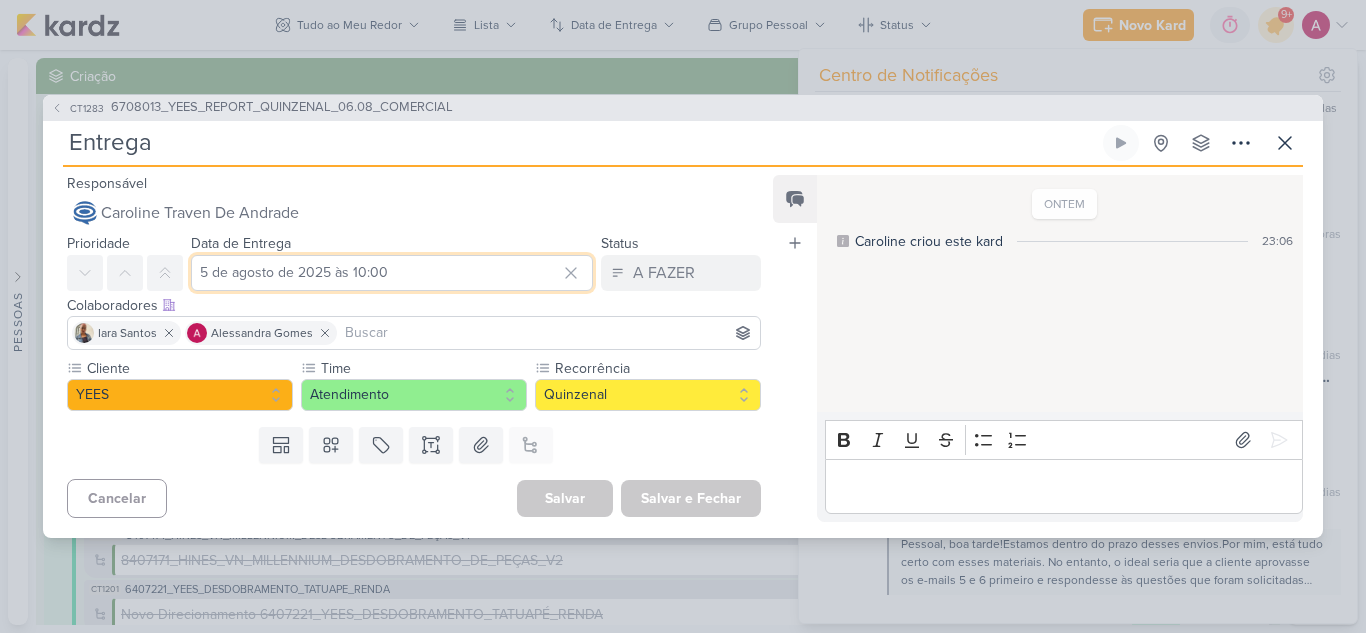 click on "5 de agosto de 2025 às 10:00" at bounding box center [392, 273] 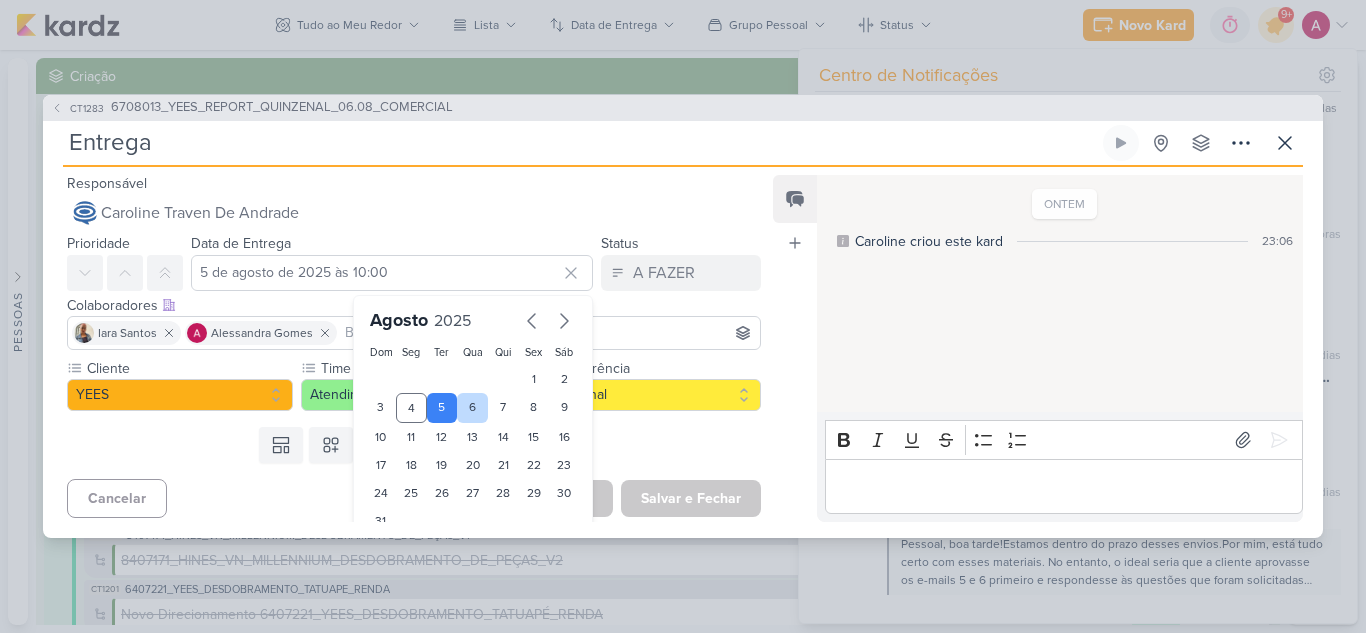 click on "6" at bounding box center (472, 408) 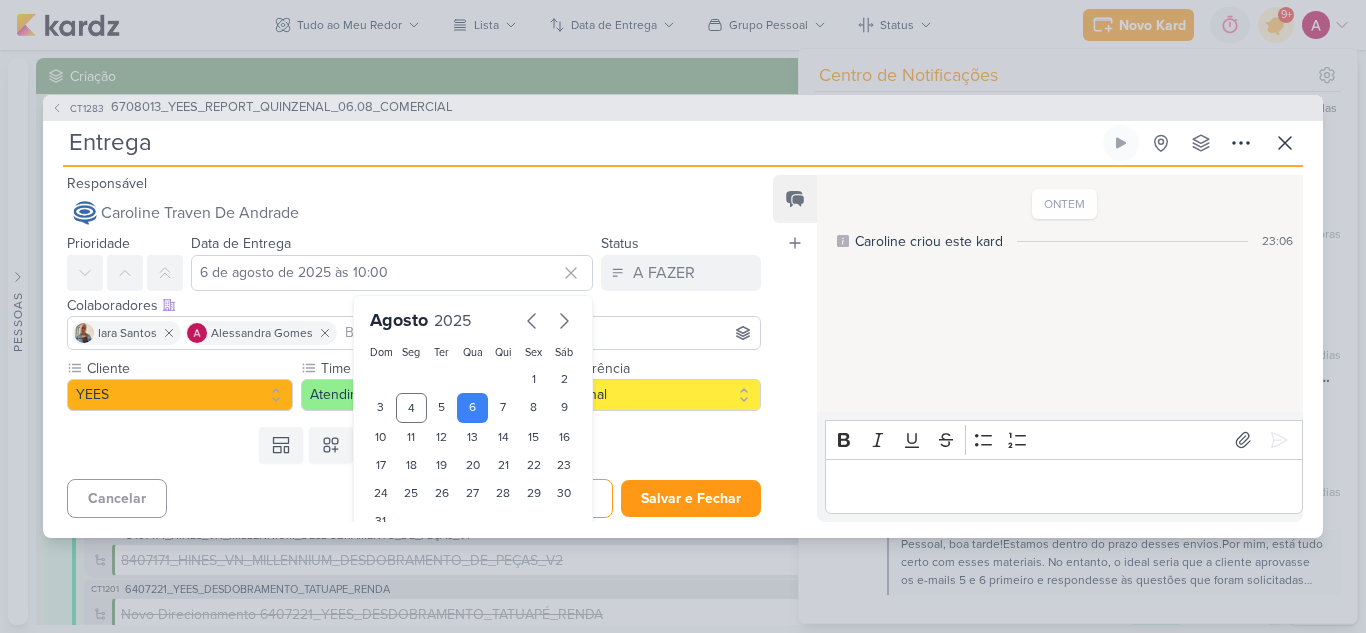 click on "Templates
Campos Personalizados
Marcadores
Caixa De Texto
Anexo
Este kard já é um subkard" at bounding box center (406, 445) 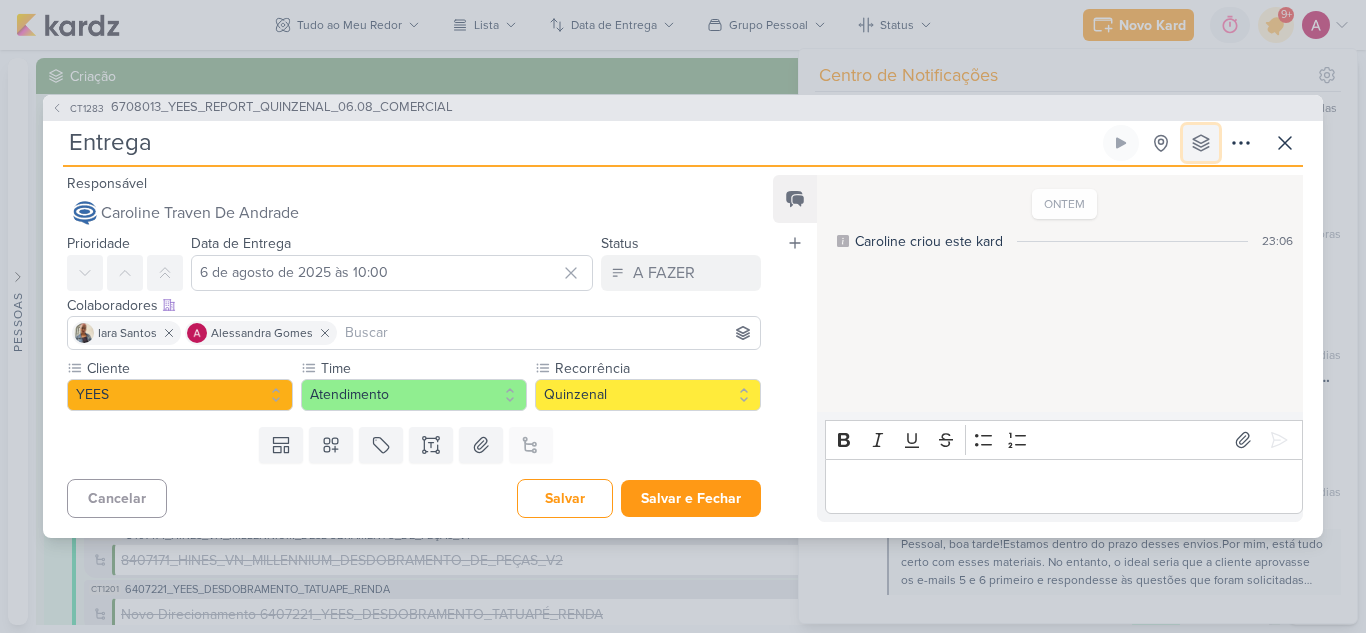 click 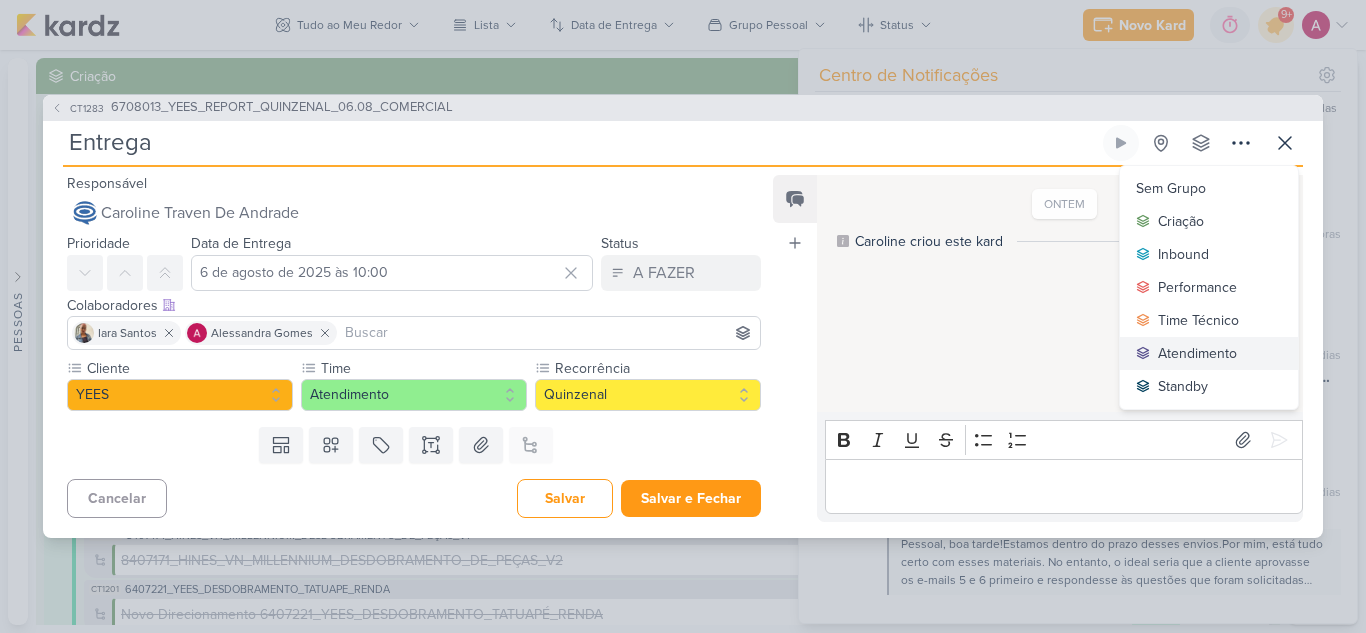 click on "Atendimento" at bounding box center (1197, 353) 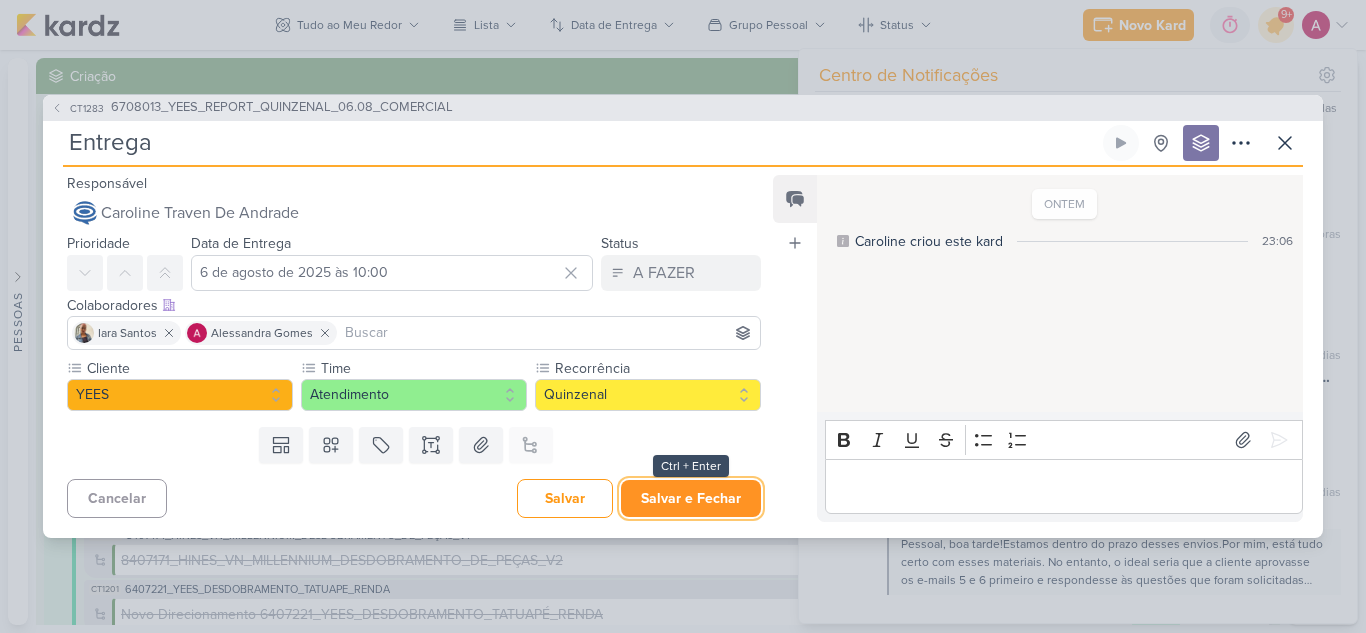 click on "Salvar e Fechar" at bounding box center [691, 498] 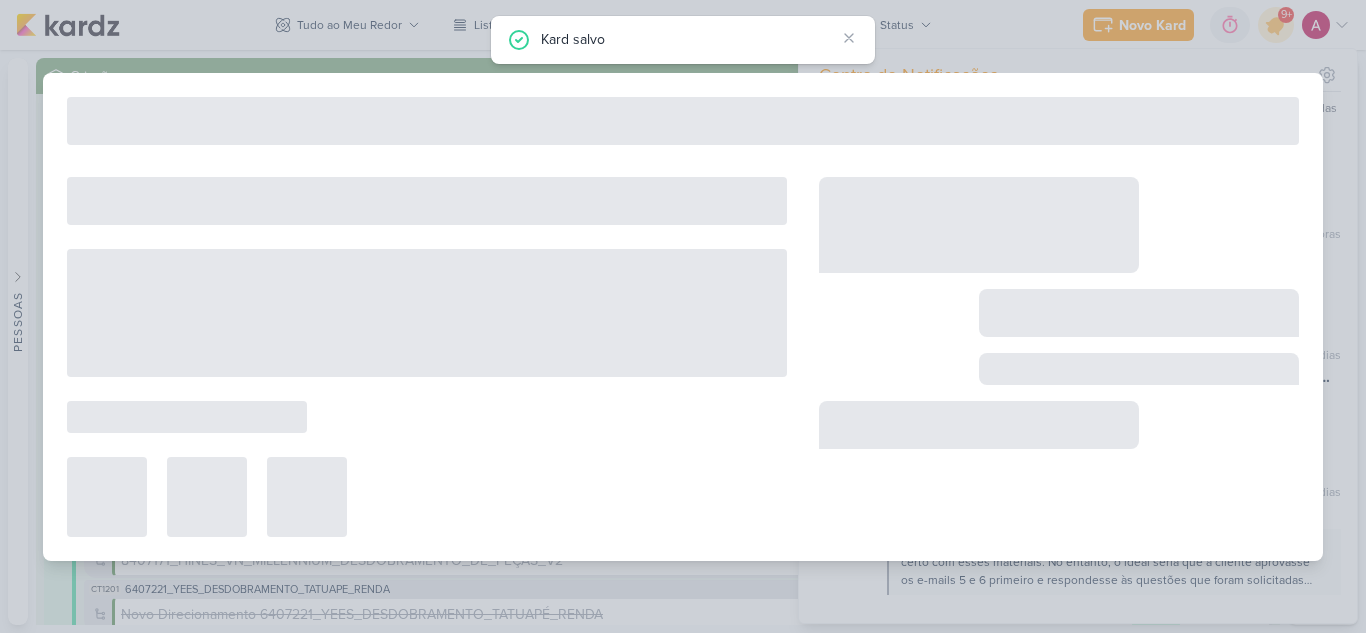 type on "6708013_YEES_REPORT_QUINZENAL_06.08_COMERCIAL" 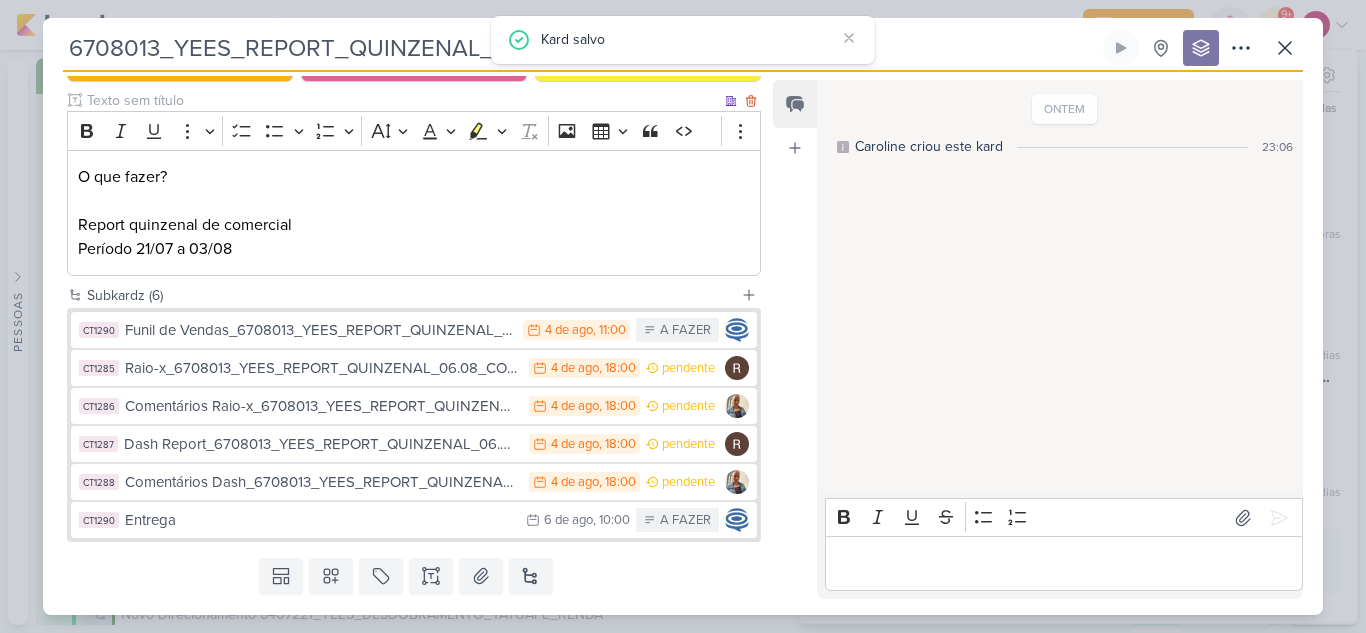 scroll, scrollTop: 288, scrollLeft: 0, axis: vertical 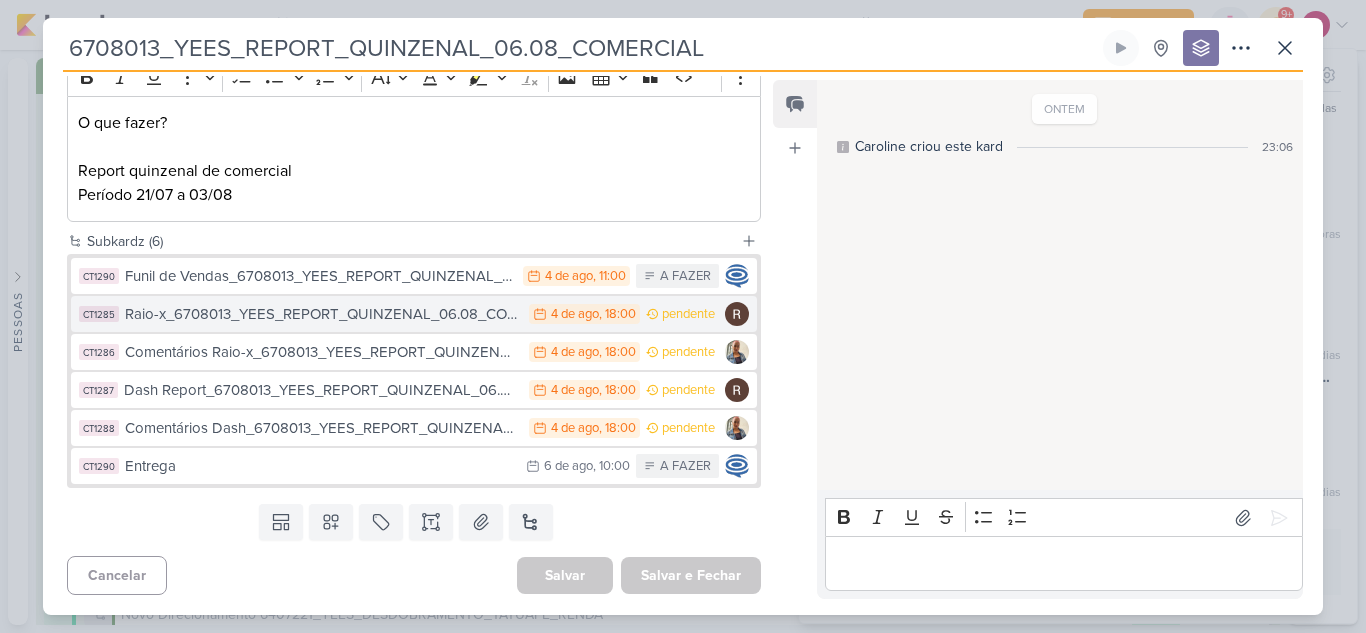 click on "Raio-x_6708013_YEES_REPORT_QUINZENAL_06.08_COMERCIAL" at bounding box center (322, 314) 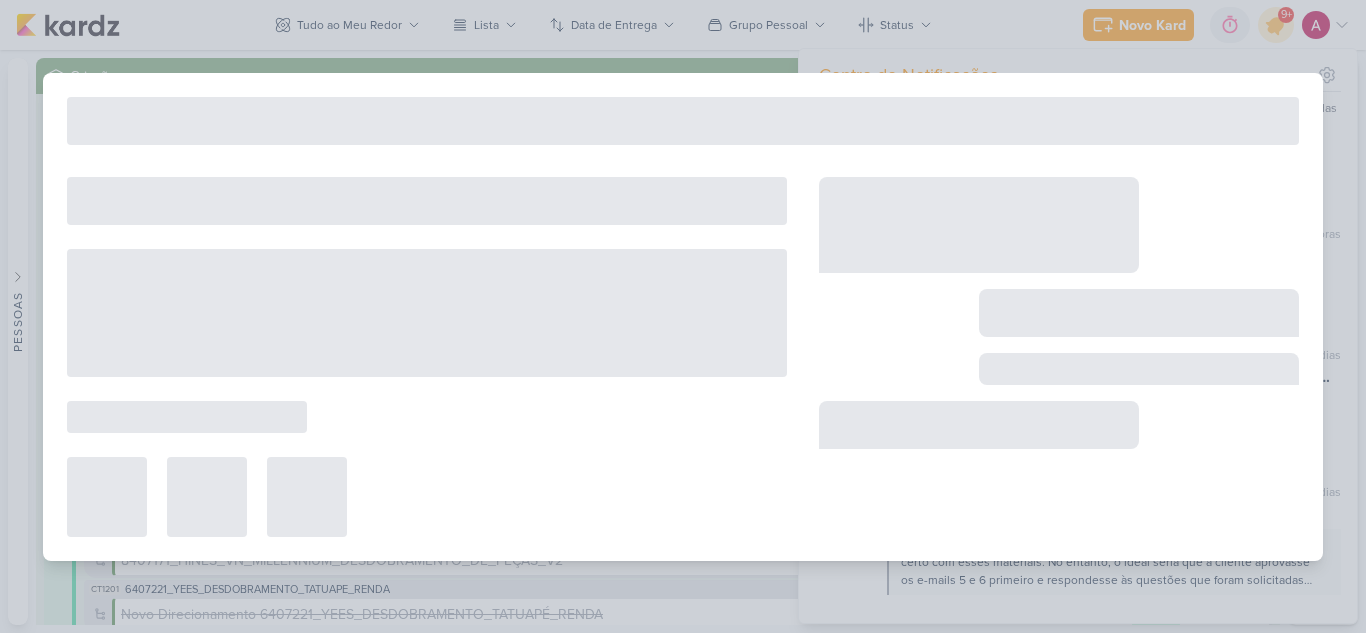 type on "Raio-x_6708013_YEES_REPORT_QUINZENAL_06.08_COMERCIAL" 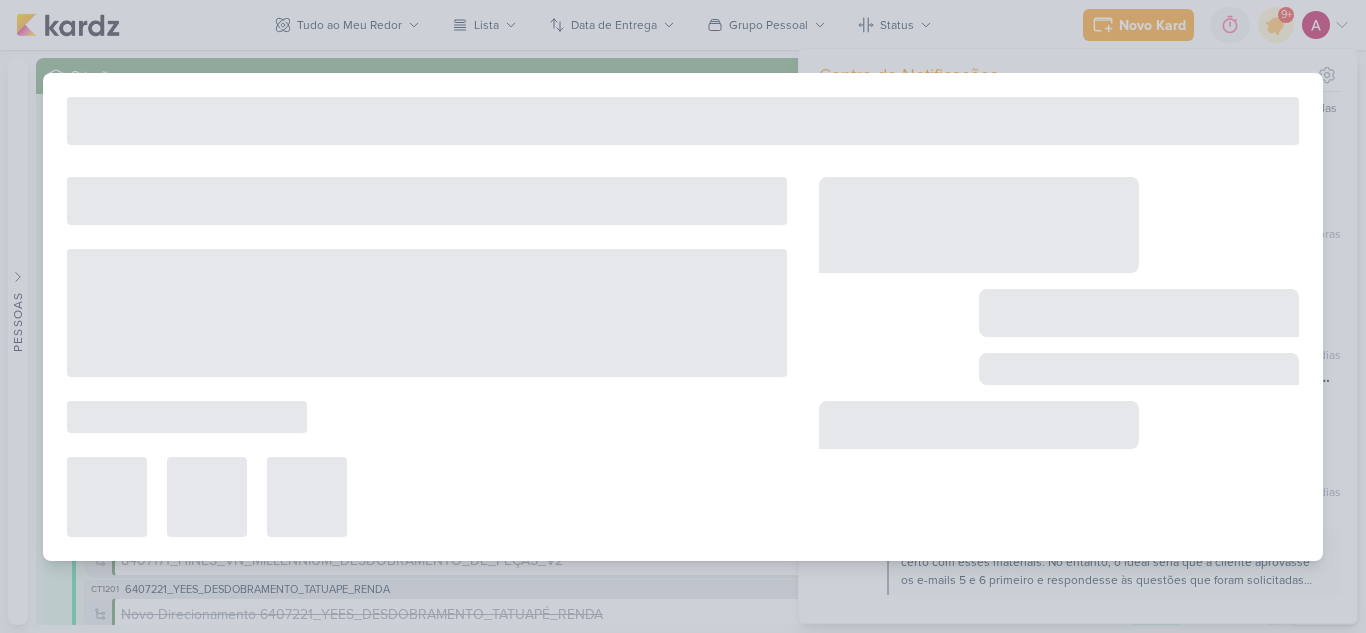 type on "4 de agosto de 2025 às 18:00" 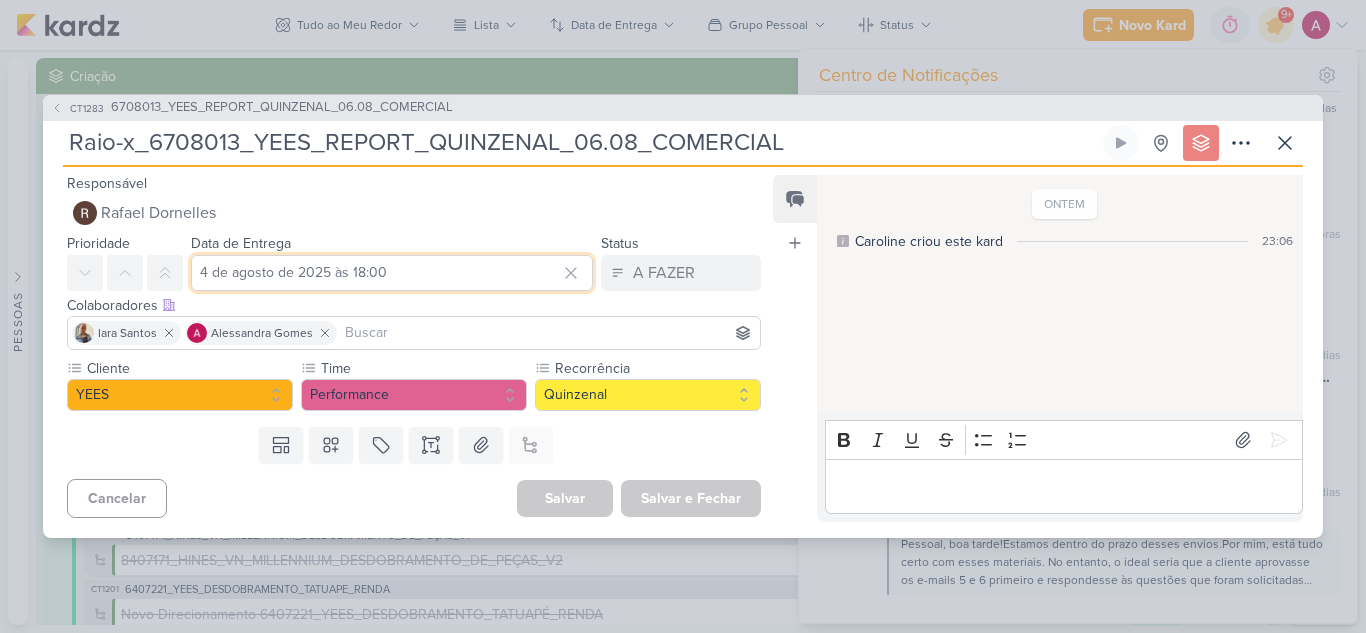 click on "4 de agosto de 2025 às 18:00" at bounding box center [392, 273] 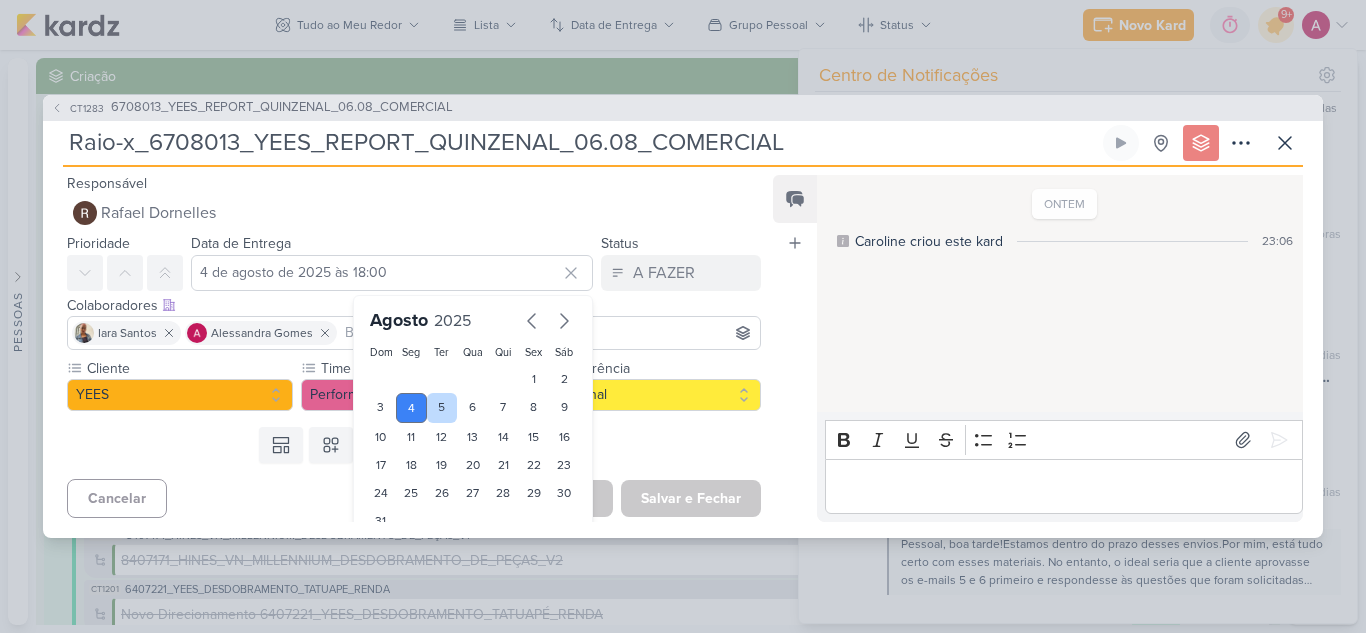 click on "5" at bounding box center [442, 408] 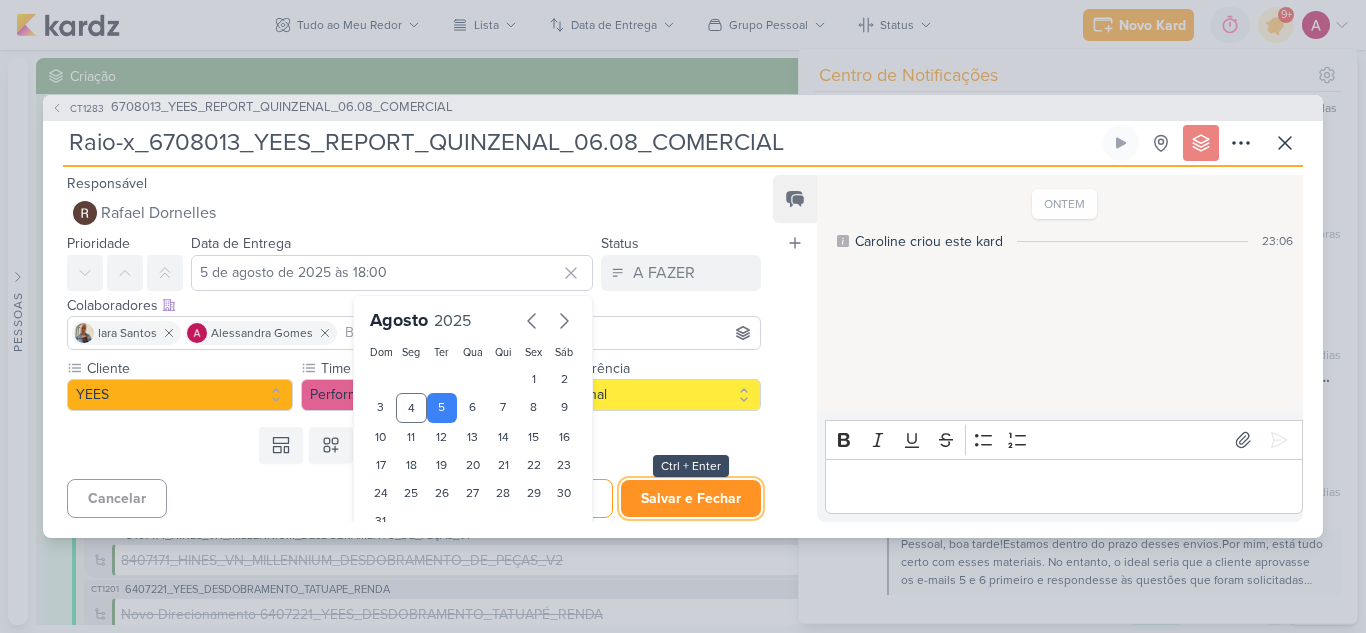 click on "Salvar e Fechar" at bounding box center (691, 498) 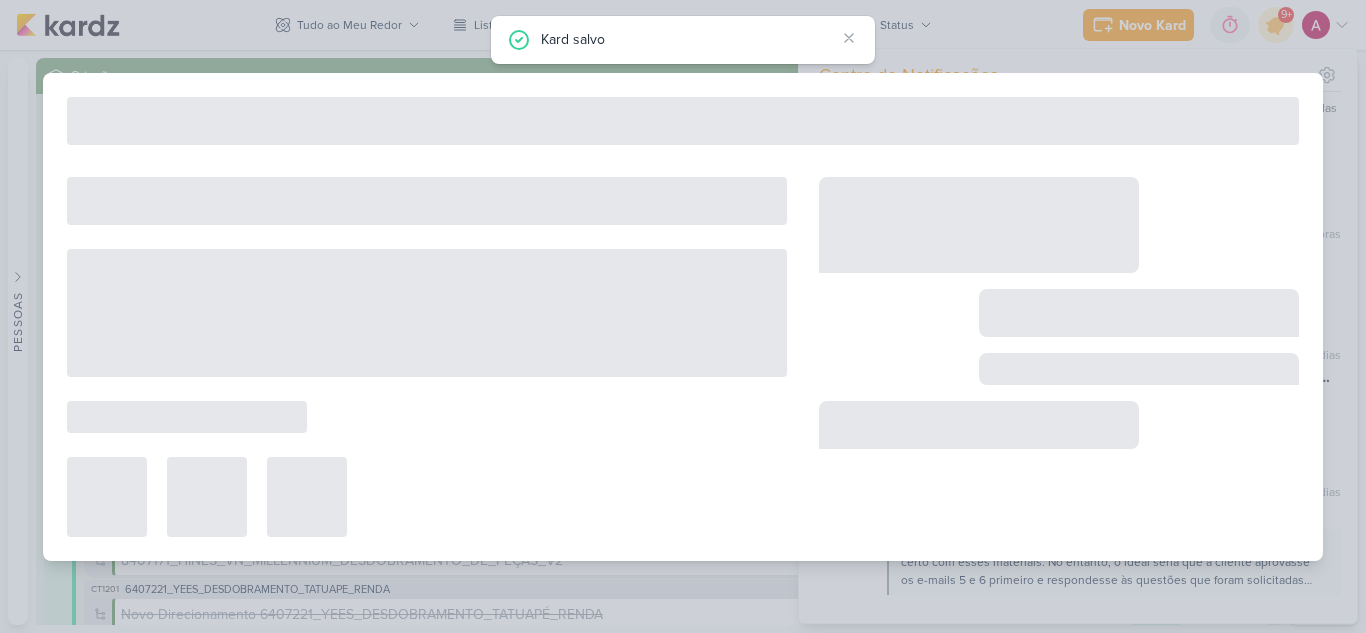 type on "6708013_YEES_REPORT_QUINZENAL_06.08_COMERCIAL" 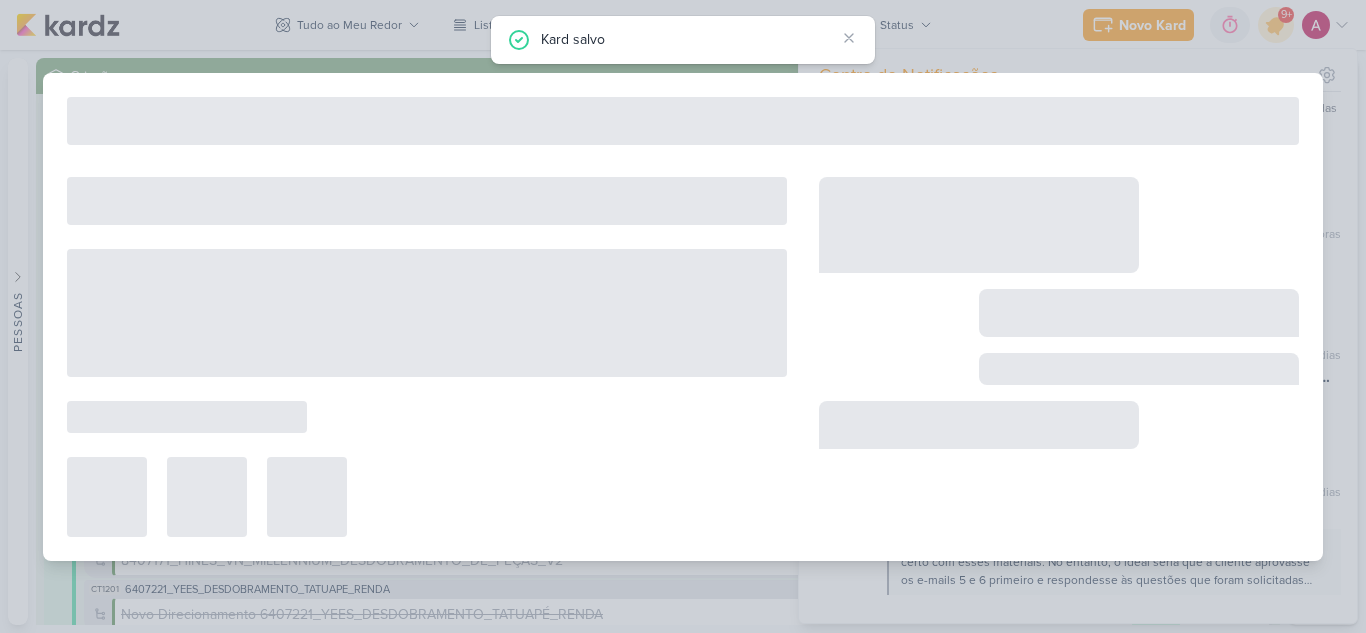 type on "6 de agosto de 2025 às 09:30" 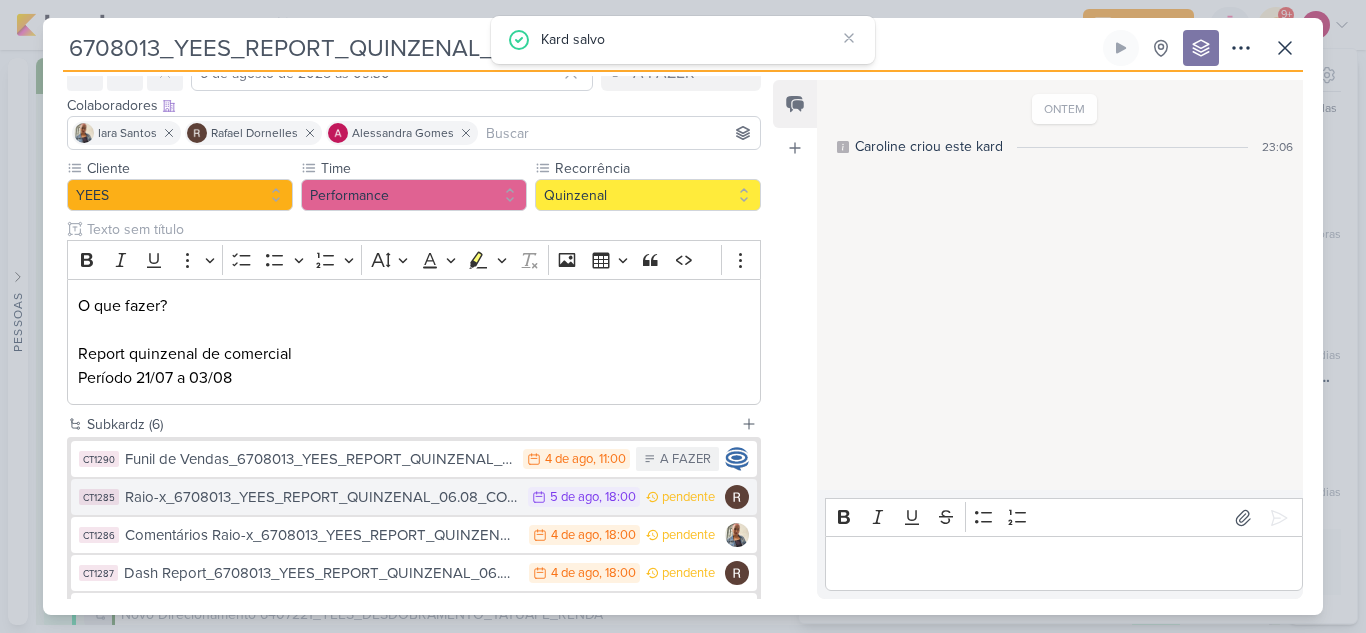 scroll, scrollTop: 200, scrollLeft: 0, axis: vertical 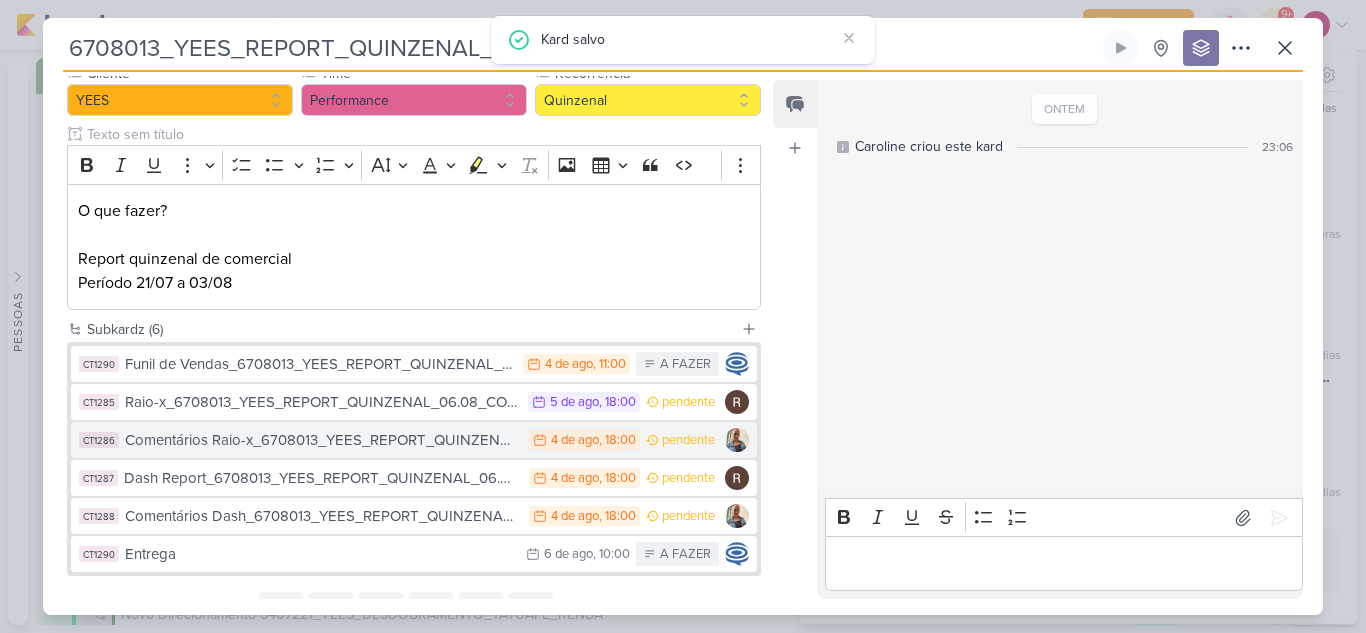 click on "4 de ago" at bounding box center [575, 440] 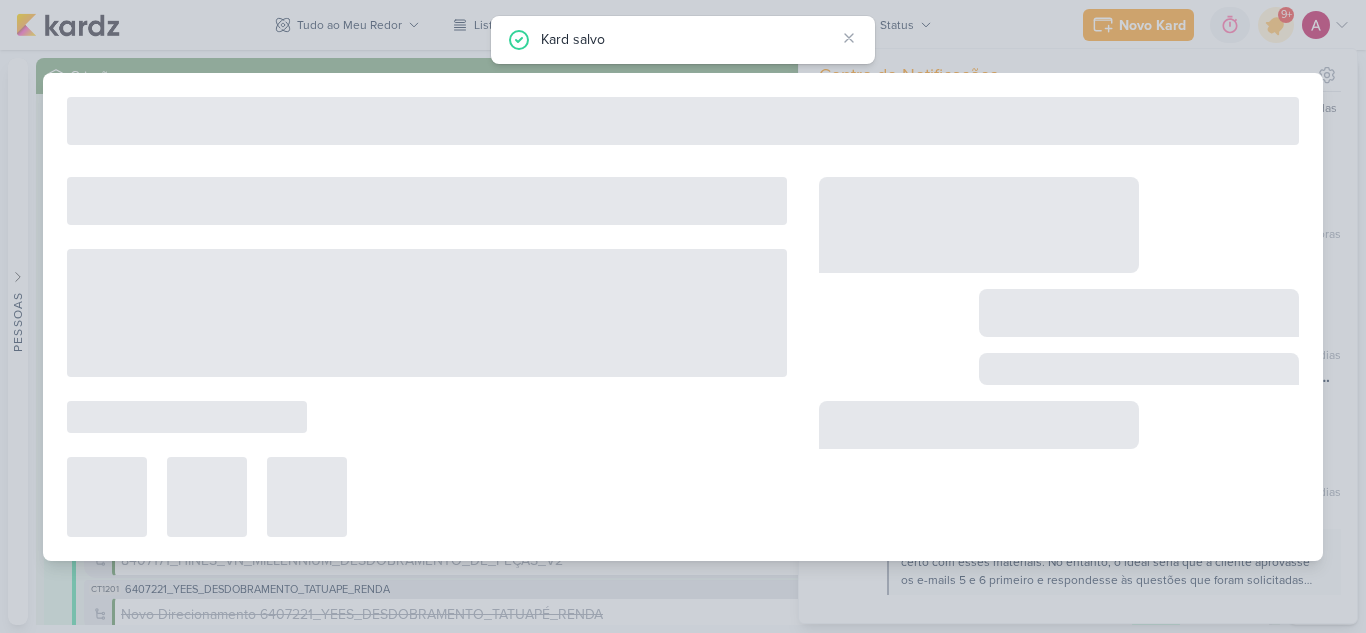 type on "Comentários Raio-x_6708013_YEES_REPORT_QUINZENAL_06.08_COMERCIAL" 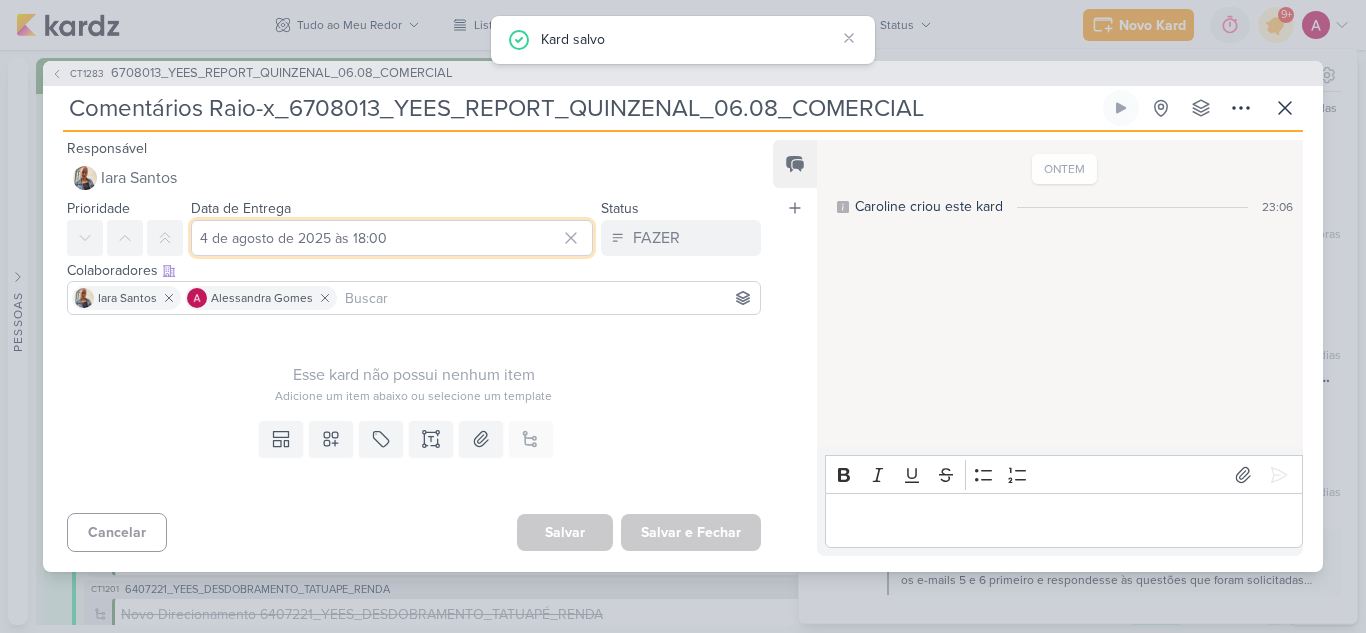 click on "4 de agosto de 2025 às 18:00" at bounding box center [392, 238] 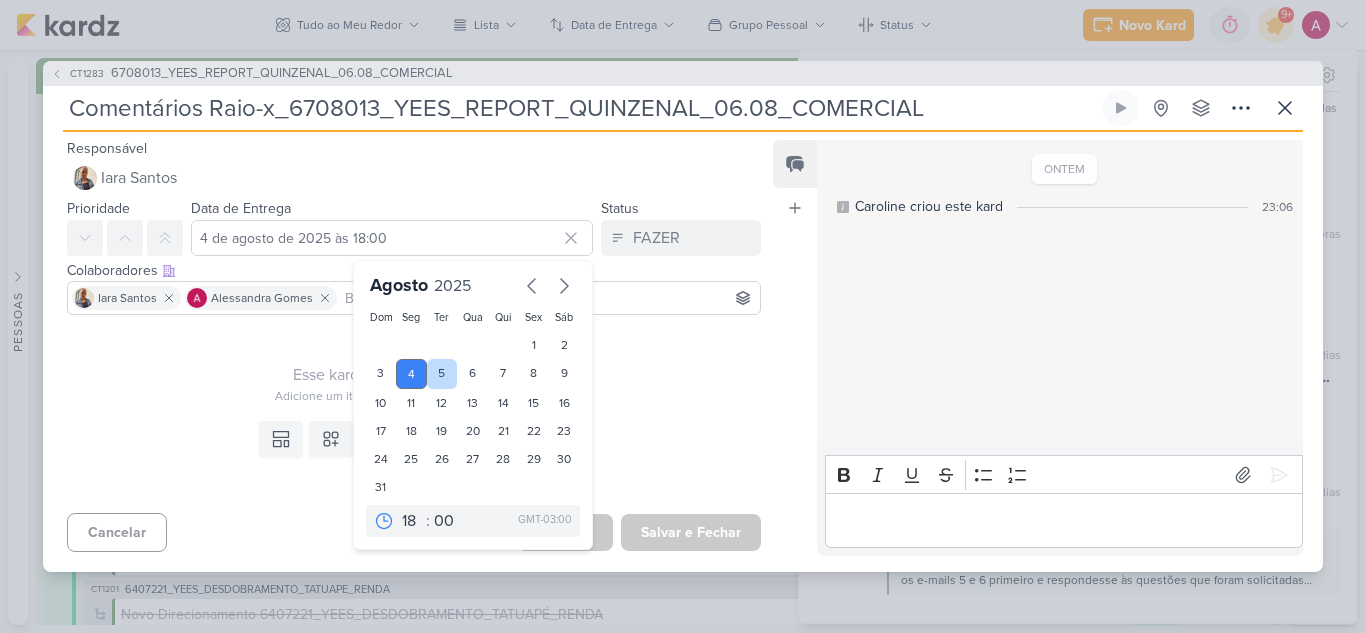 click on "5" at bounding box center [442, 374] 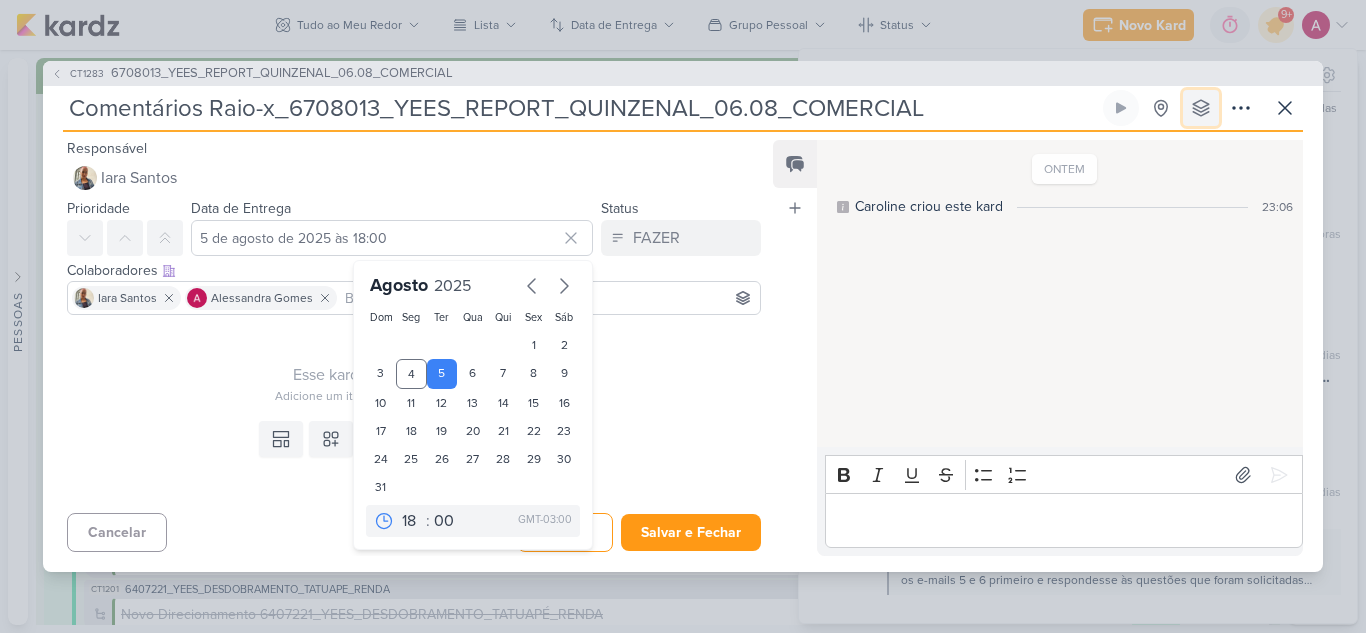 click 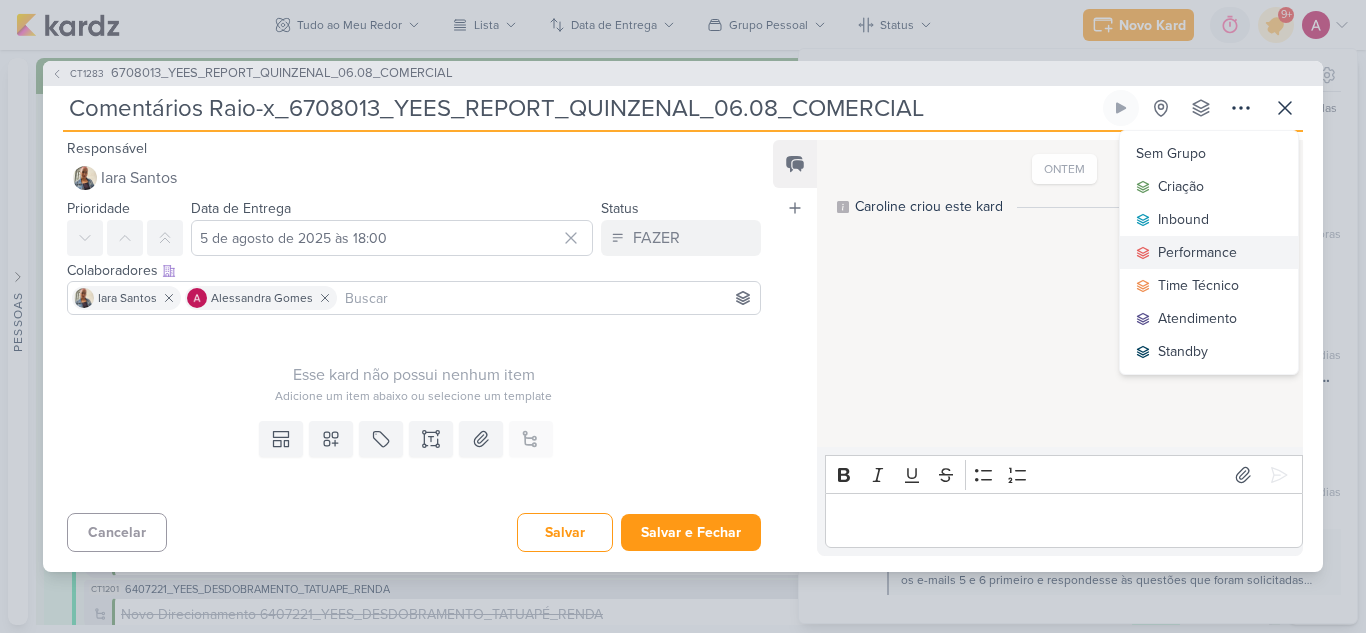 click on "Performance" at bounding box center (1197, 252) 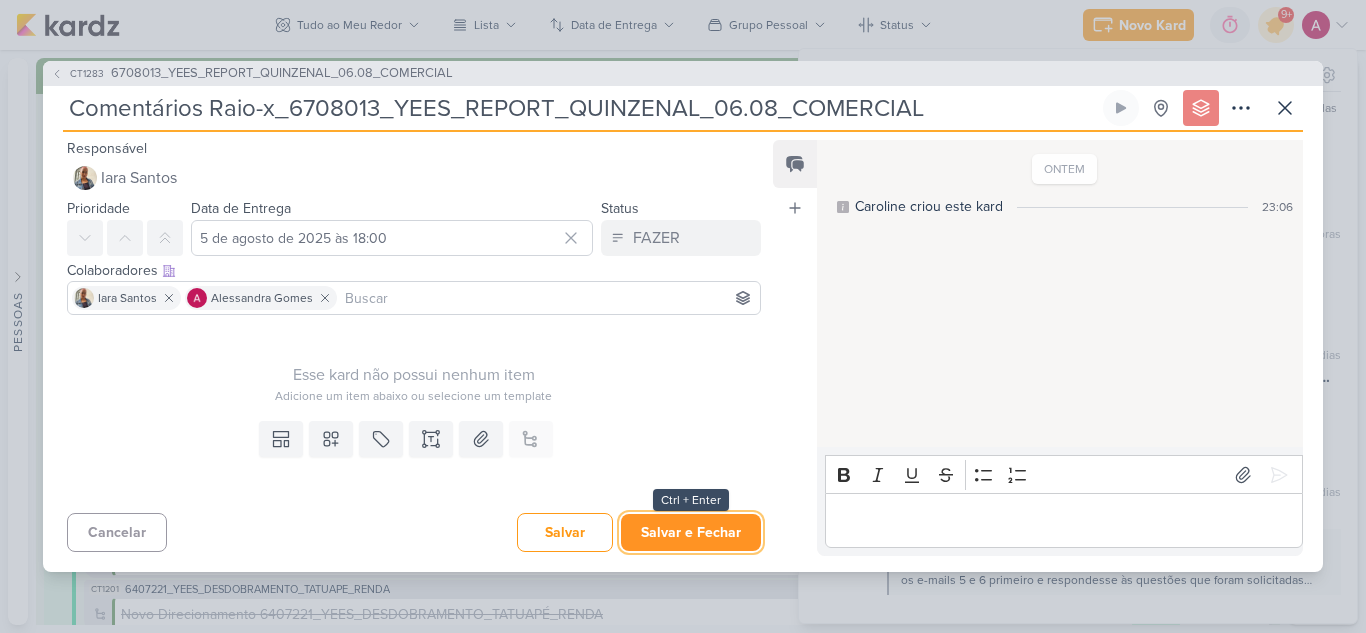 click on "Salvar e Fechar" at bounding box center [691, 532] 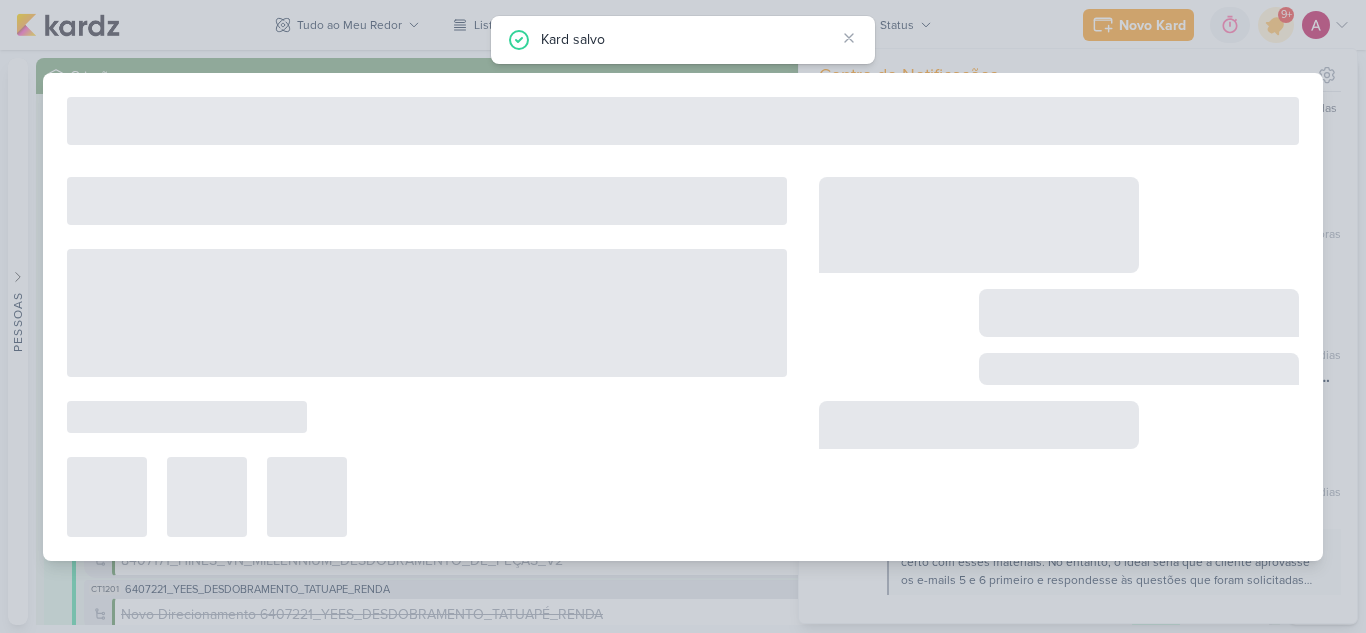 type on "6708013_YEES_REPORT_QUINZENAL_06.08_COMERCIAL" 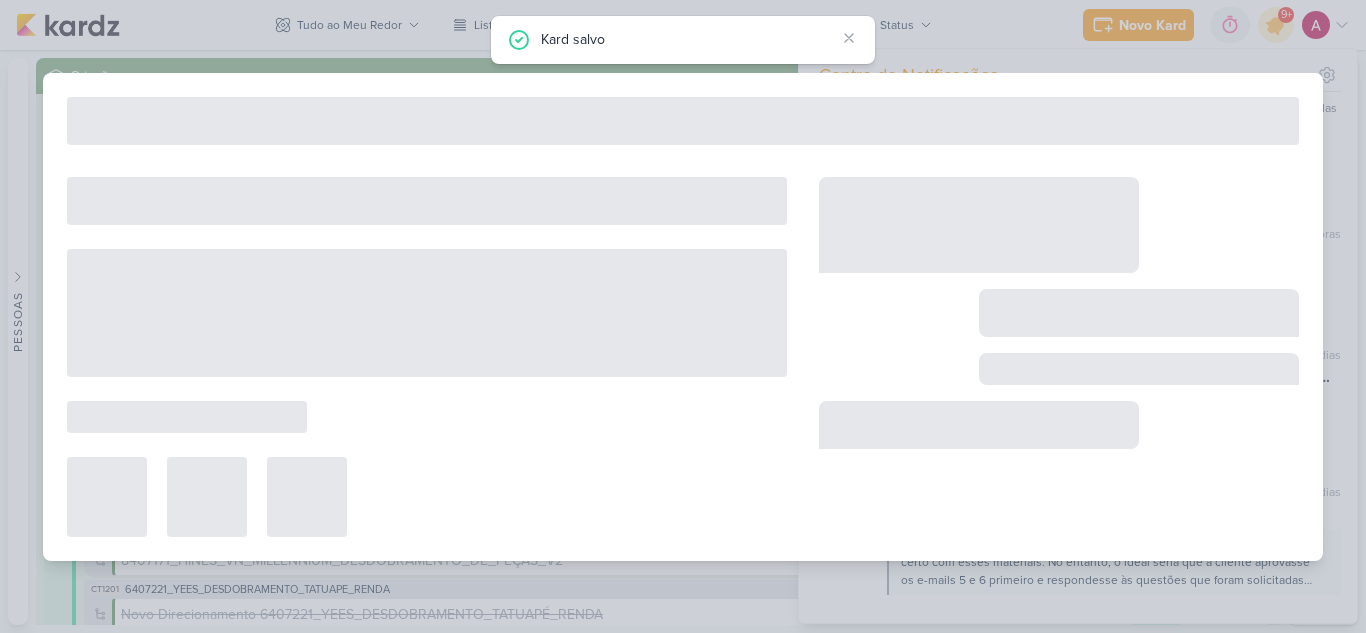 type on "6 de agosto de 2025 às 09:30" 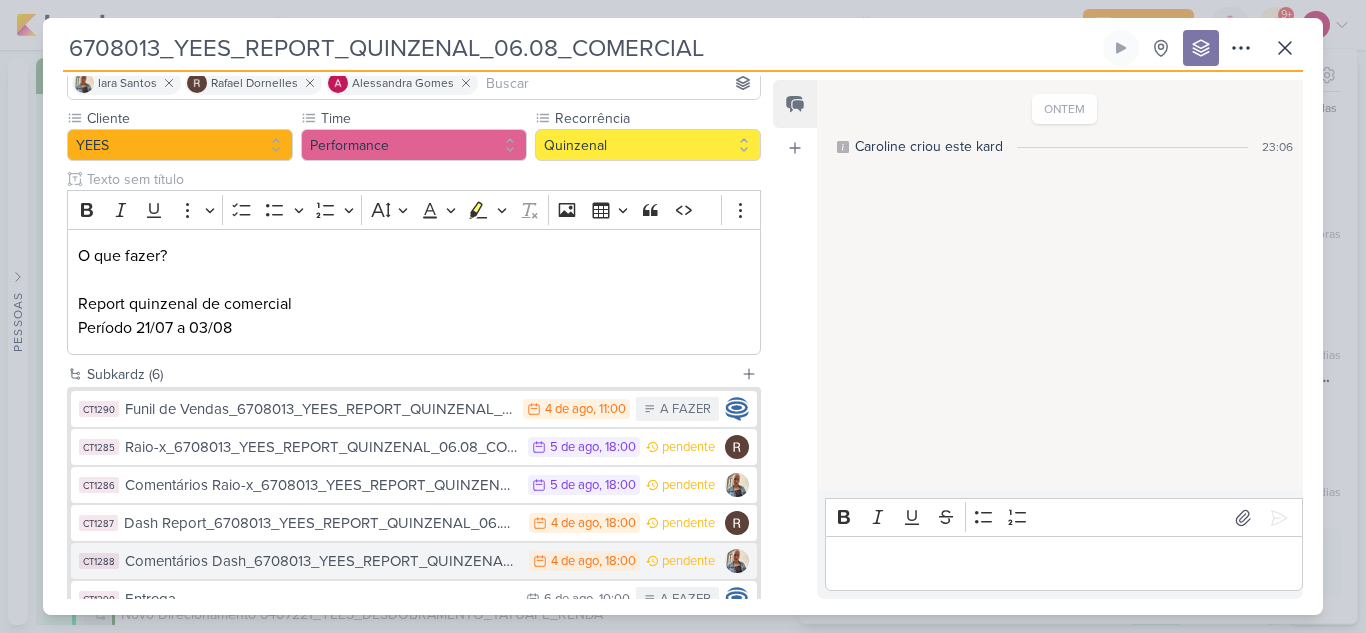 scroll, scrollTop: 288, scrollLeft: 0, axis: vertical 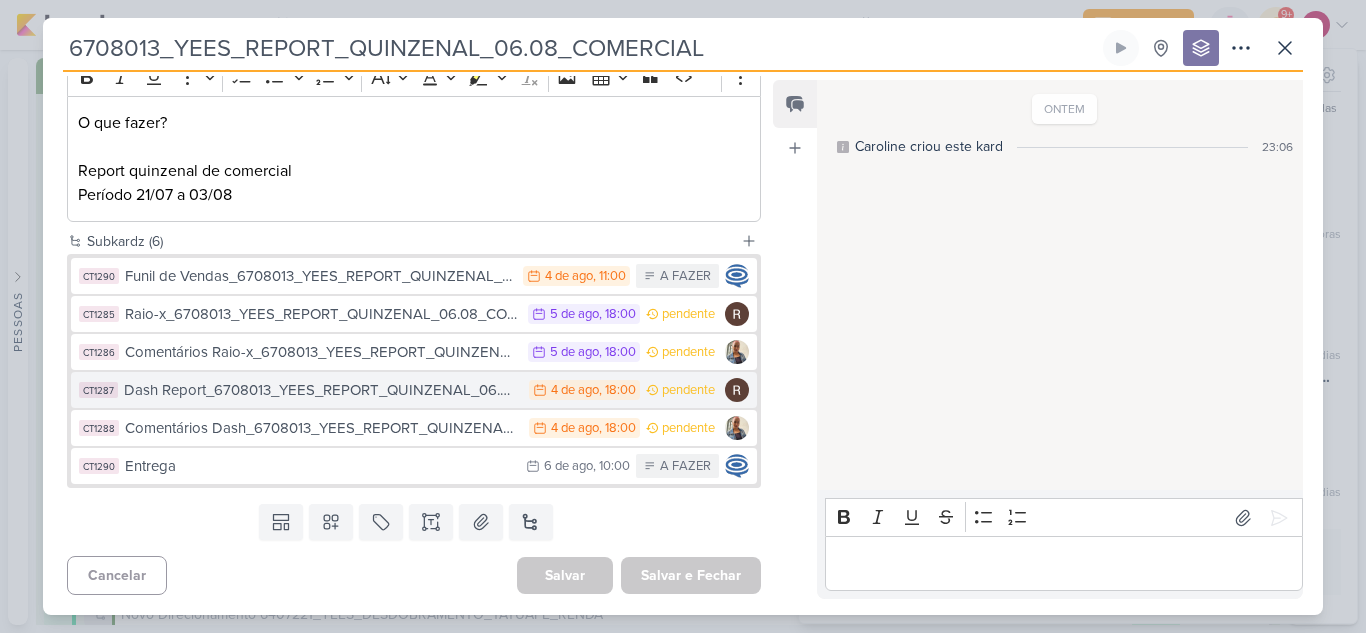 click on "4 de ago" at bounding box center [575, 390] 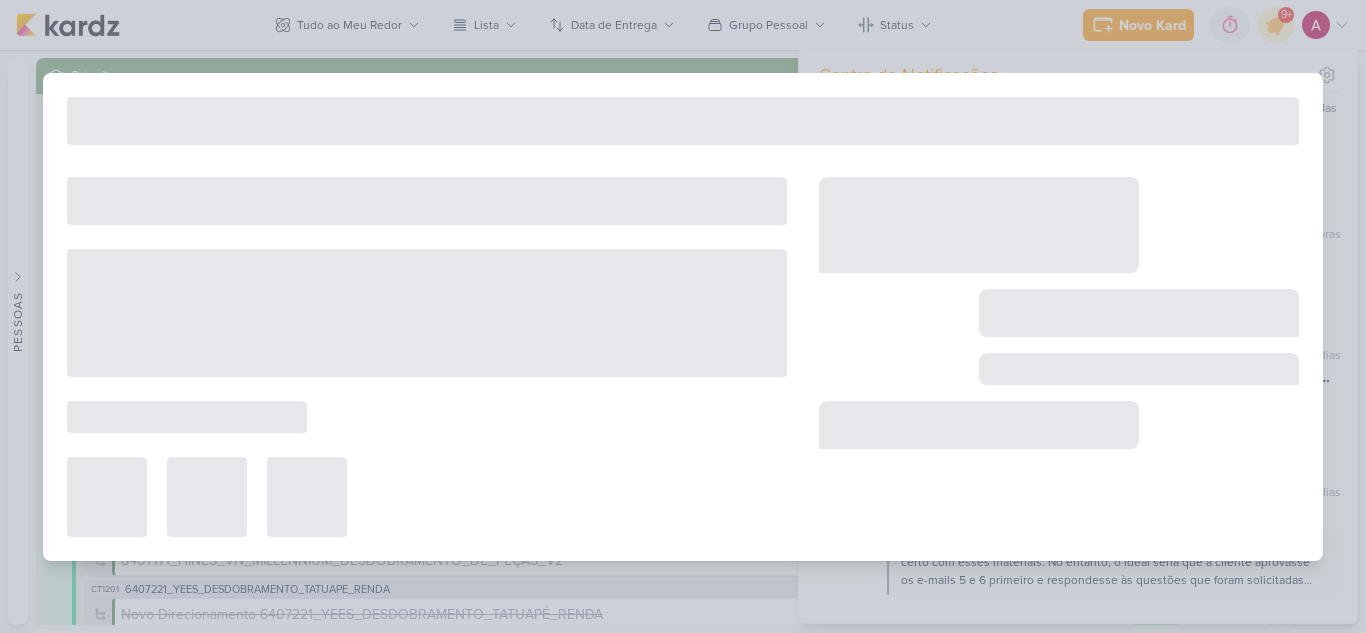 type on "Dash Report_6708013_YEES_REPORT_QUINZENAL_06.08_COMERCIAL" 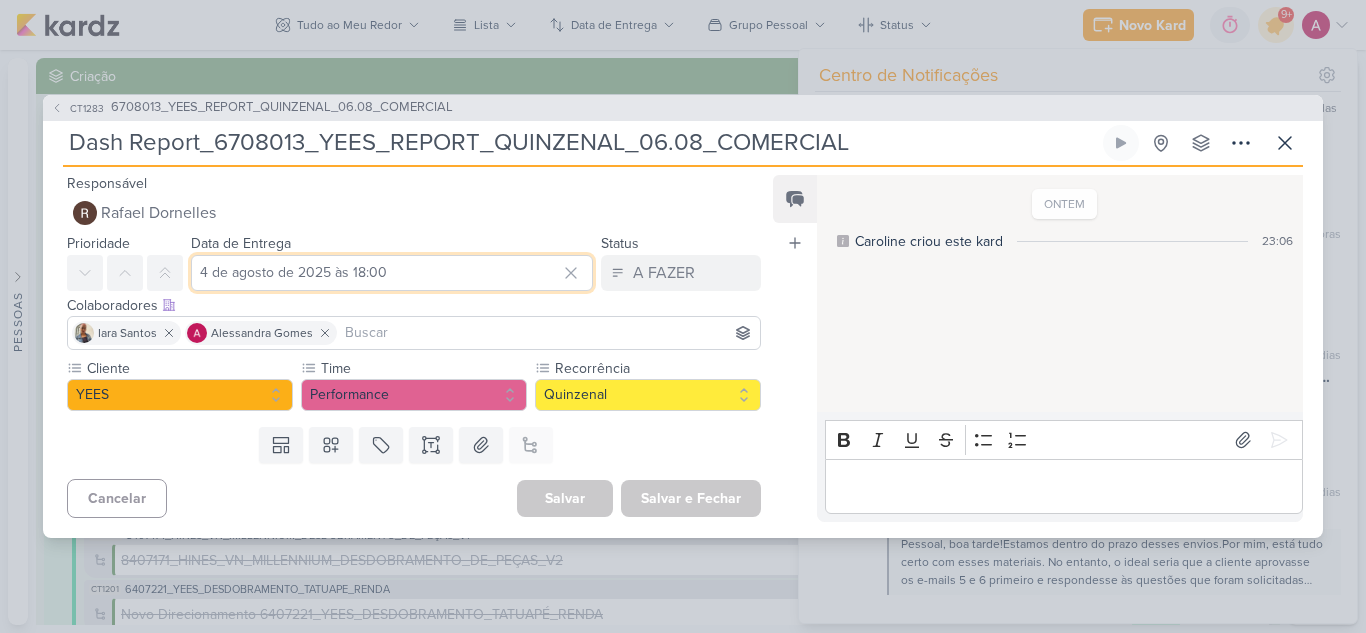 click on "4 de agosto de 2025 às 18:00" at bounding box center (392, 273) 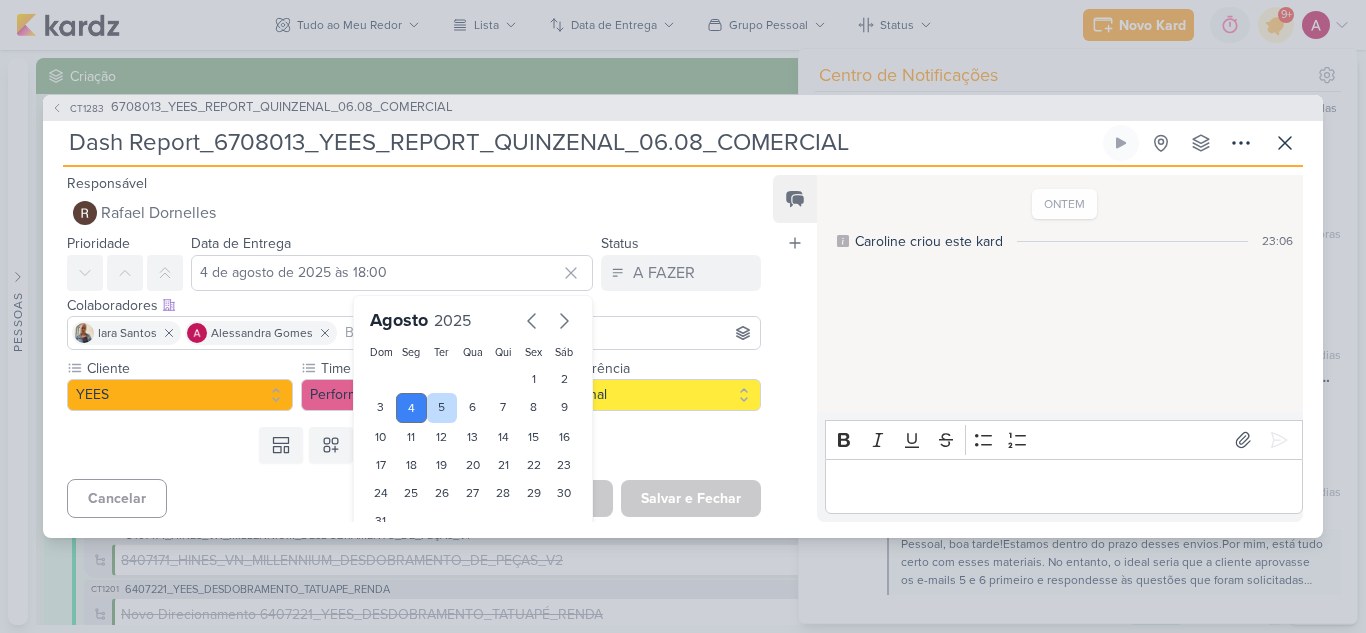 click on "5" at bounding box center [442, 408] 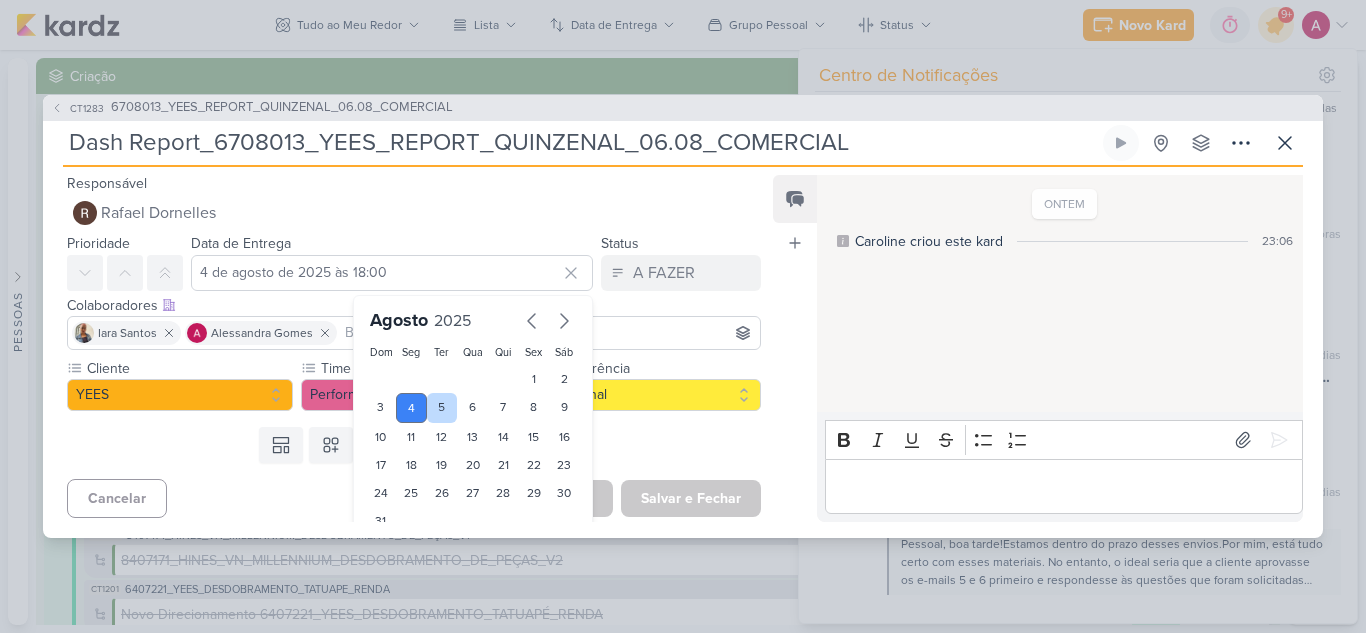 type on "5 de agosto de 2025 às 18:00" 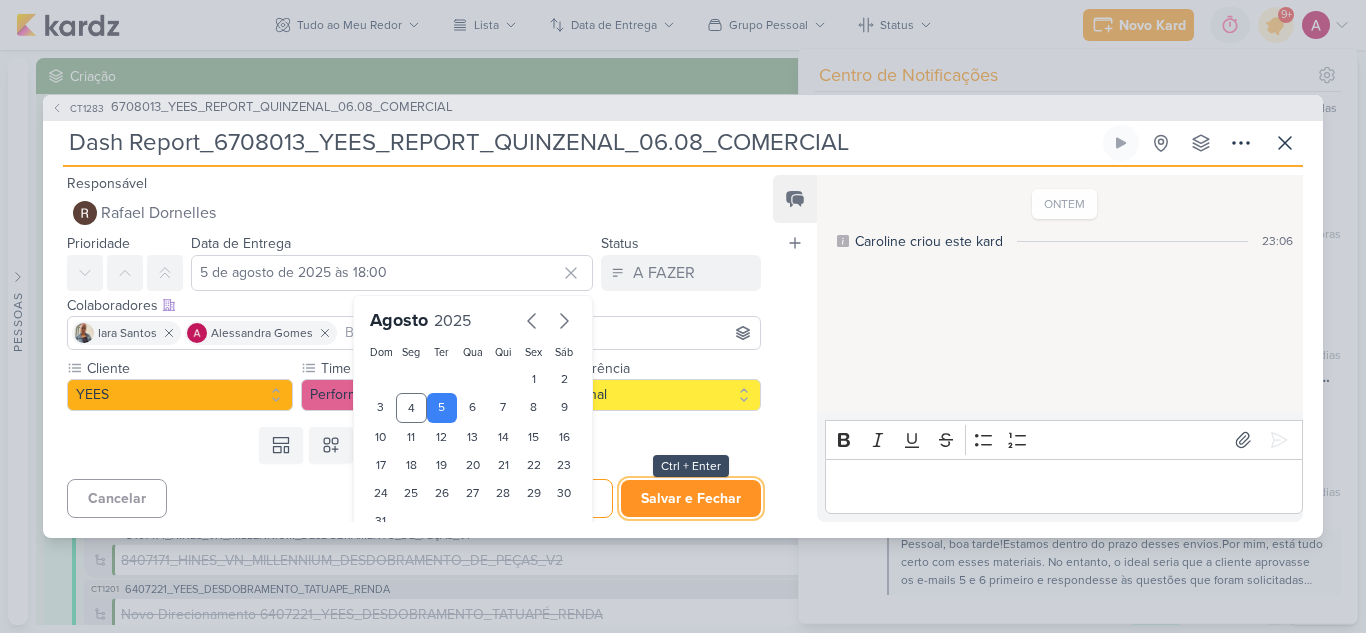 click on "Salvar e Fechar" at bounding box center [691, 498] 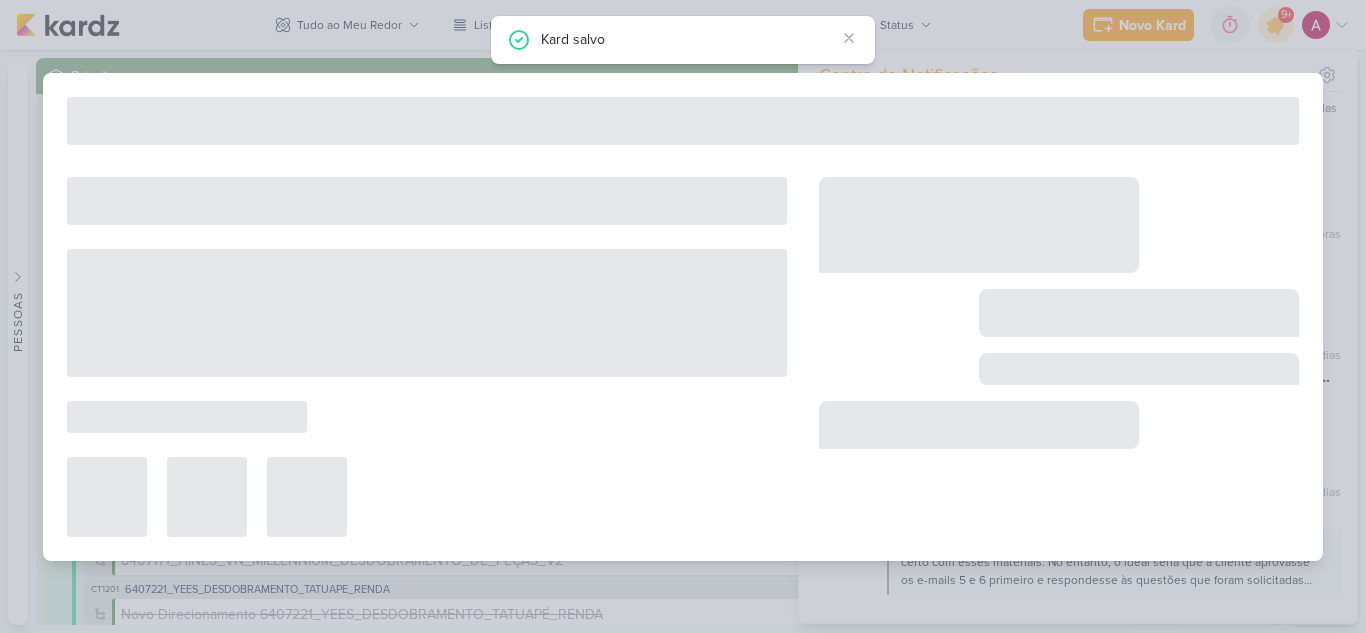 type on "6708013_YEES_REPORT_QUINZENAL_06.08_COMERCIAL" 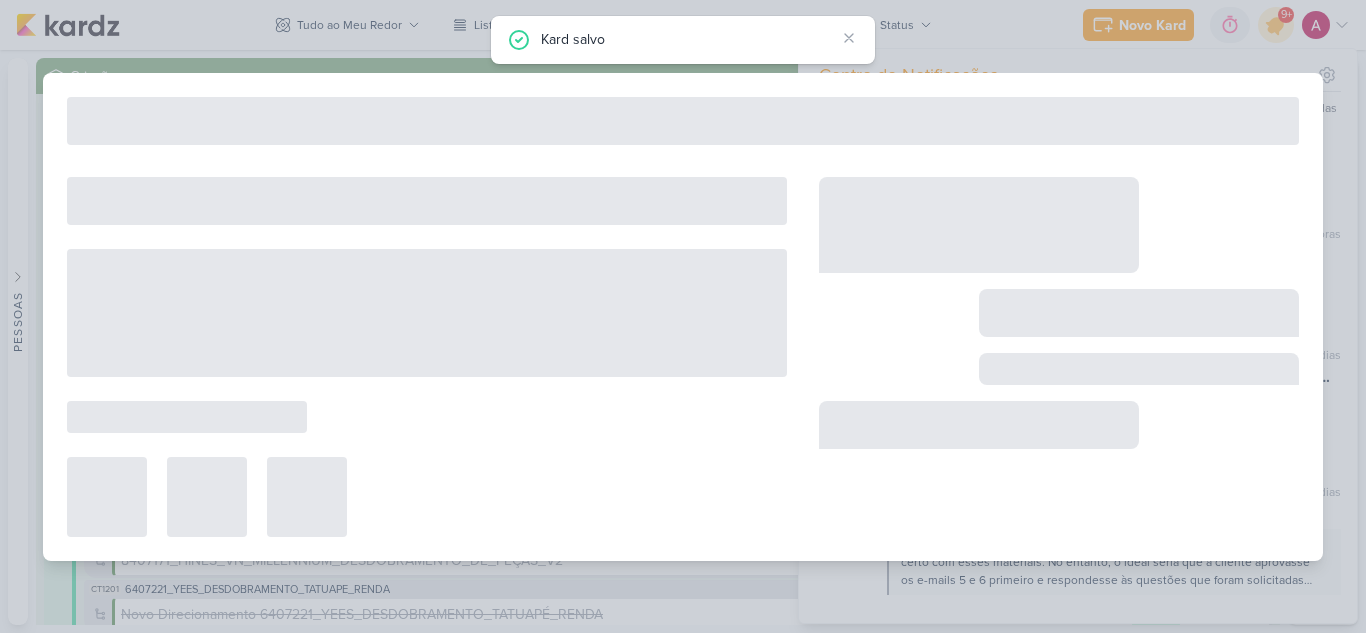 type on "6 de agosto de 2025 às 09:30" 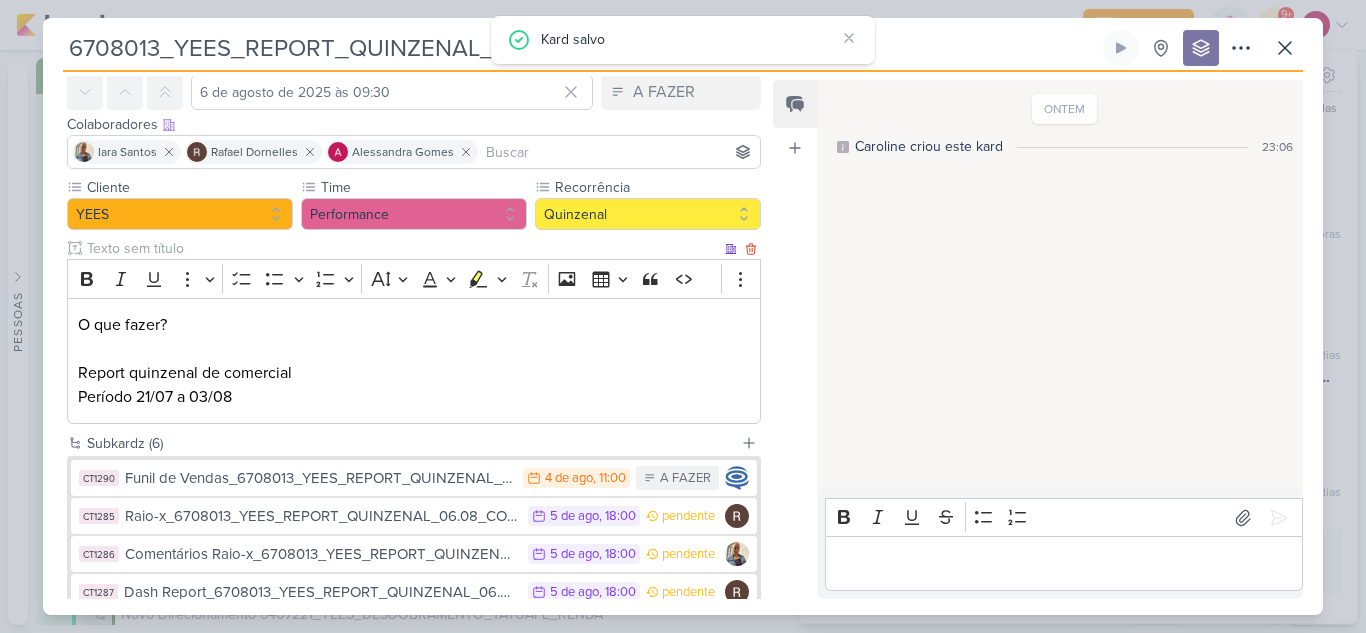 scroll, scrollTop: 288, scrollLeft: 0, axis: vertical 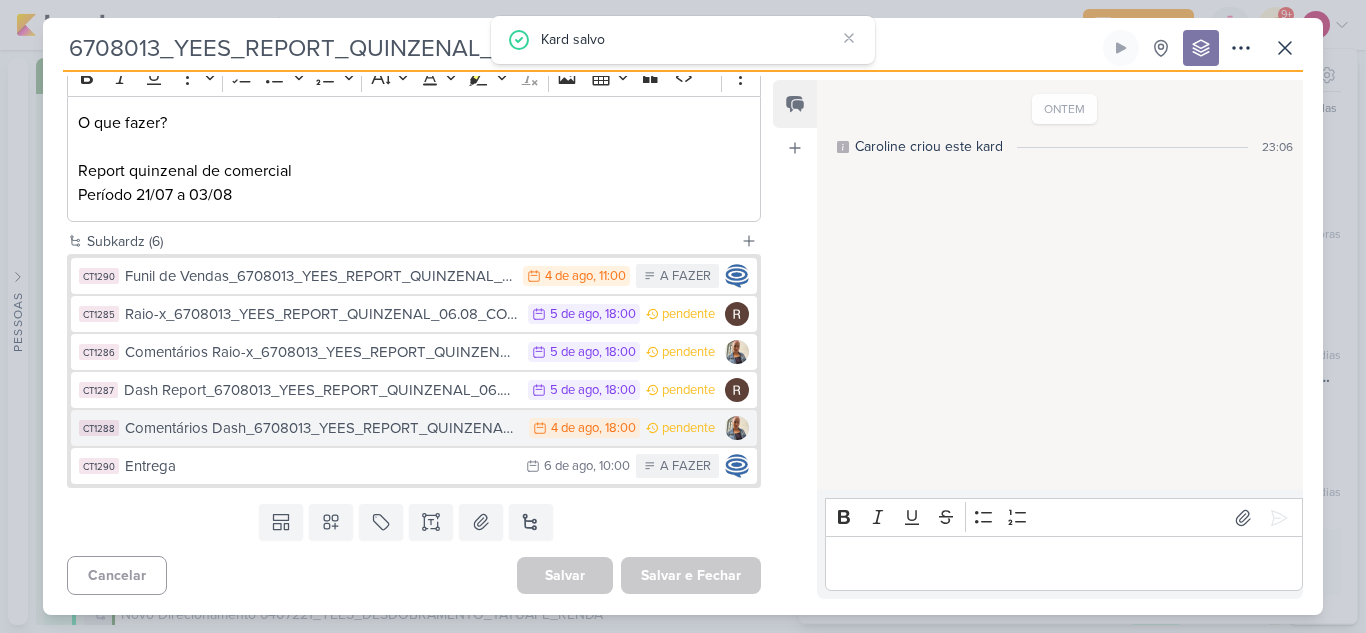 click on "4 de ago" at bounding box center (575, 428) 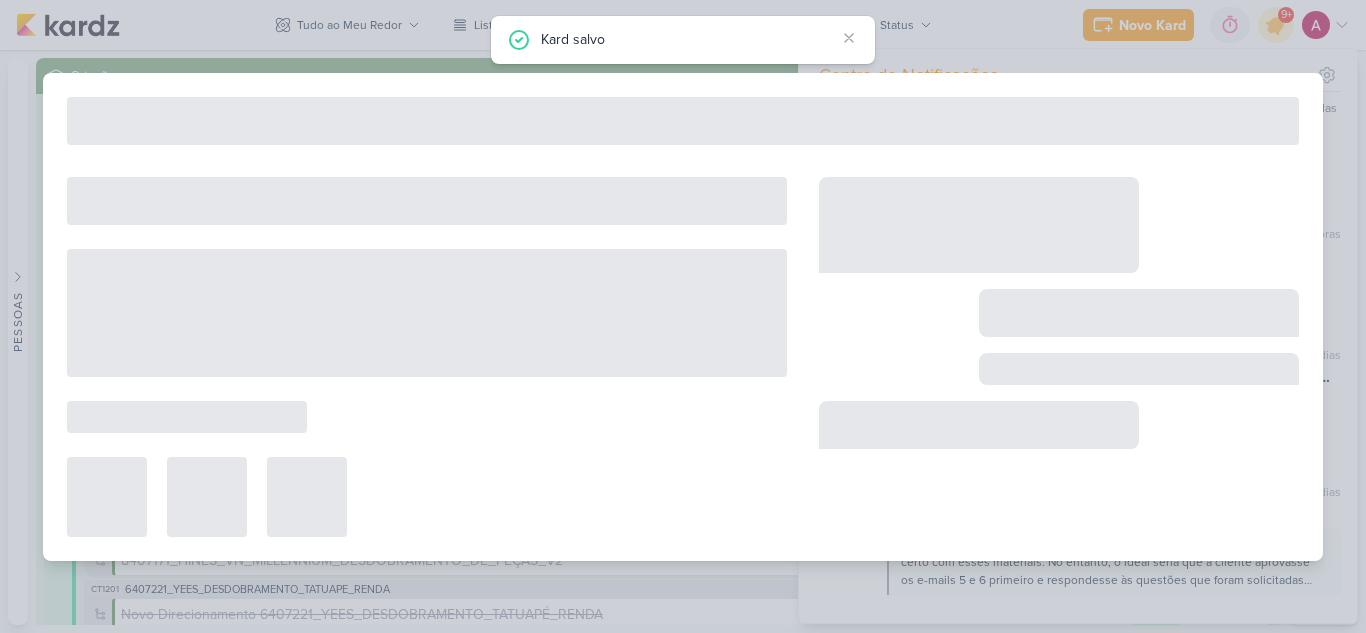 type on "Comentários Dash_6708013_YEES_REPORT_QUINZENAL_06.08_COMERCIAL" 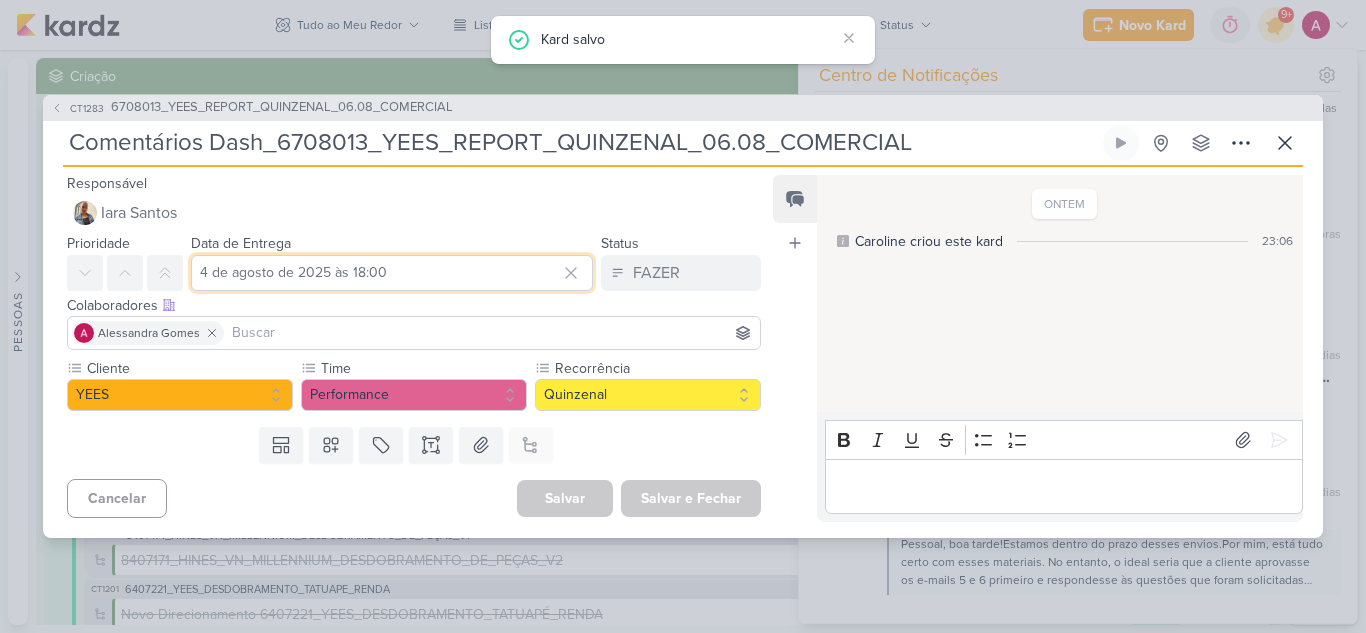 click on "4 de agosto de 2025 às 18:00" at bounding box center (392, 273) 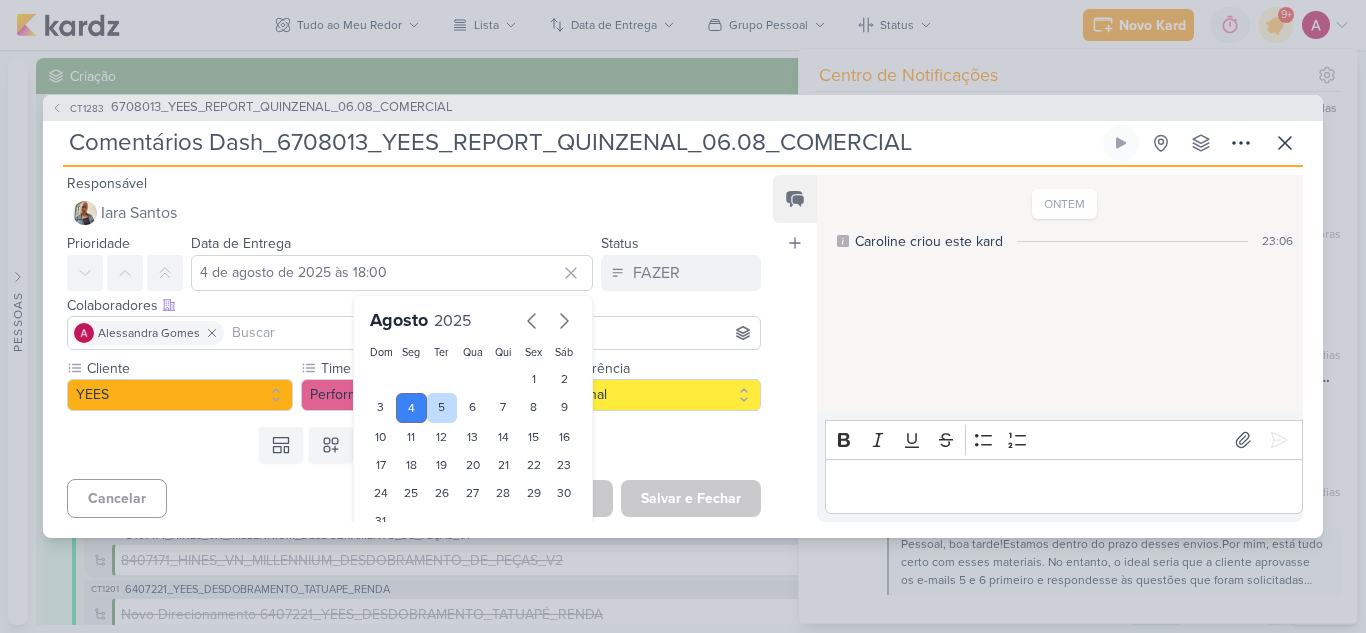 click on "5" at bounding box center [442, 408] 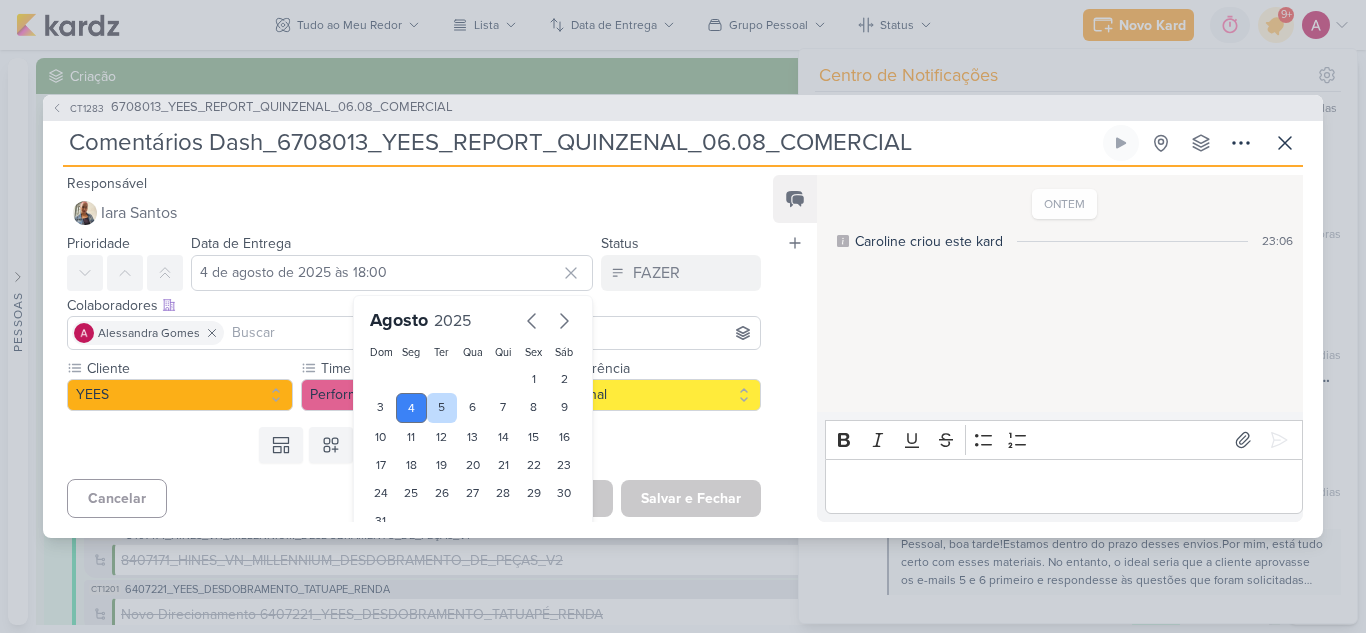type on "5 de agosto de 2025 às 18:00" 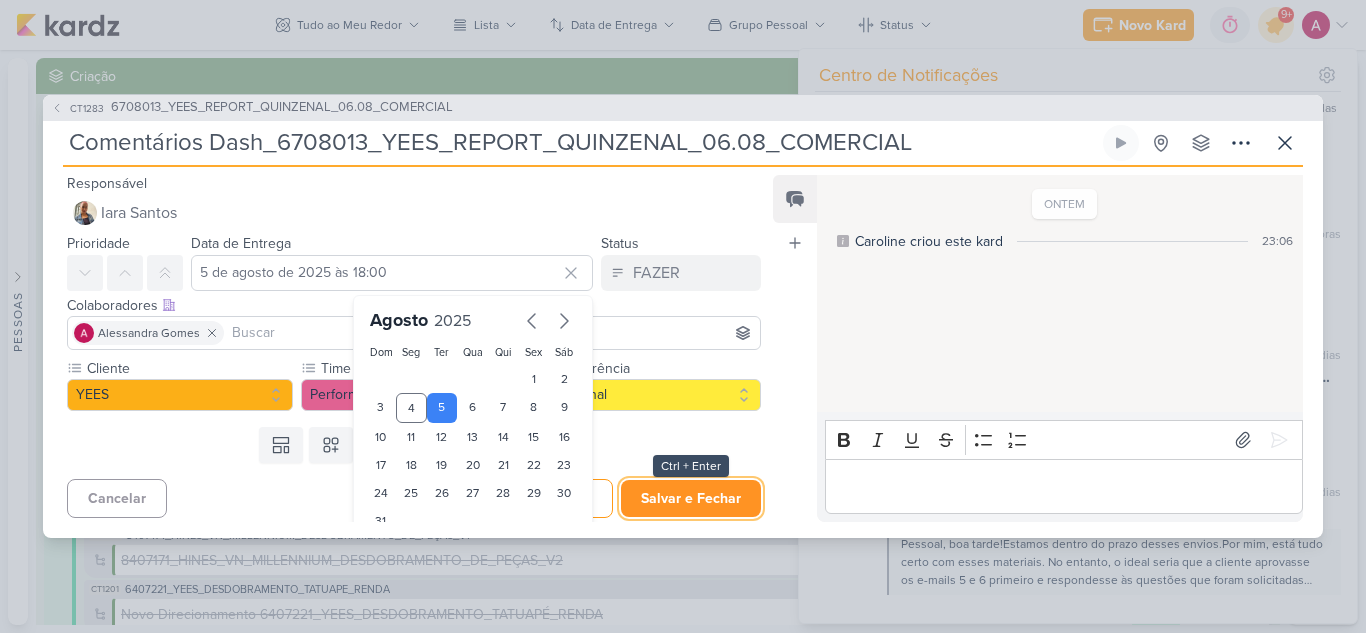 click on "Salvar e Fechar" at bounding box center [691, 498] 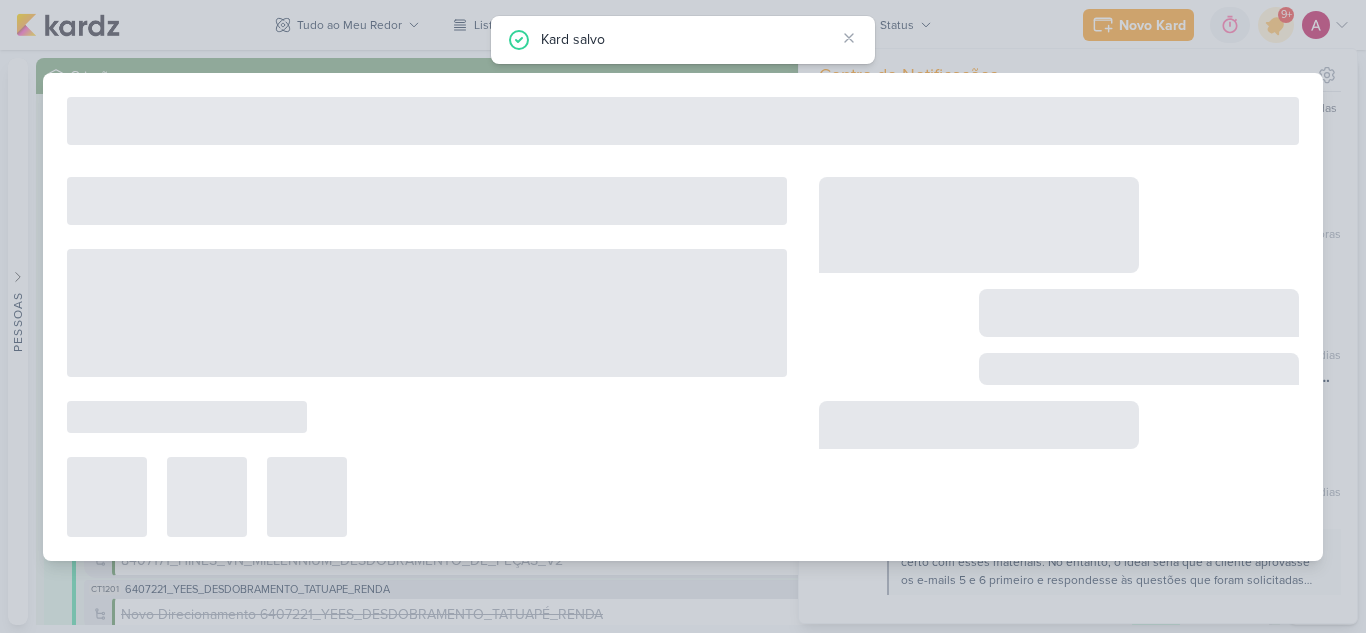 type on "6708013_YEES_REPORT_QUINZENAL_06.08_COMERCIAL" 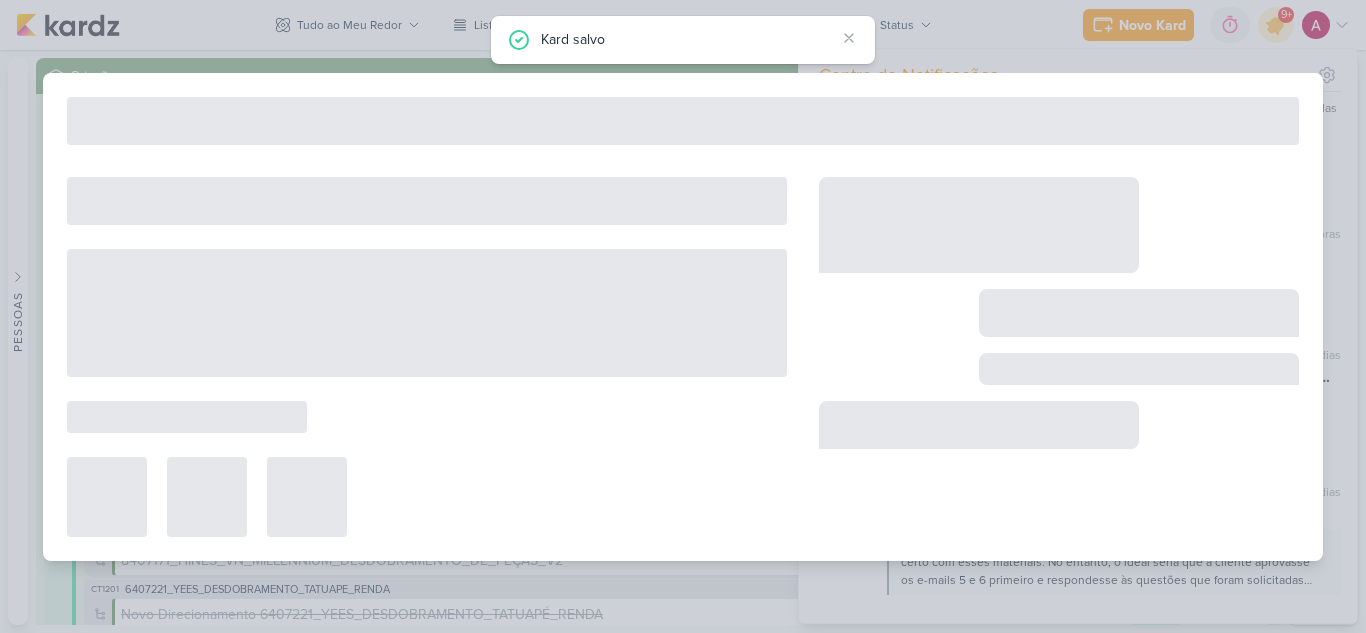 type on "6 de agosto de 2025 às 09:30" 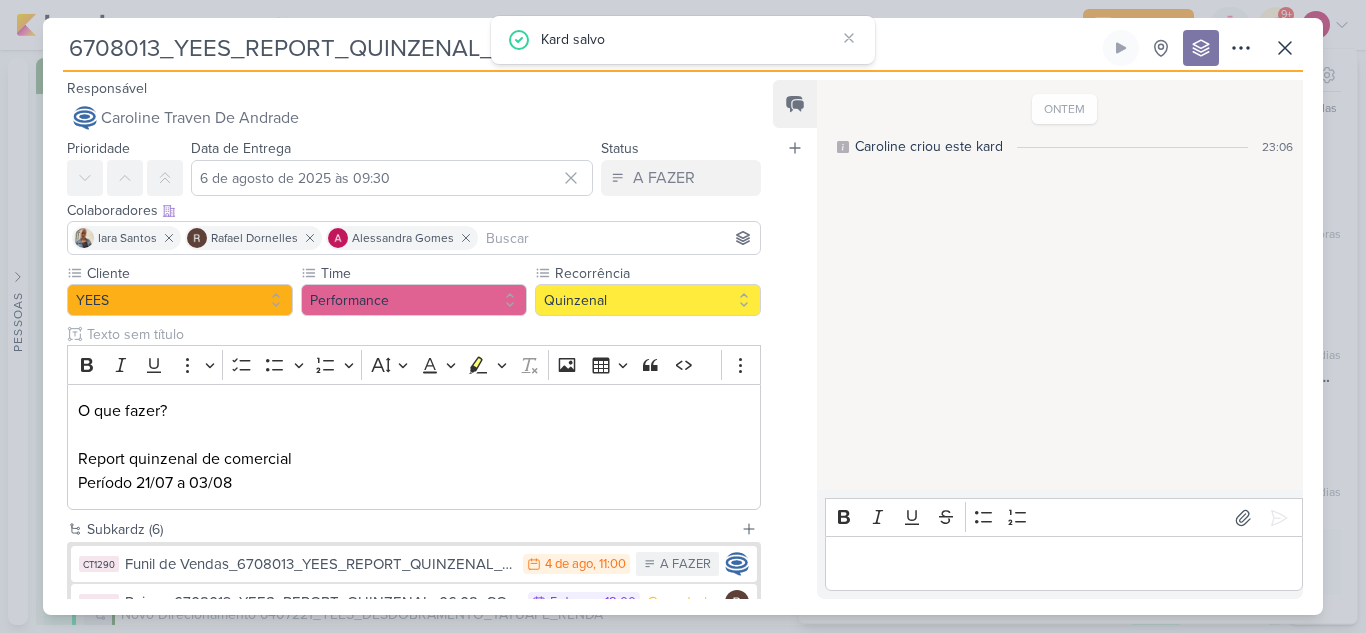 scroll, scrollTop: 288, scrollLeft: 0, axis: vertical 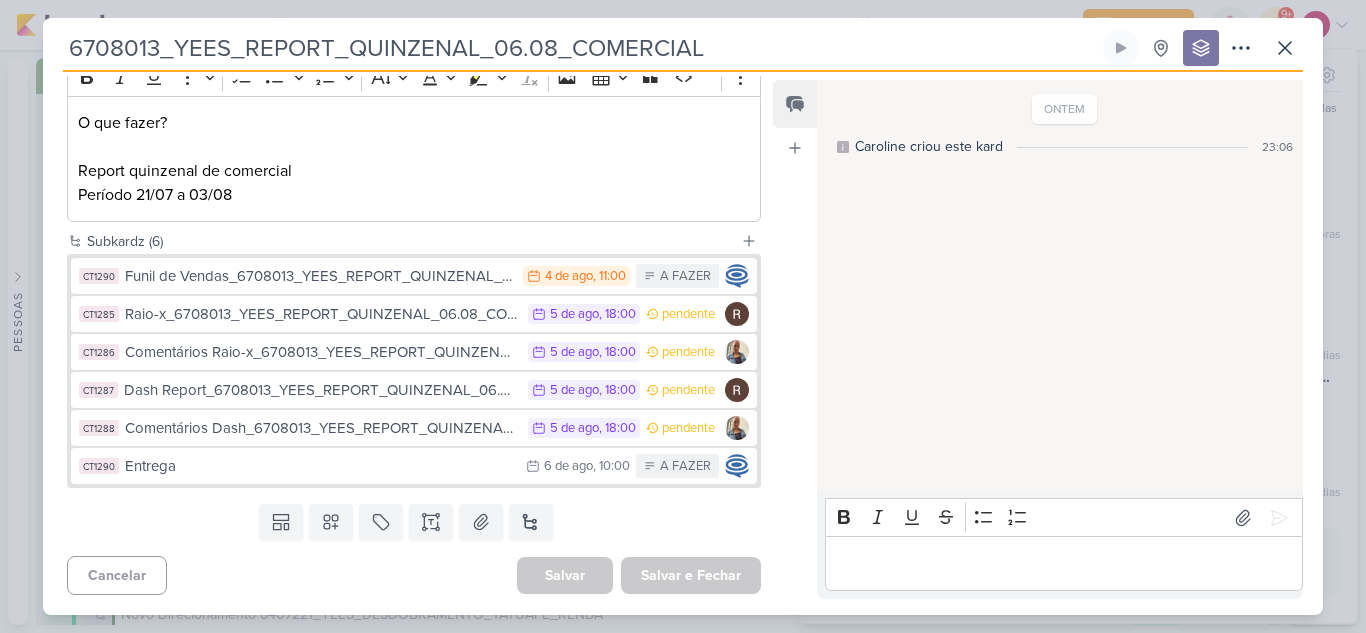 click at bounding box center [1063, 564] 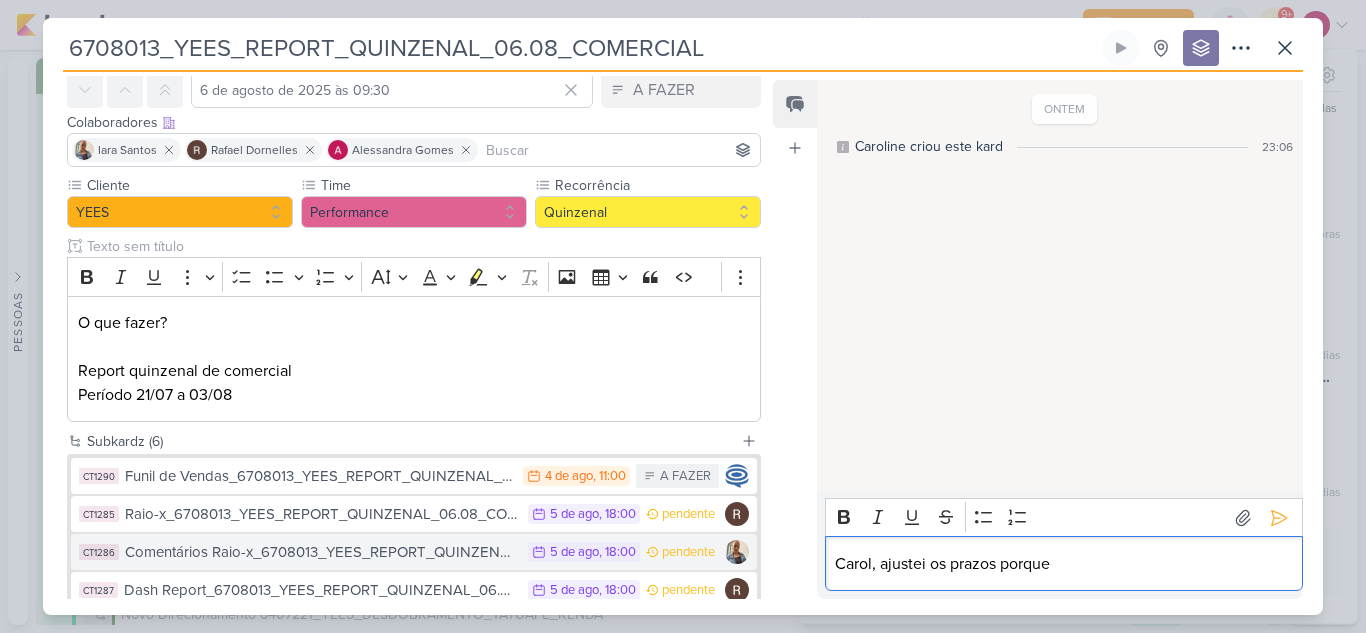 scroll, scrollTop: 0, scrollLeft: 0, axis: both 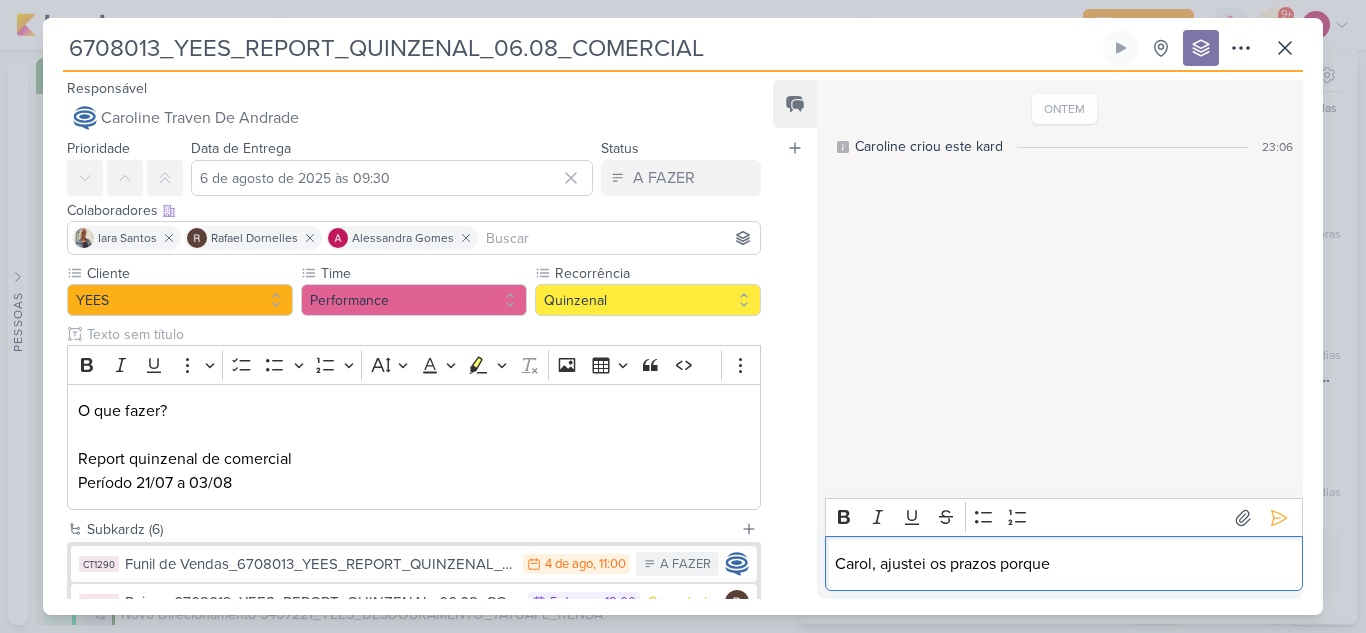 click on "Carol, ajustei os prazos porque" at bounding box center (1063, 564) 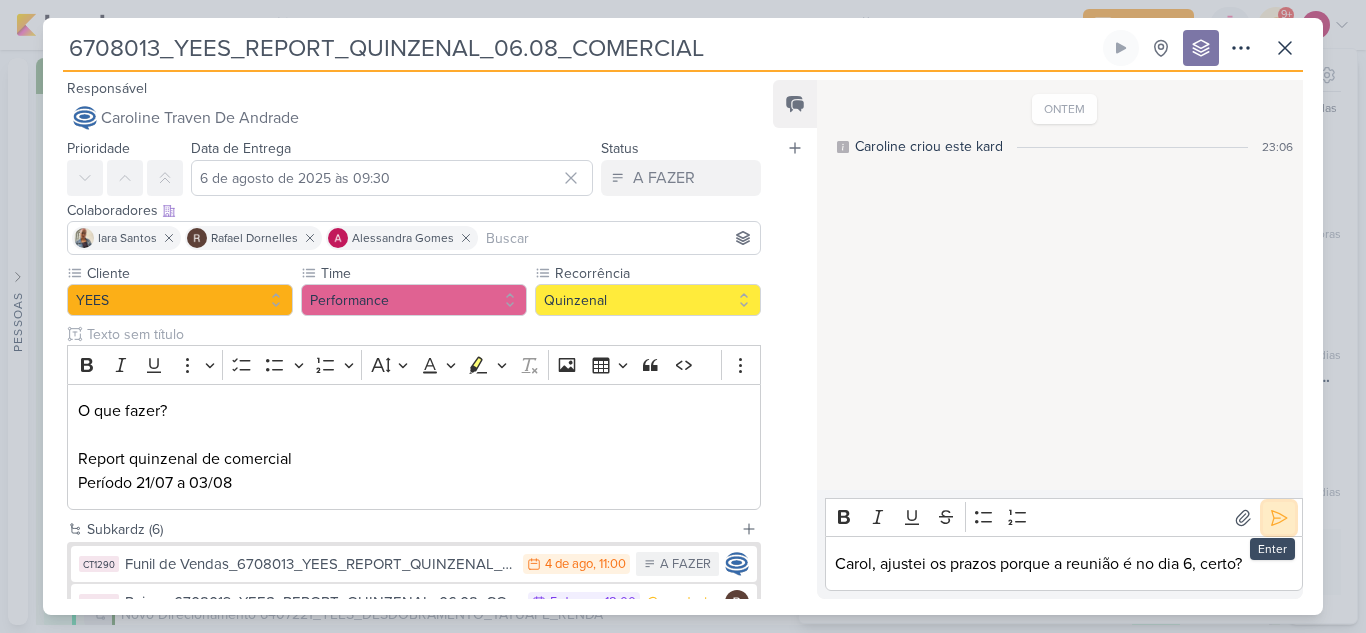 drag, startPoint x: 1264, startPoint y: 516, endPoint x: 1255, endPoint y: 506, distance: 13.453624 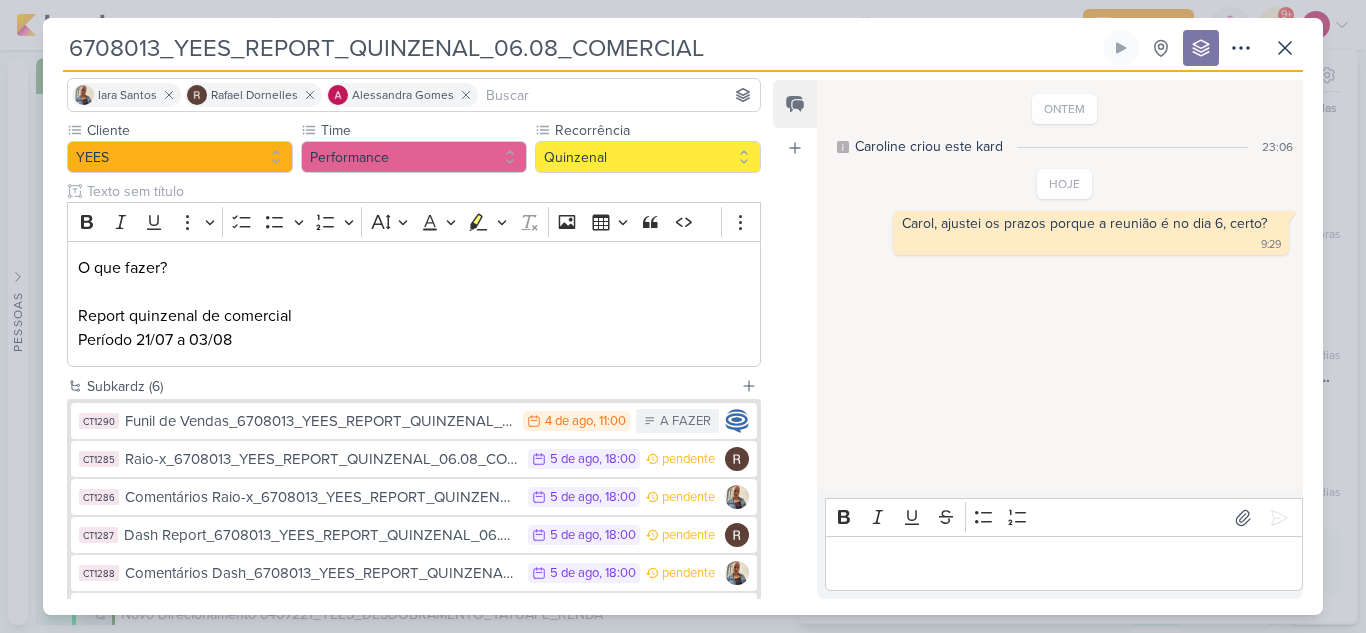 scroll, scrollTop: 288, scrollLeft: 0, axis: vertical 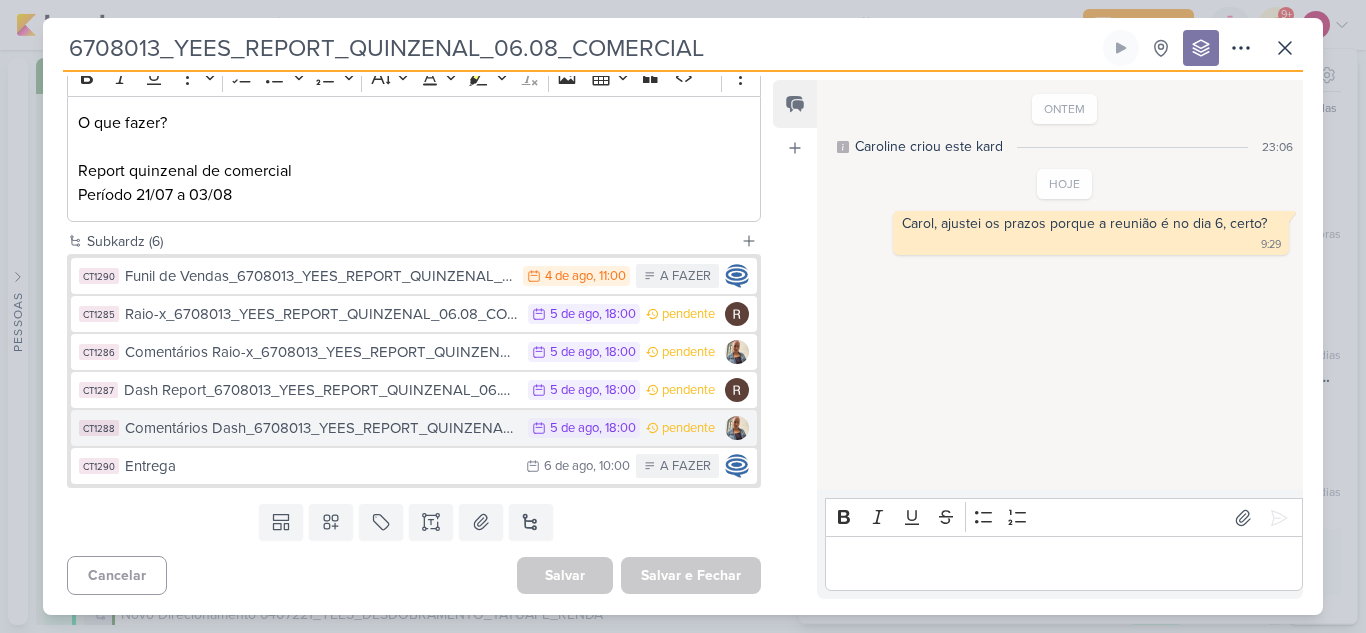 click on "Comentários Dash_6708013_YEES_REPORT_QUINZENAL_06.08_COMERCIAL" at bounding box center (321, 428) 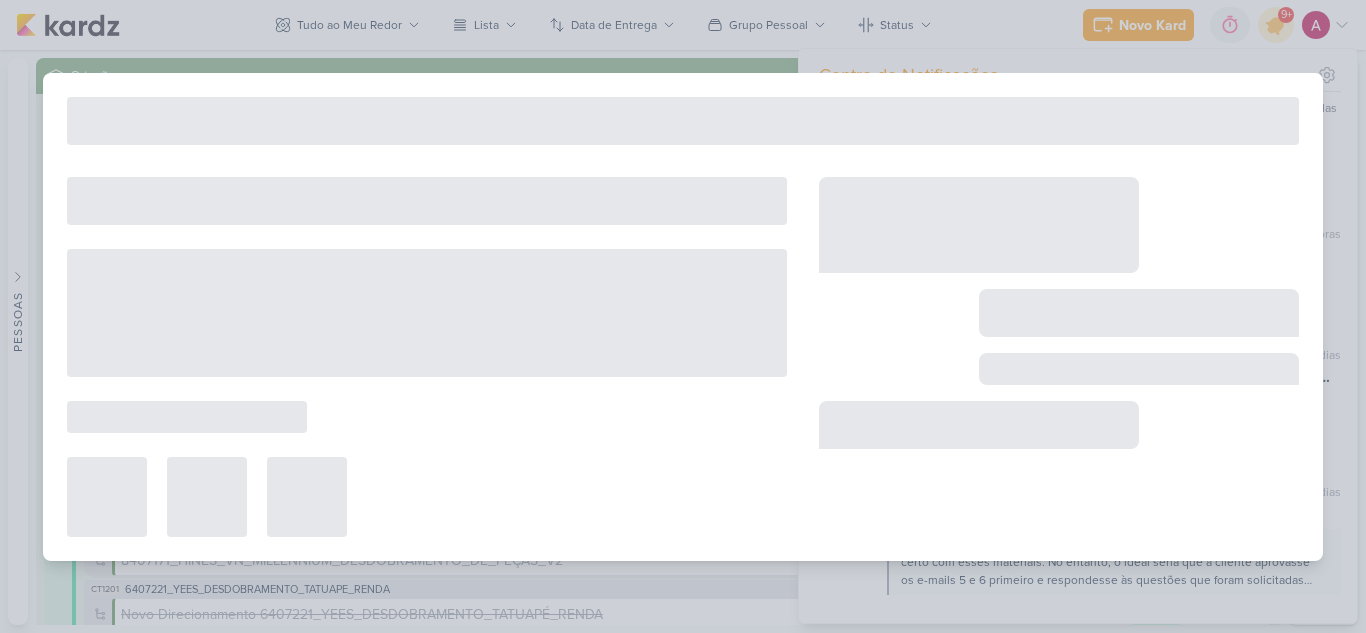 type on "Comentários Dash_6708013_YEES_REPORT_QUINZENAL_06.08_COMERCIAL" 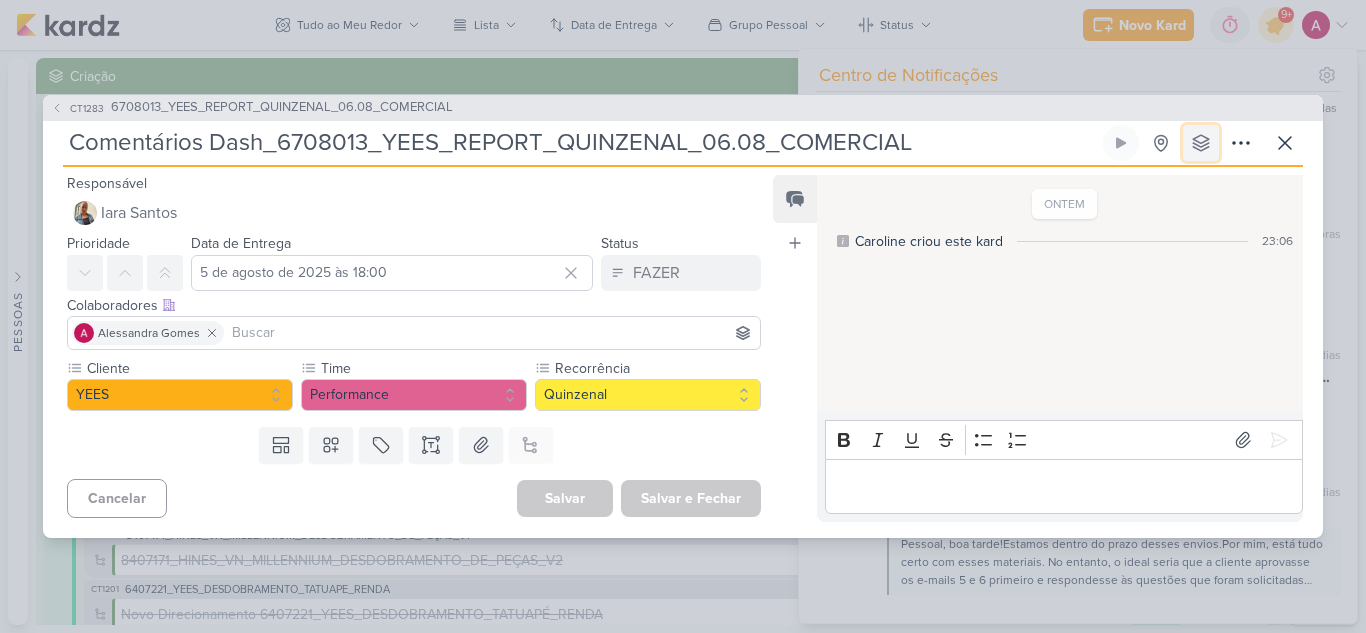 click at bounding box center [1201, 143] 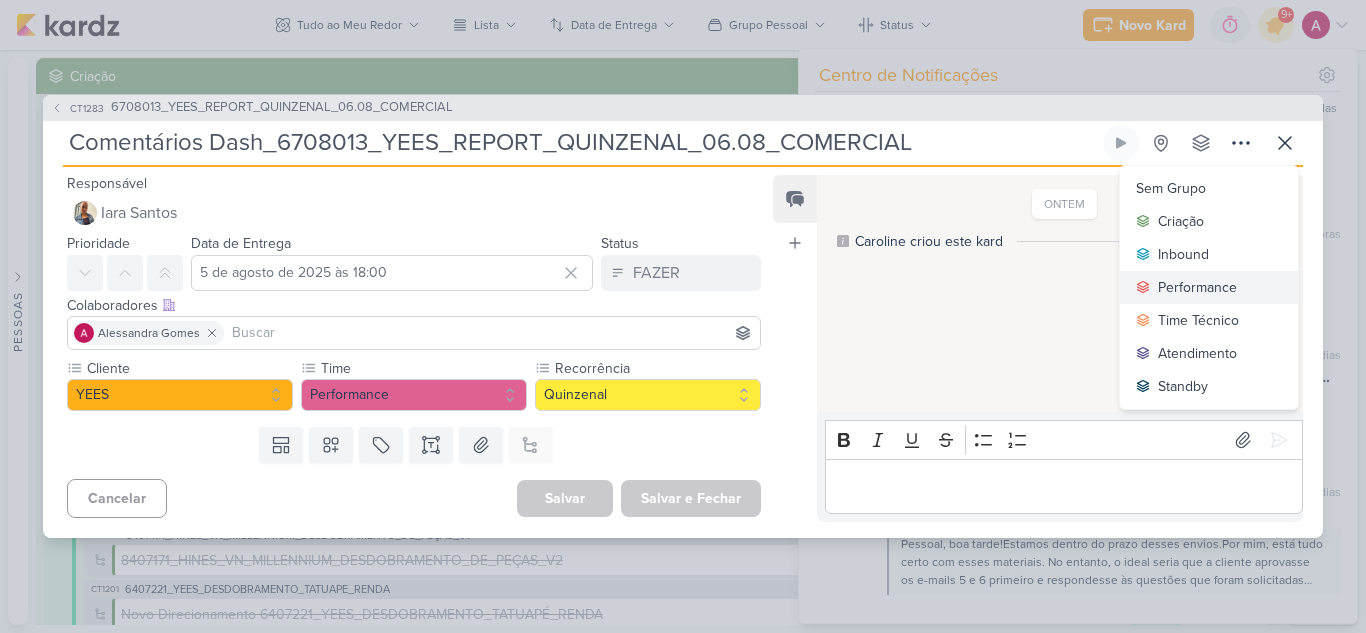 click on "Performance" at bounding box center (1197, 287) 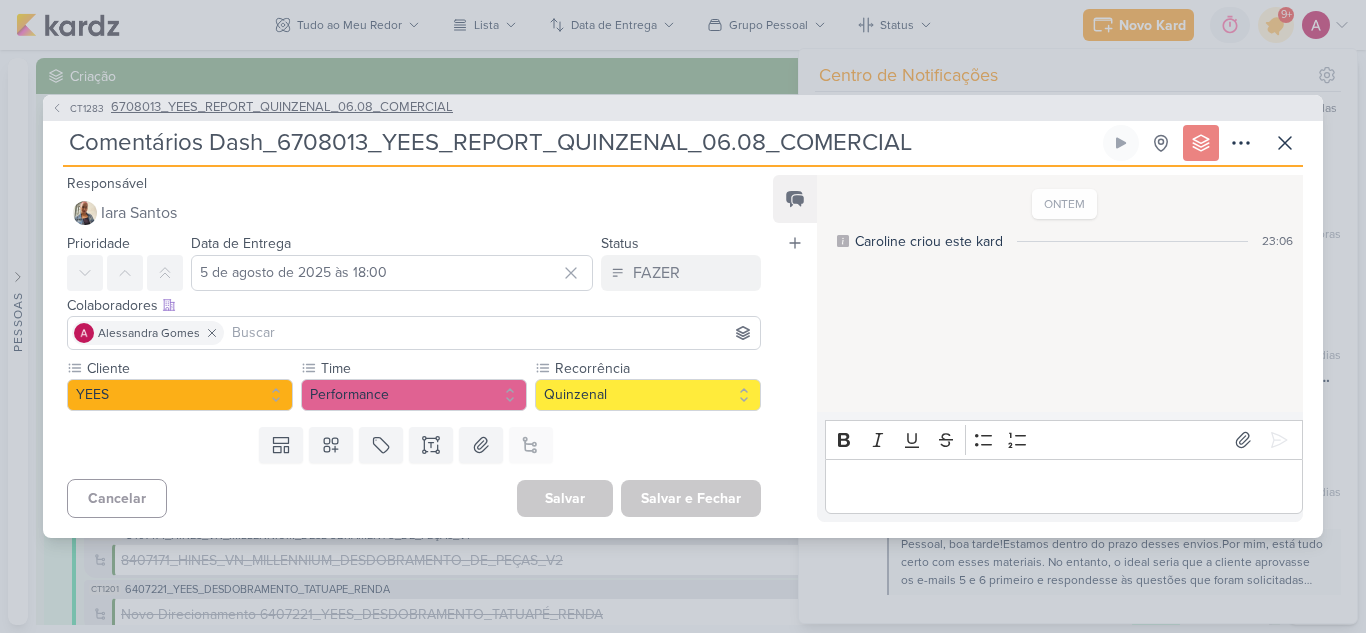click 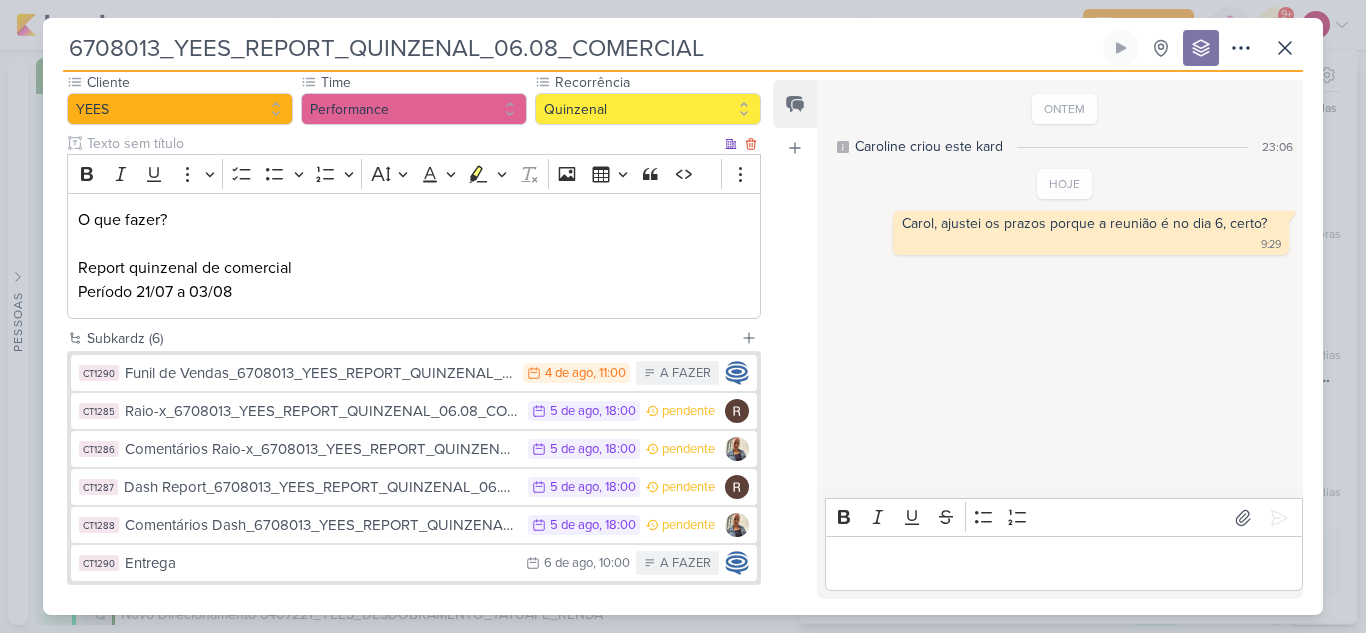scroll, scrollTop: 288, scrollLeft: 0, axis: vertical 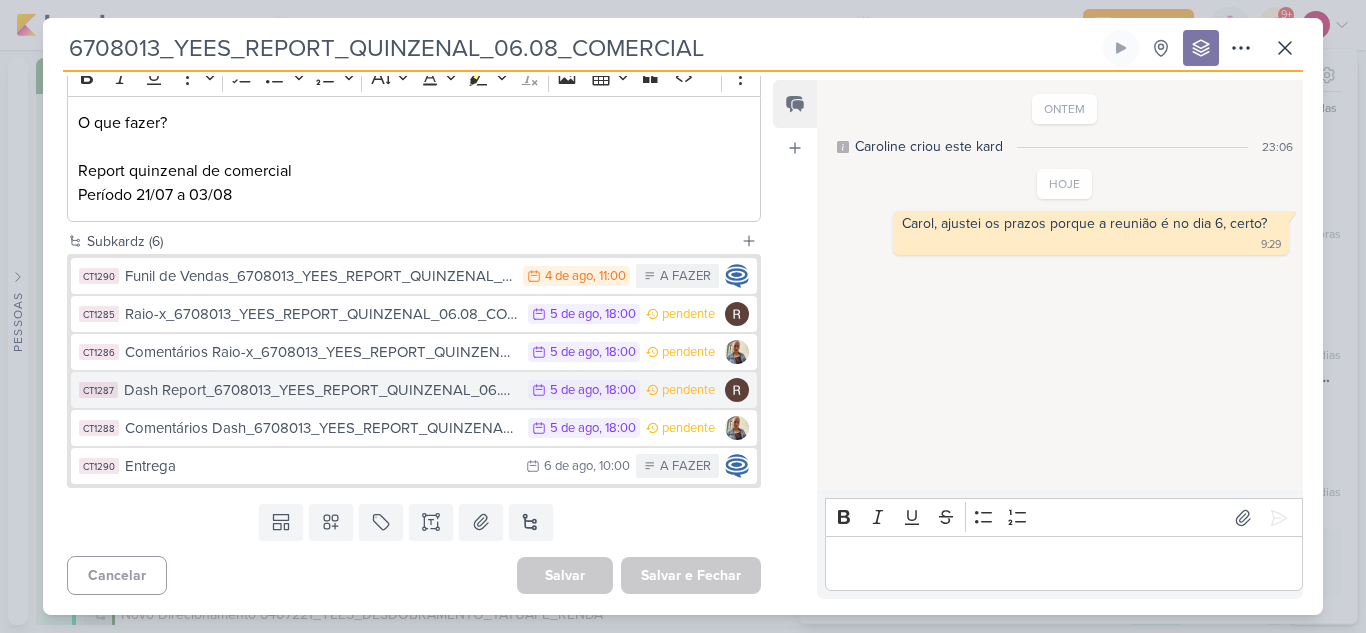 click on "Dash Report_6708013_YEES_REPORT_QUINZENAL_06.08_COMERCIAL" at bounding box center (321, 390) 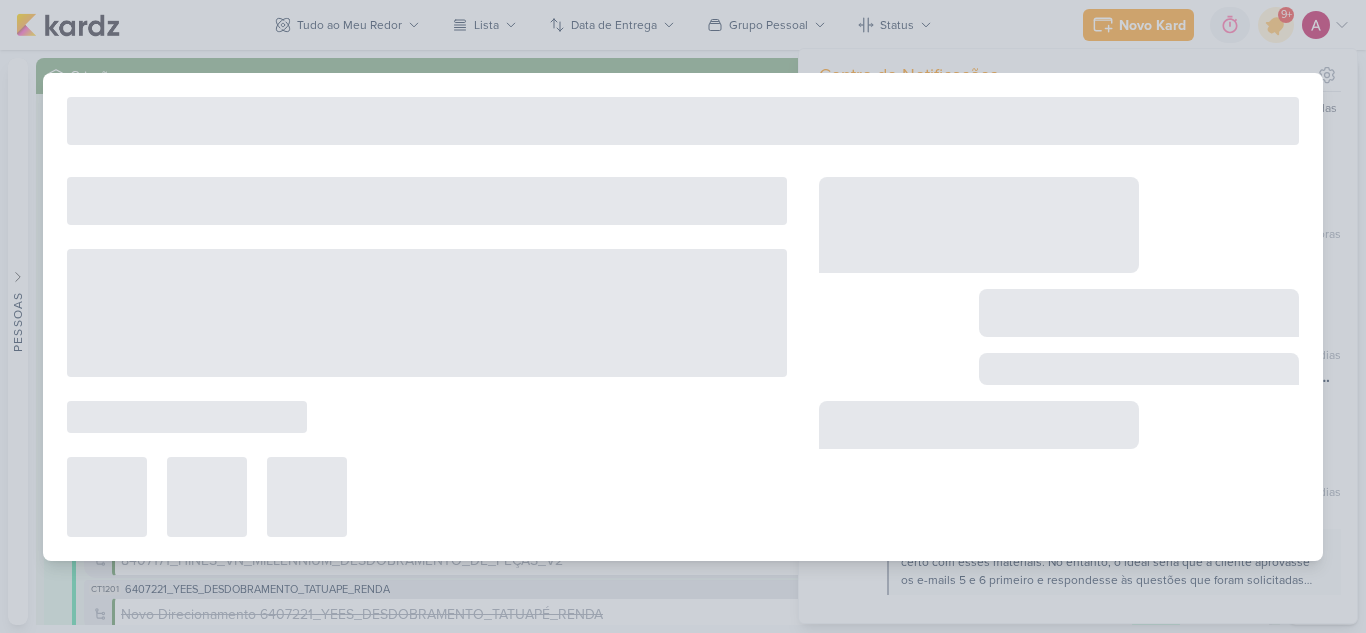 type on "Dash Report_6708013_YEES_REPORT_QUINZENAL_06.08_COMERCIAL" 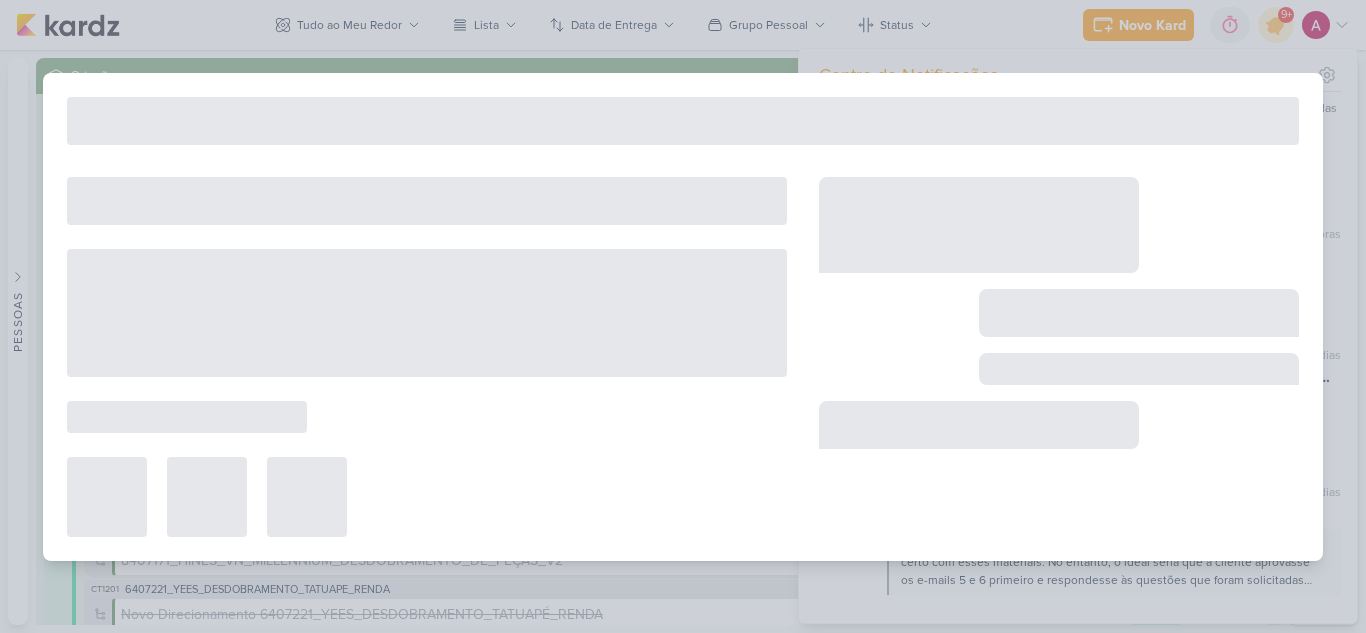 type on "5 de agosto de 2025 às 18:00" 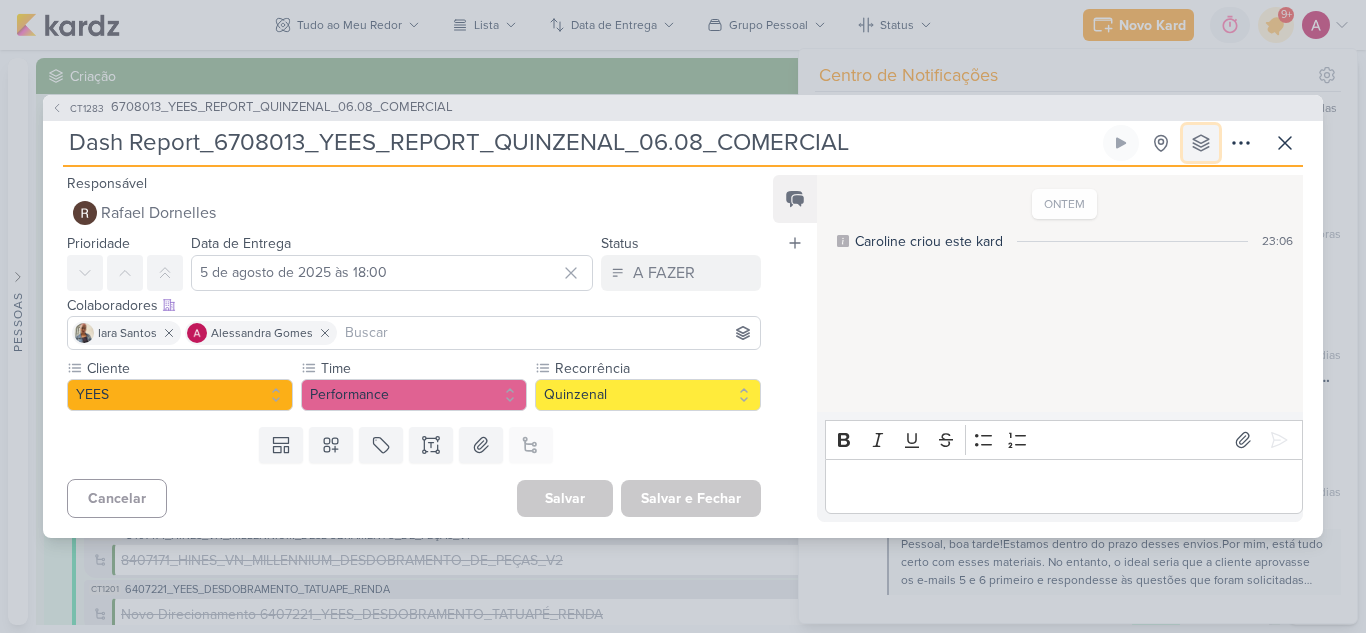 click at bounding box center (1201, 143) 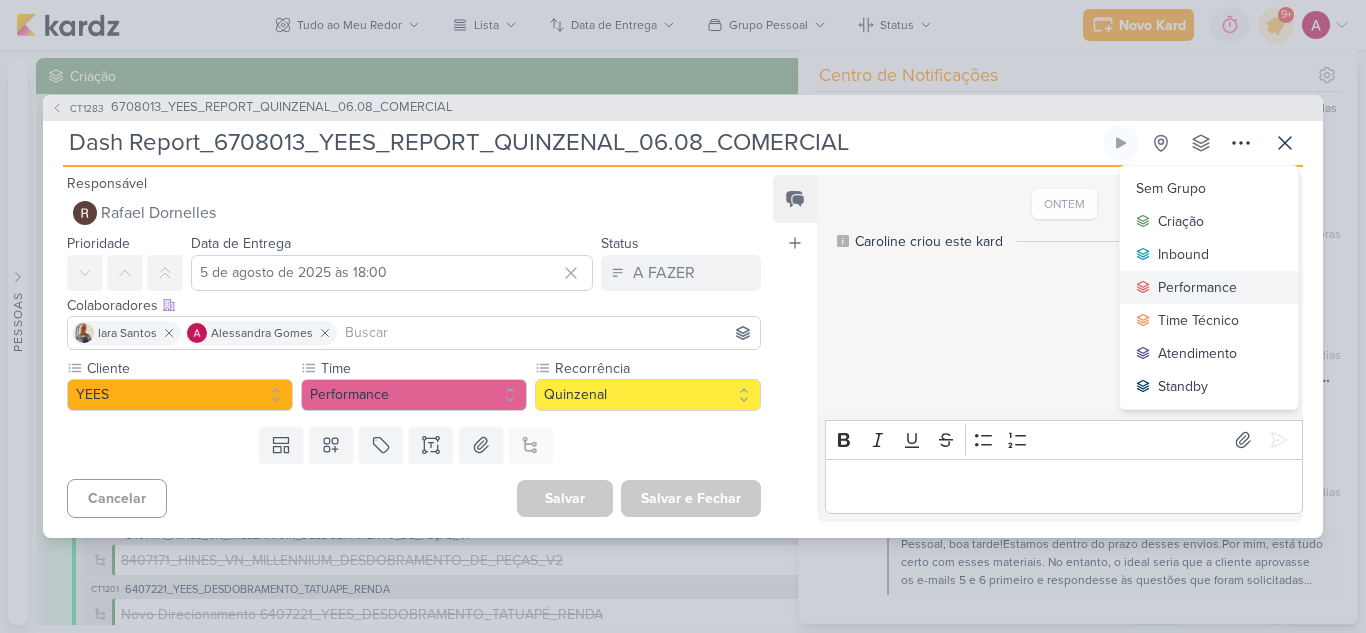 click on "Performance" at bounding box center (1197, 287) 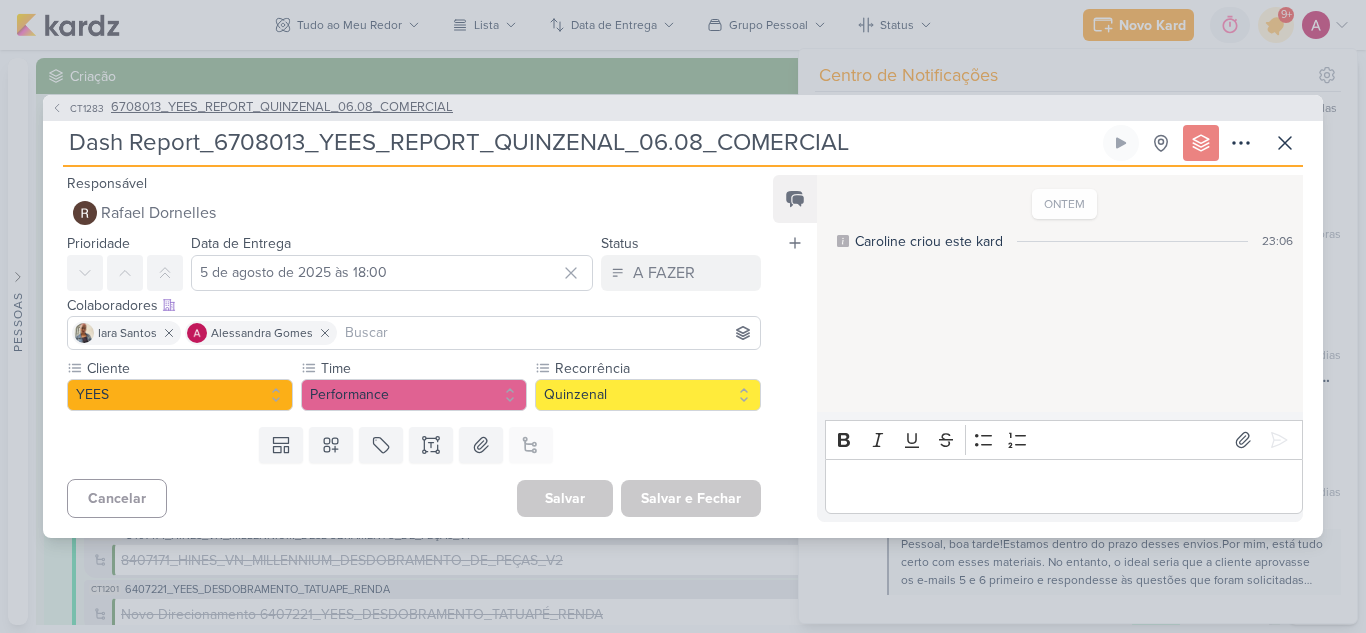 click on "CT1283" at bounding box center [87, 108] 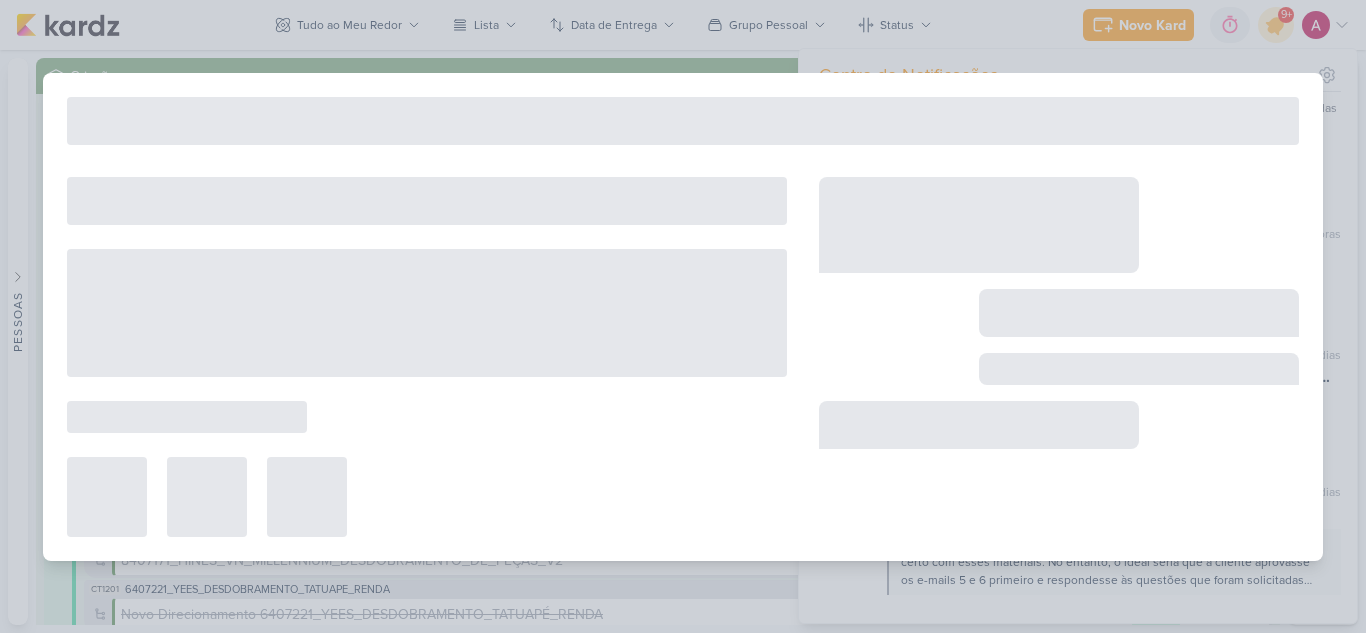 type on "6708013_YEES_REPORT_QUINZENAL_06.08_COMERCIAL" 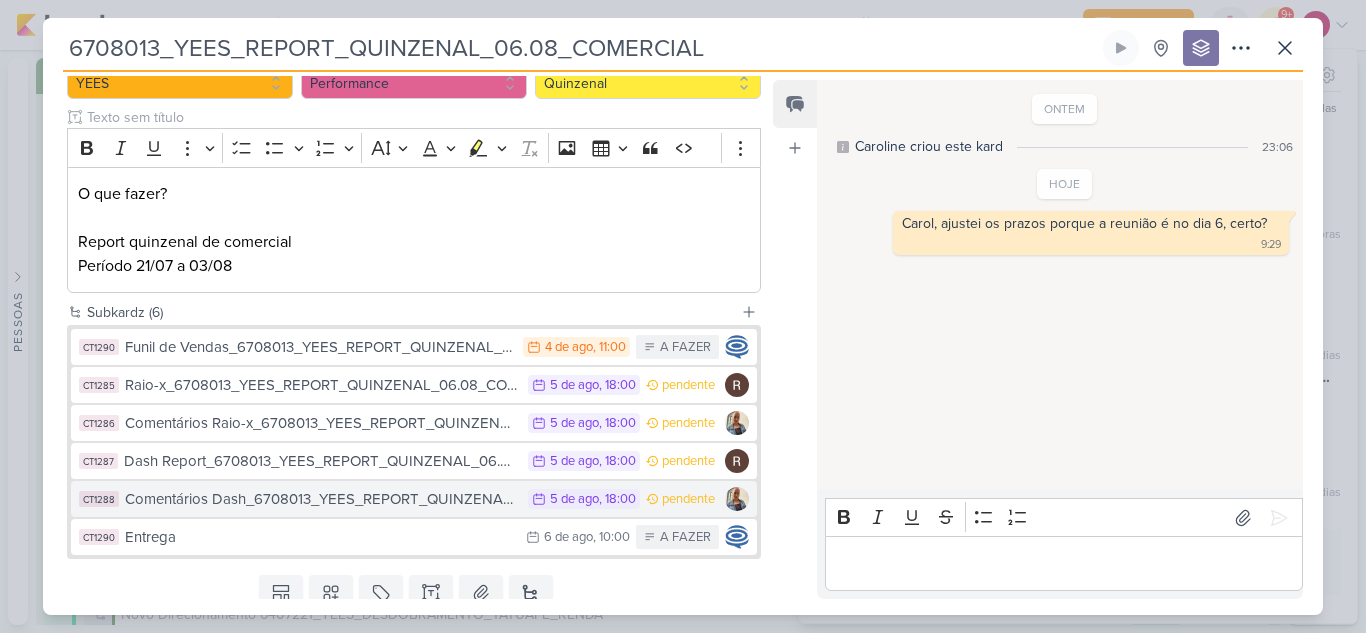scroll, scrollTop: 288, scrollLeft: 0, axis: vertical 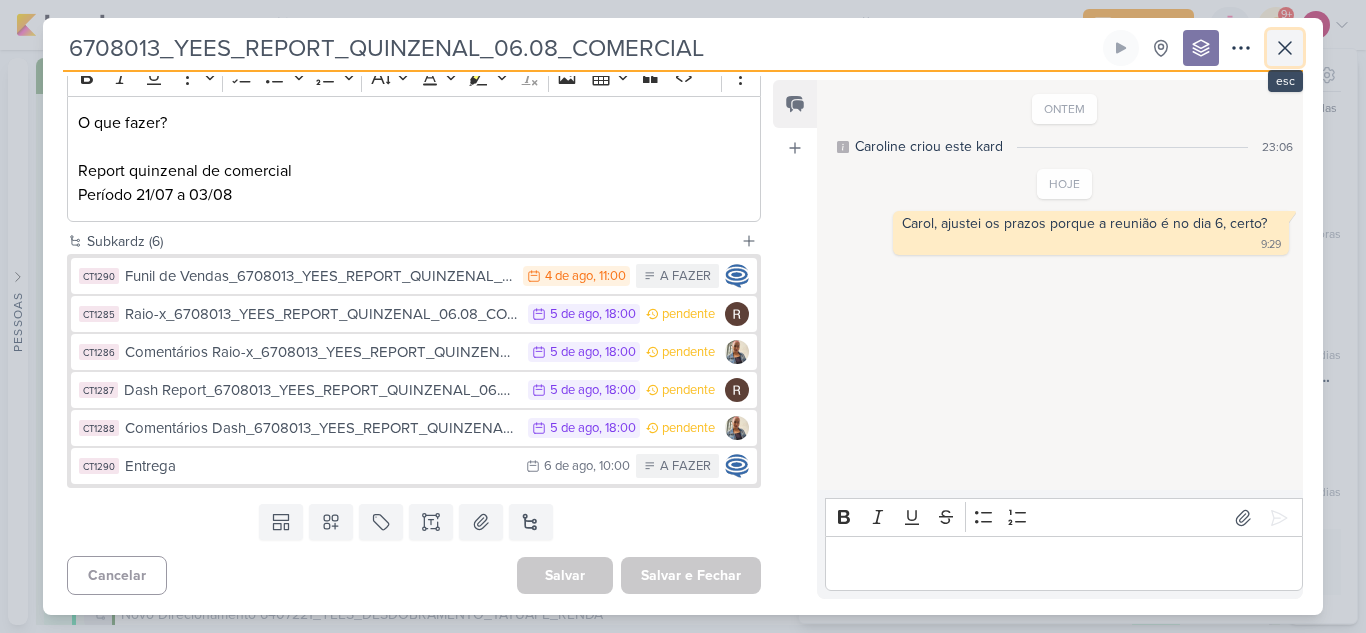 click 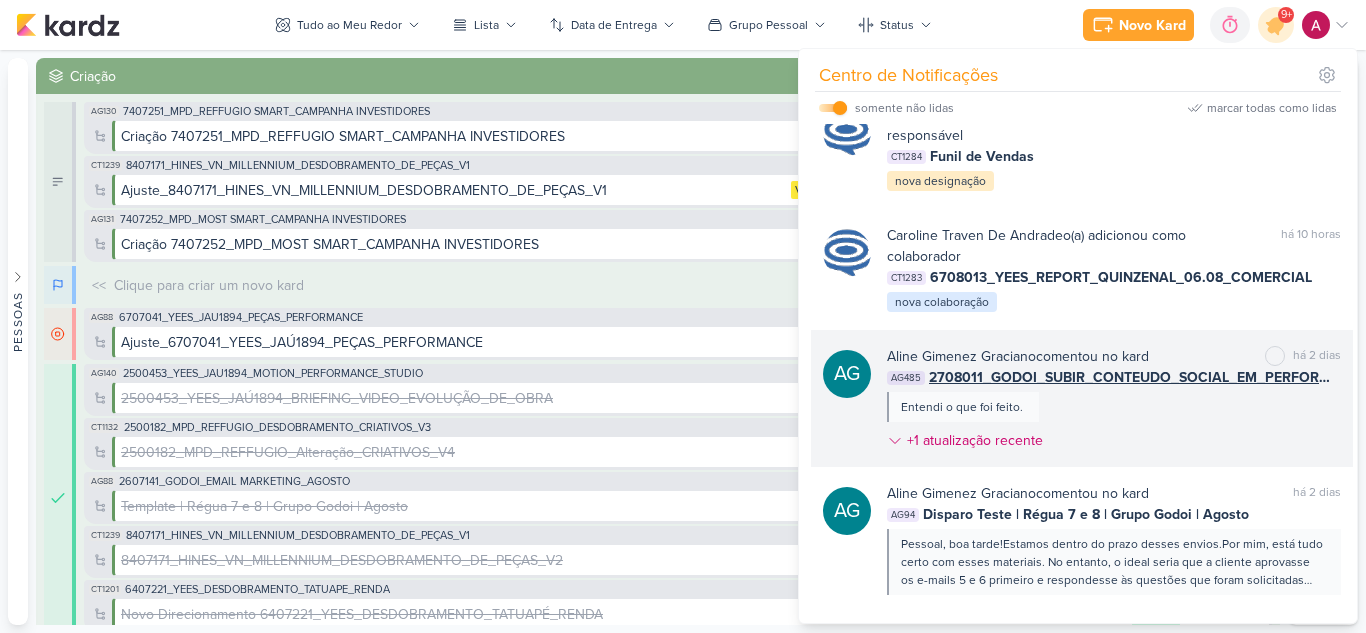 click on "Aline Gimenez Graciano  comentou no kard
marcar como não lida
há 2 dias
AG485
2708011_GODOI_SUBIR_CONTEUDO_SOCIAL_EM_PERFORMANCE_SABIN
Entendi o que foi feito.
+1 atualização recente" at bounding box center (1114, 402) 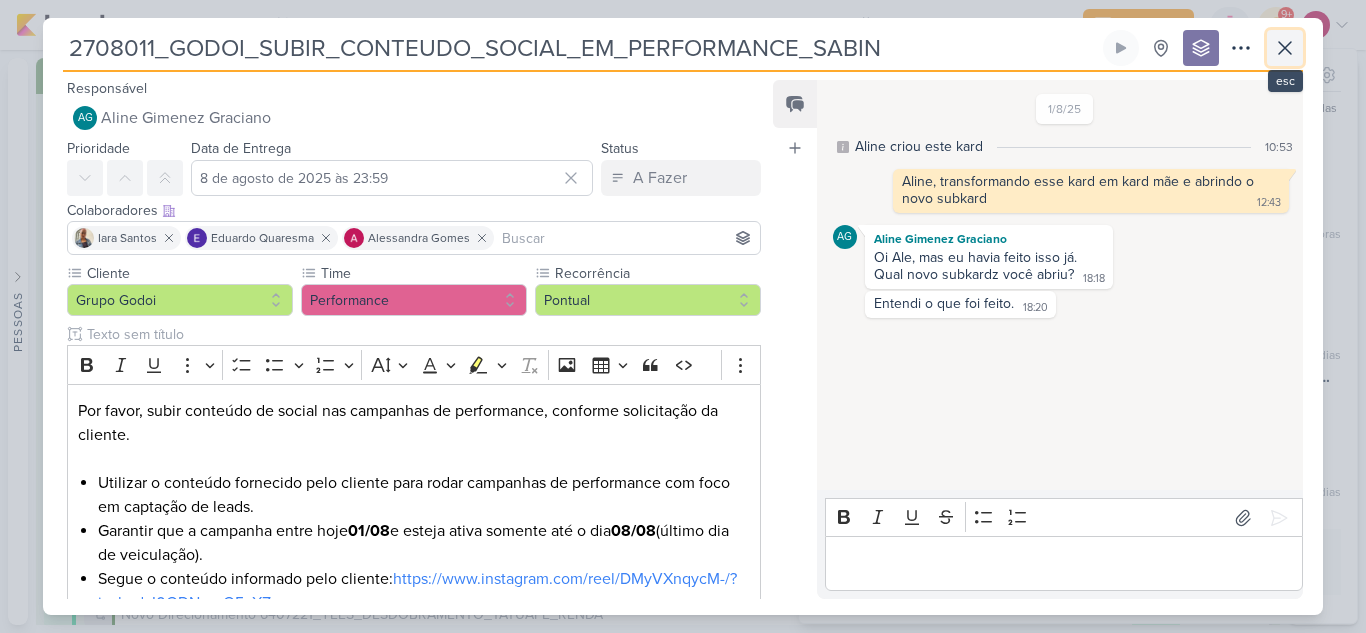 click at bounding box center [1285, 48] 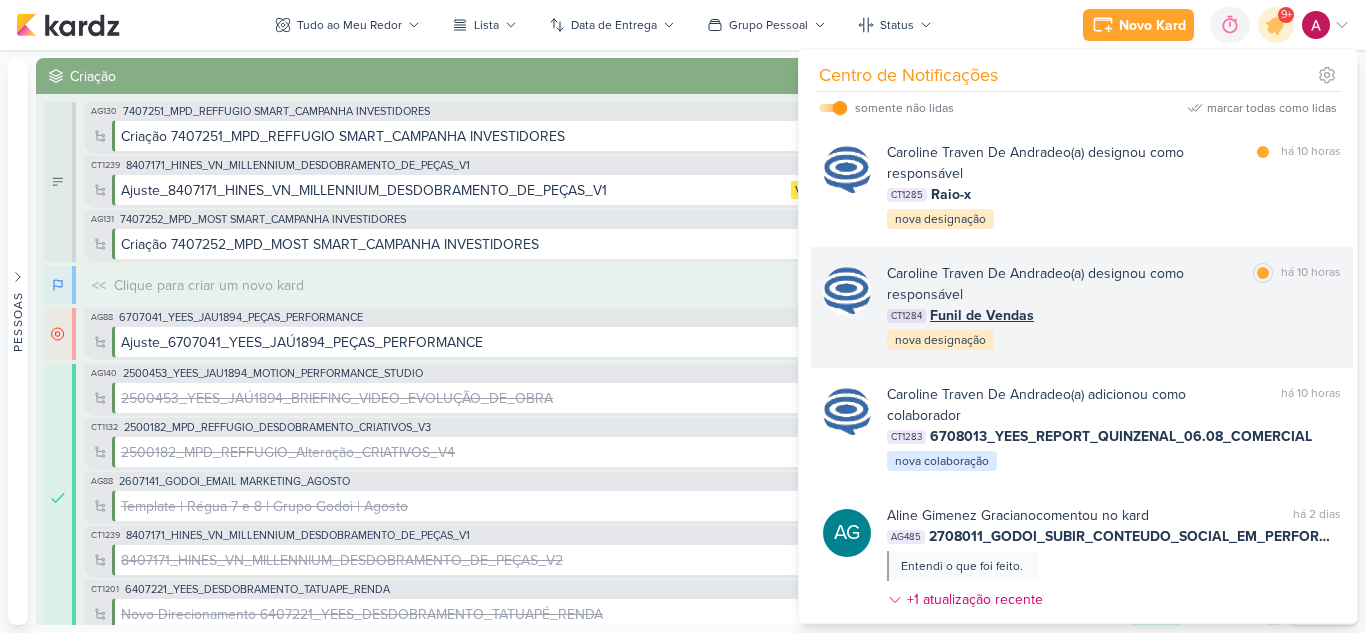 scroll, scrollTop: 4781, scrollLeft: 0, axis: vertical 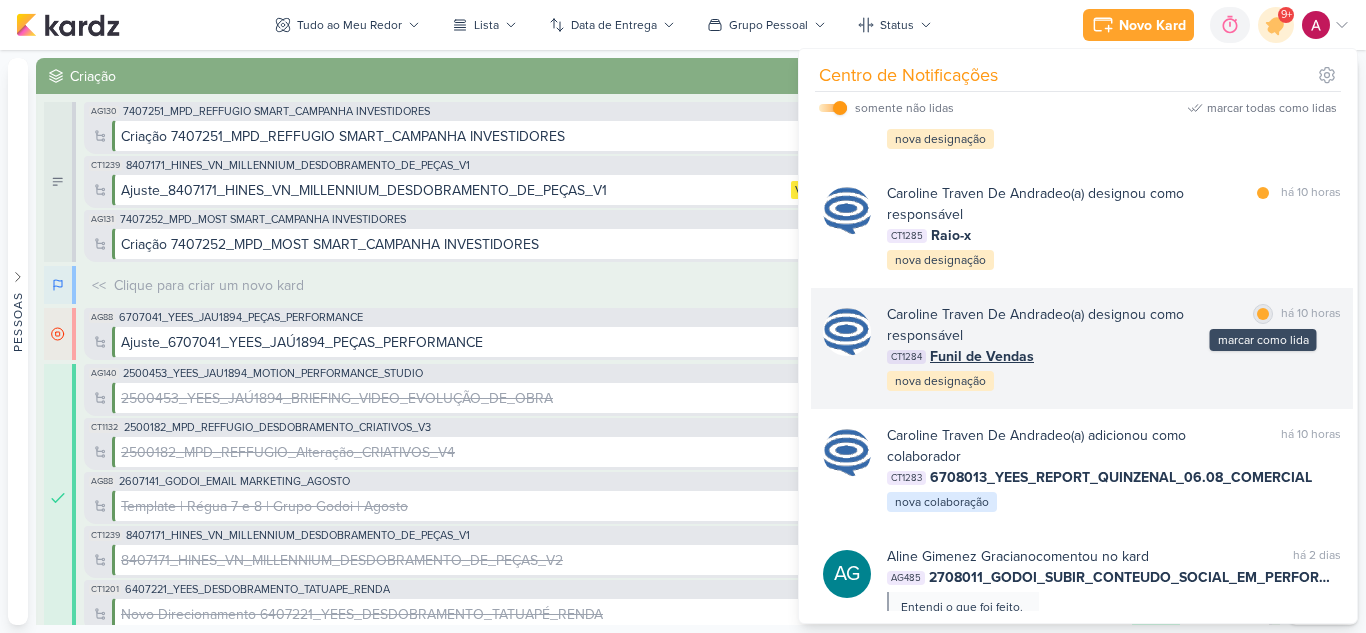 click at bounding box center [1263, 314] 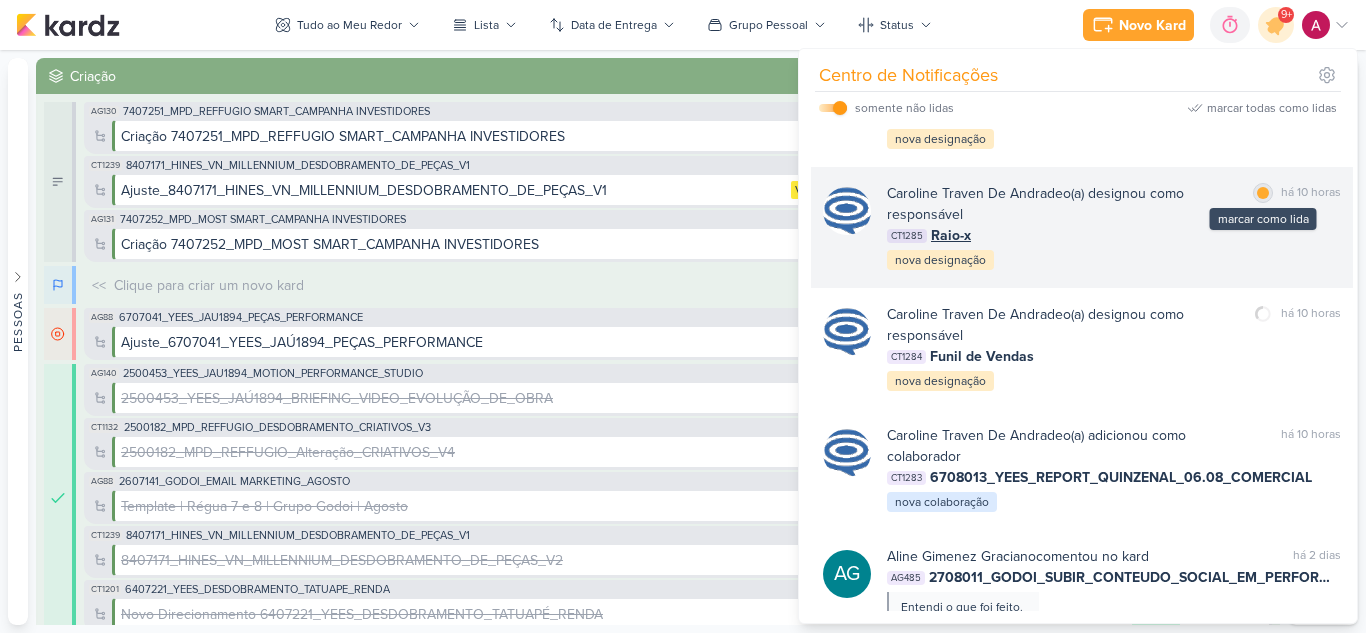 click at bounding box center (1263, 193) 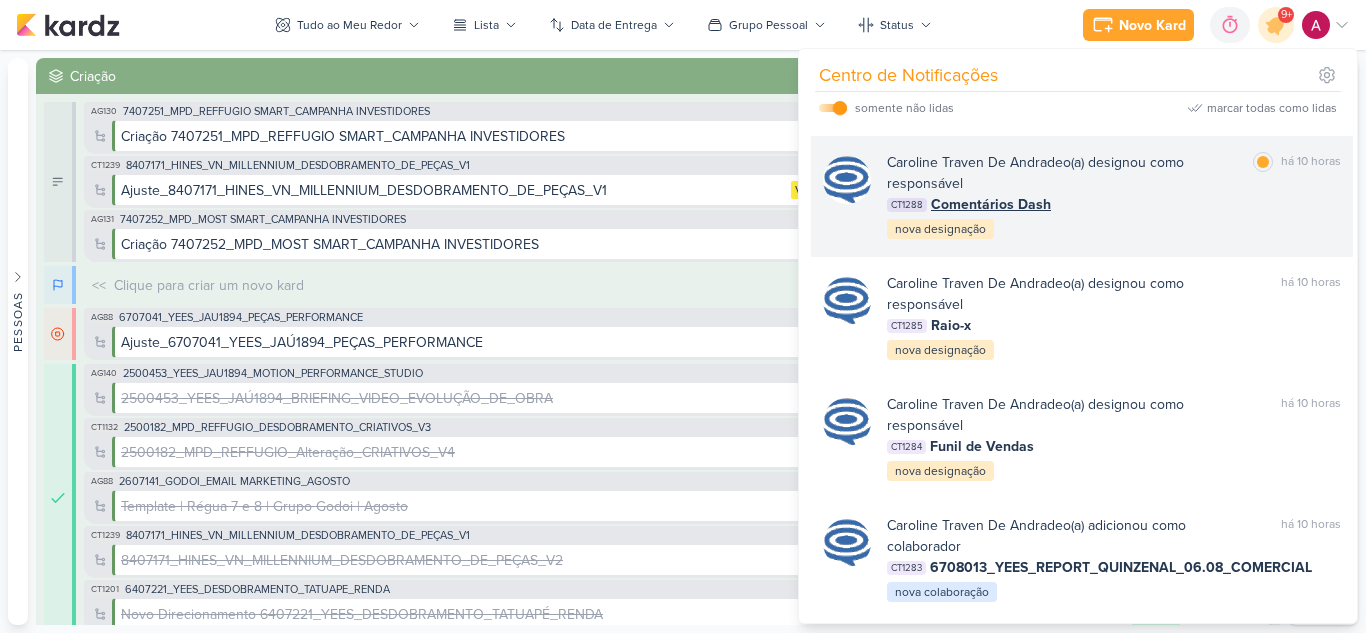 scroll, scrollTop: 4581, scrollLeft: 0, axis: vertical 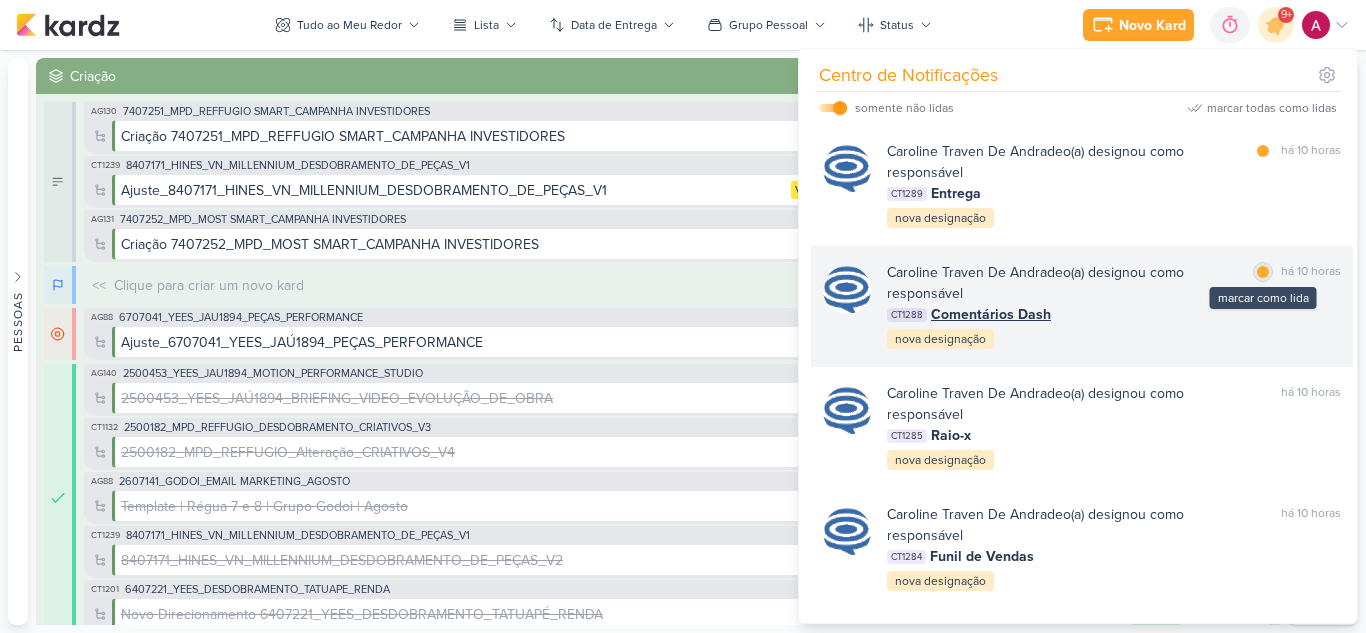 click at bounding box center [1263, 272] 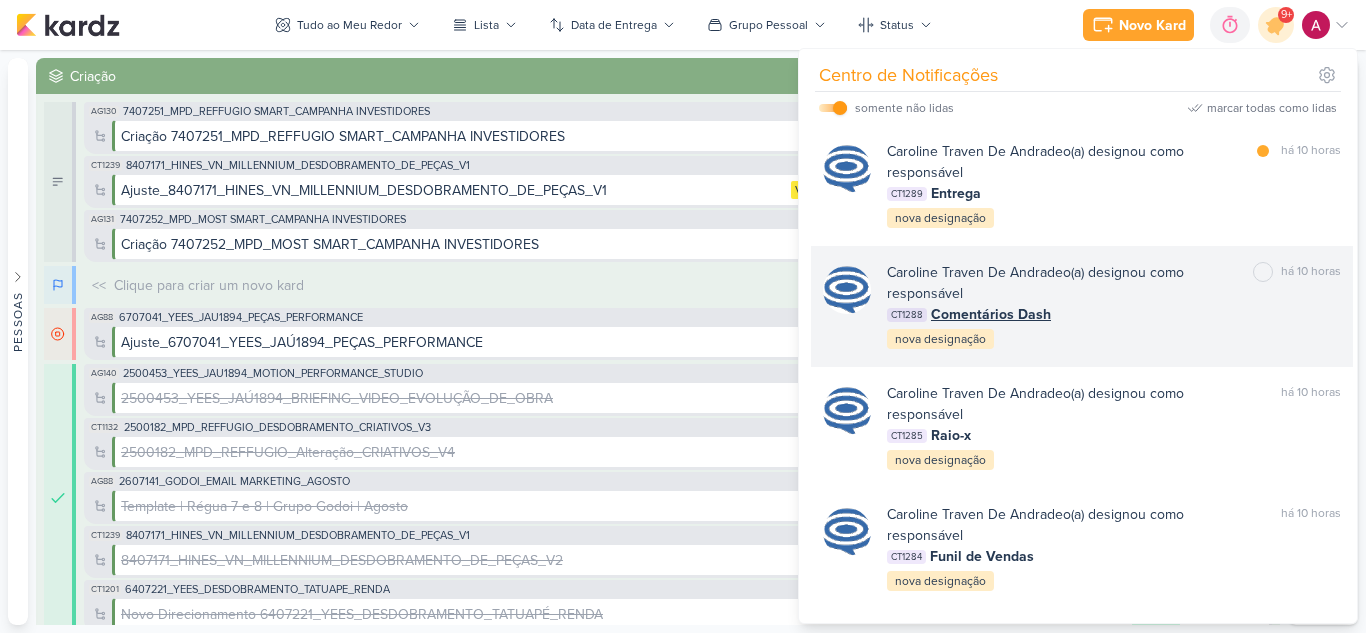 scroll, scrollTop: 4481, scrollLeft: 0, axis: vertical 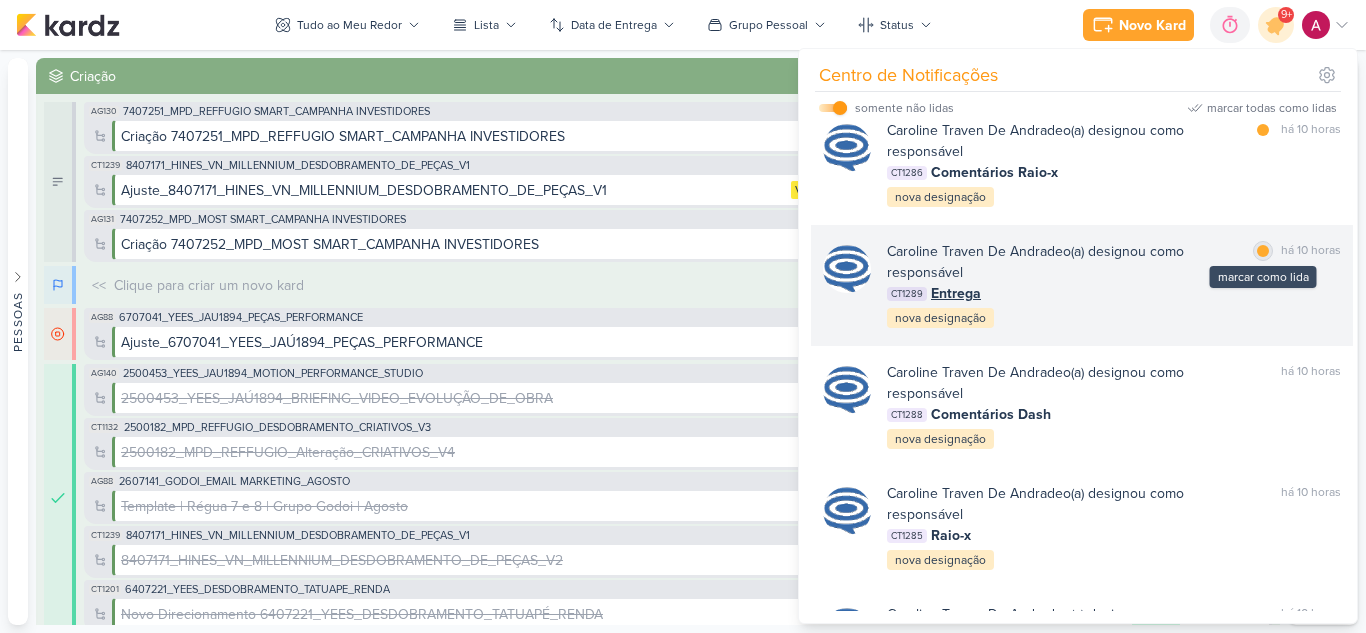 click at bounding box center (1263, 251) 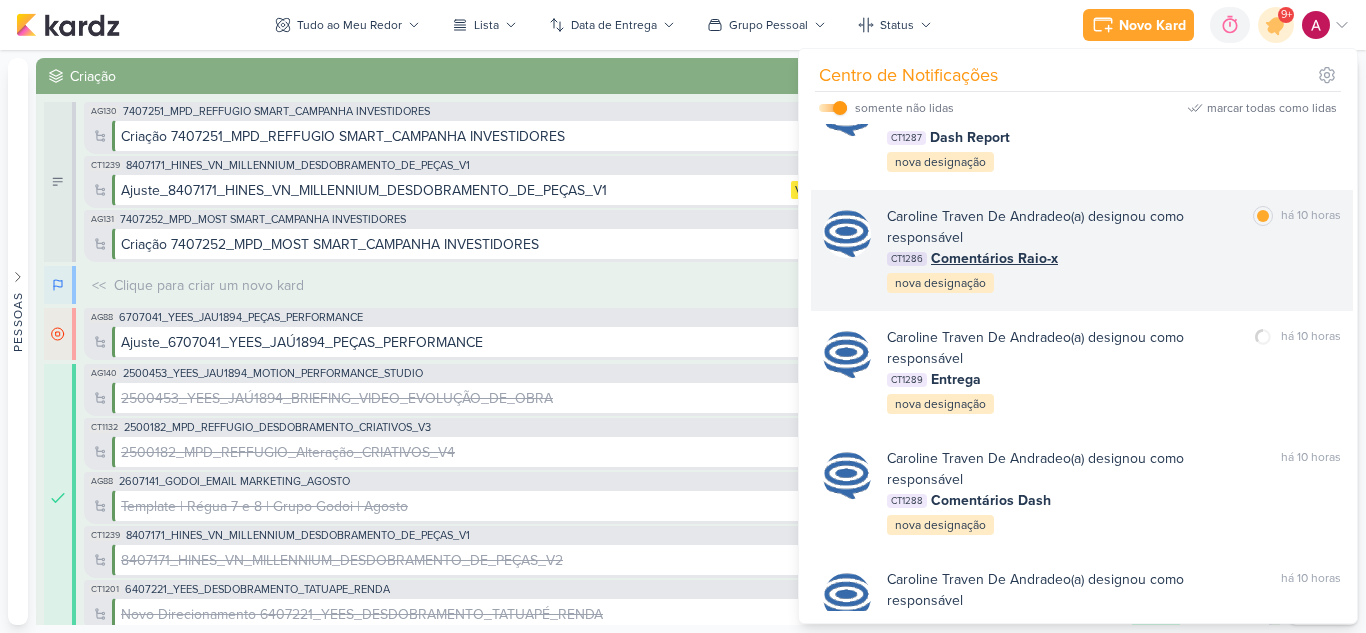 scroll, scrollTop: 4281, scrollLeft: 0, axis: vertical 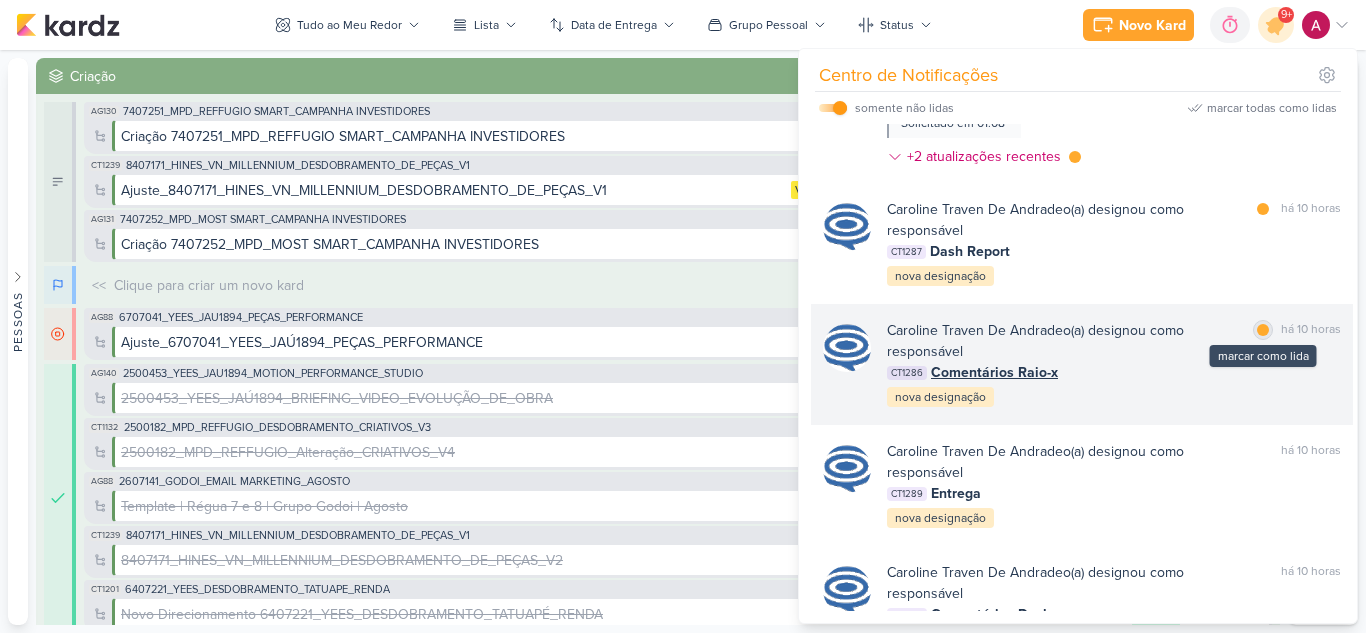 click at bounding box center [1263, 330] 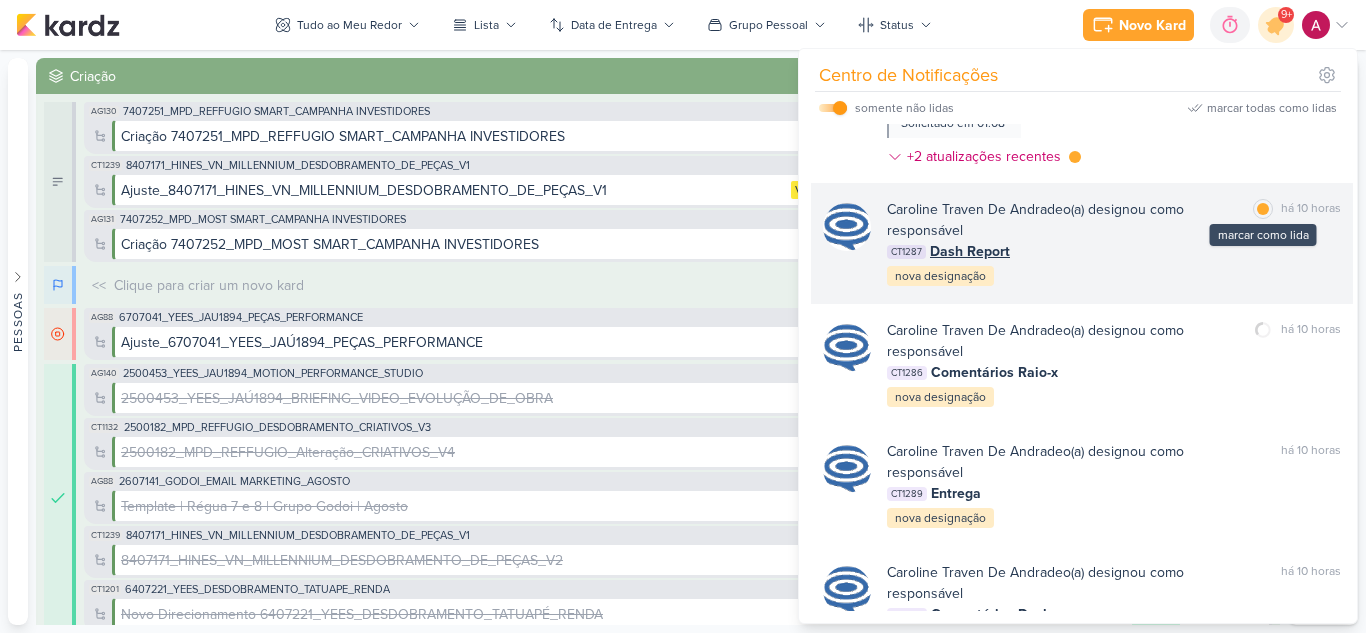drag, startPoint x: 1254, startPoint y: 214, endPoint x: 1237, endPoint y: 230, distance: 23.345236 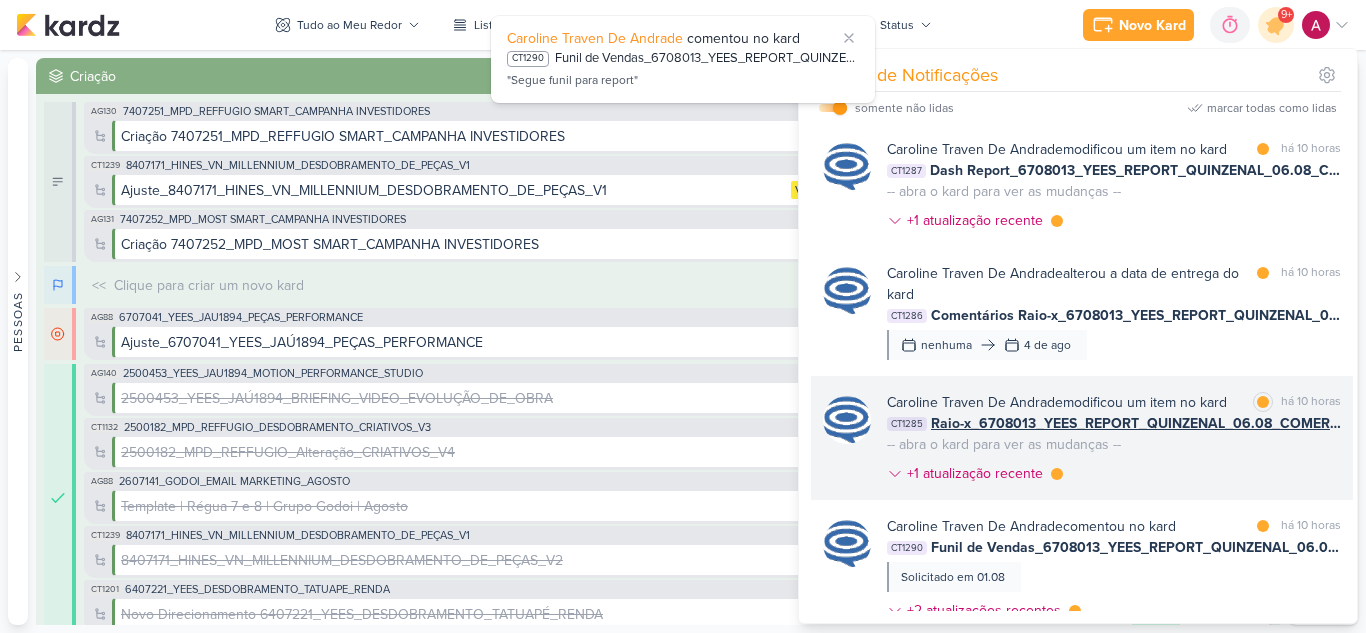 scroll, scrollTop: 3881, scrollLeft: 0, axis: vertical 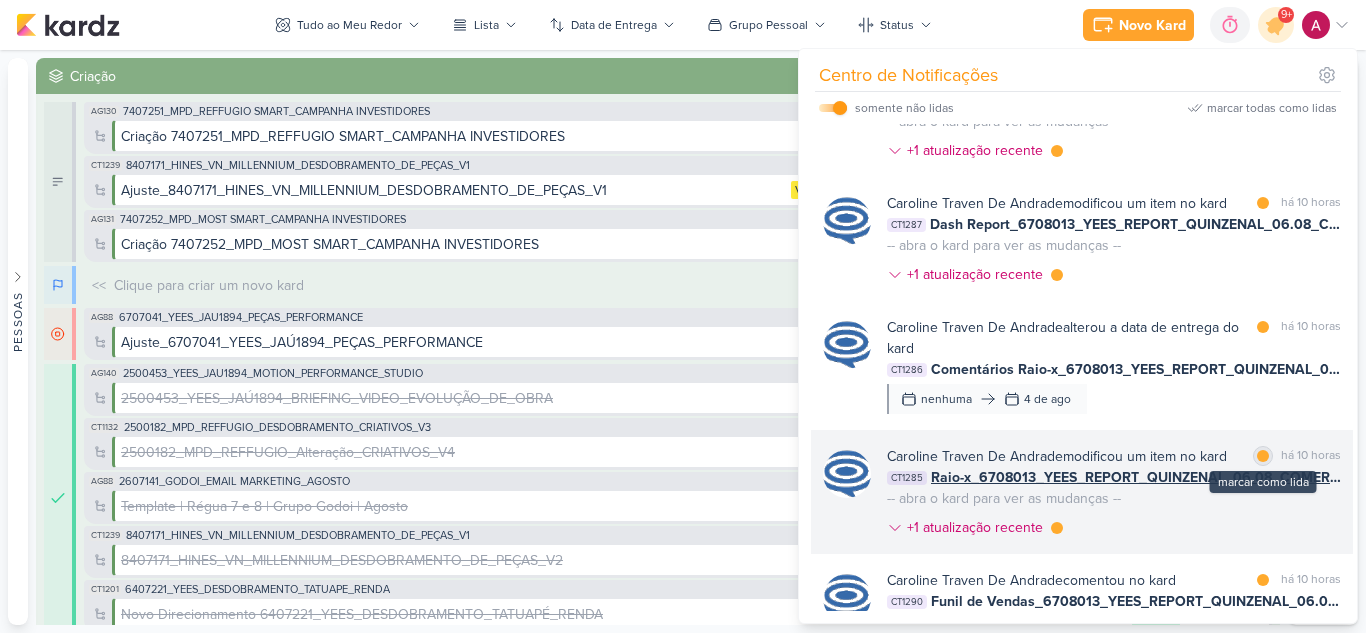 click at bounding box center (1263, 456) 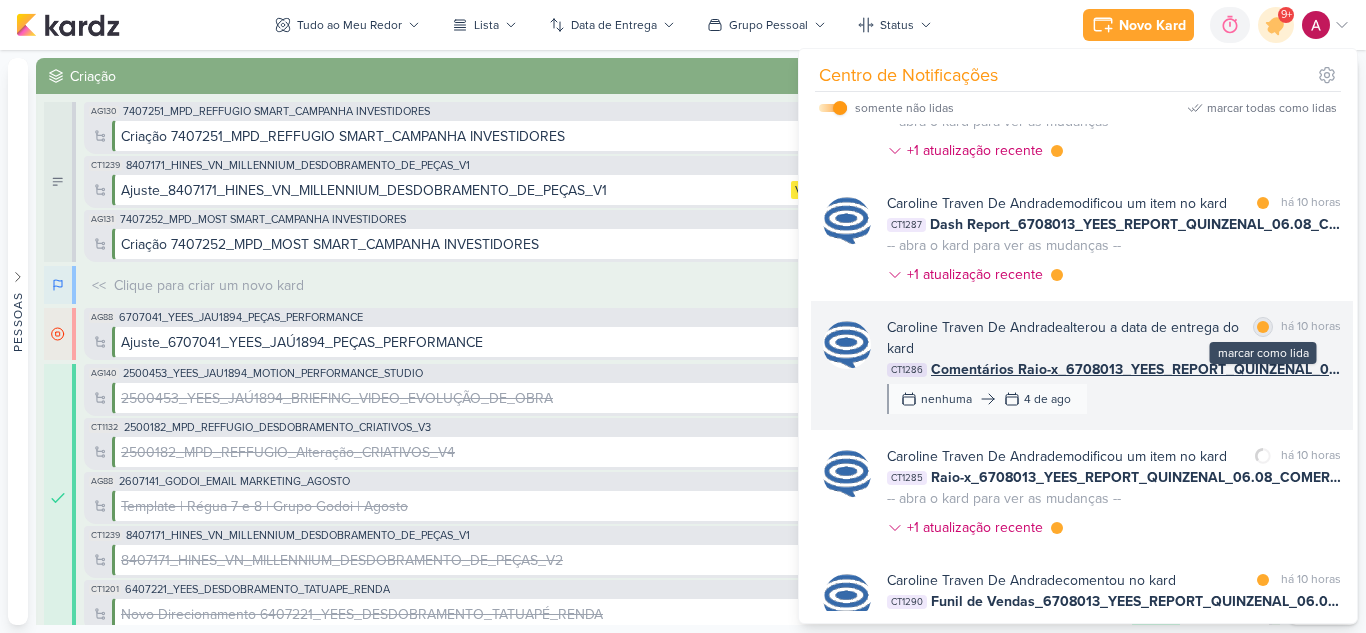 click at bounding box center [1263, 327] 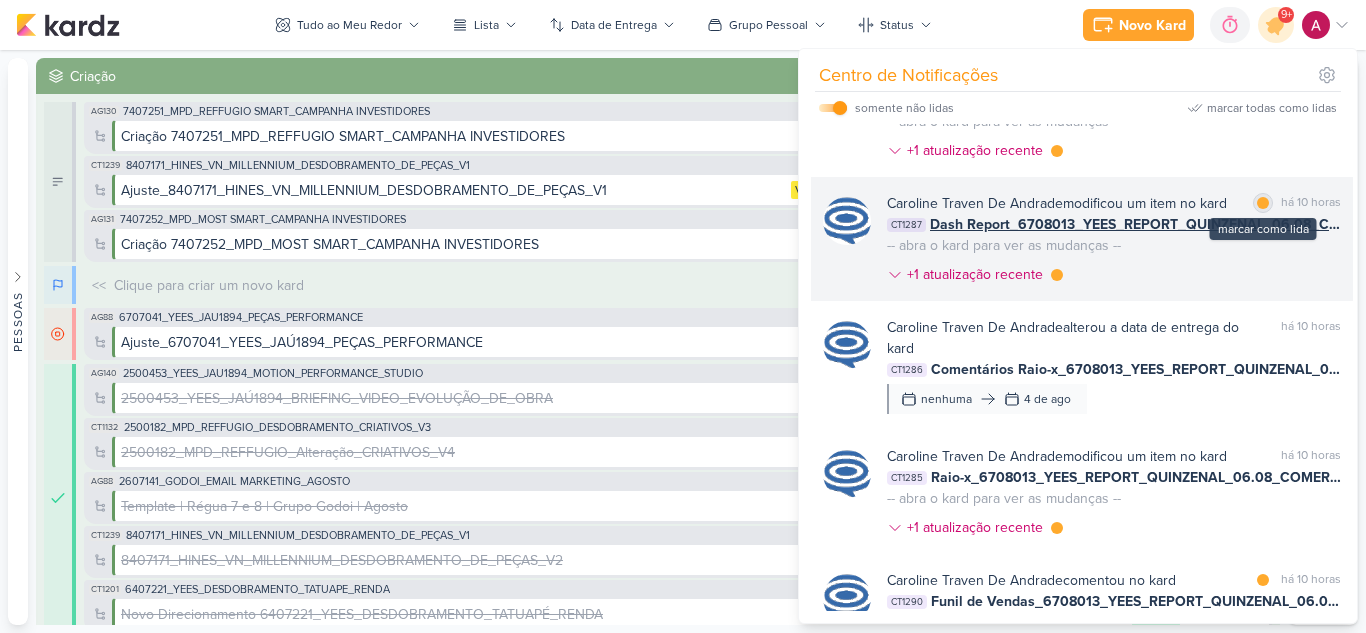 click on "marcar como lida" at bounding box center [1263, 203] 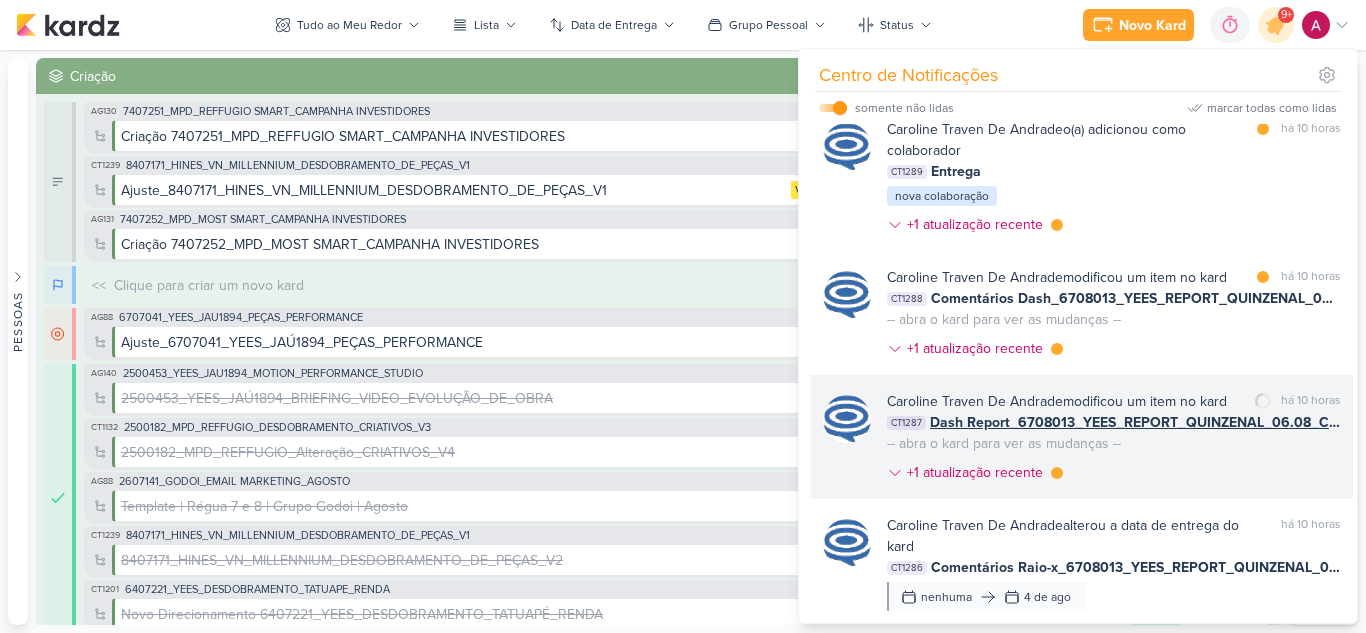 scroll, scrollTop: 3681, scrollLeft: 0, axis: vertical 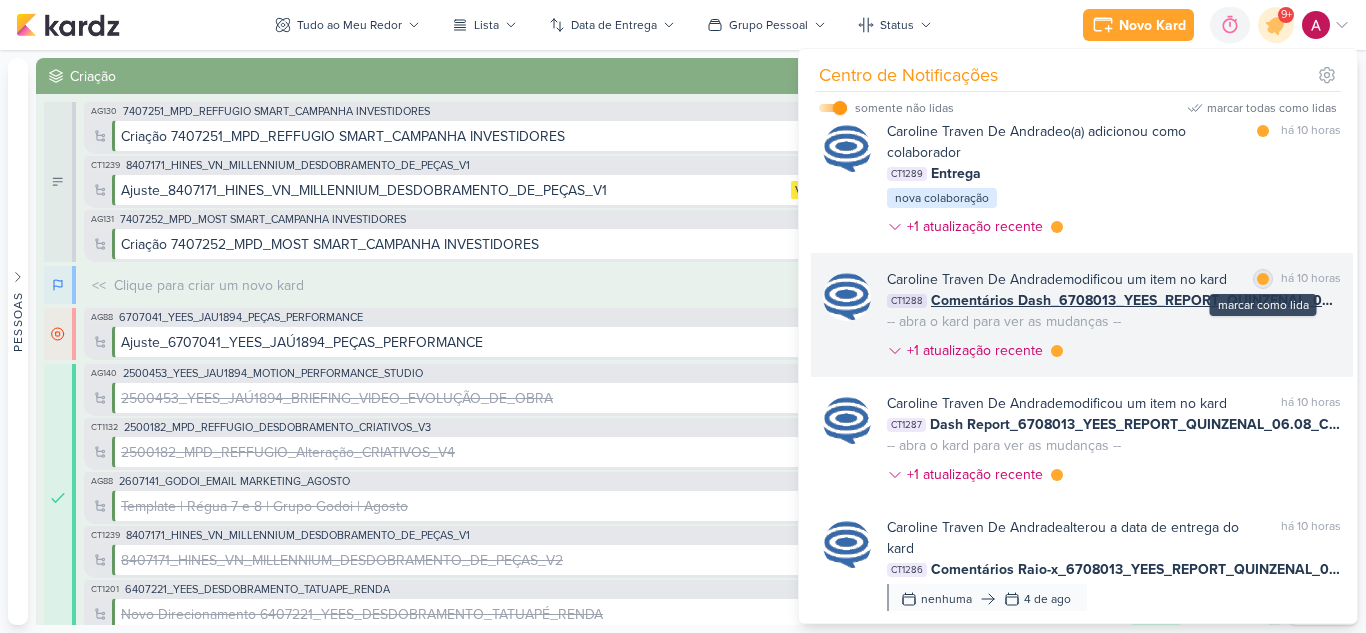 click at bounding box center (1263, 279) 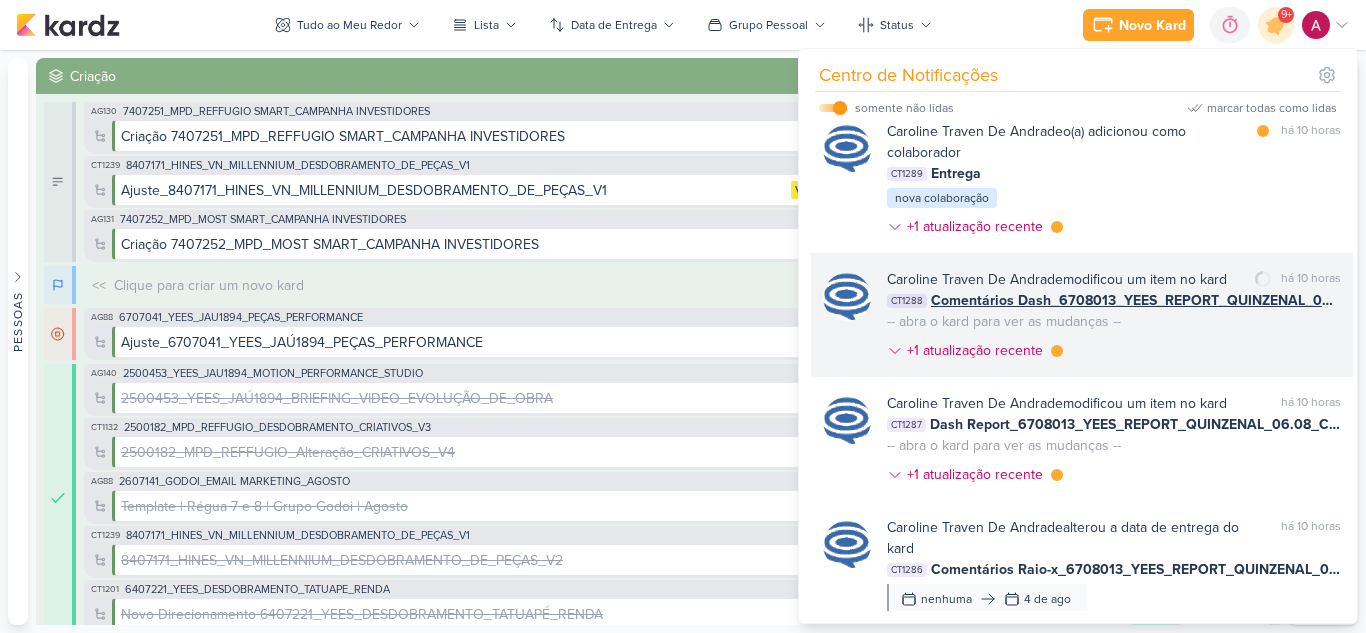 scroll, scrollTop: 3581, scrollLeft: 0, axis: vertical 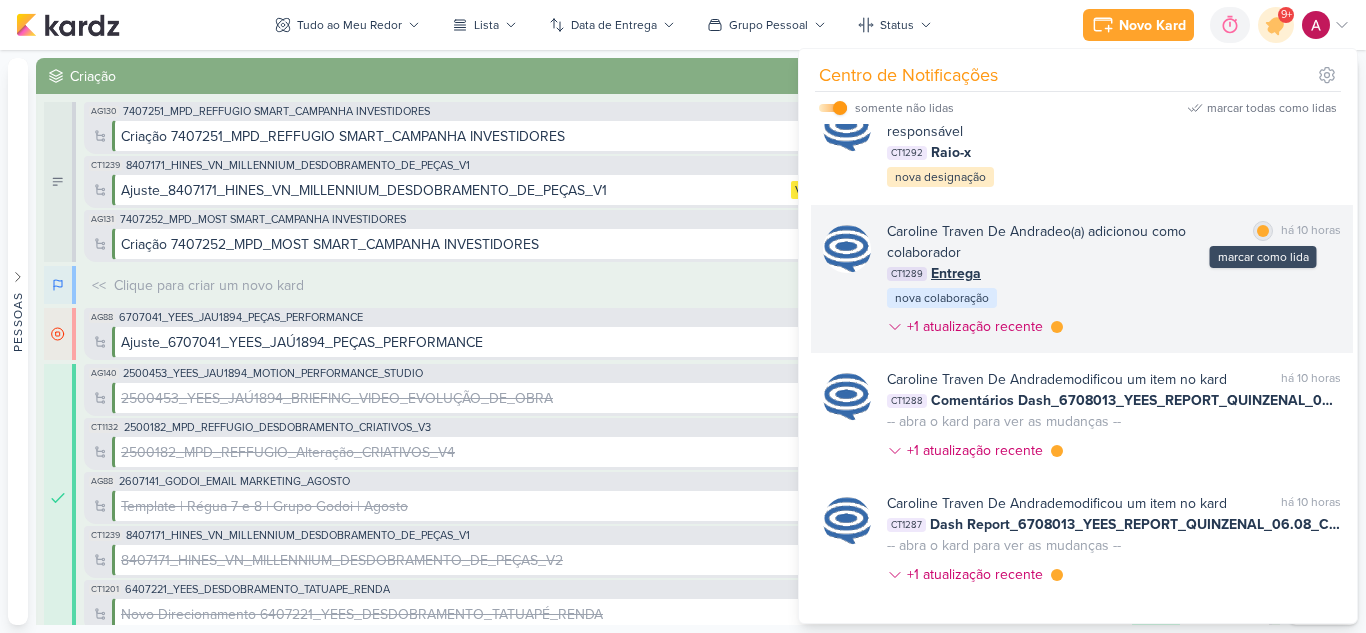 click at bounding box center (1263, 231) 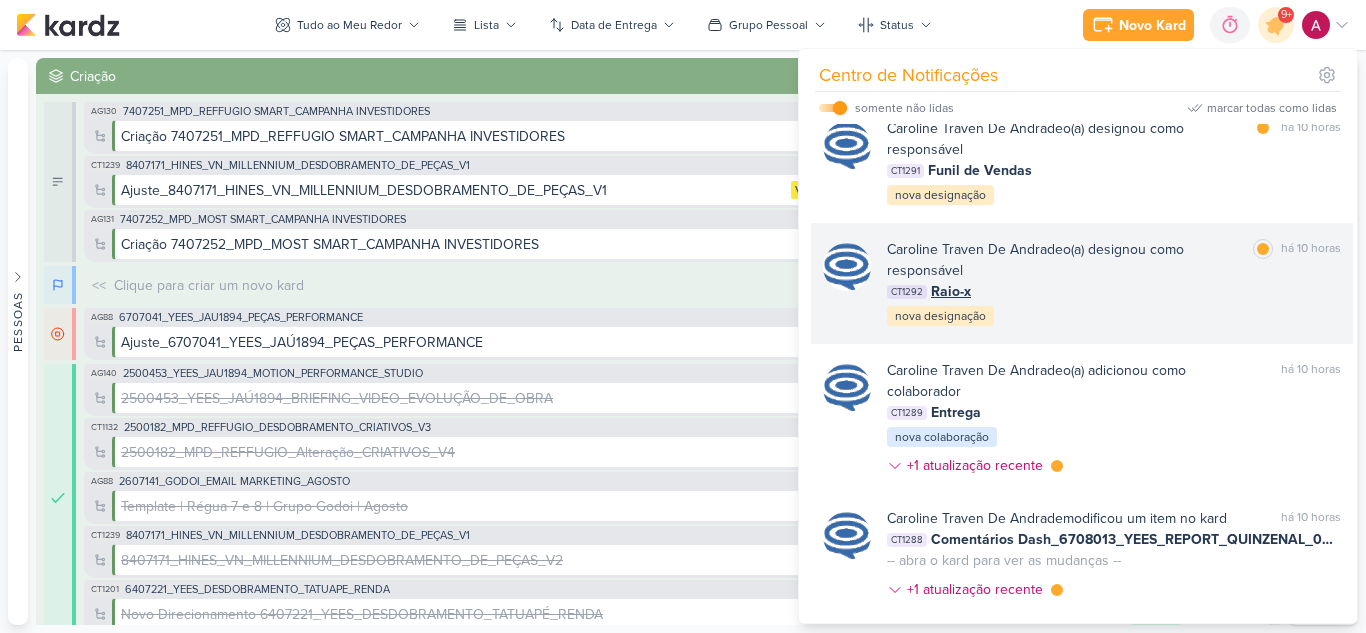 scroll, scrollTop: 3381, scrollLeft: 0, axis: vertical 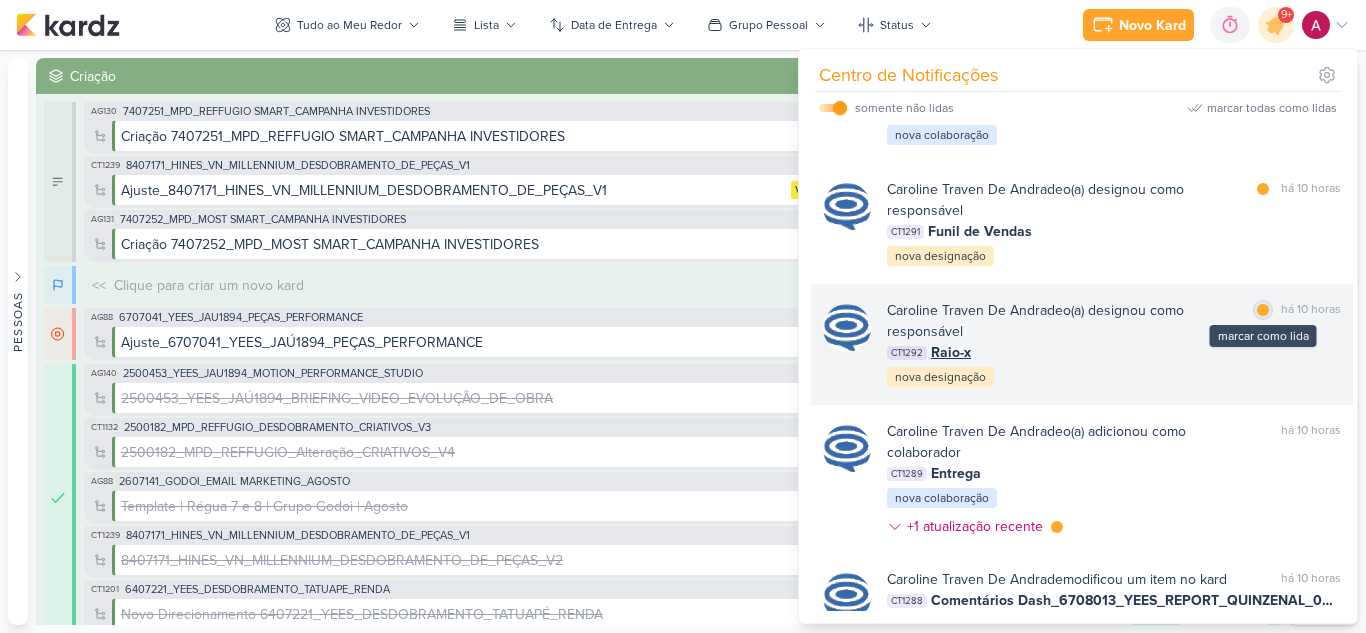 click at bounding box center (1263, 310) 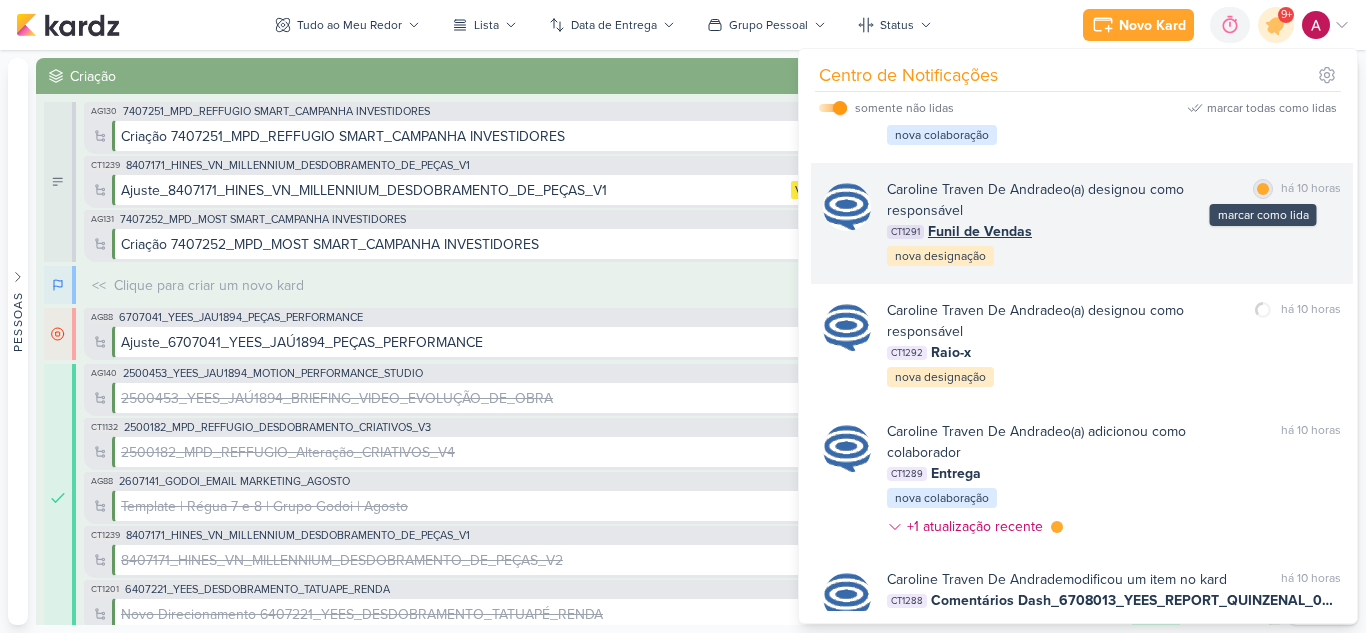 click at bounding box center [1263, 189] 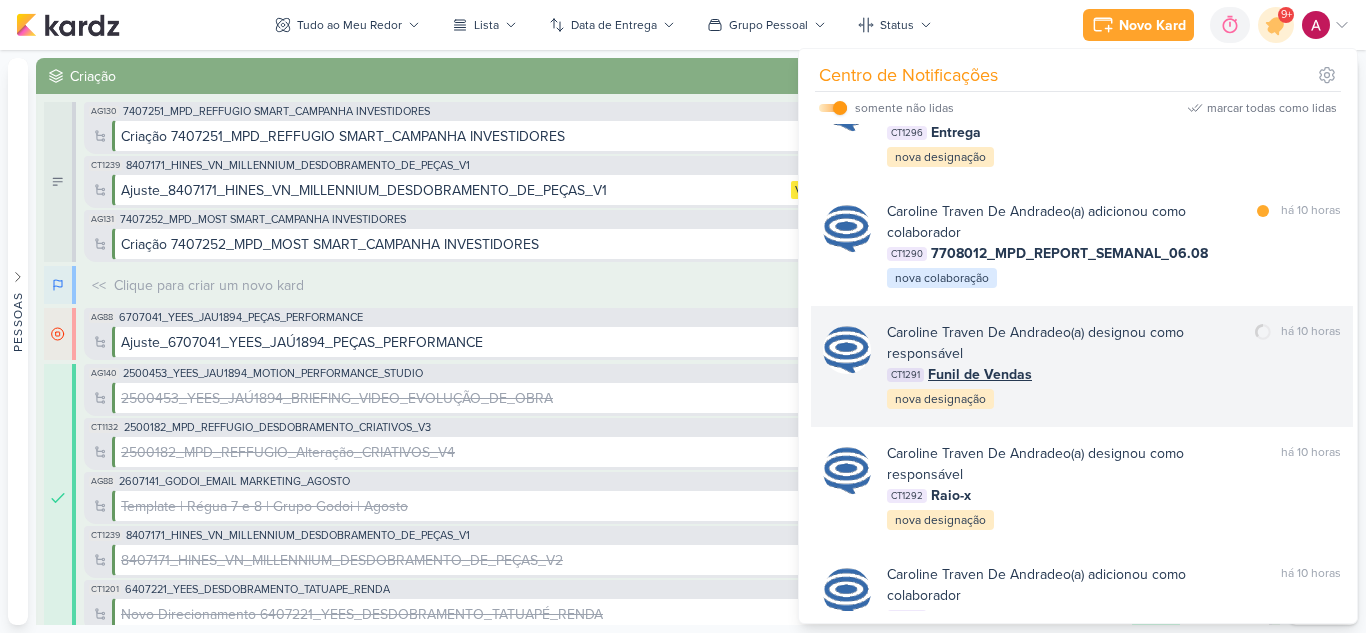 scroll, scrollTop: 3181, scrollLeft: 0, axis: vertical 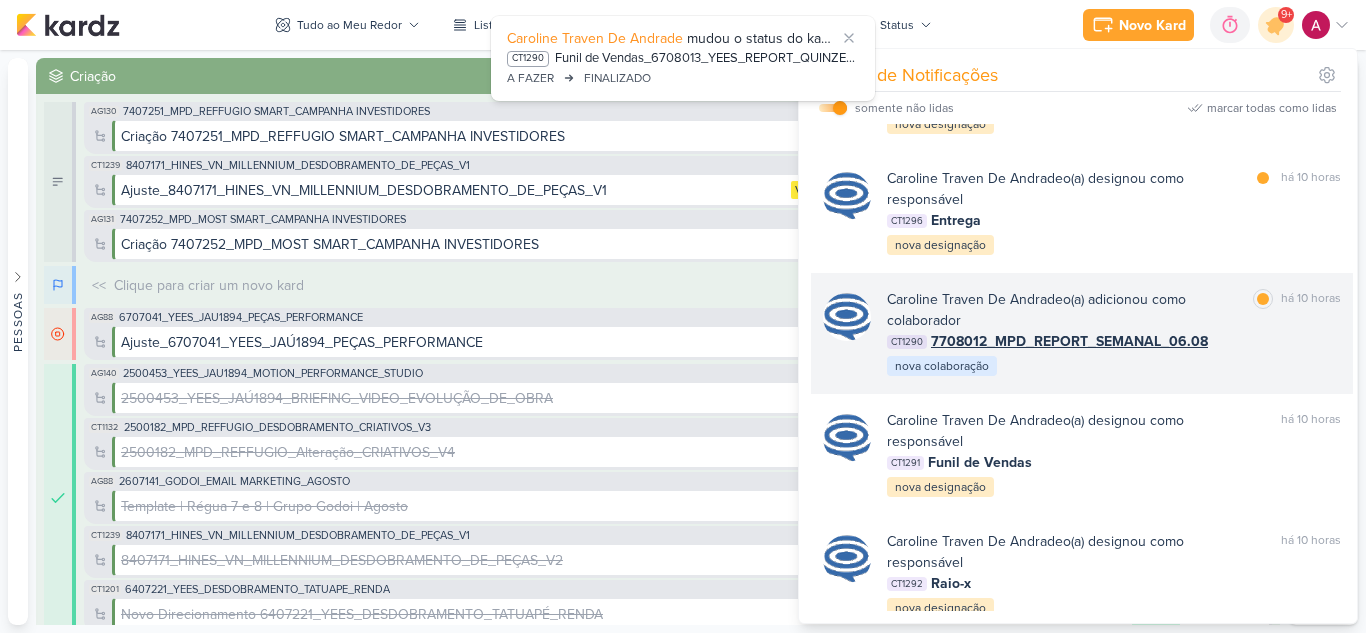 click on "CT1290
7708012_MPD_REPORT_SEMANAL_06.08" at bounding box center (1114, 341) 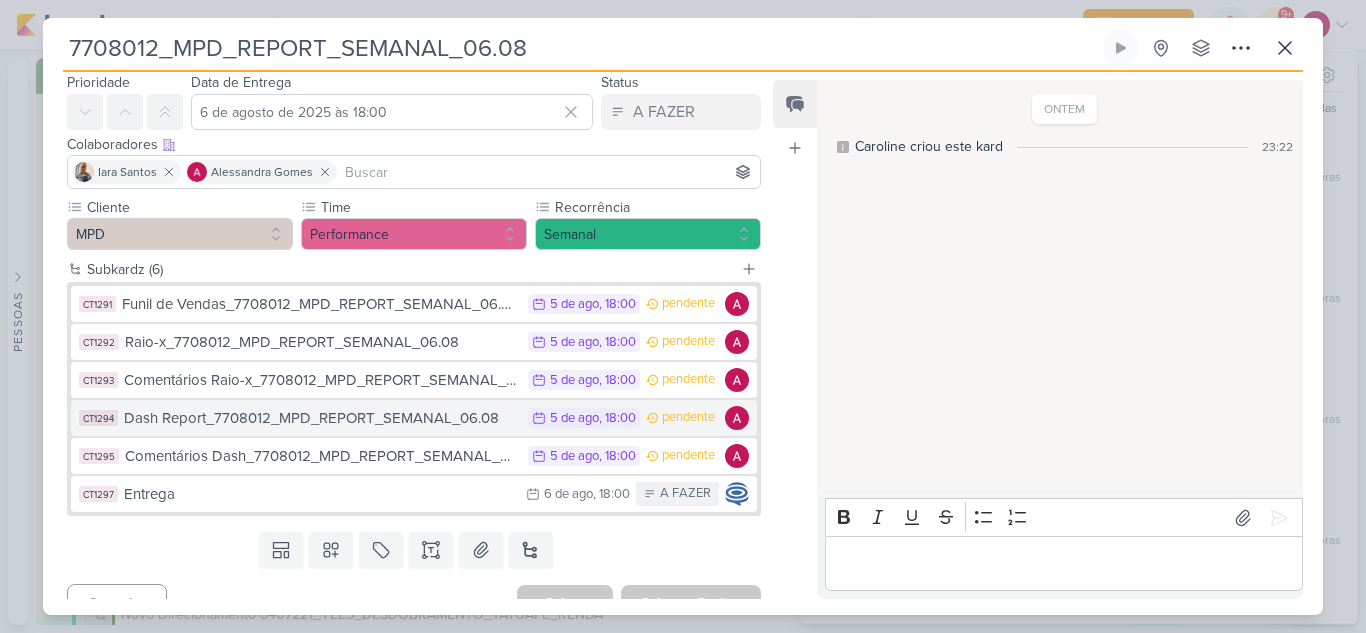 scroll, scrollTop: 94, scrollLeft: 0, axis: vertical 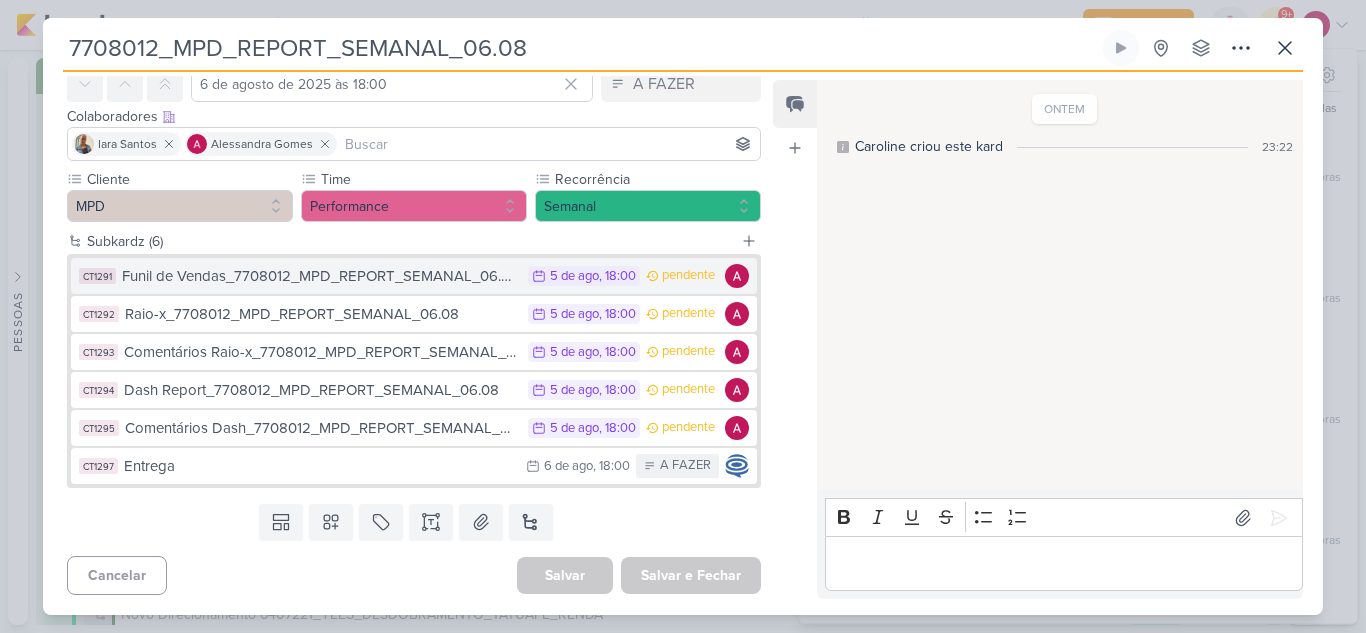click on "Funil de Vendas_7708012_MPD_REPORT_SEMANAL_06.08" at bounding box center [320, 276] 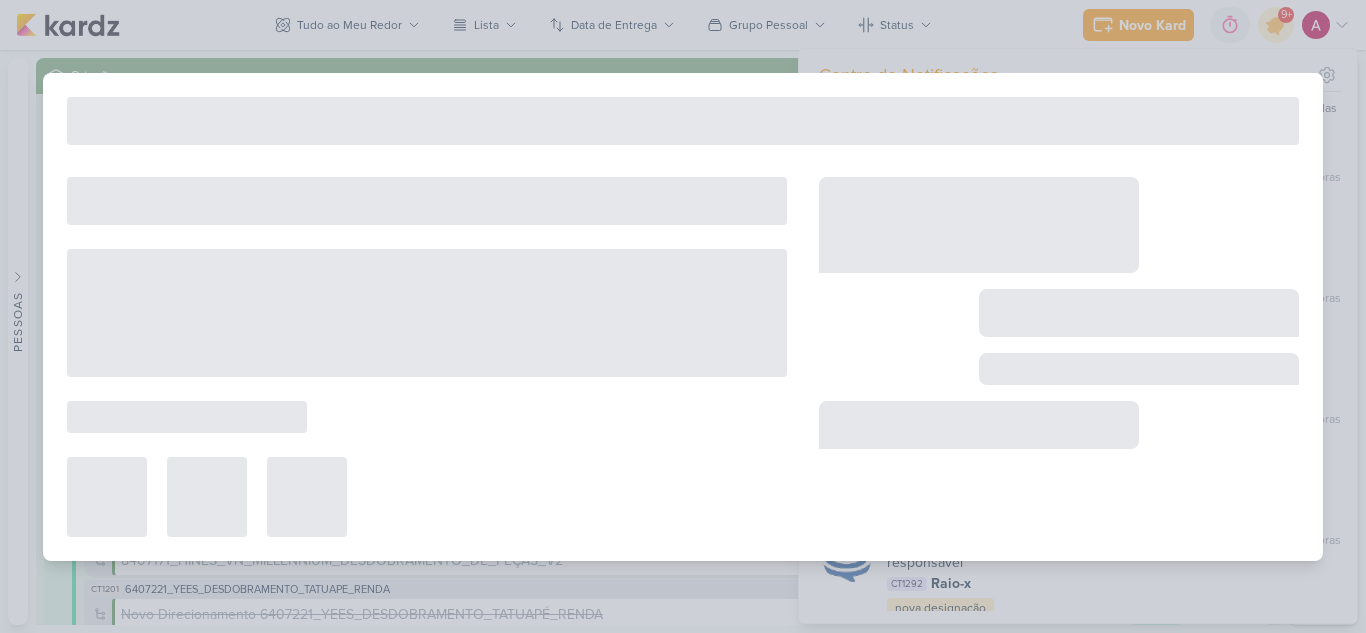type on "Funil de Vendas_7708012_MPD_REPORT_SEMANAL_06.08" 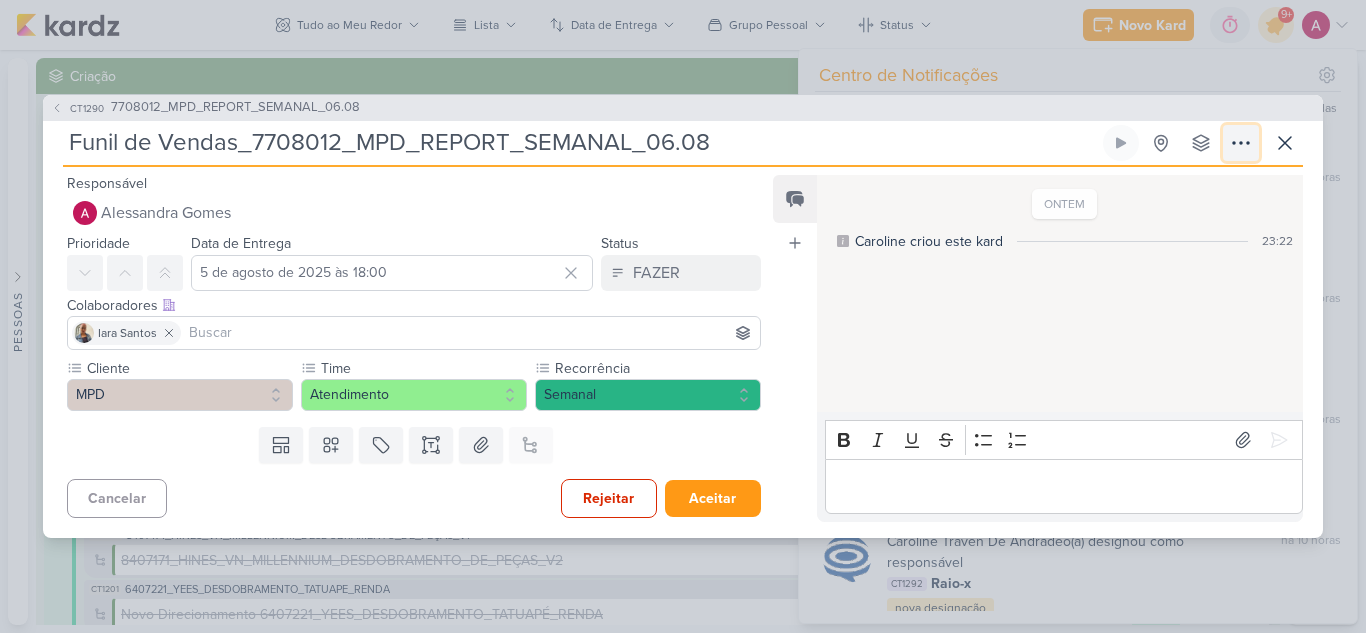 click 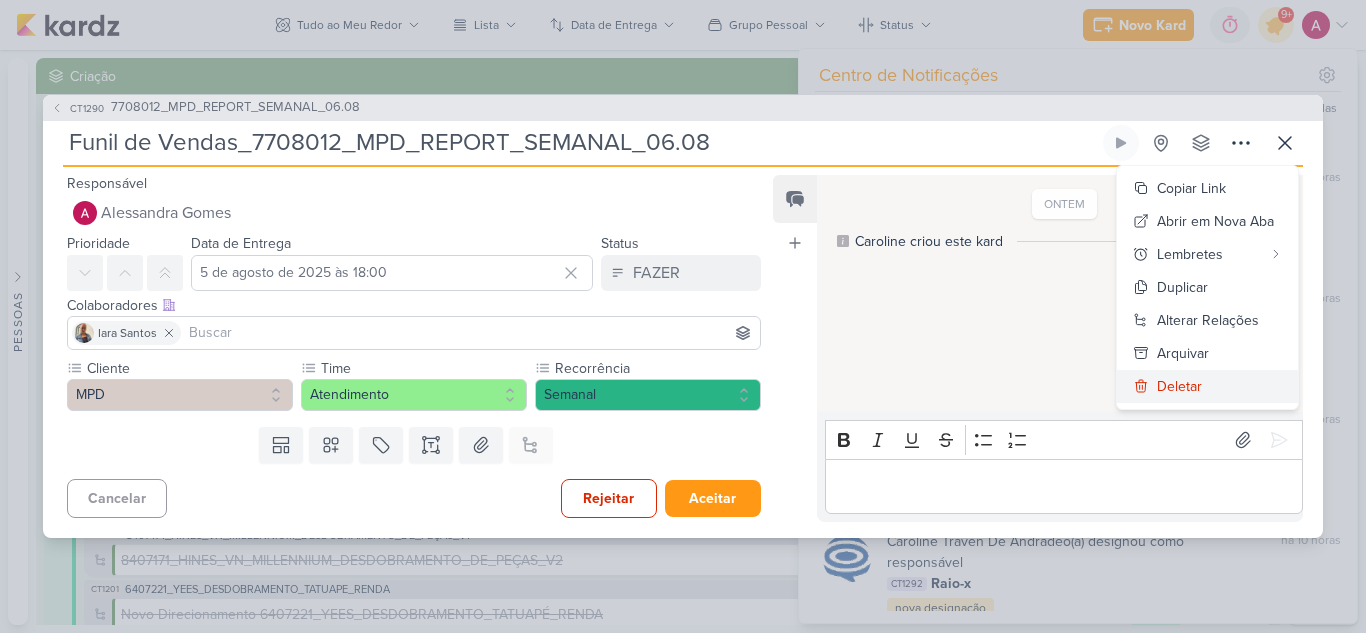 click on "Deletar" at bounding box center (1179, 386) 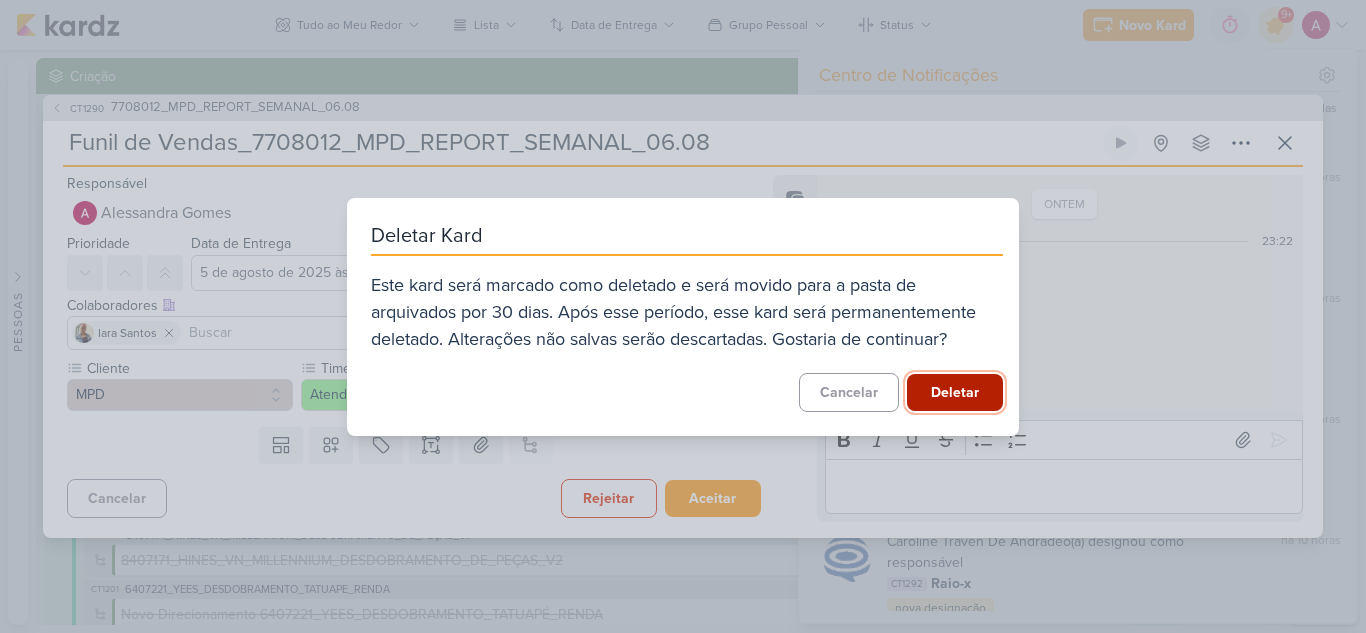 click on "Deletar" at bounding box center [955, 392] 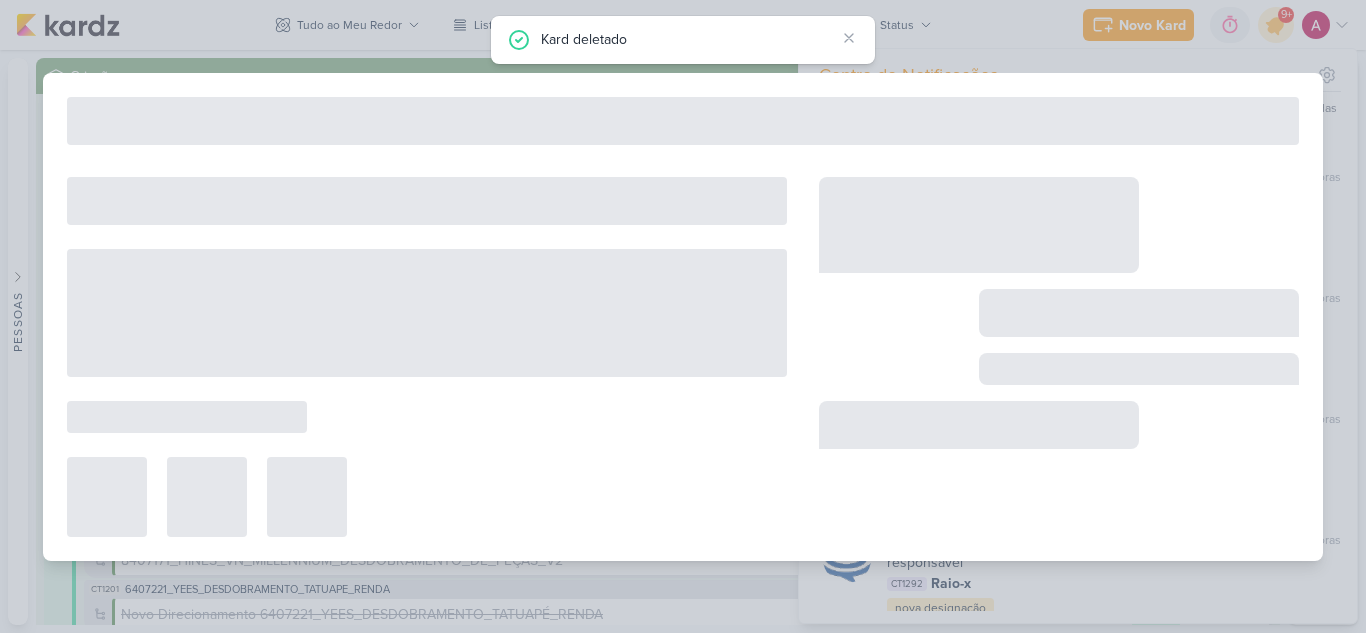 type on "7708012_MPD_REPORT_SEMANAL_06.08" 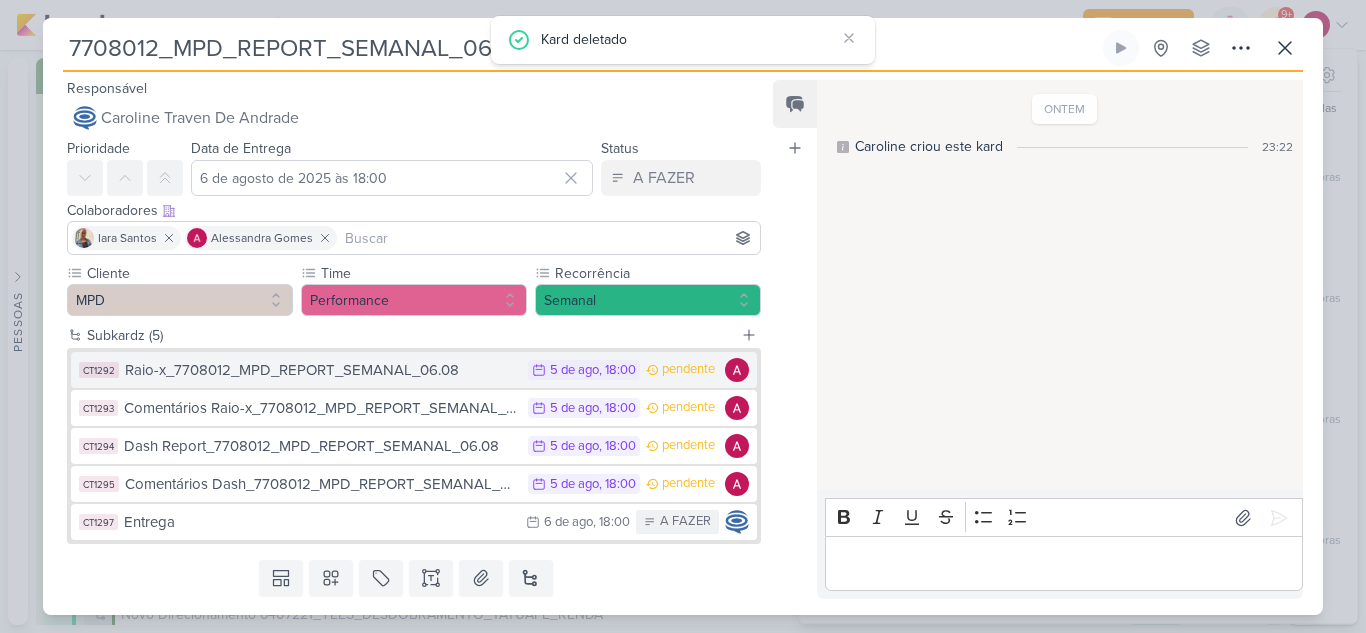 click on "Raio-x_7708012_MPD_REPORT_SEMANAL_06.08" at bounding box center [321, 370] 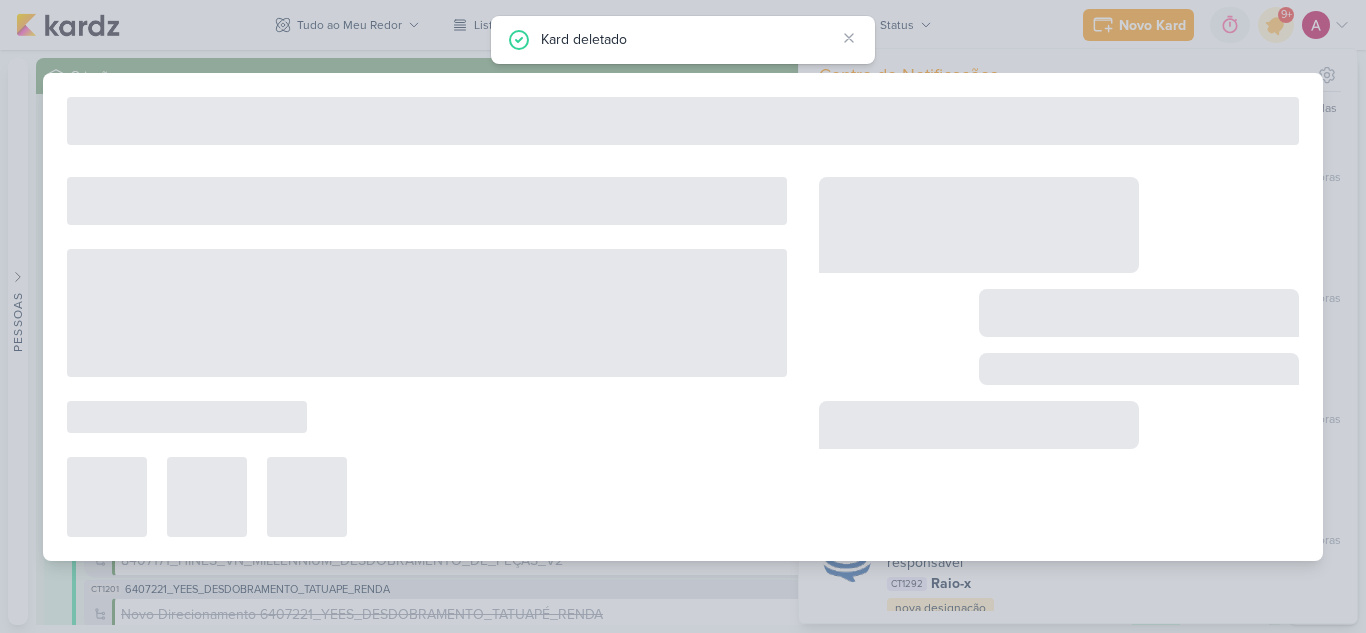 type on "Raio-x_7708012_MPD_REPORT_SEMANAL_06.08" 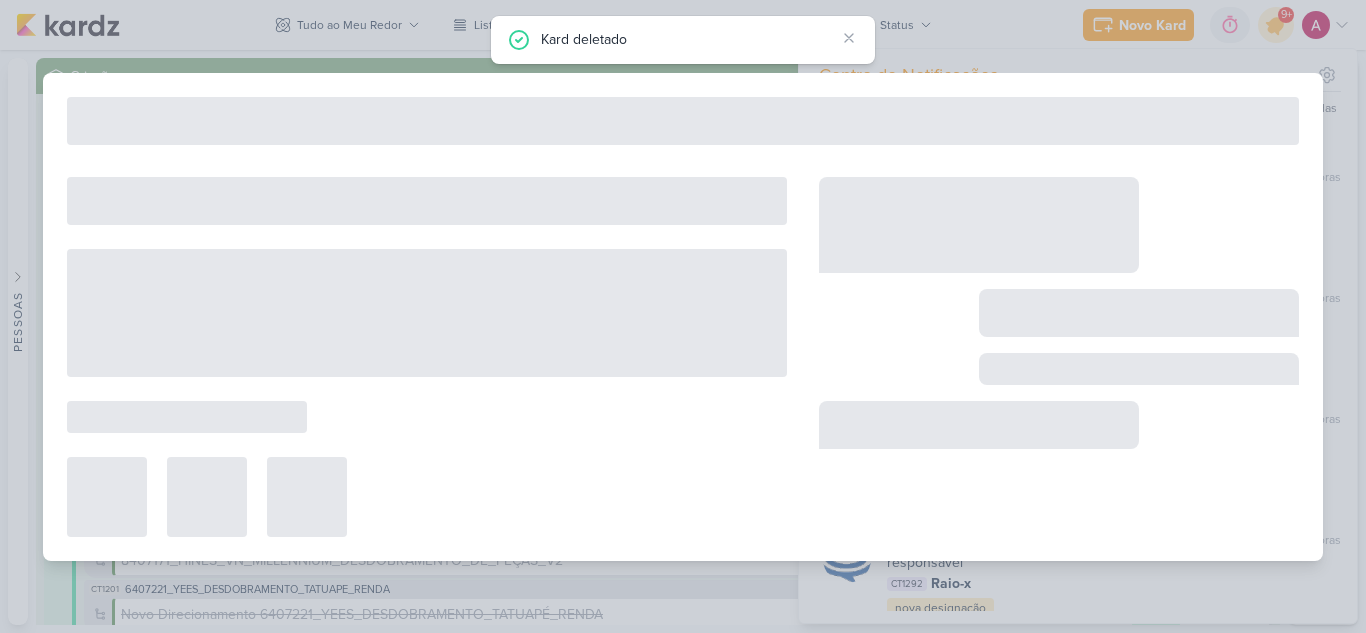 type on "5 de agosto de 2025 às 18:00" 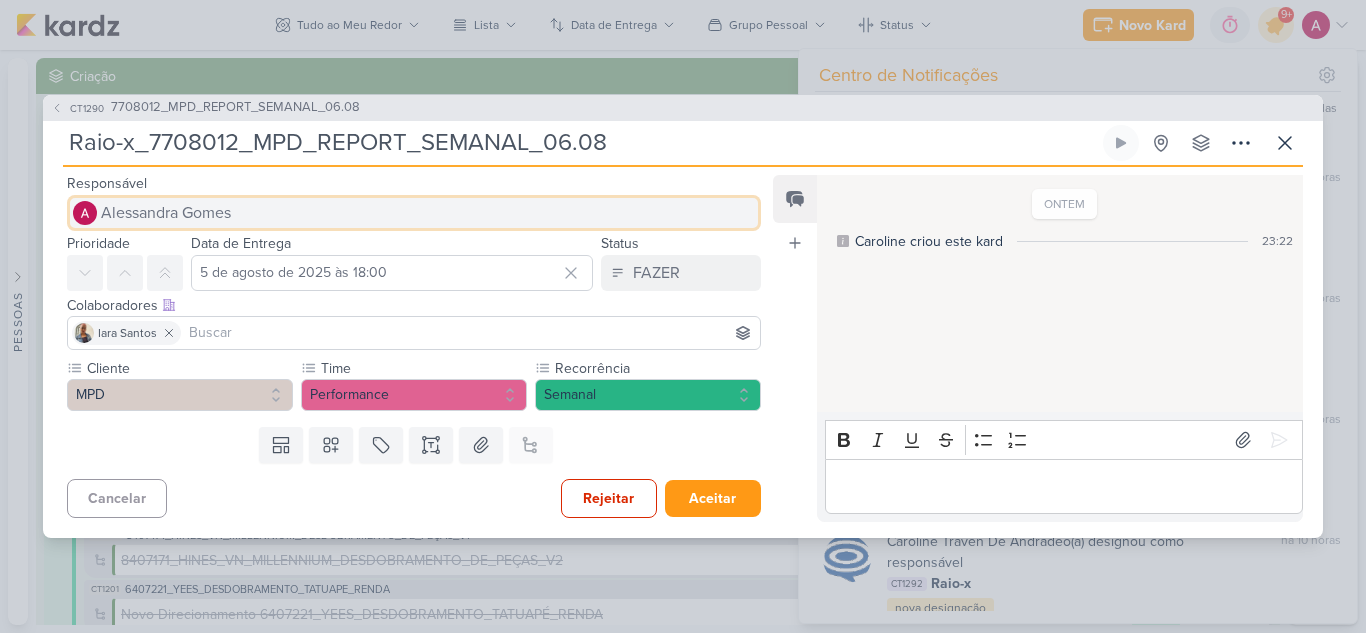 click on "Alessandra Gomes" at bounding box center [166, 213] 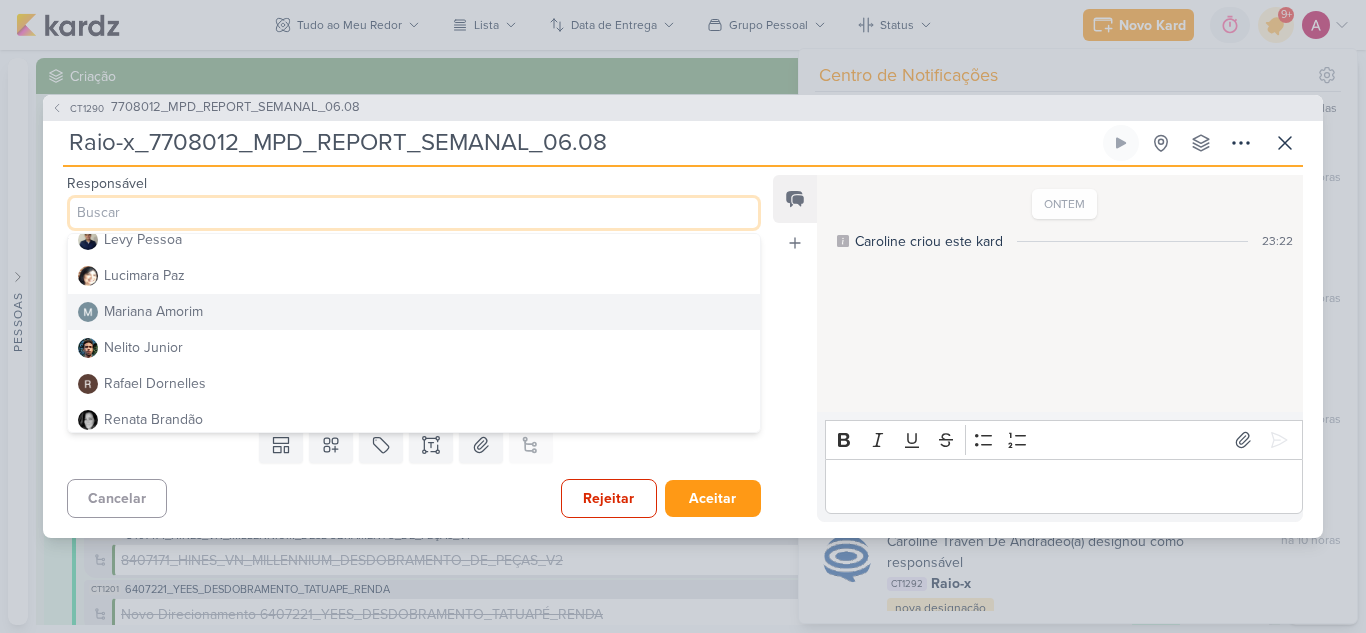 scroll, scrollTop: 342, scrollLeft: 0, axis: vertical 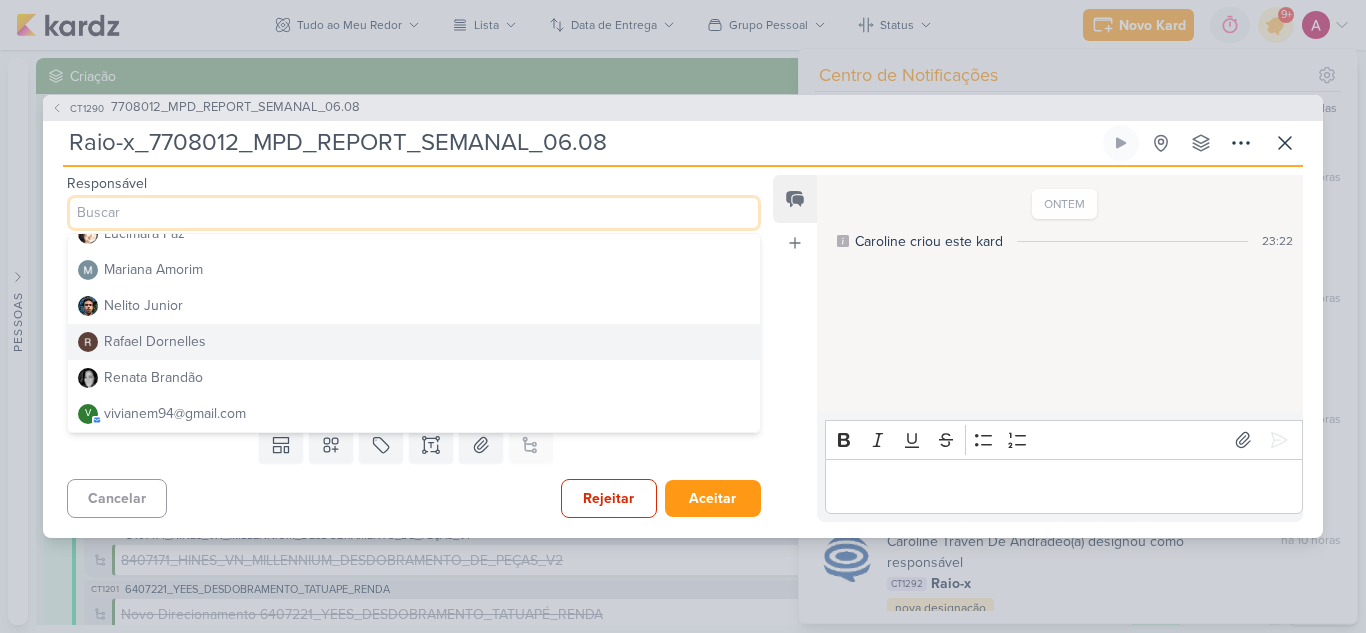 click on "Rafael Dornelles" at bounding box center (155, 341) 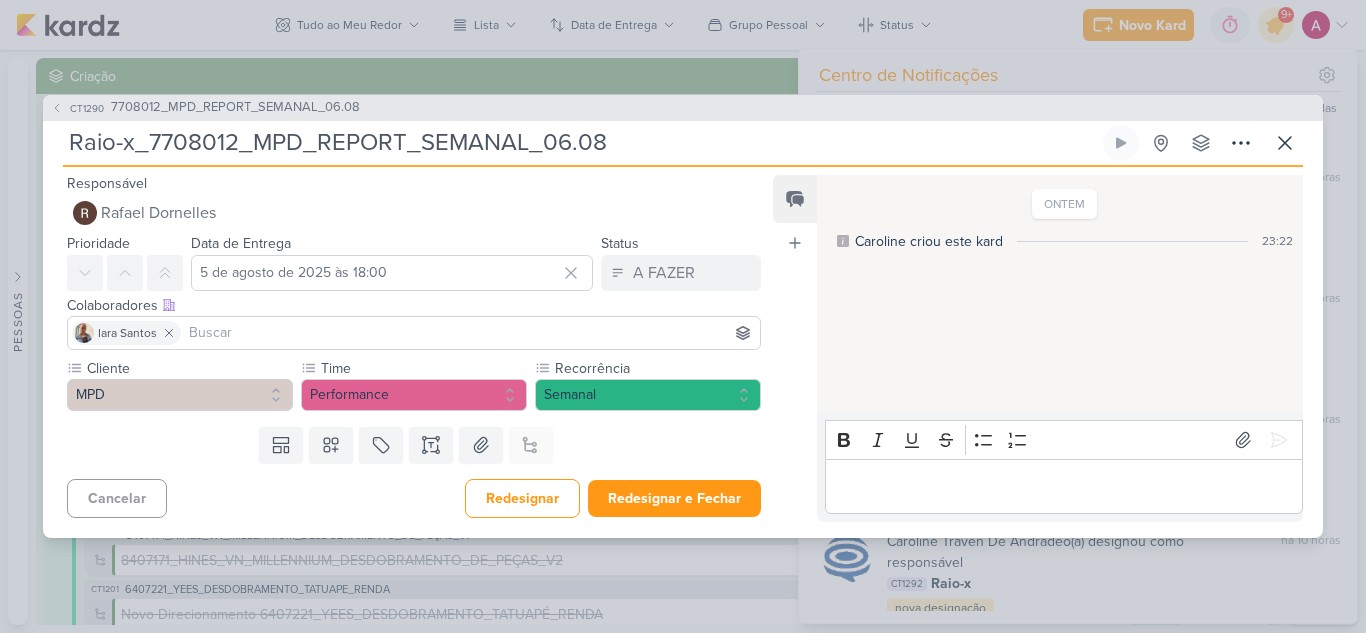 click at bounding box center [470, 333] 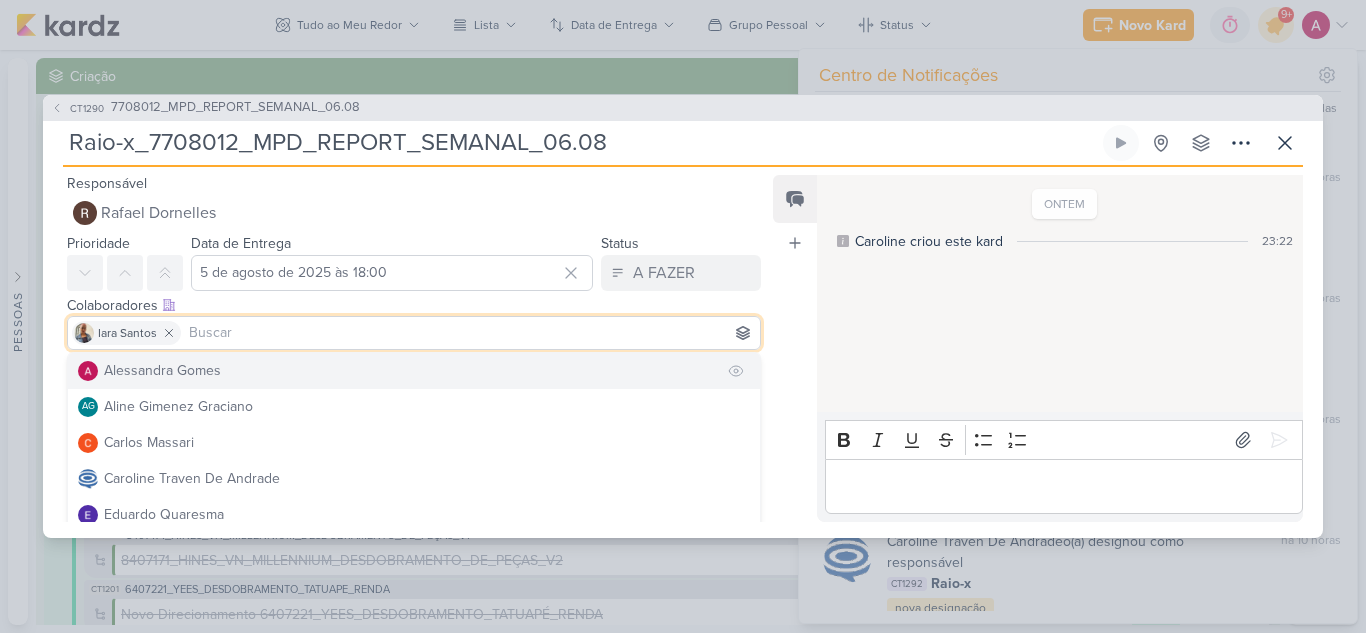 click on "Alessandra Gomes" at bounding box center [162, 370] 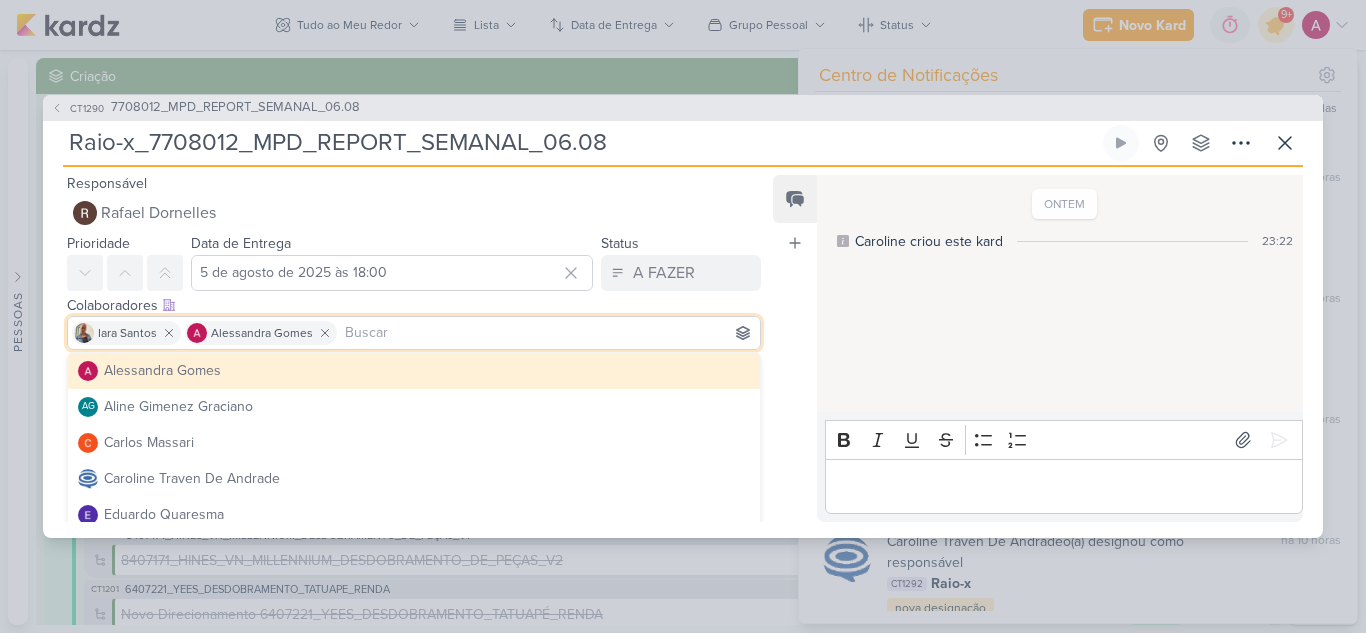 click on "ONTEM
Caroline criou este kard
23:22" at bounding box center [1059, 295] 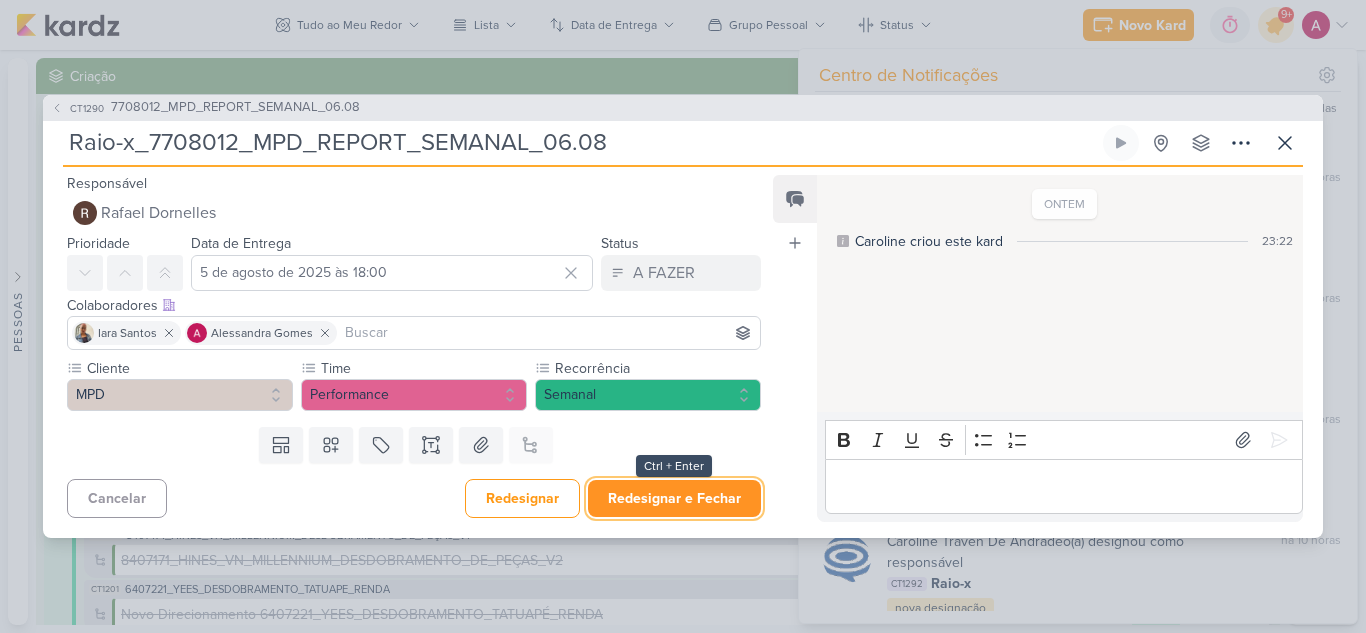 click on "Redesignar e Fechar" at bounding box center (674, 498) 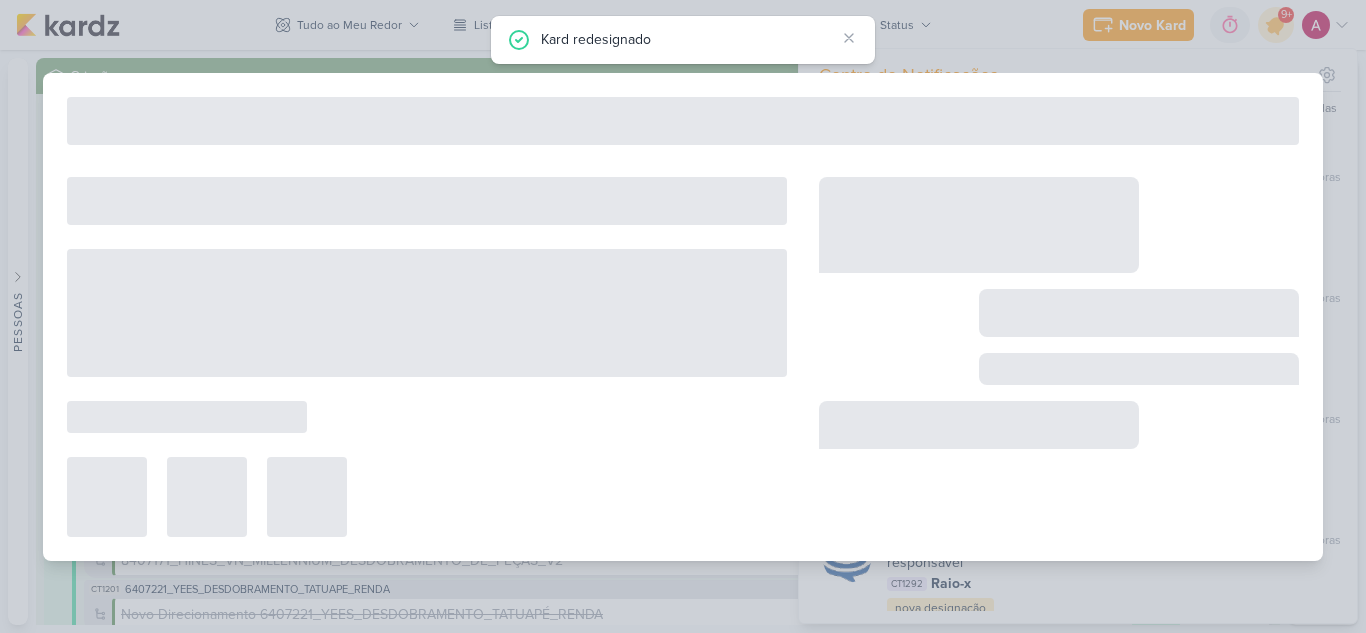 type on "7708012_MPD_REPORT_SEMANAL_06.08" 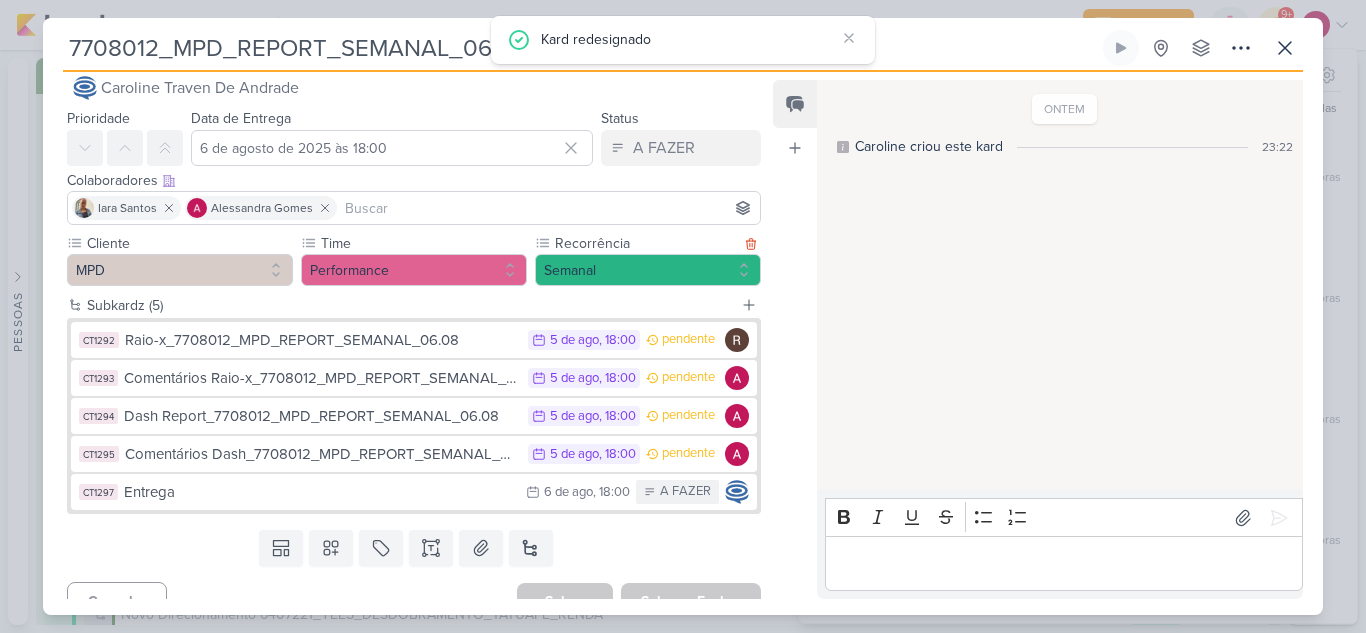 scroll, scrollTop: 56, scrollLeft: 0, axis: vertical 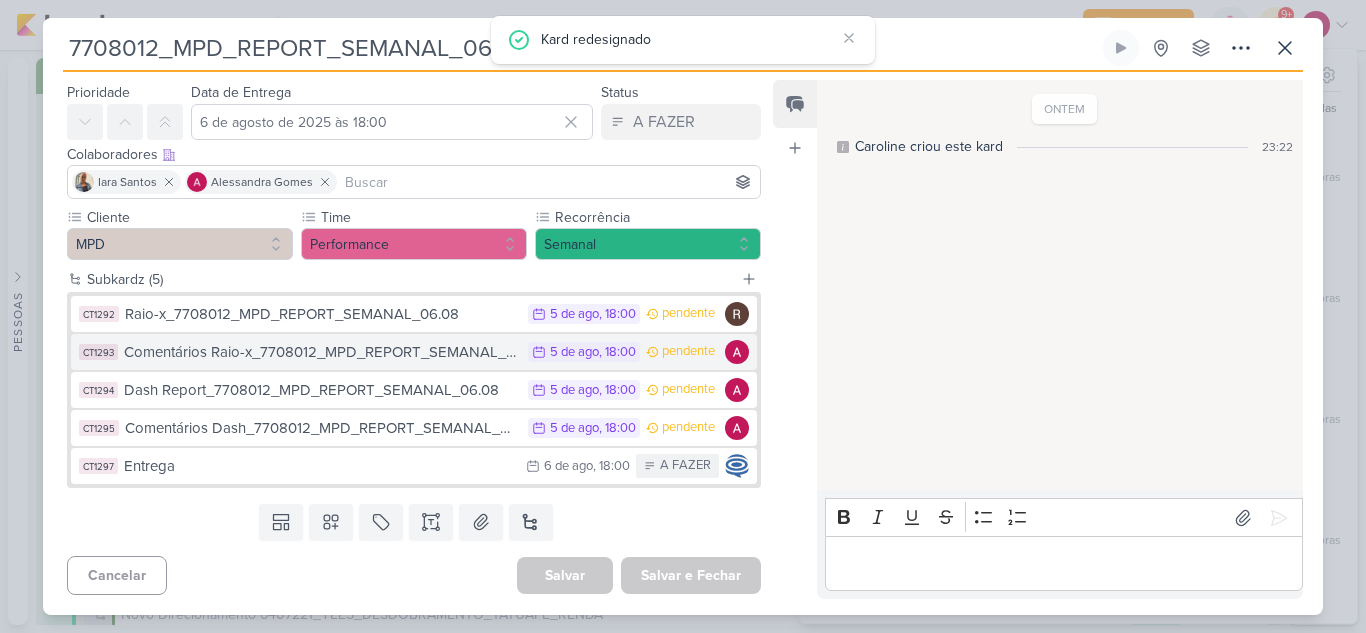 click on "Comentários Raio-x_7708012_MPD_REPORT_SEMANAL_06.08" at bounding box center (321, 352) 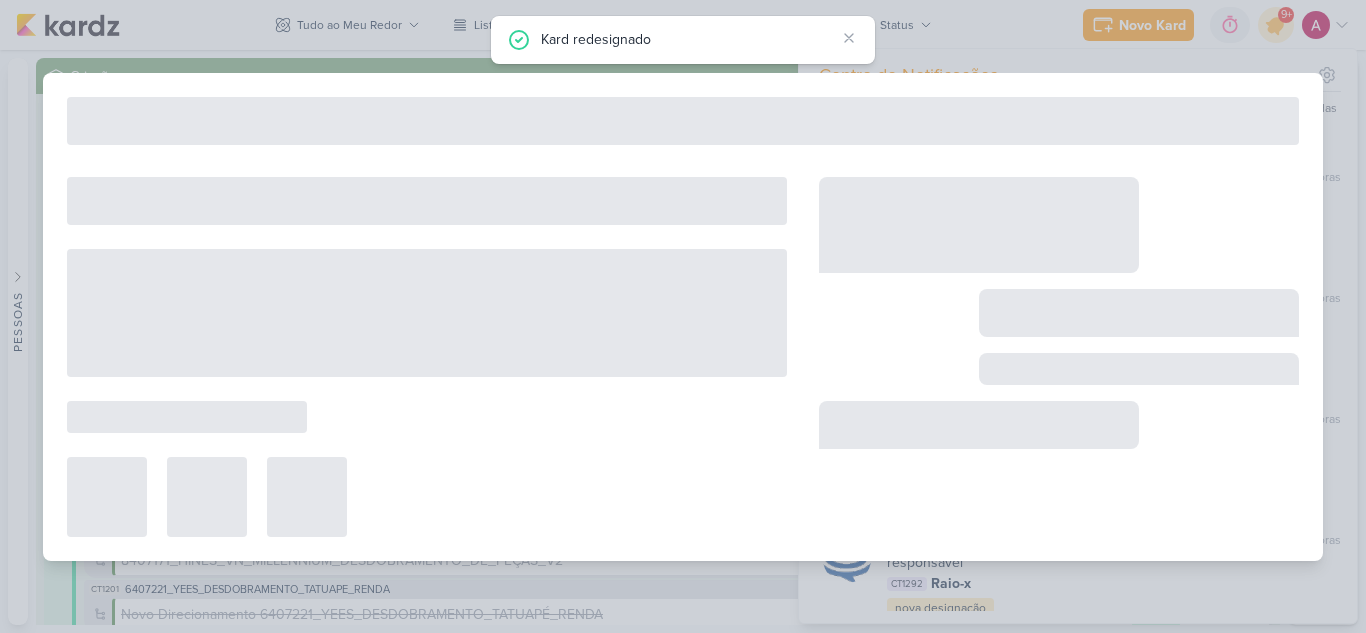 type on "Comentários Raio-x_7708012_MPD_REPORT_SEMANAL_06.08" 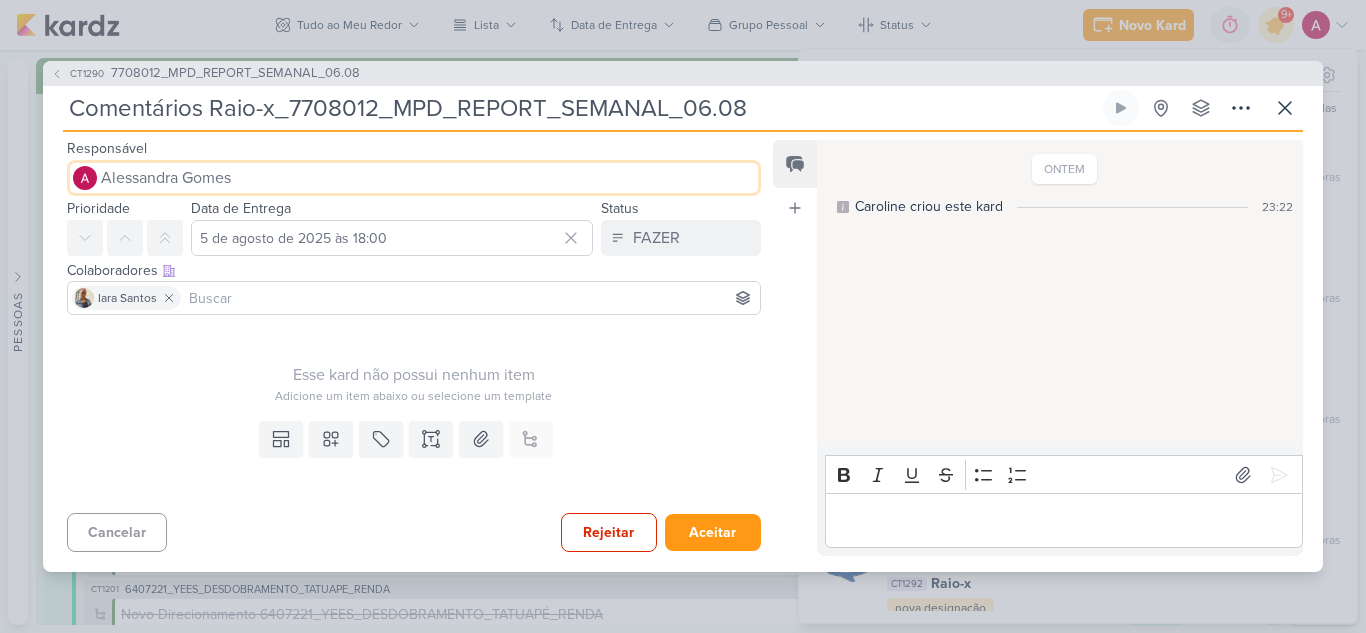 click on "Alessandra Gomes" at bounding box center [414, 178] 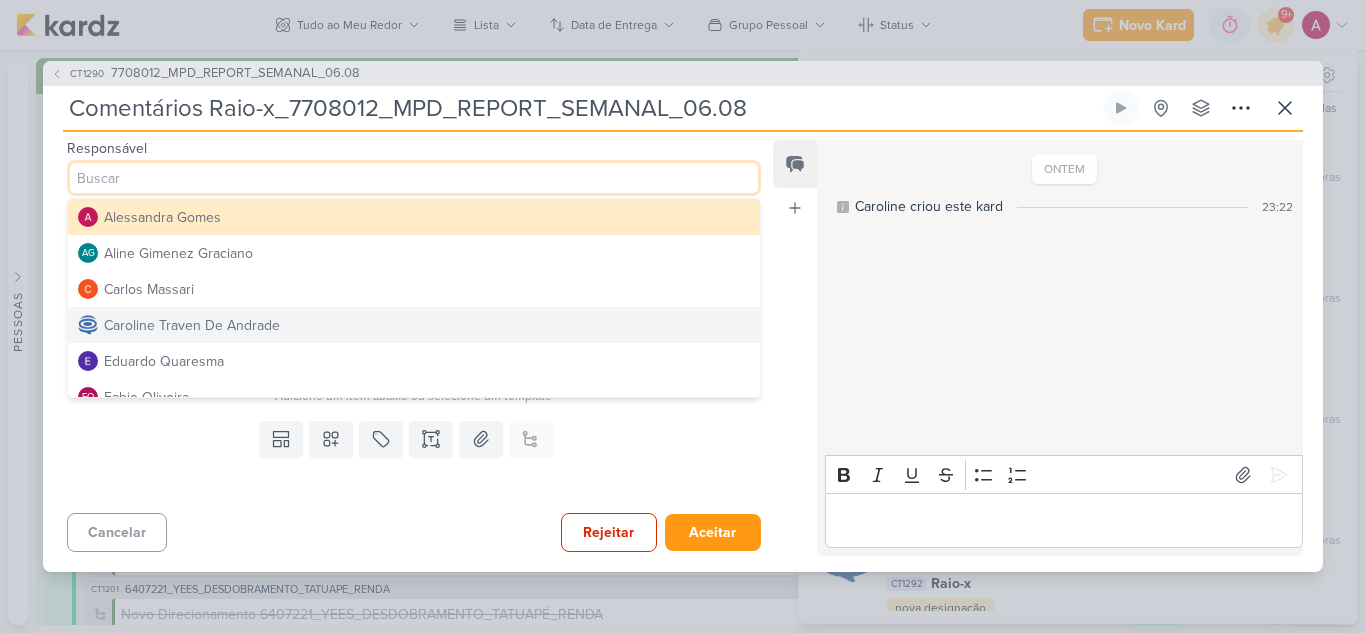 scroll, scrollTop: 100, scrollLeft: 0, axis: vertical 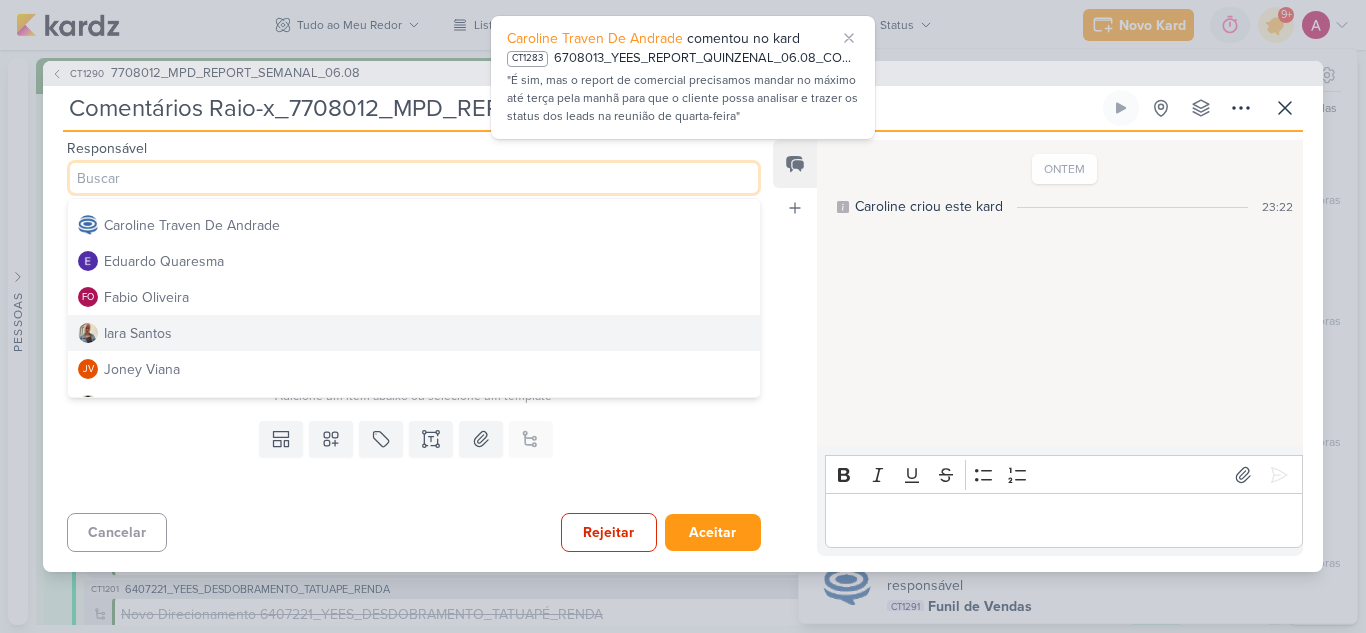 click on "Iara Santos" at bounding box center (414, 333) 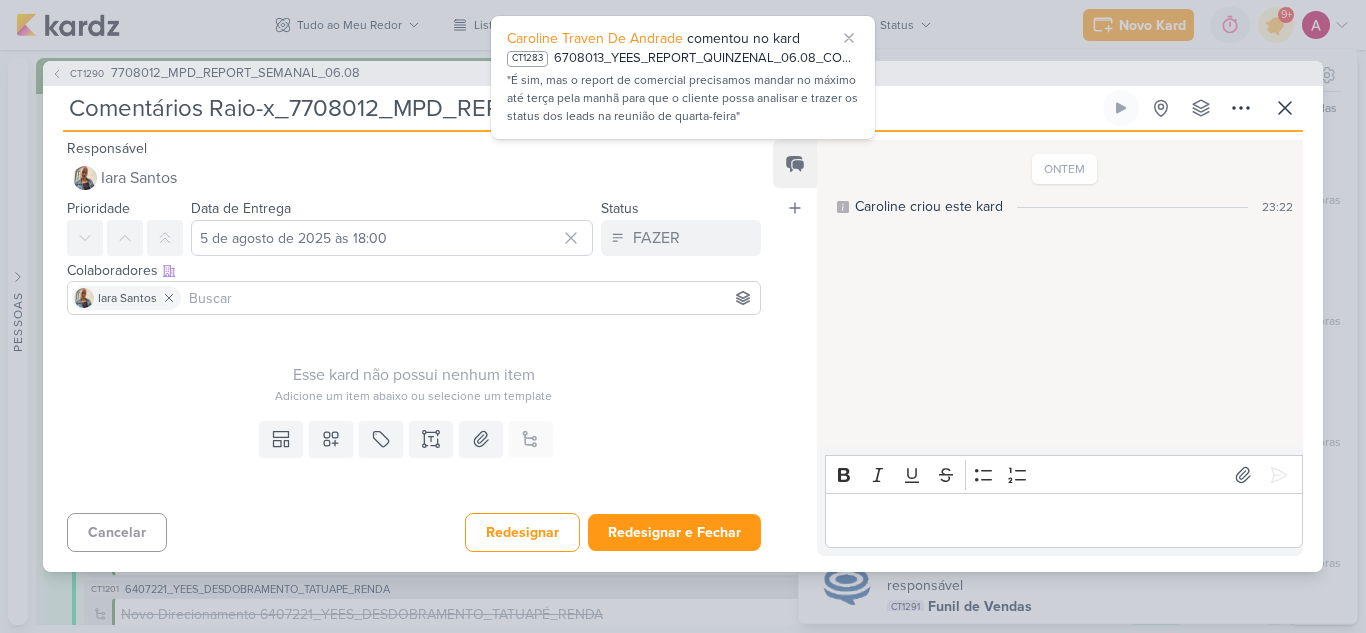 click at bounding box center (470, 298) 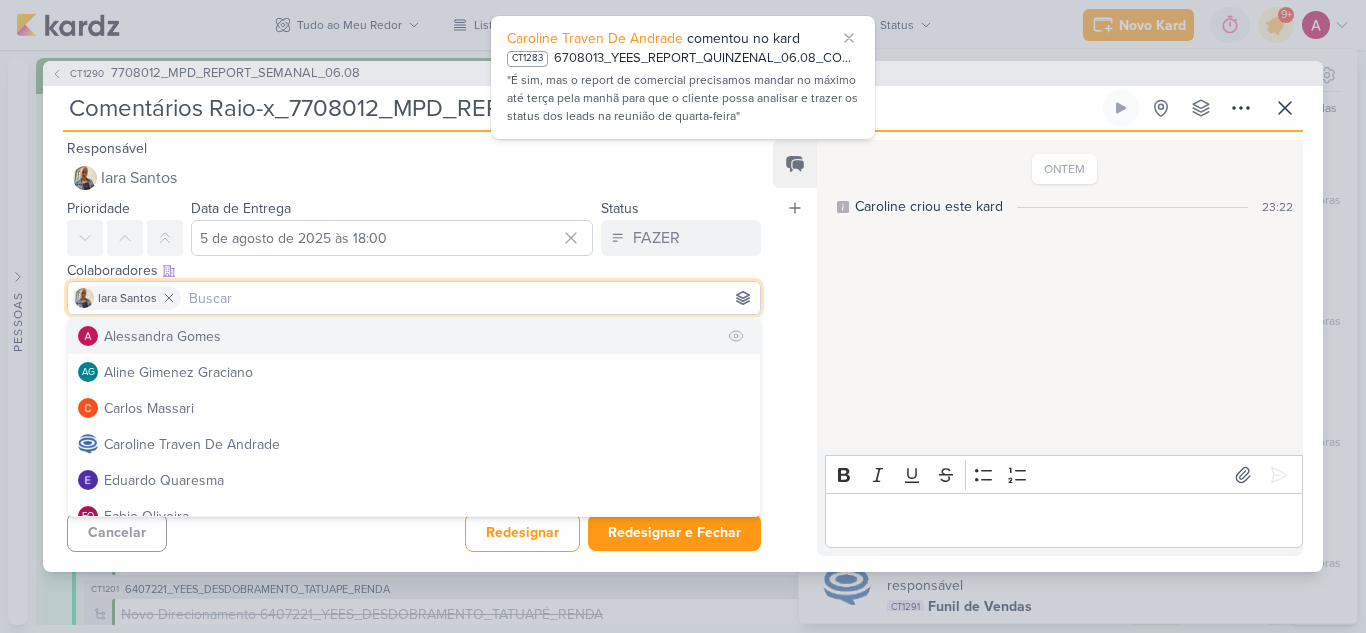 click on "Alessandra Gomes" at bounding box center [414, 336] 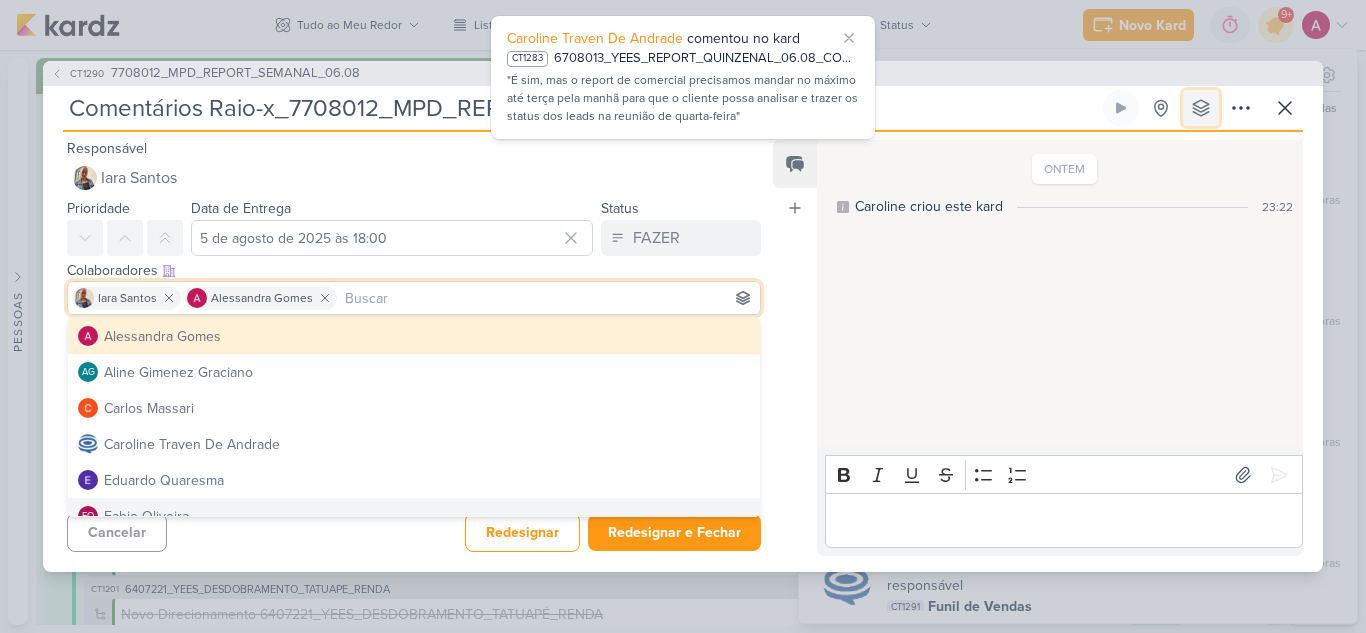click at bounding box center (1201, 108) 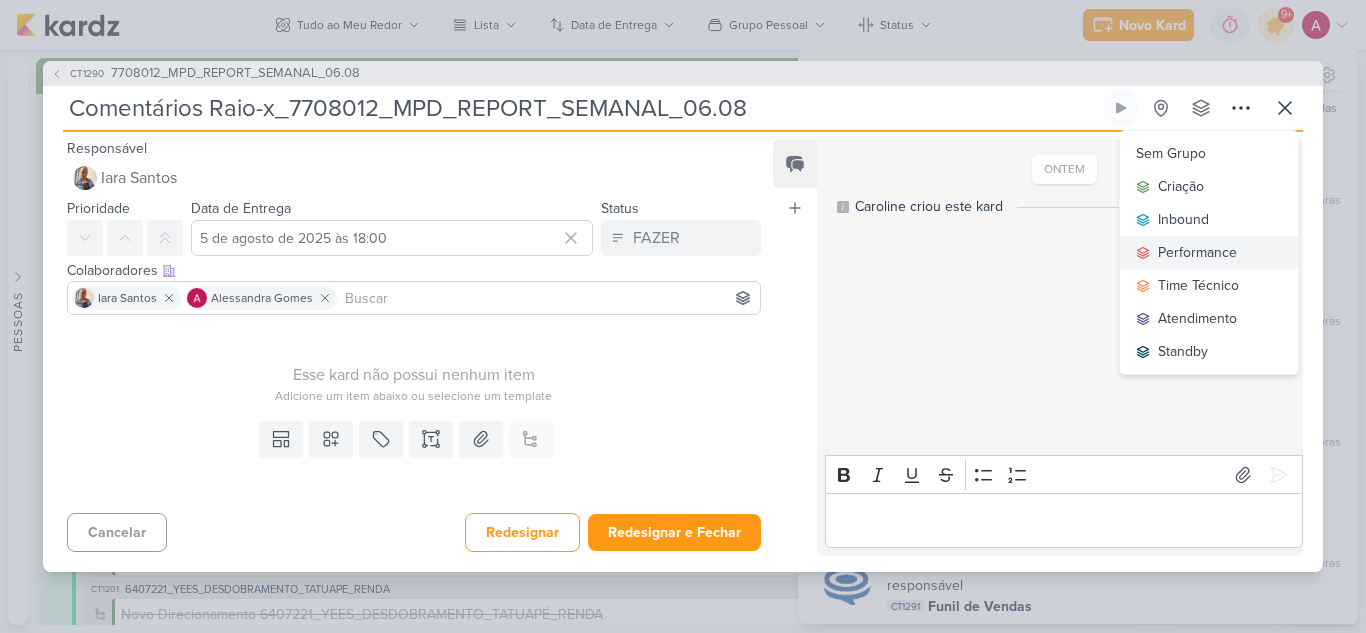 click on "Performance" at bounding box center [1197, 252] 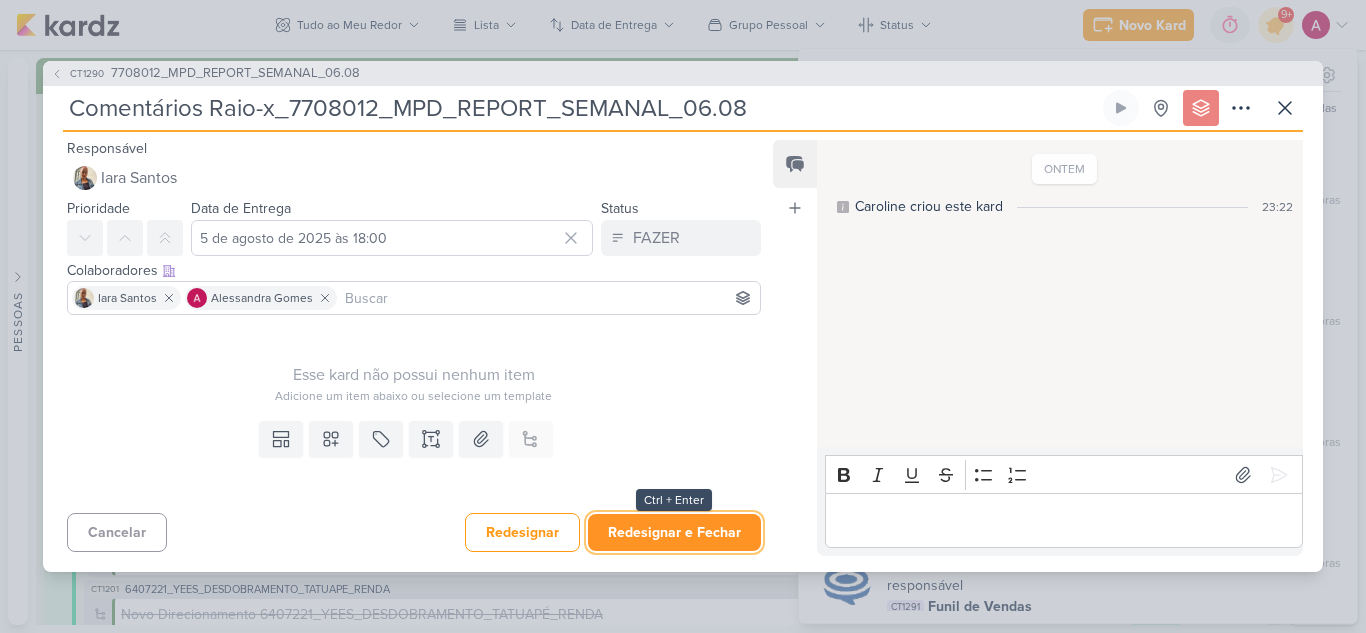 click on "Redesignar e Fechar" at bounding box center (674, 532) 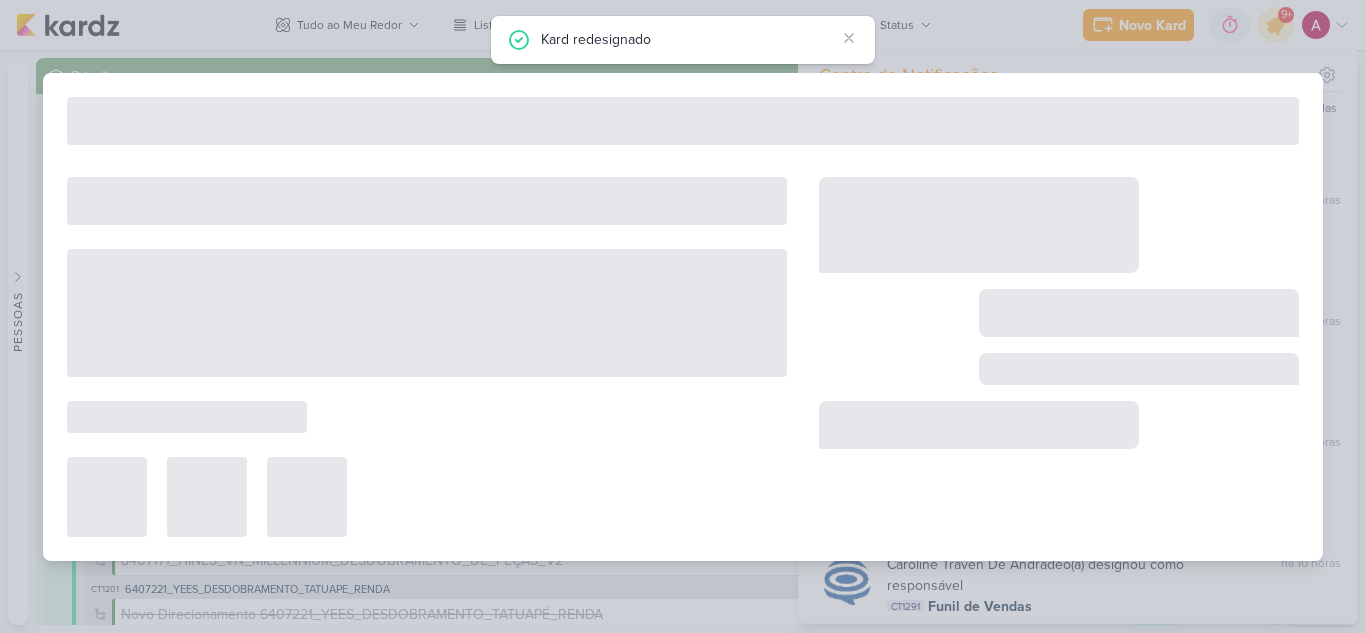 type on "7708012_MPD_REPORT_SEMANAL_06.08" 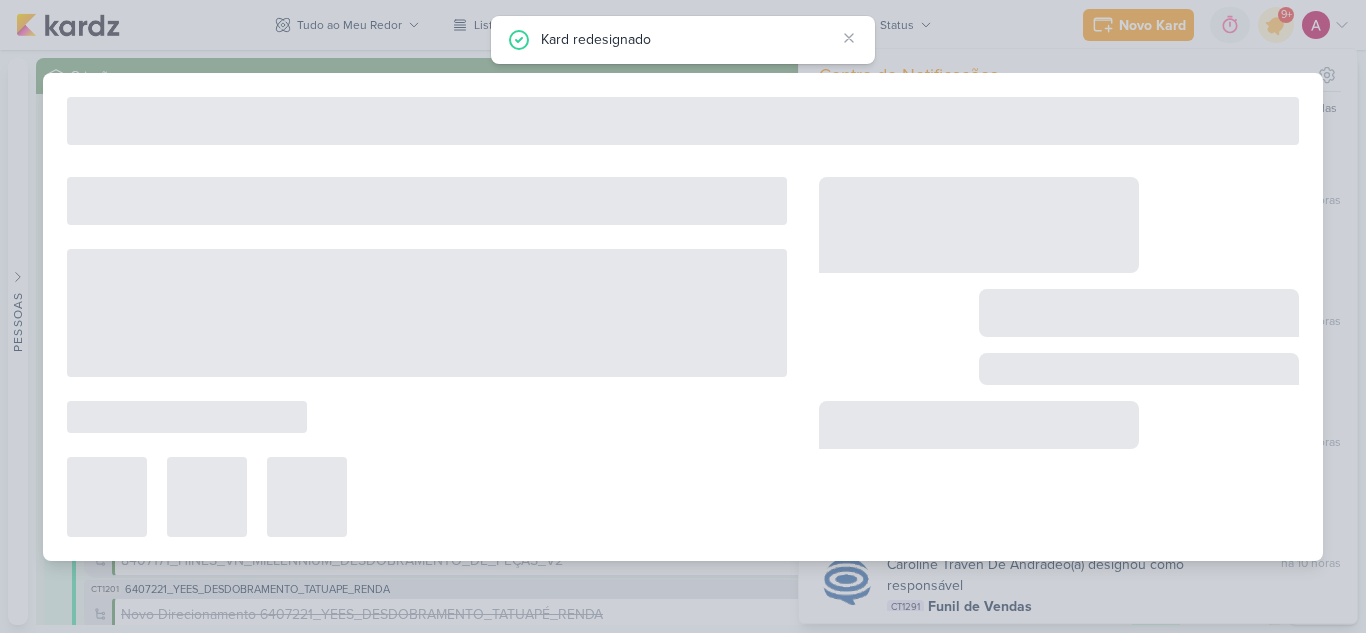 type on "6 de agosto de 2025 às 18:00" 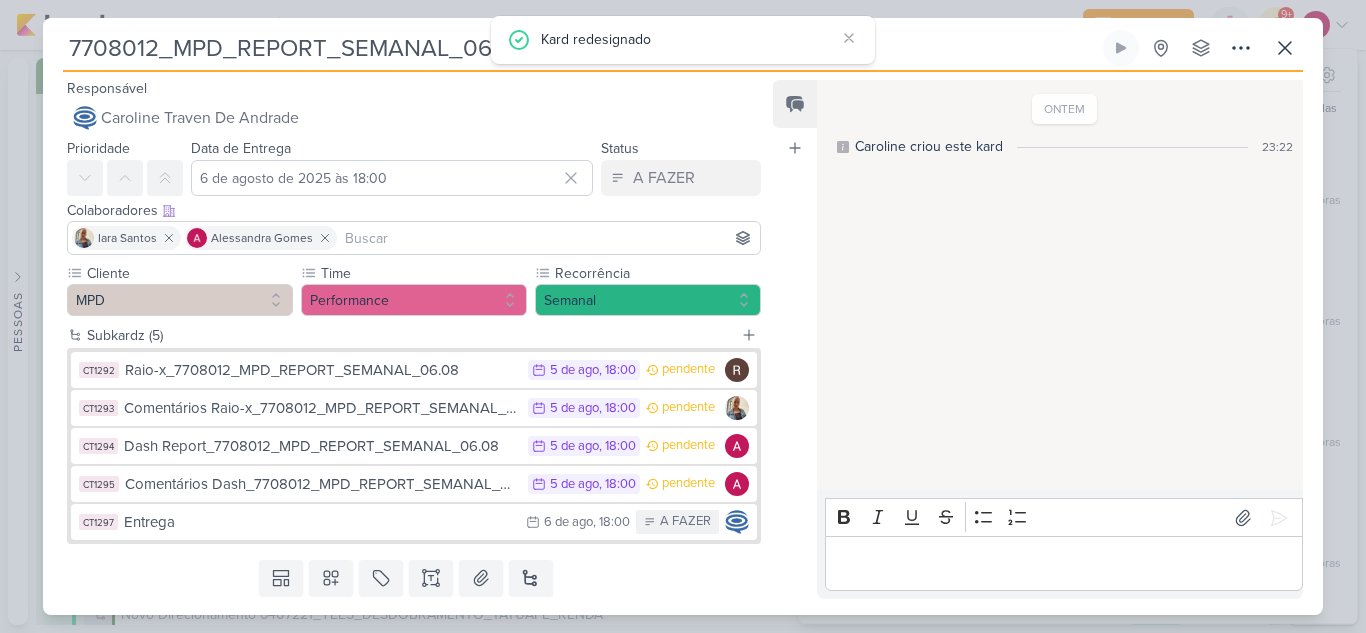 scroll, scrollTop: 56, scrollLeft: 0, axis: vertical 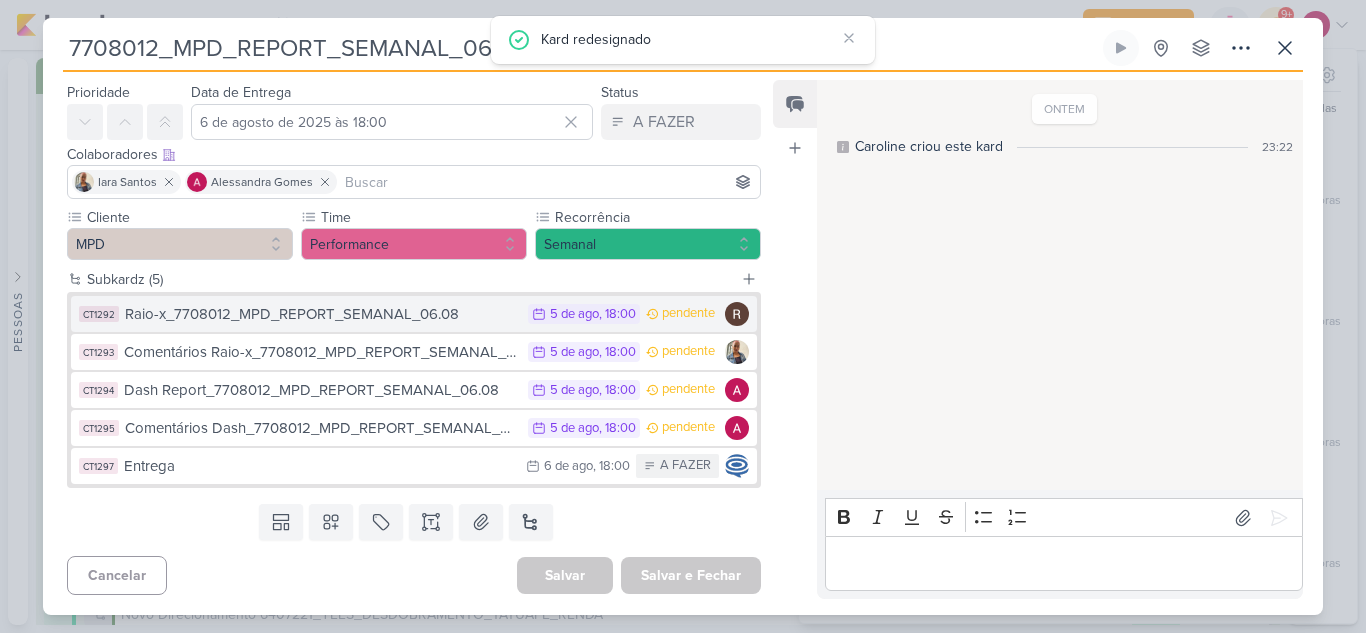 click on "Raio-x_7708012_MPD_REPORT_SEMANAL_06.08" at bounding box center [321, 314] 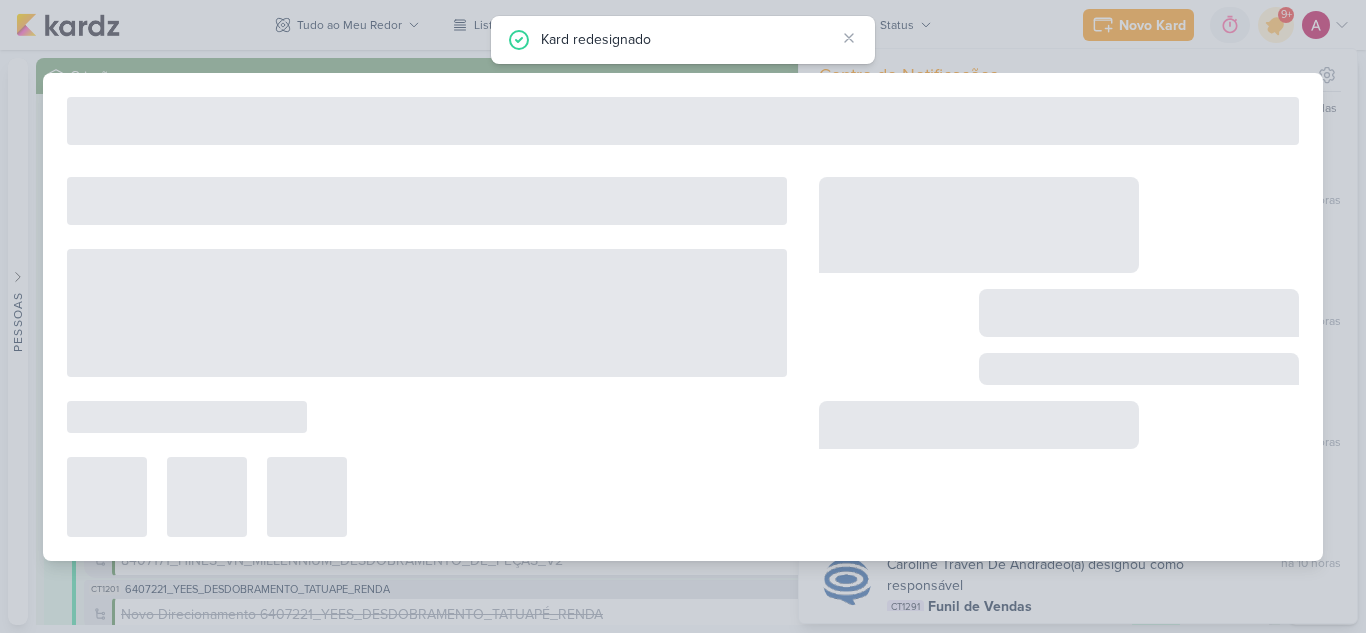 type on "Raio-x_7708012_MPD_REPORT_SEMANAL_06.08" 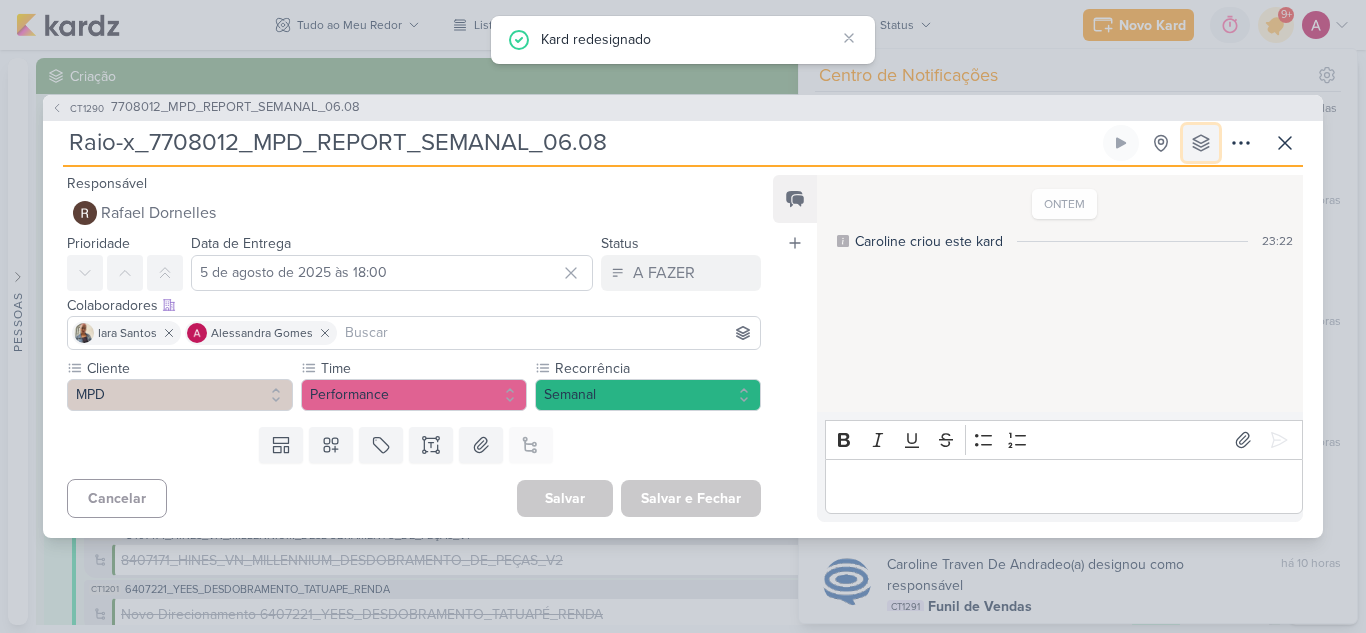 click 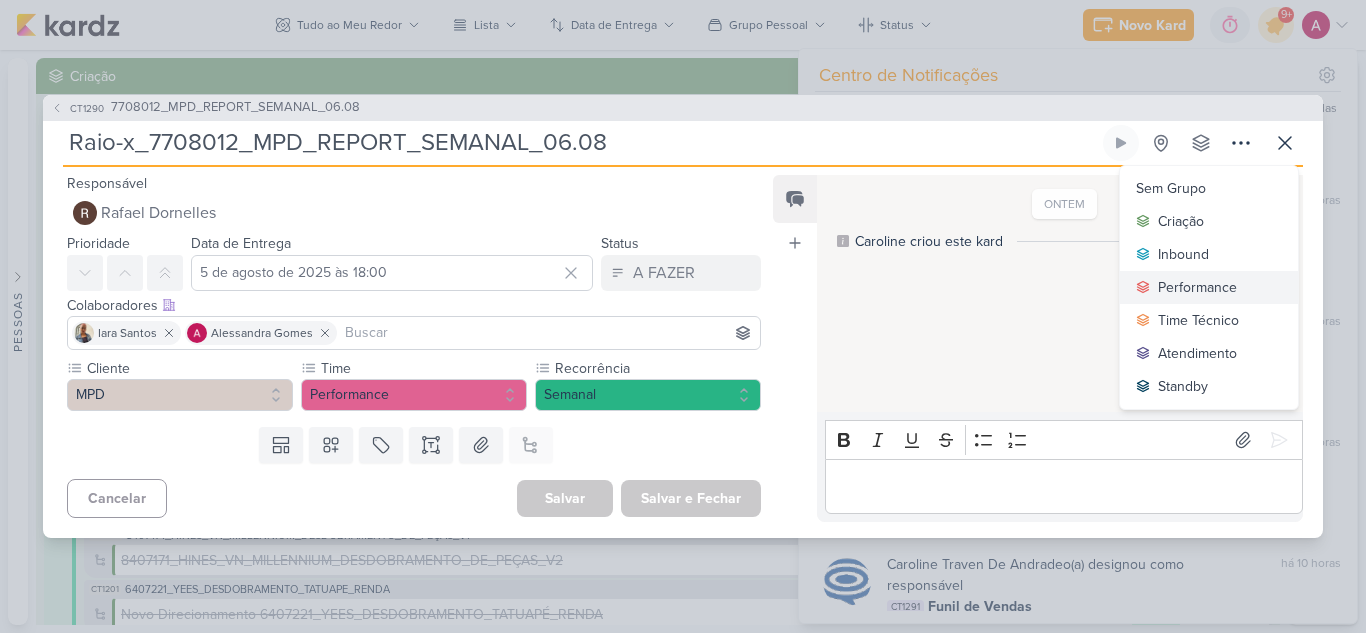 click on "Performance" at bounding box center [1197, 287] 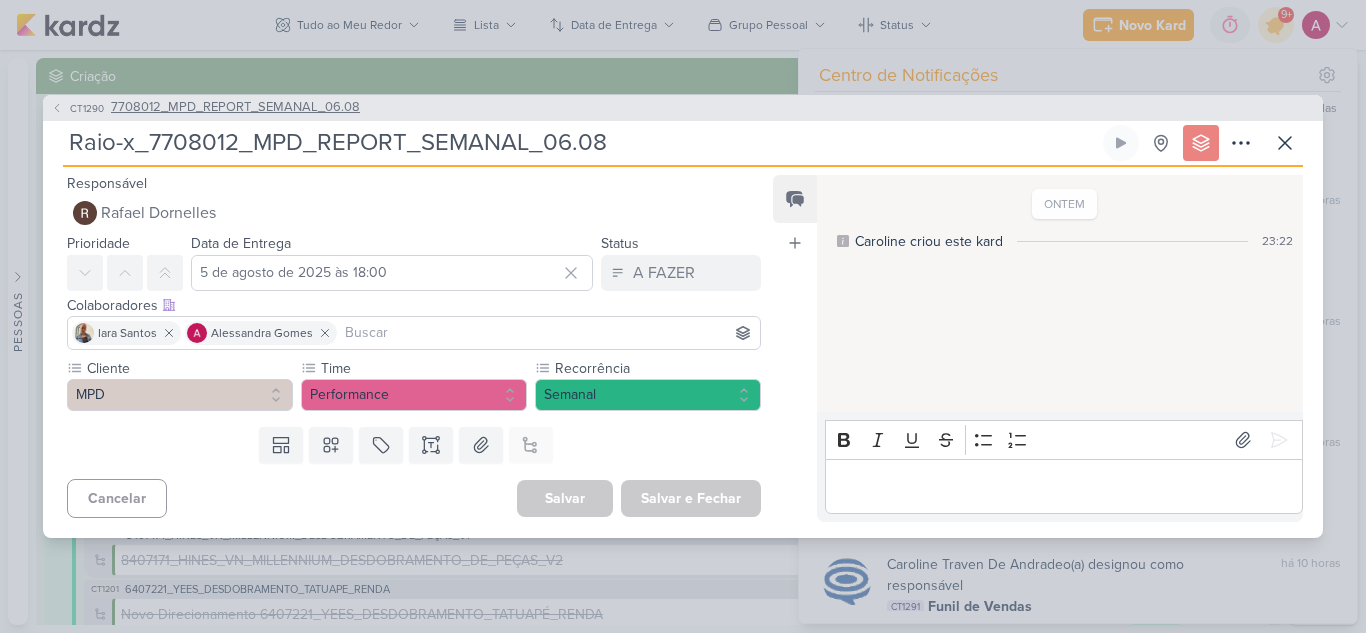 click 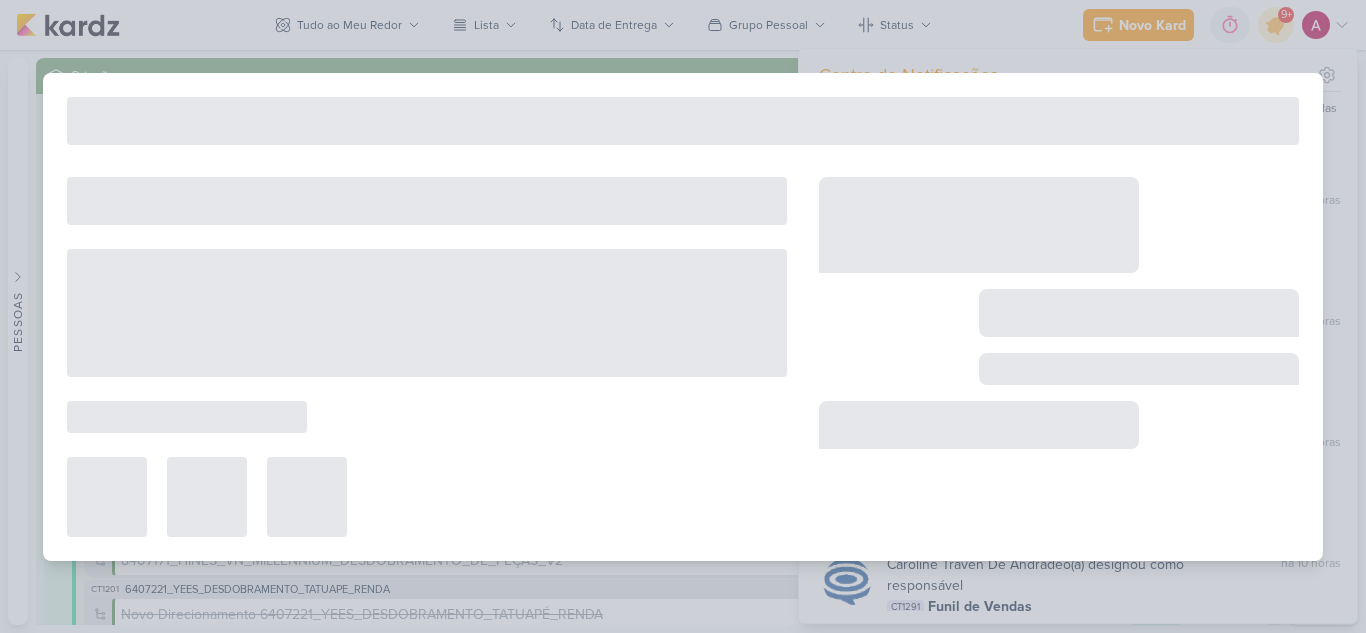 type on "7708012_MPD_REPORT_SEMANAL_06.08" 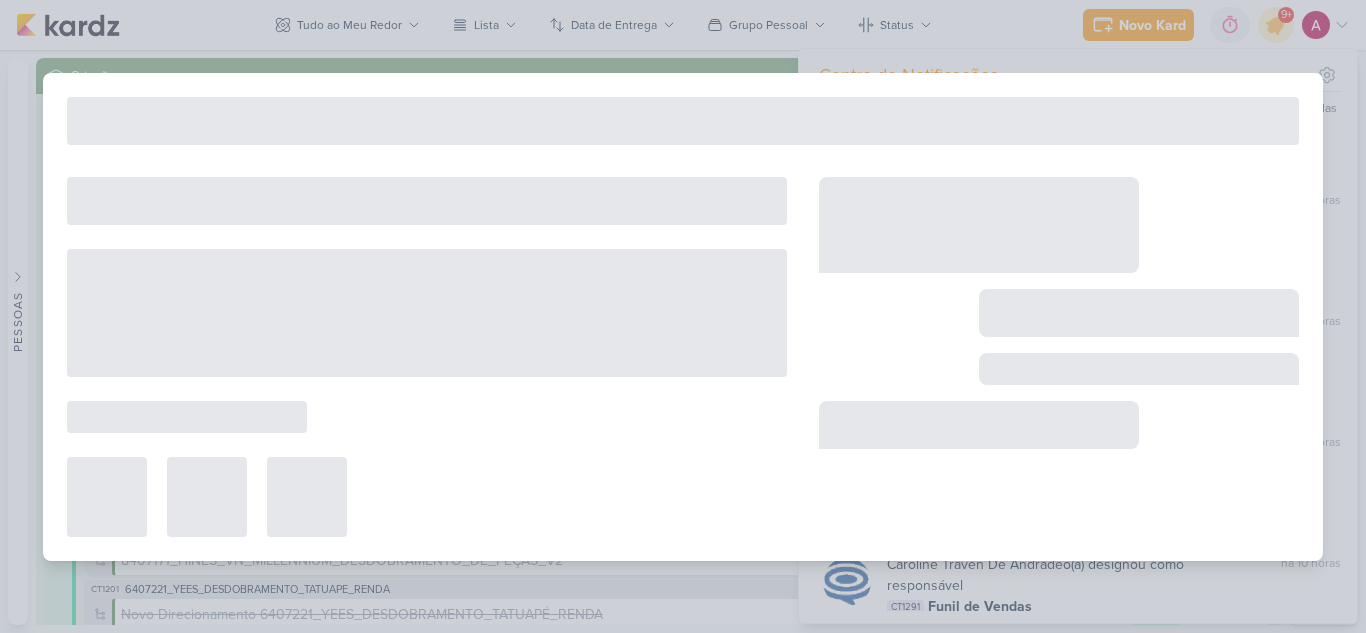 type on "6 de agosto de 2025 às 18:00" 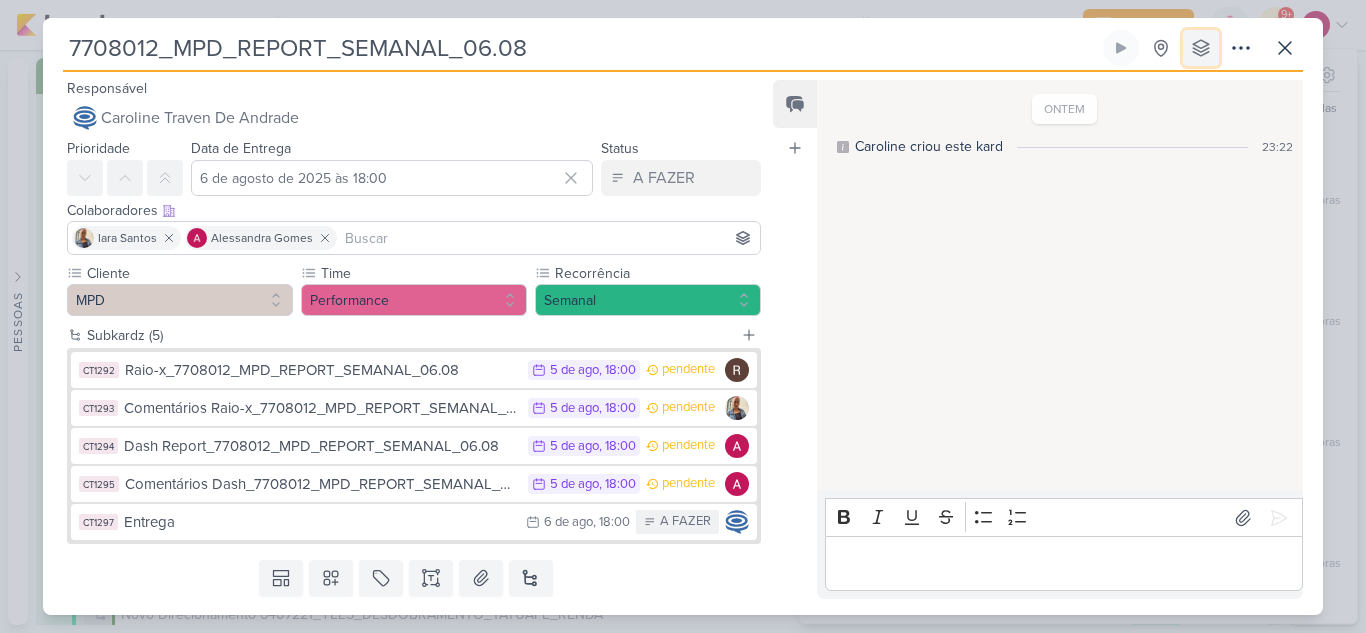 click at bounding box center [1201, 48] 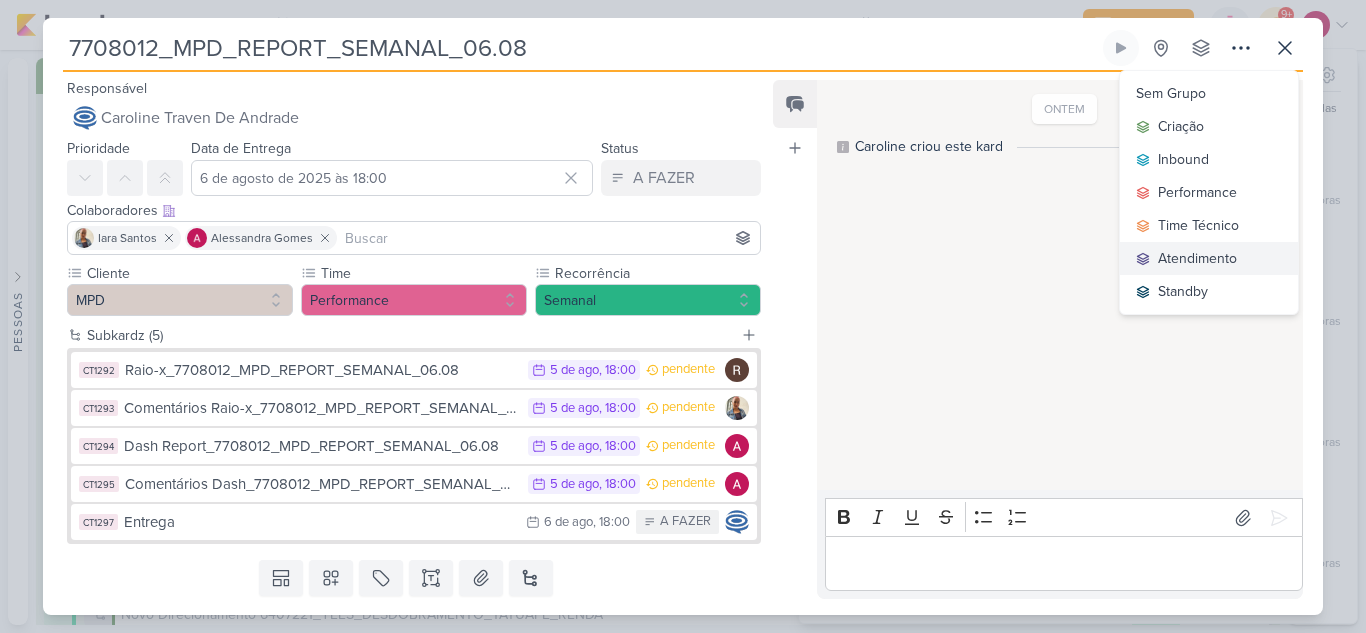 click on "Atendimento" at bounding box center [1197, 258] 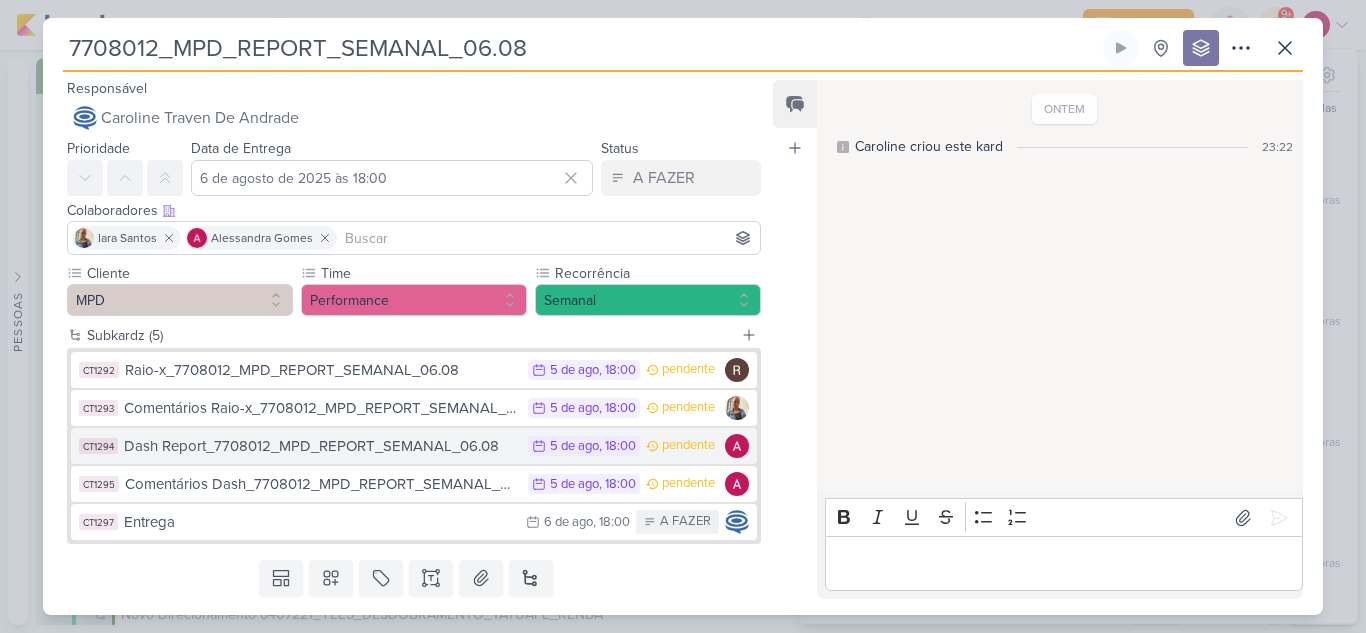 click on "Dash Report_7708012_MPD_REPORT_SEMANAL_06.08" at bounding box center [321, 446] 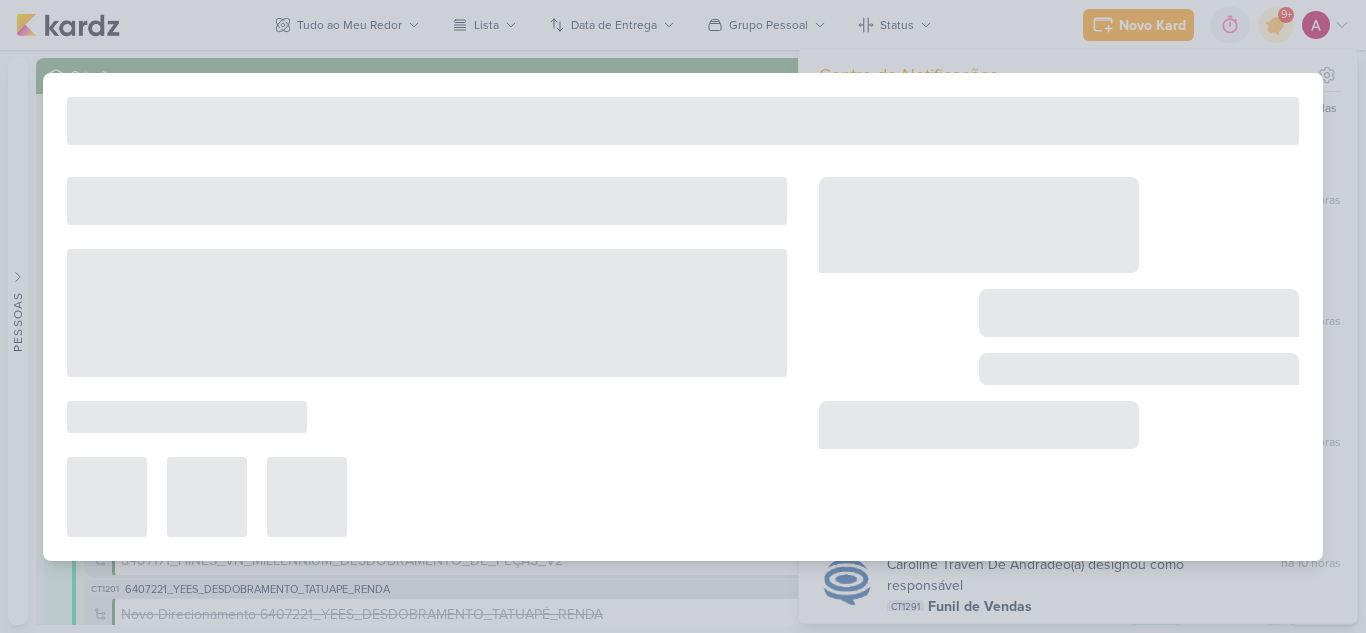 type on "Dash Report_7708012_MPD_REPORT_SEMANAL_06.08" 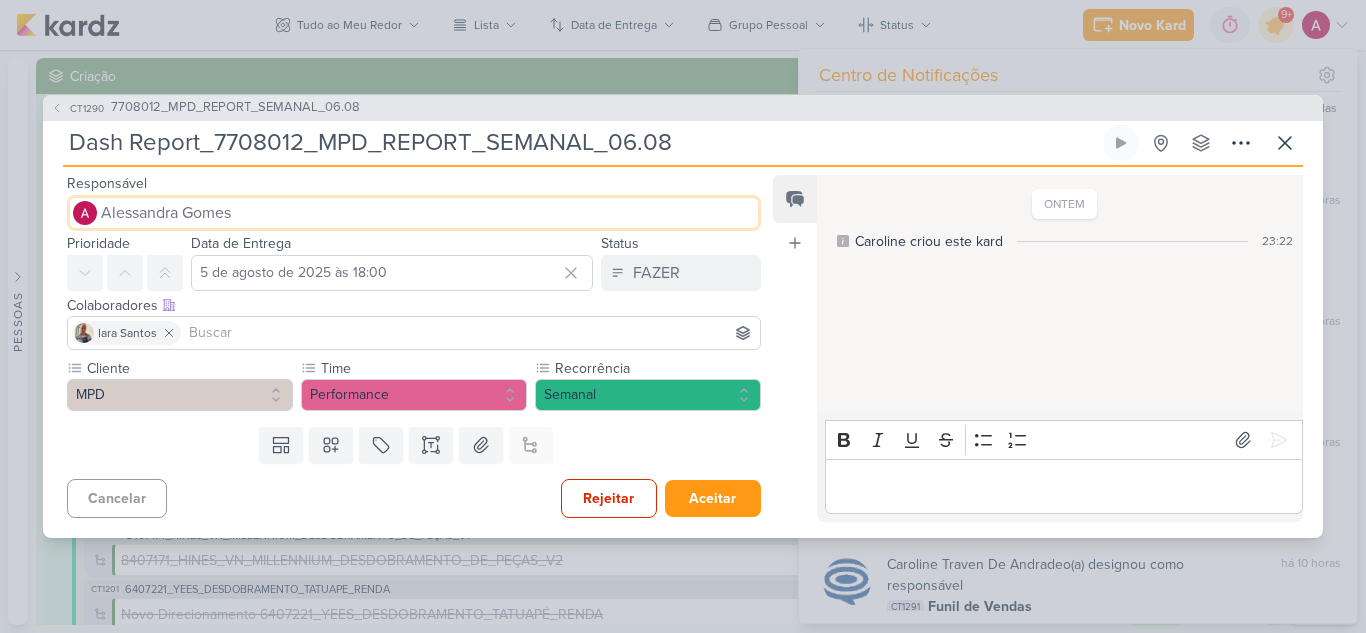 click on "Alessandra Gomes" at bounding box center (166, 213) 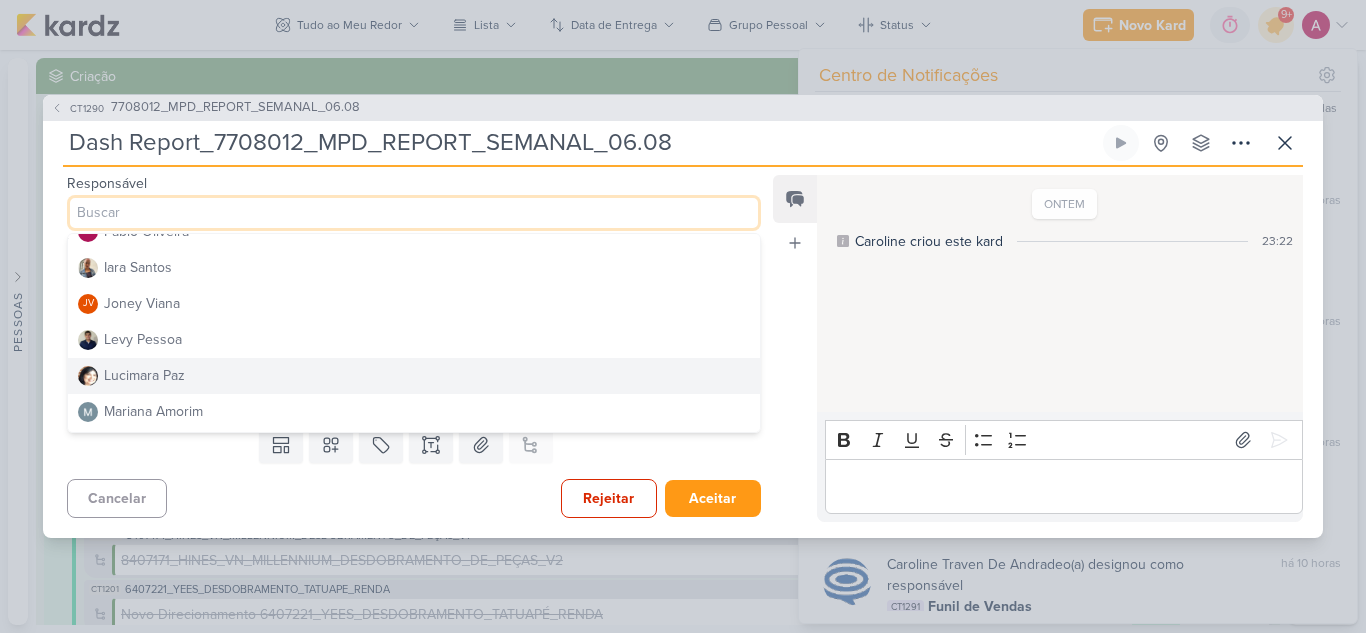 scroll, scrollTop: 300, scrollLeft: 0, axis: vertical 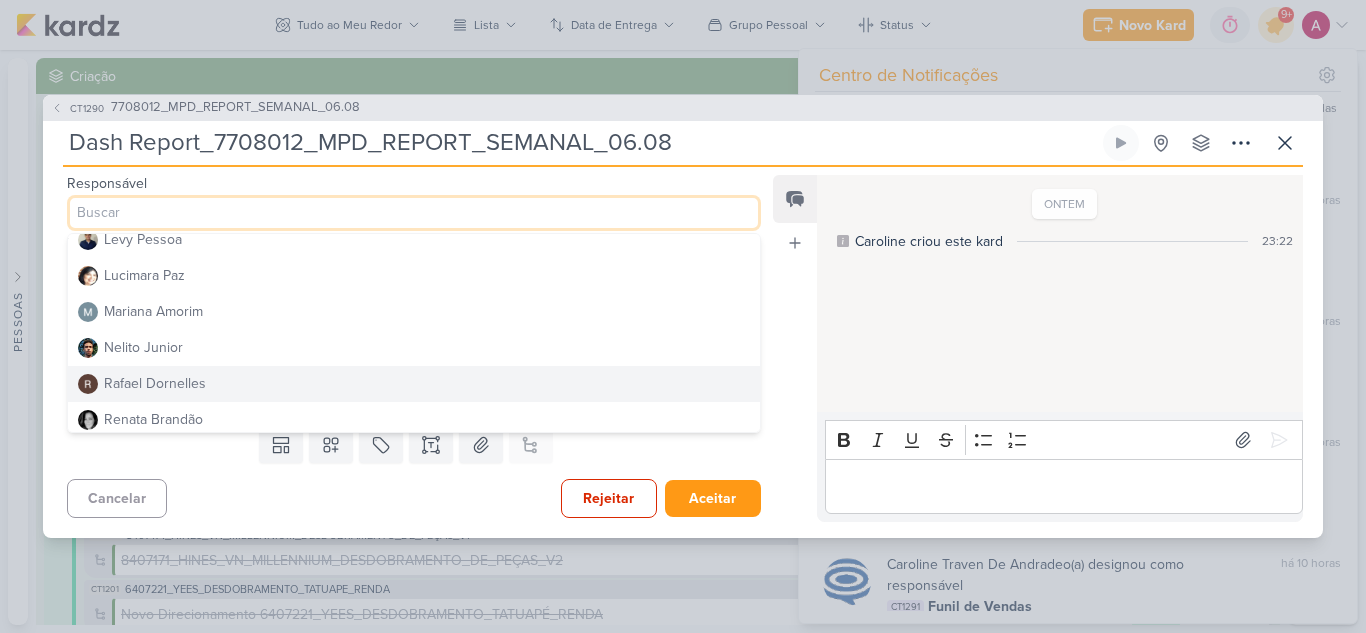 click on "Rafael Dornelles" at bounding box center (155, 383) 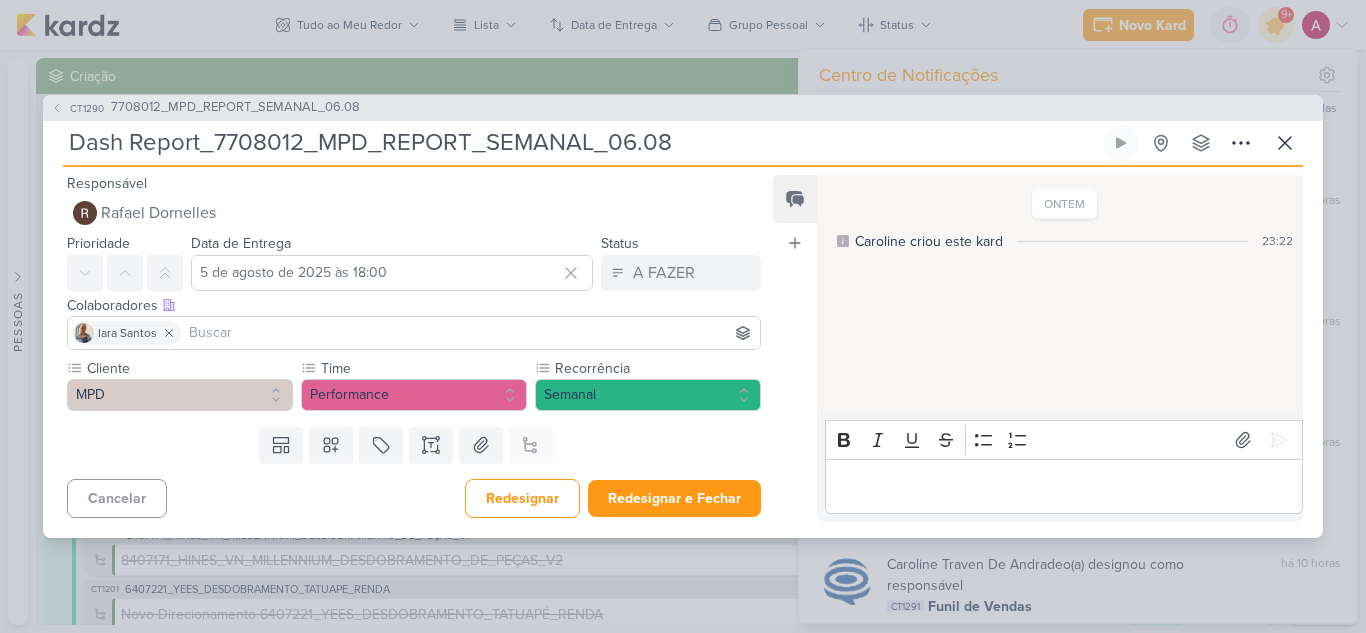 click at bounding box center [470, 333] 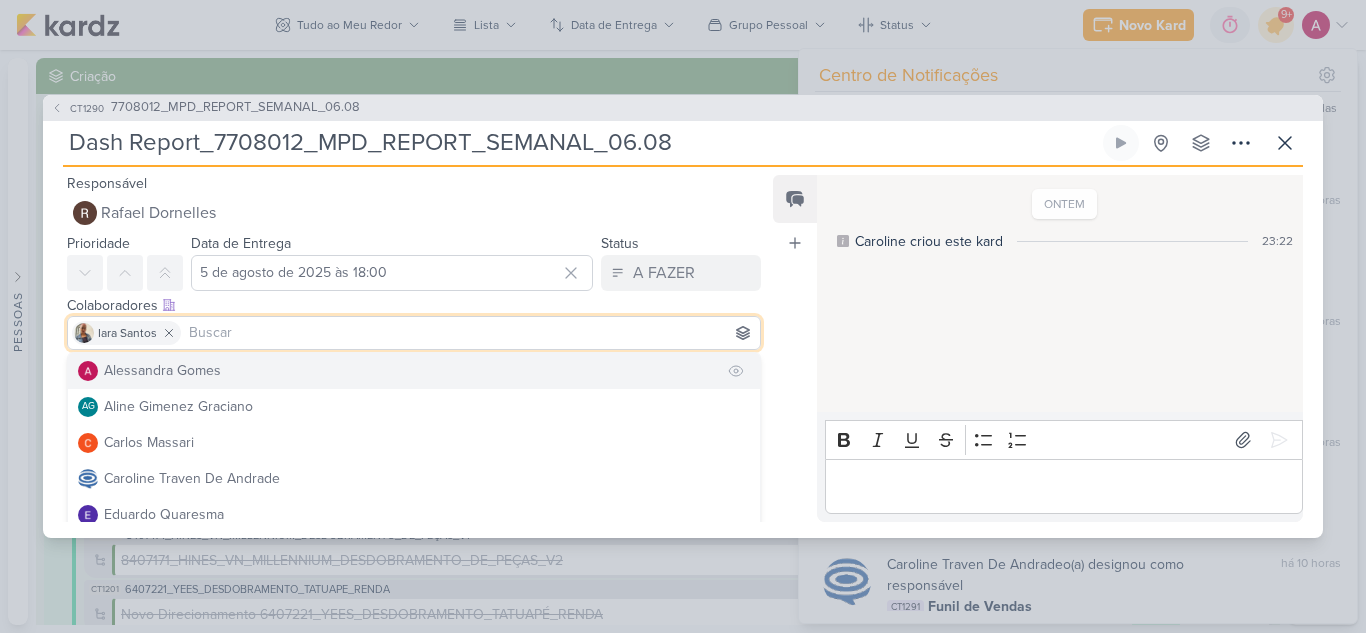 click on "Alessandra Gomes" at bounding box center (162, 370) 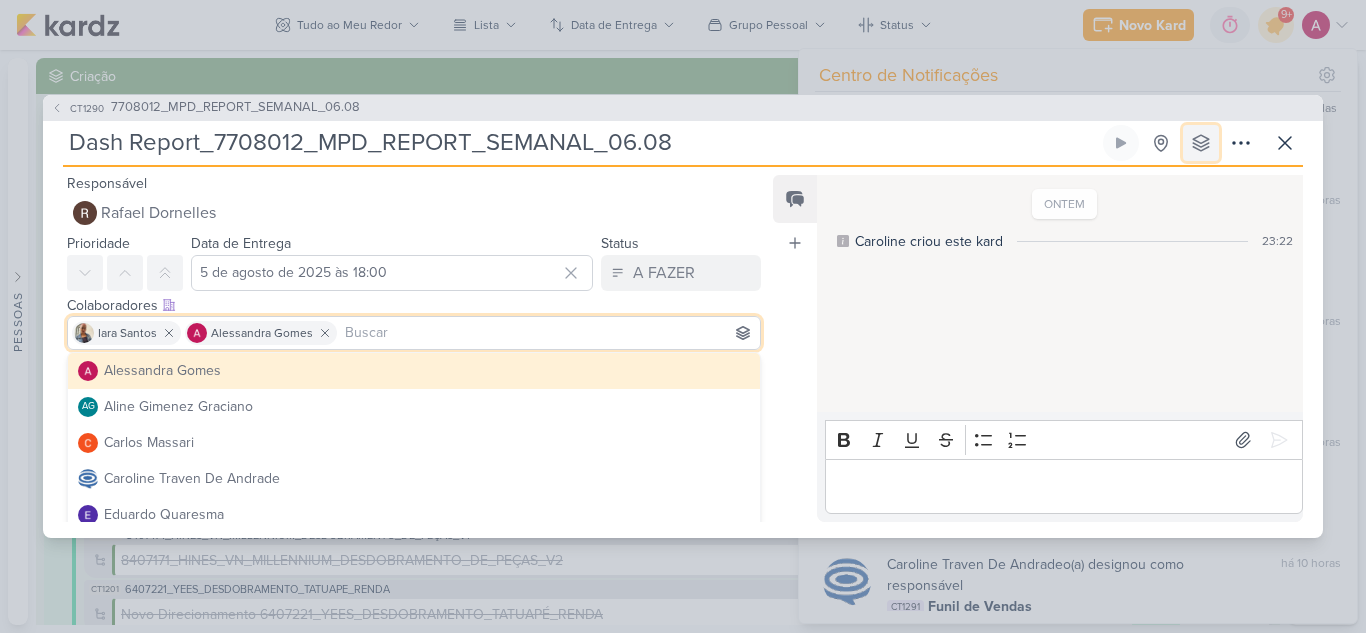 click 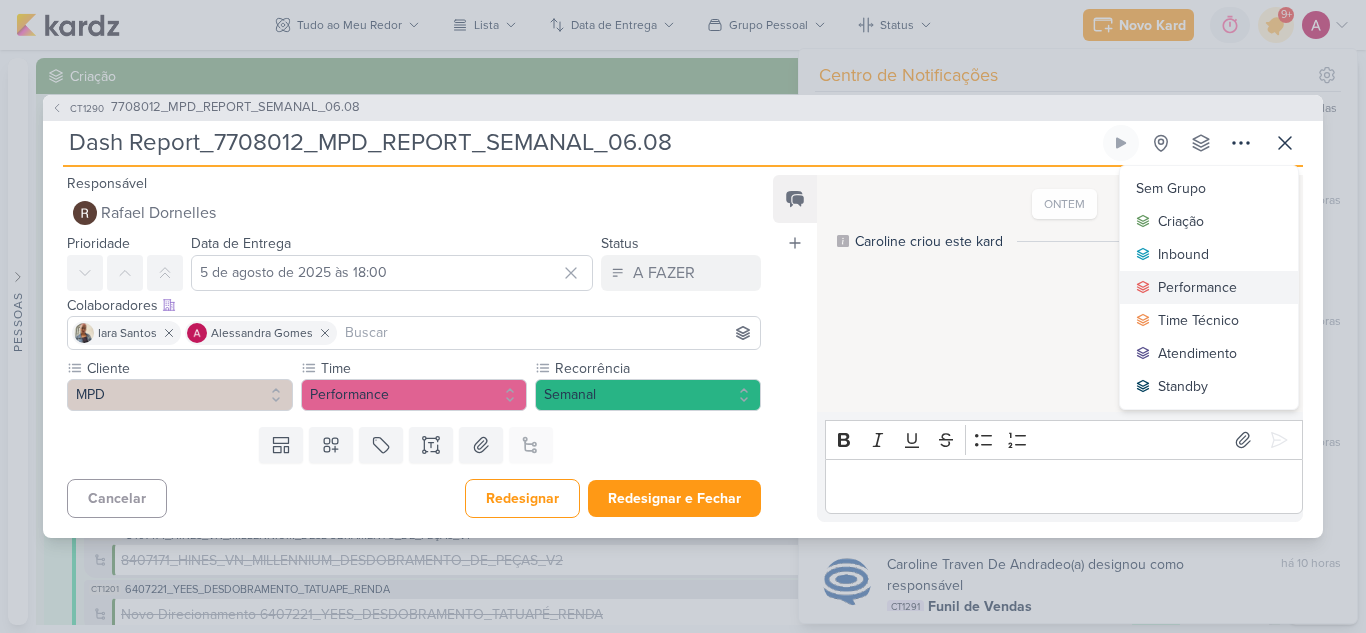 drag, startPoint x: 1166, startPoint y: 287, endPoint x: 1106, endPoint y: 266, distance: 63.56886 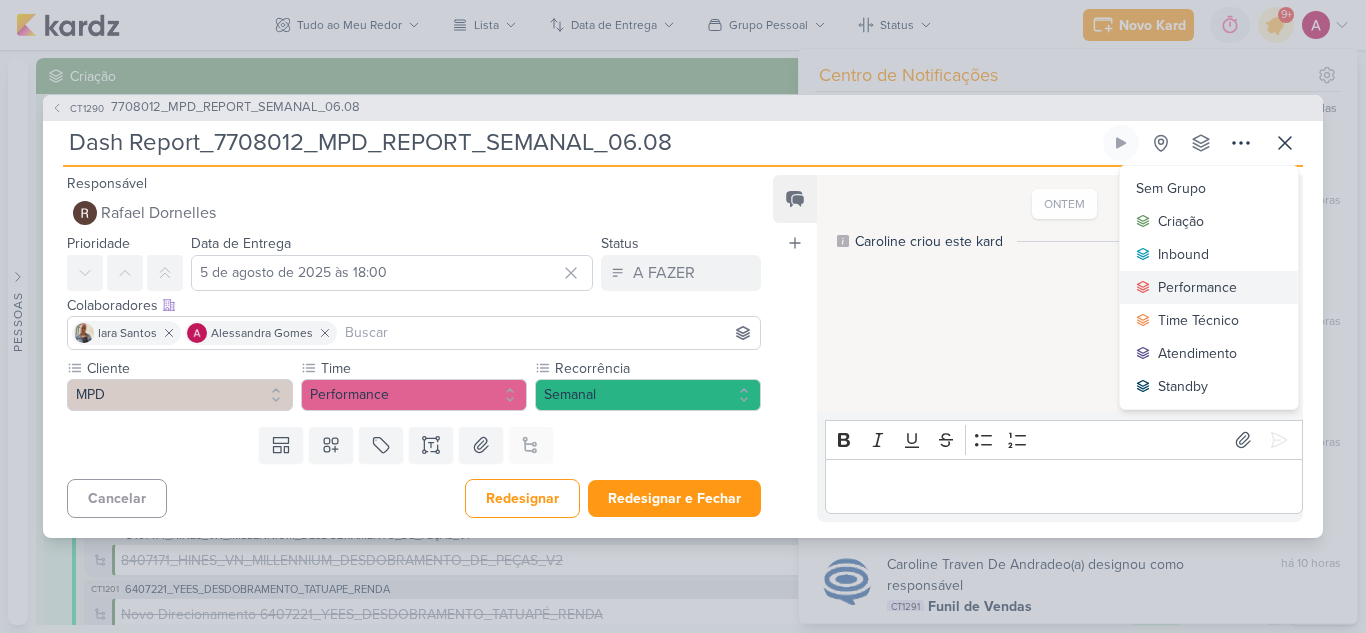 click on "Performance" at bounding box center [1197, 287] 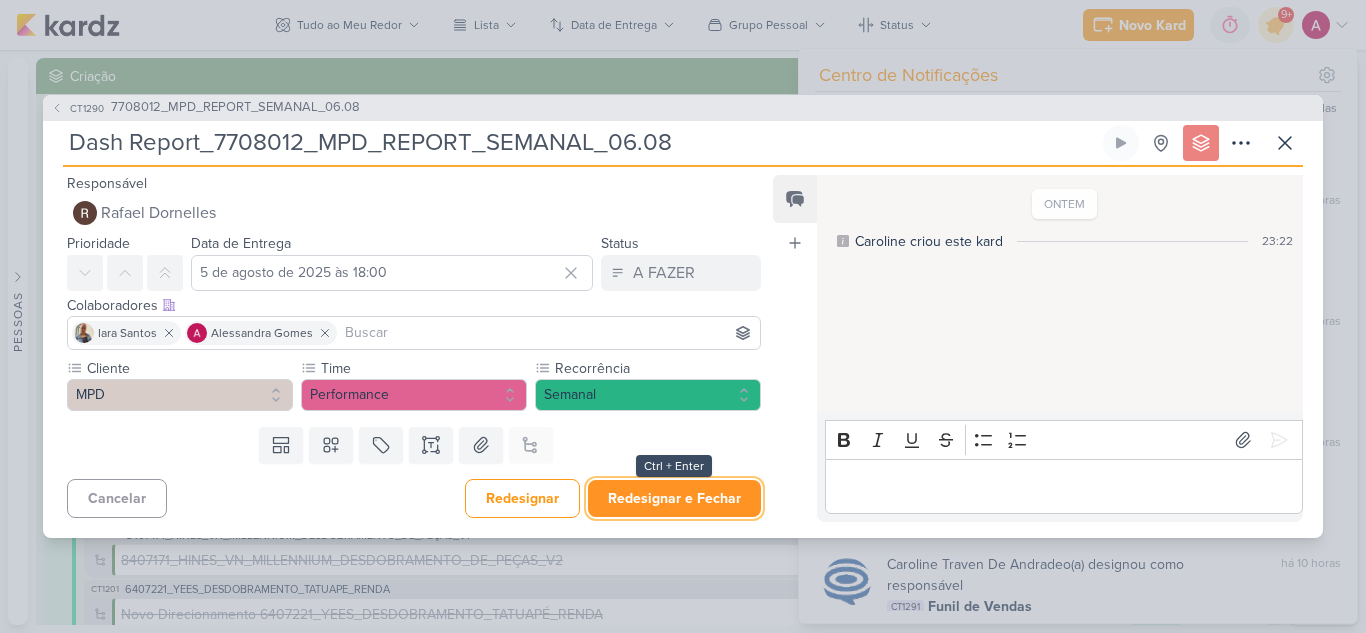 click on "Redesignar e Fechar" at bounding box center (674, 498) 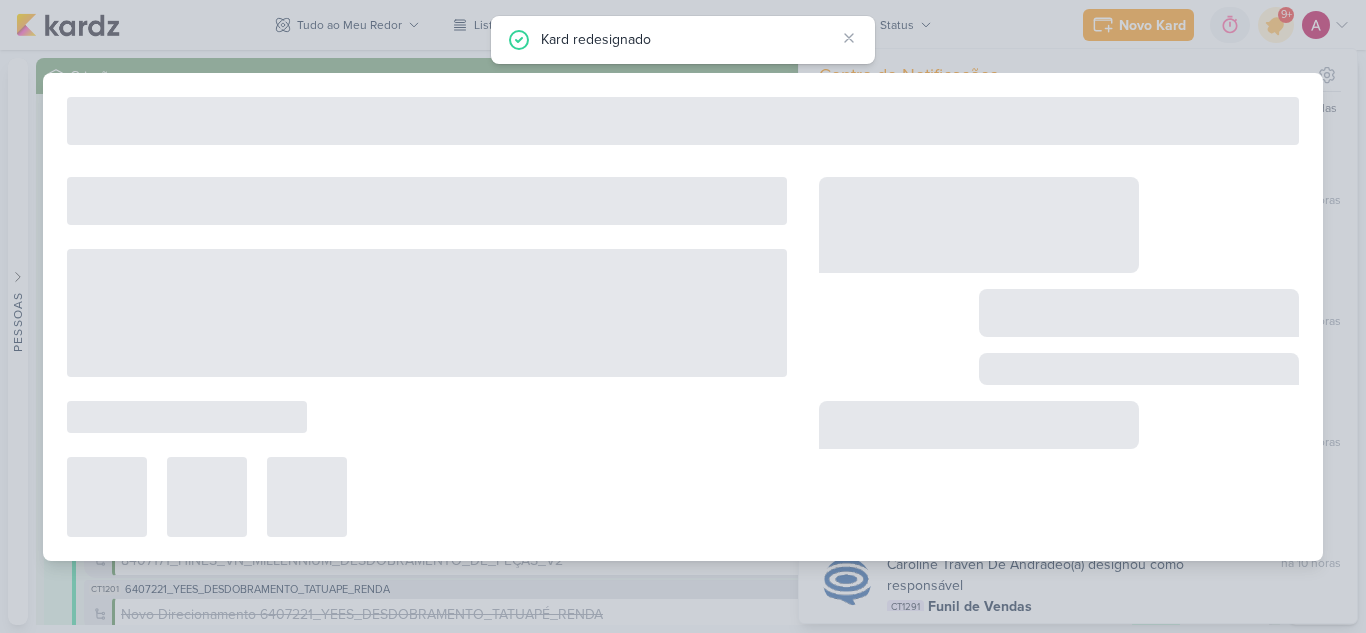 type on "7708012_MPD_REPORT_SEMANAL_06.08" 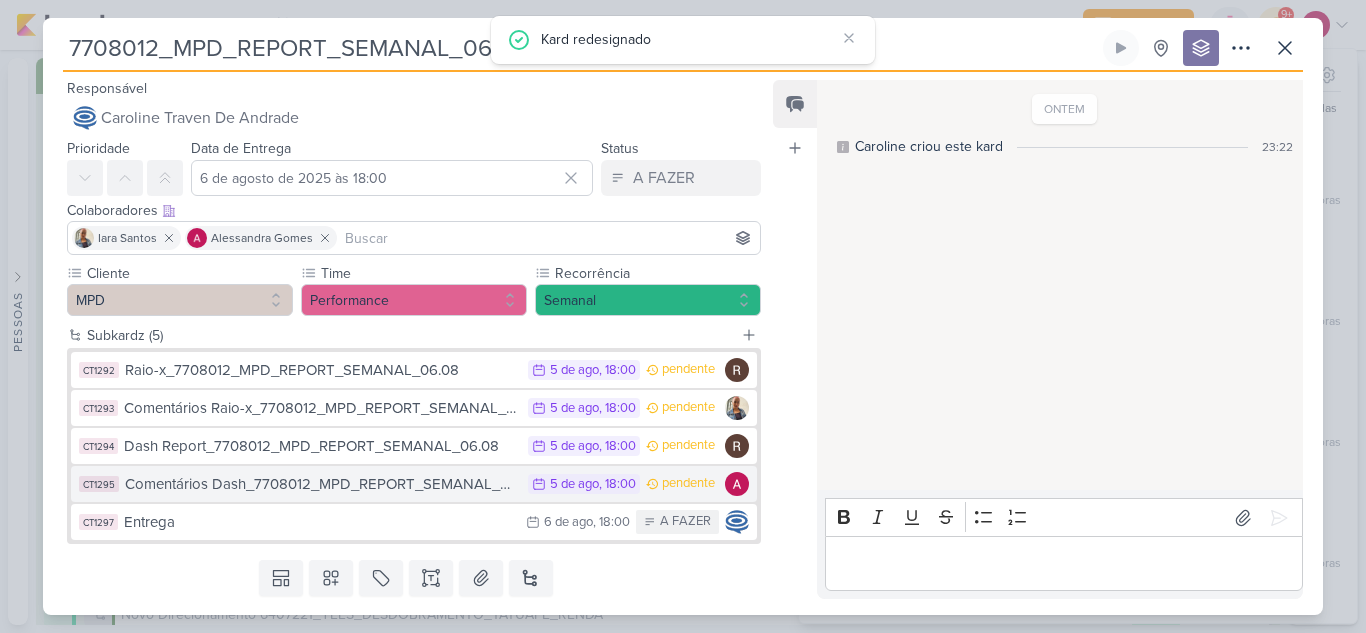 click on "Comentários Dash_7708012_MPD_REPORT_SEMANAL_06.08" at bounding box center [321, 484] 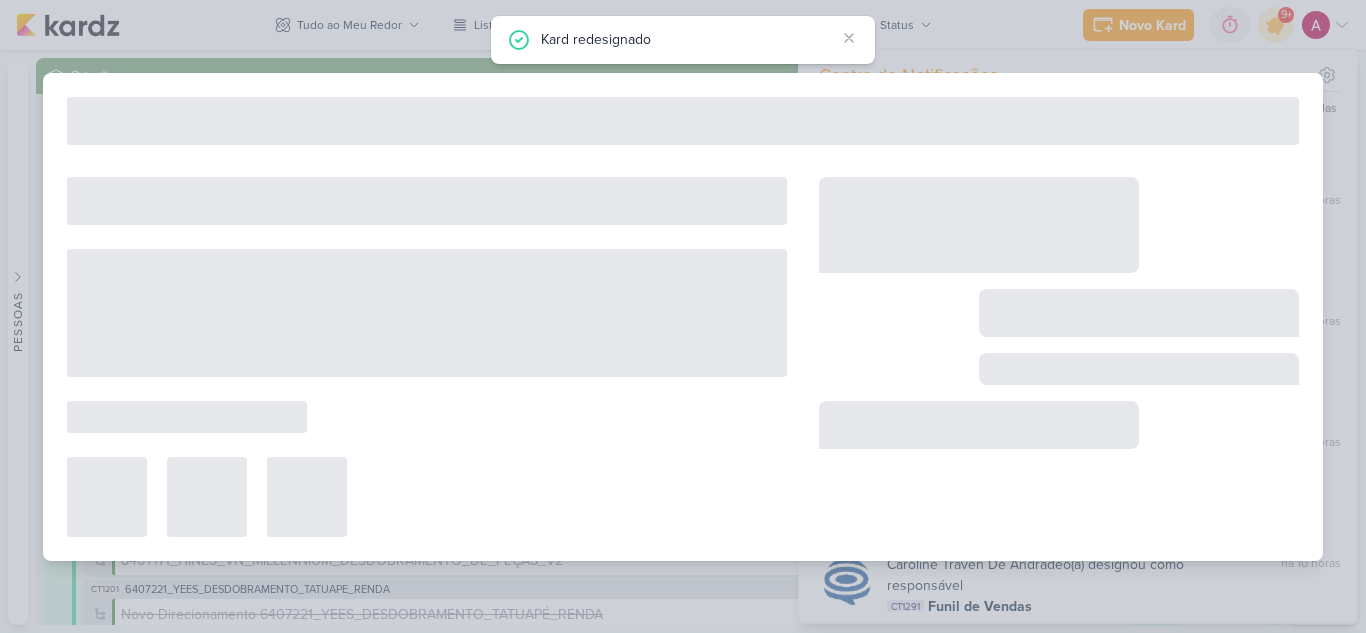 type on "Comentários Dash_7708012_MPD_REPORT_SEMANAL_06.08" 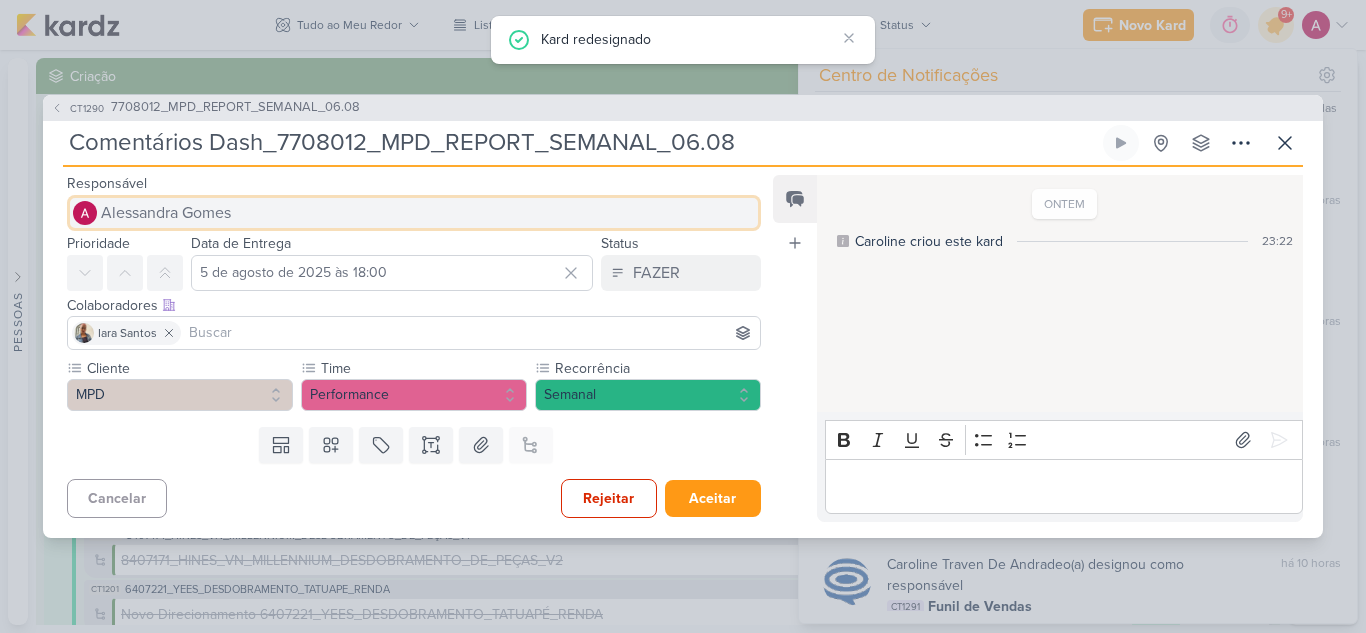 click on "Alessandra Gomes" at bounding box center [166, 213] 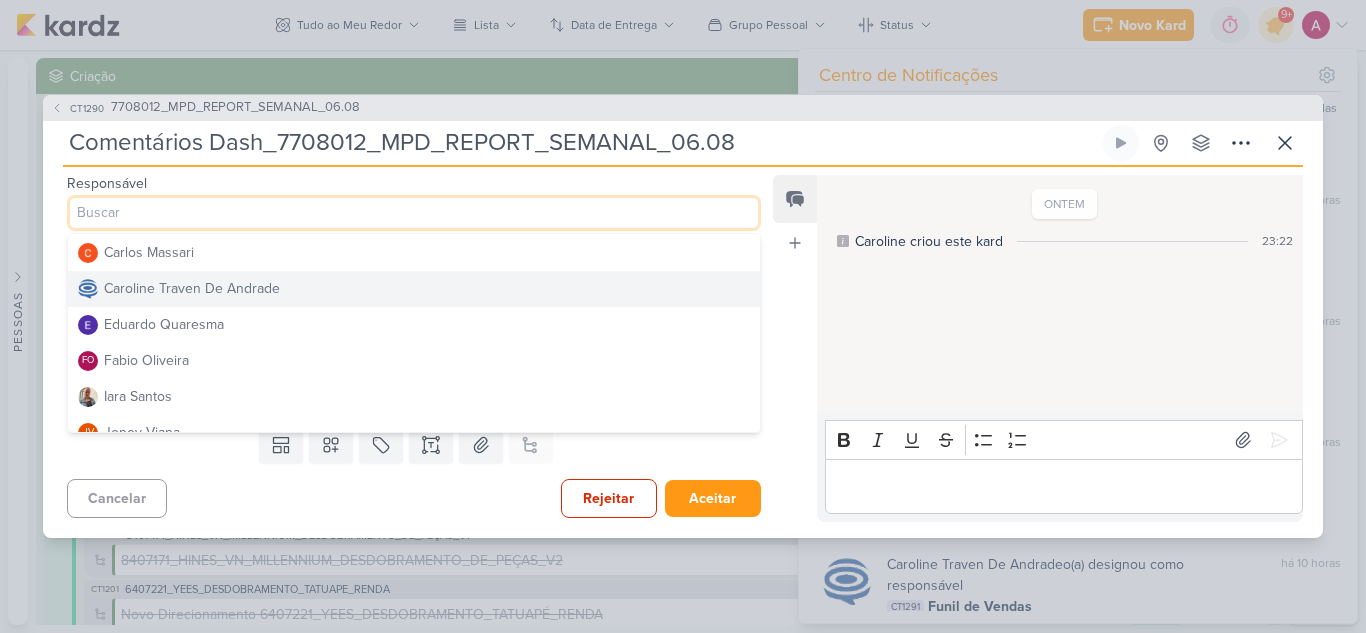 scroll, scrollTop: 100, scrollLeft: 0, axis: vertical 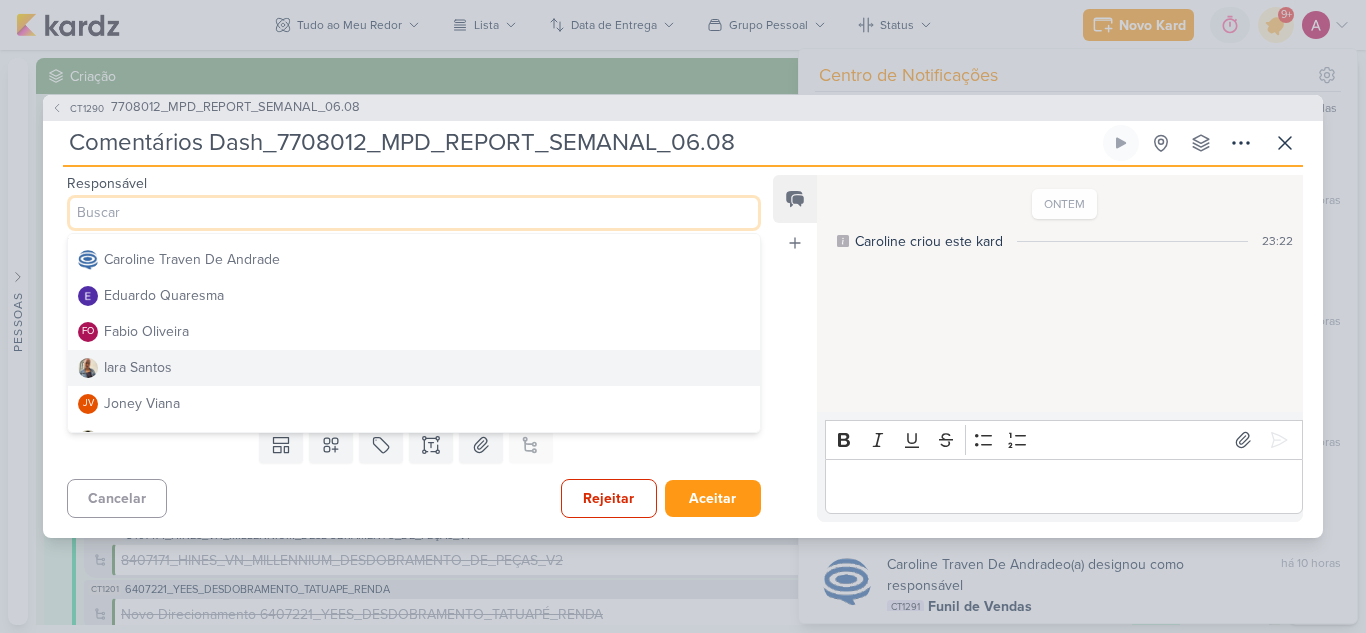 click on "Iara Santos" at bounding box center [138, 367] 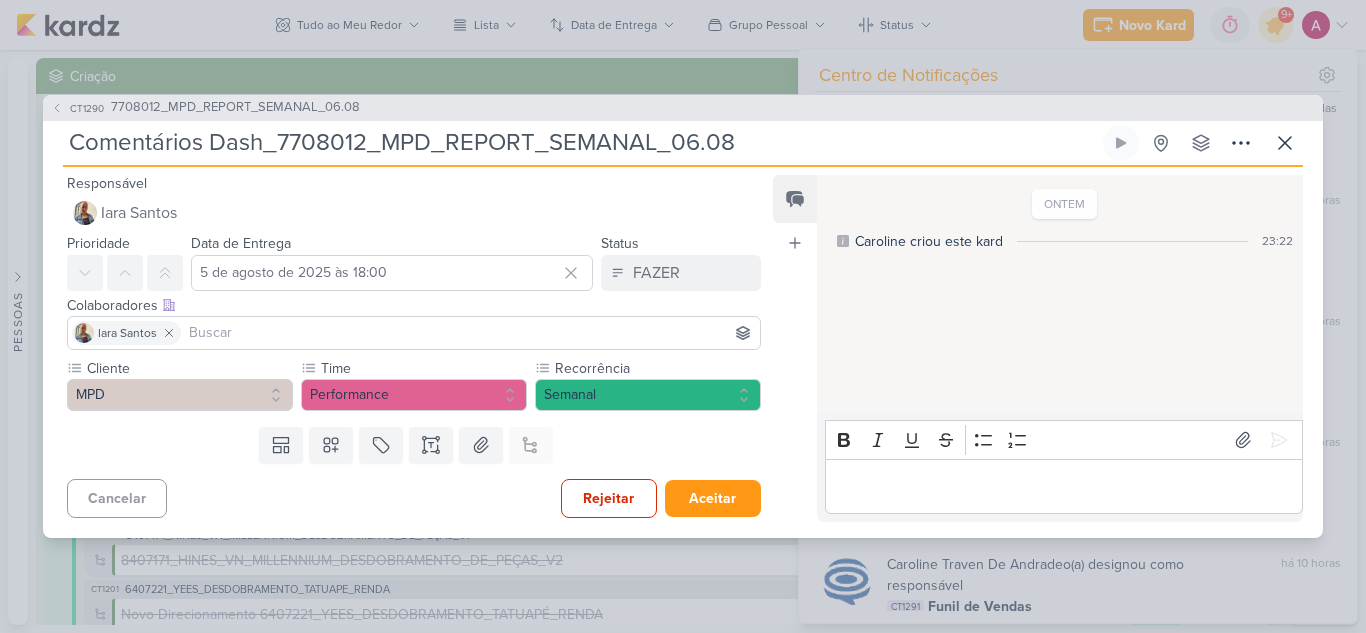 click at bounding box center [470, 333] 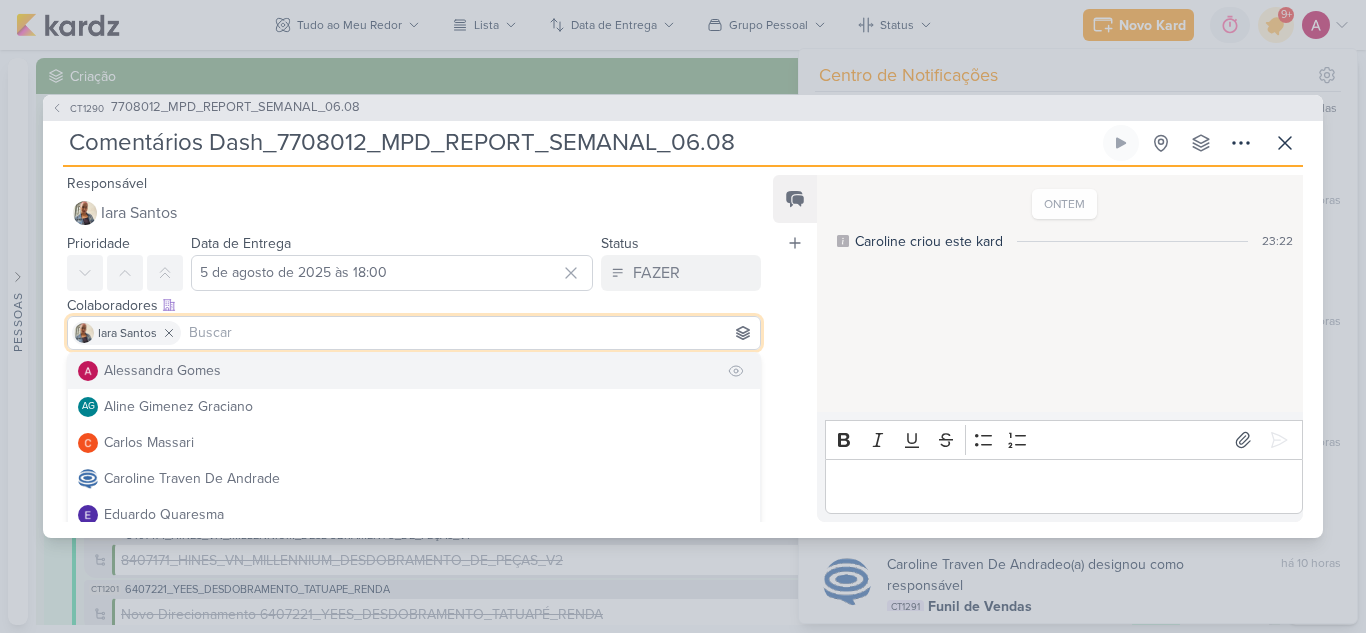 click on "Alessandra Gomes" at bounding box center (162, 370) 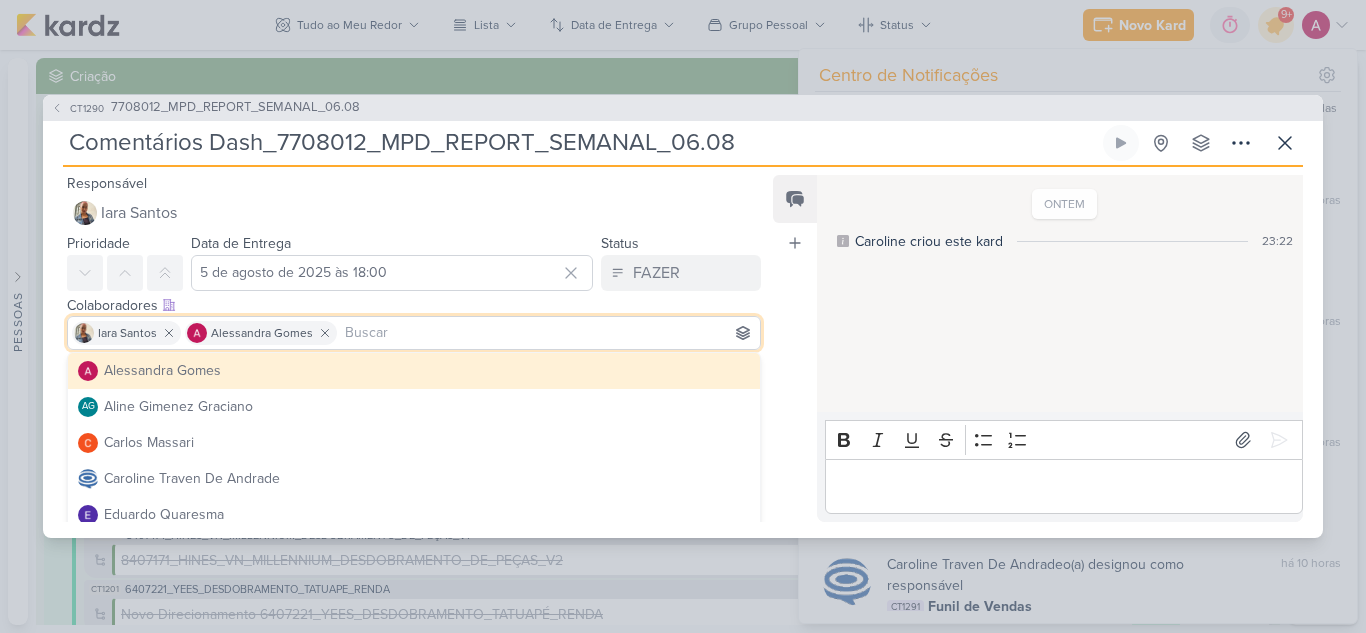 click on "ONTEM
Caroline criou este kard
23:22" at bounding box center (1059, 295) 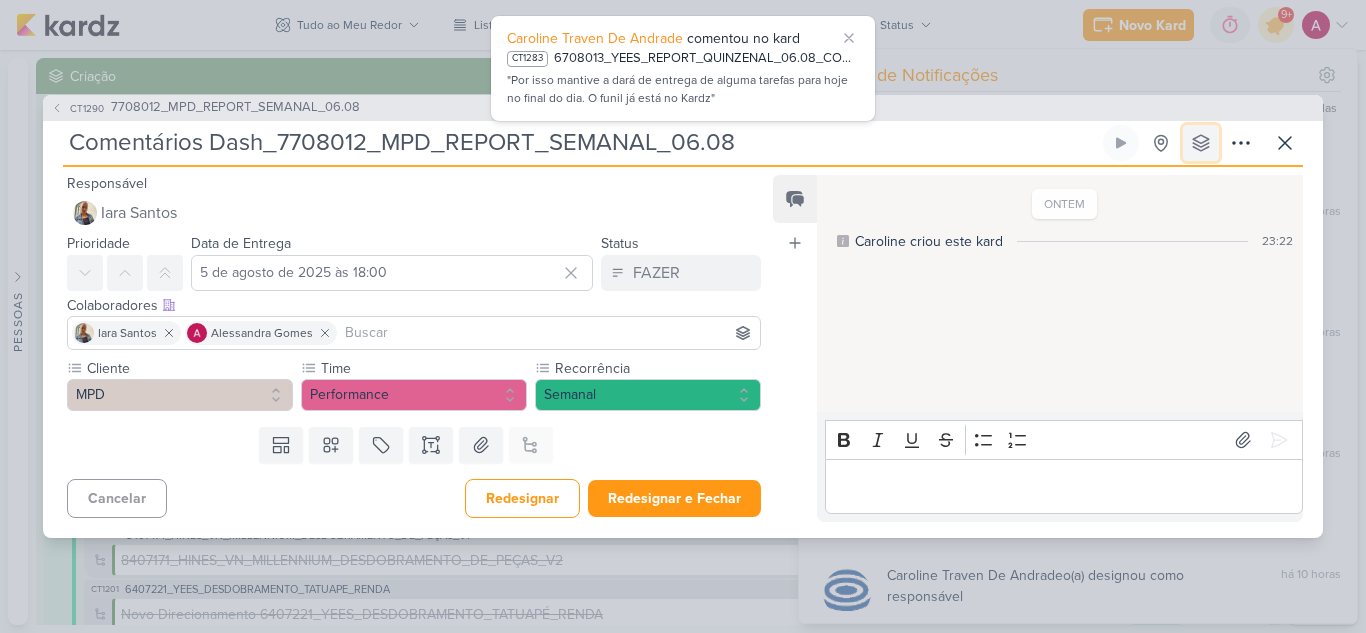 click at bounding box center [1201, 143] 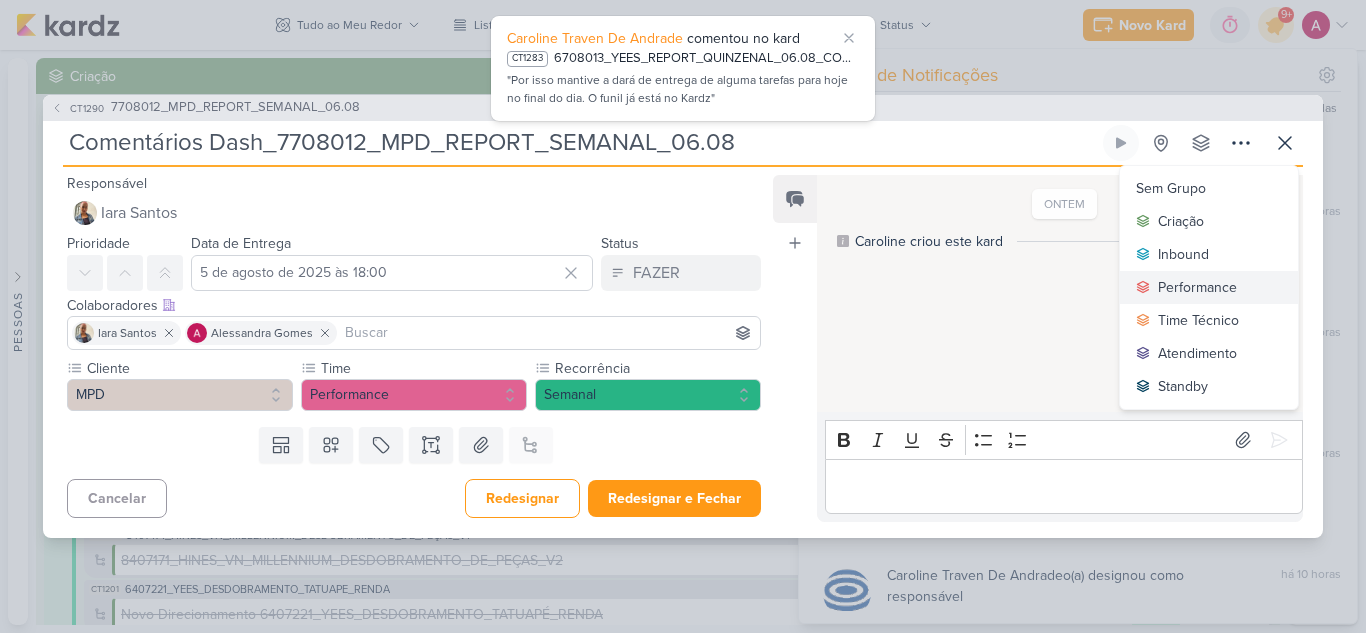 click on "Performance" at bounding box center [1197, 287] 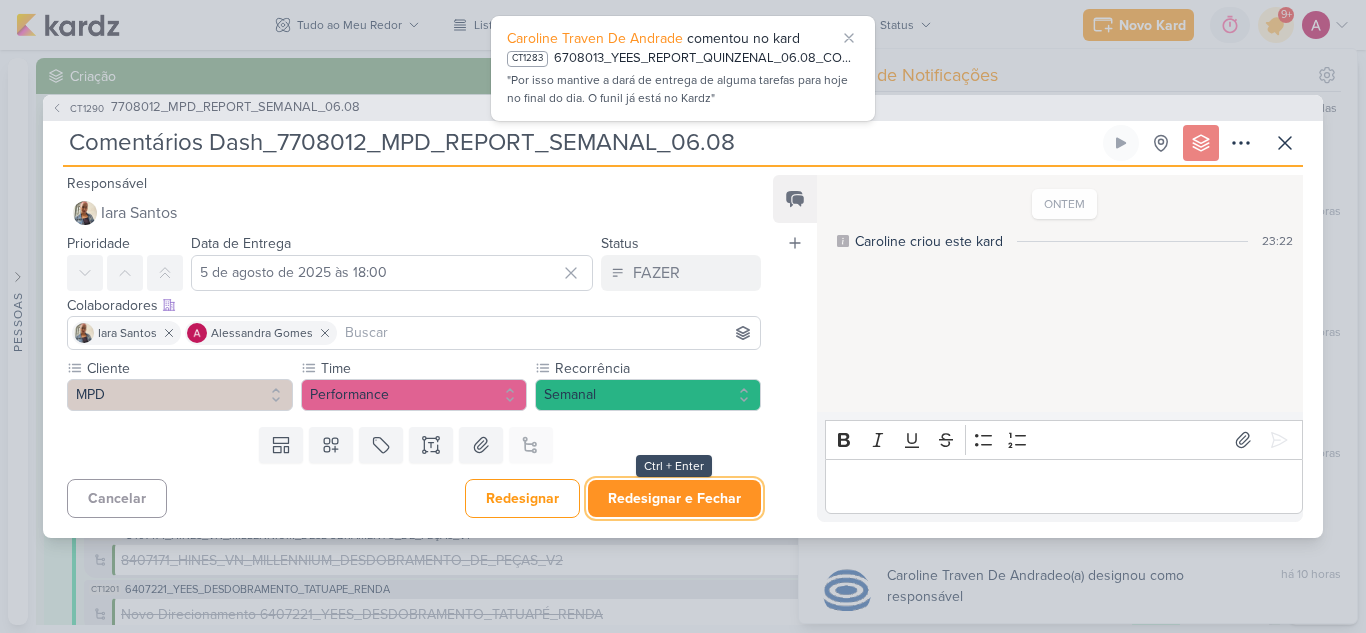 click on "Redesignar e Fechar" at bounding box center [674, 498] 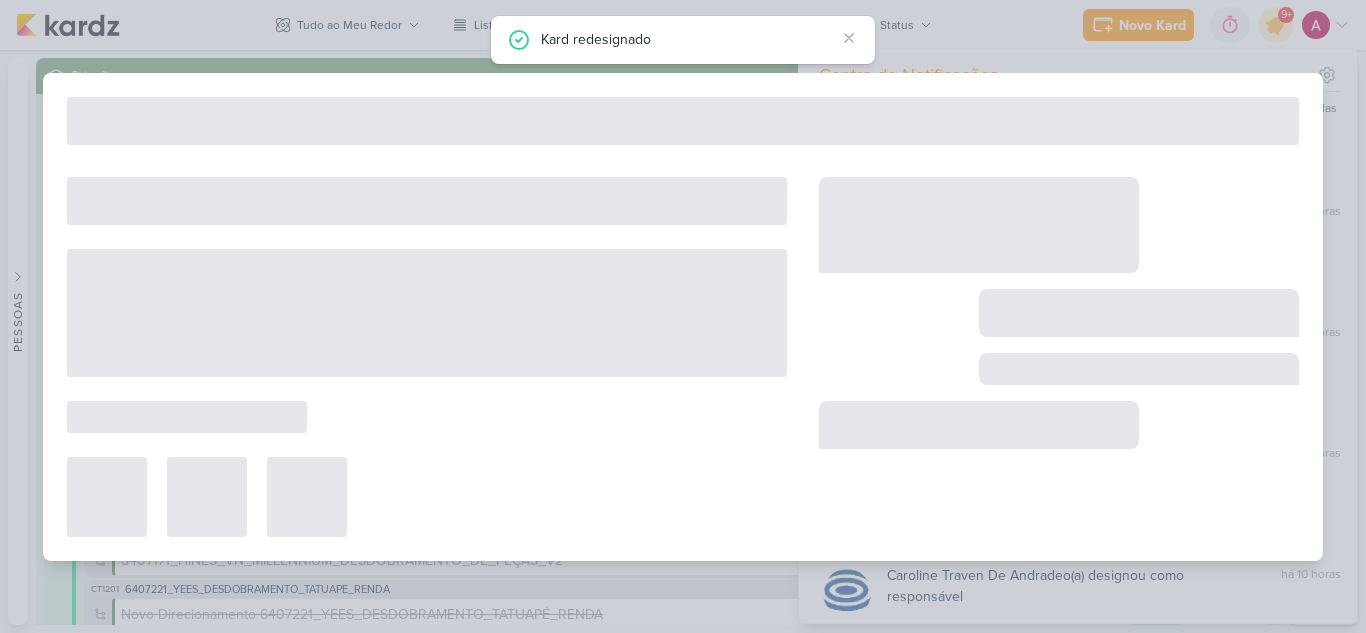 type on "7708012_MPD_REPORT_SEMANAL_06.08" 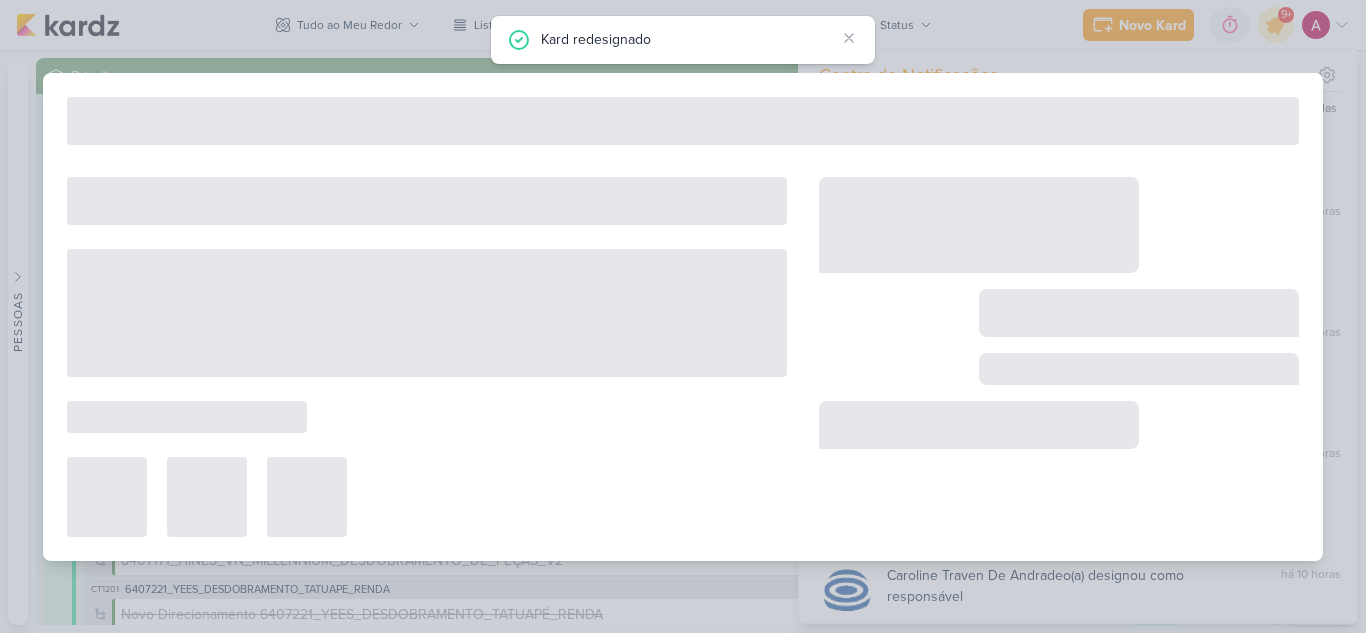 type on "6 de agosto de 2025 às 18:00" 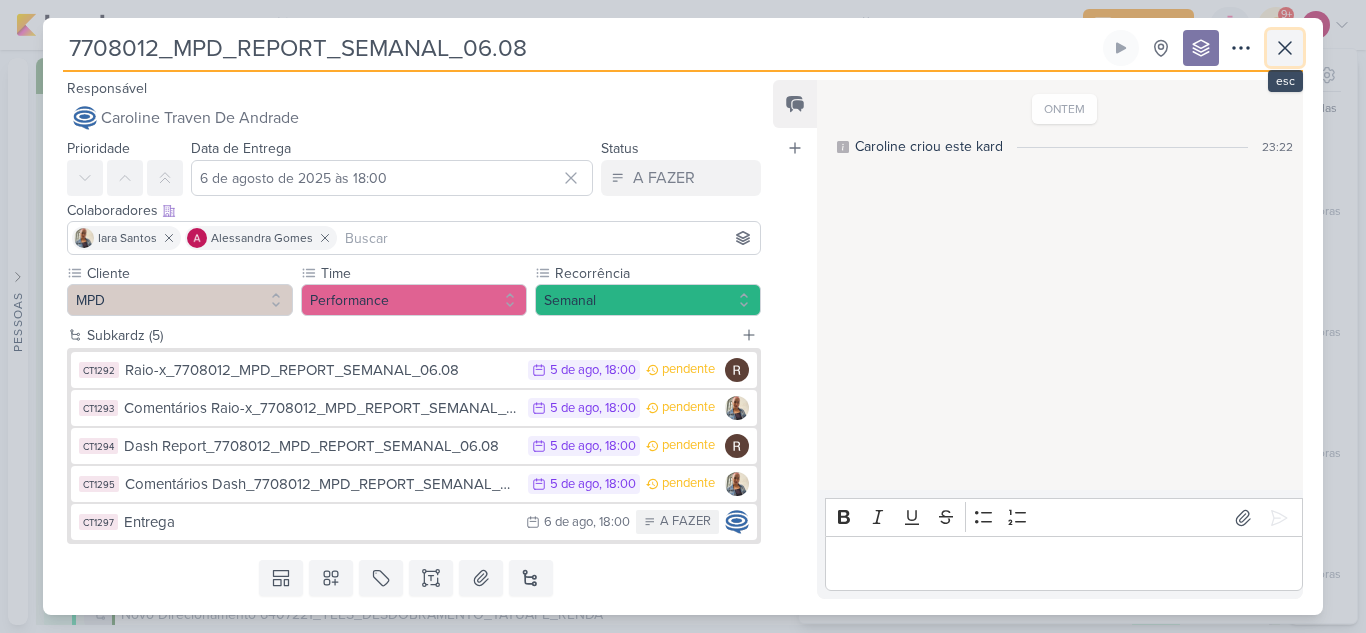 click 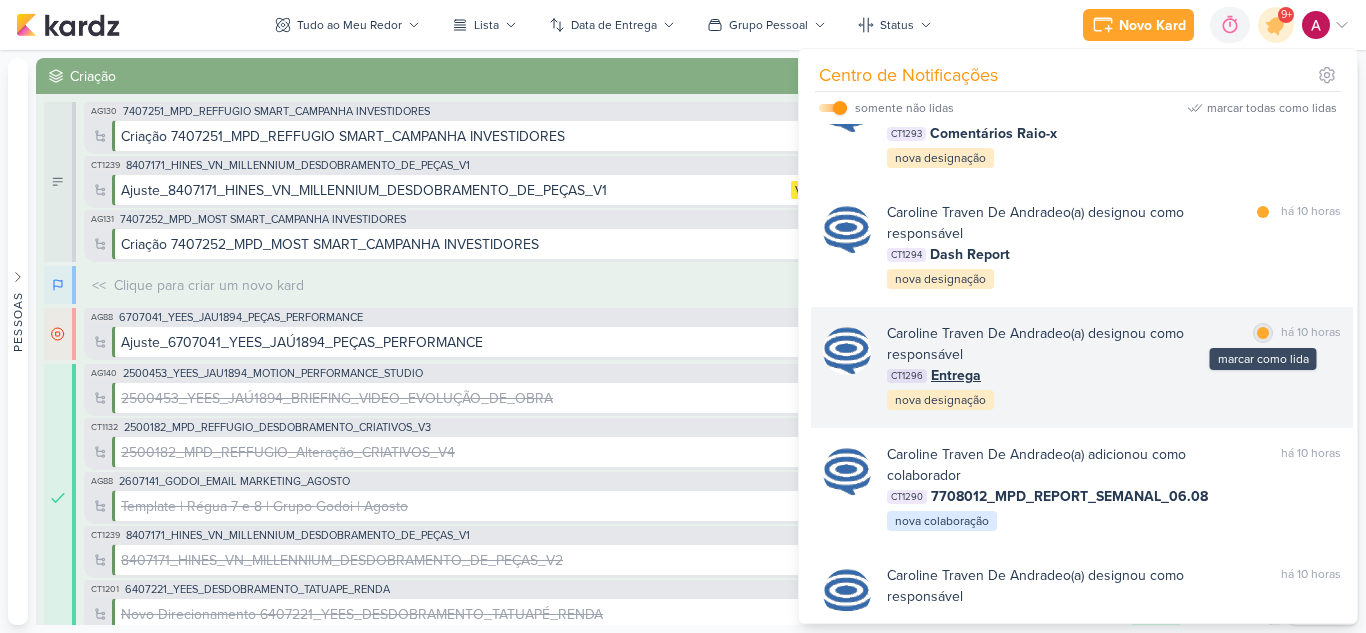 click at bounding box center [1263, 333] 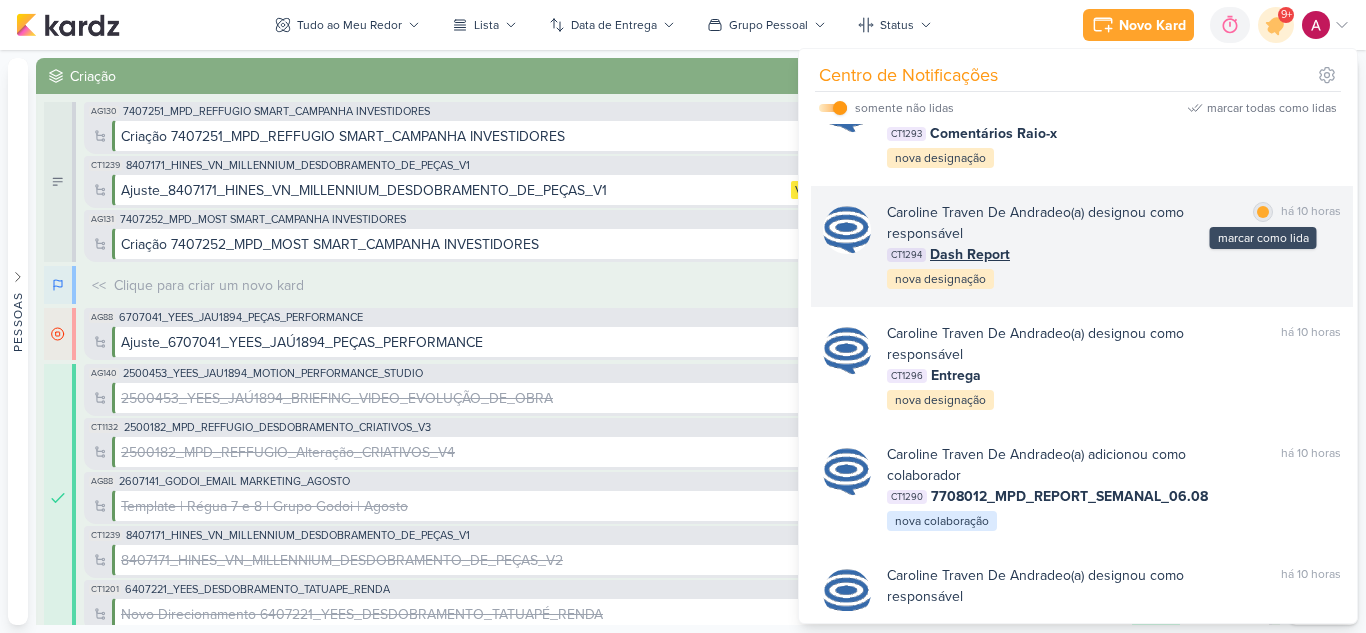 click at bounding box center [1263, 212] 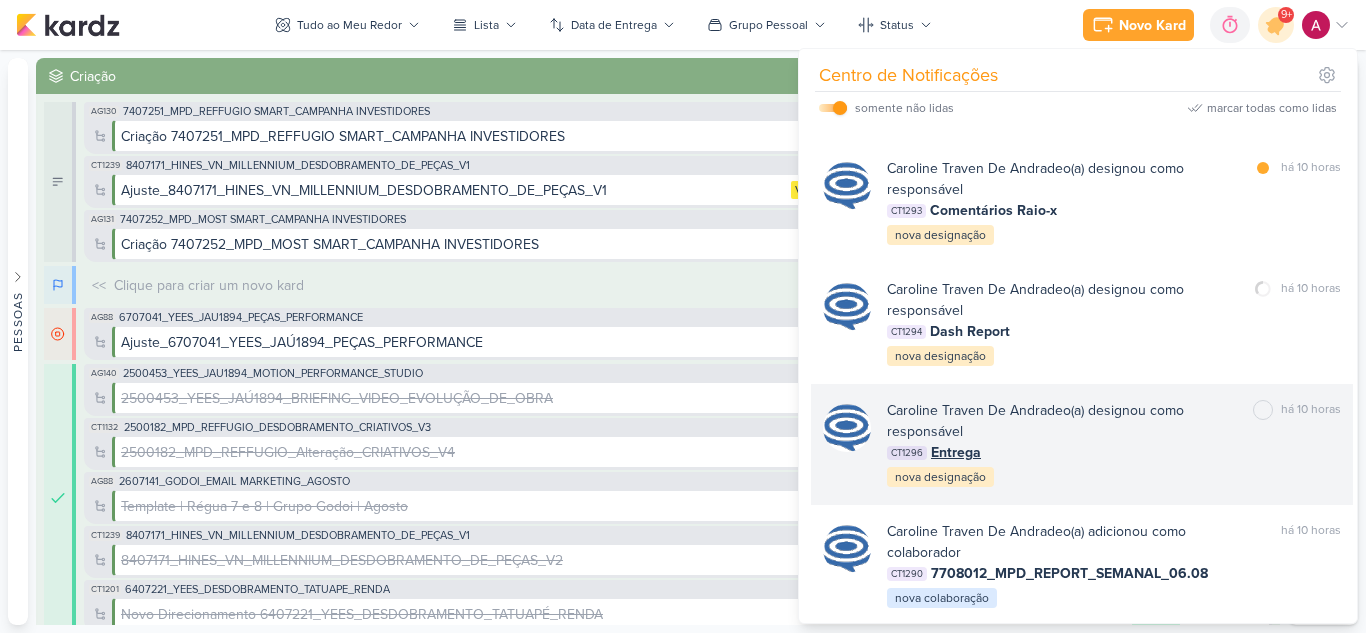scroll, scrollTop: 2981, scrollLeft: 0, axis: vertical 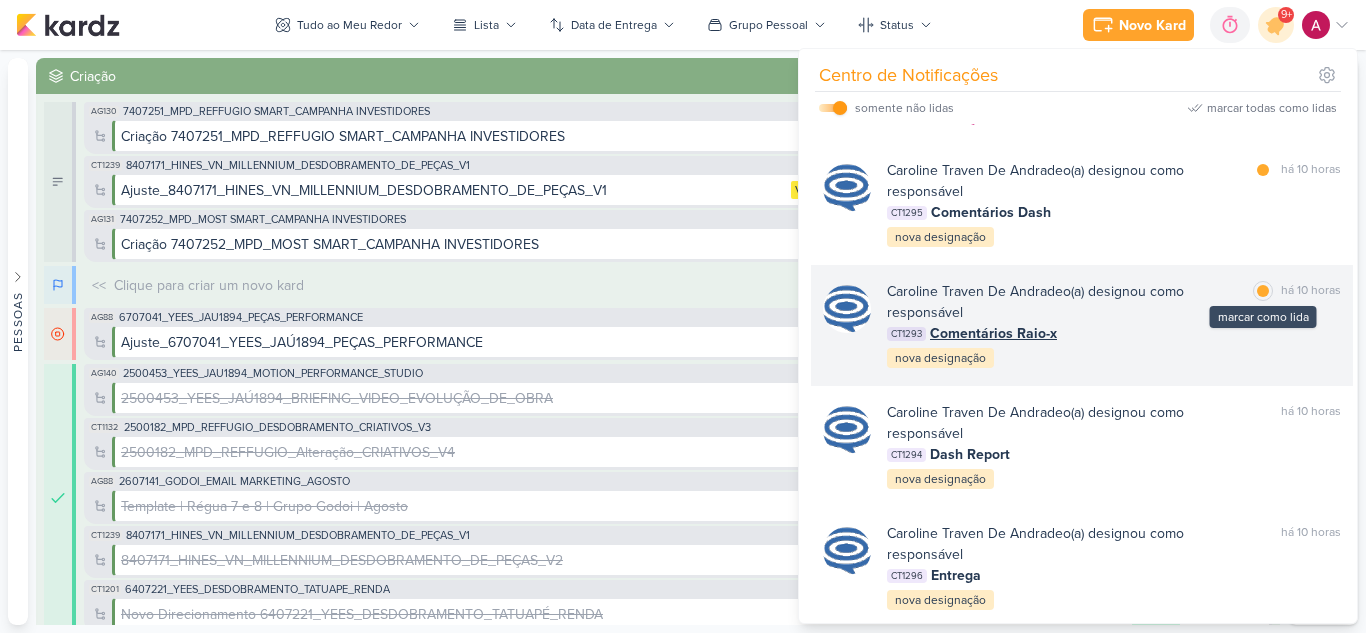 click at bounding box center [1263, 291] 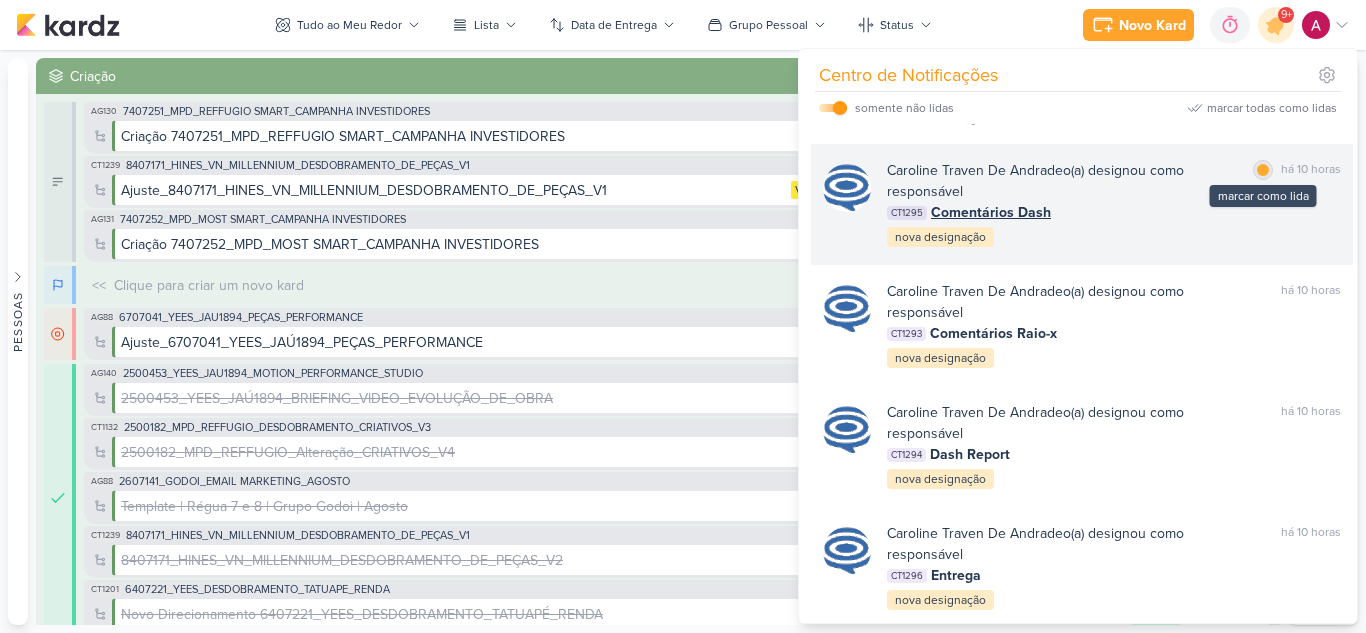 click at bounding box center [1263, 170] 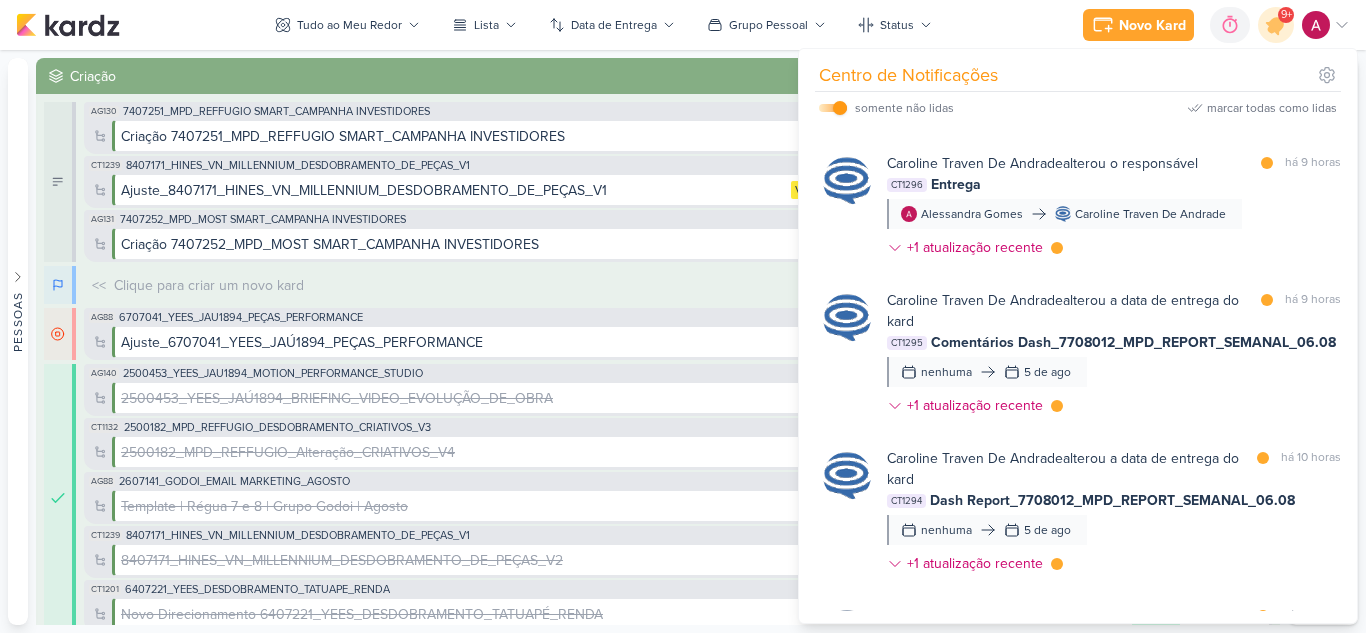 scroll, scrollTop: 2081, scrollLeft: 0, axis: vertical 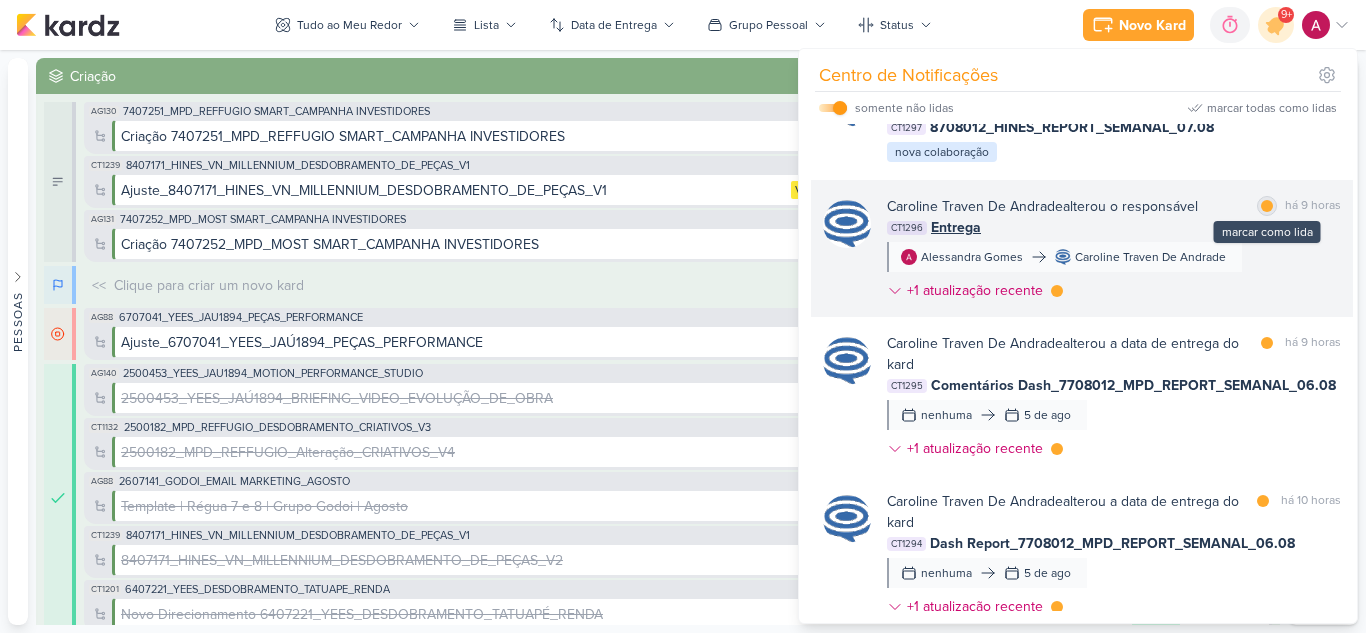 click at bounding box center (1267, 206) 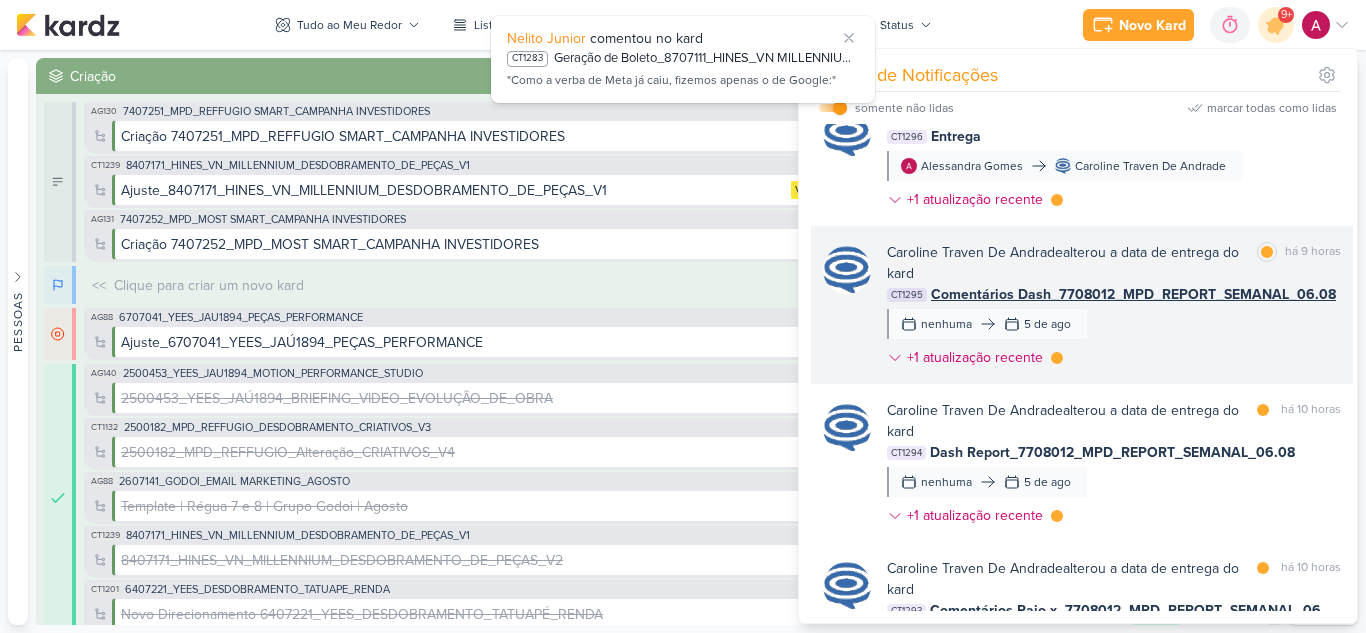 scroll, scrollTop: 2381, scrollLeft: 0, axis: vertical 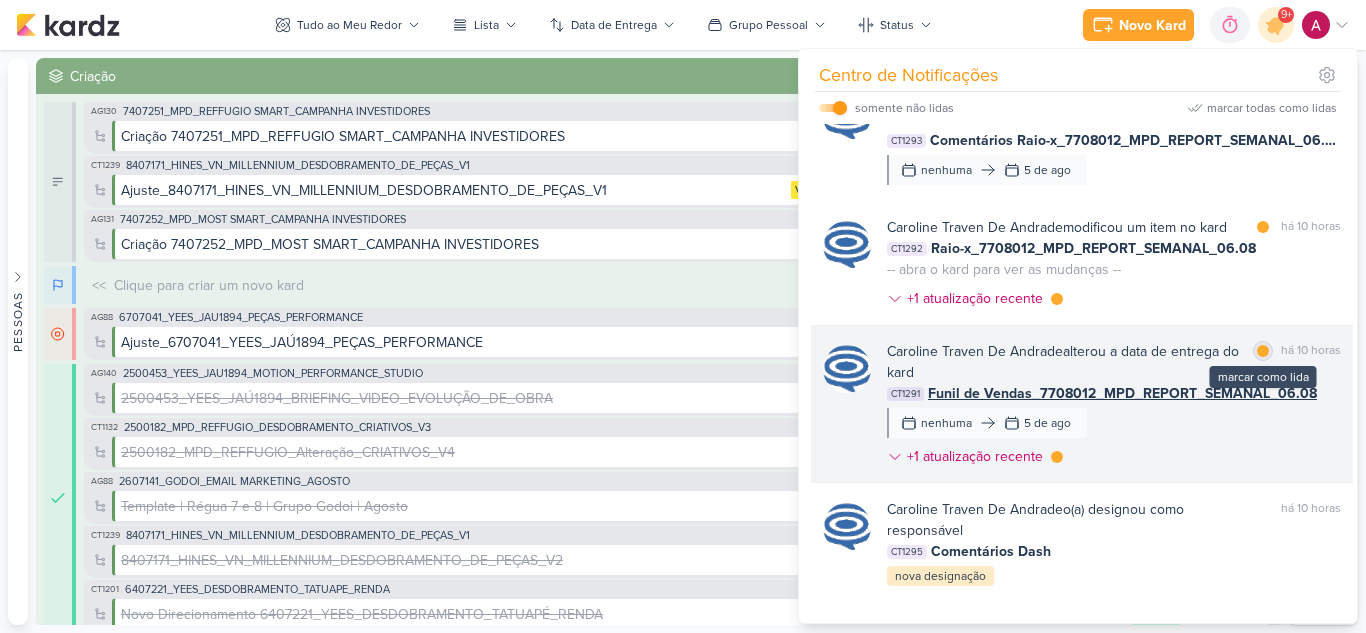 click at bounding box center (1263, 351) 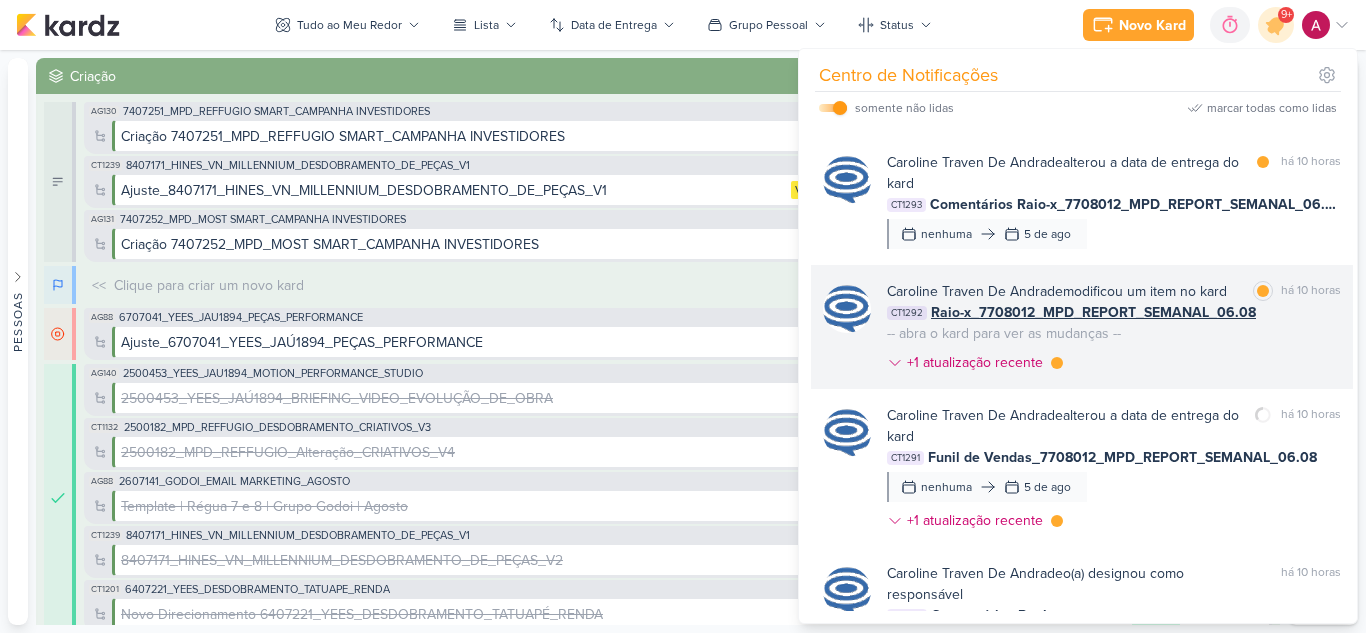 scroll, scrollTop: 2681, scrollLeft: 0, axis: vertical 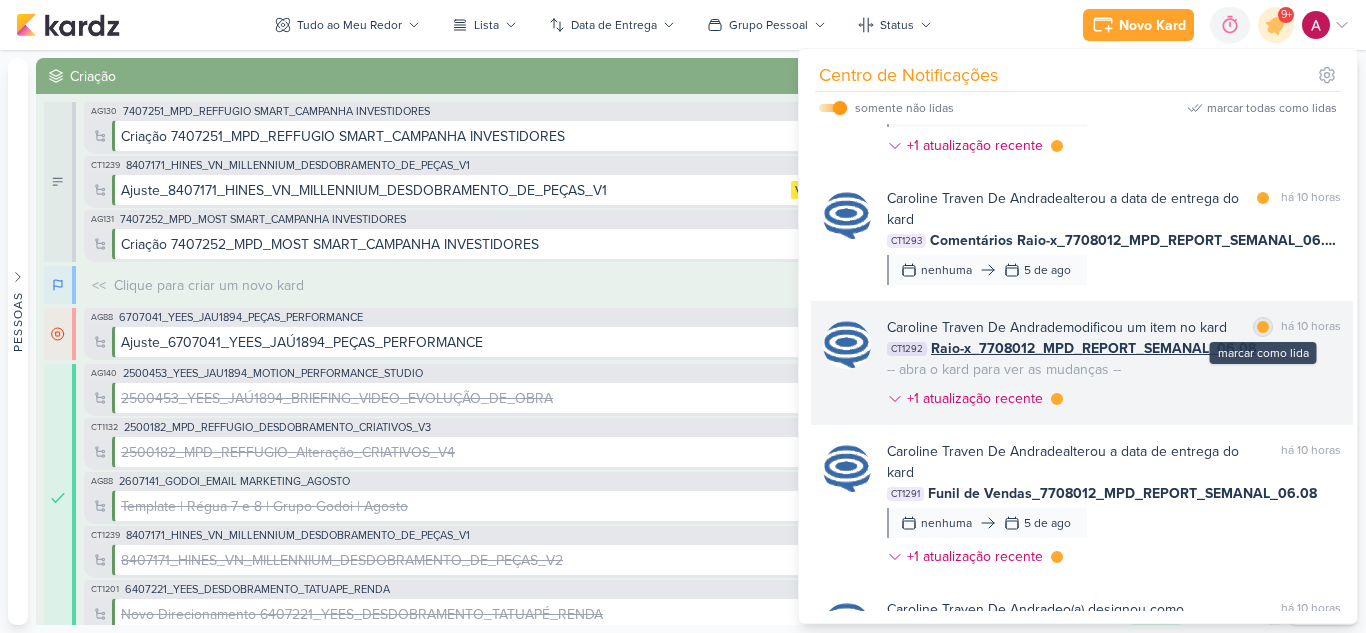 click at bounding box center [1263, 327] 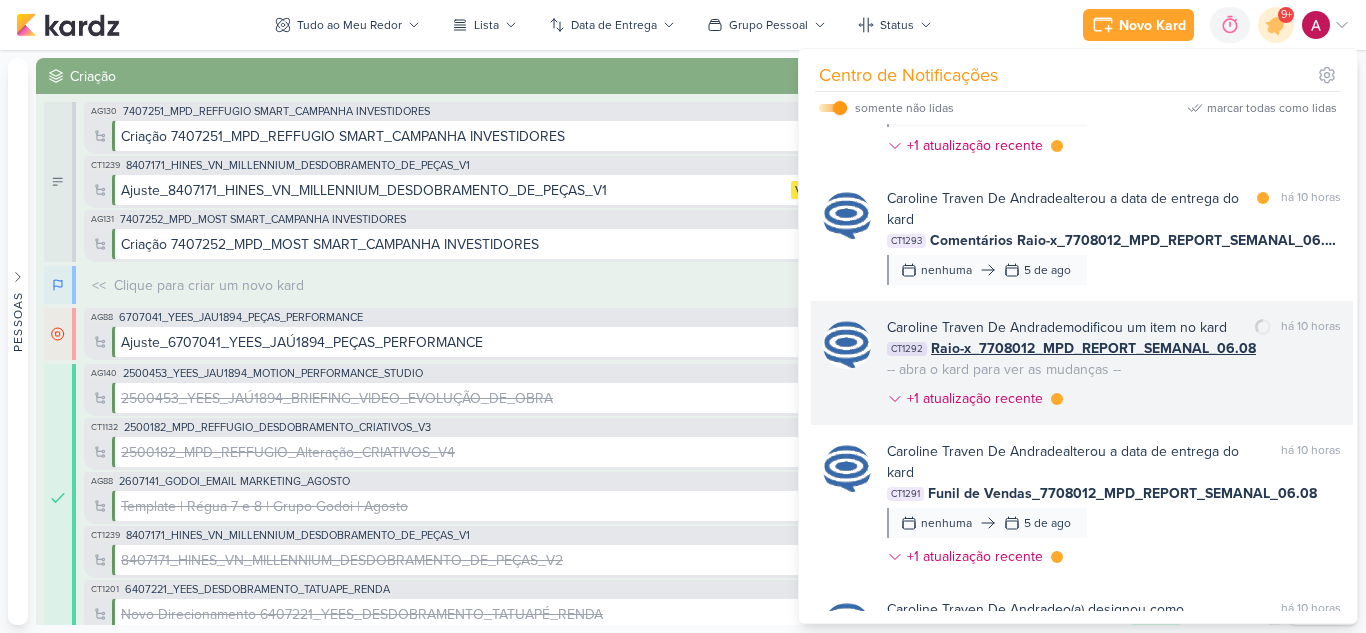 scroll, scrollTop: 2581, scrollLeft: 0, axis: vertical 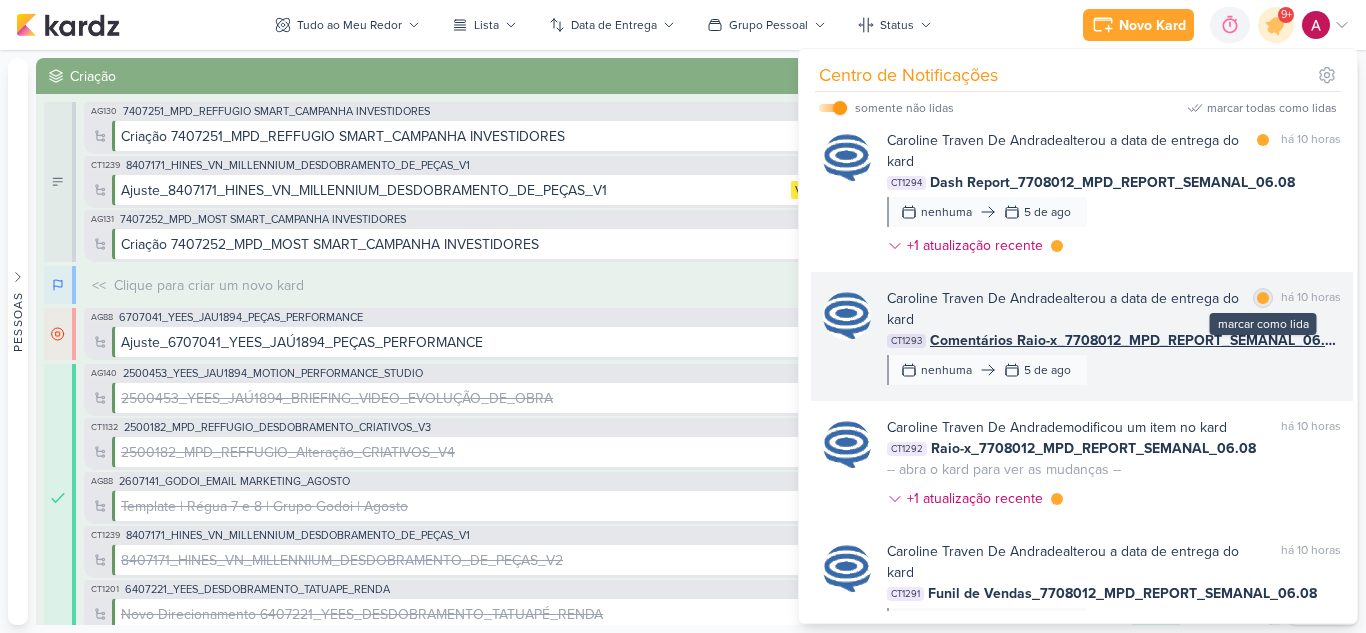 click at bounding box center (1263, 298) 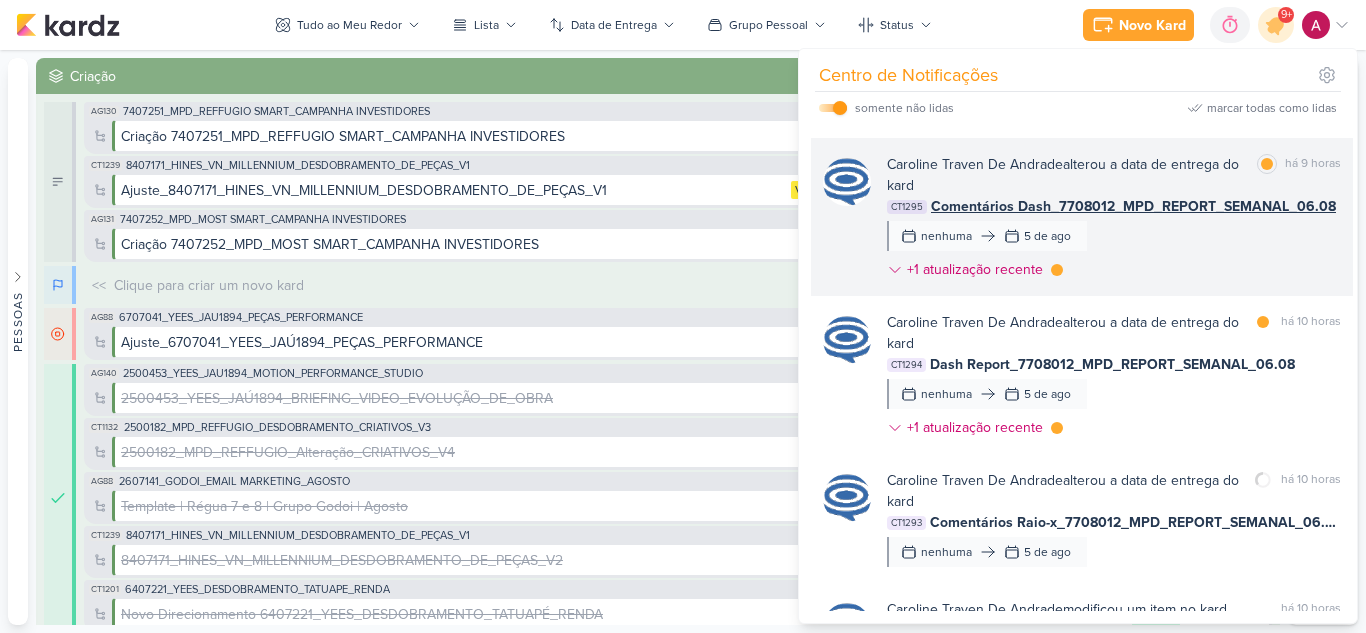 scroll, scrollTop: 2381, scrollLeft: 0, axis: vertical 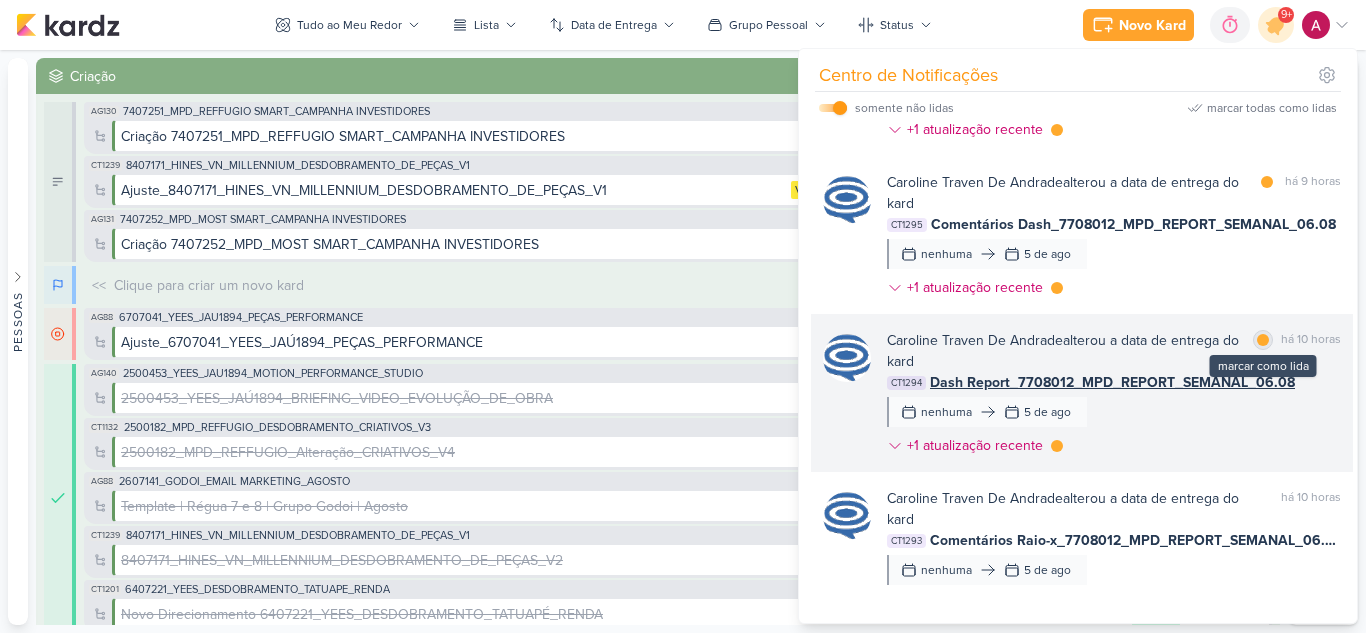 click at bounding box center [1263, 340] 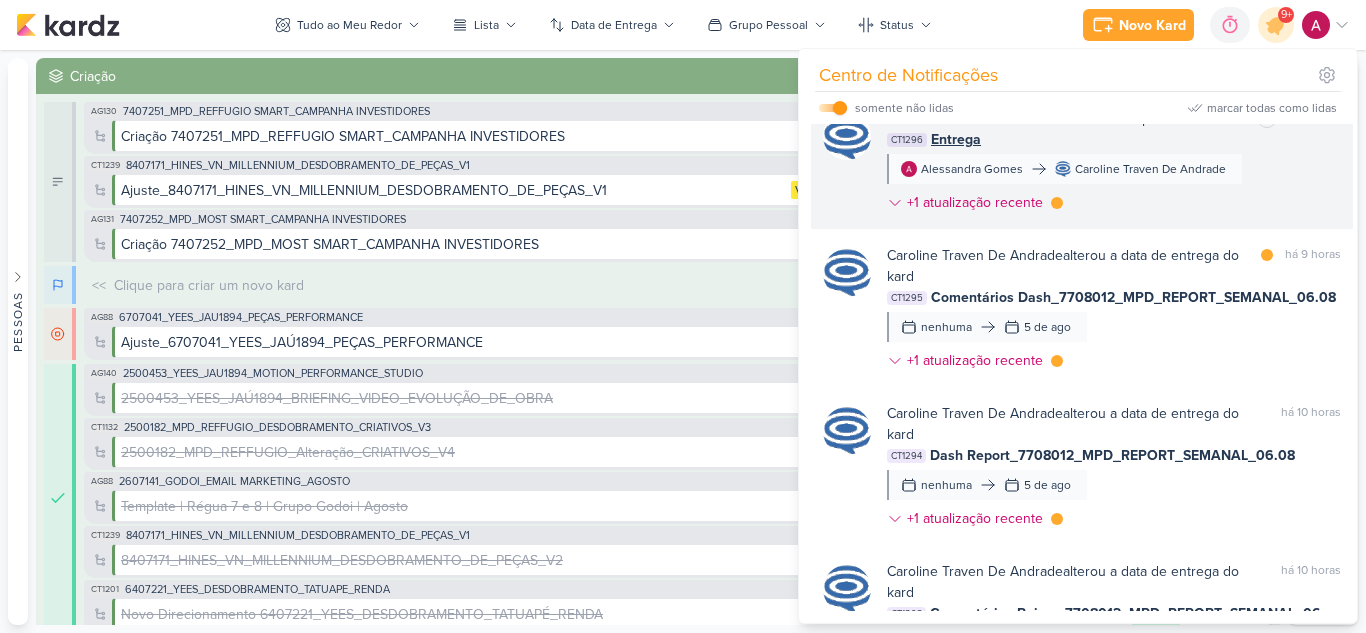 scroll, scrollTop: 2181, scrollLeft: 0, axis: vertical 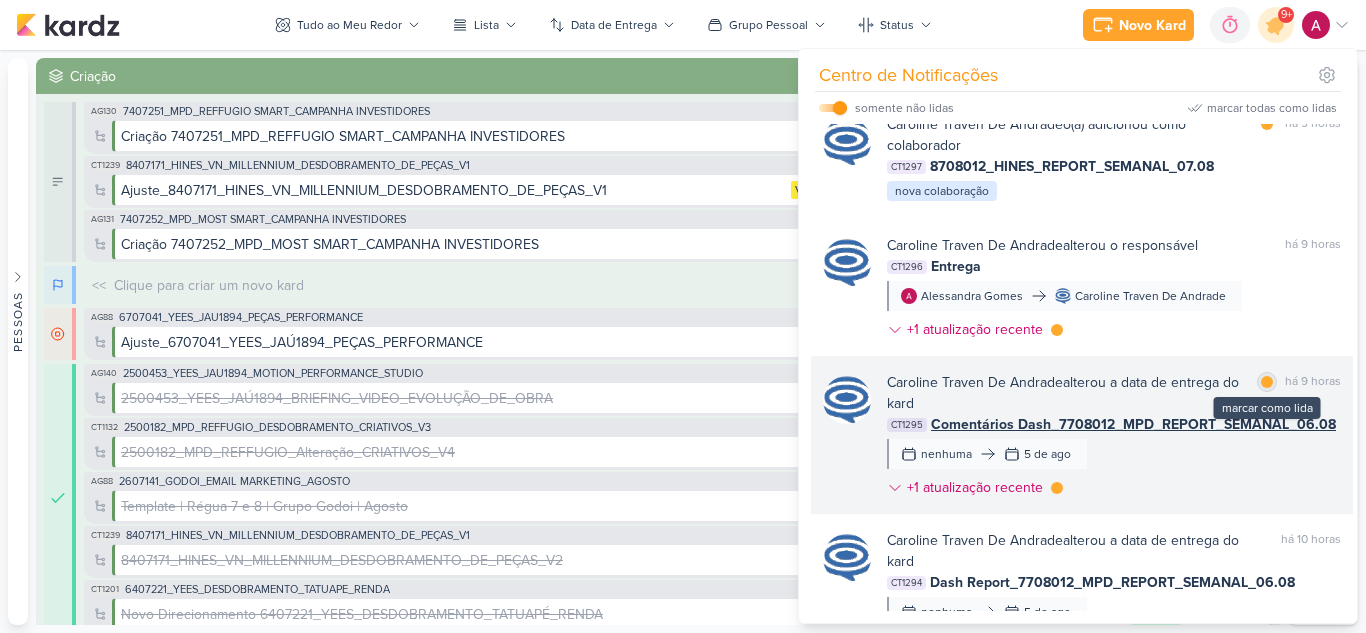 click at bounding box center [1267, 382] 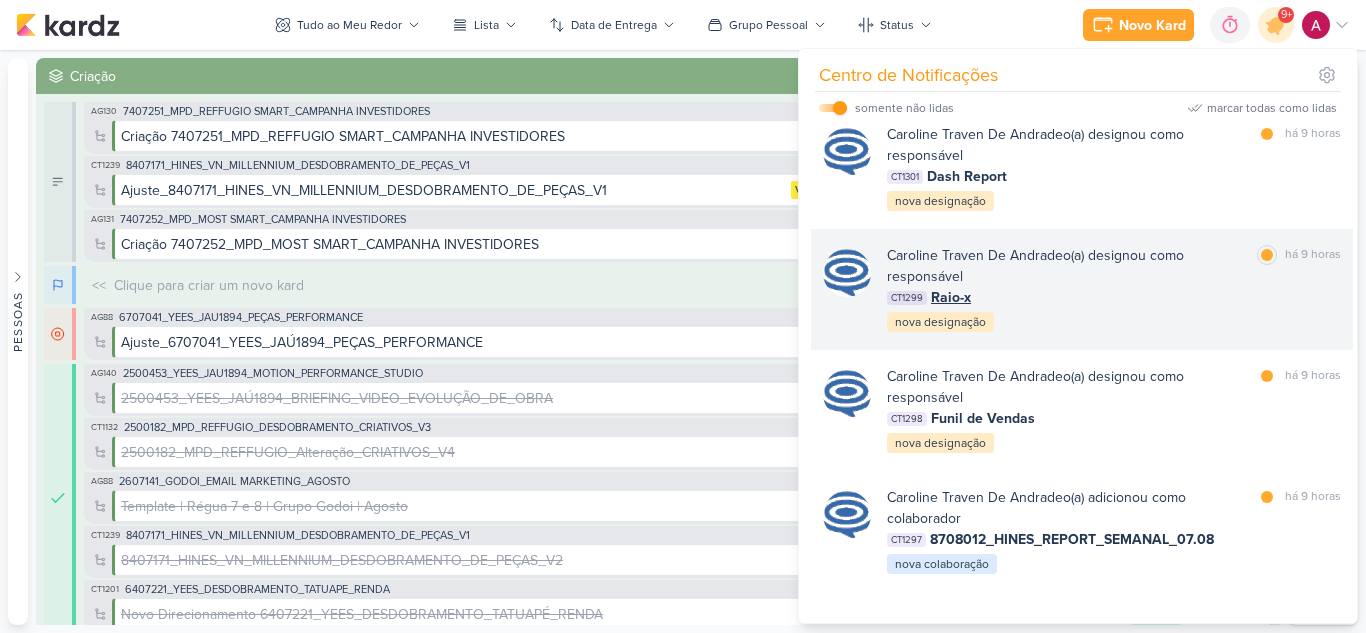 scroll, scrollTop: 1781, scrollLeft: 0, axis: vertical 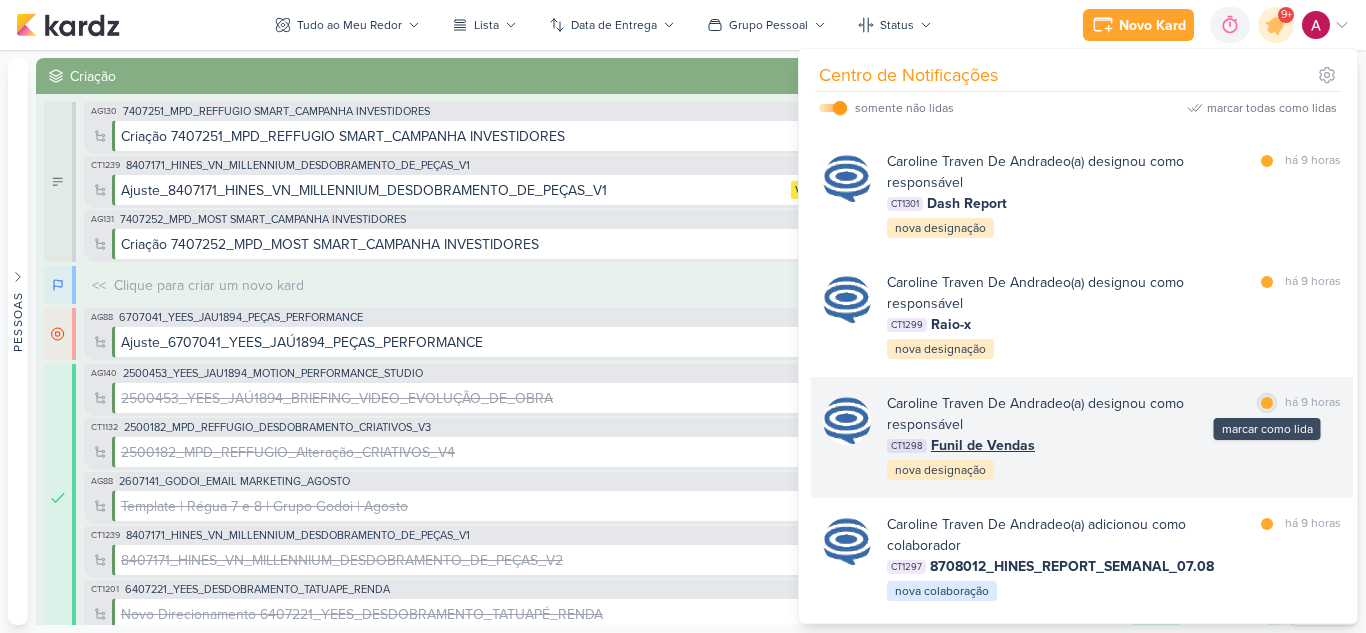 click at bounding box center (1267, 403) 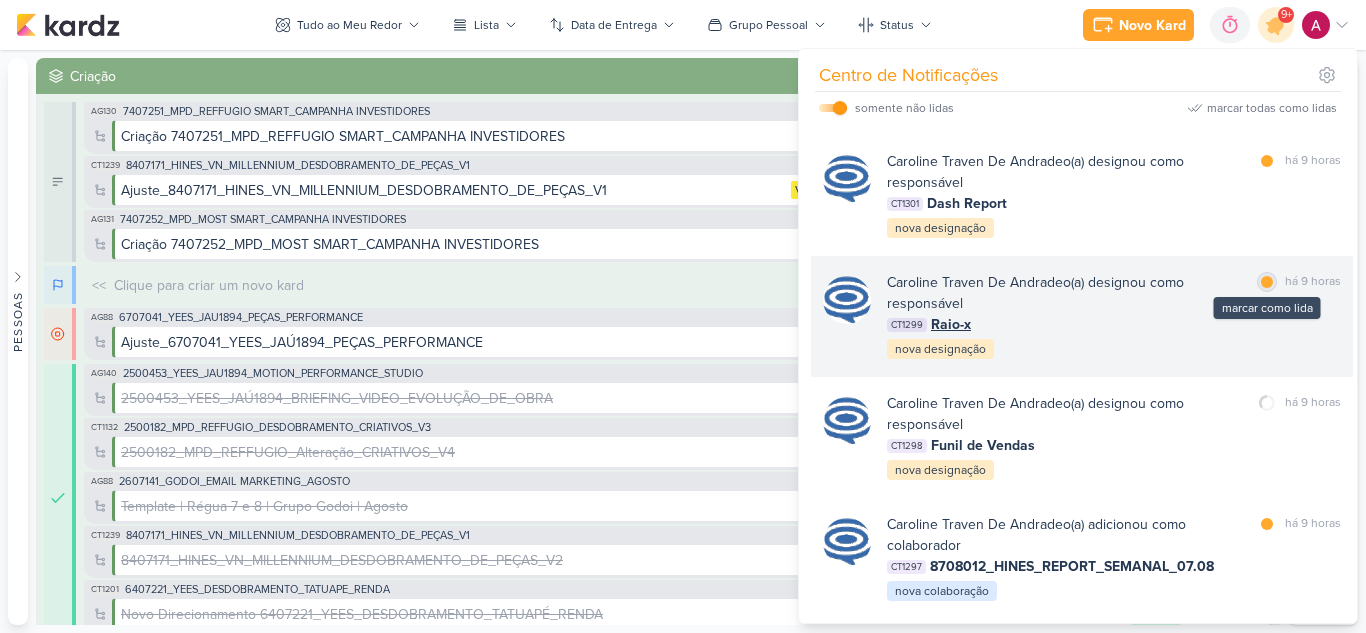 click at bounding box center (1267, 282) 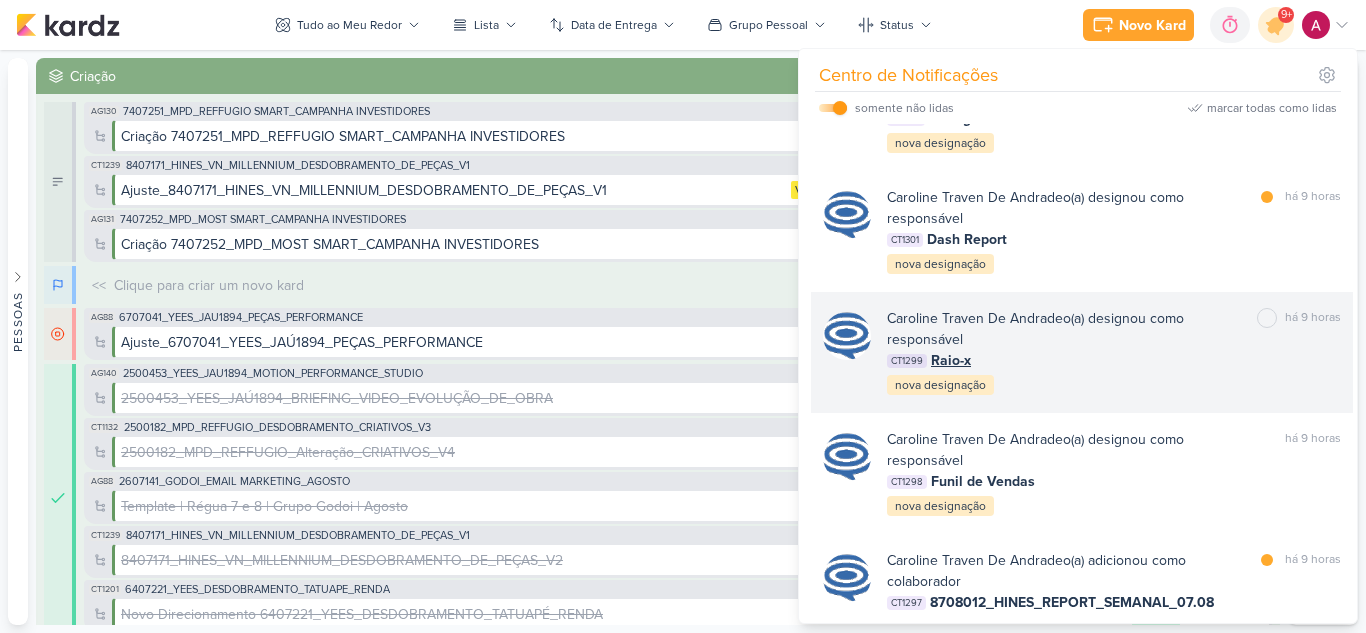 scroll, scrollTop: 1681, scrollLeft: 0, axis: vertical 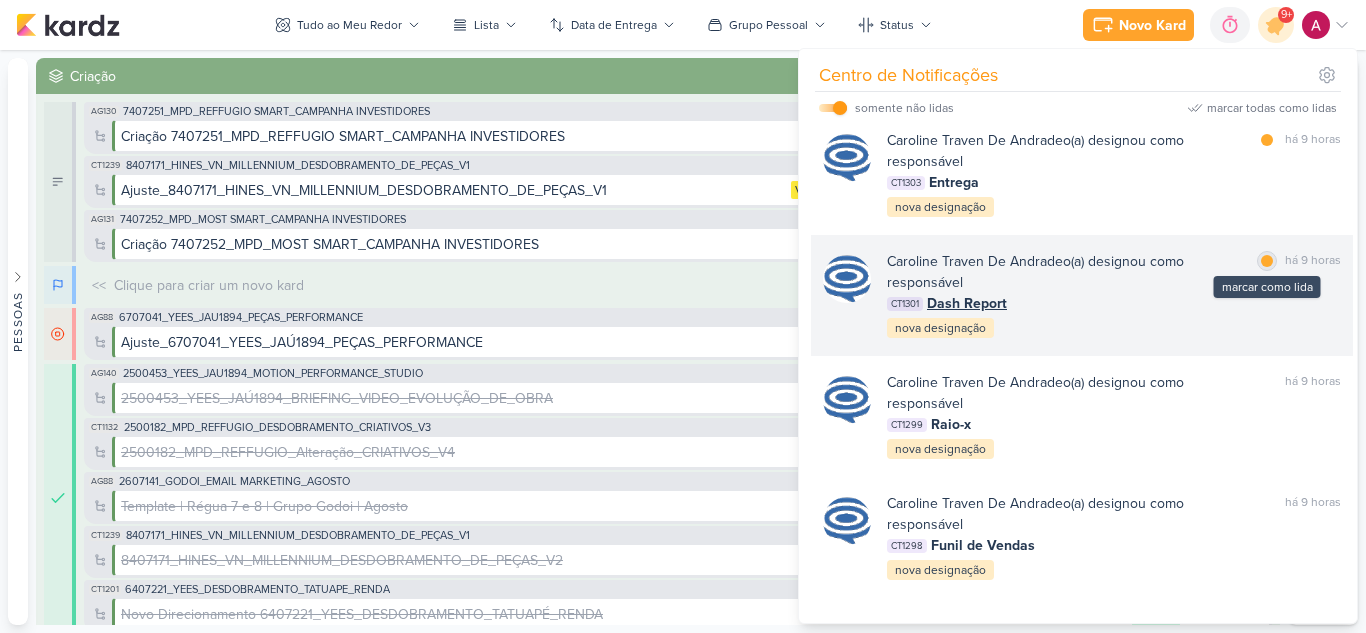 click on "marcar como lida" at bounding box center (1267, 261) 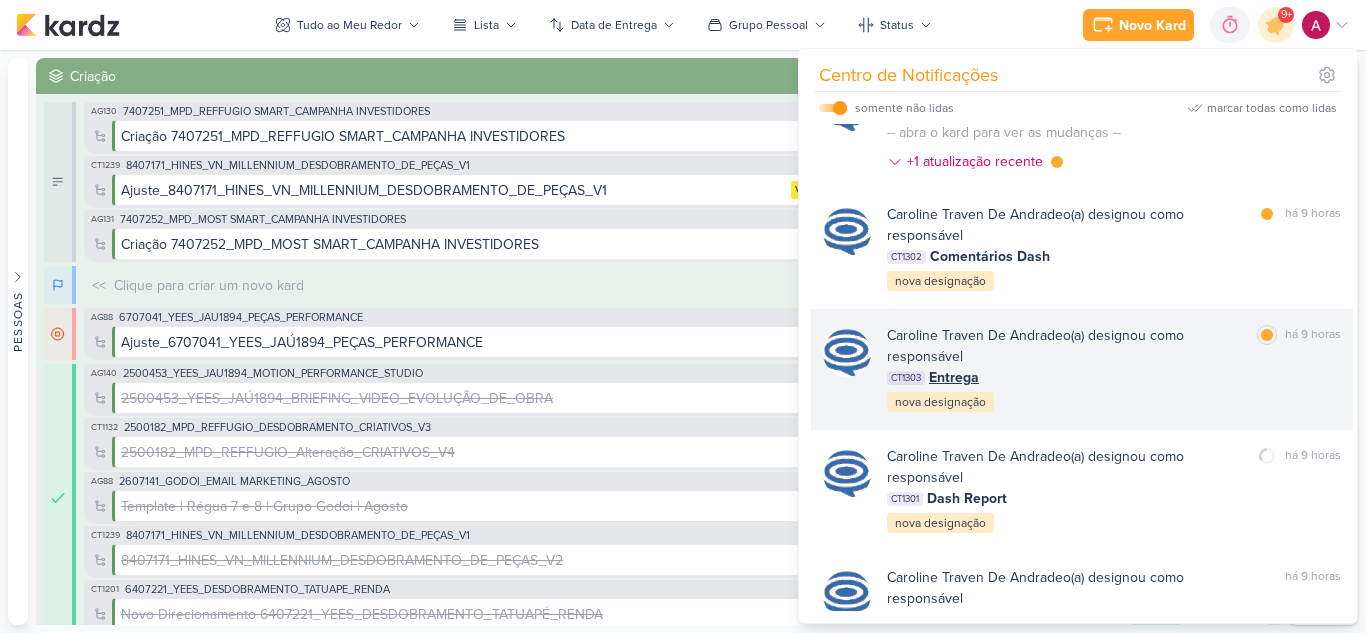scroll, scrollTop: 1481, scrollLeft: 0, axis: vertical 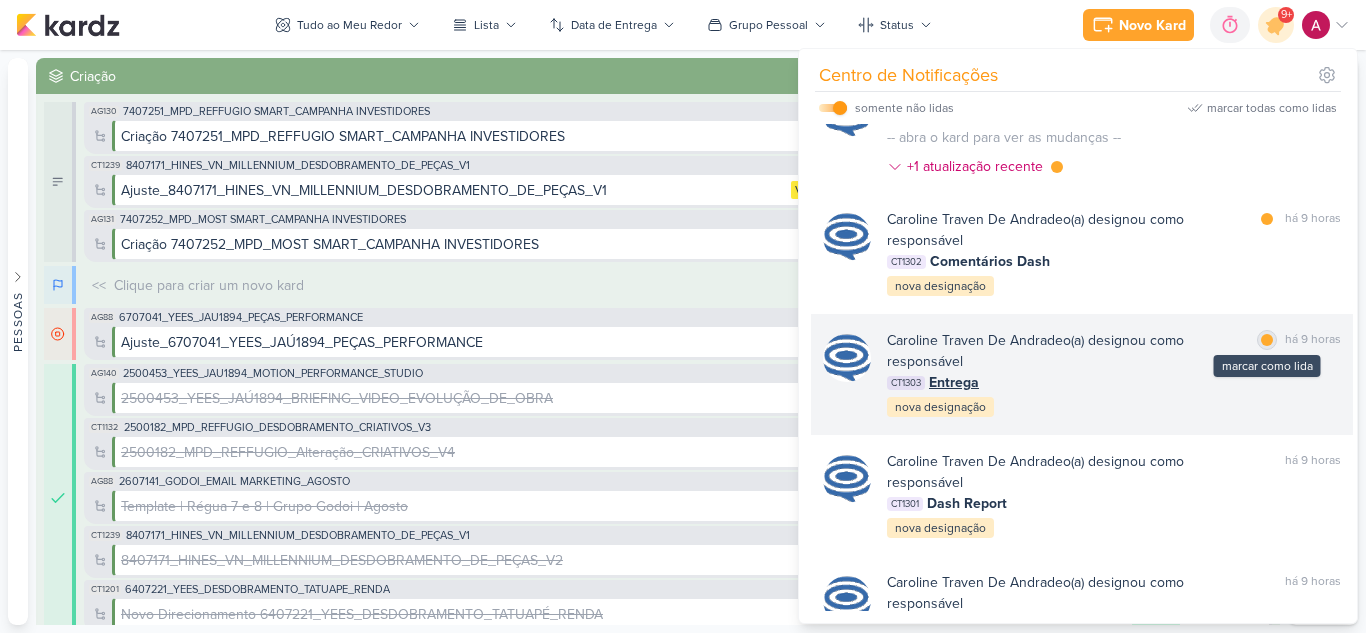 click at bounding box center [1267, 340] 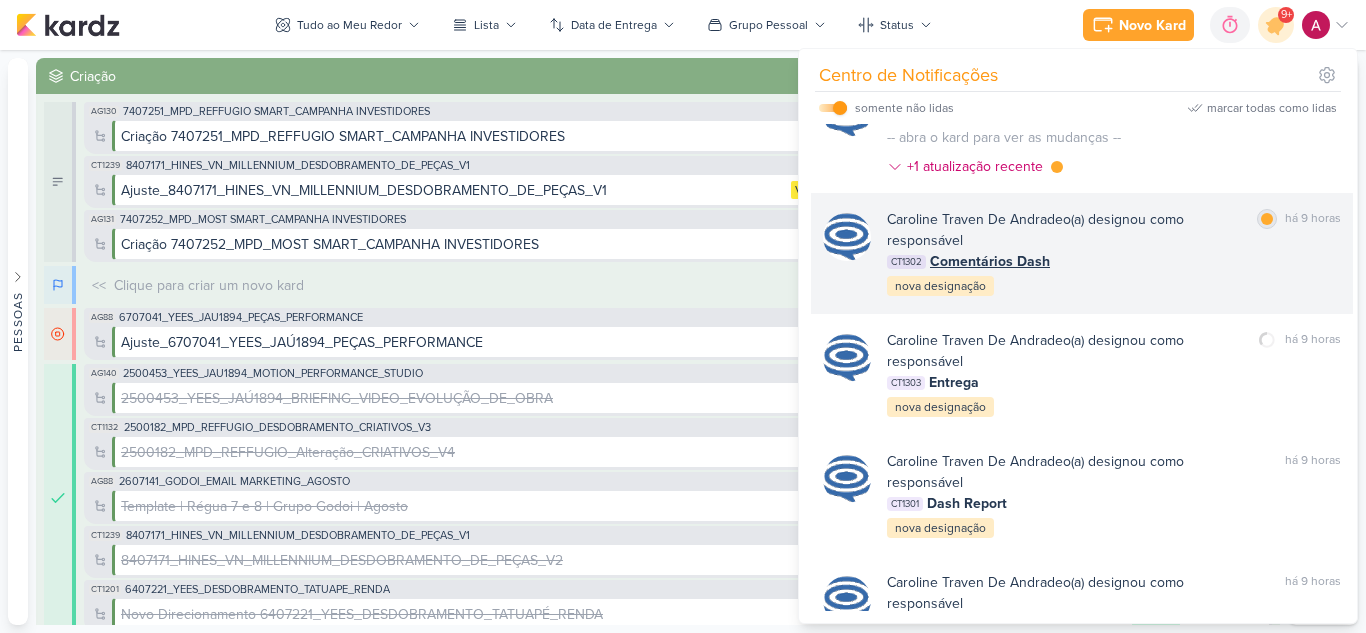 click on "marcar como lida" at bounding box center (1267, 219) 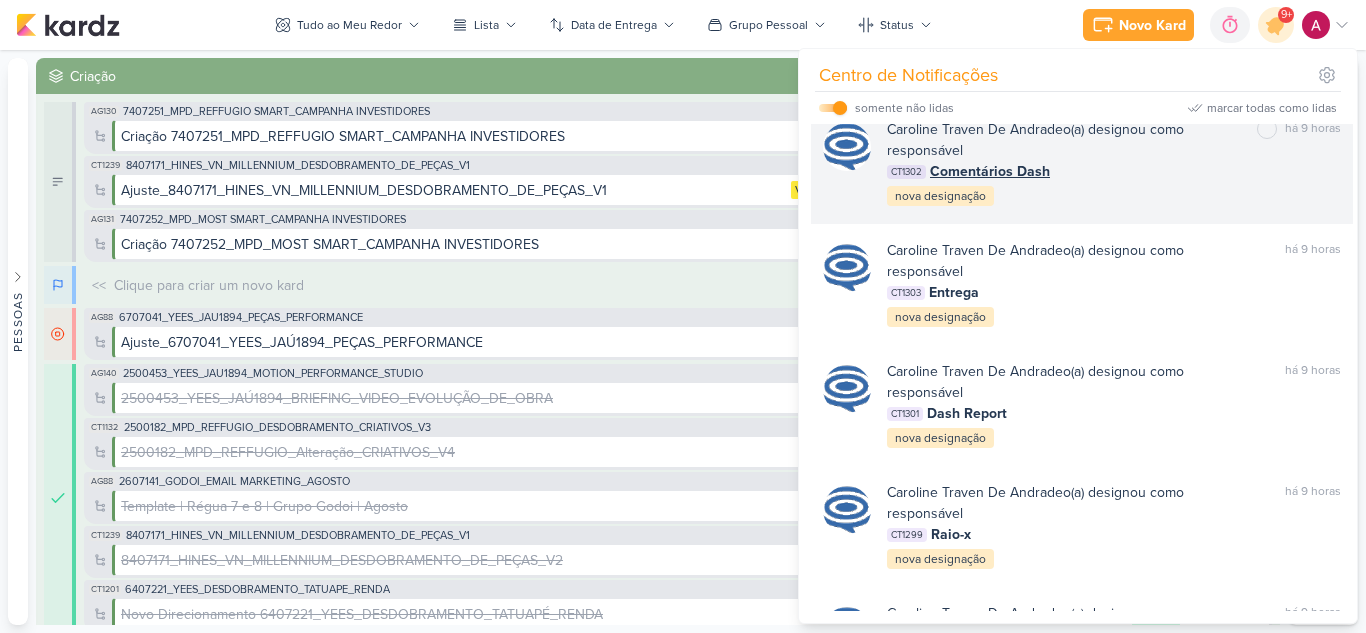 scroll, scrollTop: 1281, scrollLeft: 0, axis: vertical 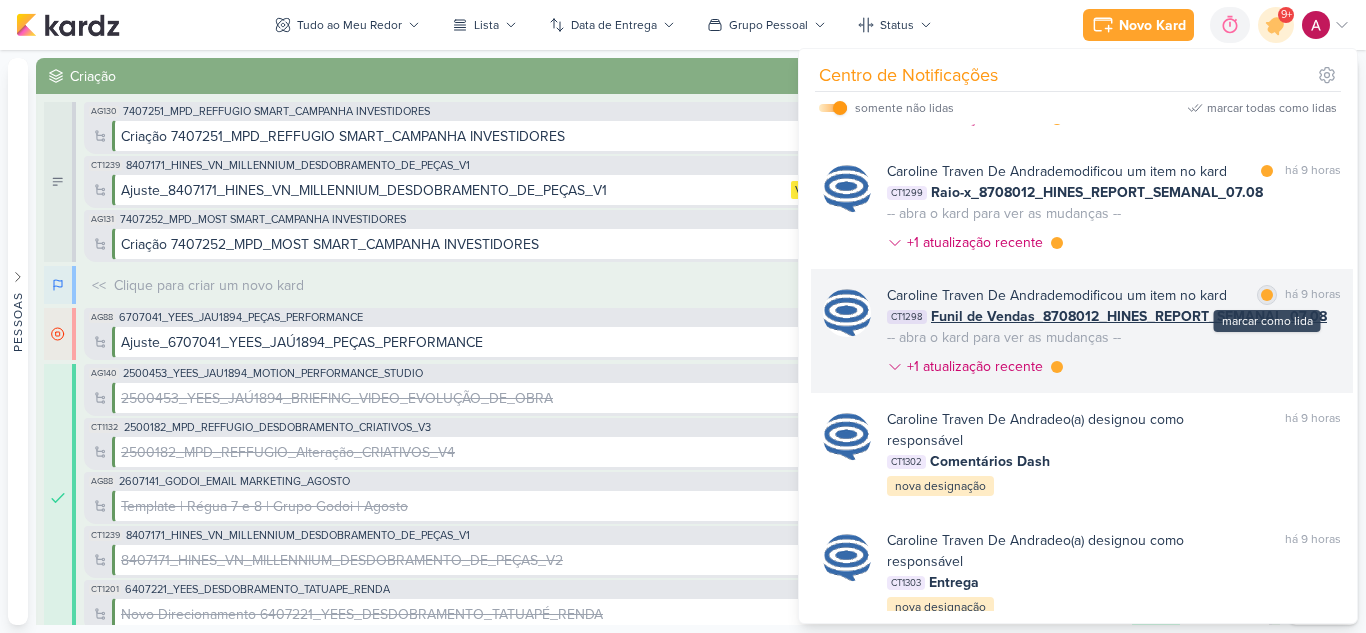 click at bounding box center [1267, 295] 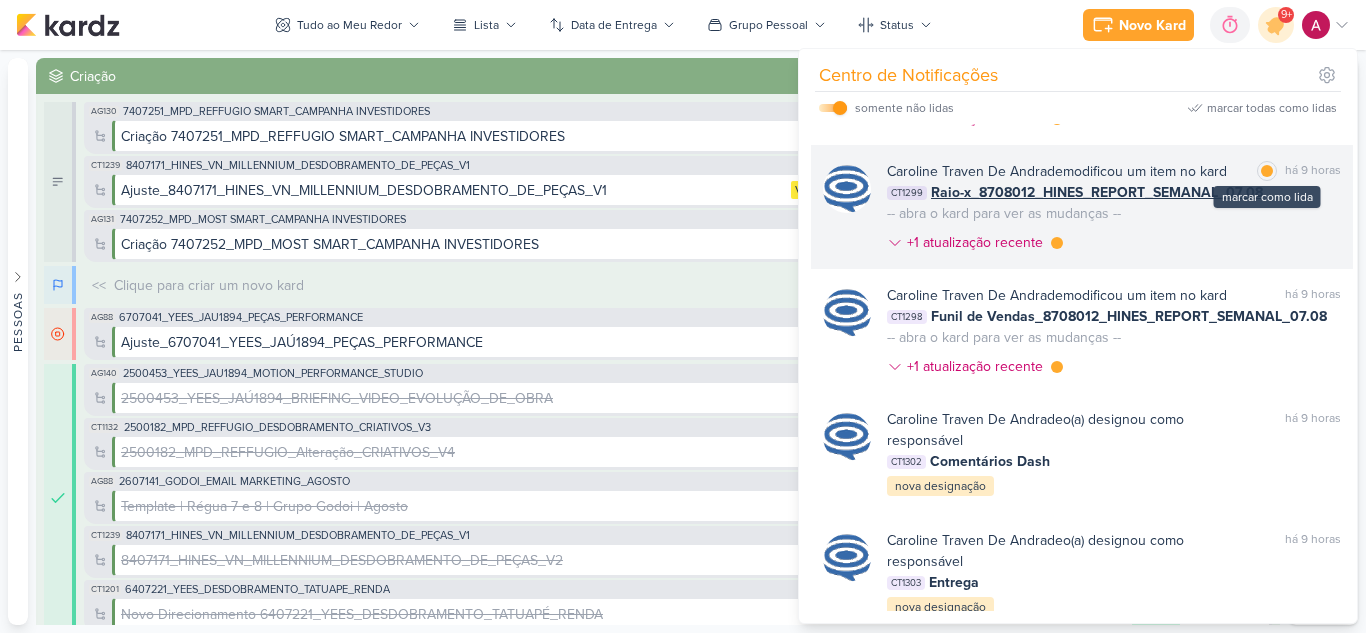 drag, startPoint x: 1258, startPoint y: 171, endPoint x: 1252, endPoint y: 204, distance: 33.54102 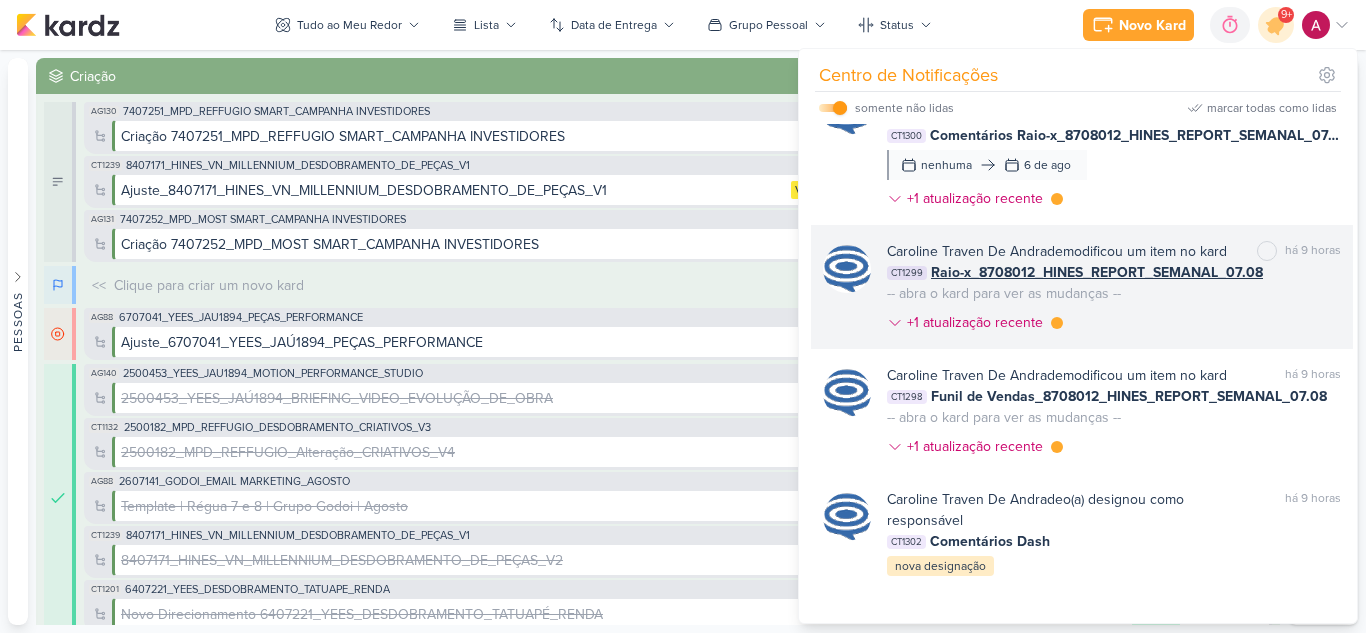 scroll, scrollTop: 1081, scrollLeft: 0, axis: vertical 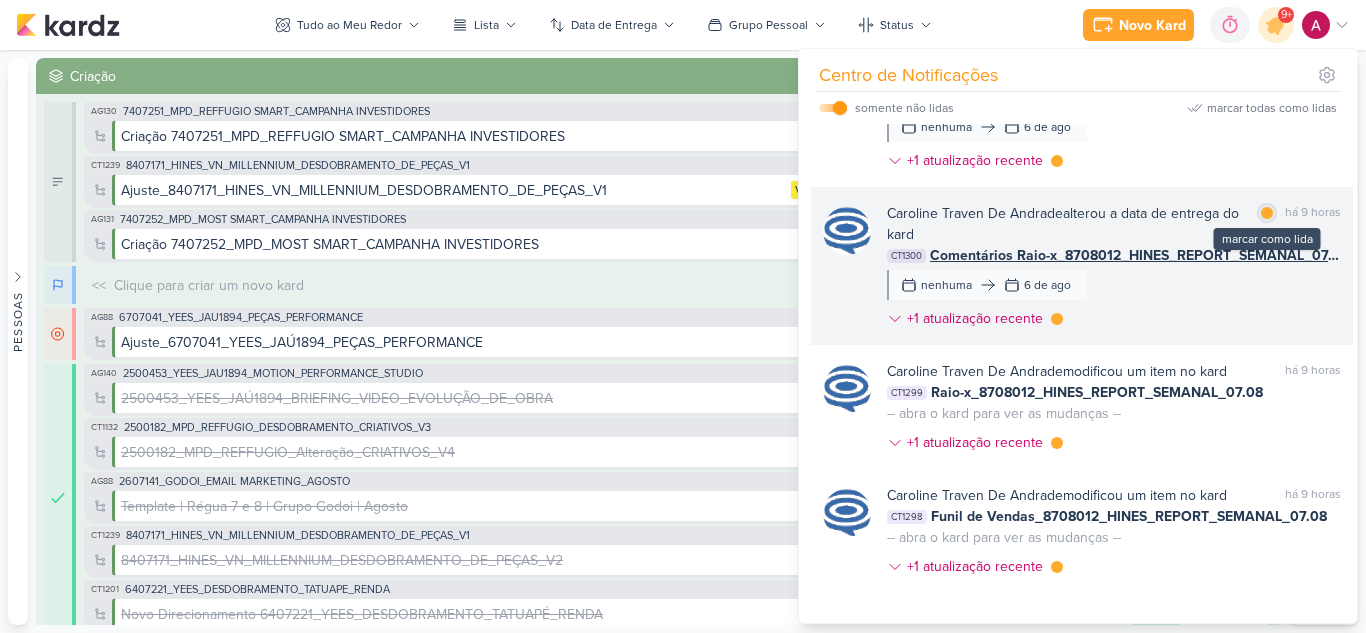 click at bounding box center [1267, 213] 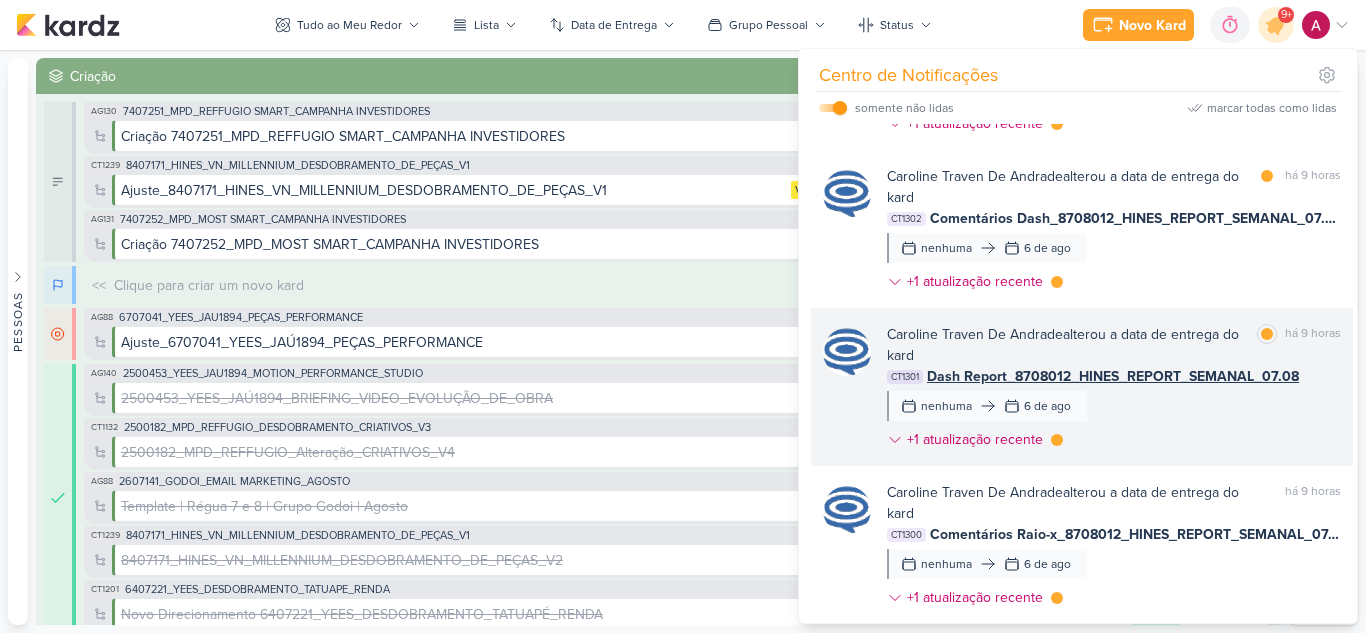 scroll, scrollTop: 781, scrollLeft: 0, axis: vertical 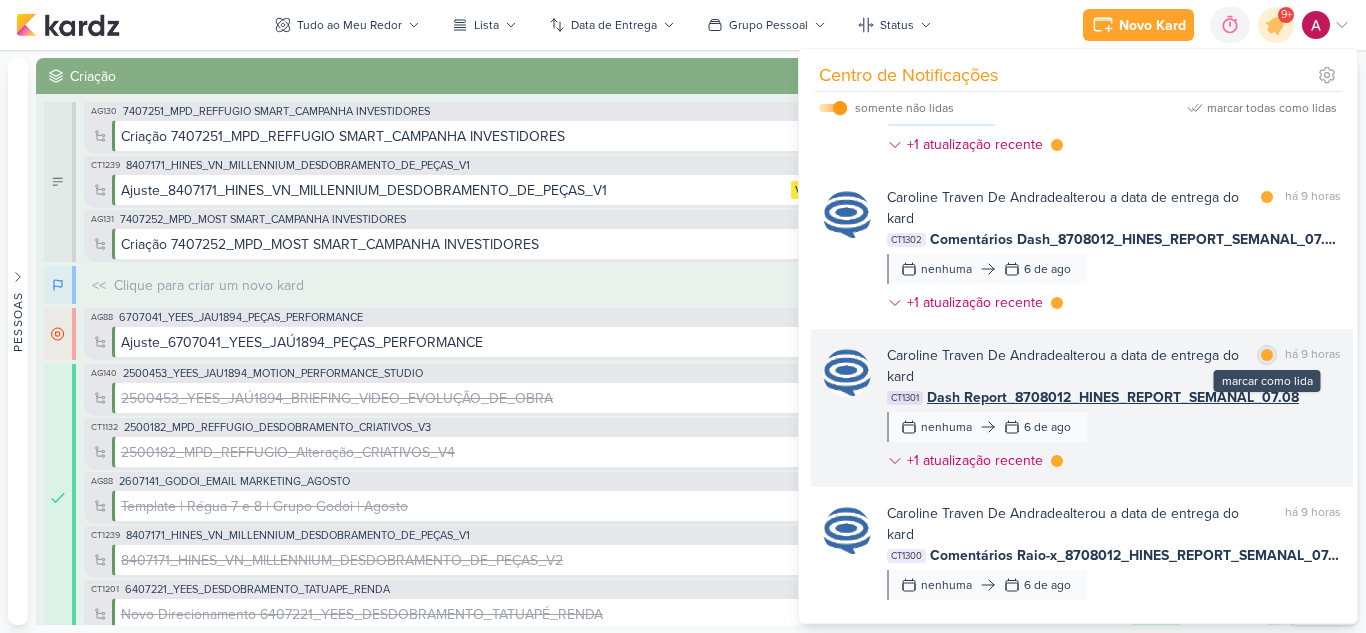 click at bounding box center [1267, 355] 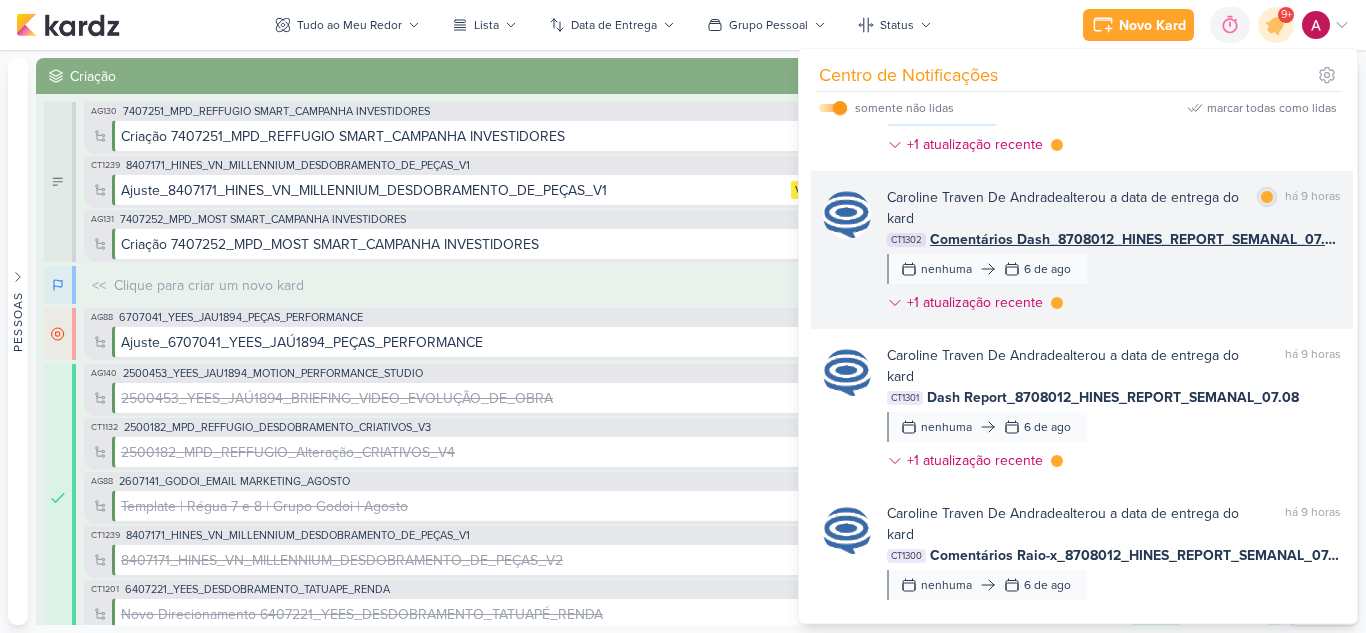 click at bounding box center (1267, 197) 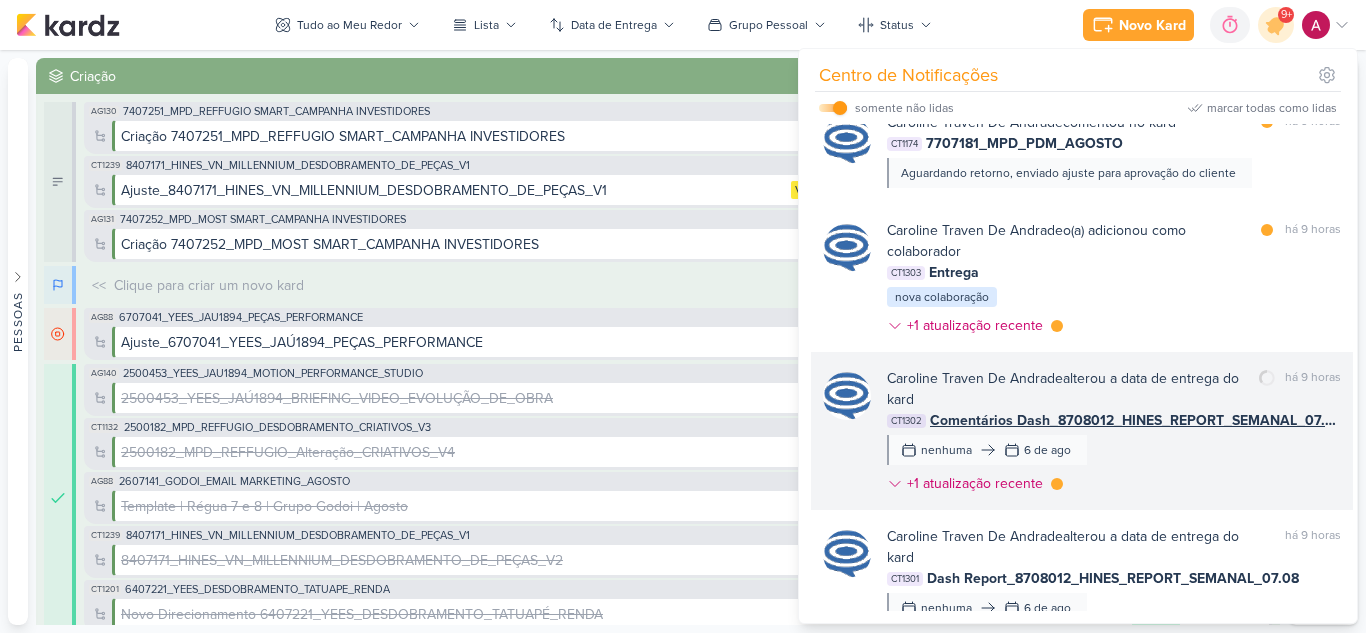 scroll, scrollTop: 581, scrollLeft: 0, axis: vertical 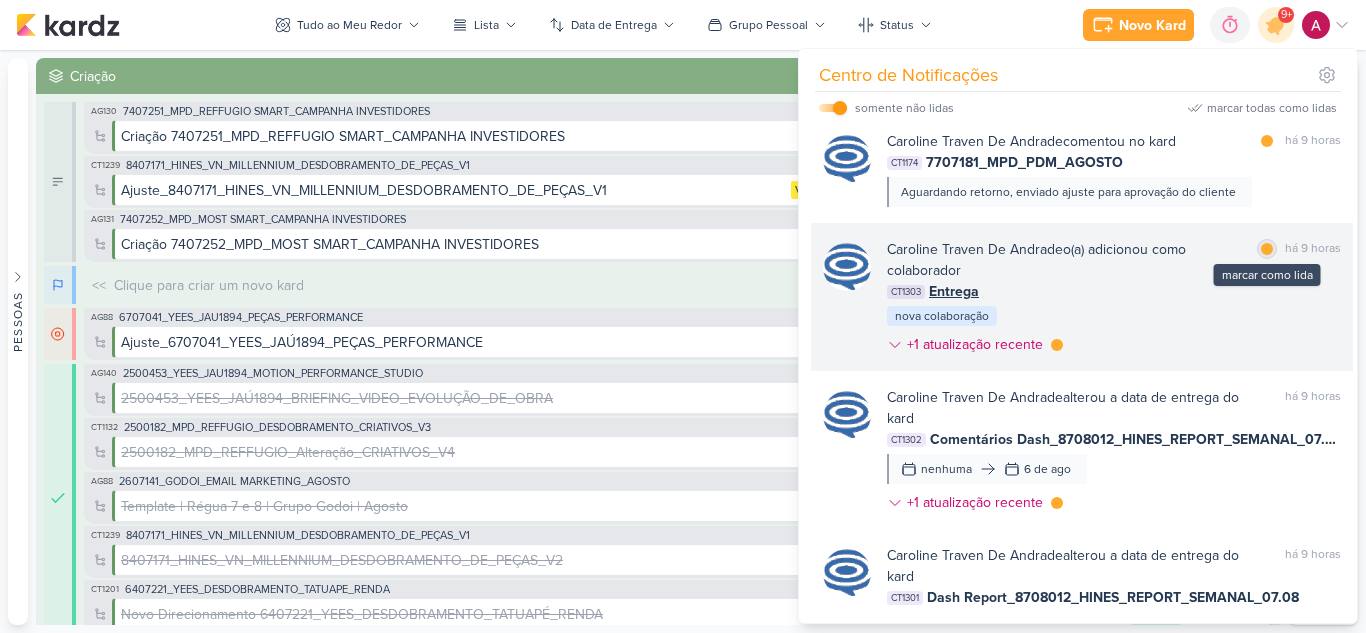 click at bounding box center (1267, 249) 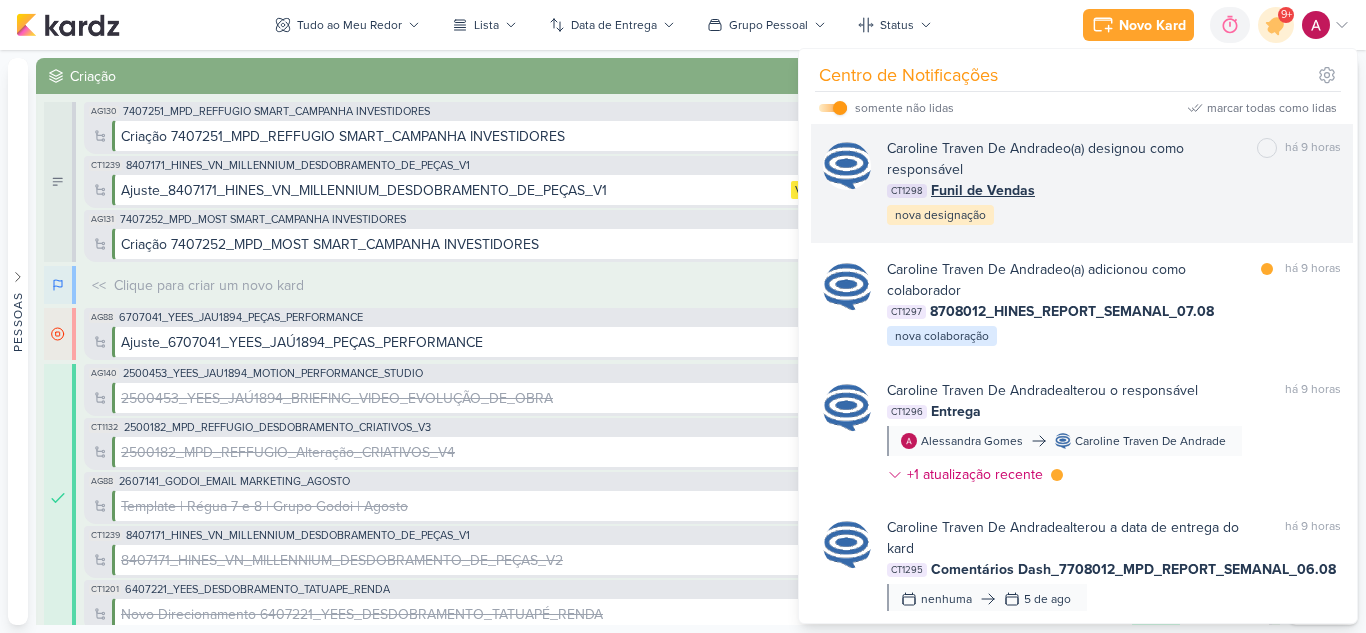 scroll, scrollTop: 2081, scrollLeft: 0, axis: vertical 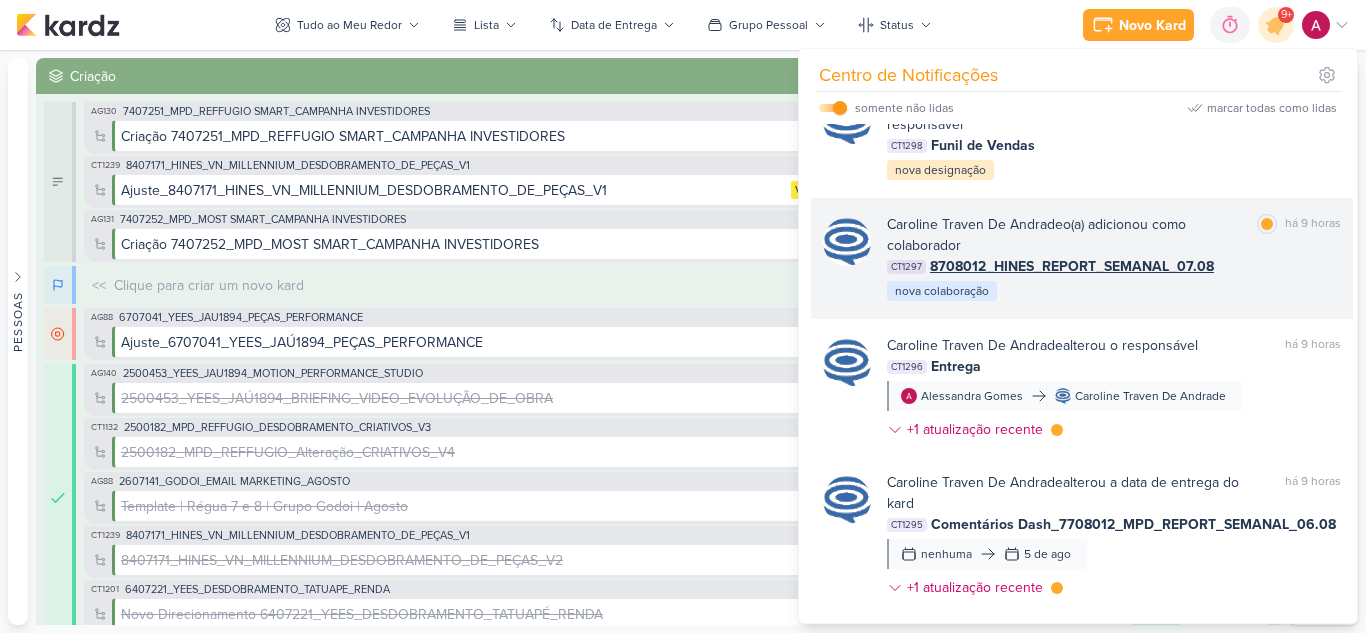 click on "[FIRST] [LAST]  o(a) adicionou como colaborador
marcar como lida
há 9 horas
CT1297
8708012_HINES_REPORT_SEMANAL_07.08
nova colaboração" at bounding box center [1114, 258] 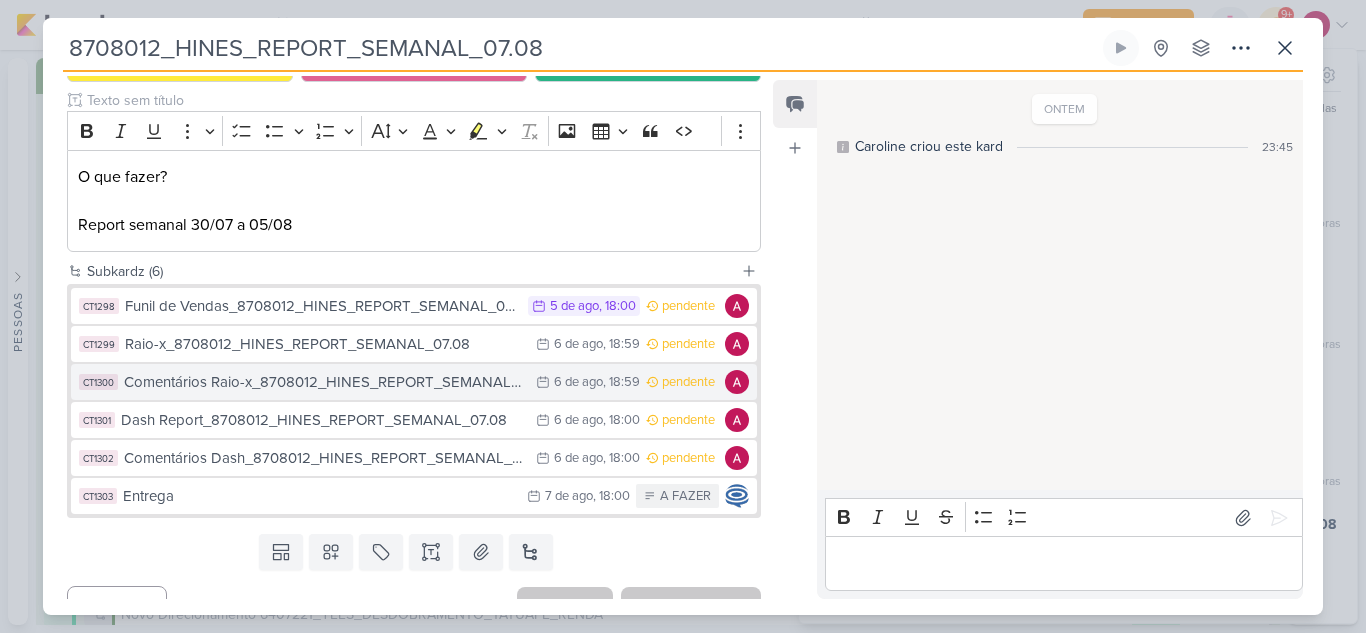 scroll, scrollTop: 264, scrollLeft: 0, axis: vertical 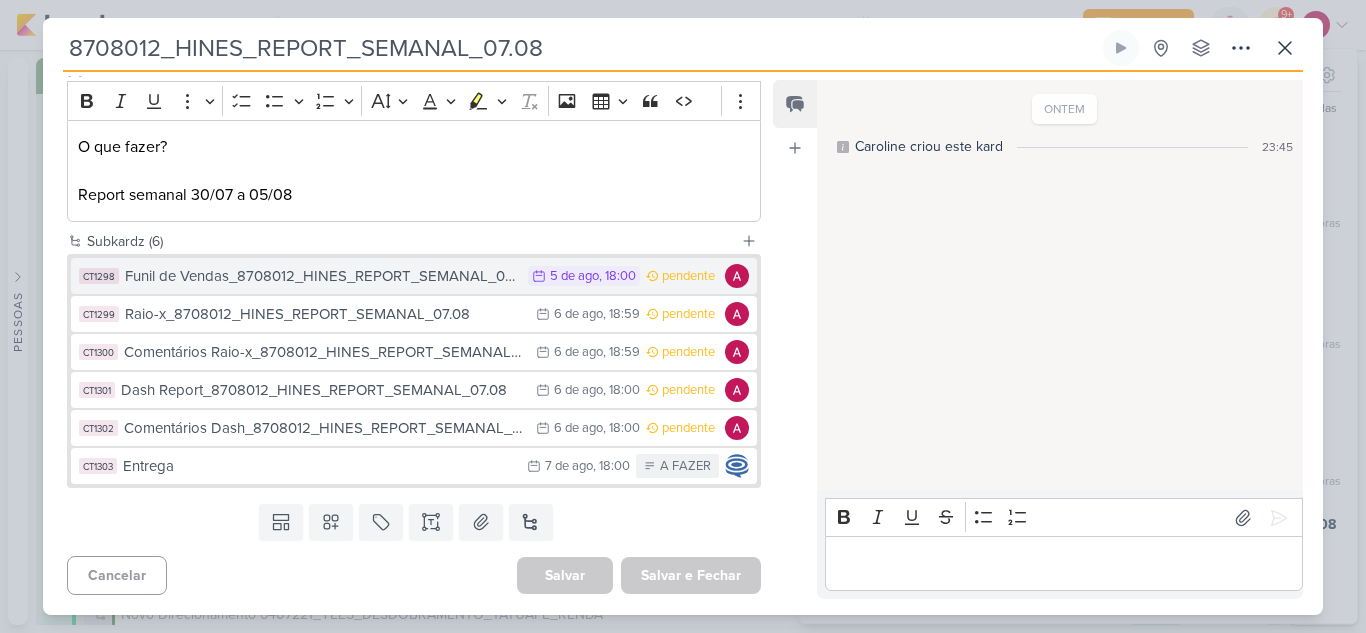 click on "Funil de Vendas_8708012_HINES_REPORT_SEMANAL_07.08" at bounding box center (321, 276) 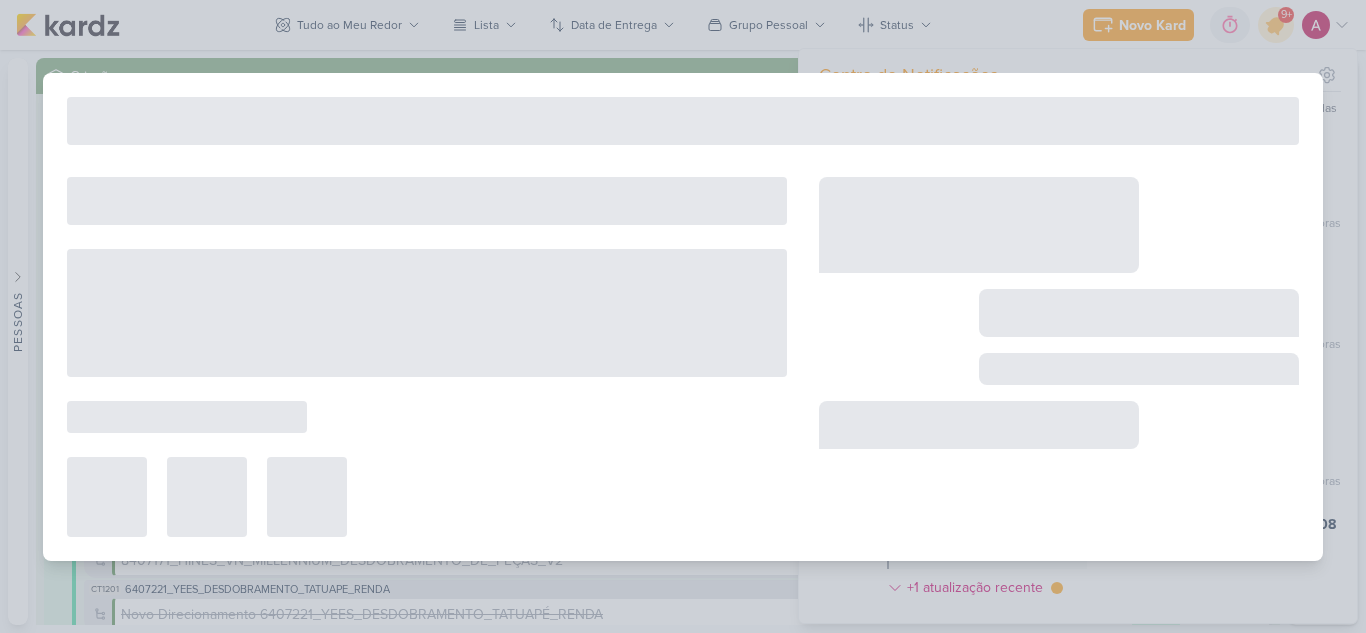 type on "Funil de Vendas_8708012_HINES_REPORT_SEMANAL_07.08" 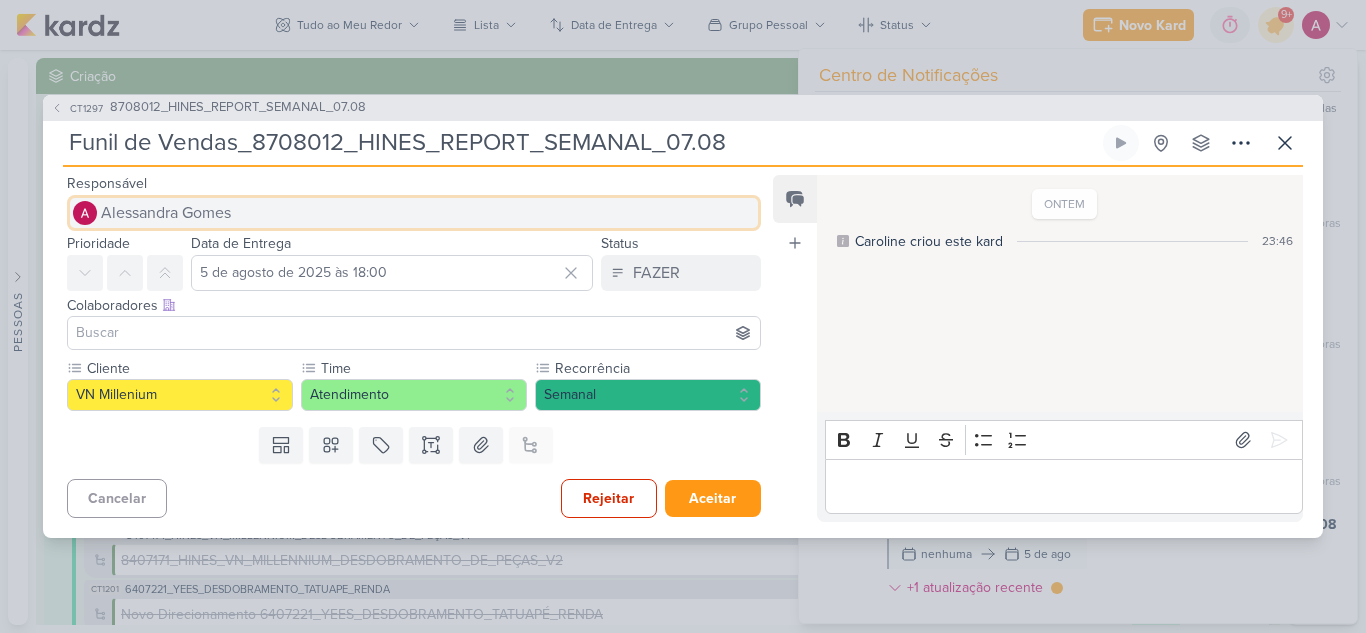click on "Alessandra Gomes" at bounding box center (166, 213) 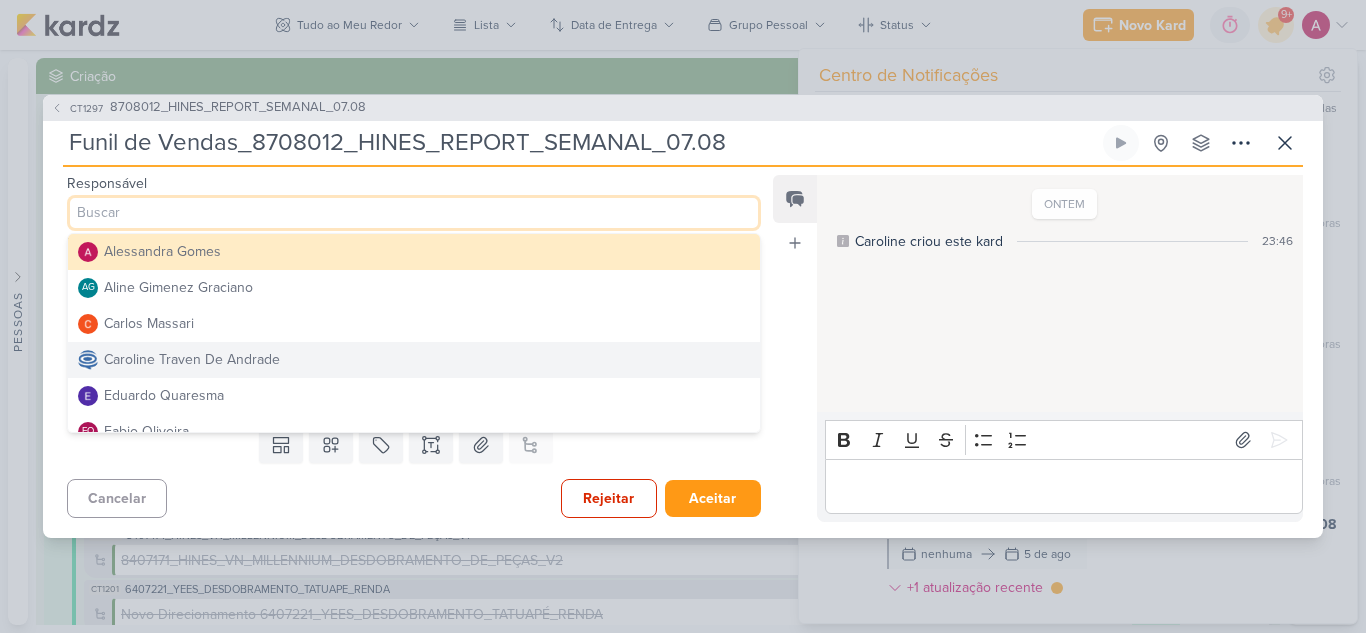 click on "Caroline Traven De Andrade" at bounding box center [192, 359] 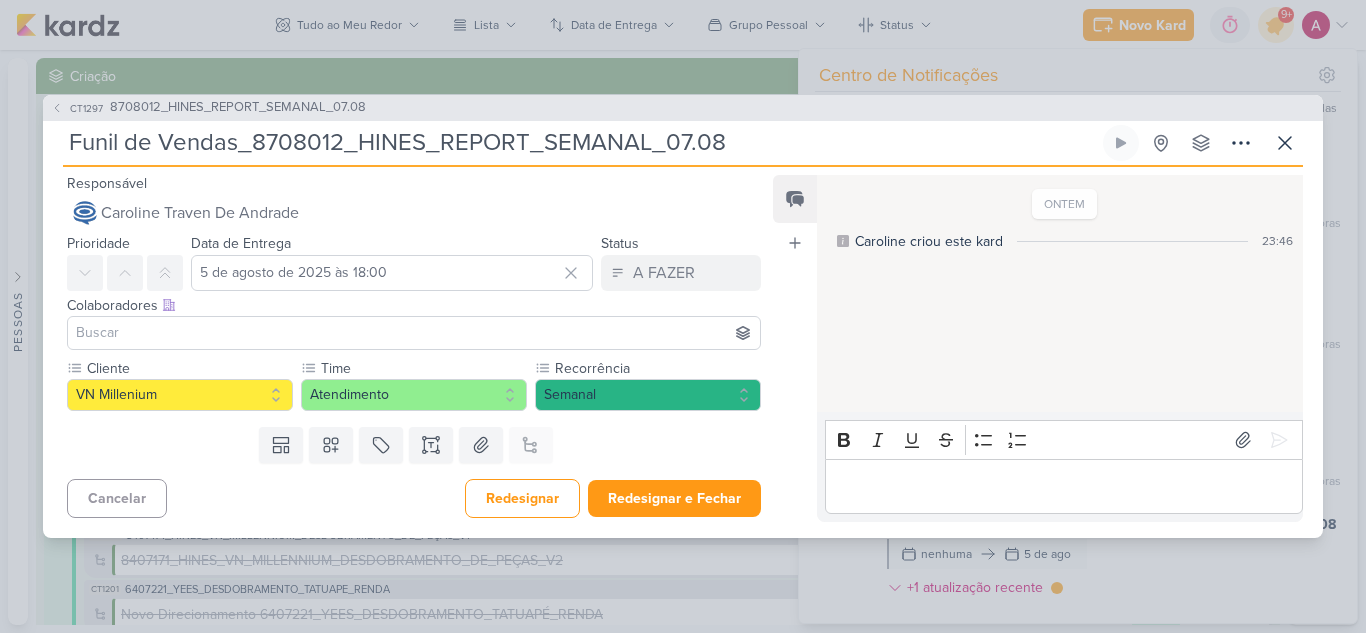 click at bounding box center (414, 333) 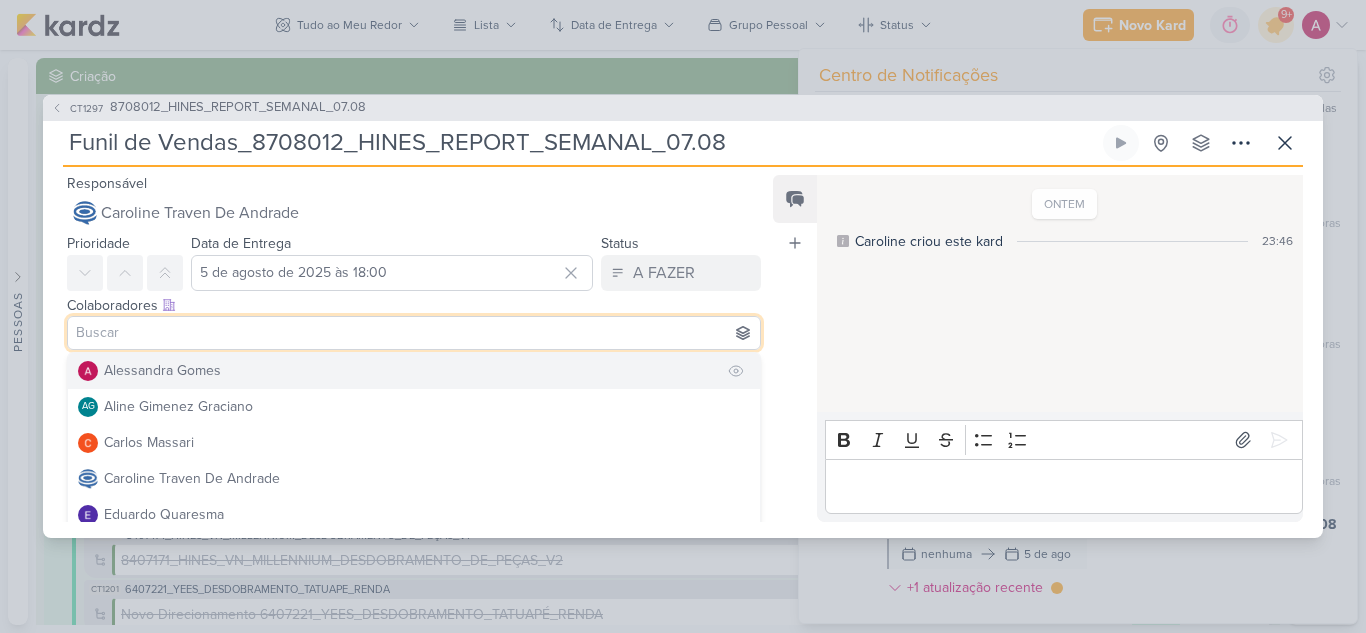click on "Alessandra Gomes" at bounding box center (162, 370) 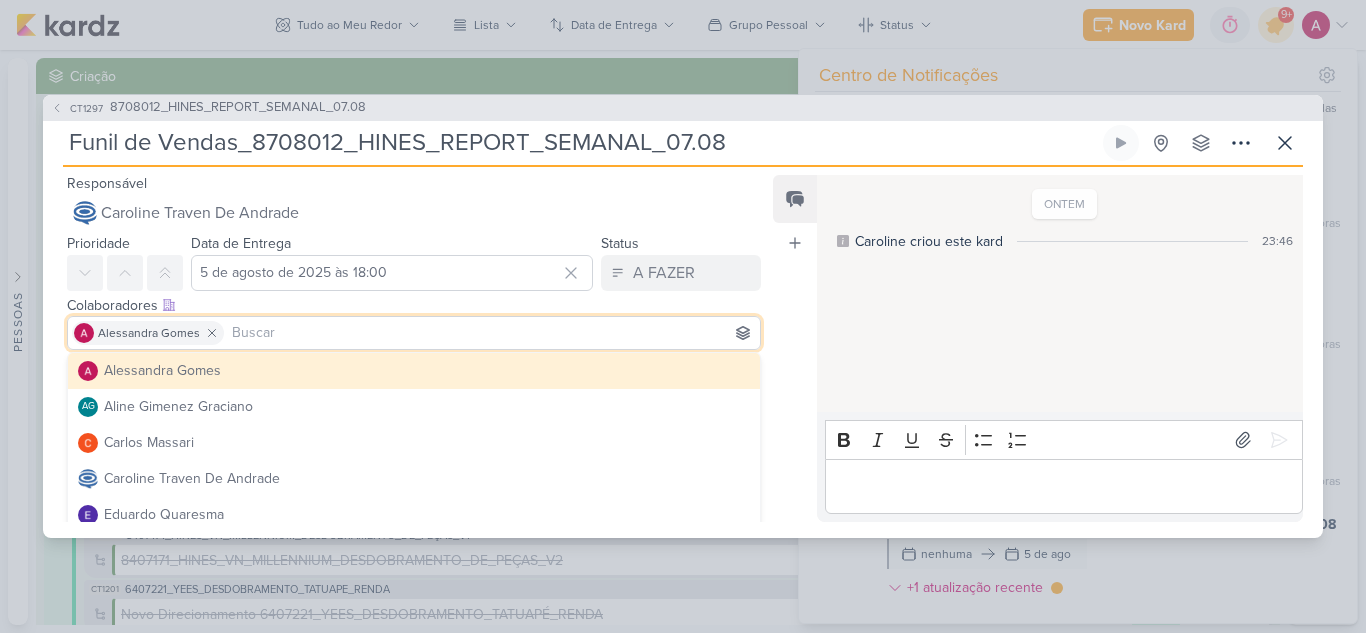 click at bounding box center (492, 333) 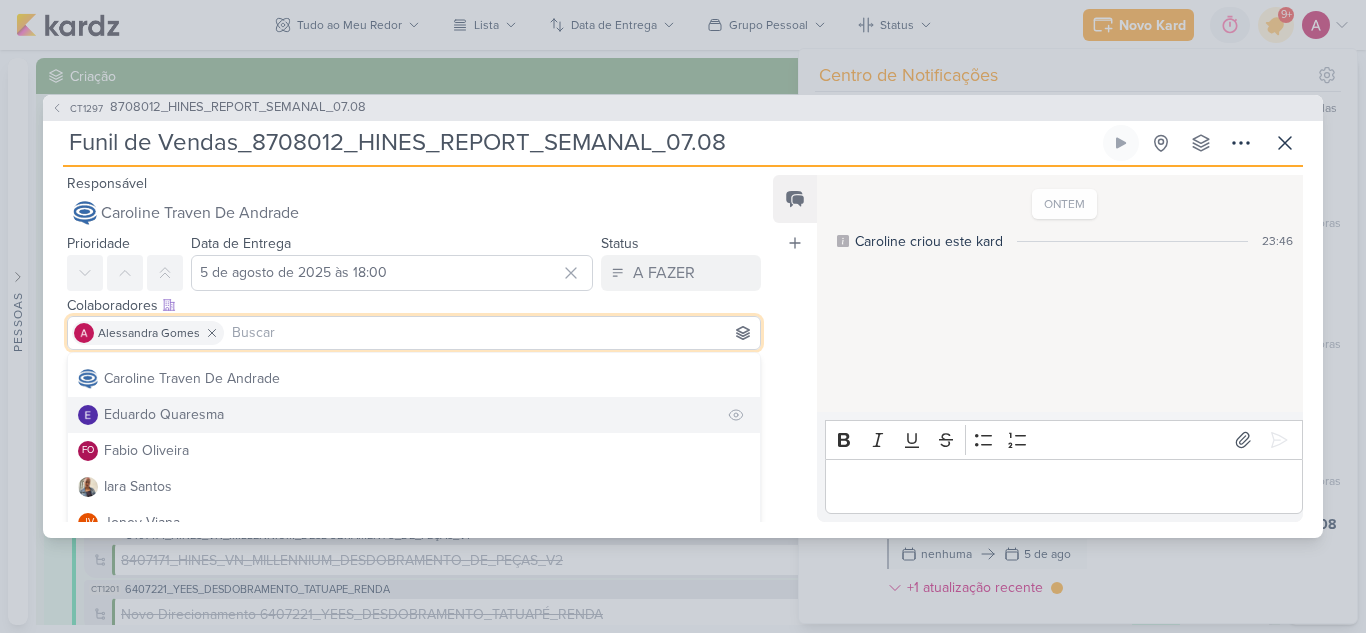 scroll, scrollTop: 200, scrollLeft: 0, axis: vertical 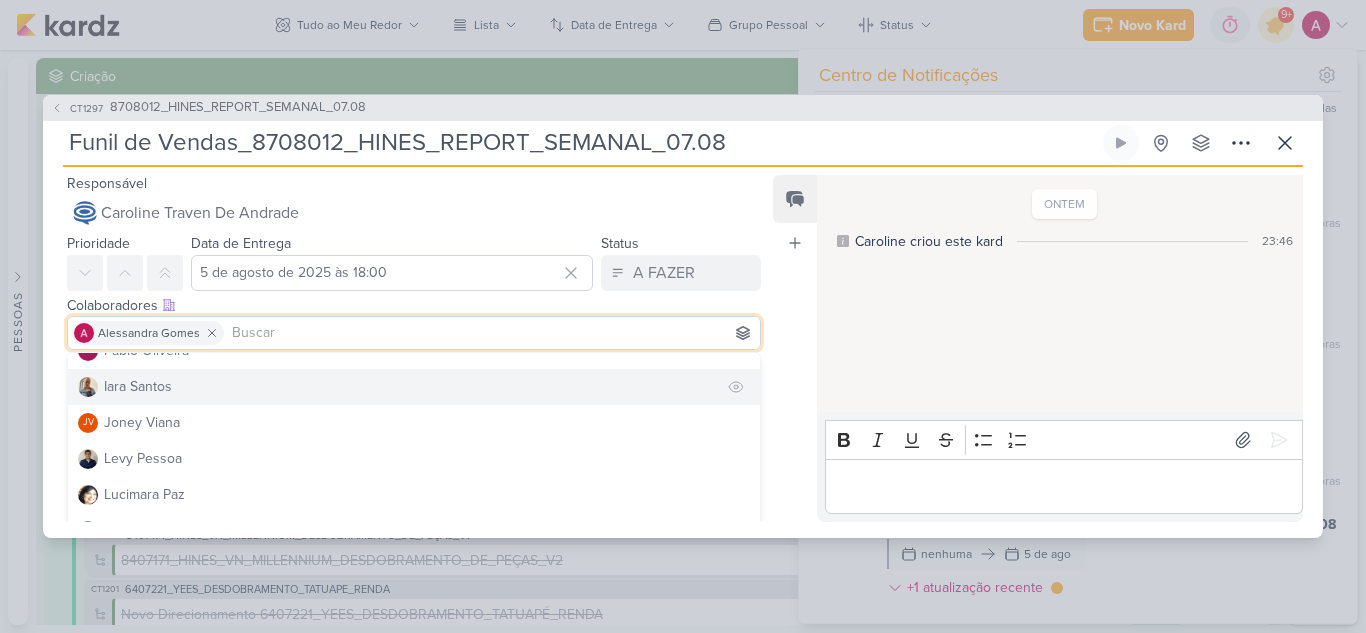 click on "Iara Santos" at bounding box center [138, 386] 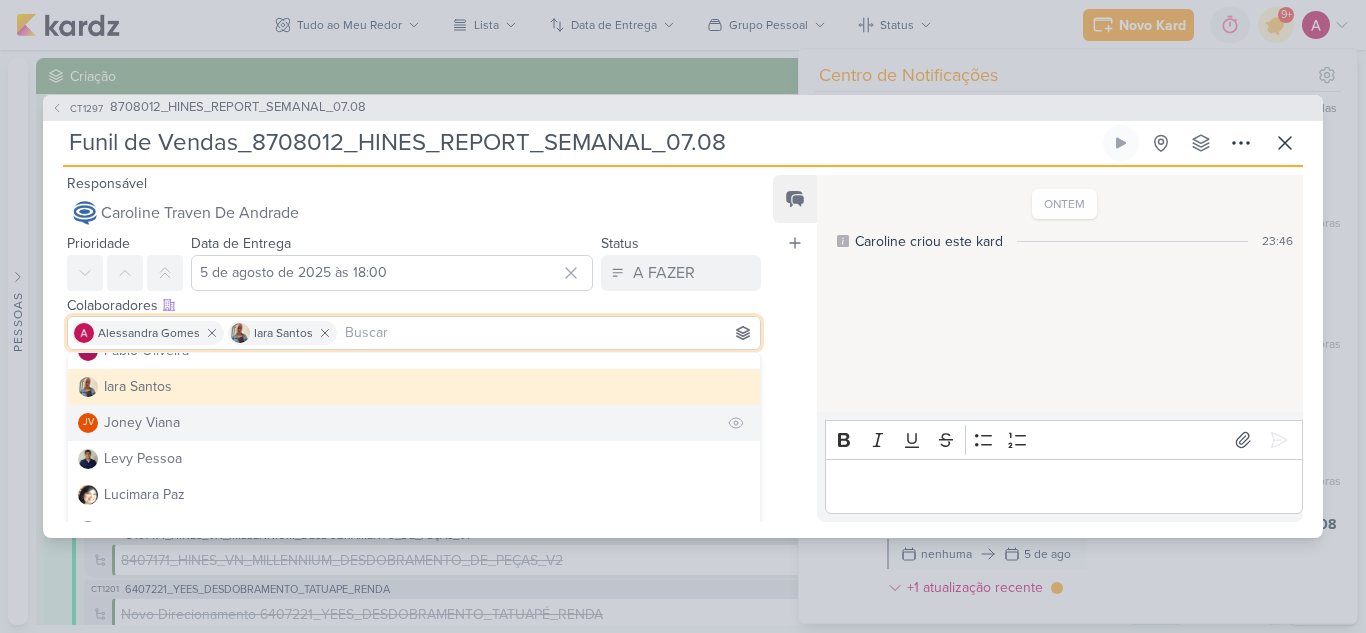 scroll, scrollTop: 300, scrollLeft: 0, axis: vertical 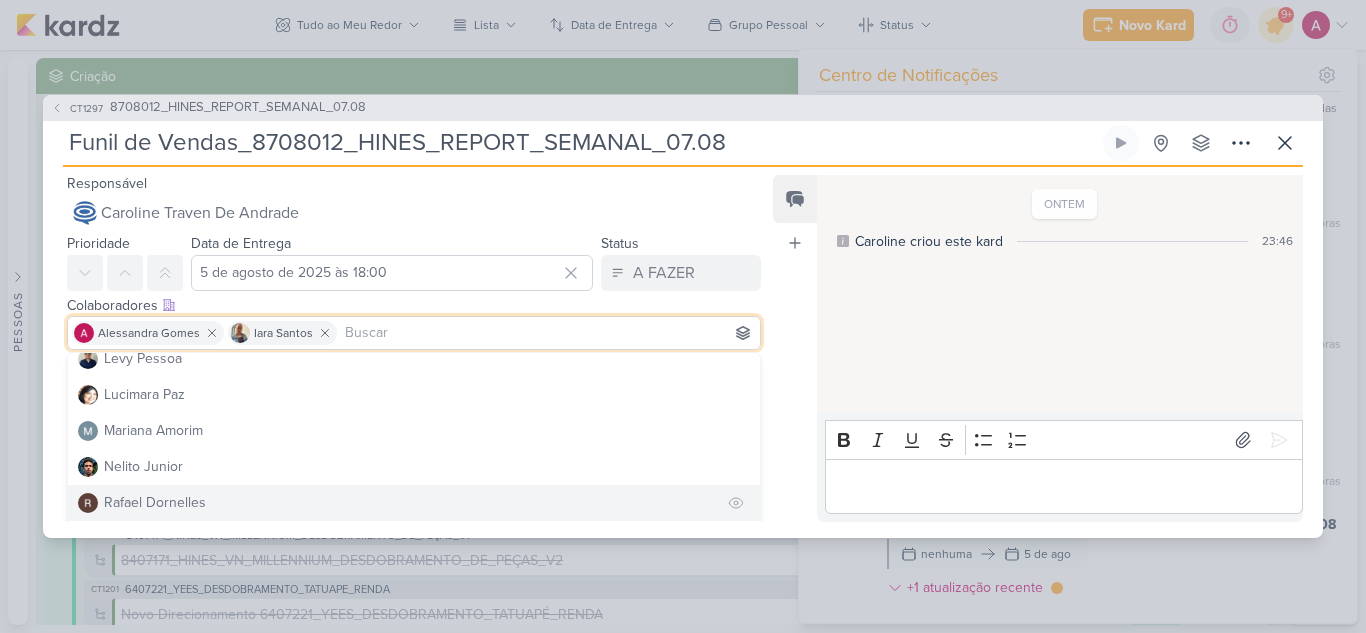 click on "Rafael Dornelles" at bounding box center [155, 502] 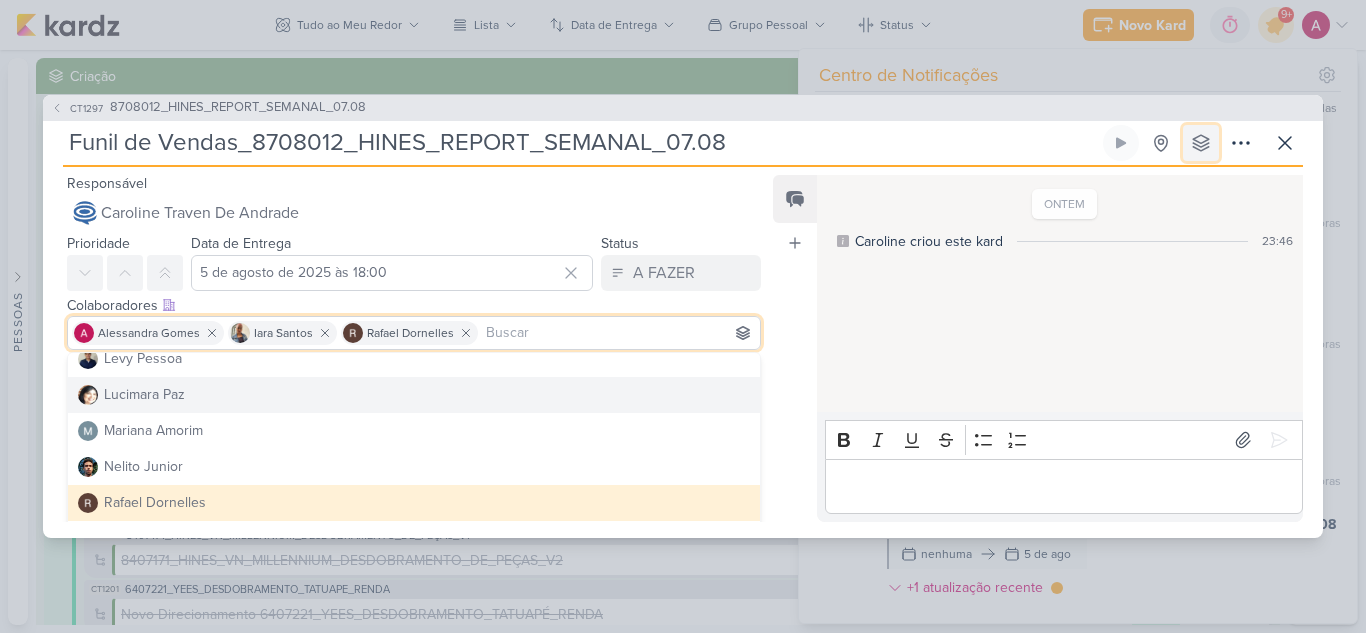 click 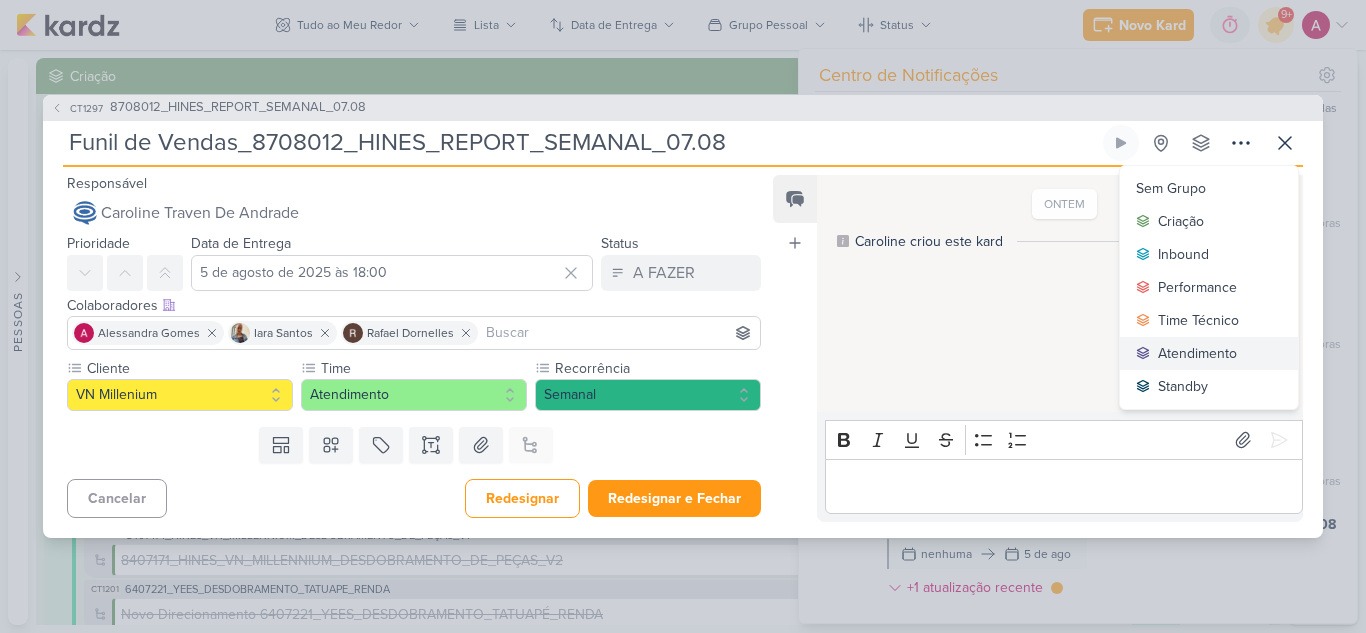 click on "Atendimento" at bounding box center [1197, 353] 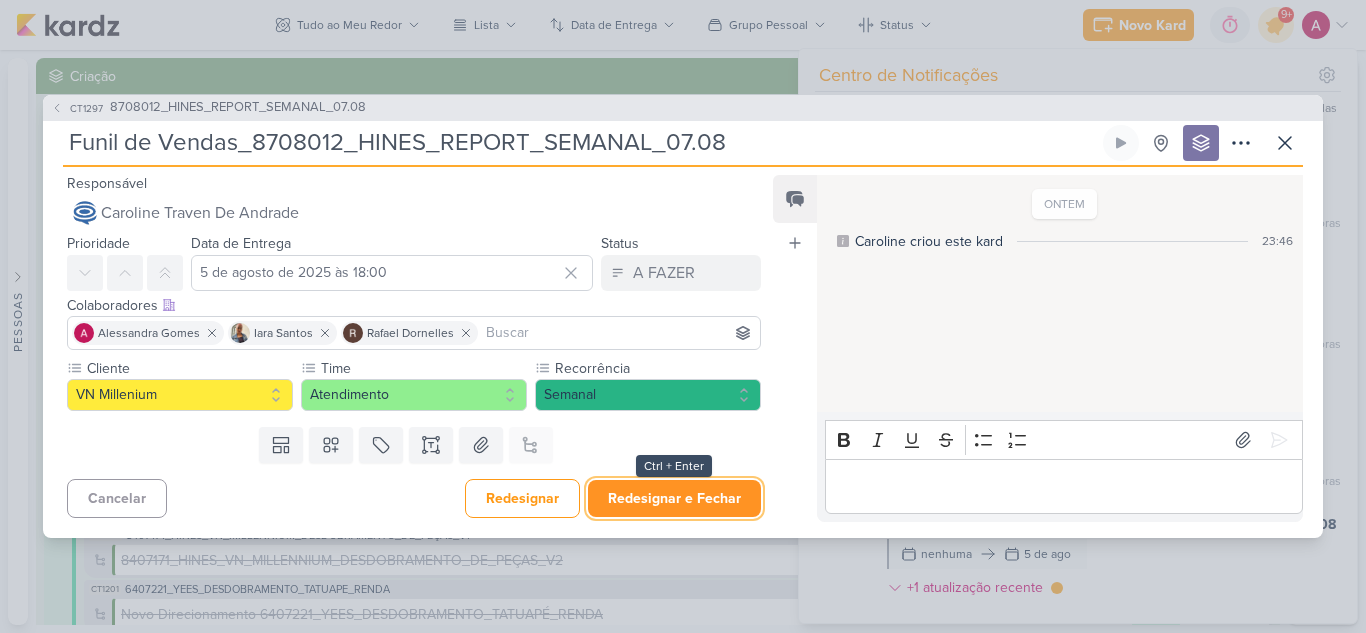click on "Redesignar e Fechar" at bounding box center (674, 498) 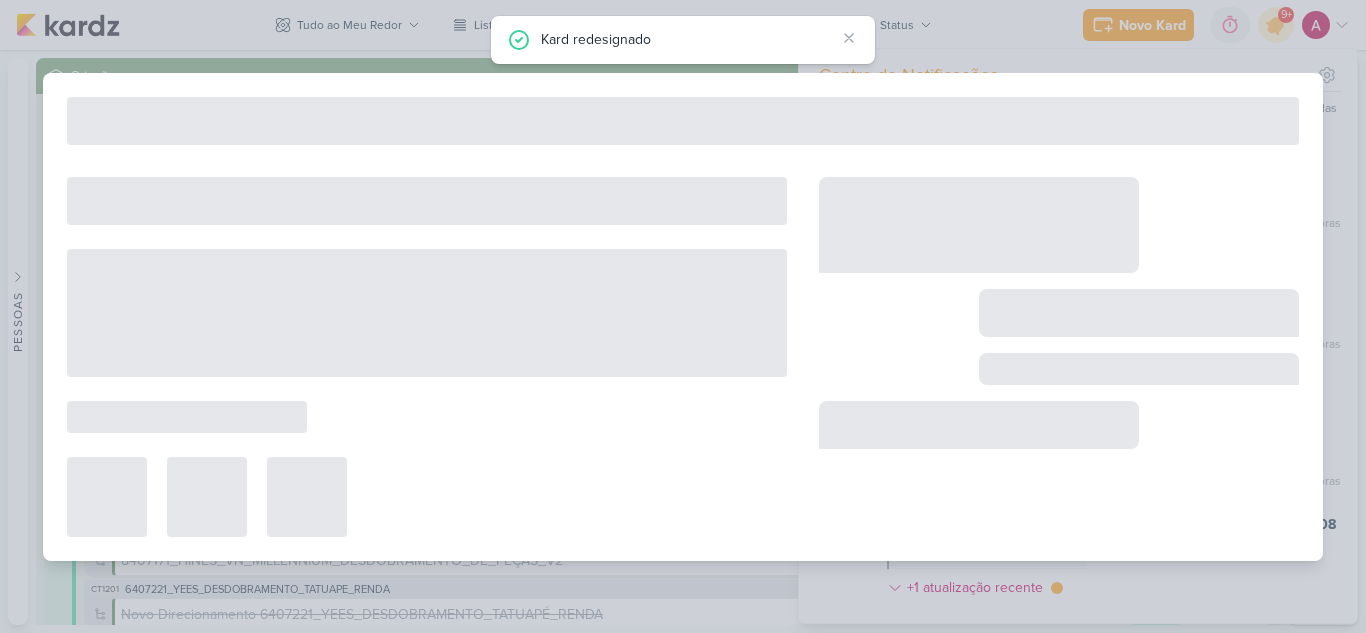 type on "8708012_HINES_REPORT_SEMANAL_07.08" 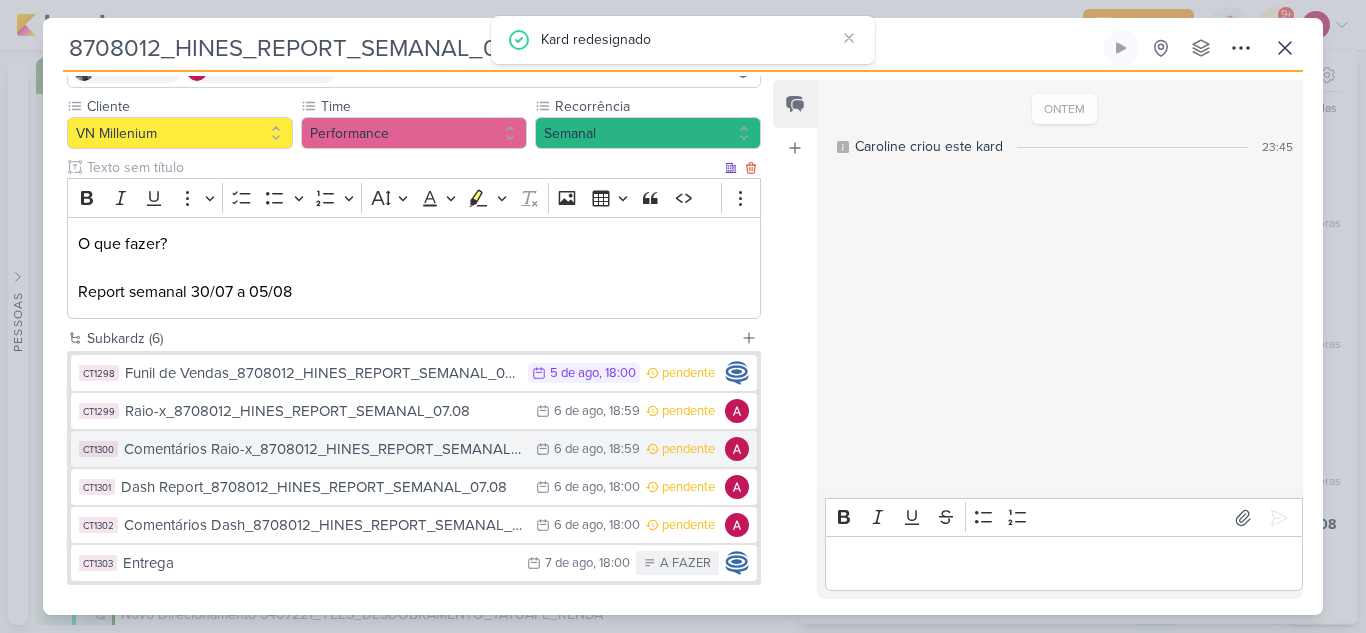 scroll, scrollTop: 200, scrollLeft: 0, axis: vertical 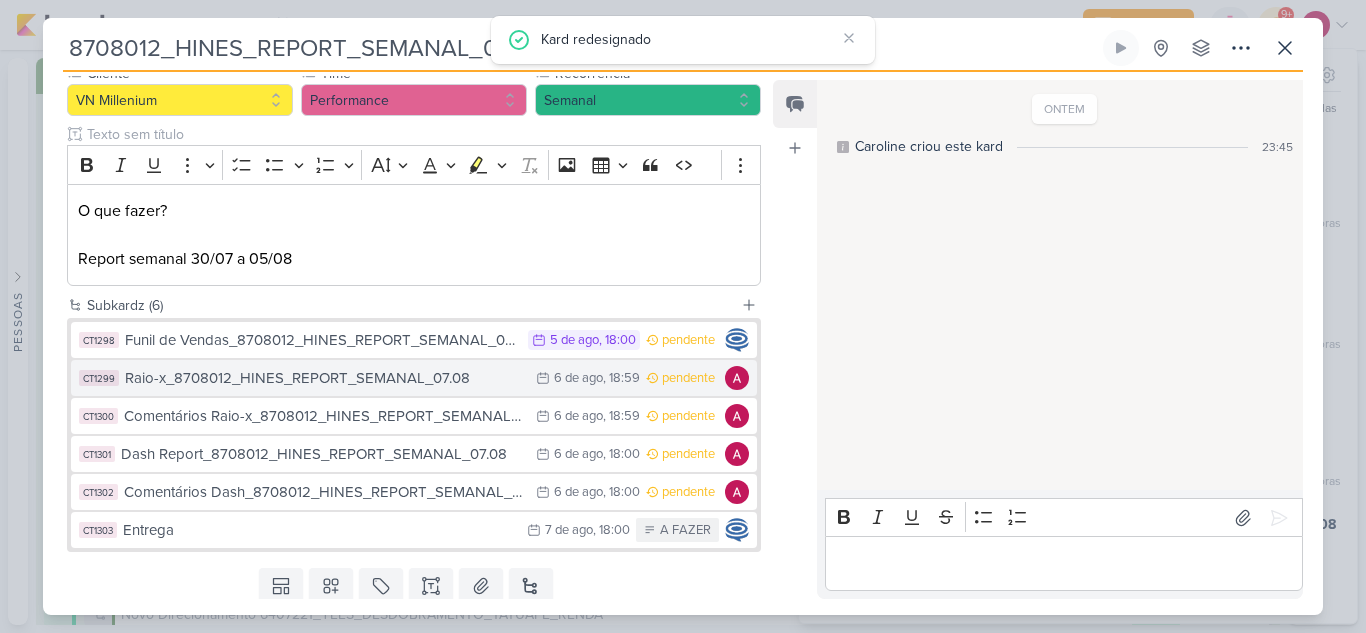 click on "Raio-x_8708012_HINES_REPORT_SEMANAL_07.08" at bounding box center (325, 378) 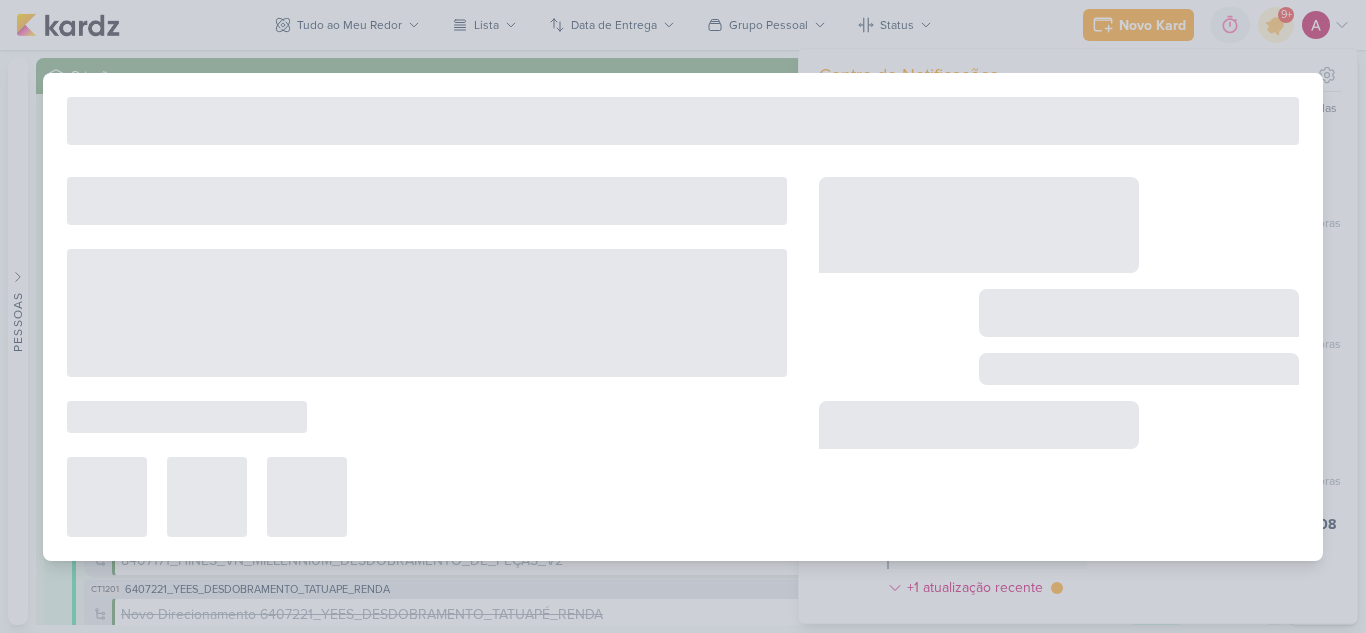 type on "Raio-x_8708012_HINES_REPORT_SEMANAL_07.08" 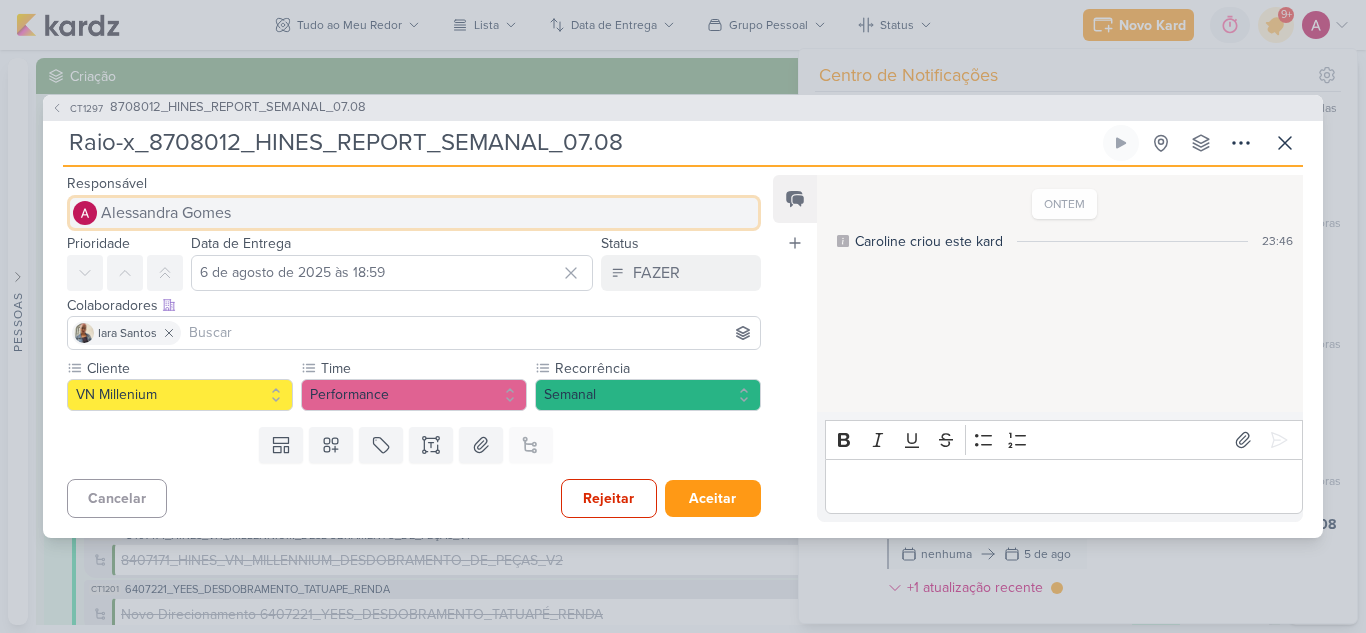click on "Alessandra Gomes" at bounding box center (166, 213) 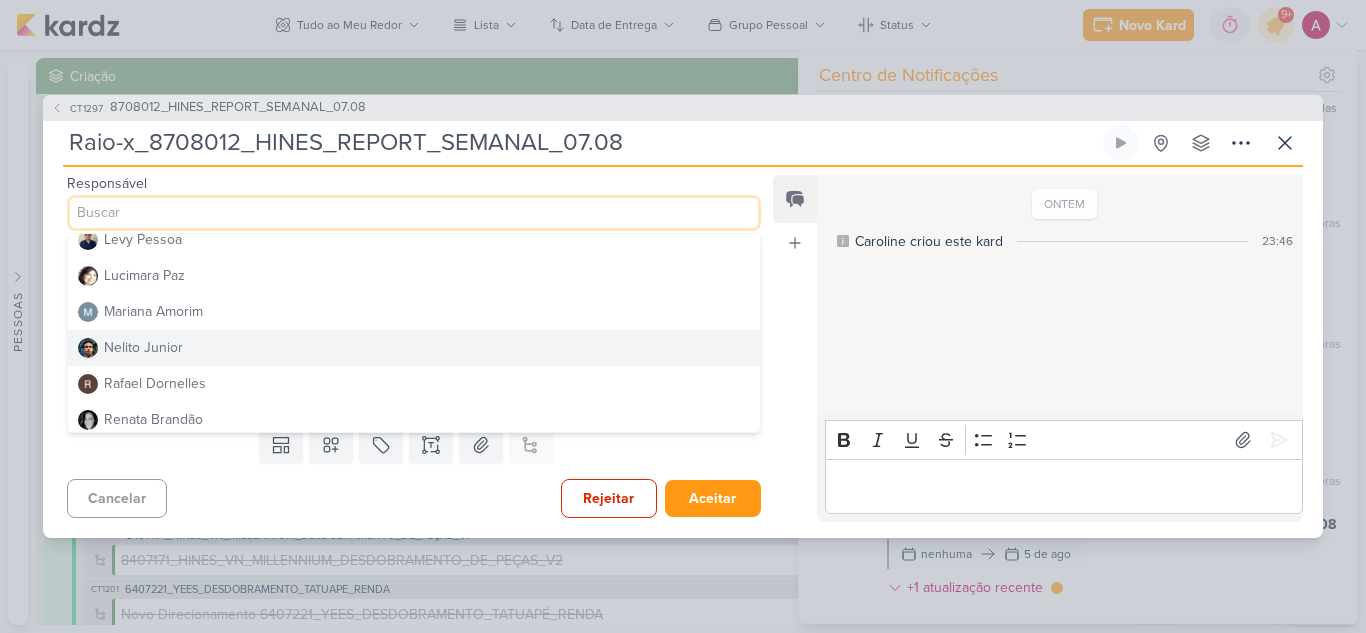 scroll, scrollTop: 342, scrollLeft: 0, axis: vertical 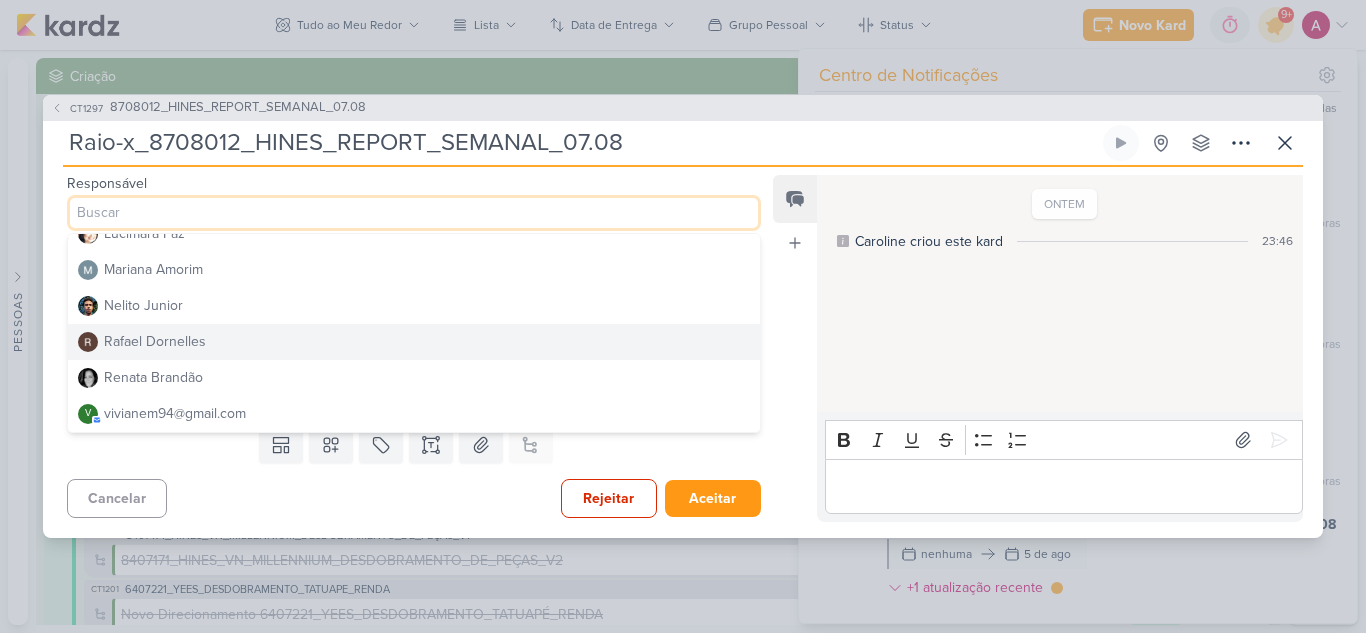 click on "Rafael Dornelles" at bounding box center (155, 341) 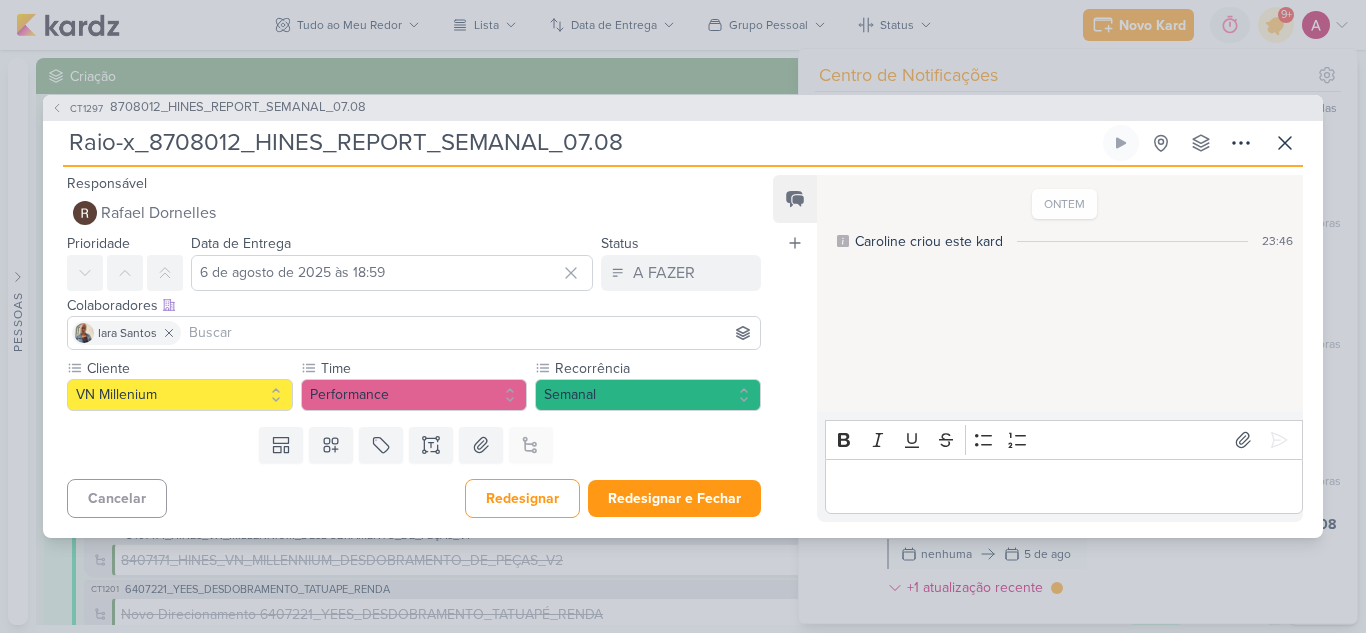 click at bounding box center [470, 333] 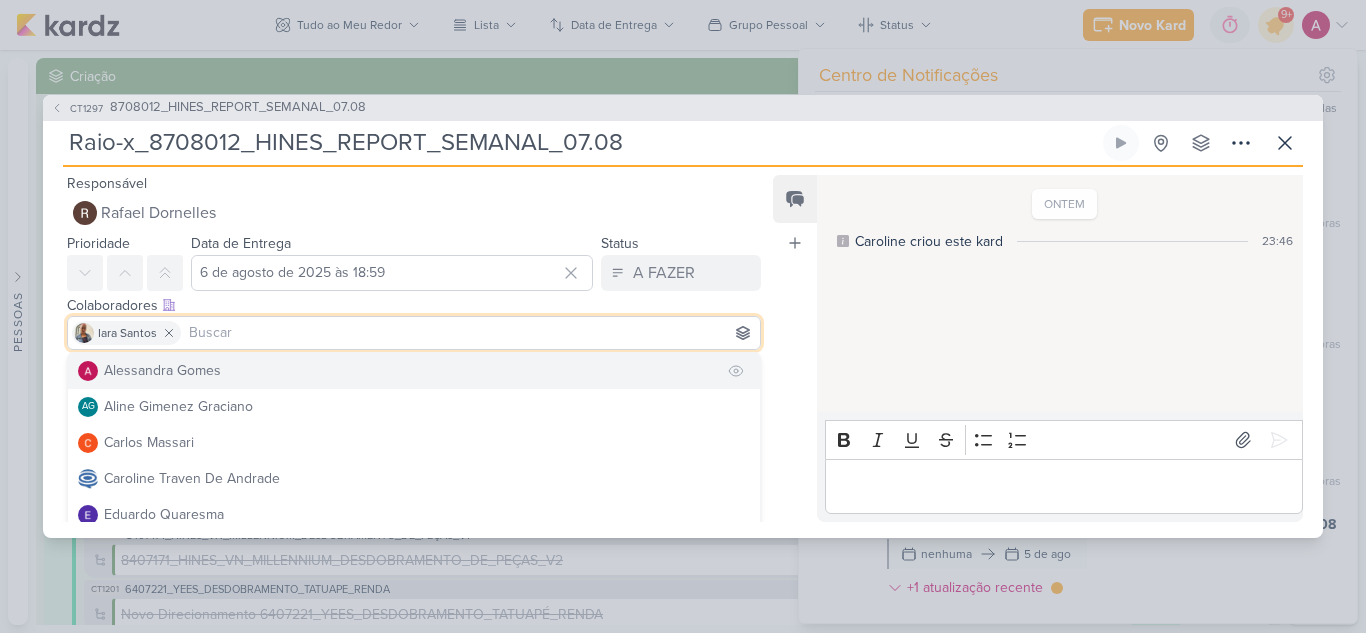 click on "Alessandra Gomes" at bounding box center [414, 371] 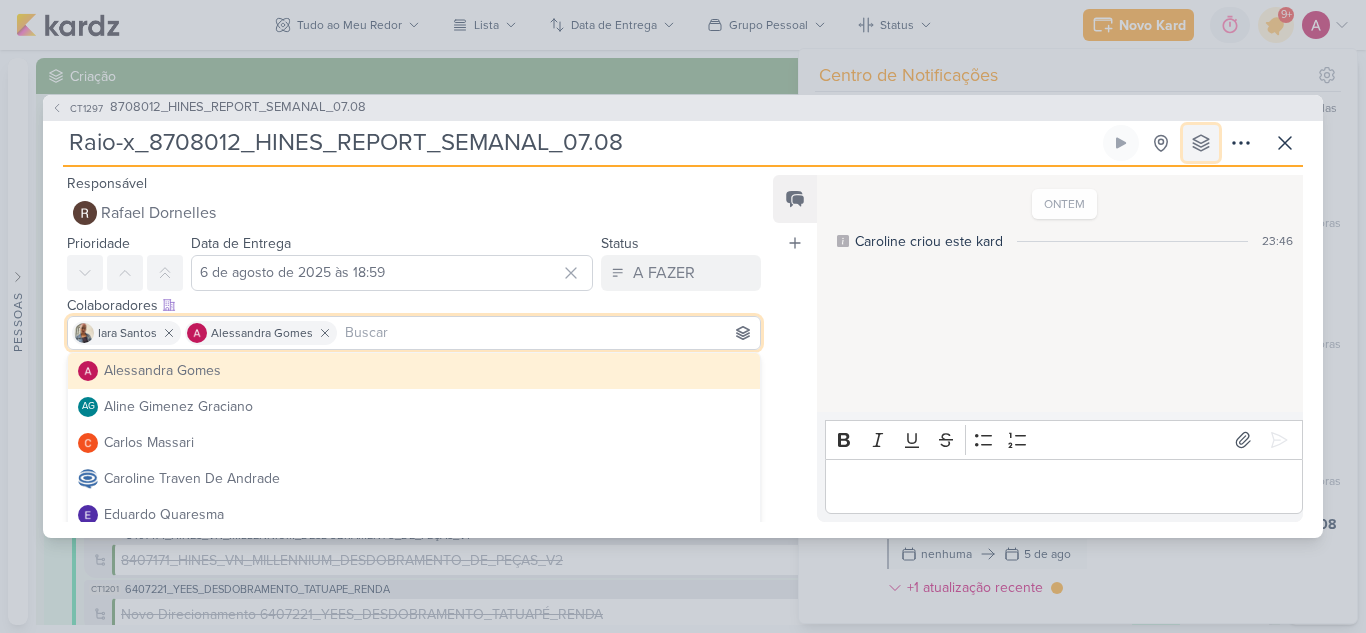 click 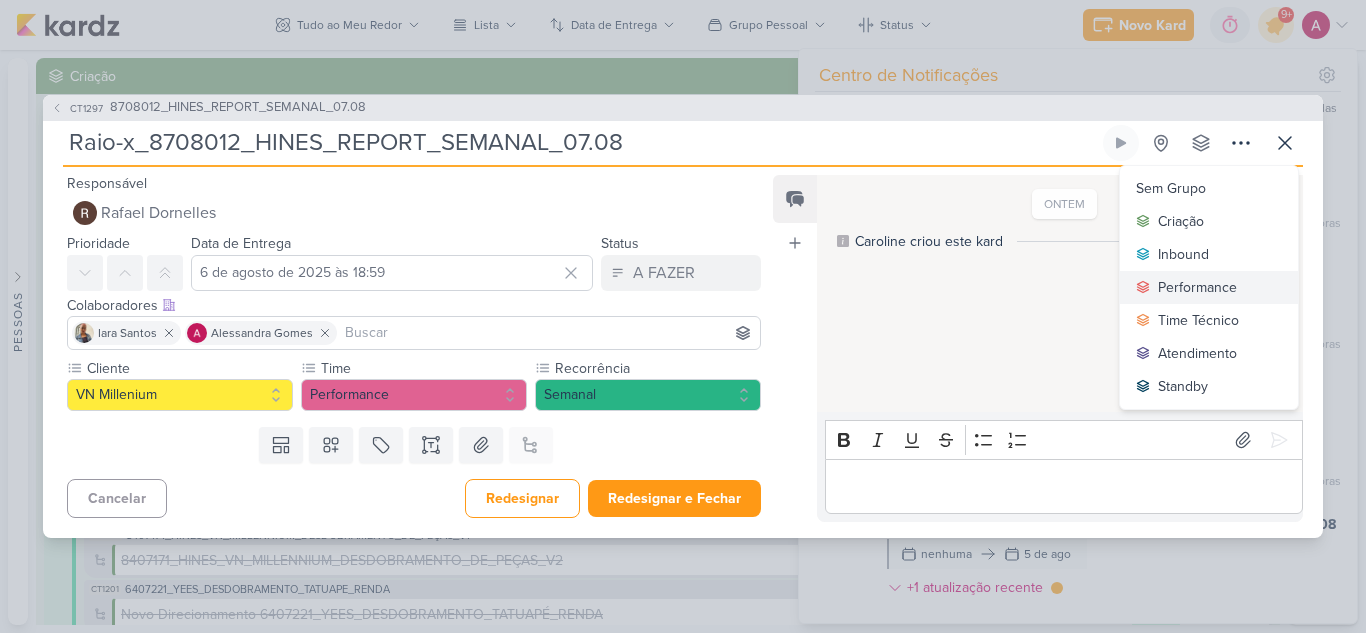 click on "Performance" at bounding box center (1197, 287) 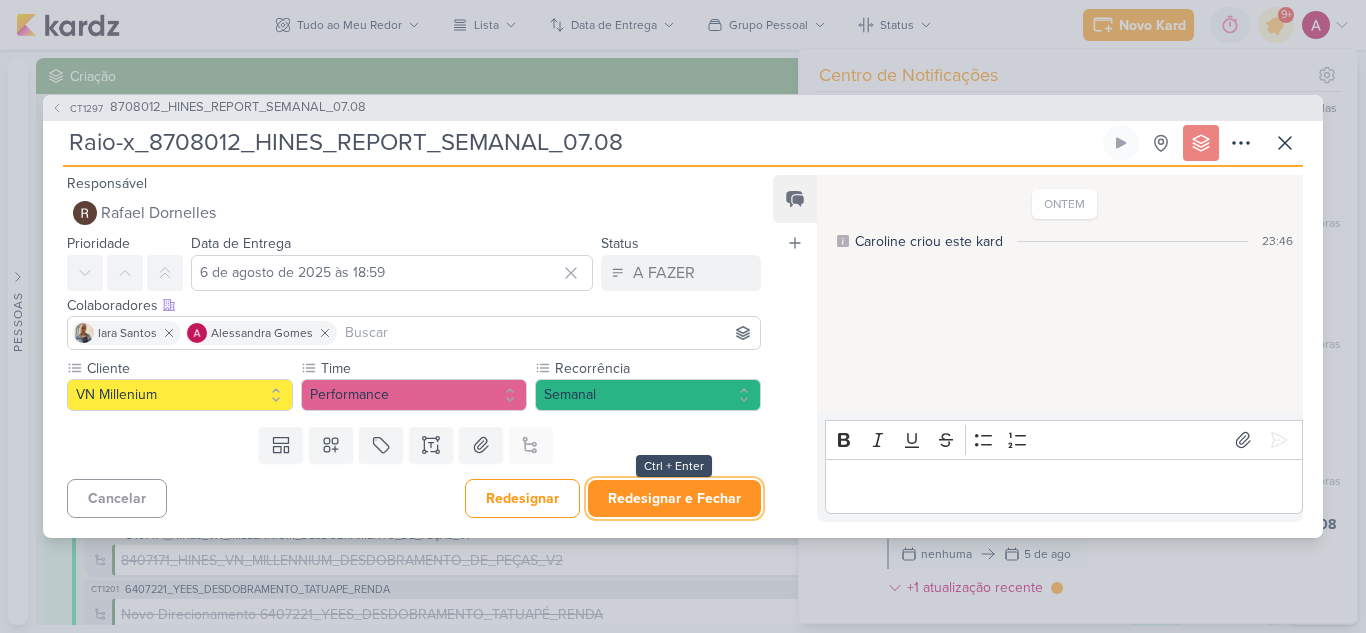 click on "Redesignar e Fechar" at bounding box center (674, 498) 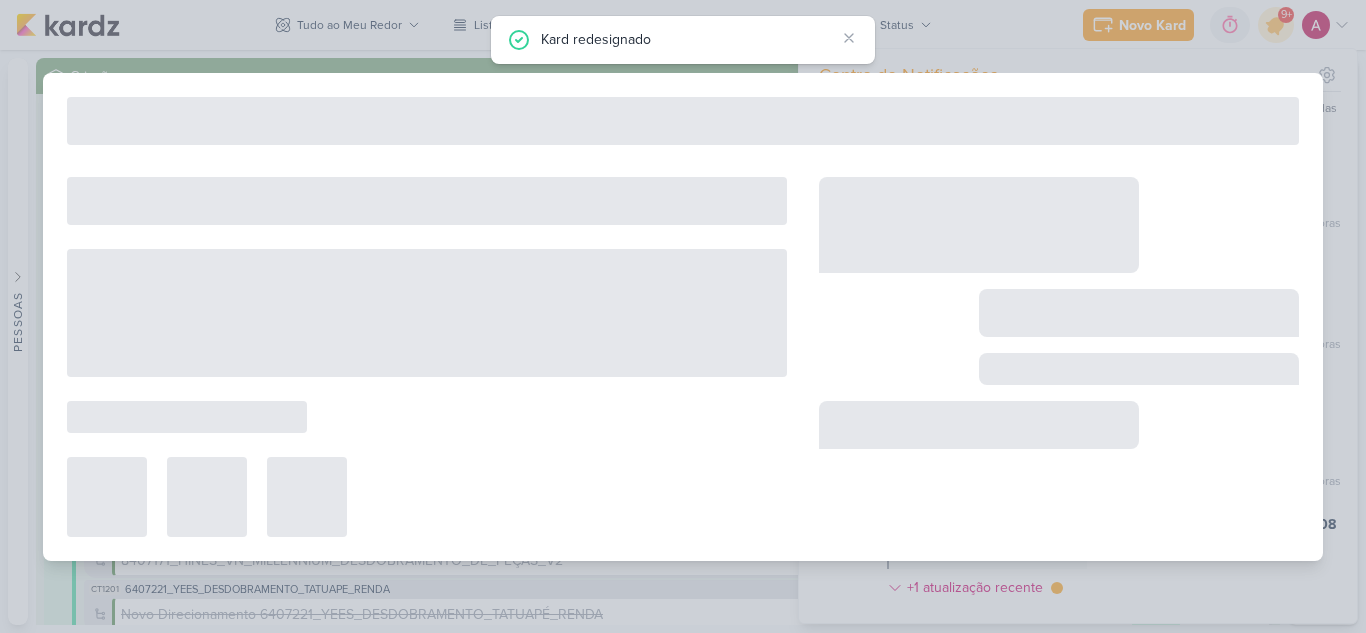 type on "8708012_HINES_REPORT_SEMANAL_07.08" 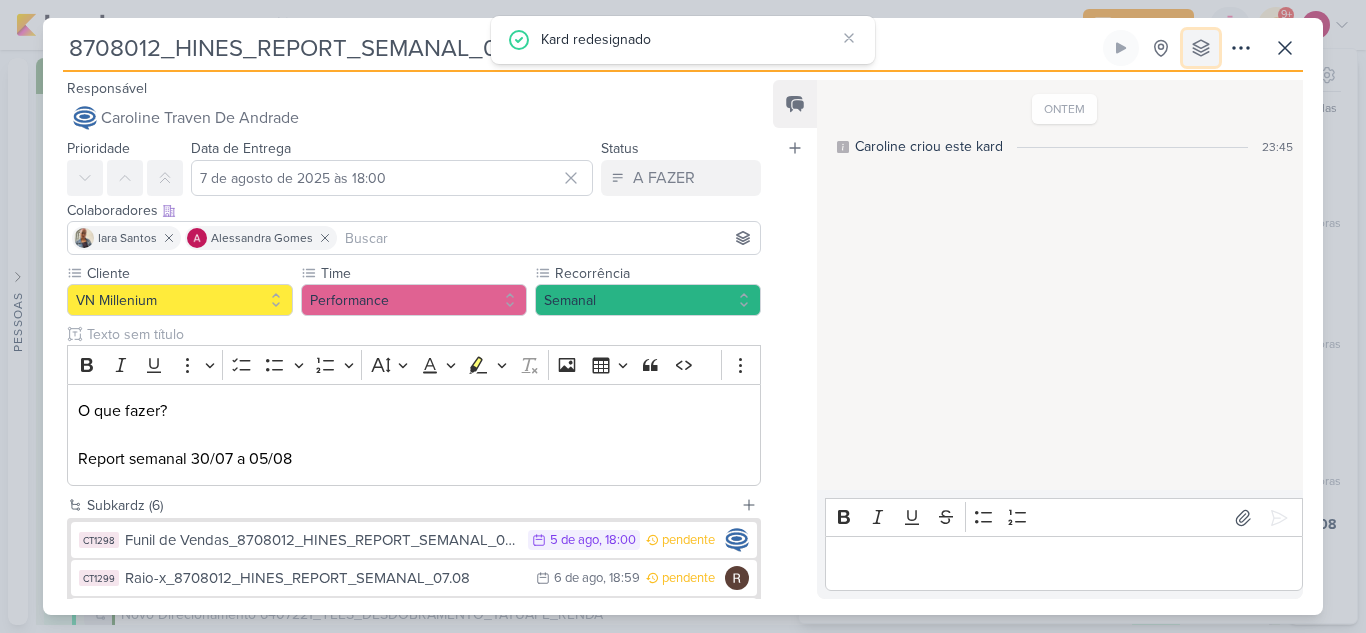 click 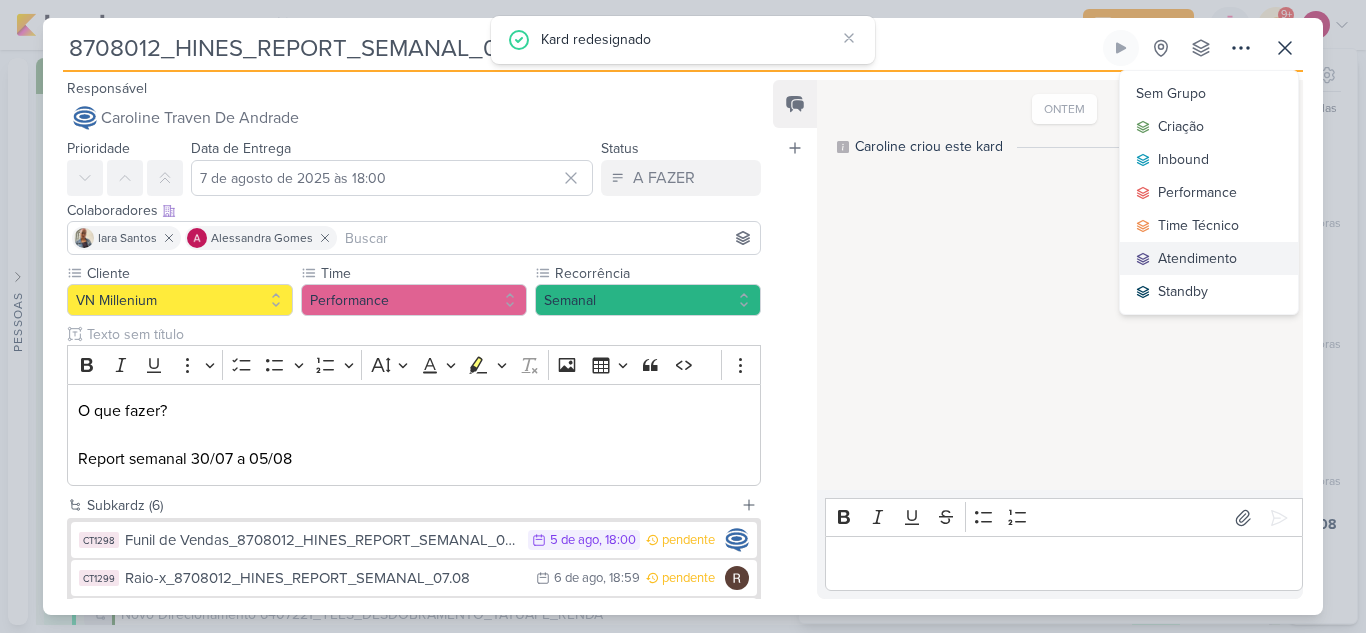 click on "Atendimento" at bounding box center (1197, 258) 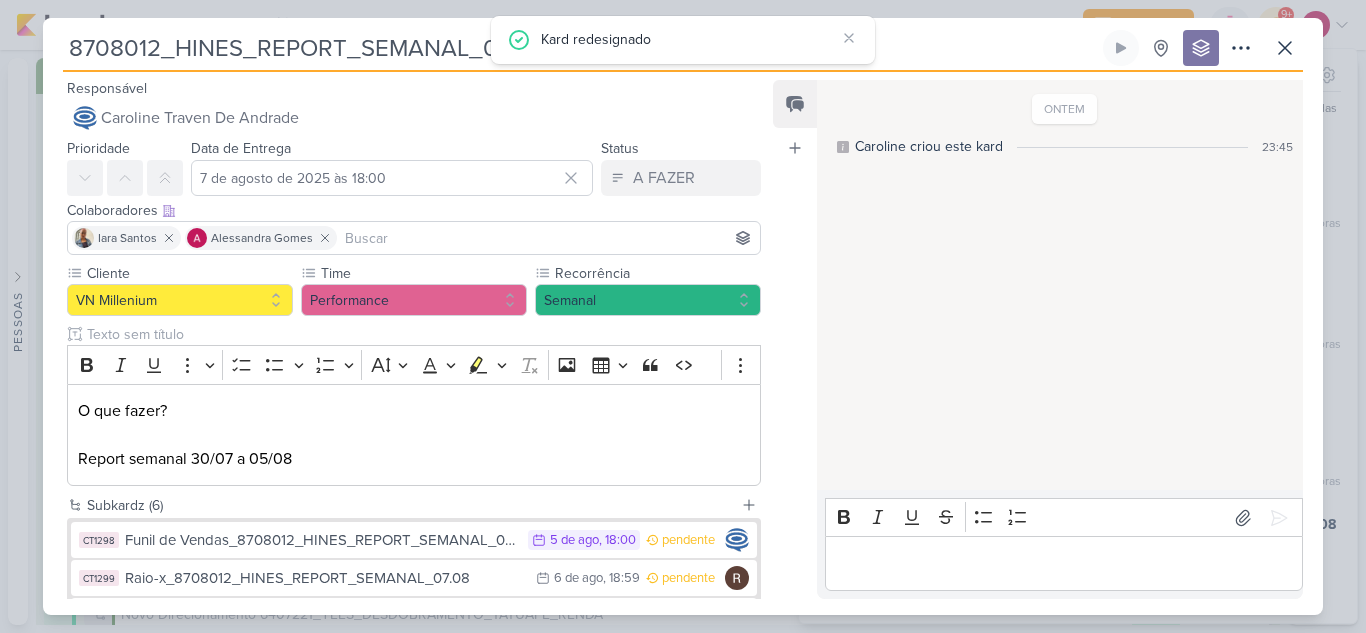 click on "[FIRST] [LAST]
[FIRST] [LAST]" at bounding box center [414, 238] 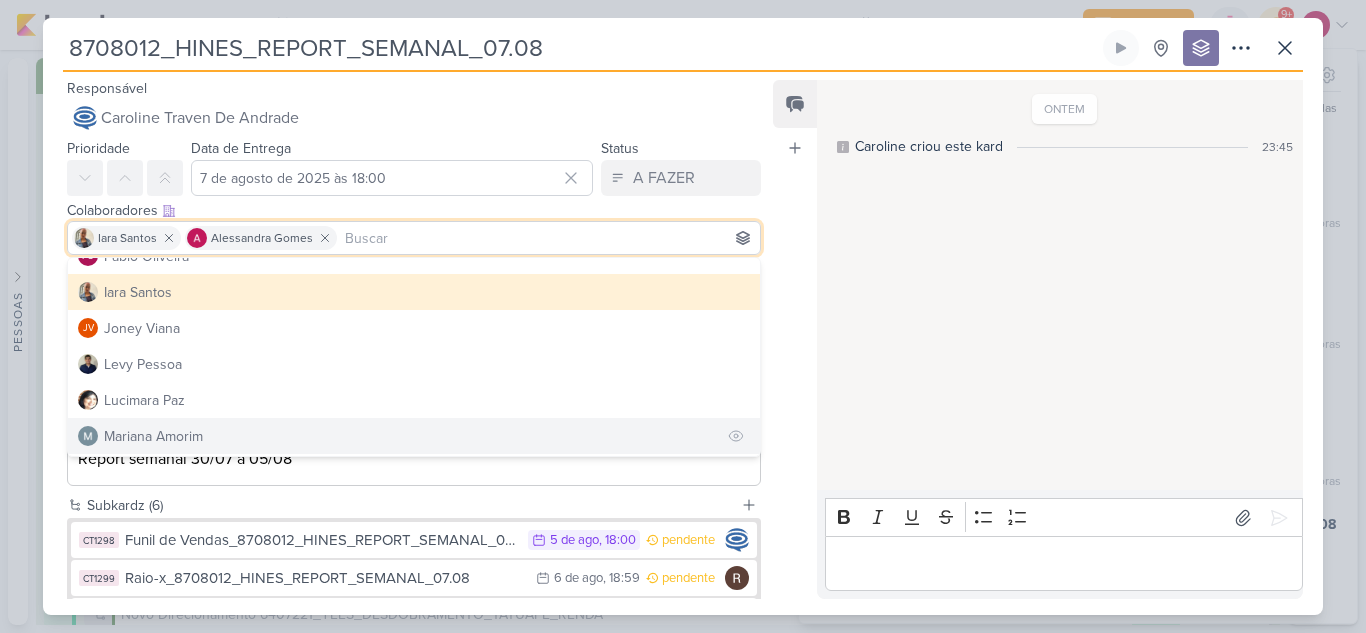 scroll, scrollTop: 300, scrollLeft: 0, axis: vertical 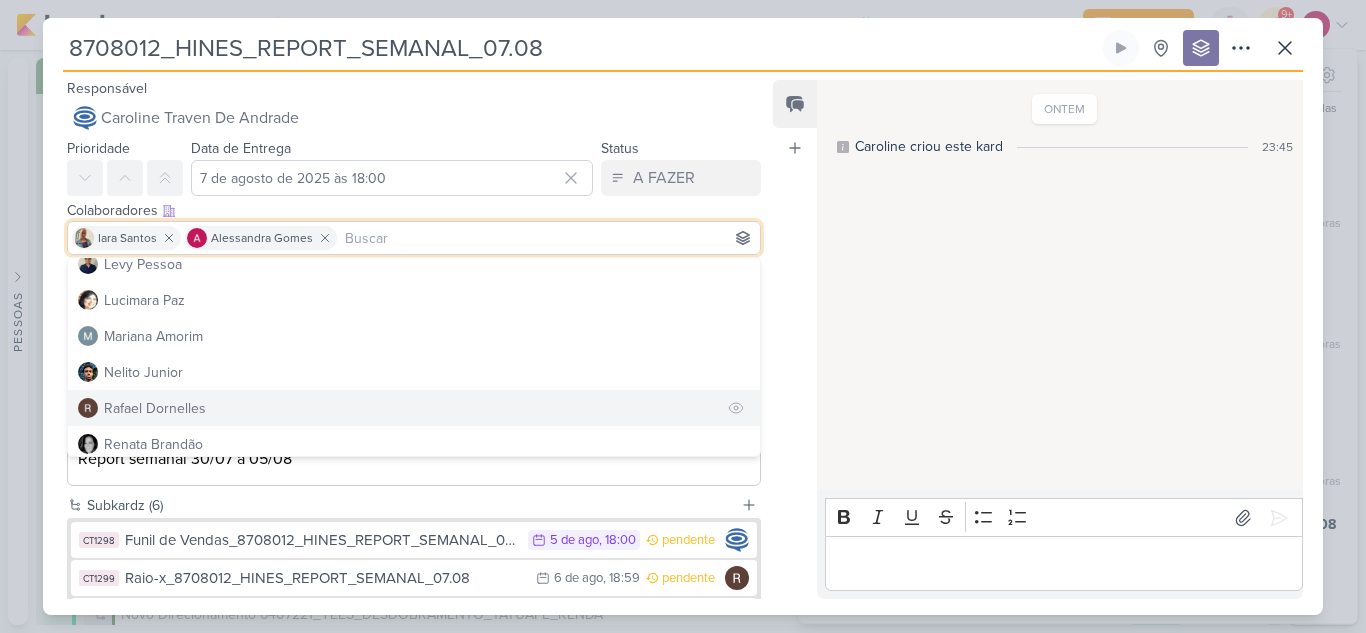 click on "Rafael Dornelles" at bounding box center (155, 408) 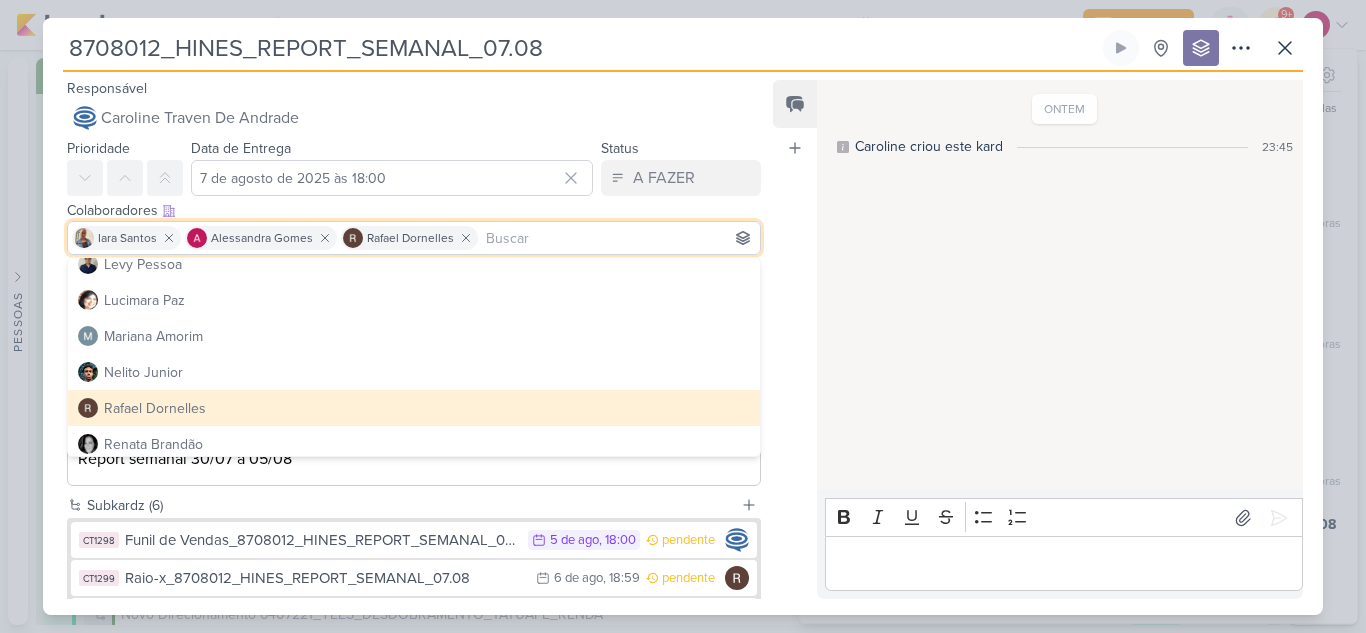 click on "ONTEM
[FIRST] criou este kard
23:45" at bounding box center [1059, 286] 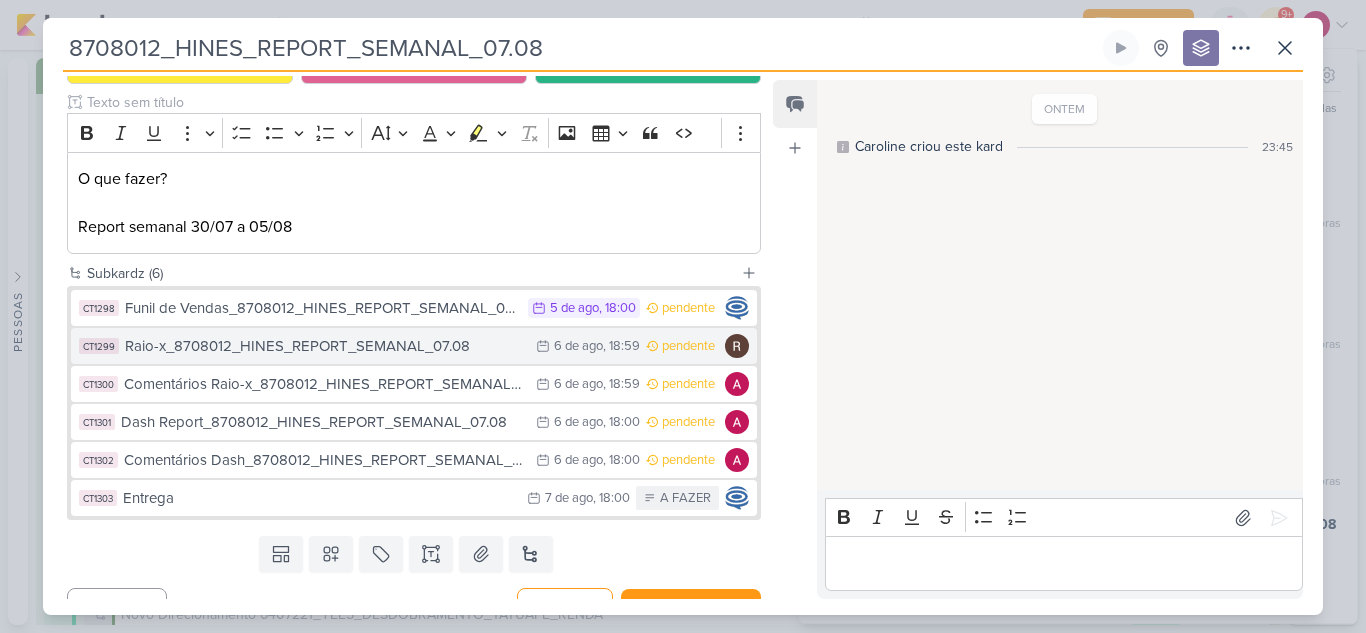 scroll, scrollTop: 264, scrollLeft: 0, axis: vertical 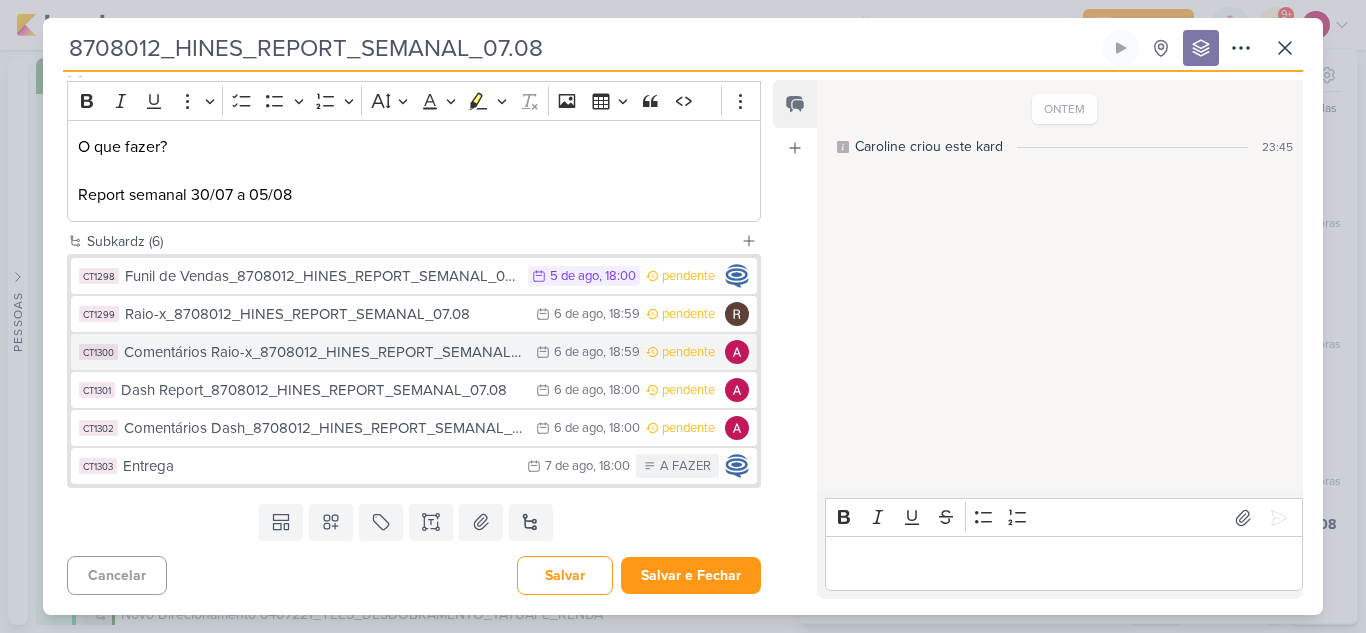 click on "Comentários Raio-x_8708012_HINES_REPORT_SEMANAL_07.08" at bounding box center [325, 352] 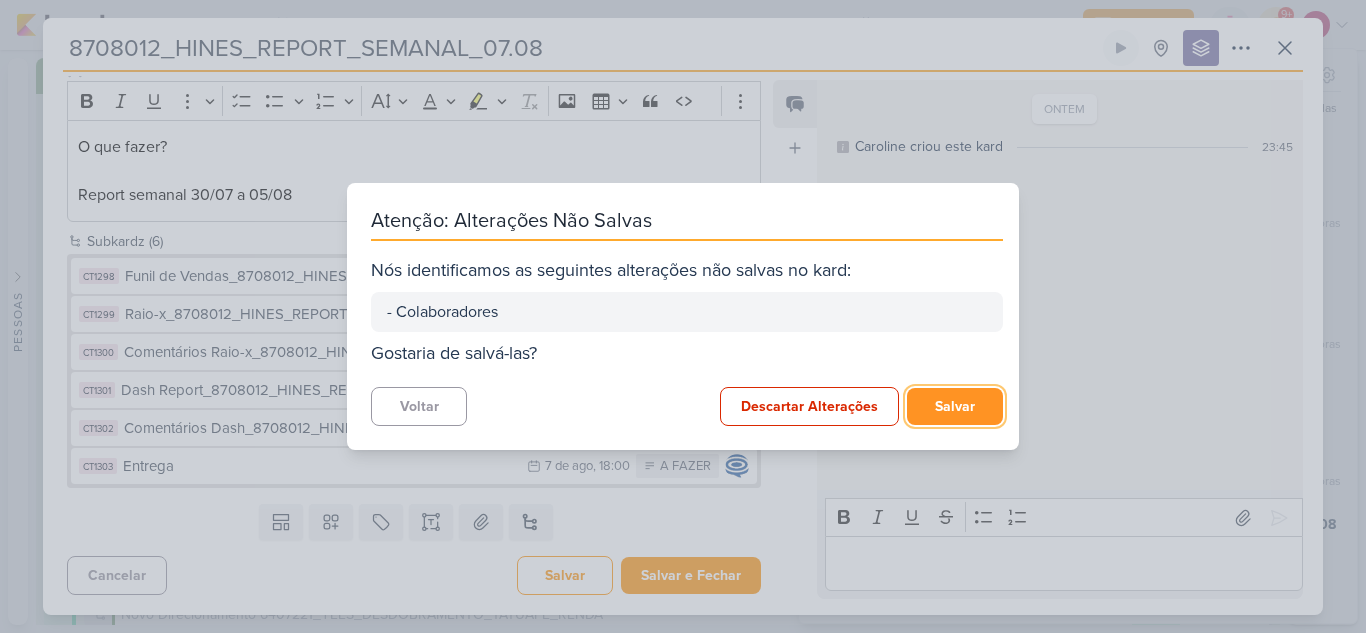 click on "Salvar" at bounding box center [955, 406] 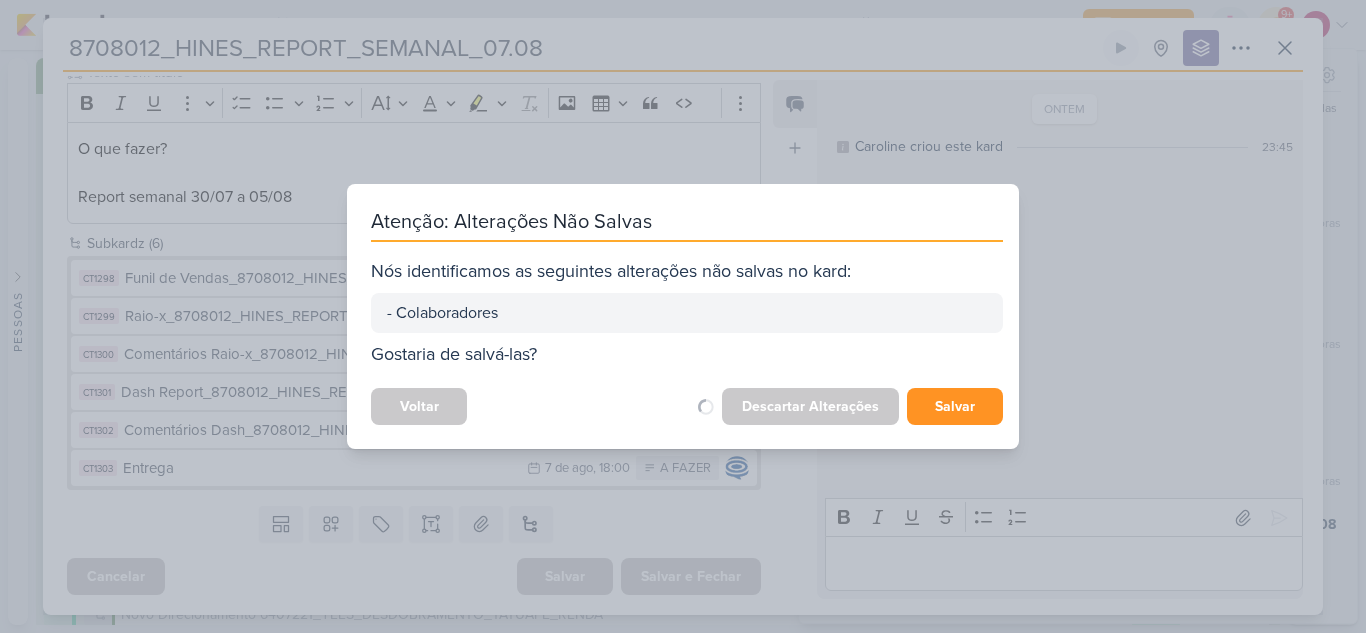 scroll, scrollTop: 262, scrollLeft: 0, axis: vertical 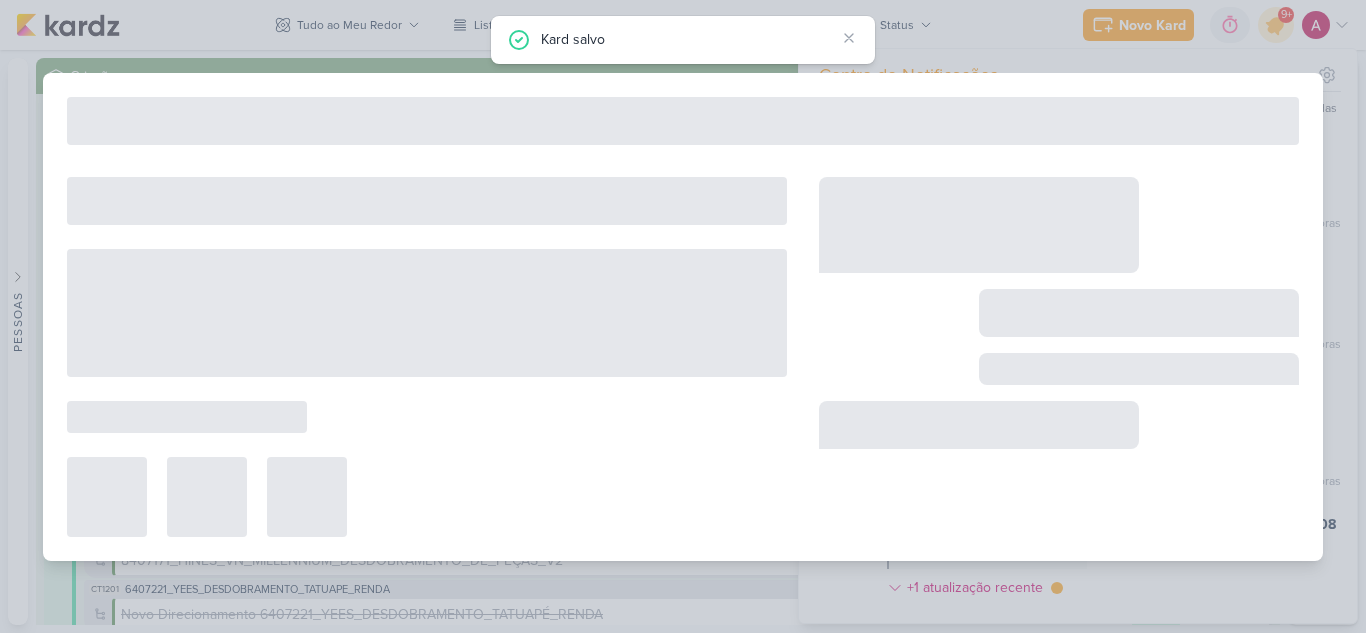 type on "Comentários Raio-x_8708012_HINES_REPORT_SEMANAL_07.08" 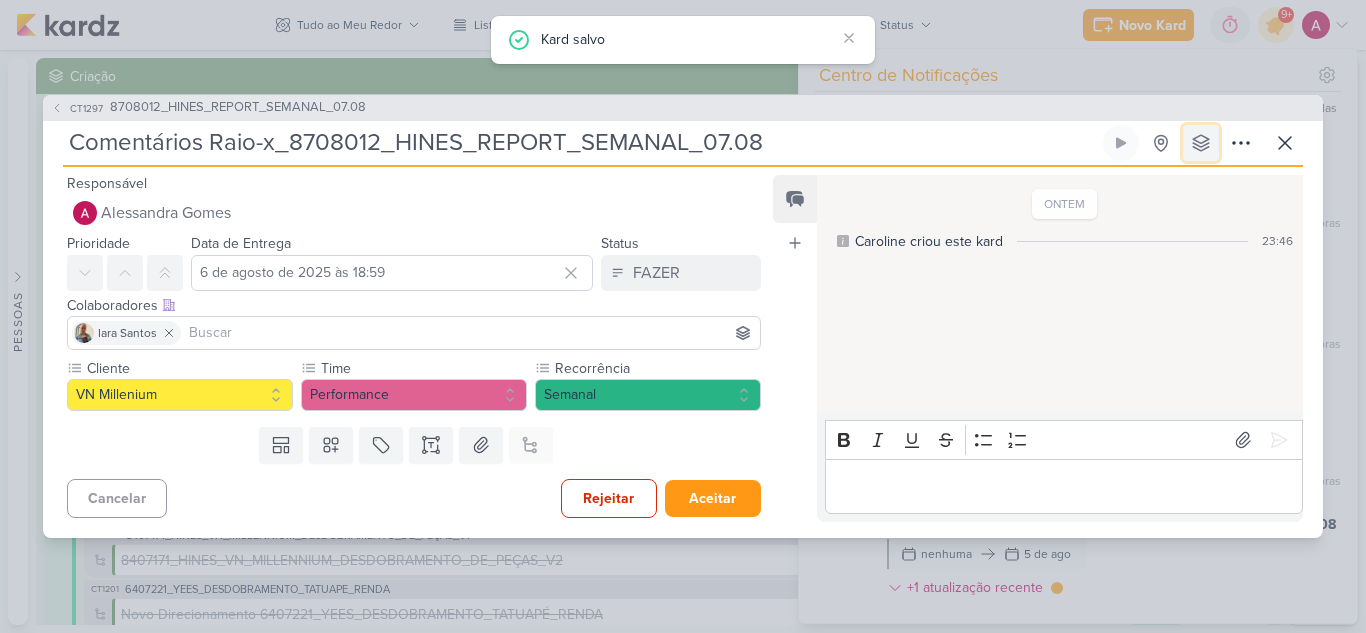 click 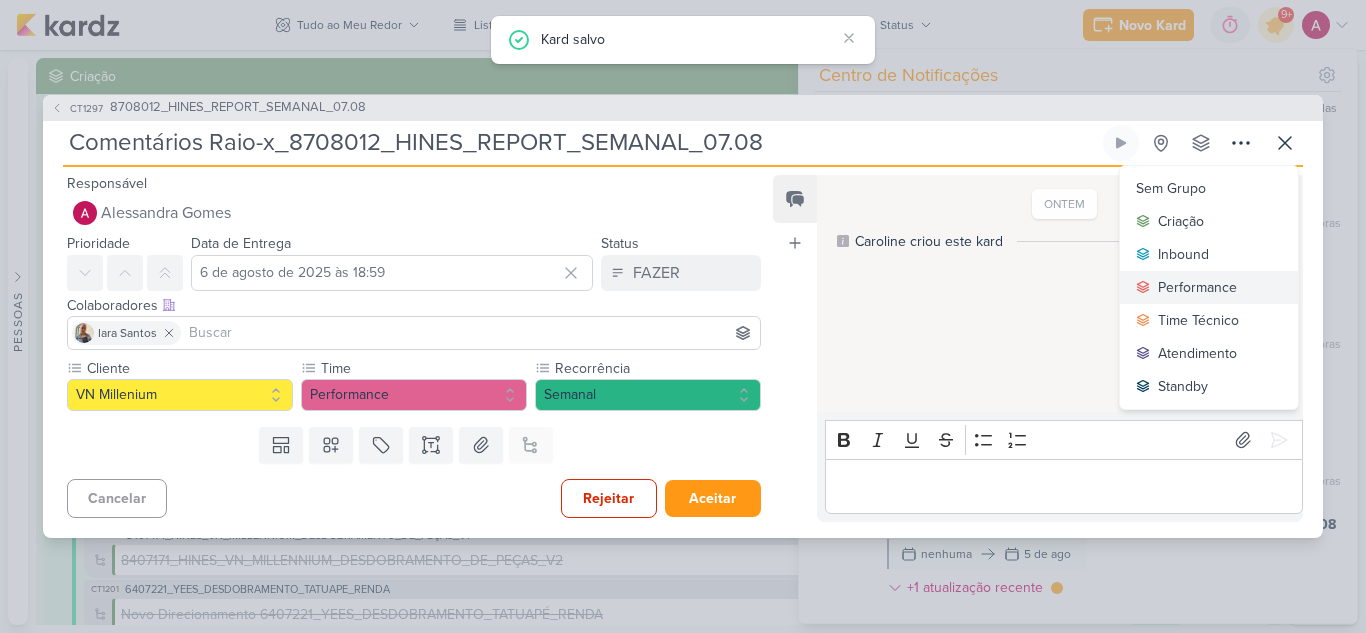 drag, startPoint x: 1187, startPoint y: 287, endPoint x: 1141, endPoint y: 294, distance: 46.52956 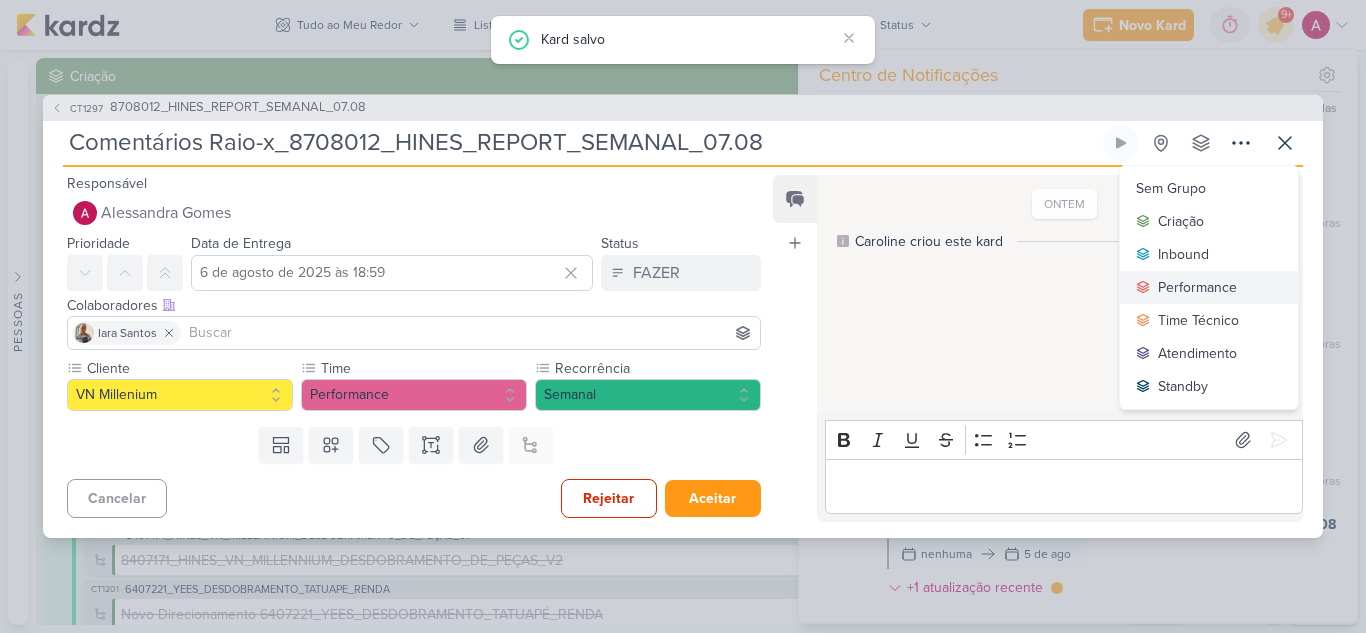 click on "Performance" at bounding box center [1197, 287] 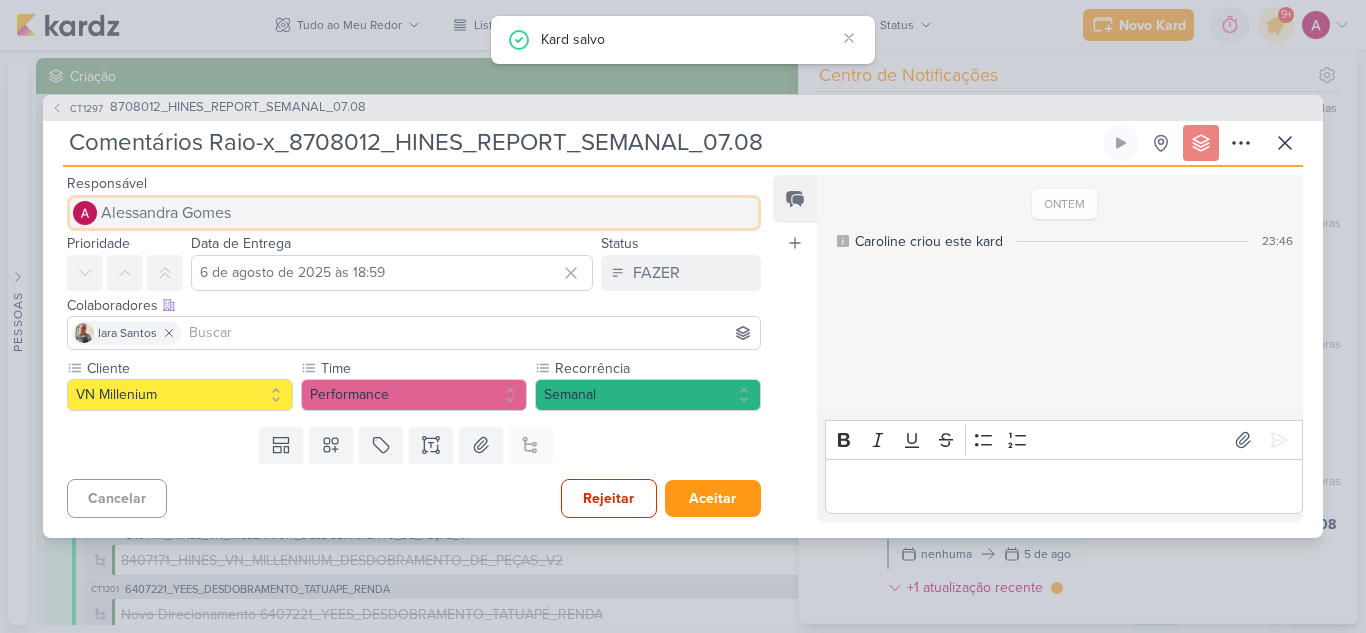 click on "Alessandra Gomes" at bounding box center [166, 213] 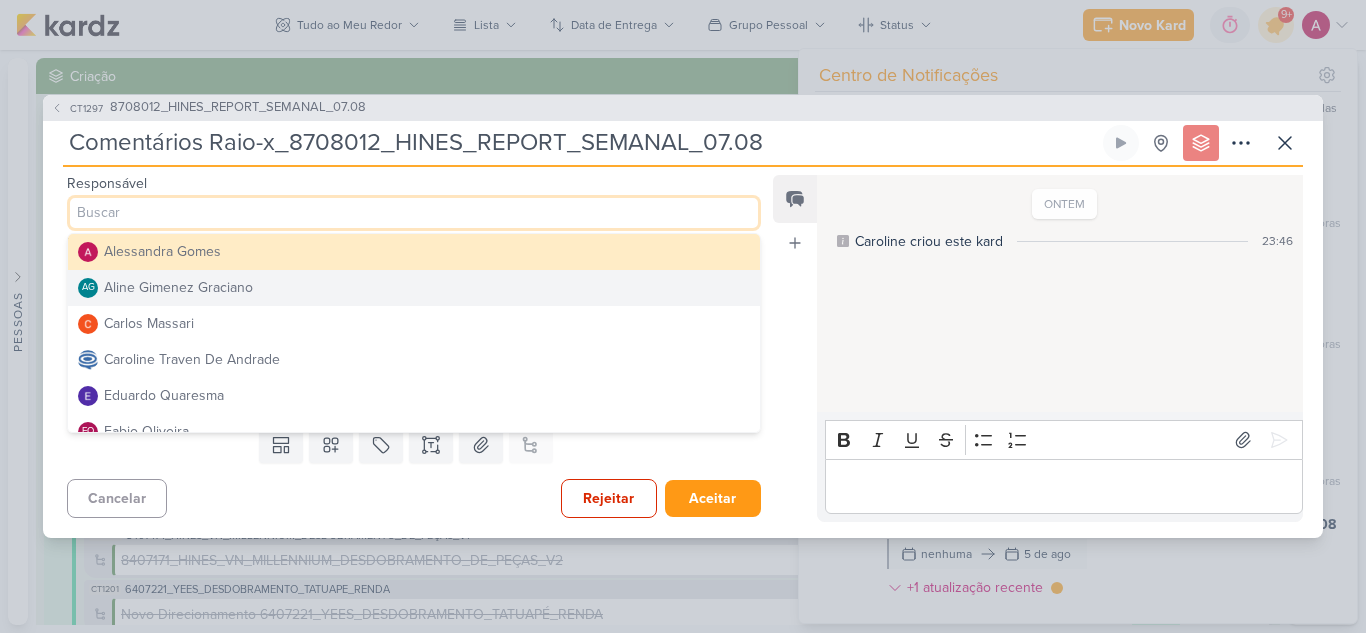scroll, scrollTop: 100, scrollLeft: 0, axis: vertical 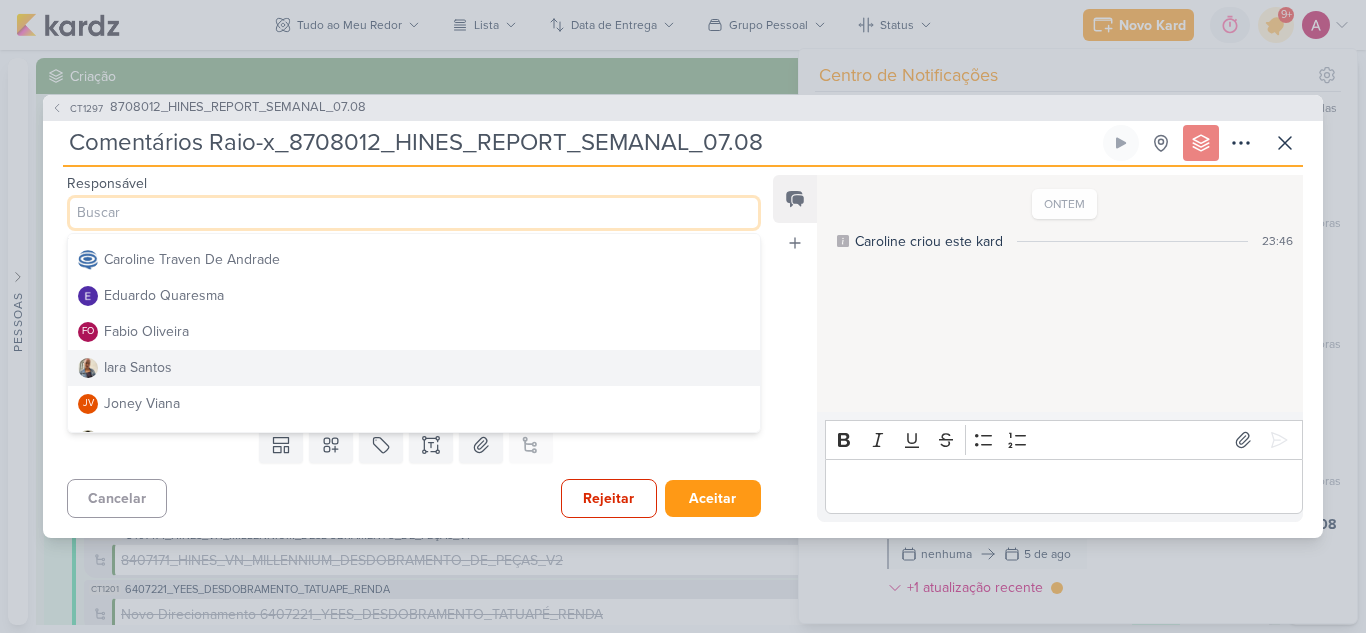 drag, startPoint x: 172, startPoint y: 363, endPoint x: 180, endPoint y: 352, distance: 13.601471 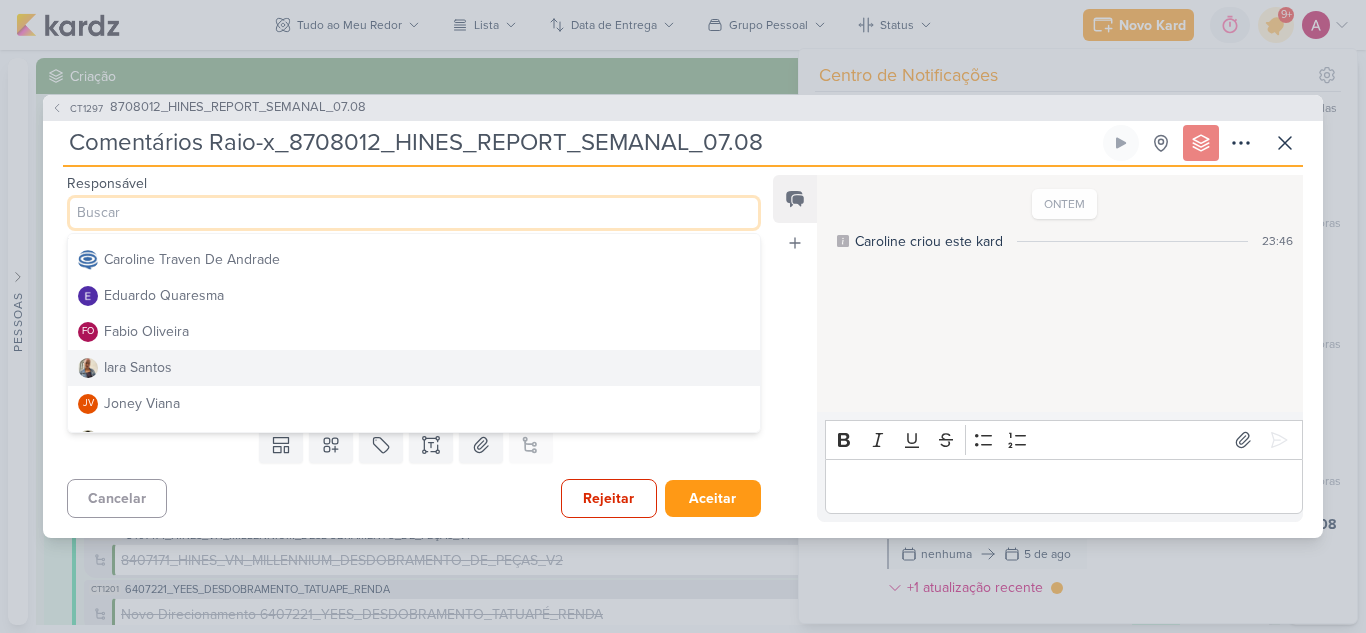 click on "Iara Santos" at bounding box center (138, 367) 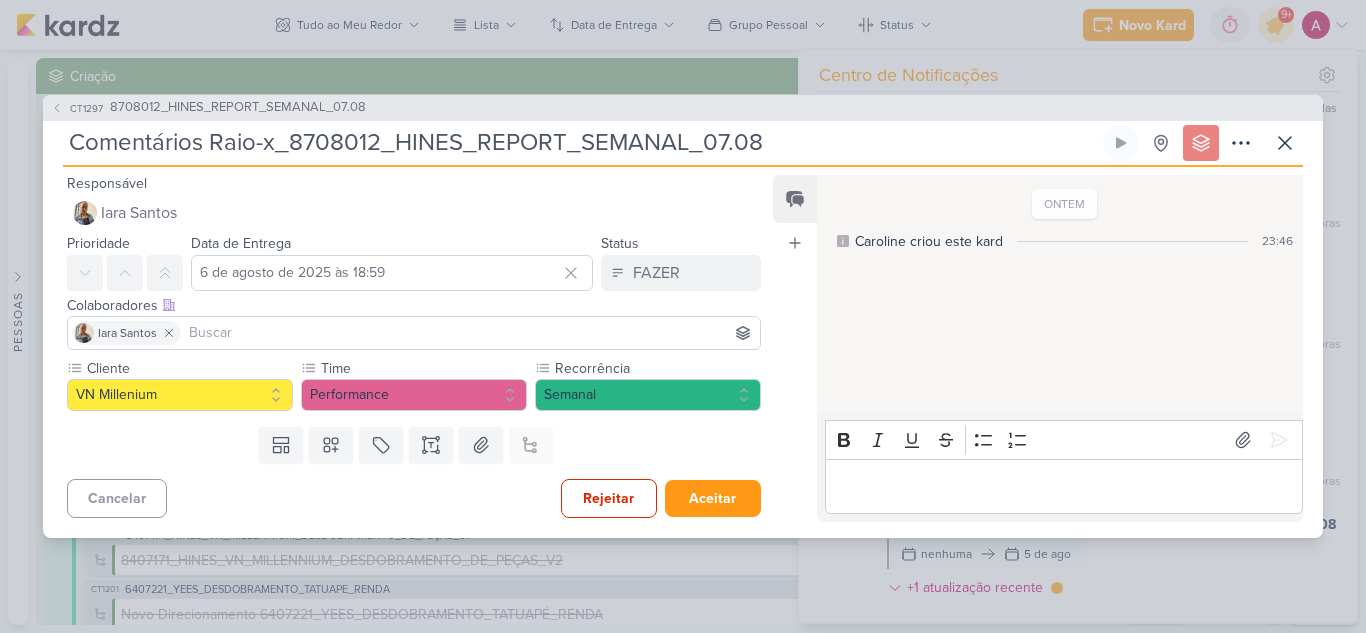 click at bounding box center (470, 333) 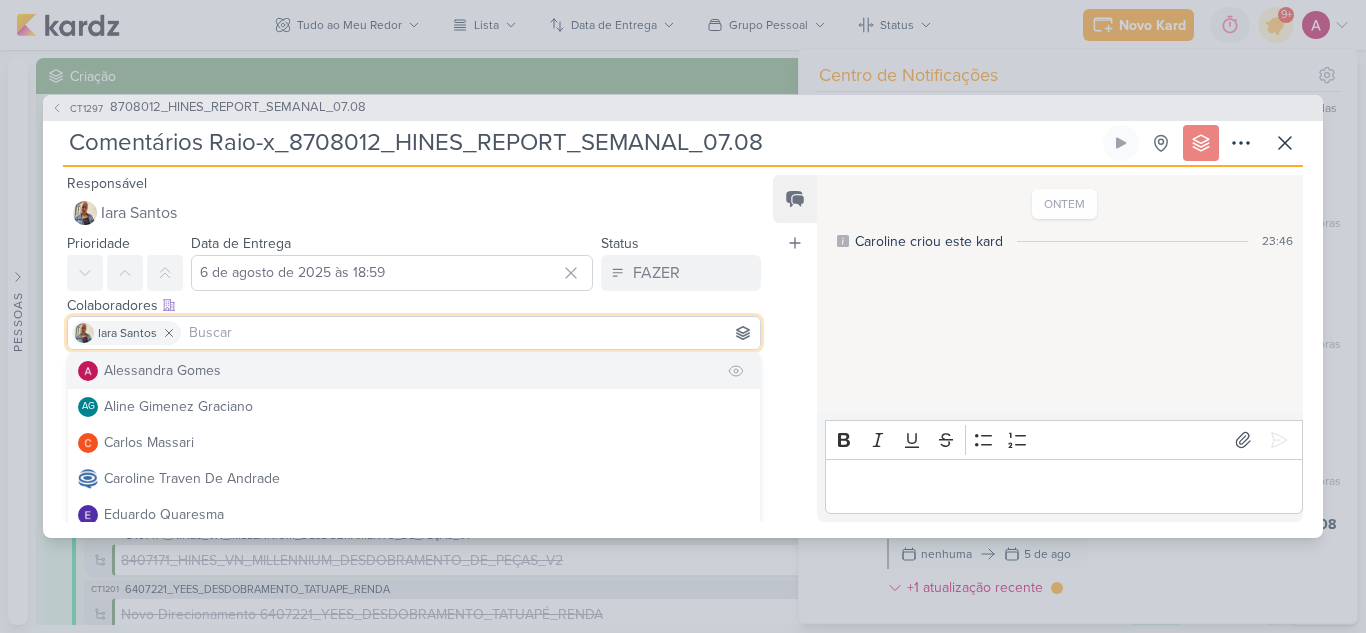 click on "Alessandra Gomes" at bounding box center [162, 370] 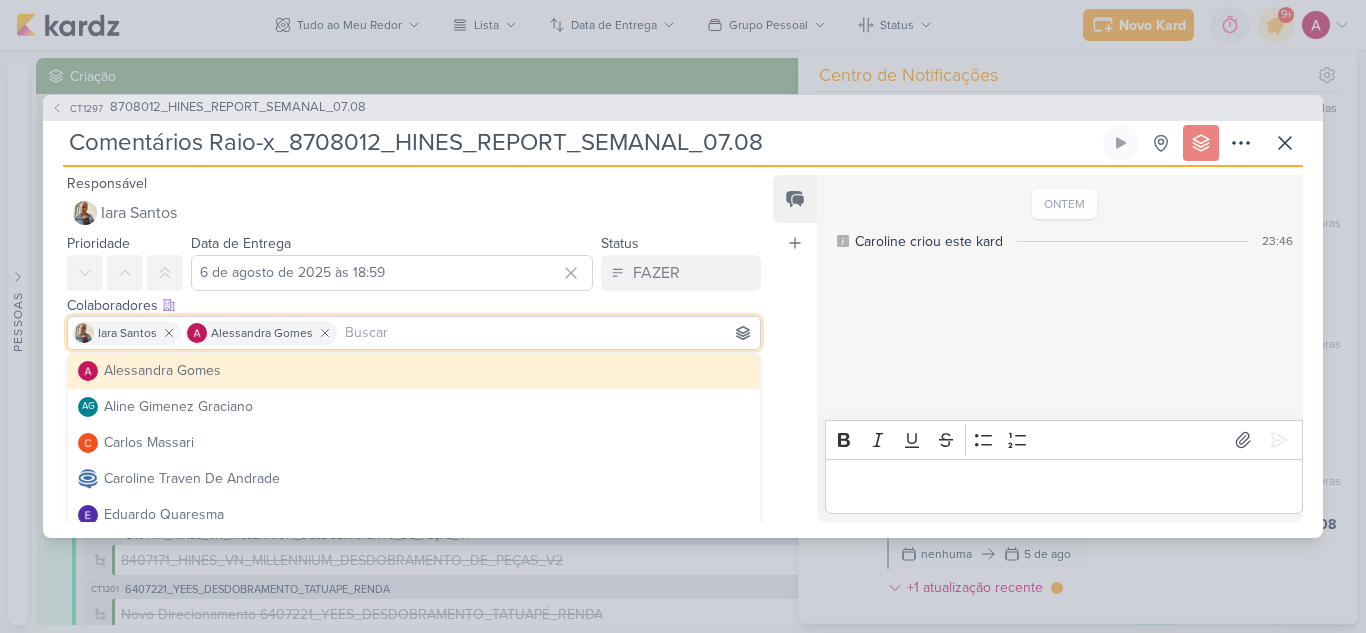 click on "Feed
Atrelar email
Solte o email para atrelar ao kard" at bounding box center (795, 348) 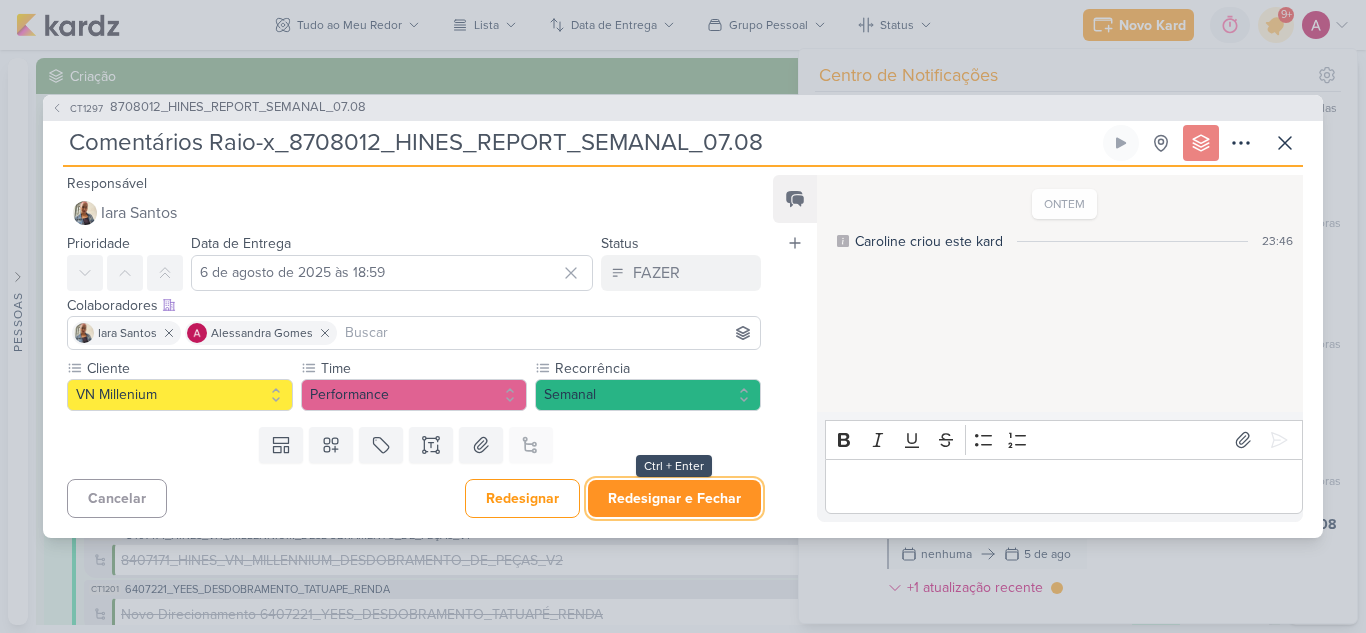 click on "Redesignar e Fechar" at bounding box center [674, 498] 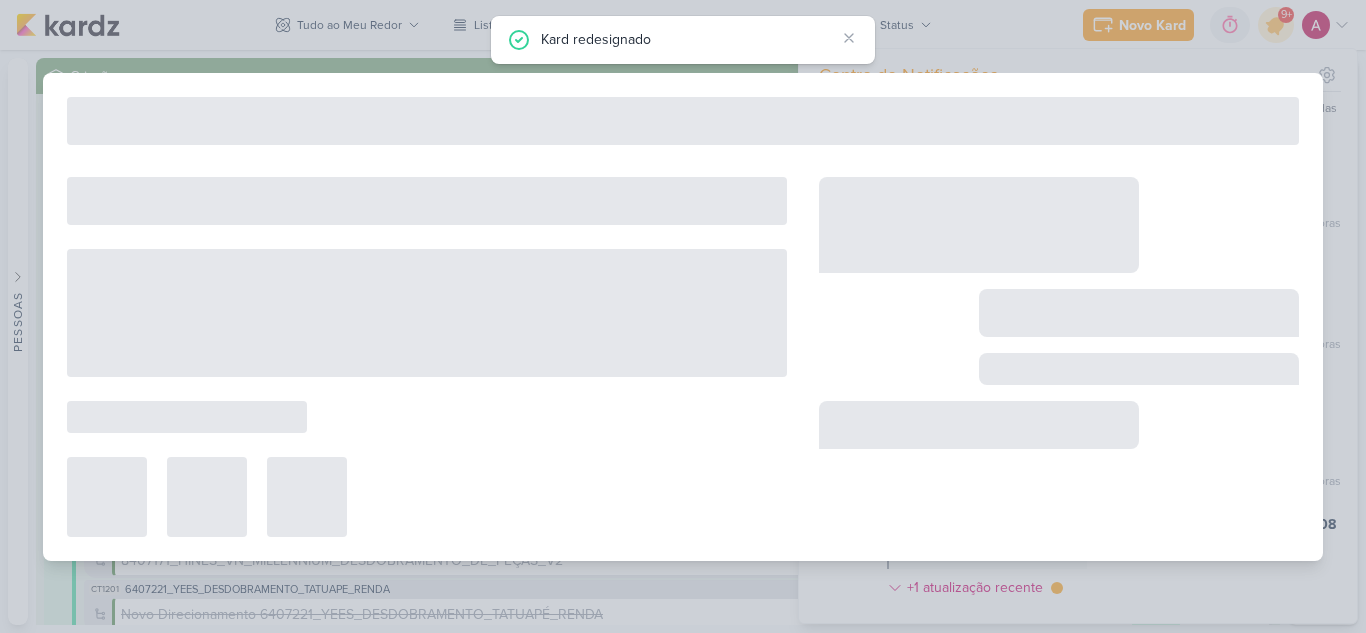 type on "8708012_HINES_REPORT_SEMANAL_07.08" 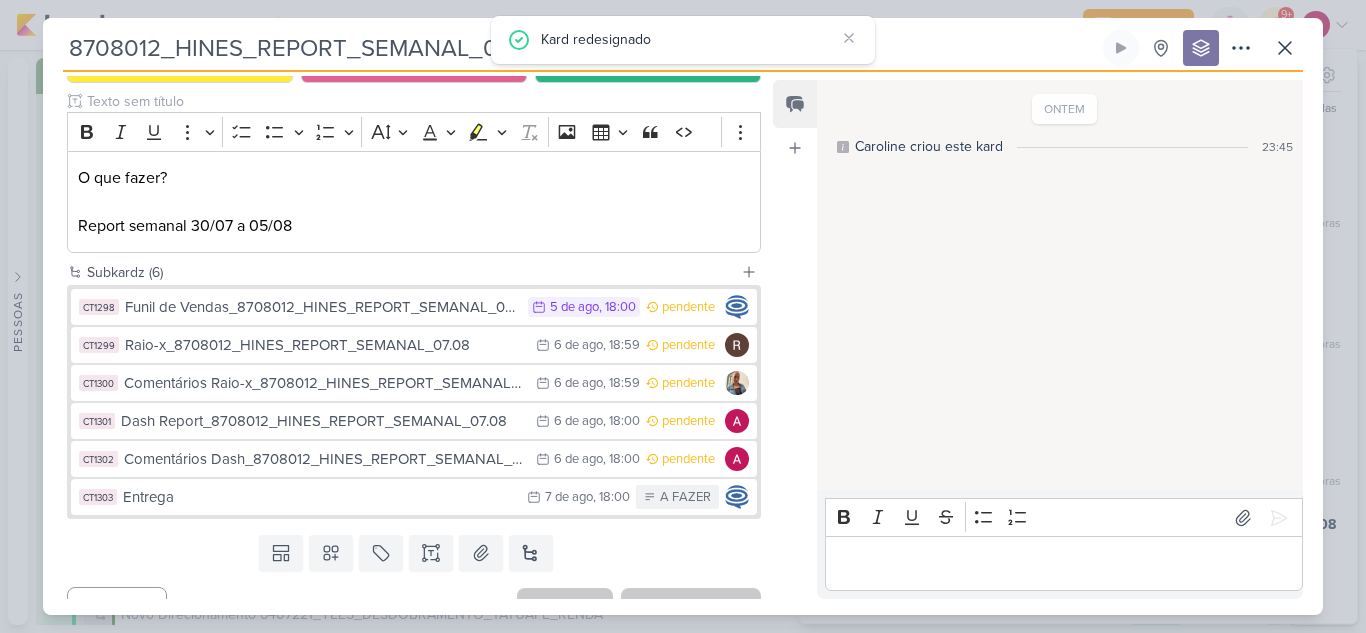 scroll, scrollTop: 264, scrollLeft: 0, axis: vertical 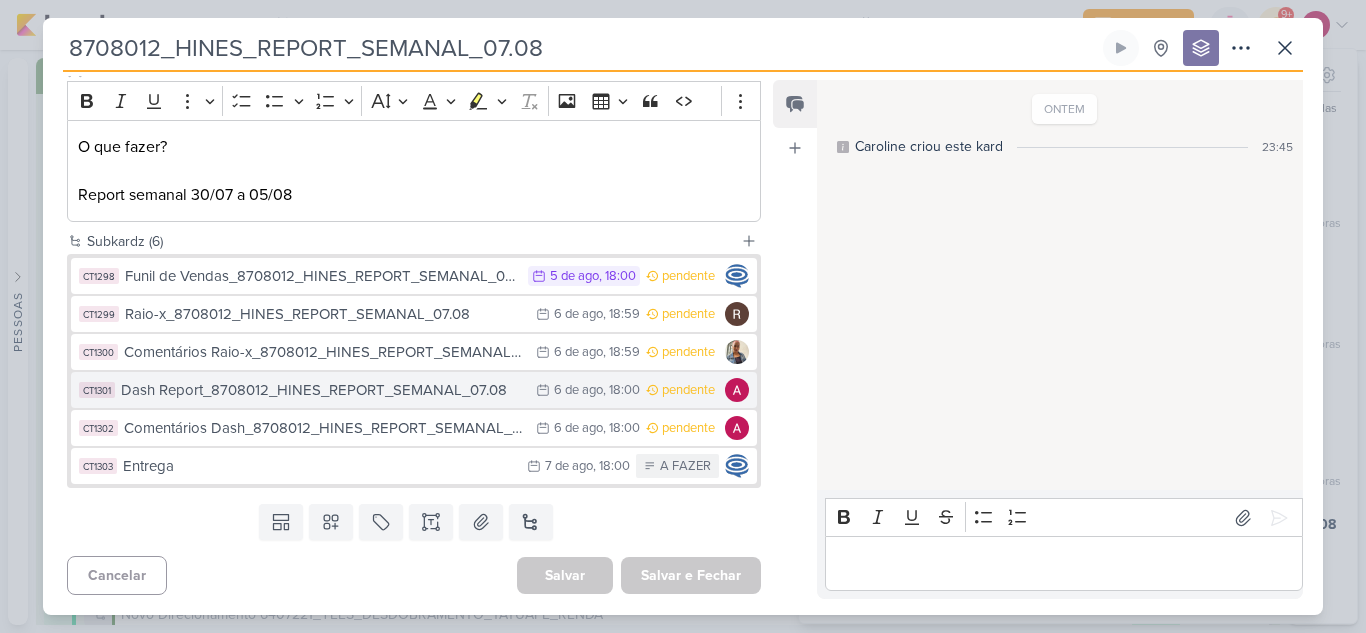 click on "Dash Report_8708012_HINES_REPORT_SEMANAL_07.08" at bounding box center [323, 390] 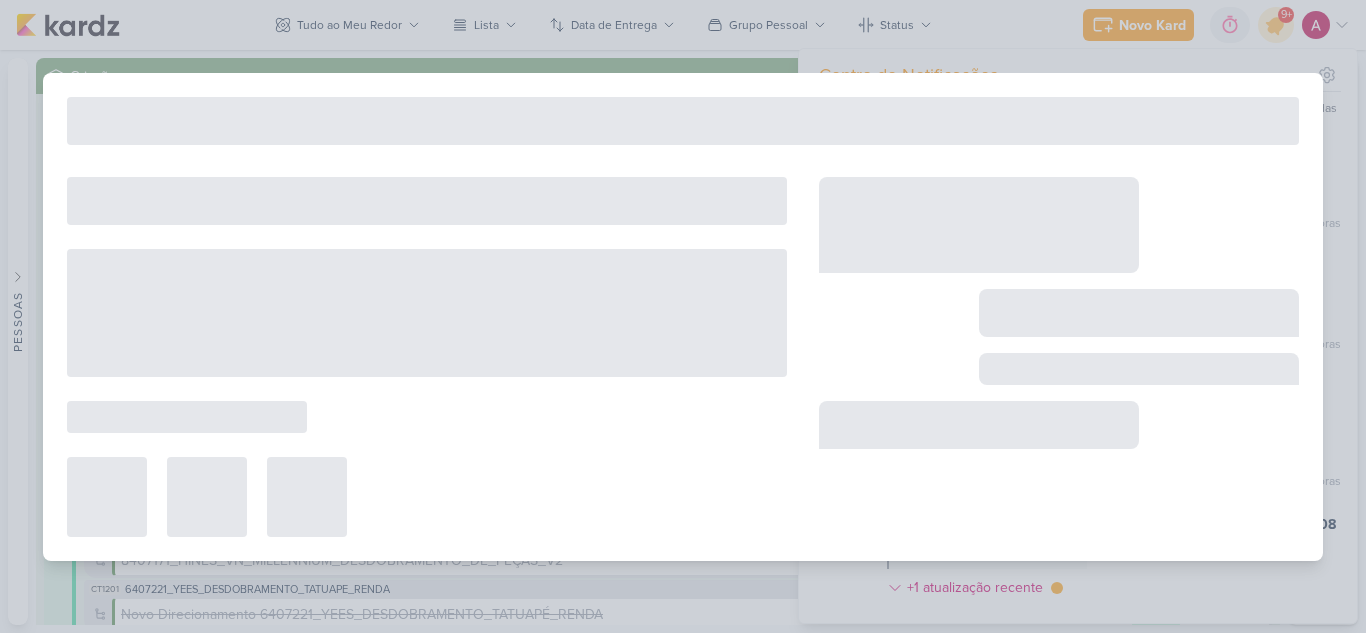type on "Dash Report_8708012_HINES_REPORT_SEMANAL_07.08" 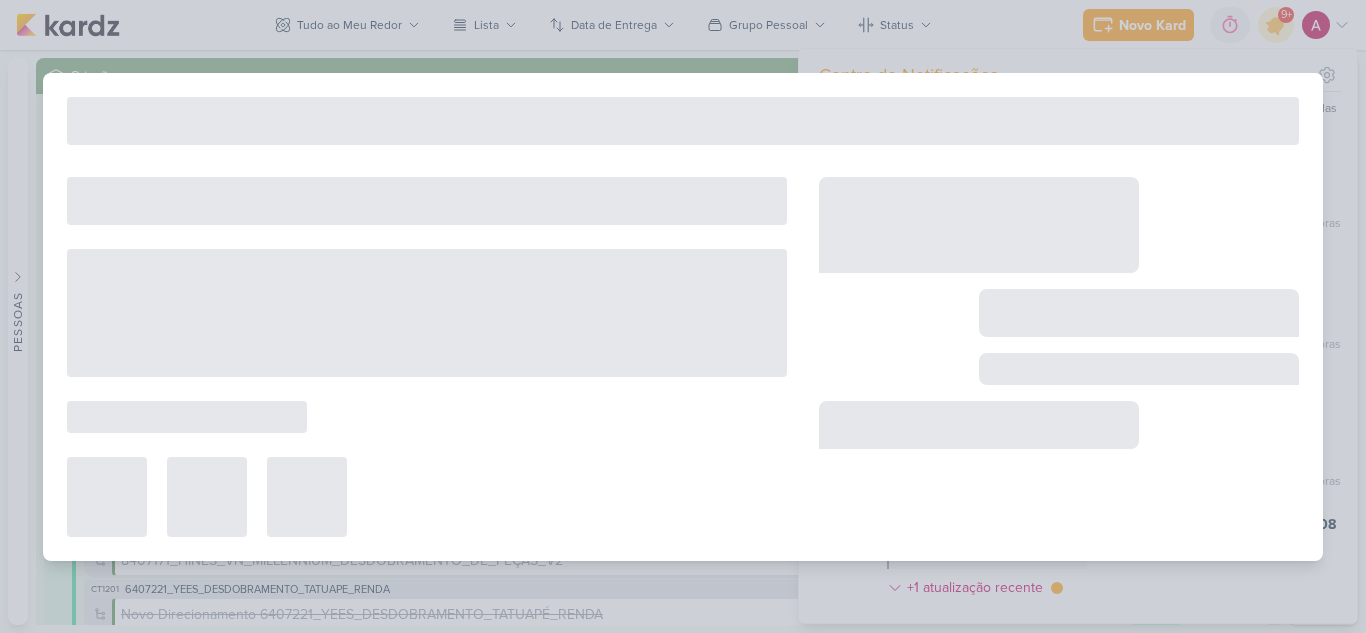 type on "6 de agosto de 2025 às 18:00" 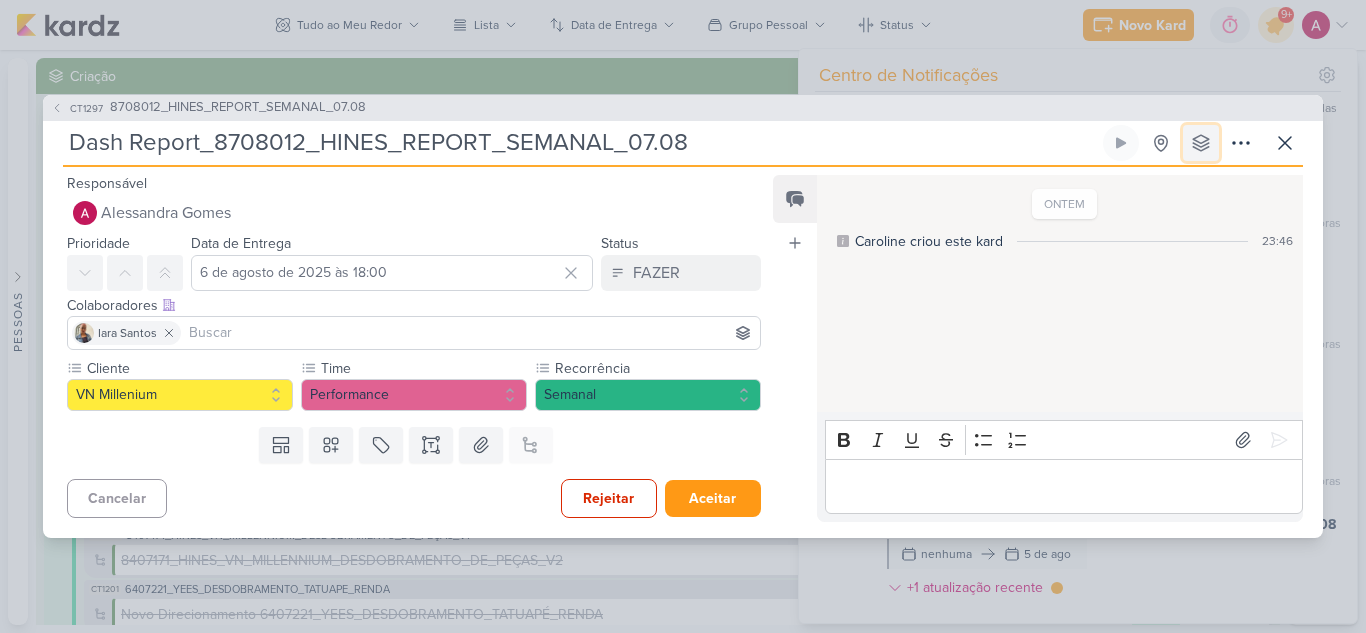 click 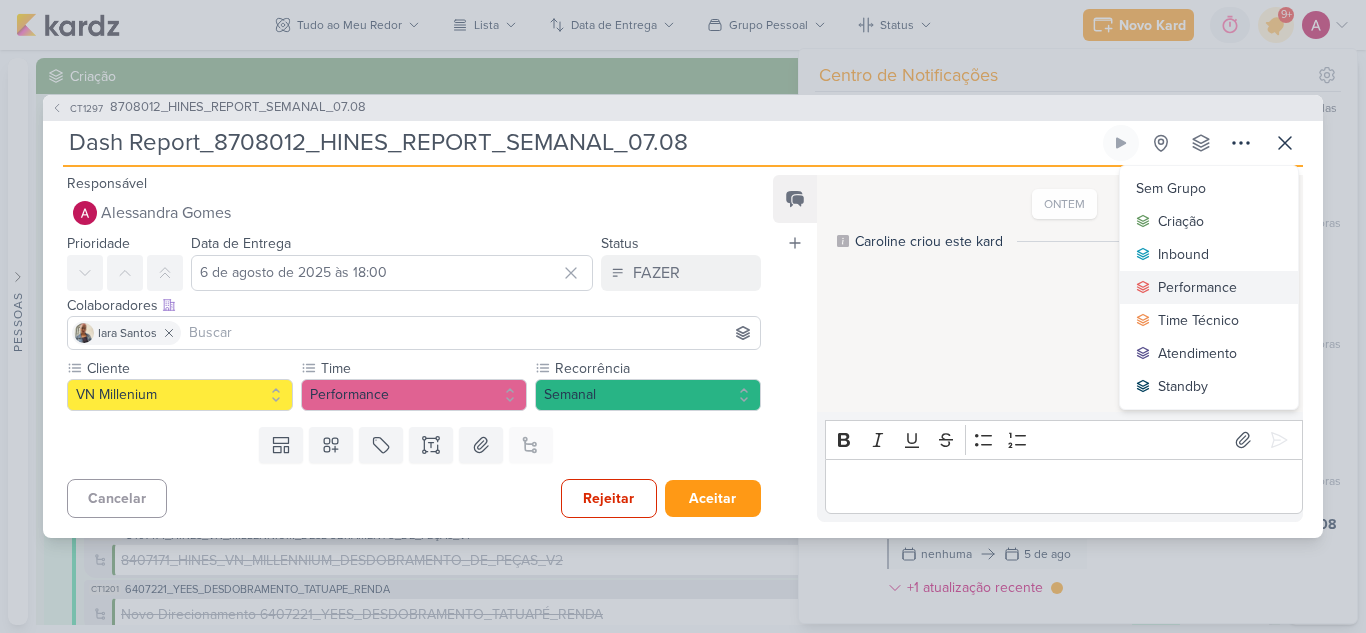 click on "Performance" at bounding box center (1209, 287) 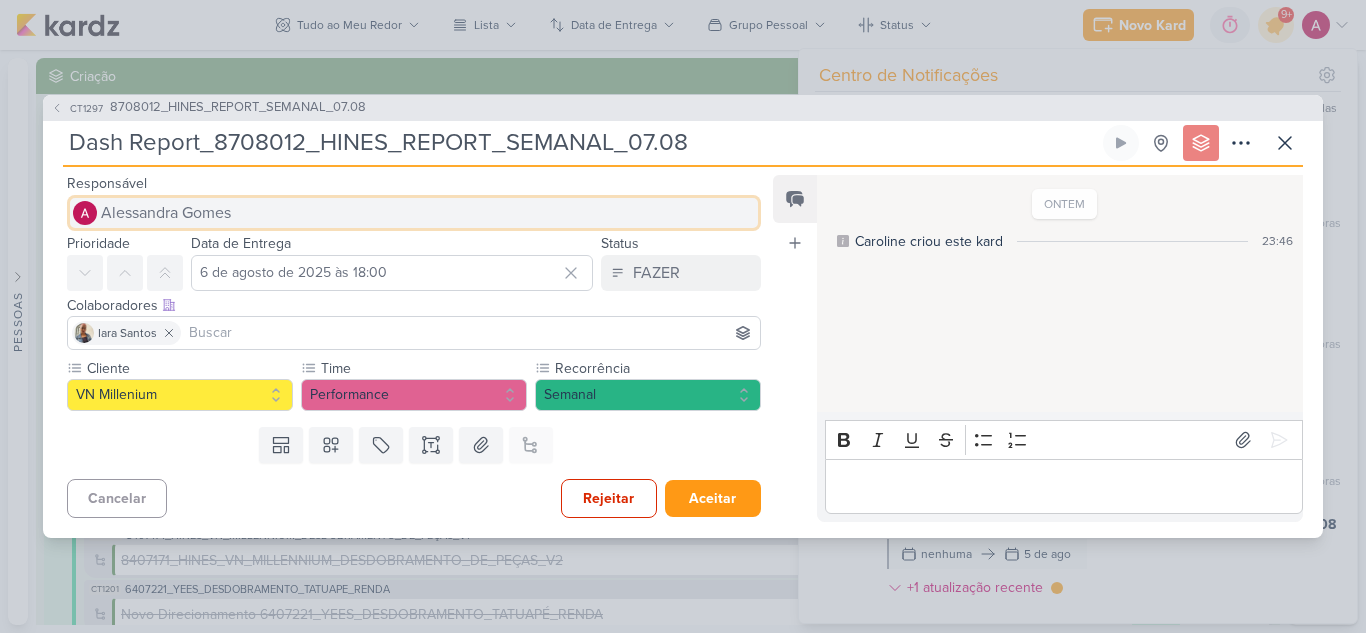 click on "Alessandra Gomes" at bounding box center [166, 213] 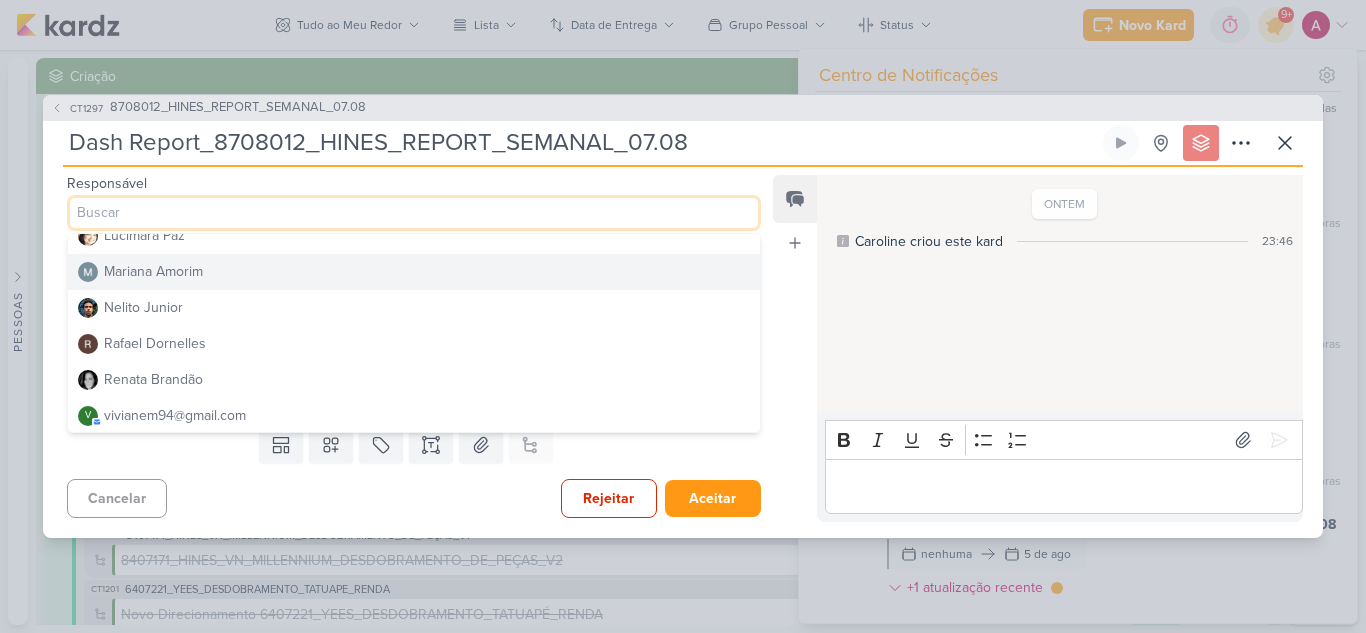 scroll, scrollTop: 342, scrollLeft: 0, axis: vertical 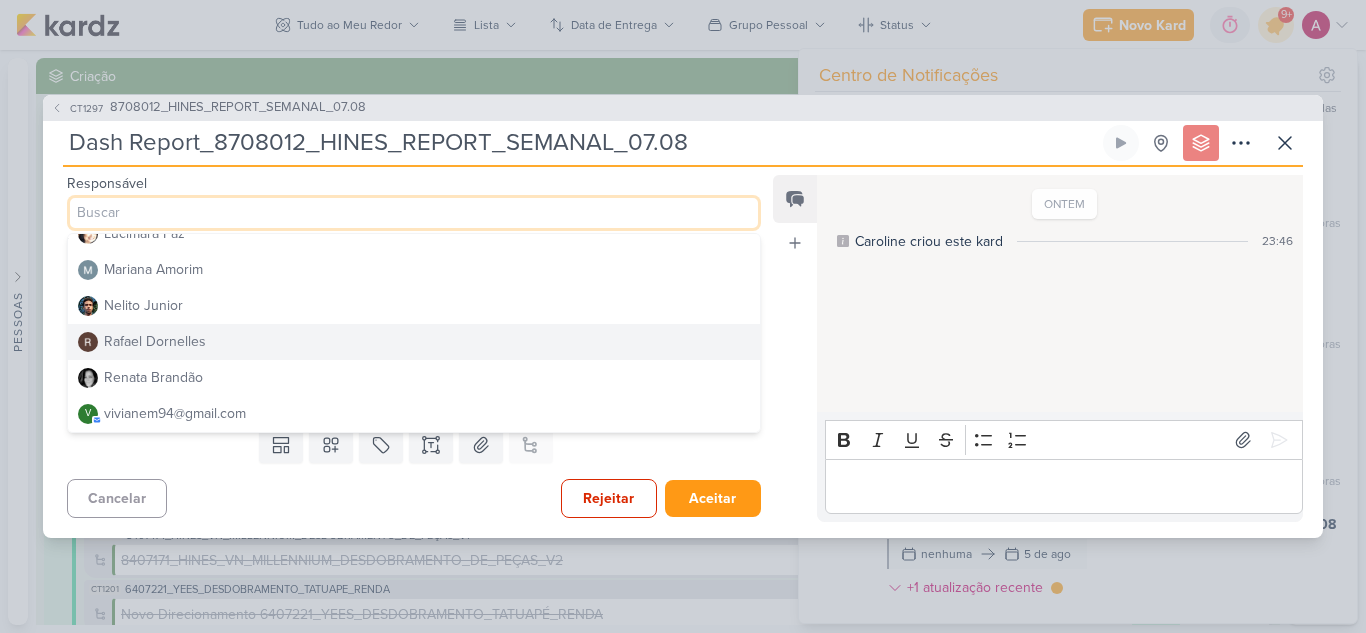 click on "Rafael Dornelles" at bounding box center [155, 341] 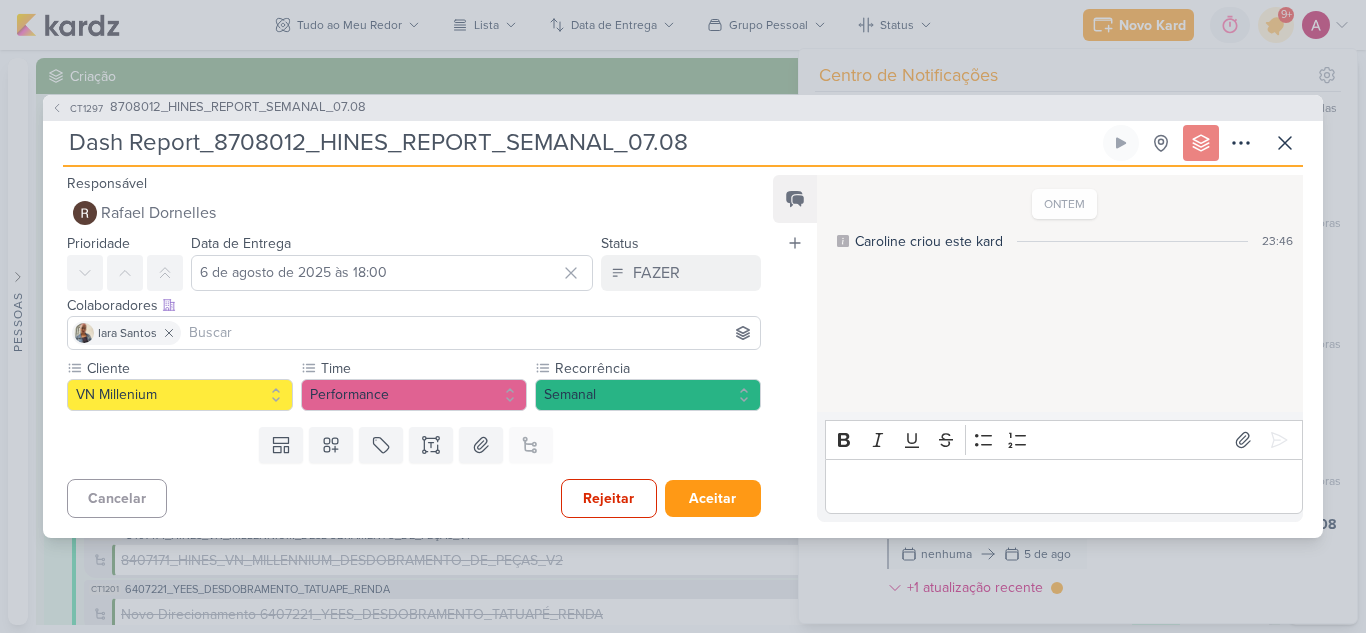 click at bounding box center [470, 333] 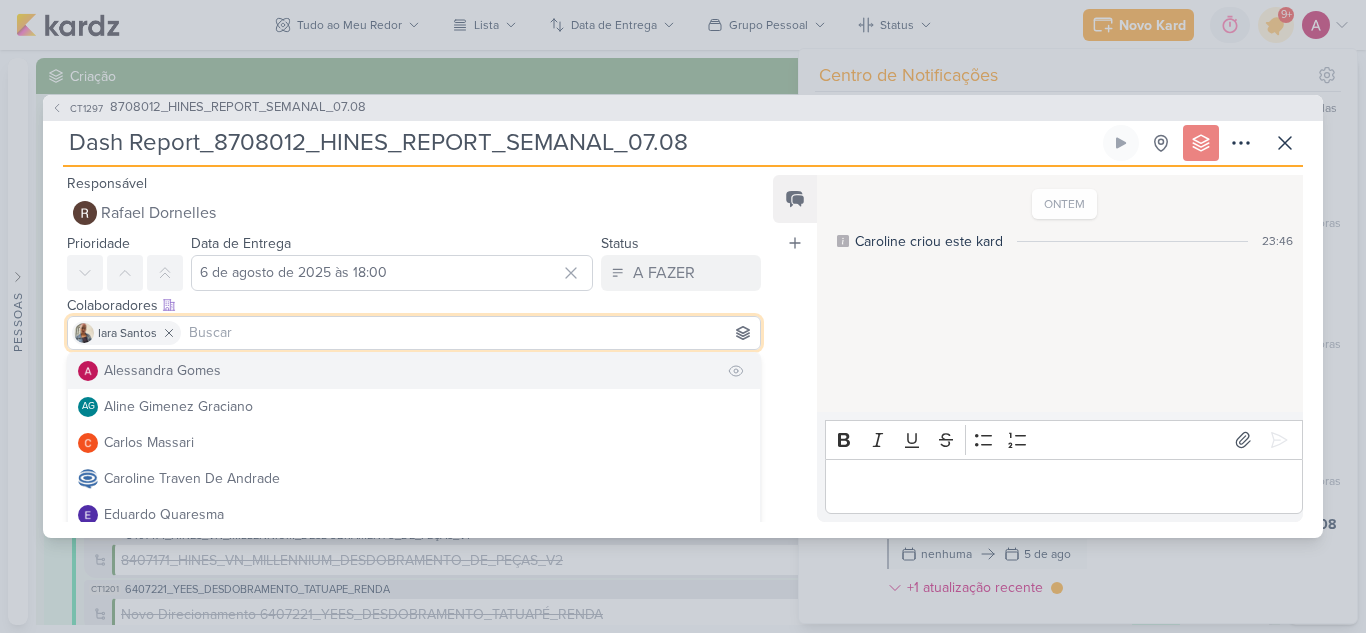 click on "Alessandra Gomes" at bounding box center [162, 370] 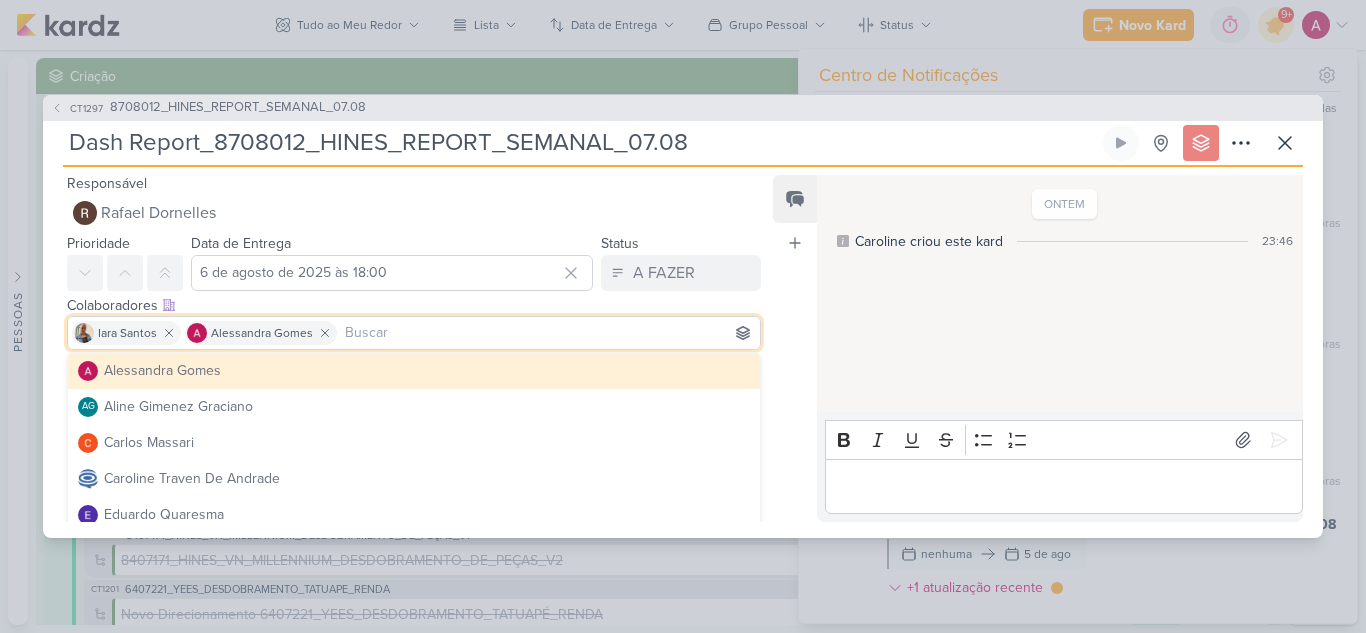 click on "ONTEM
[FIRST] criou este kard
23:46" at bounding box center [1059, 295] 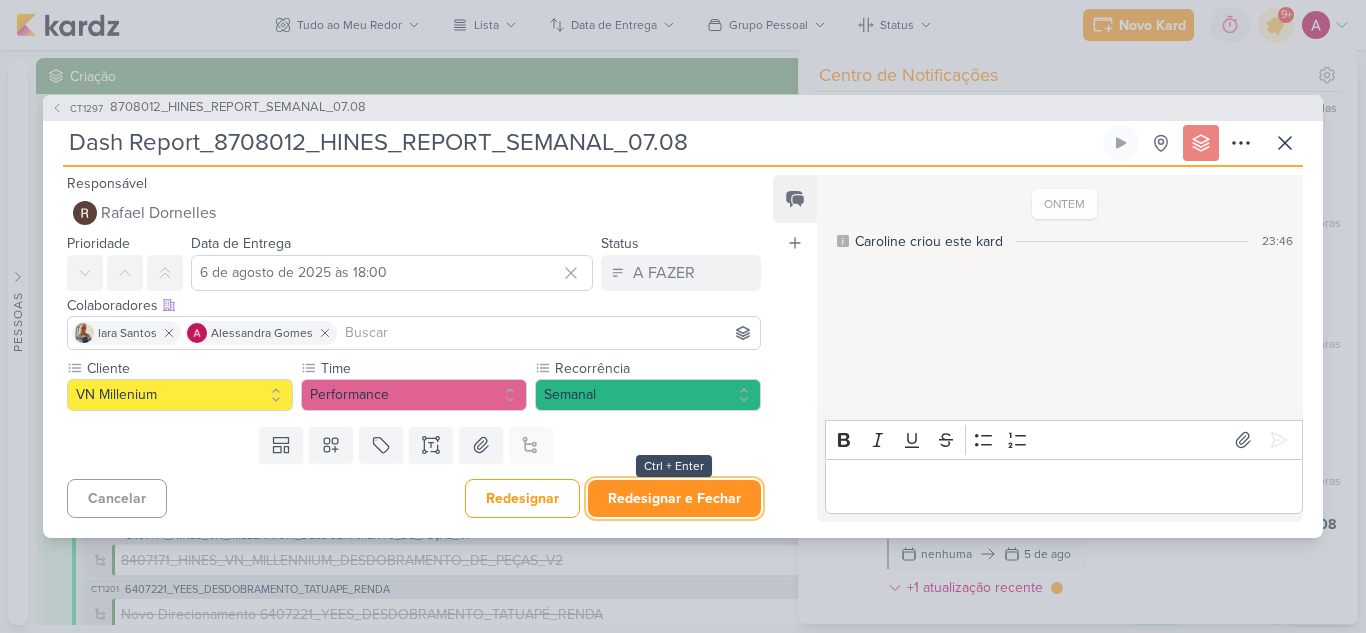 click on "Redesignar e Fechar" at bounding box center (674, 498) 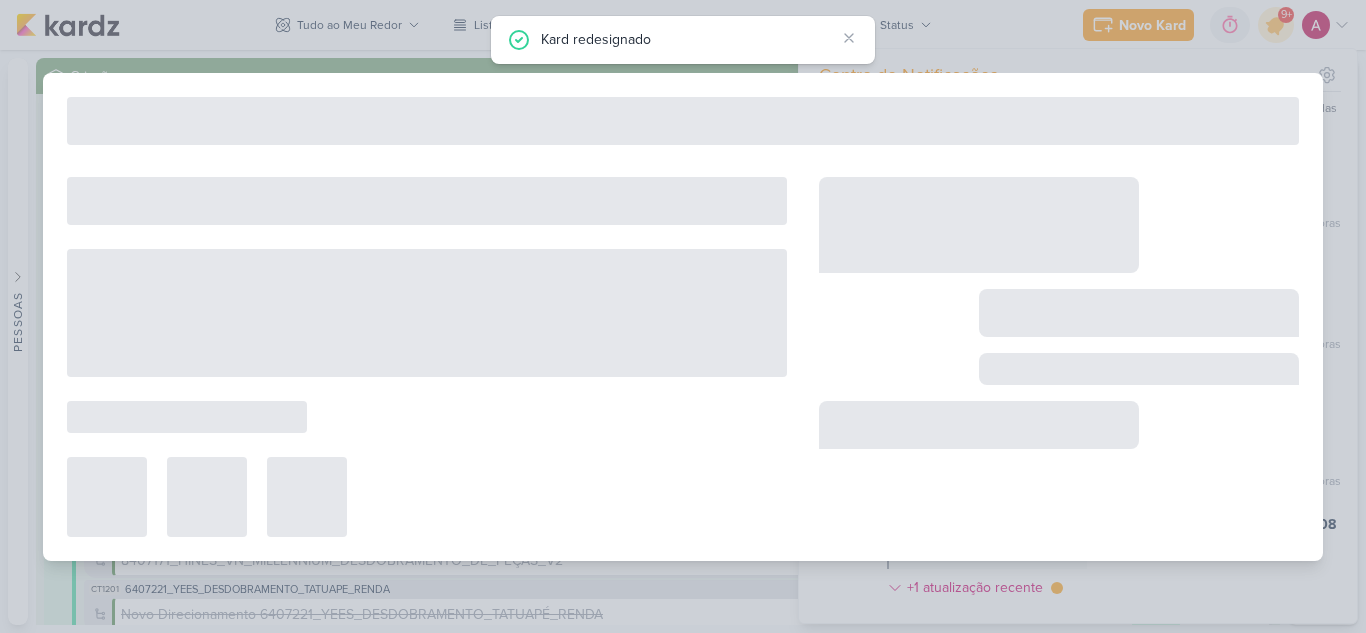 type on "8708012_HINES_REPORT_SEMANAL_07.08" 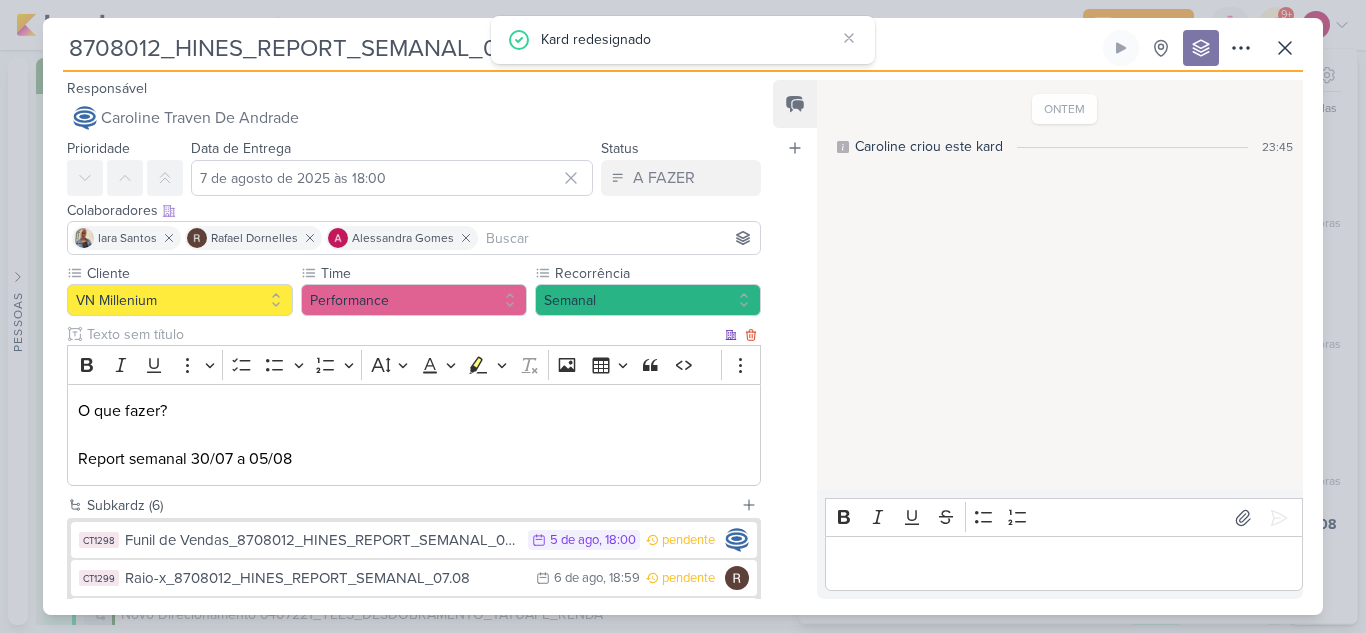 scroll, scrollTop: 264, scrollLeft: 0, axis: vertical 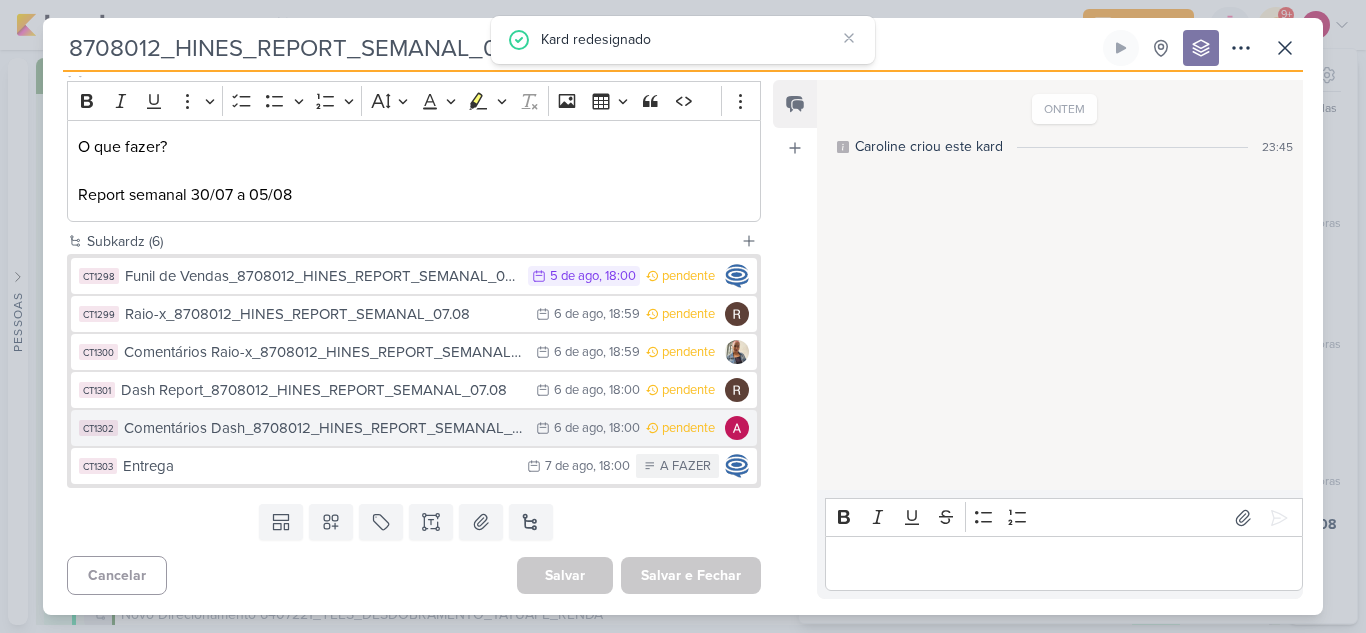 click on "Comentários Dash_8708012_HINES_REPORT_SEMANAL_07.08" at bounding box center (325, 428) 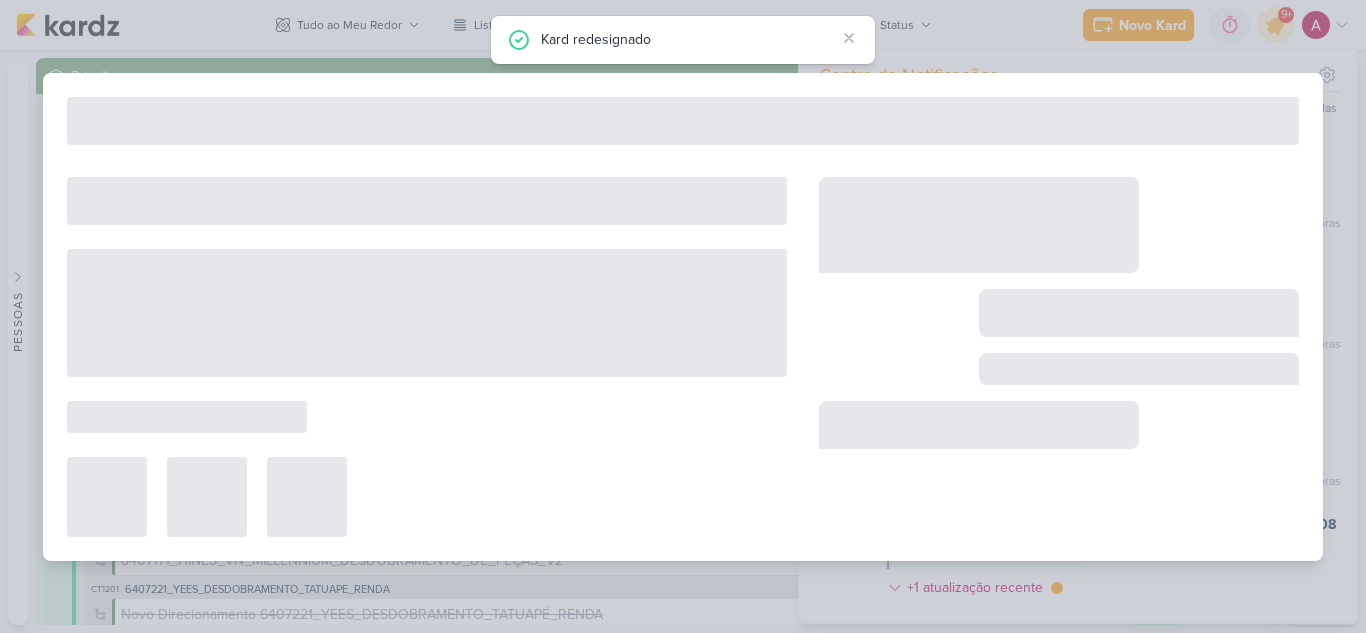 type on "Comentários Dash_8708012_HINES_REPORT_SEMANAL_07.08" 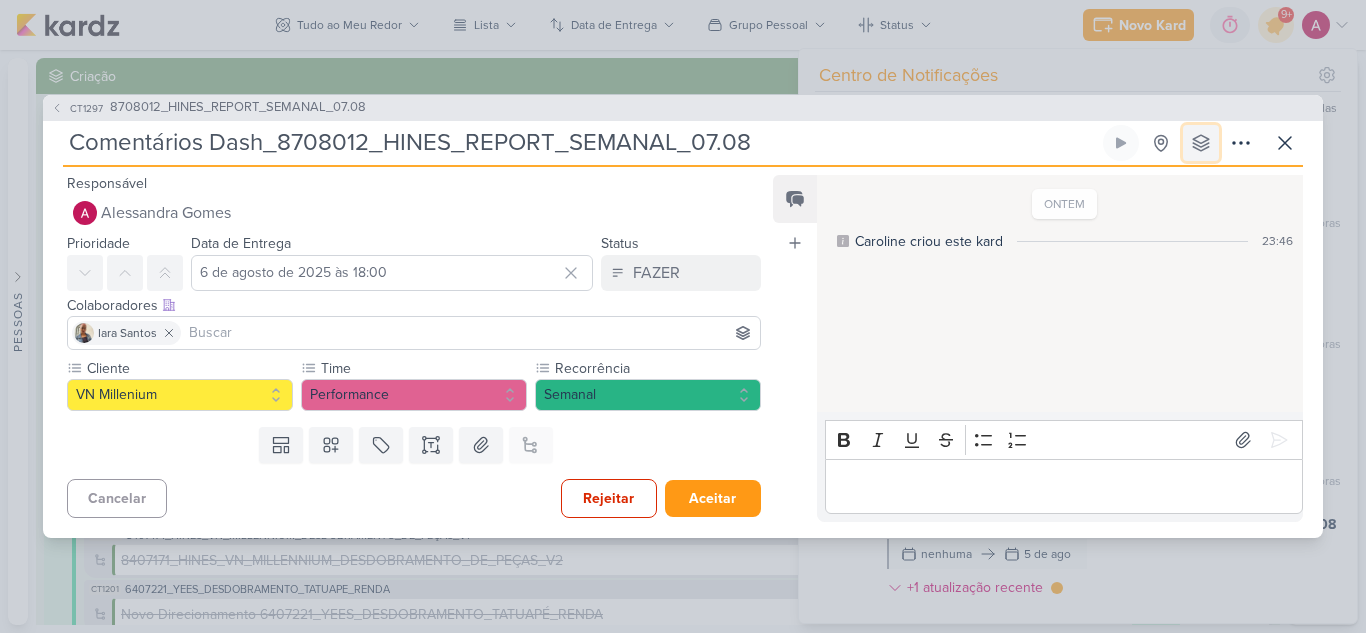 click 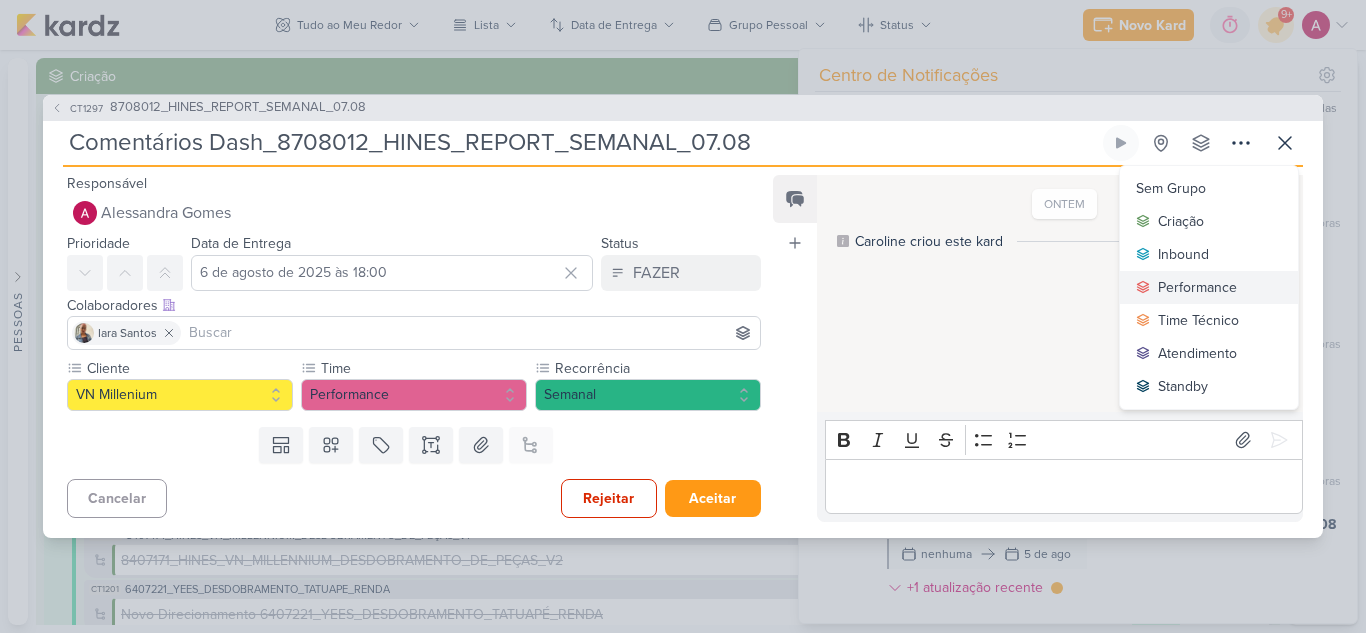 click on "Performance" at bounding box center (1197, 287) 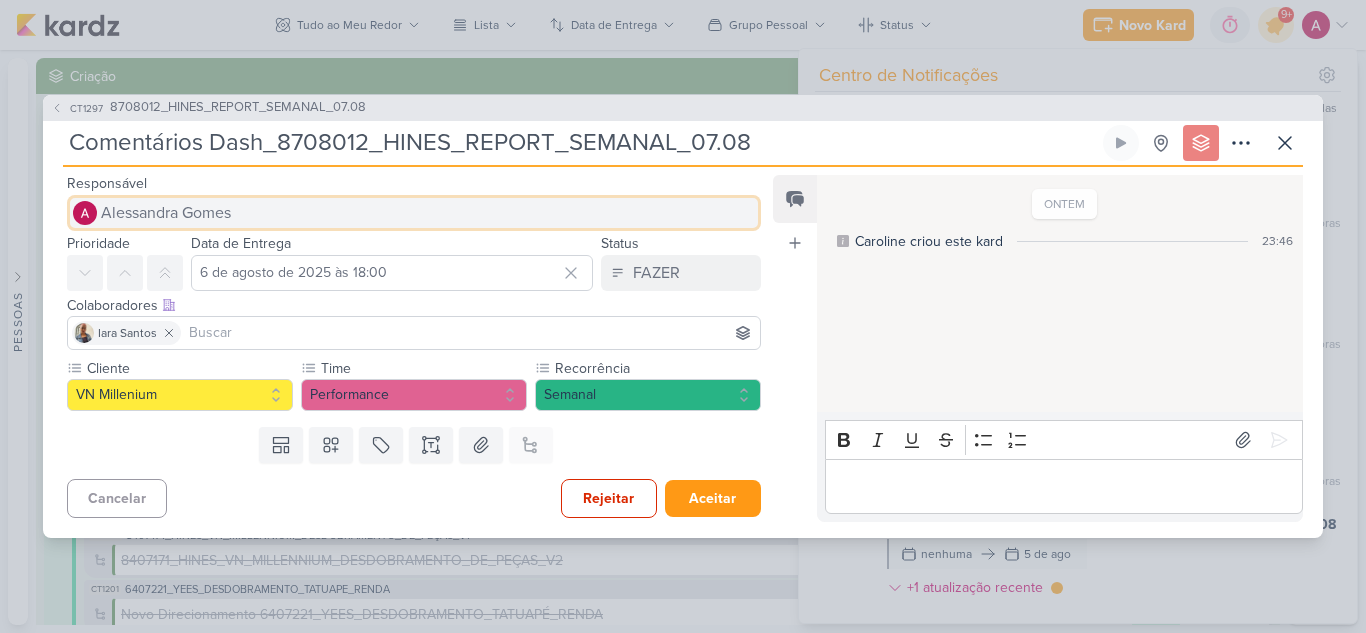 click on "Alessandra Gomes" at bounding box center (414, 213) 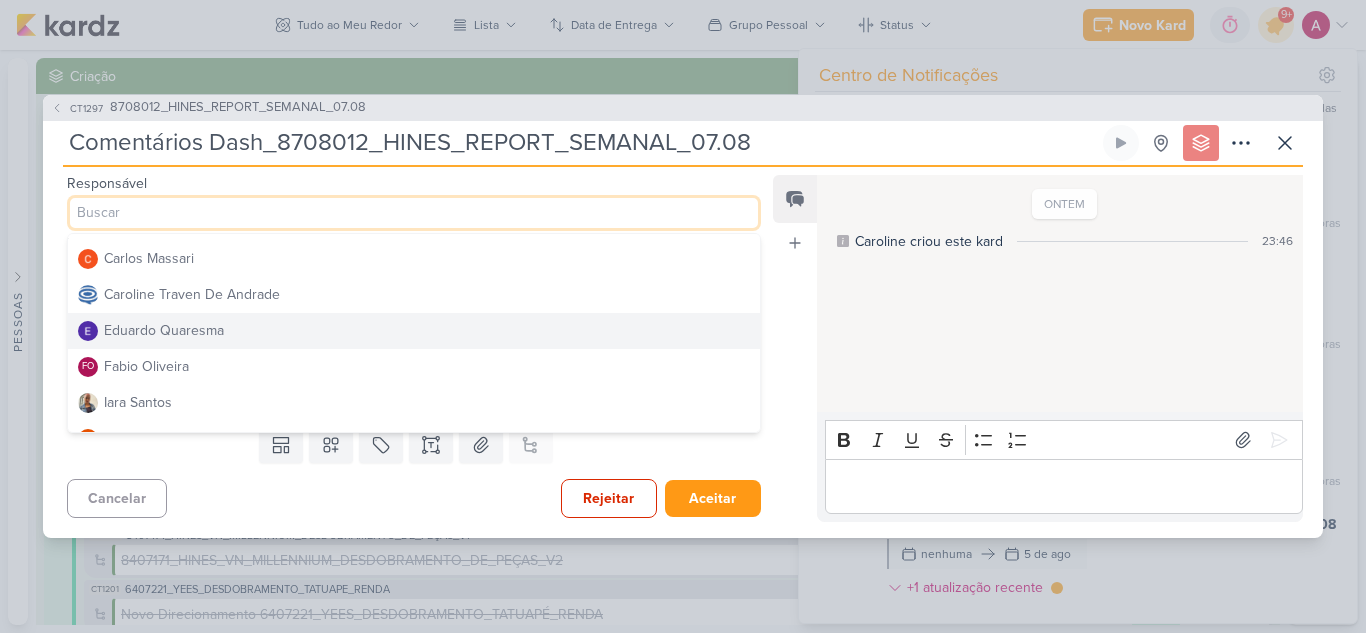 scroll, scrollTop: 100, scrollLeft: 0, axis: vertical 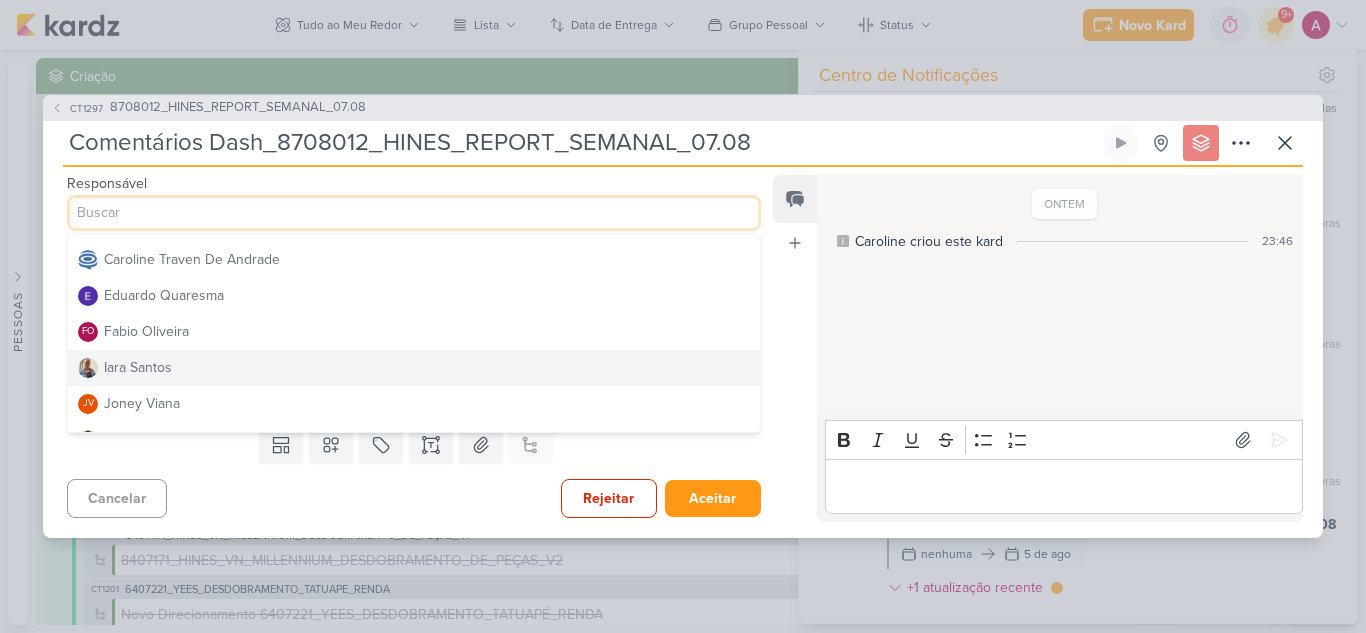 click on "Iara Santos" at bounding box center [138, 367] 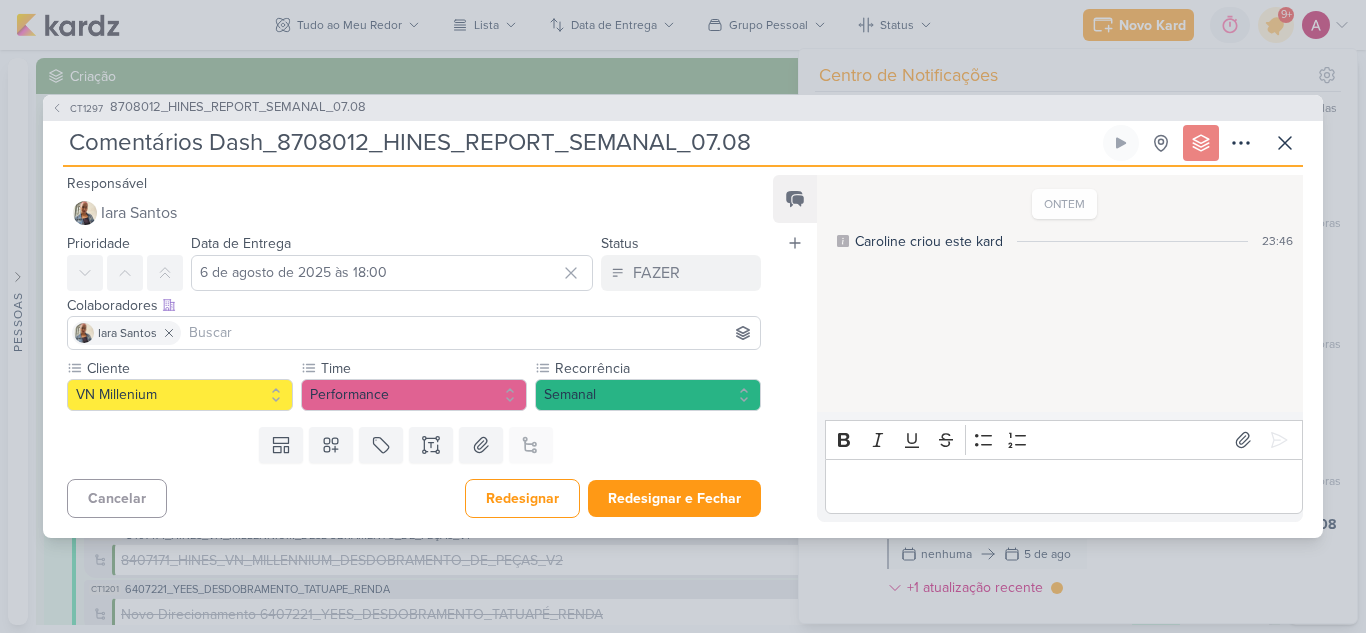 click at bounding box center [470, 333] 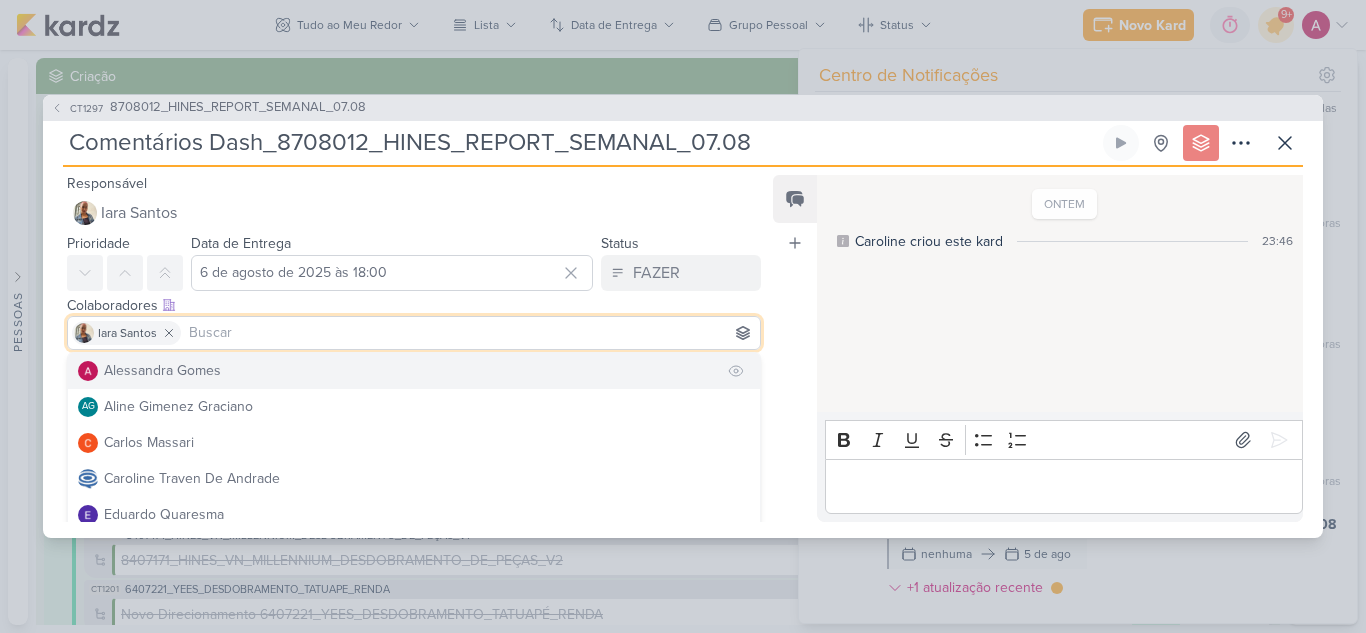 click on "Alessandra Gomes" at bounding box center (162, 370) 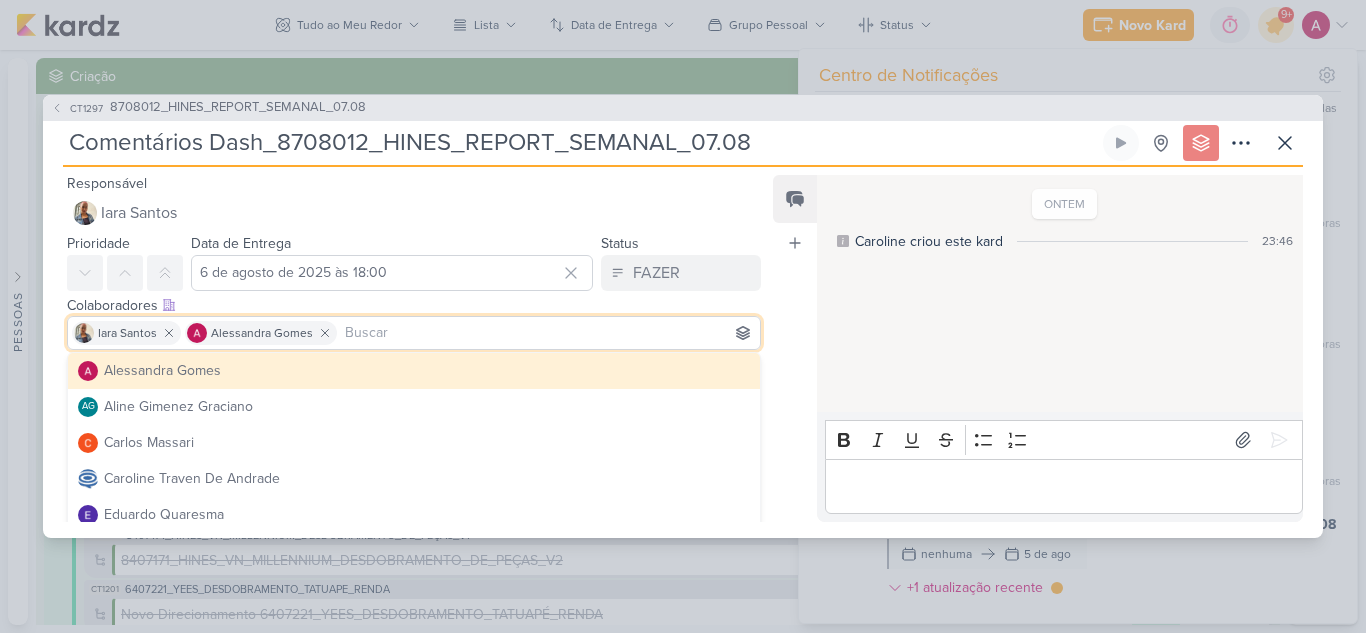 click on "Feed
Atrelar email
Solte o email para atrelar ao kard" at bounding box center [795, 348] 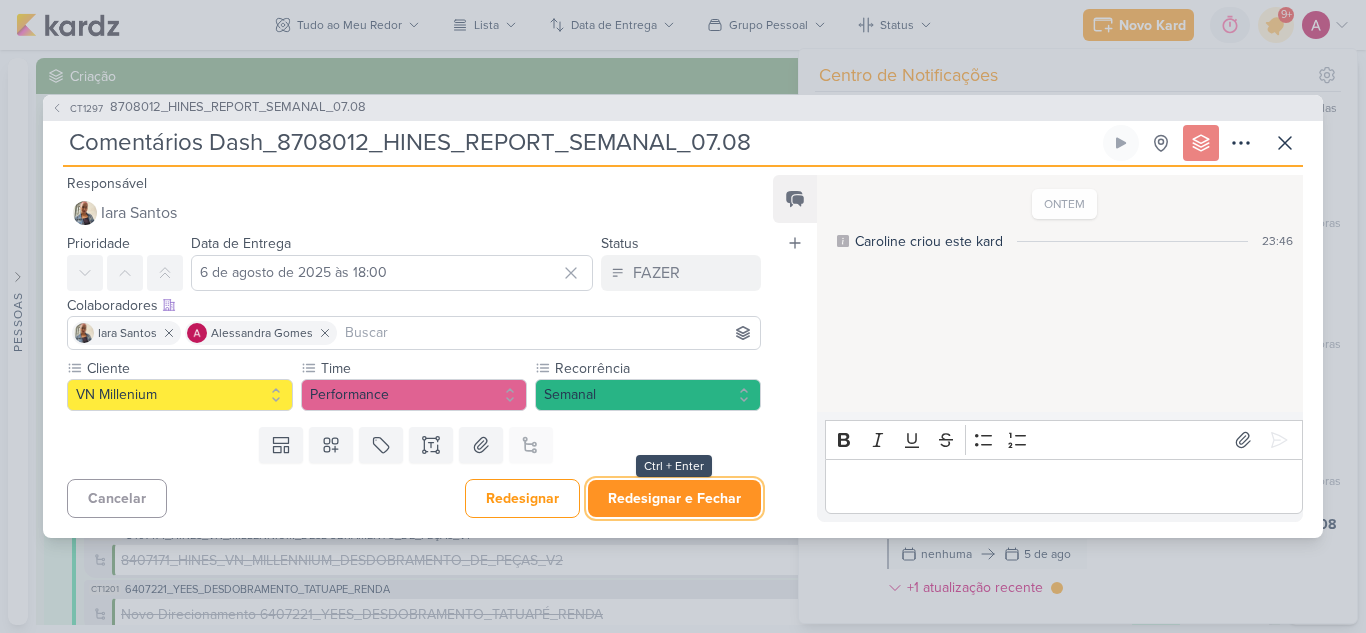 click on "Redesignar e Fechar" at bounding box center (674, 498) 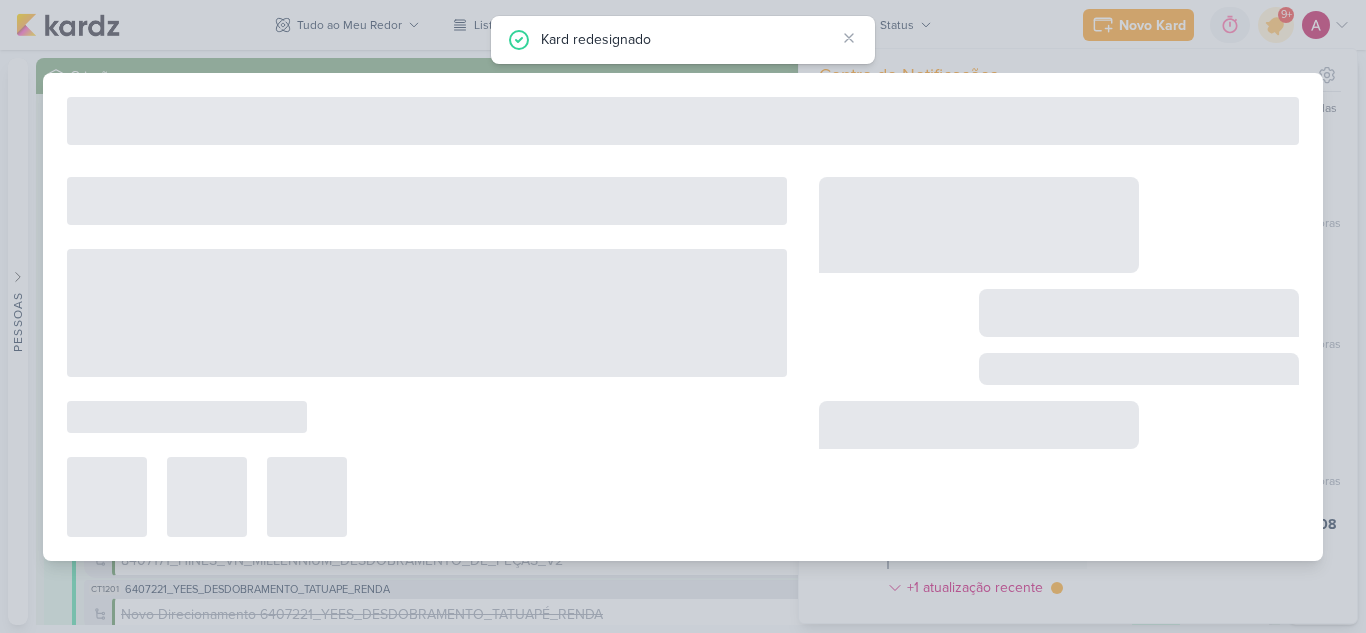 type on "8708012_HINES_REPORT_SEMANAL_07.08" 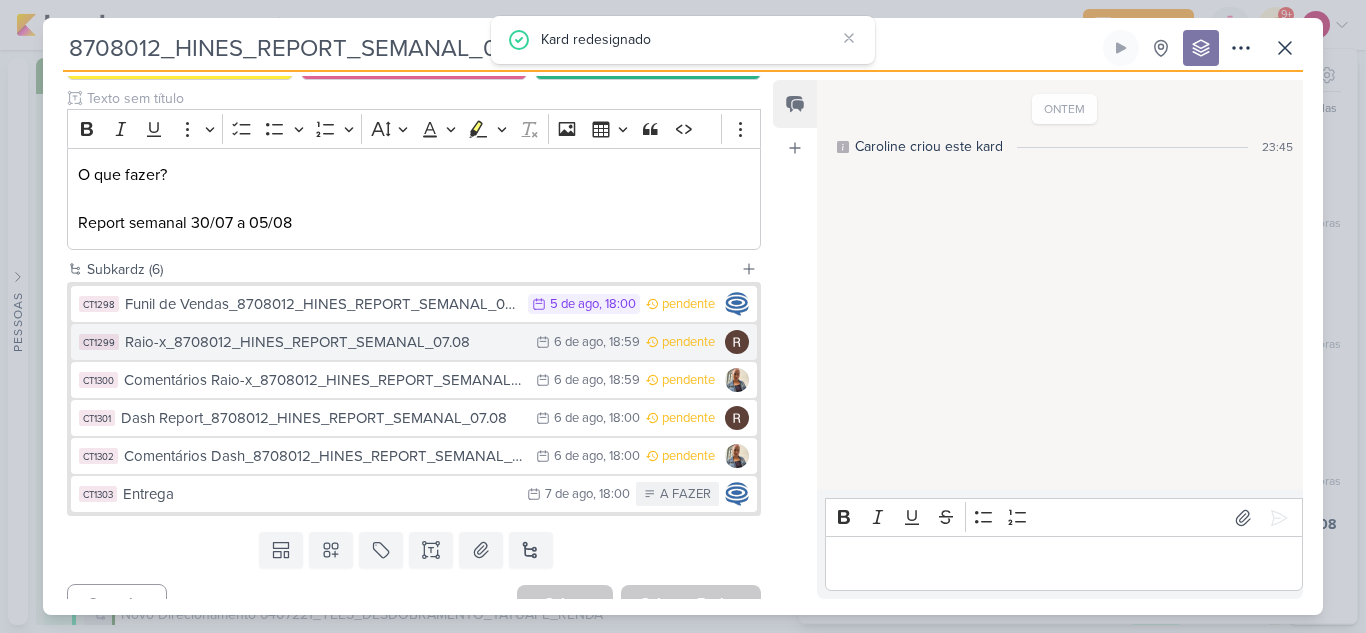 scroll, scrollTop: 264, scrollLeft: 0, axis: vertical 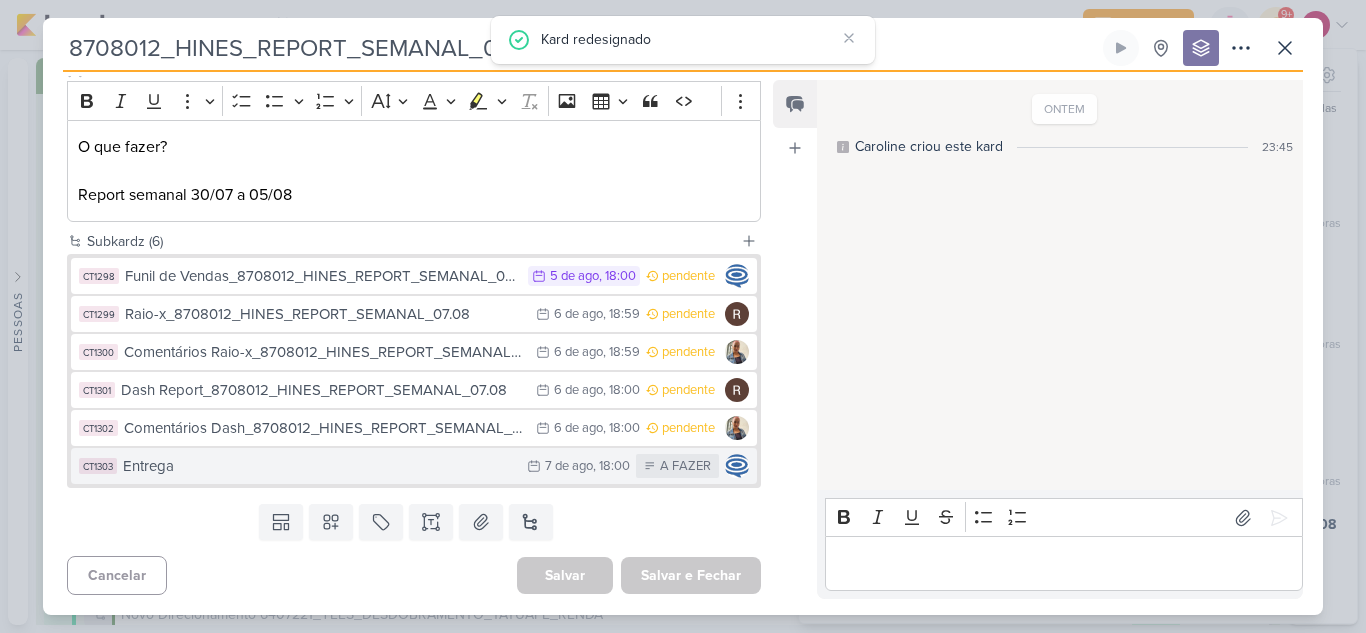 click on "Entrega" at bounding box center [320, 466] 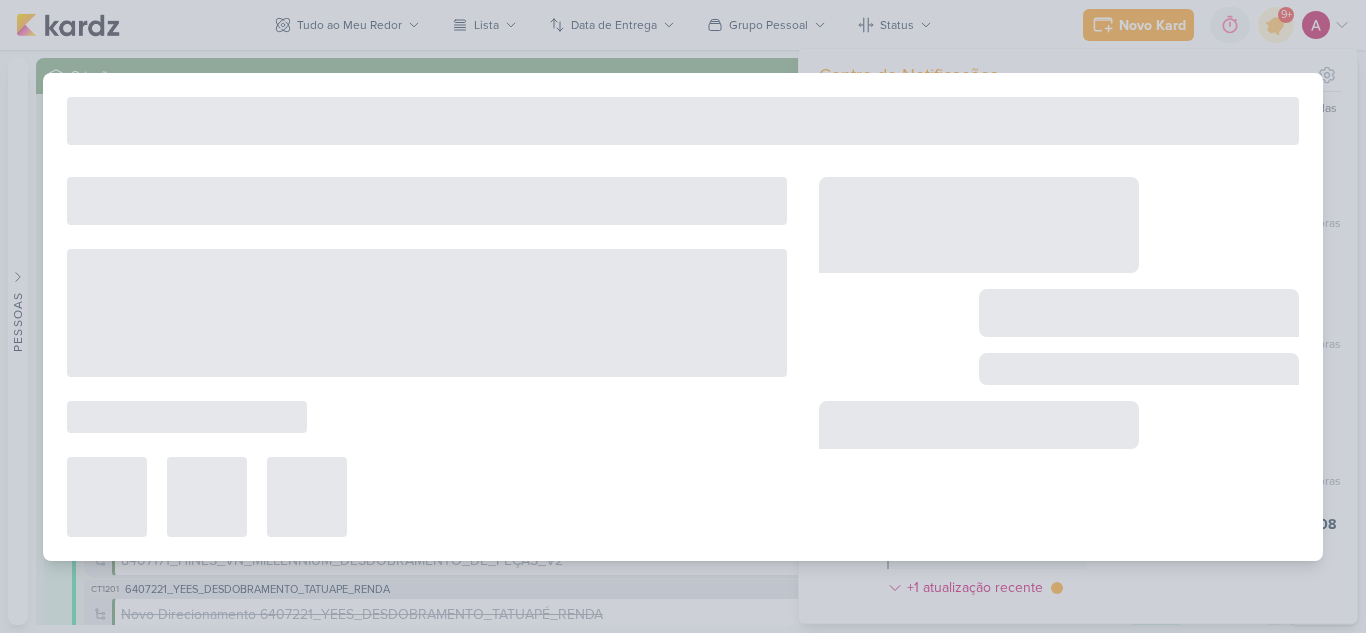 type on "Entrega" 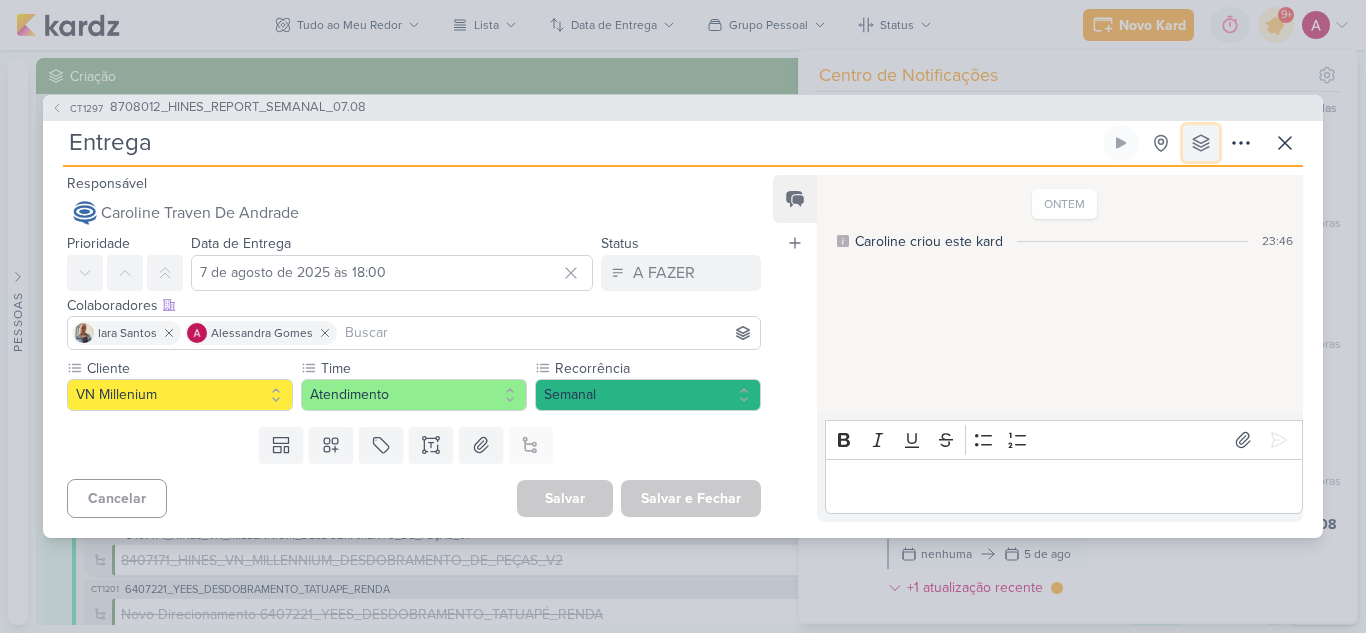 click 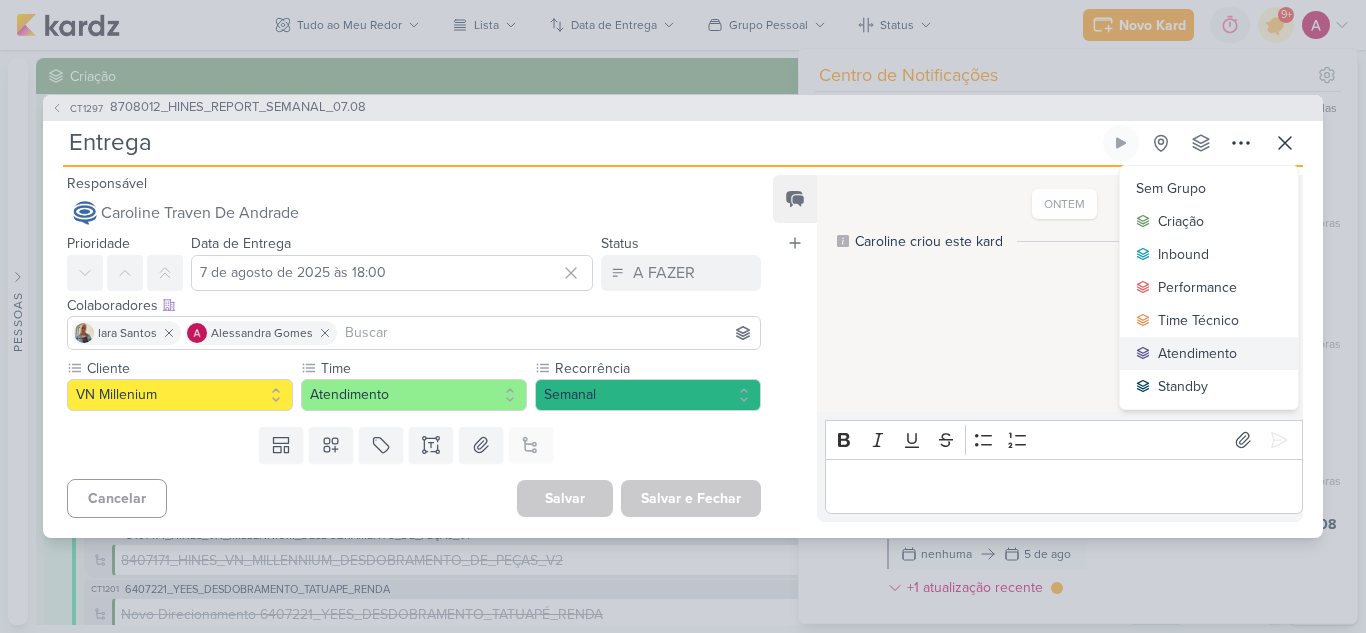 click on "Atendimento" at bounding box center (1197, 353) 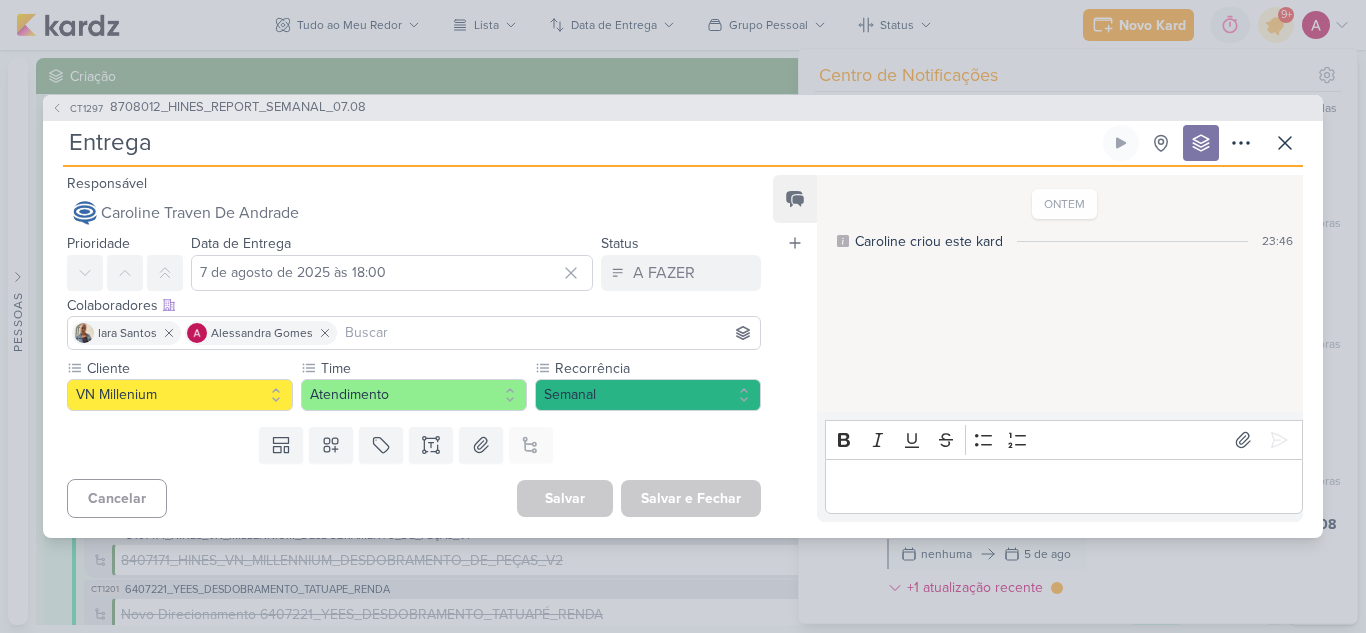 click on "Salvar e Fechar
Ctrl + Enter" at bounding box center [691, 498] 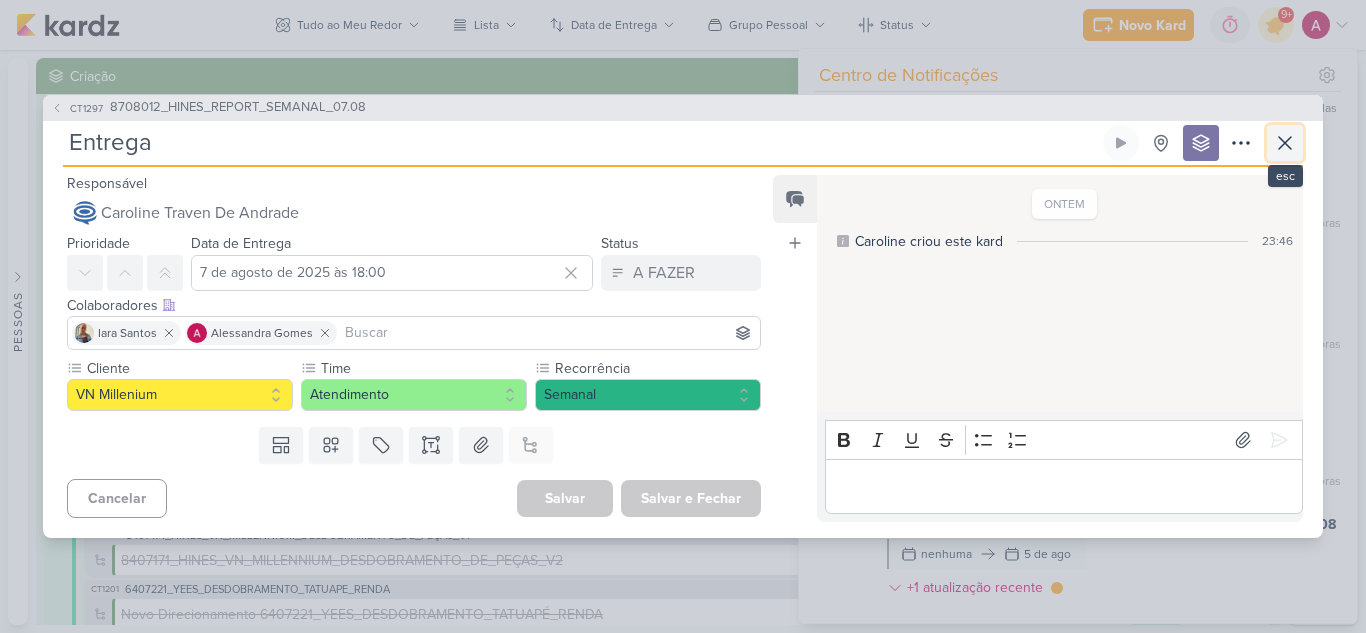 click 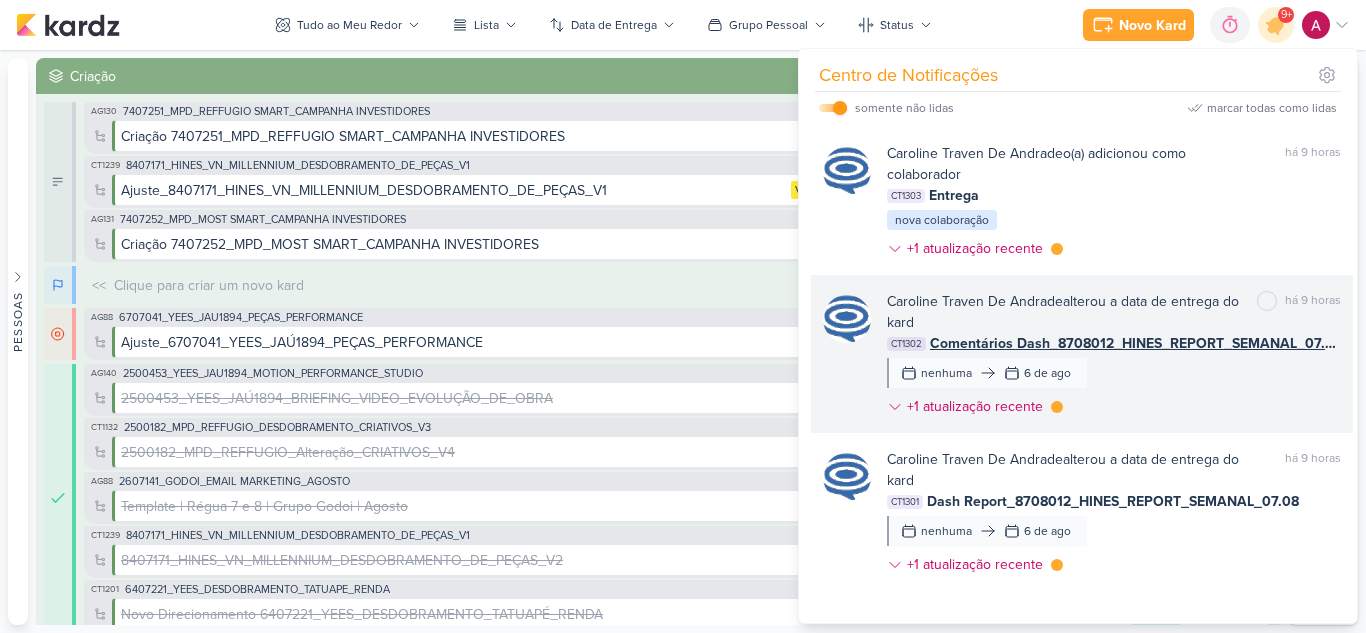 scroll, scrollTop: 481, scrollLeft: 0, axis: vertical 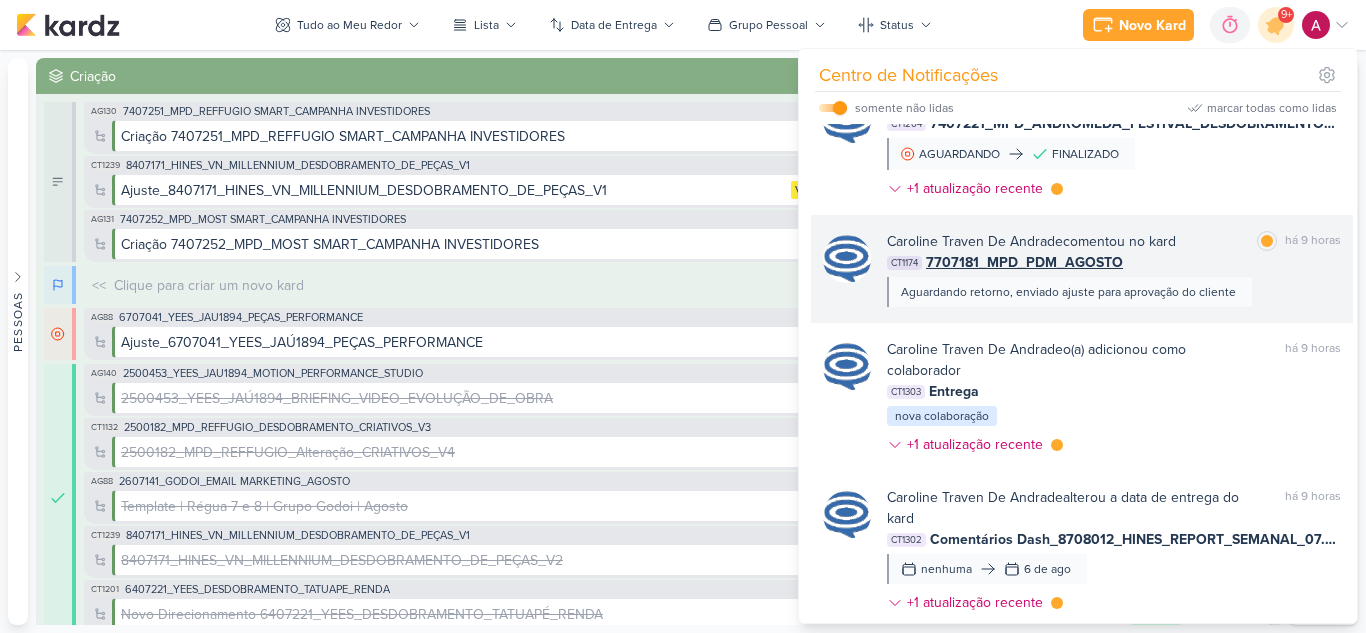 click on "[FIRST] [LAST]  comentou no kard
marcar como lida
há 9 horas" at bounding box center (1114, 241) 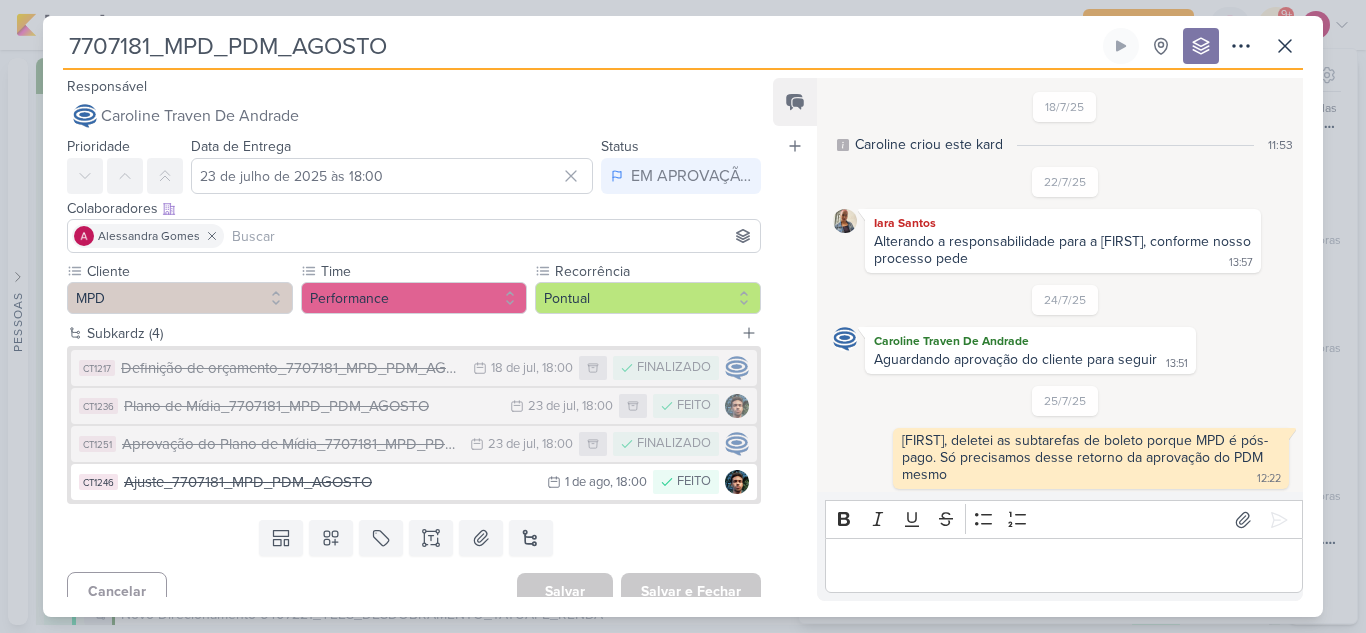 scroll, scrollTop: 284, scrollLeft: 0, axis: vertical 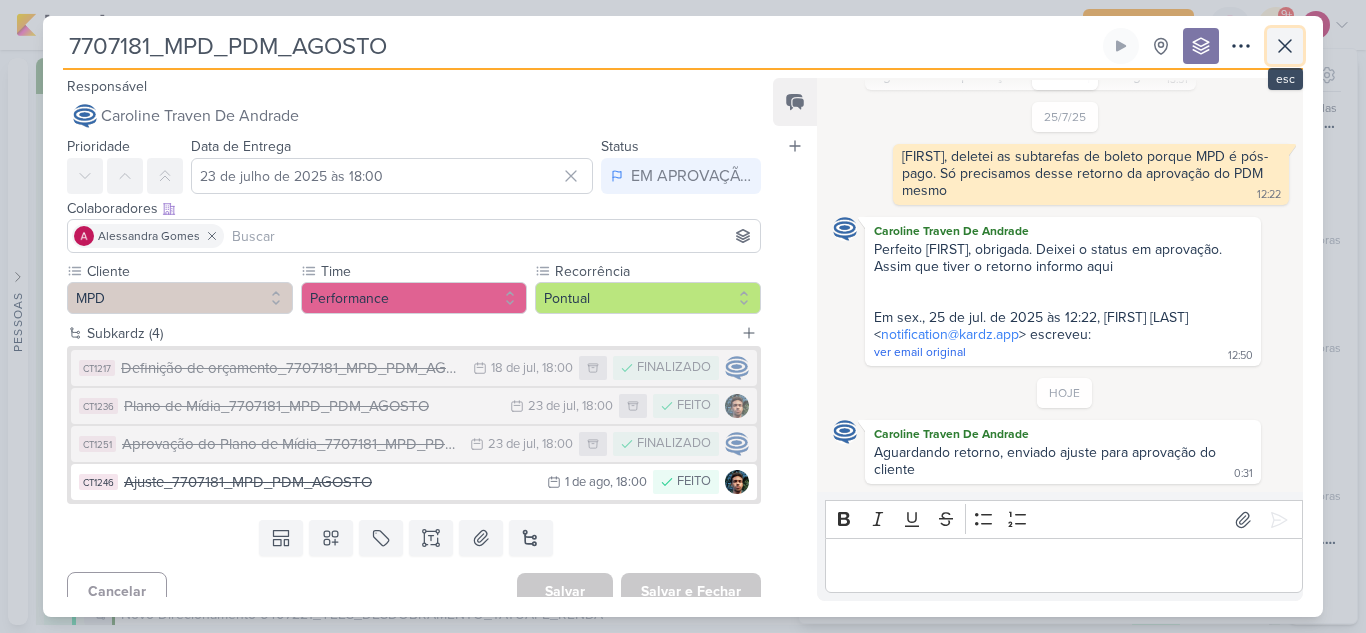 click 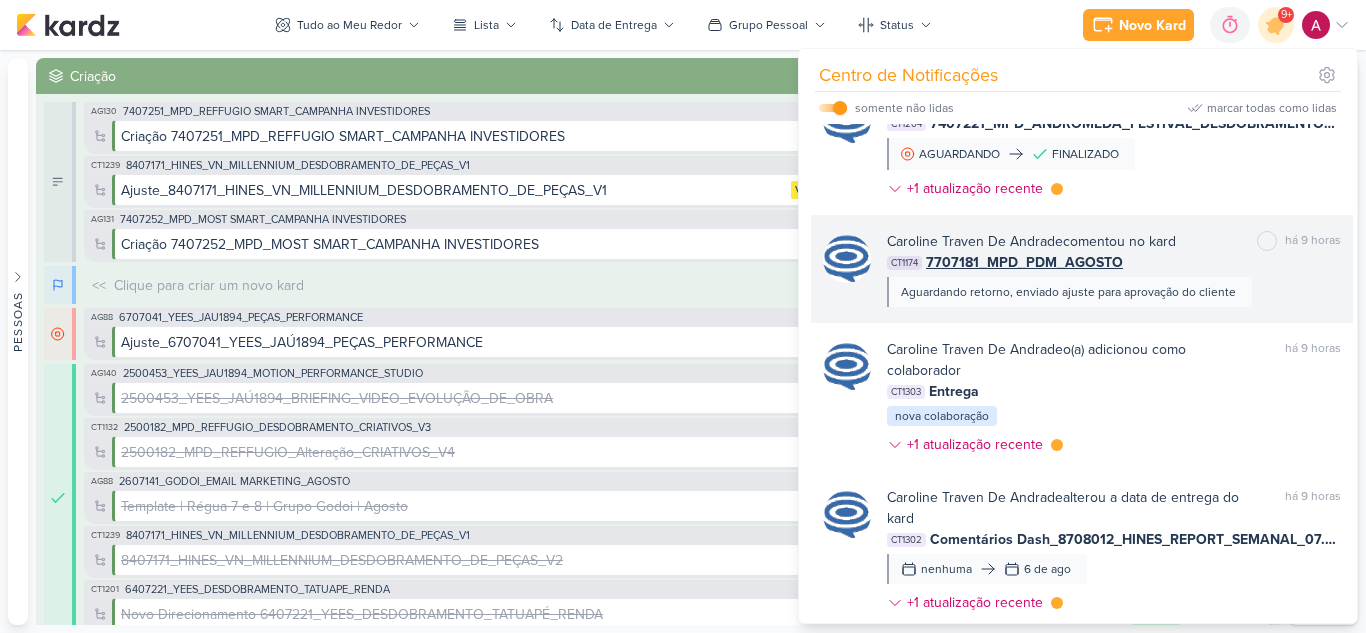 scroll, scrollTop: 281, scrollLeft: 0, axis: vertical 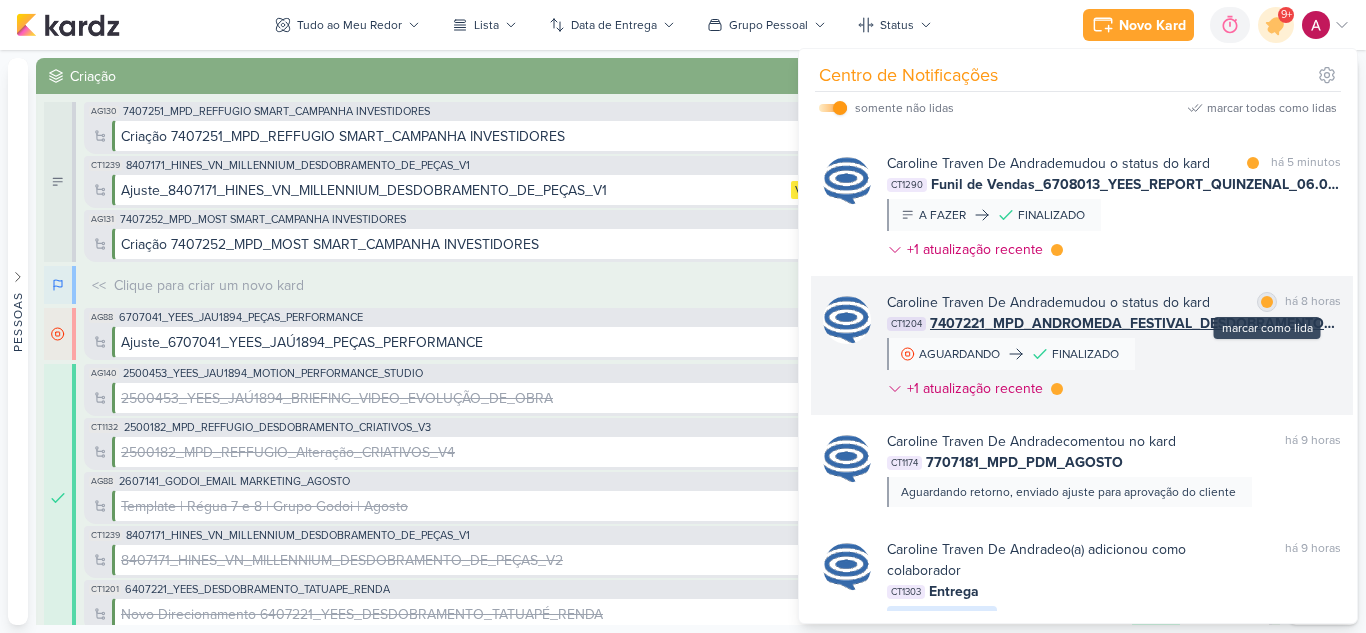 click at bounding box center (1267, 302) 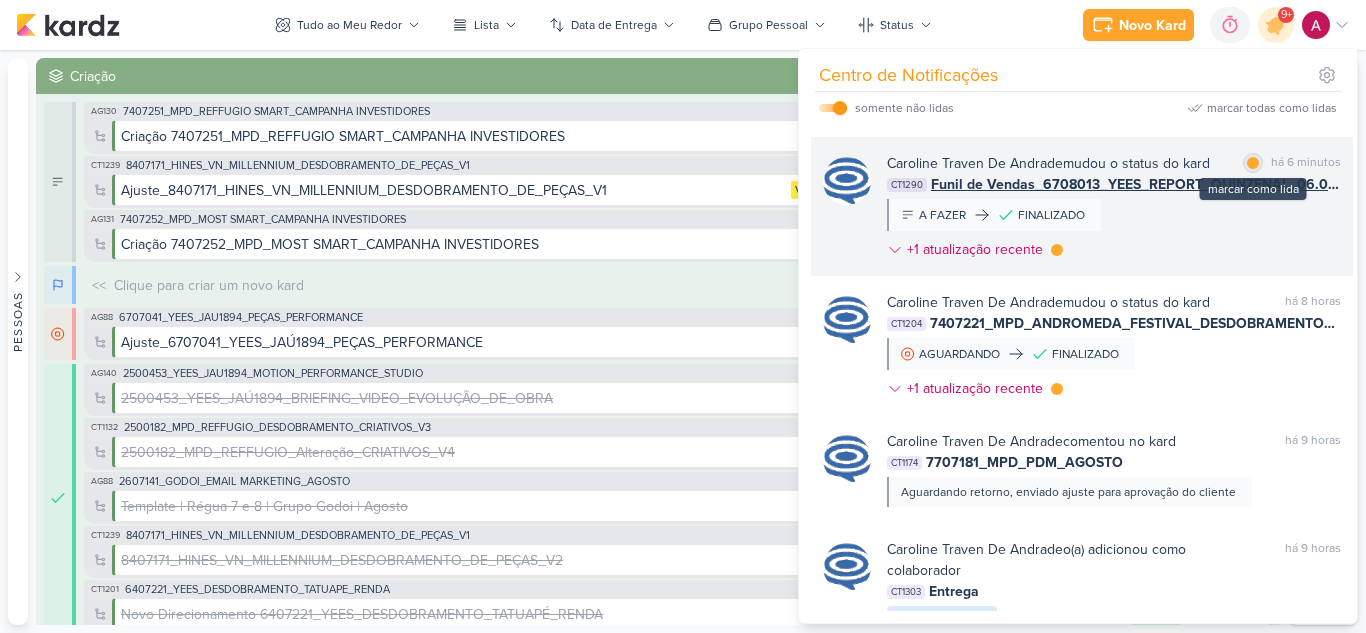 click at bounding box center [1253, 163] 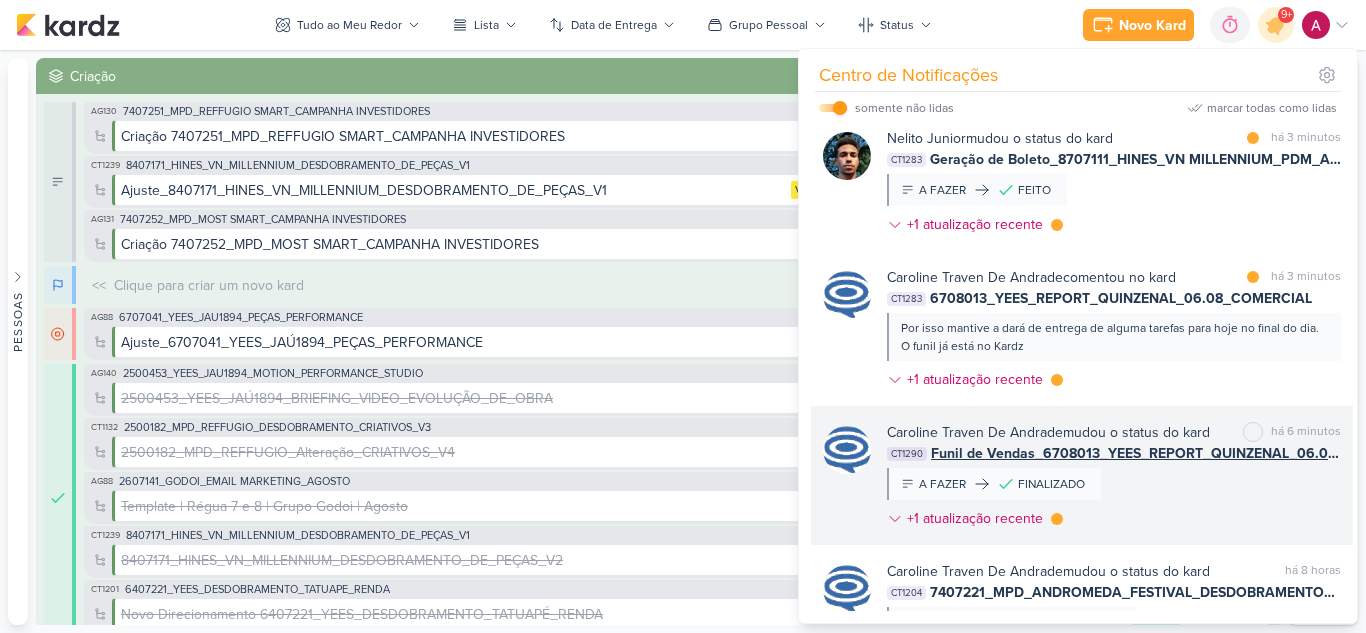 scroll, scrollTop: 0, scrollLeft: 0, axis: both 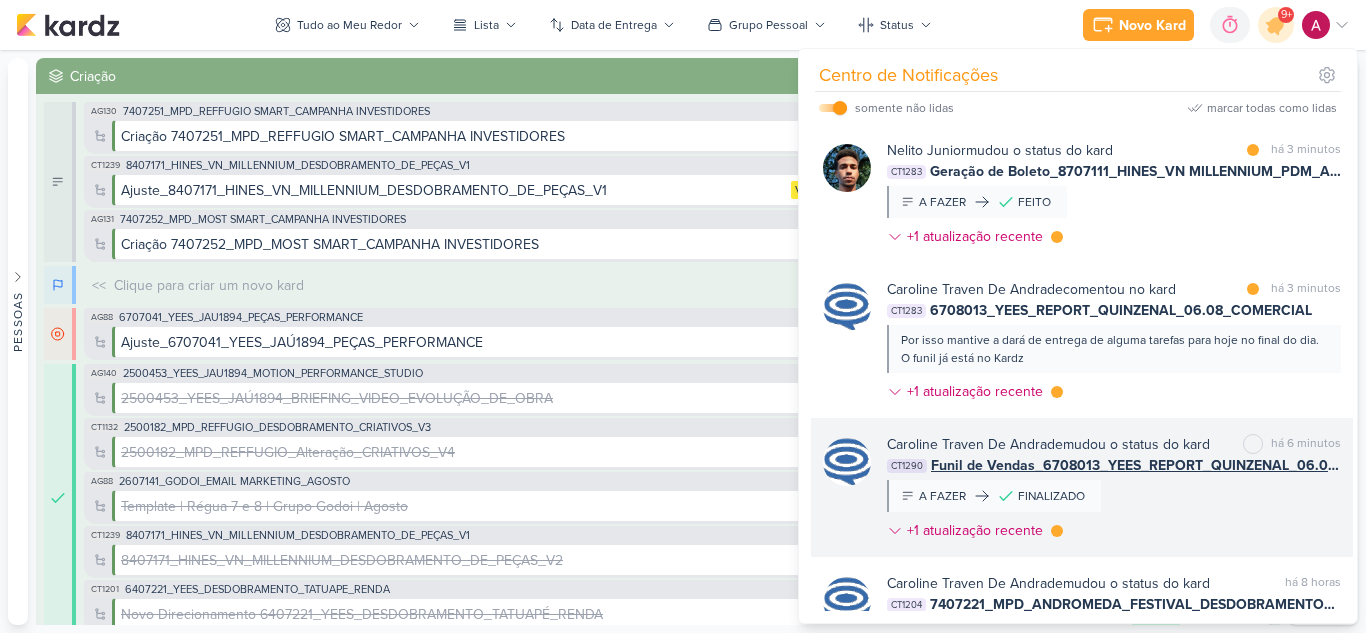 click on "[FIRST] [LAST]  mudou o status do kard
marcar como não lida
há 6 minutos
CT1290
Funil de Vendas_6708013_YEES_REPORT_QUINZENAL_06.08_COMERCIAL
A FAZER
FINALIZADO" at bounding box center (1114, 491) 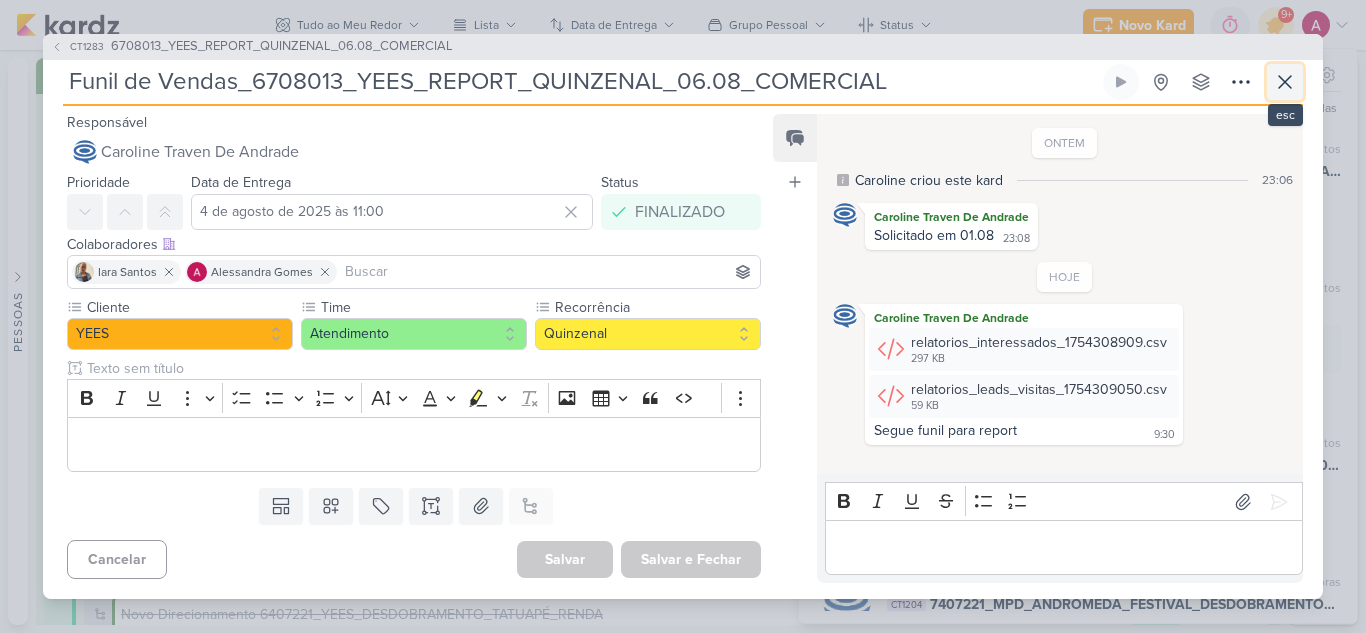 click 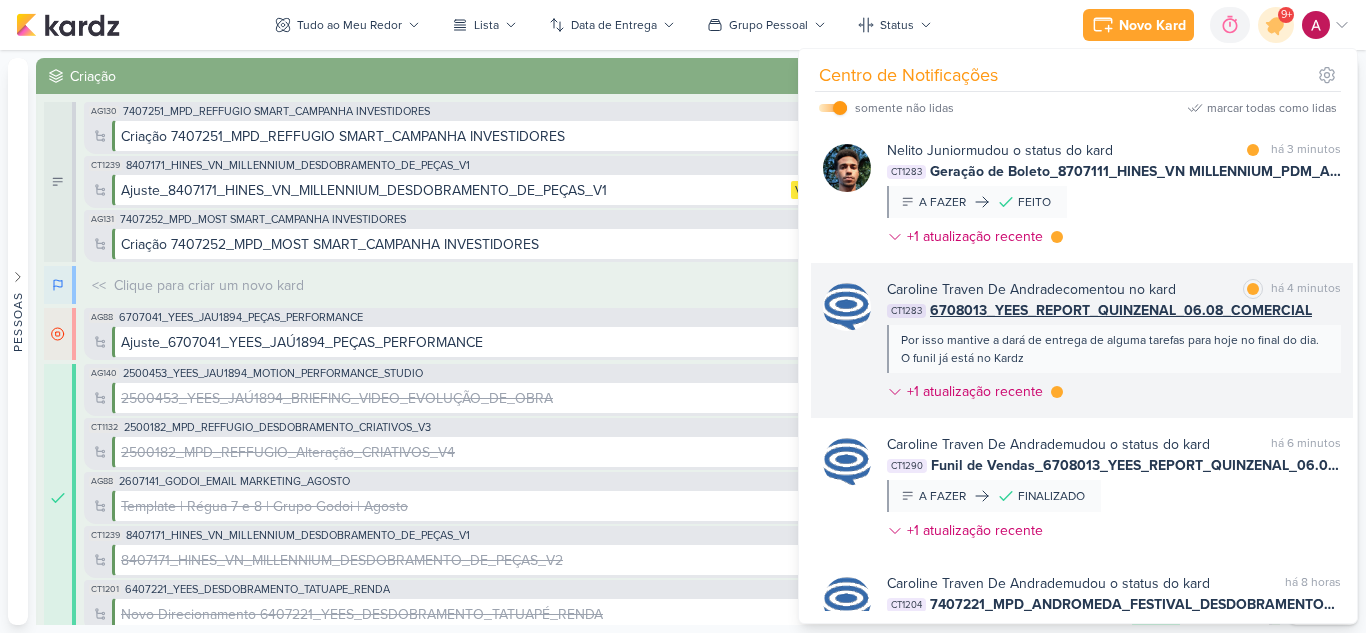 click on "Por isso mantive a dará de entrega de alguma tarefas para hoje no final do dia. O funil já está no Kardz" at bounding box center (1114, 349) 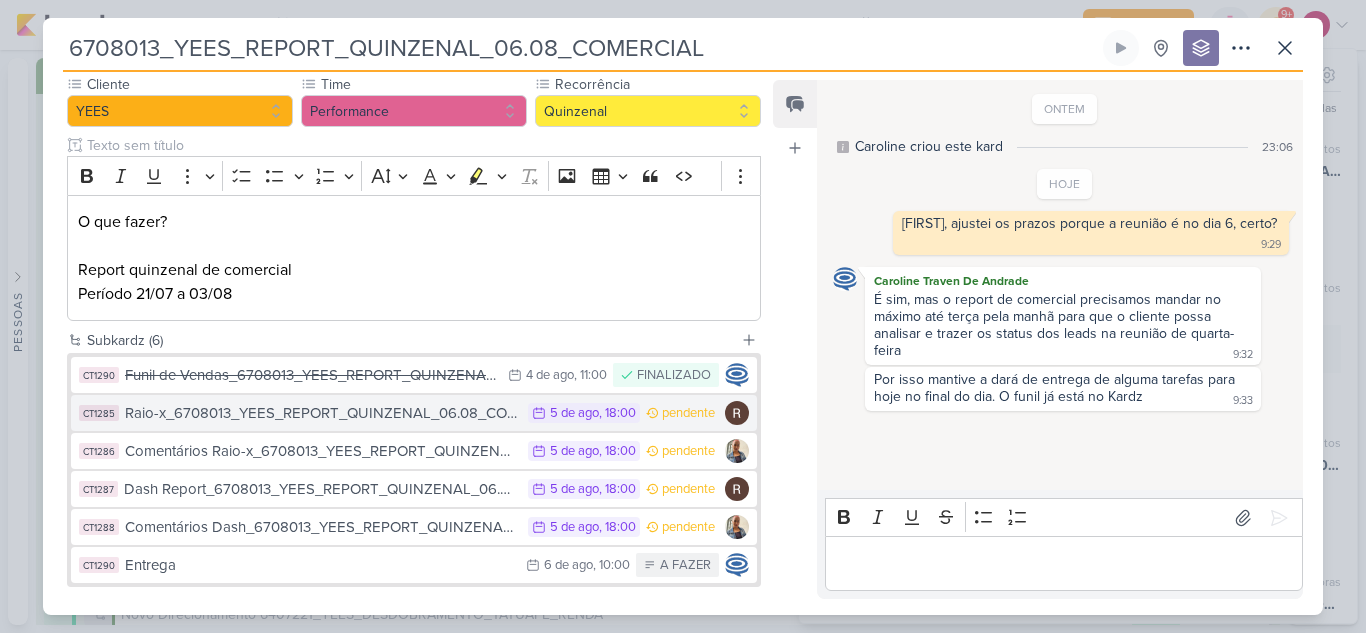 scroll, scrollTop: 188, scrollLeft: 0, axis: vertical 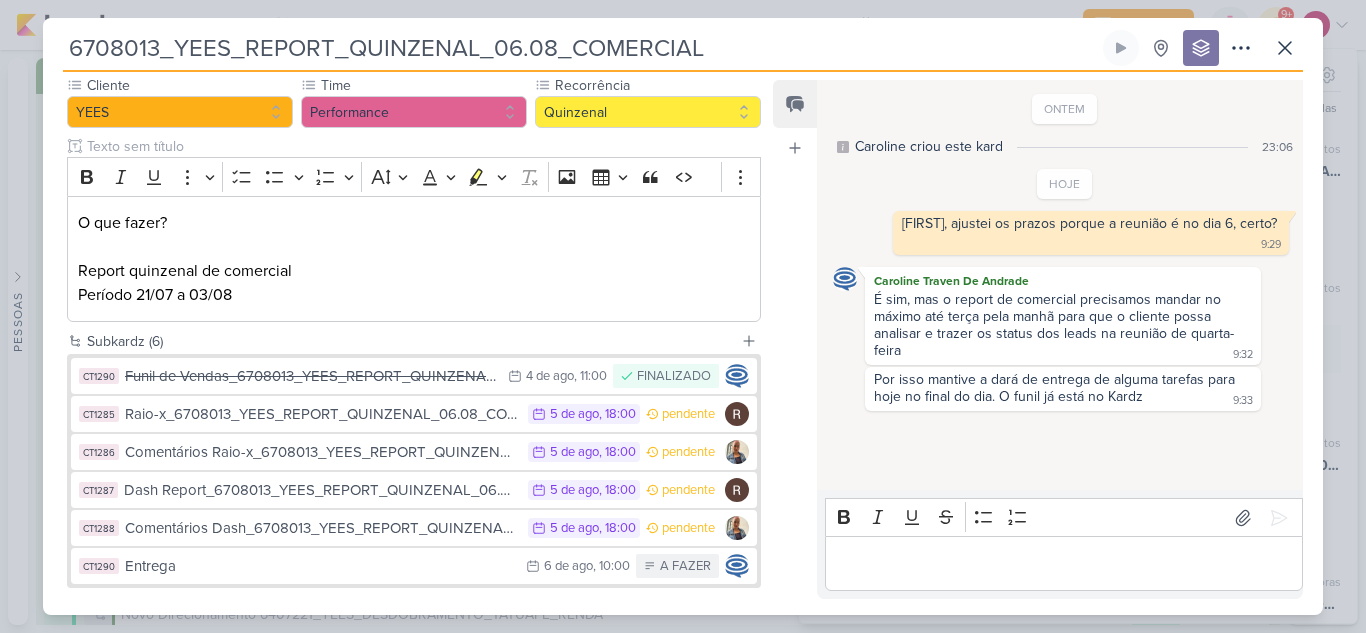 click at bounding box center (1064, 563) 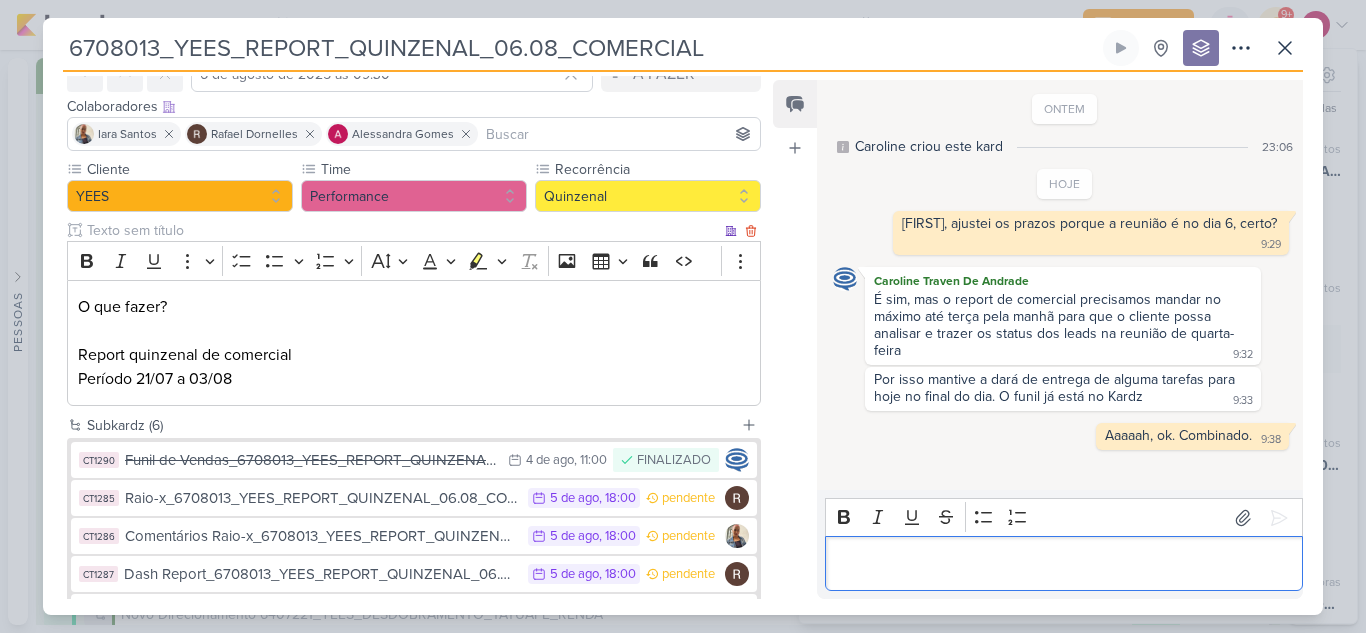 scroll, scrollTop: 0, scrollLeft: 0, axis: both 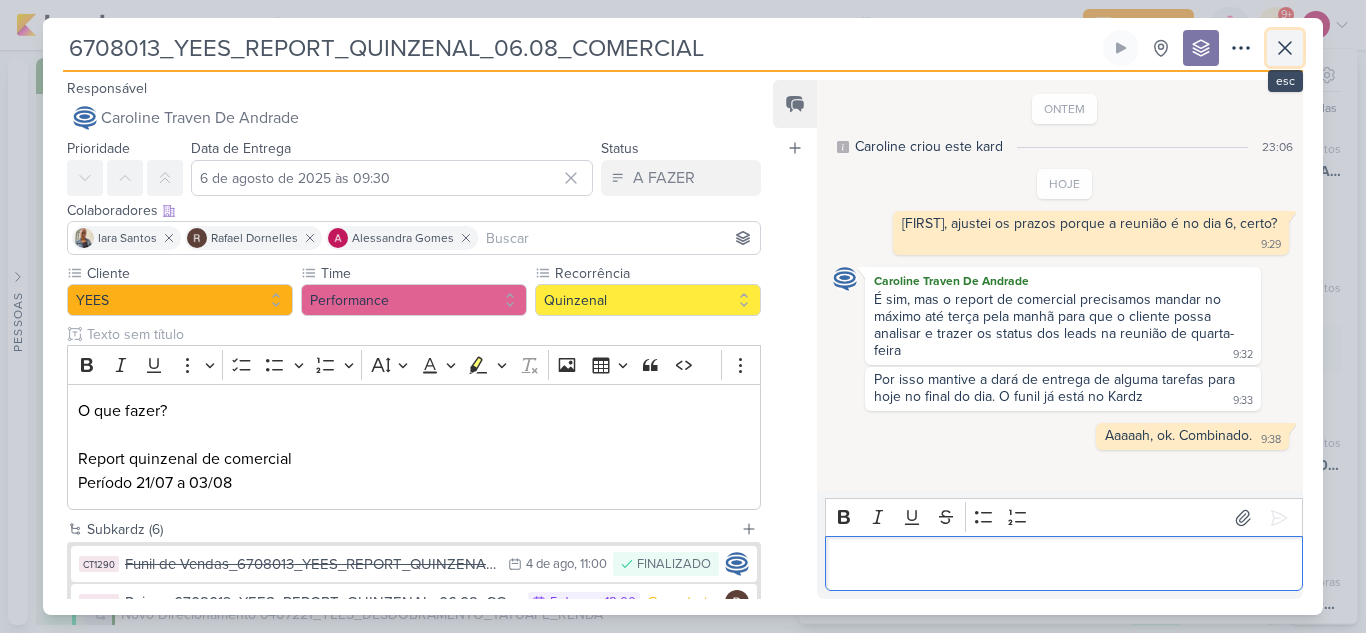 click 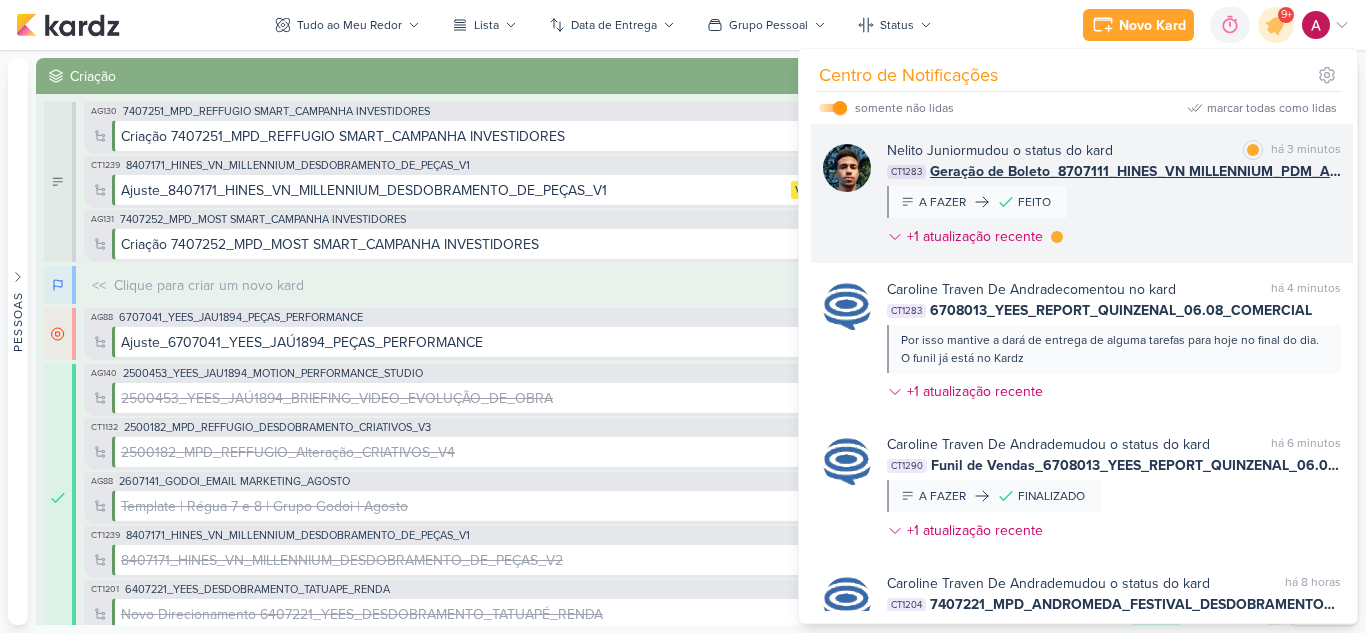 click on "[FIRST] [LAST]  mudou o status do kard
marcar como lida
há 3 minutos
CT1283
Geração de Boleto_8707111_HINES_VN MILLENNIUM_PDM_AGOSTO_TRIMESTRE
A FAZER
FEITO" at bounding box center [1114, 197] 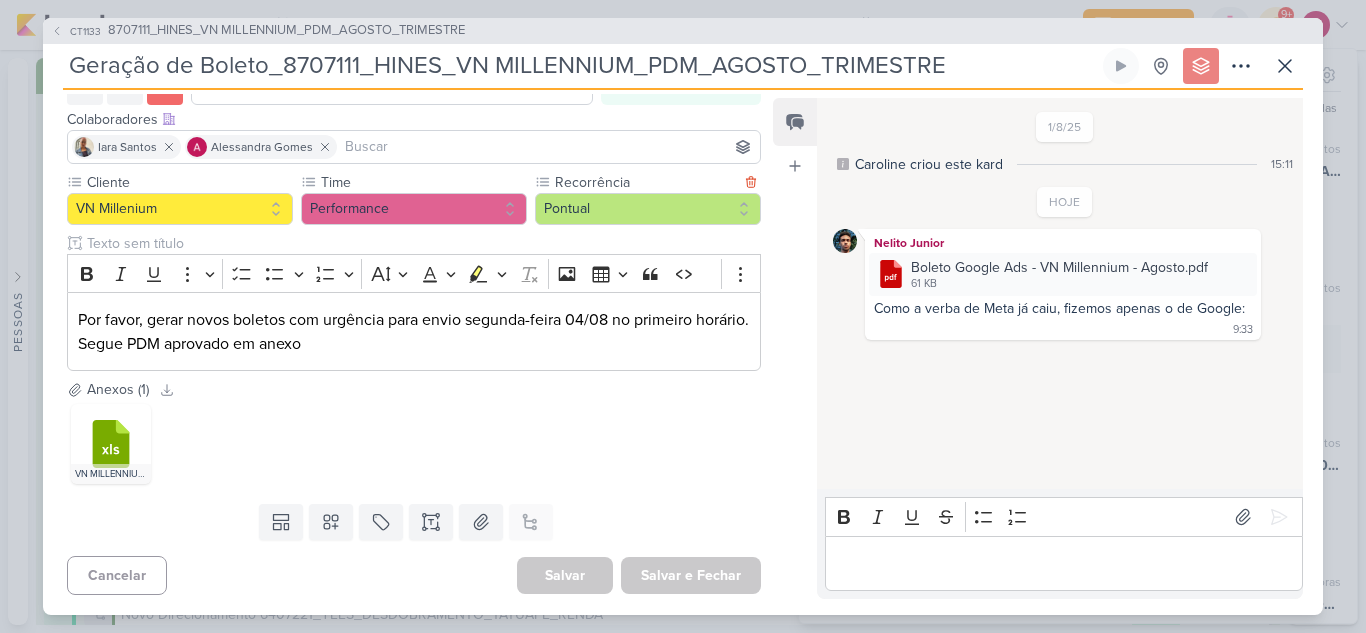 scroll, scrollTop: 133, scrollLeft: 0, axis: vertical 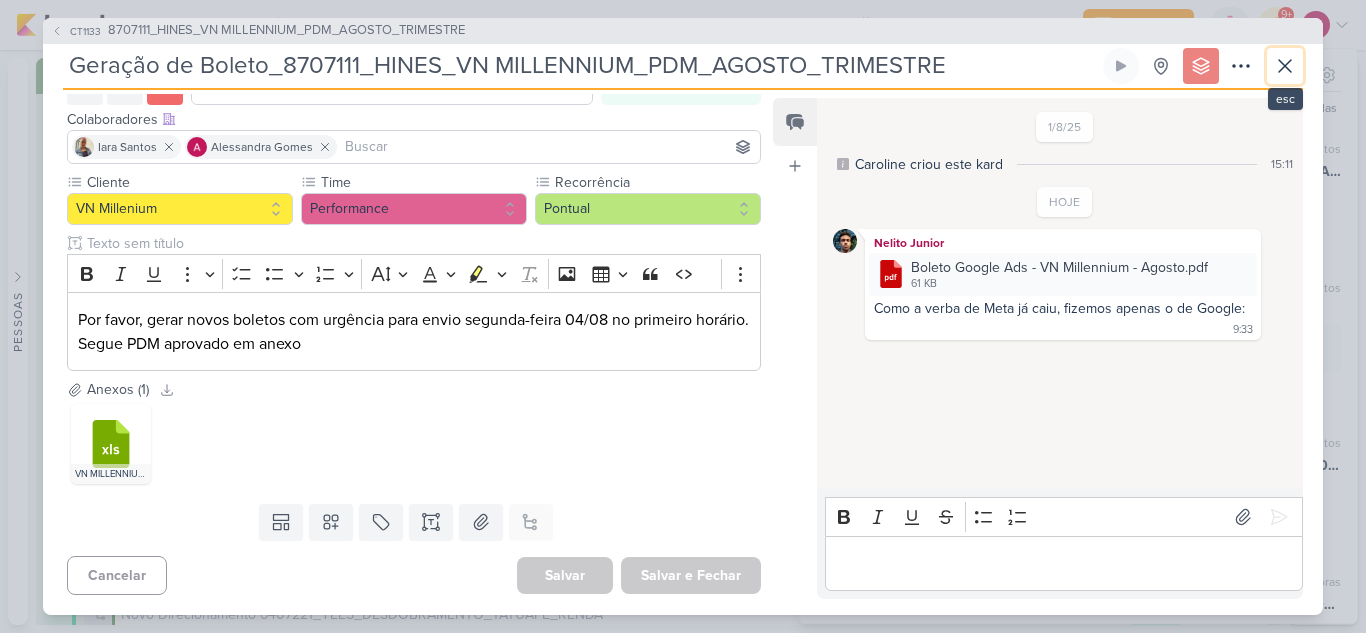 drag, startPoint x: 1296, startPoint y: 59, endPoint x: 1278, endPoint y: 74, distance: 23.43075 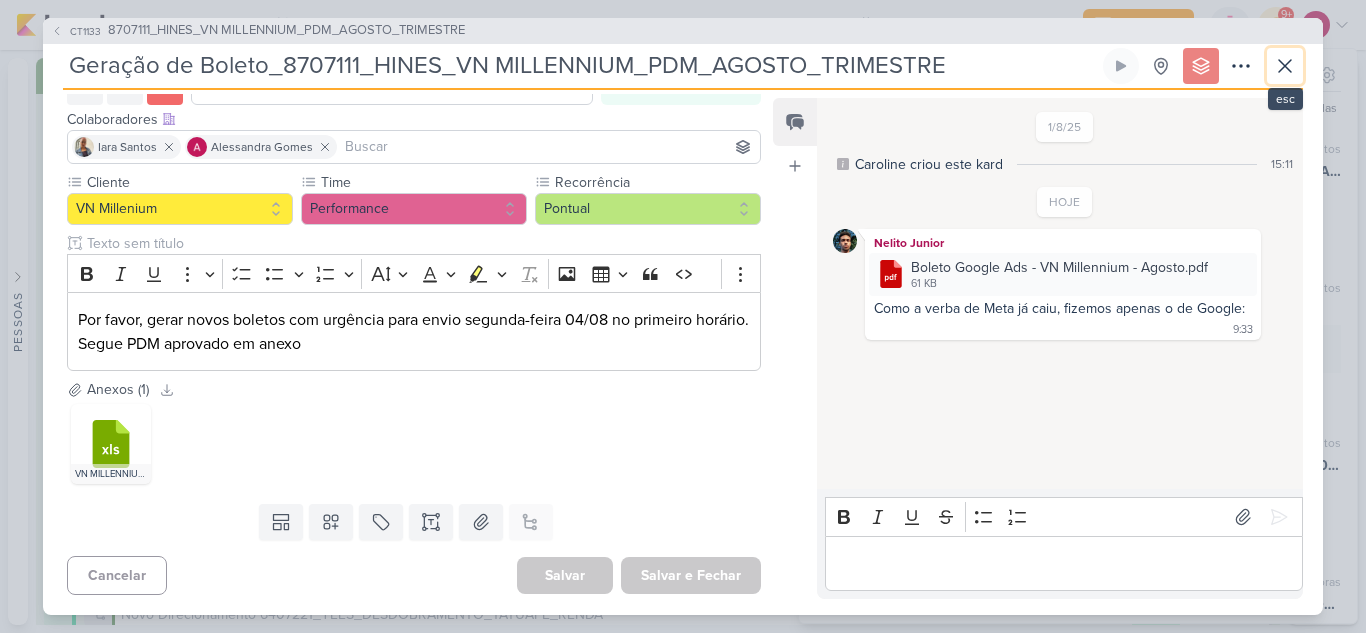 click 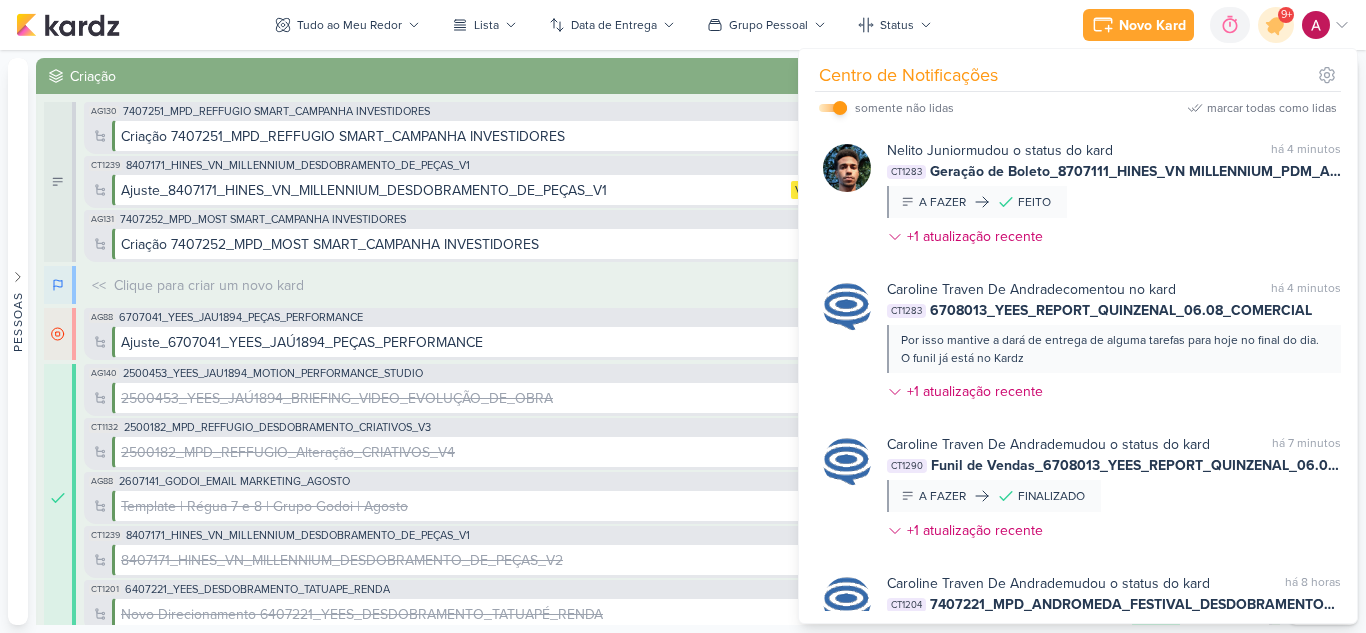 click at bounding box center (840, 108) 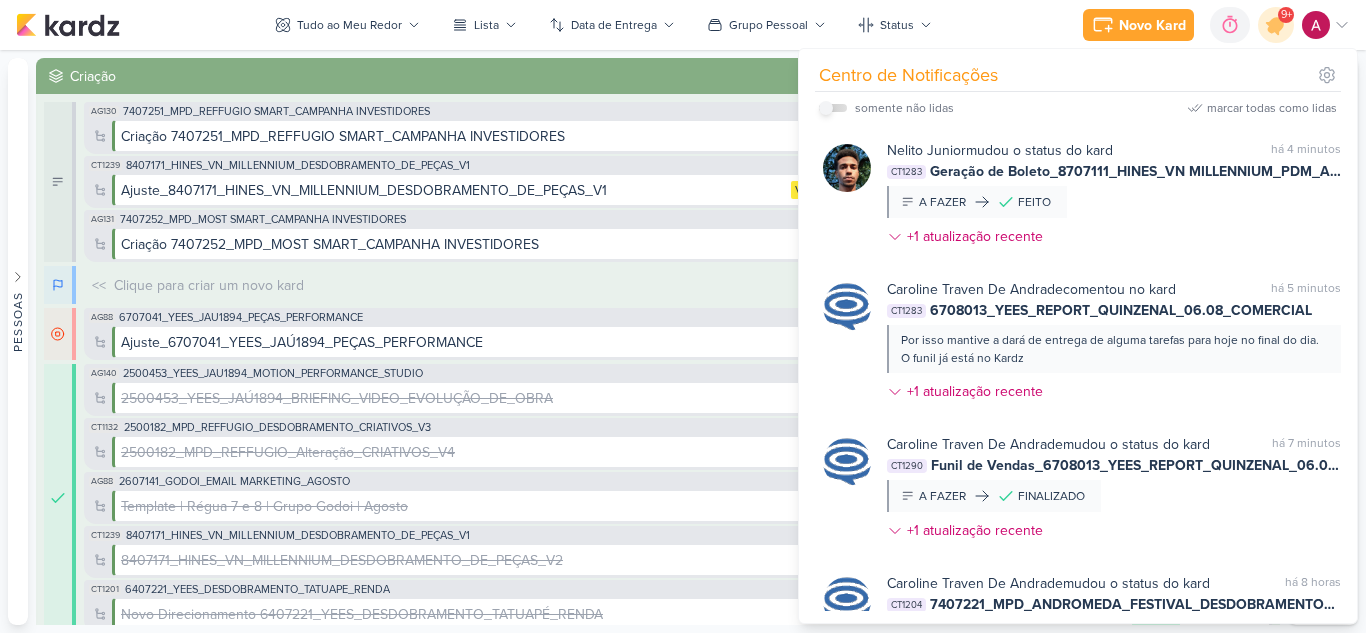 click at bounding box center [826, 108] 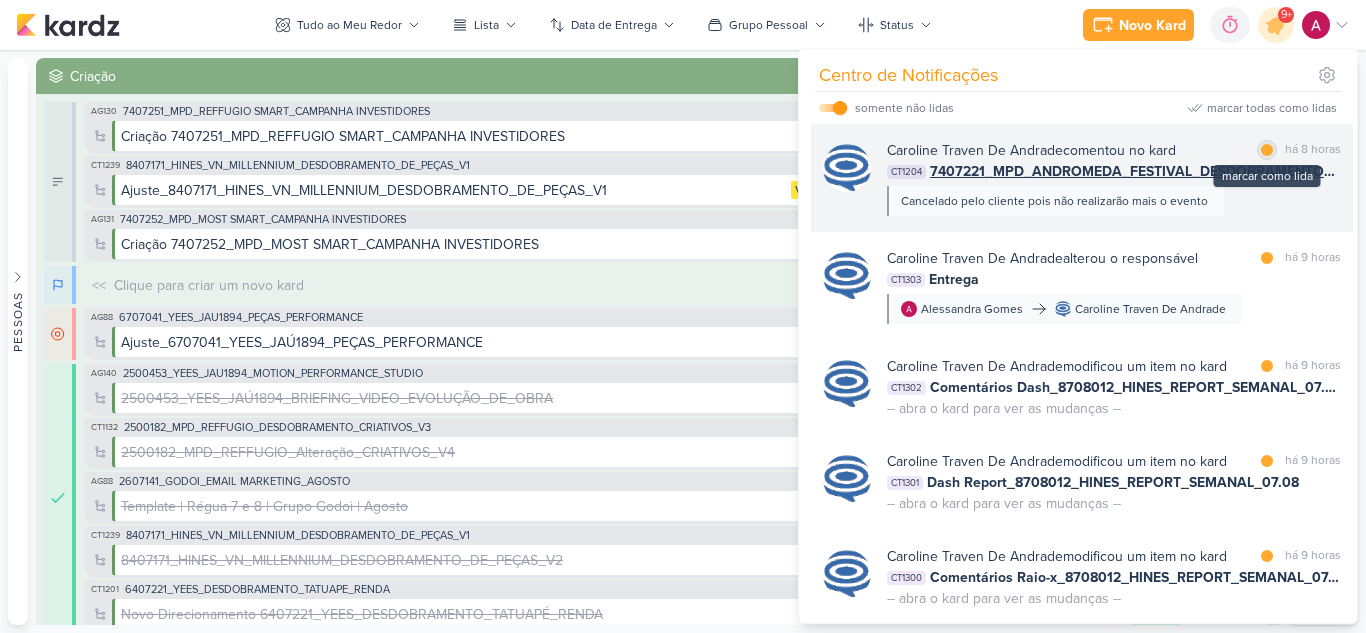 click at bounding box center [1267, 150] 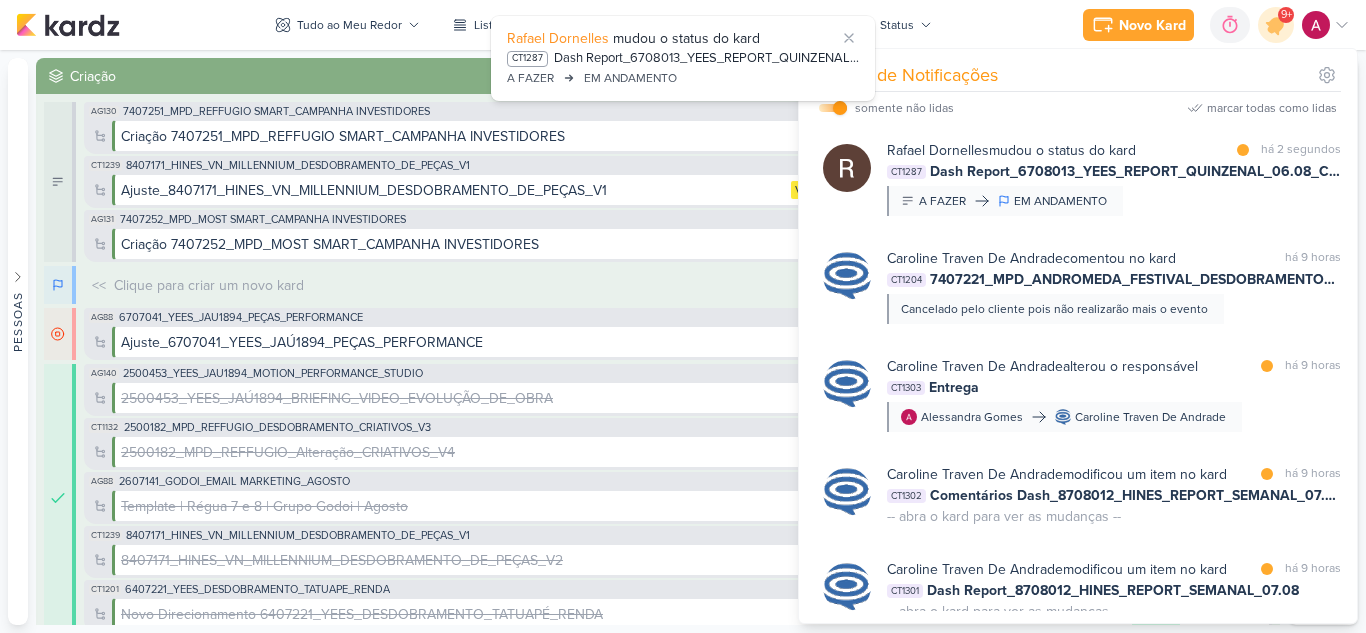 click on "Tudo ao Meu Redor
visão
Caixa de Entrada
A caixa de entrada mostra todos os kardz que você é o responsável
Enviados
A visão de enviados contém os kardz que você criou e designou à outra pessoa
Colaboração" at bounding box center (603, 25) 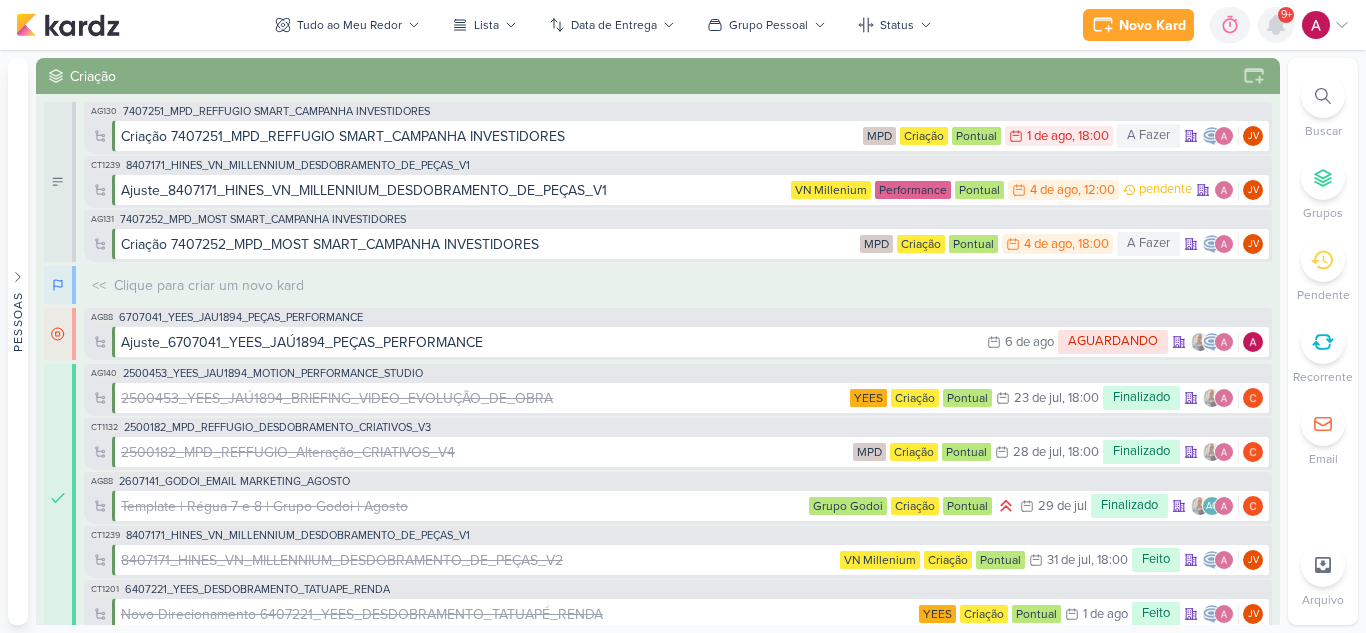 click 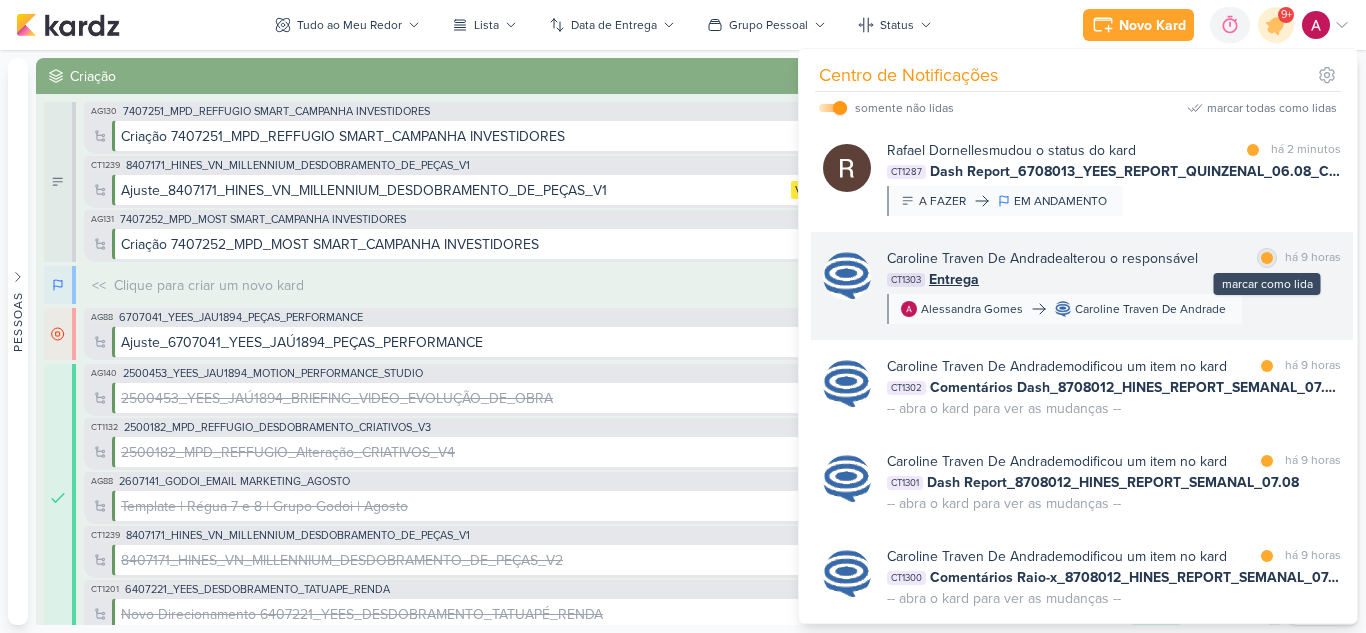 click at bounding box center [1267, 258] 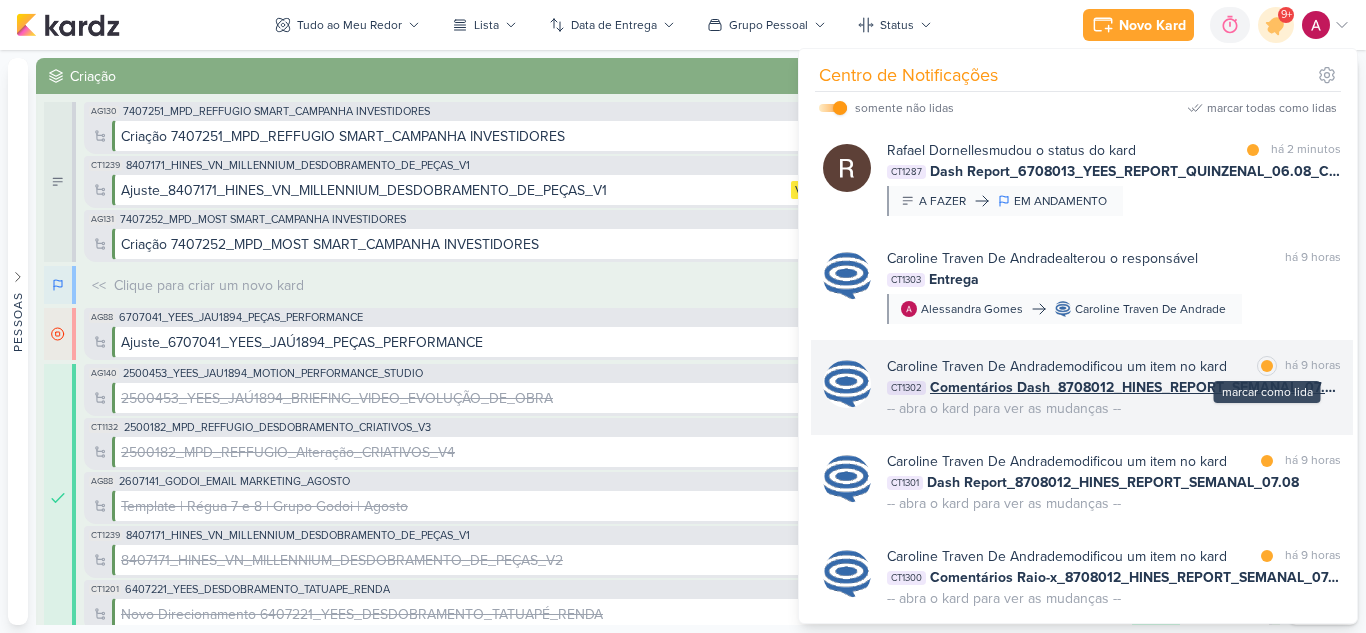 click at bounding box center [1267, 366] 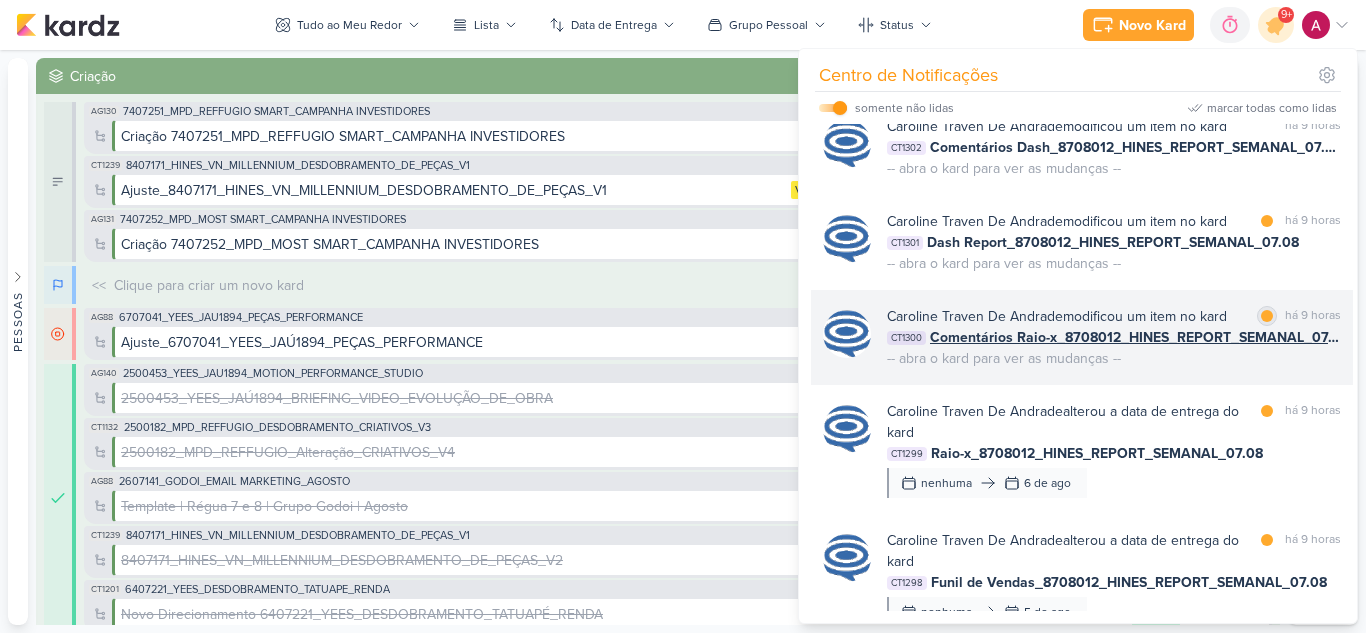 scroll, scrollTop: 300, scrollLeft: 0, axis: vertical 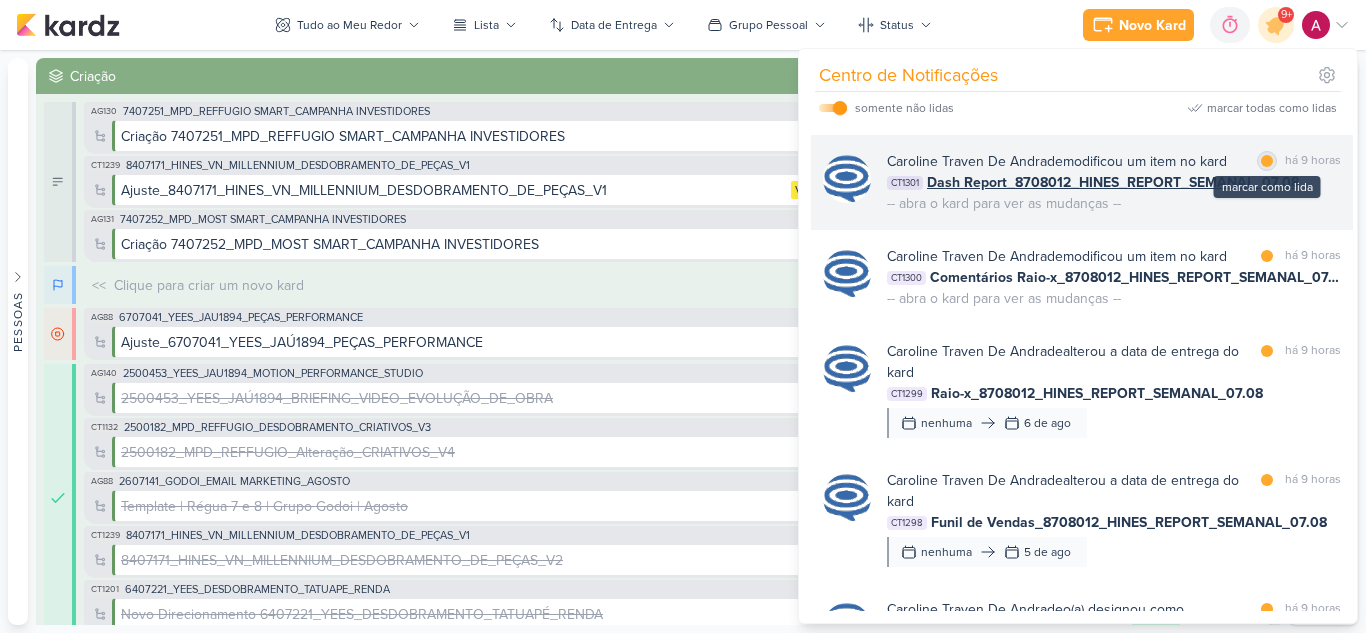 click at bounding box center (1267, 161) 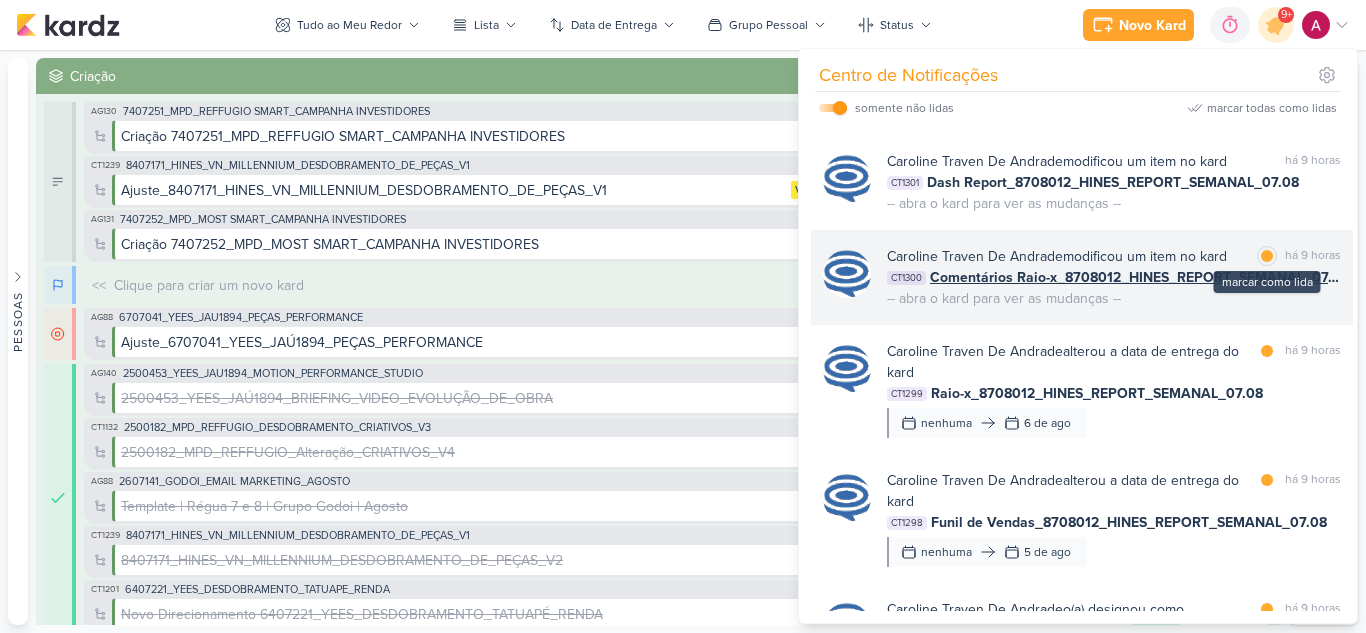 click at bounding box center (1267, 256) 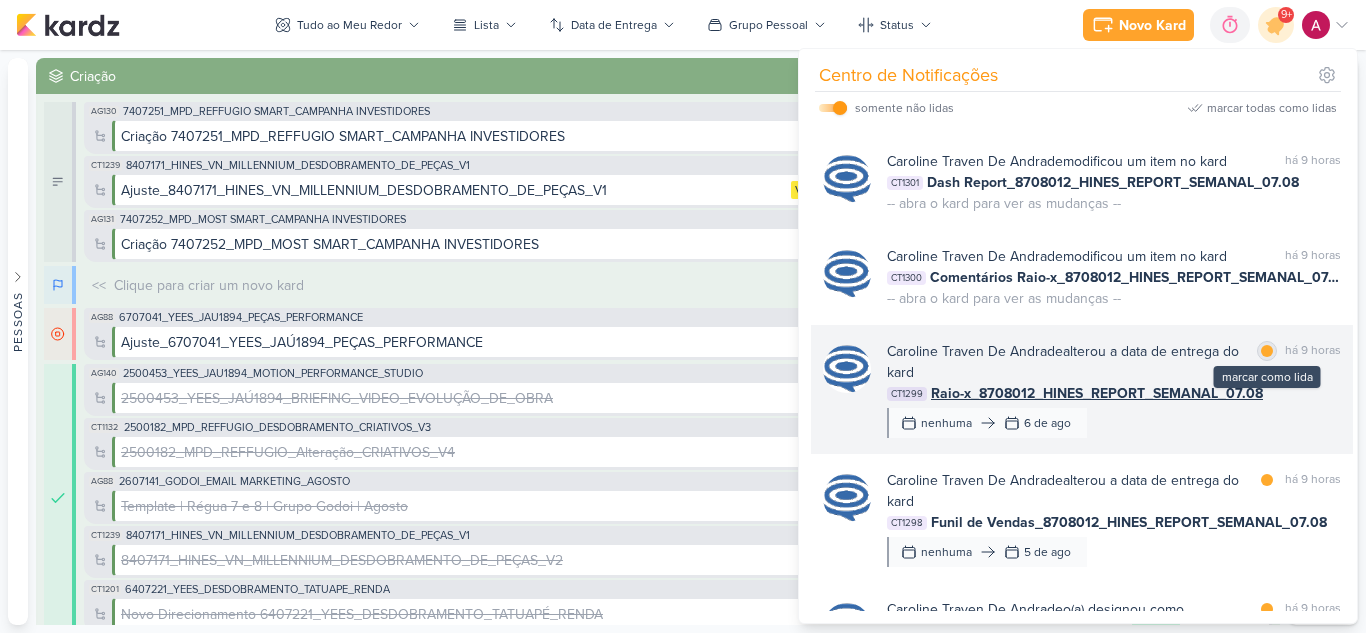 click at bounding box center (1267, 351) 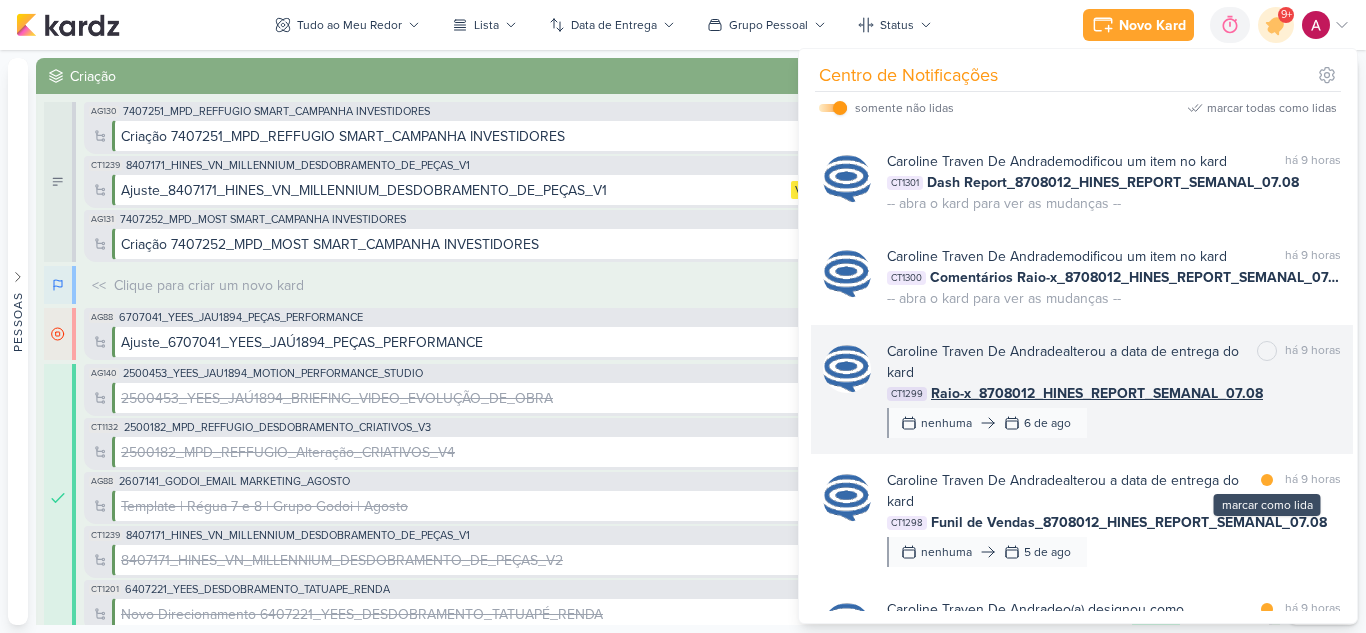 drag, startPoint x: 1261, startPoint y: 480, endPoint x: 1255, endPoint y: 453, distance: 27.658634 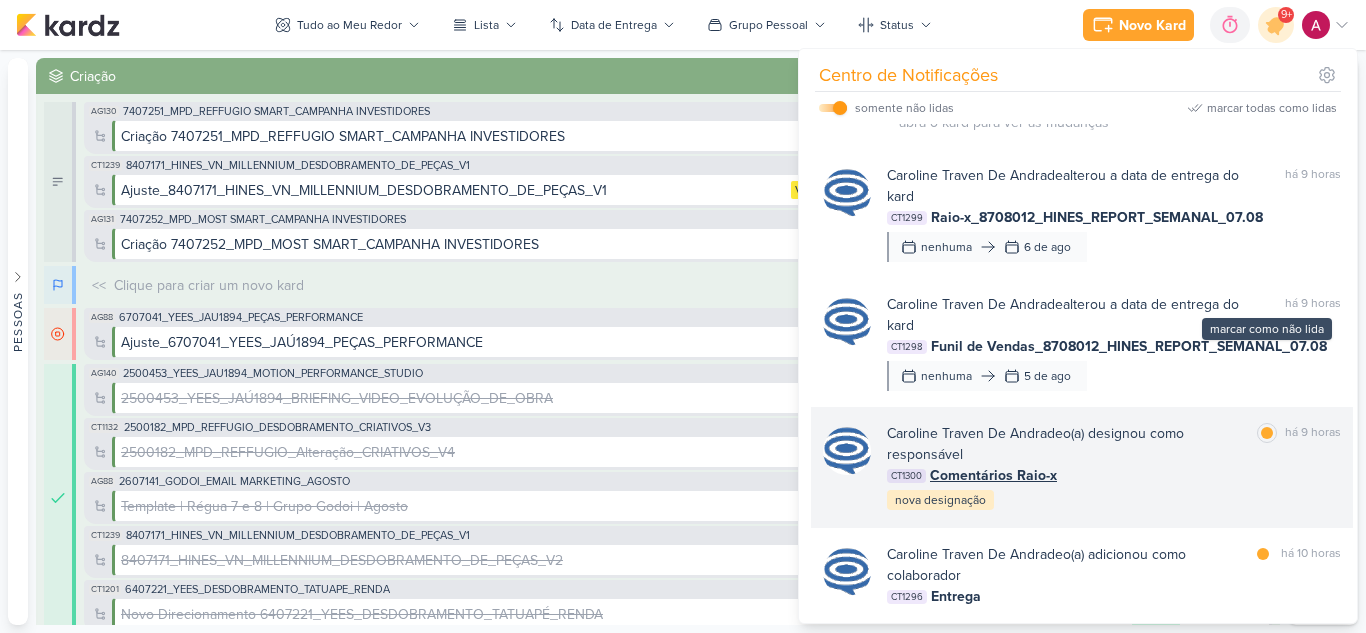 scroll, scrollTop: 500, scrollLeft: 0, axis: vertical 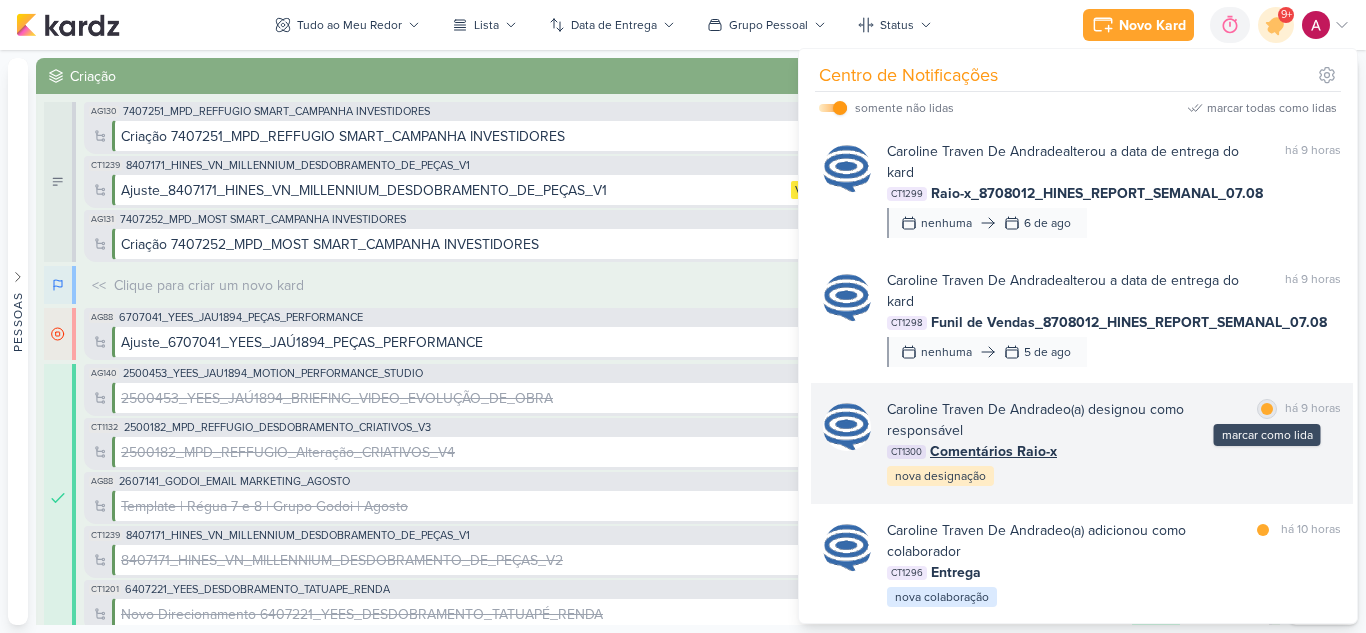 click at bounding box center [1267, 409] 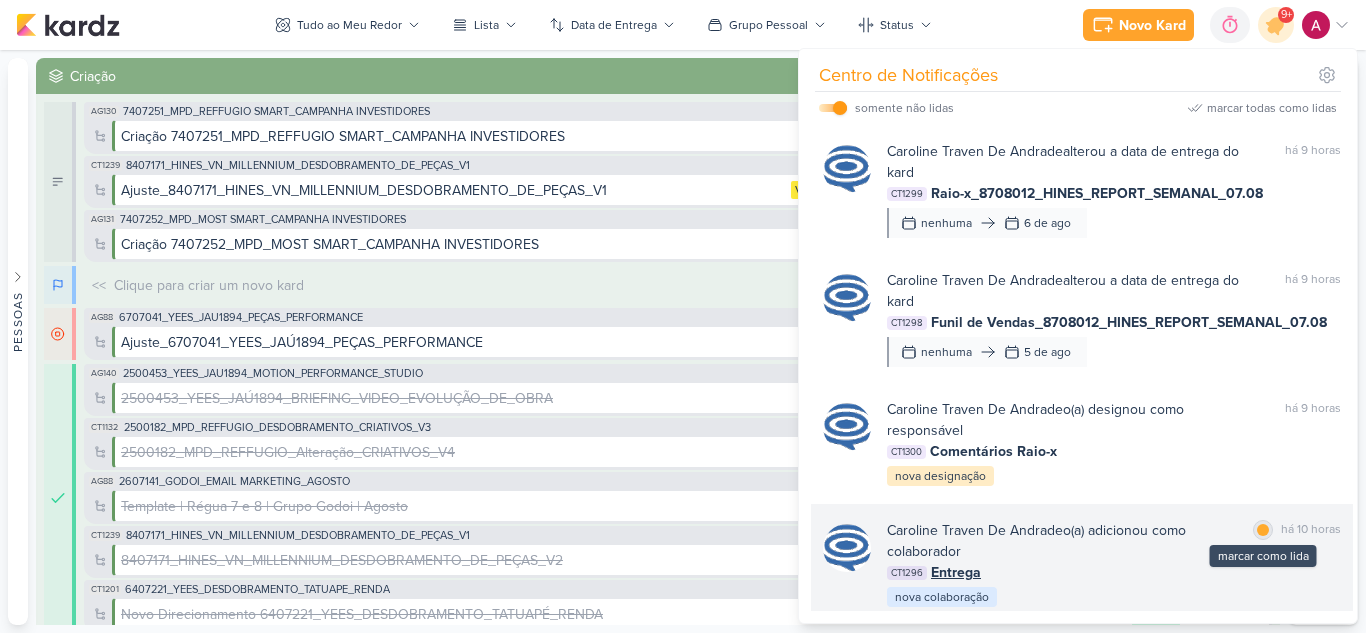 click at bounding box center [1263, 530] 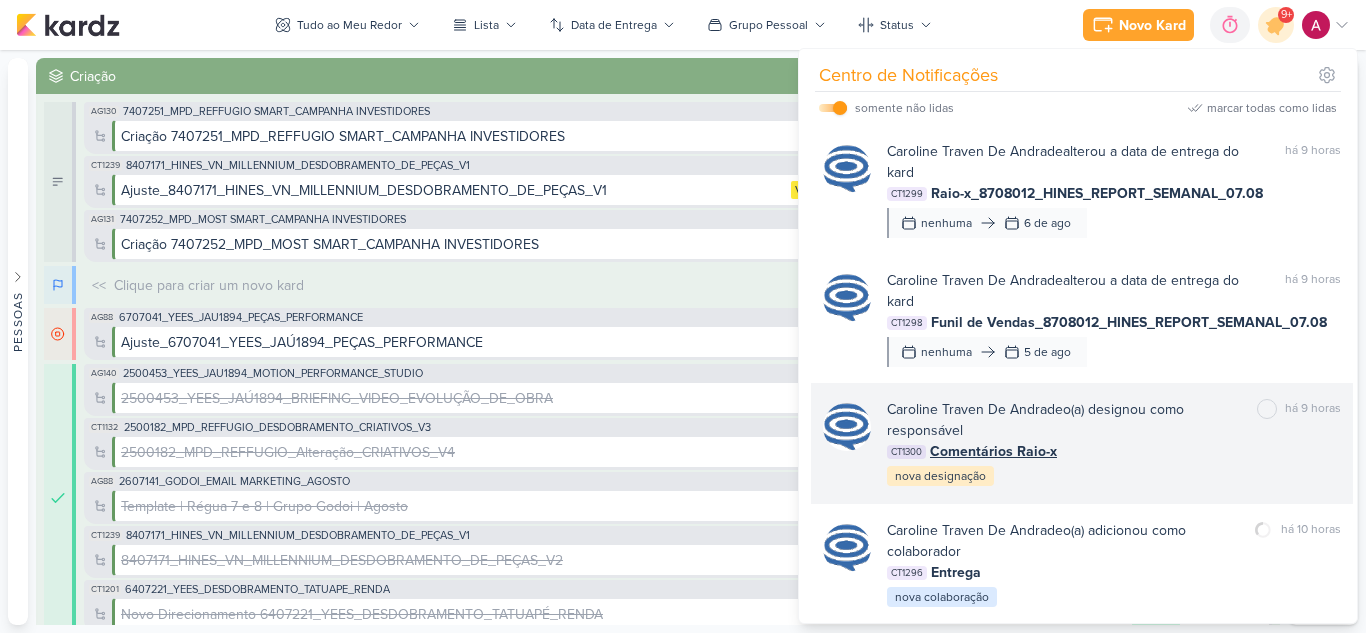 scroll, scrollTop: 700, scrollLeft: 0, axis: vertical 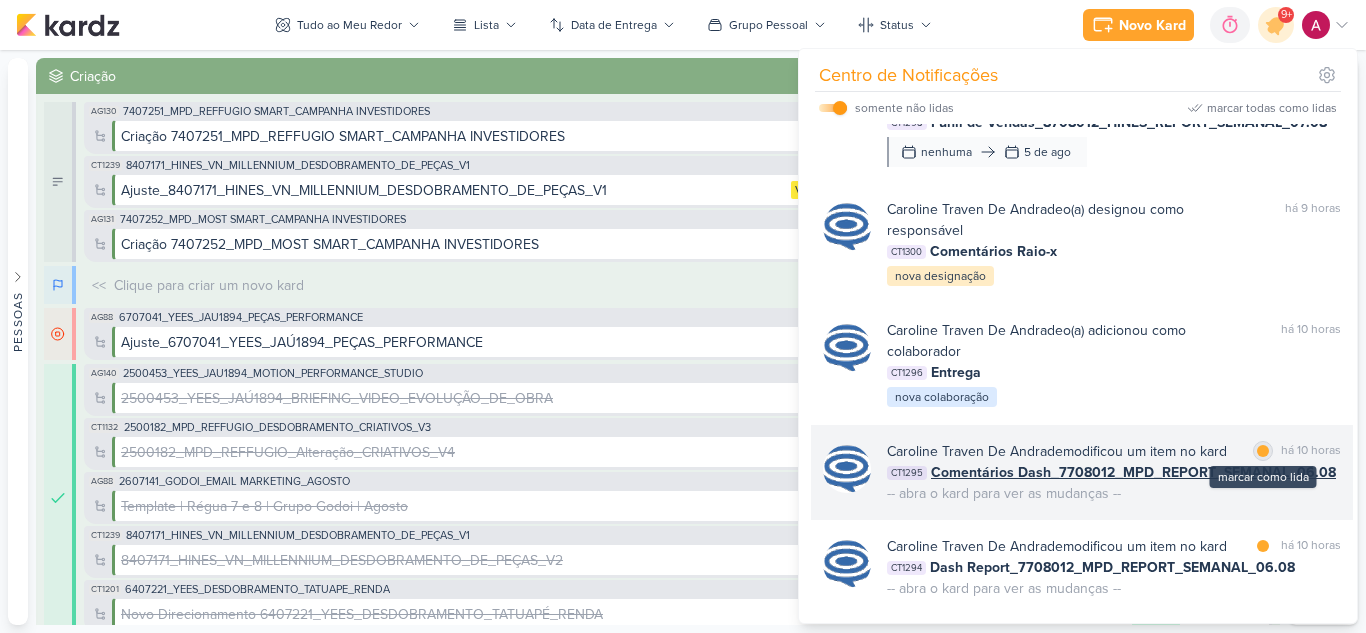click on "marcar como lida" at bounding box center [1263, 451] 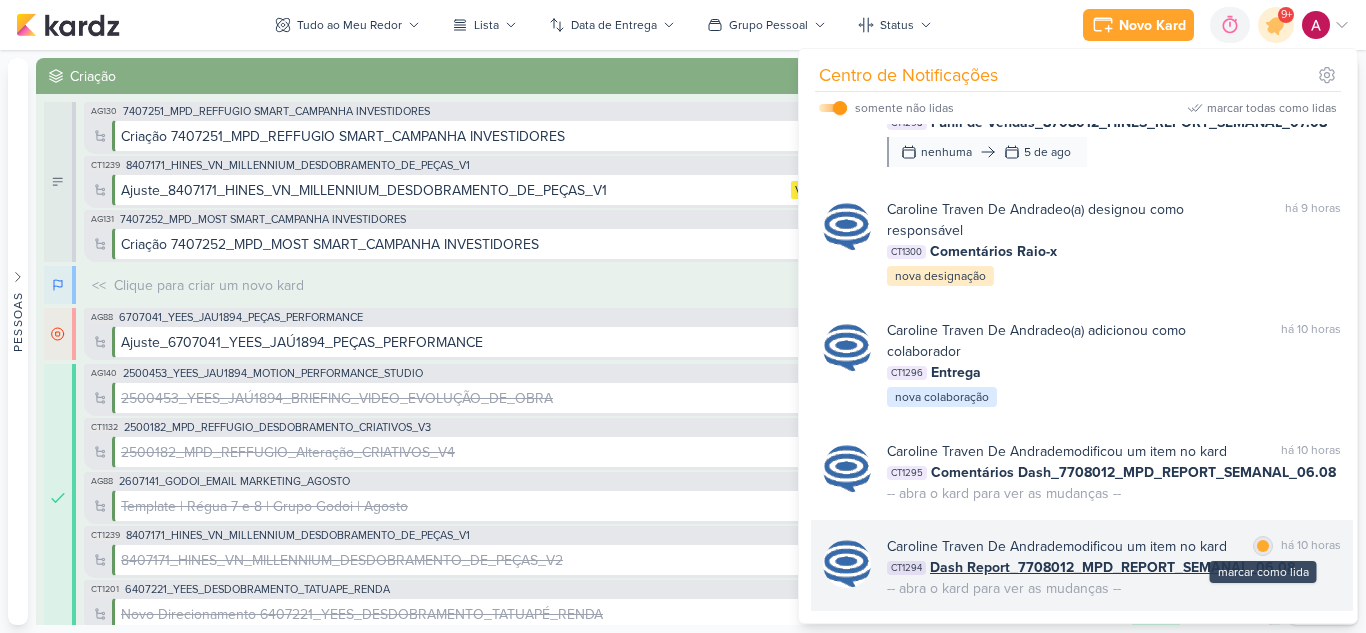 click at bounding box center [1263, 546] 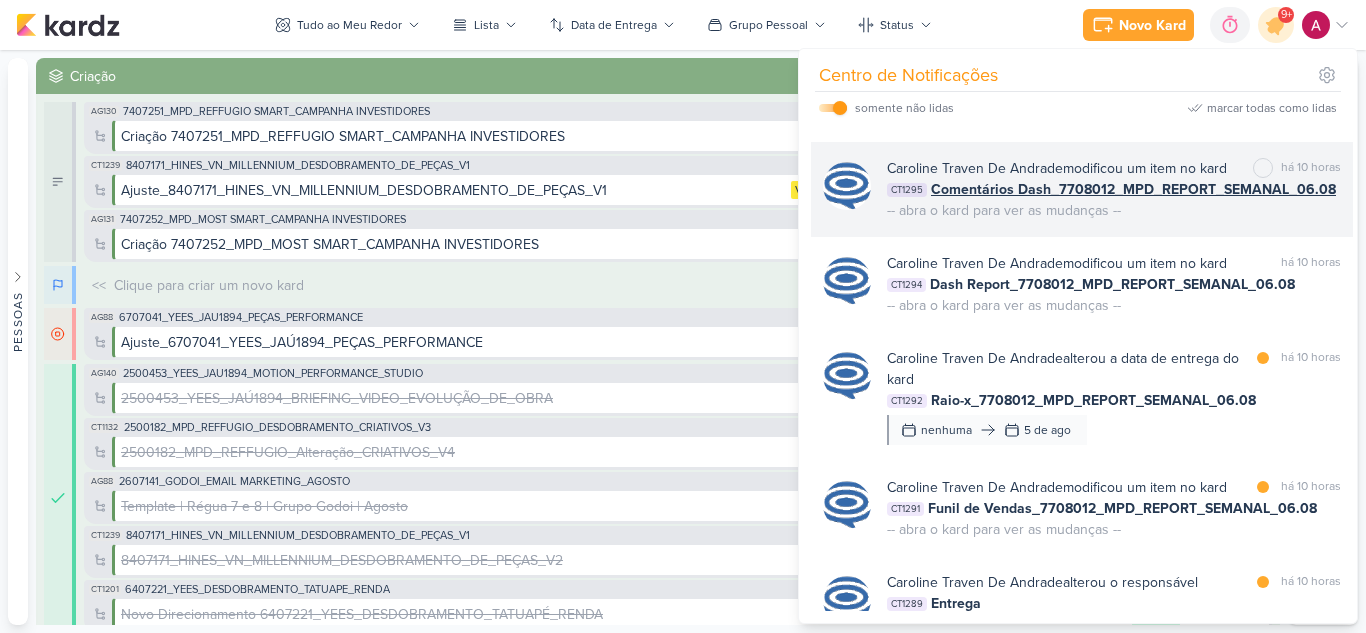scroll, scrollTop: 1000, scrollLeft: 0, axis: vertical 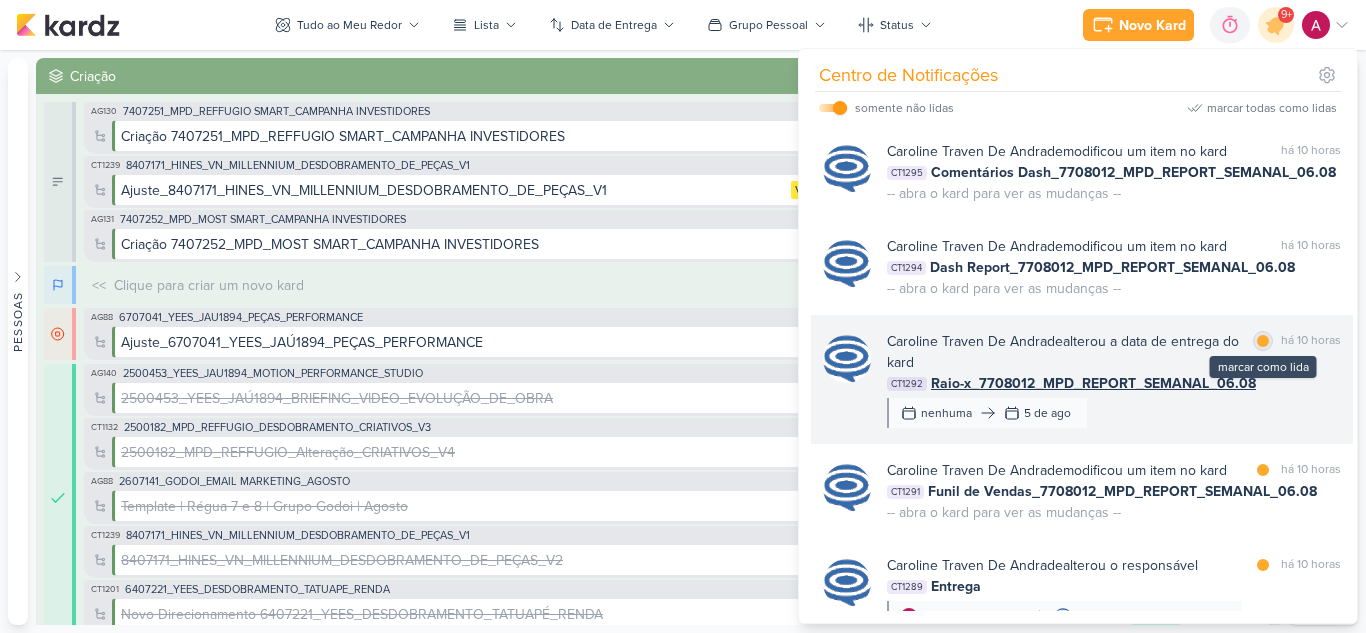 click at bounding box center [1263, 341] 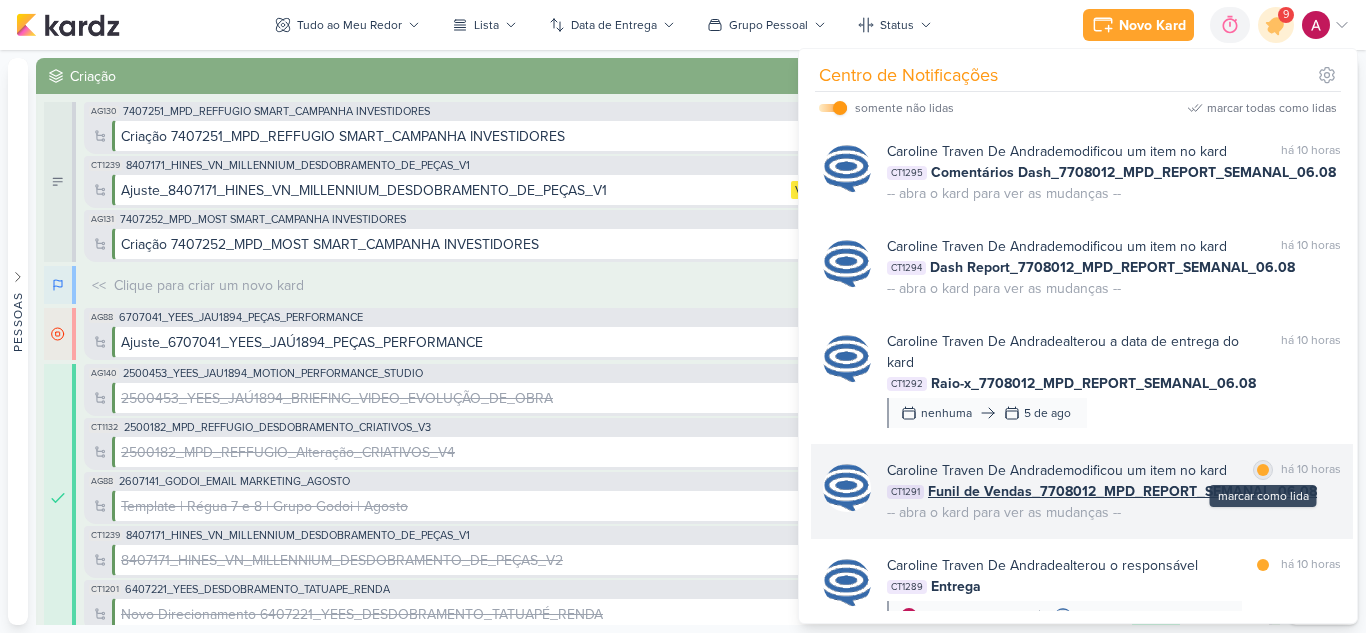 click at bounding box center (1263, 470) 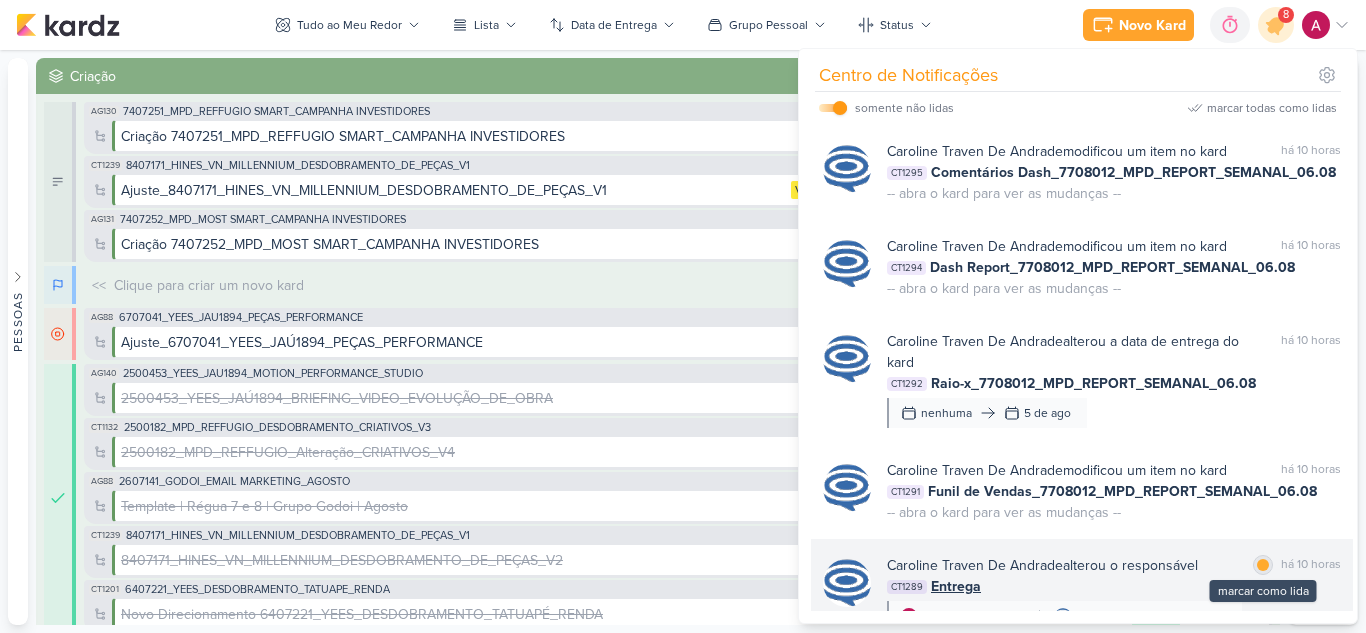 click at bounding box center [1263, 565] 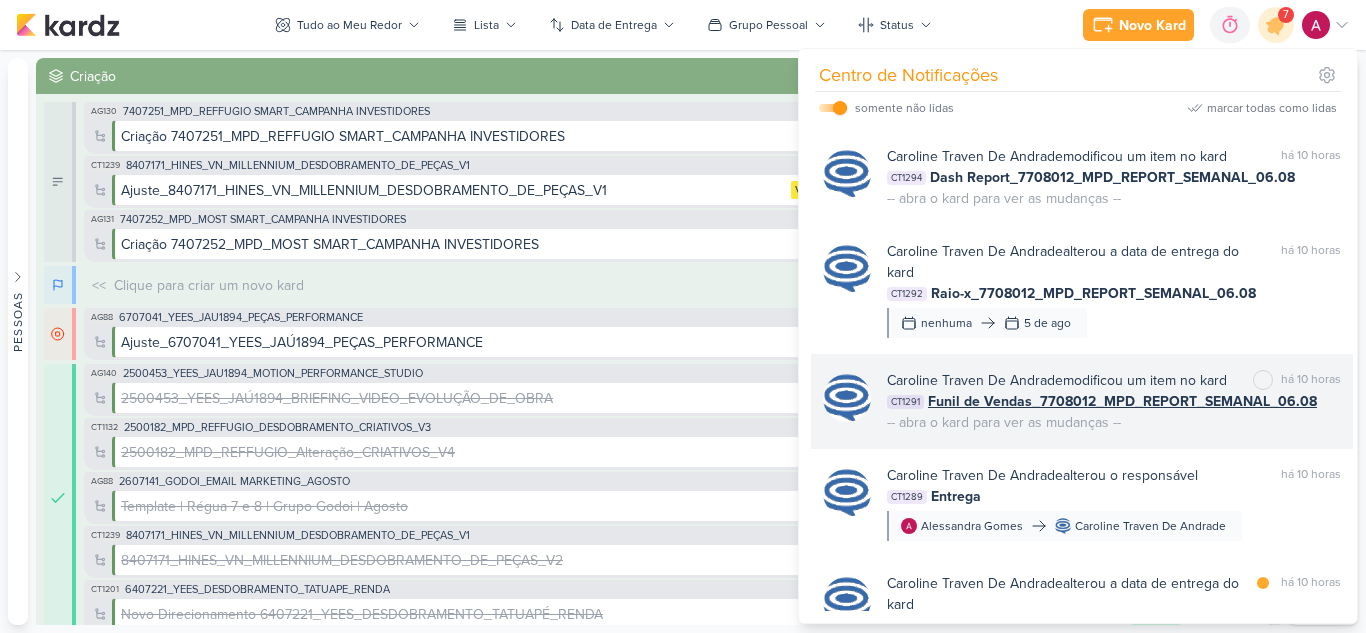 scroll, scrollTop: 1200, scrollLeft: 0, axis: vertical 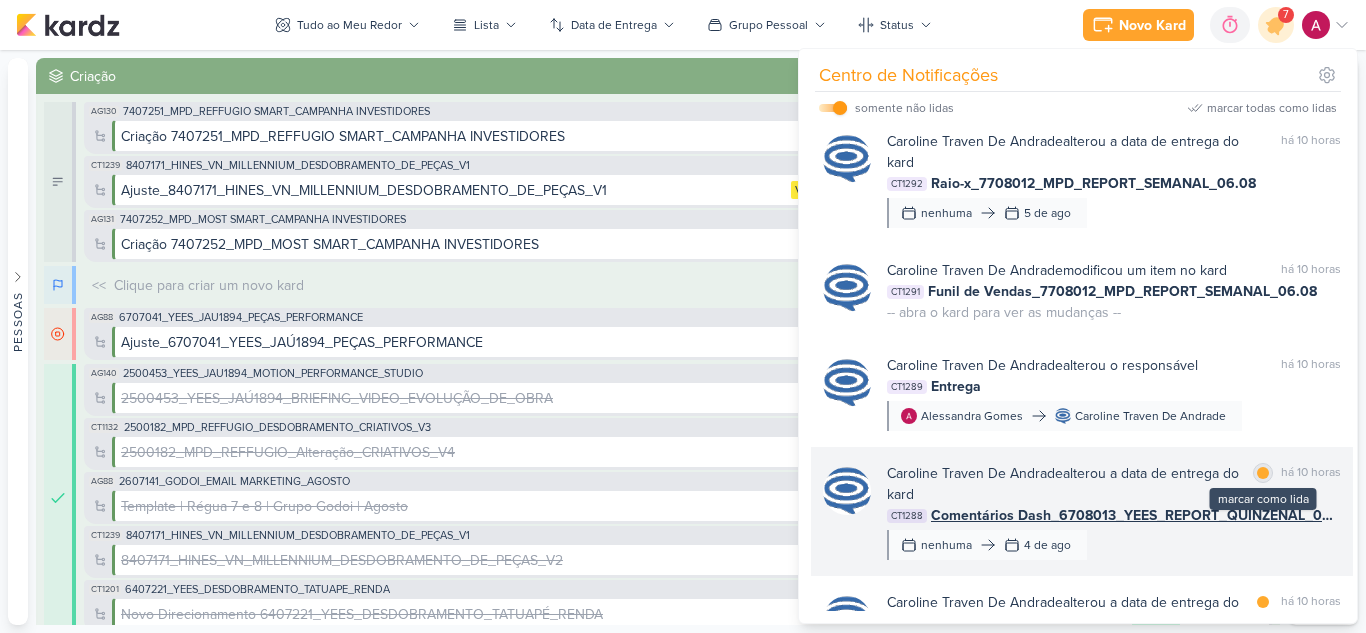click at bounding box center [1263, 473] 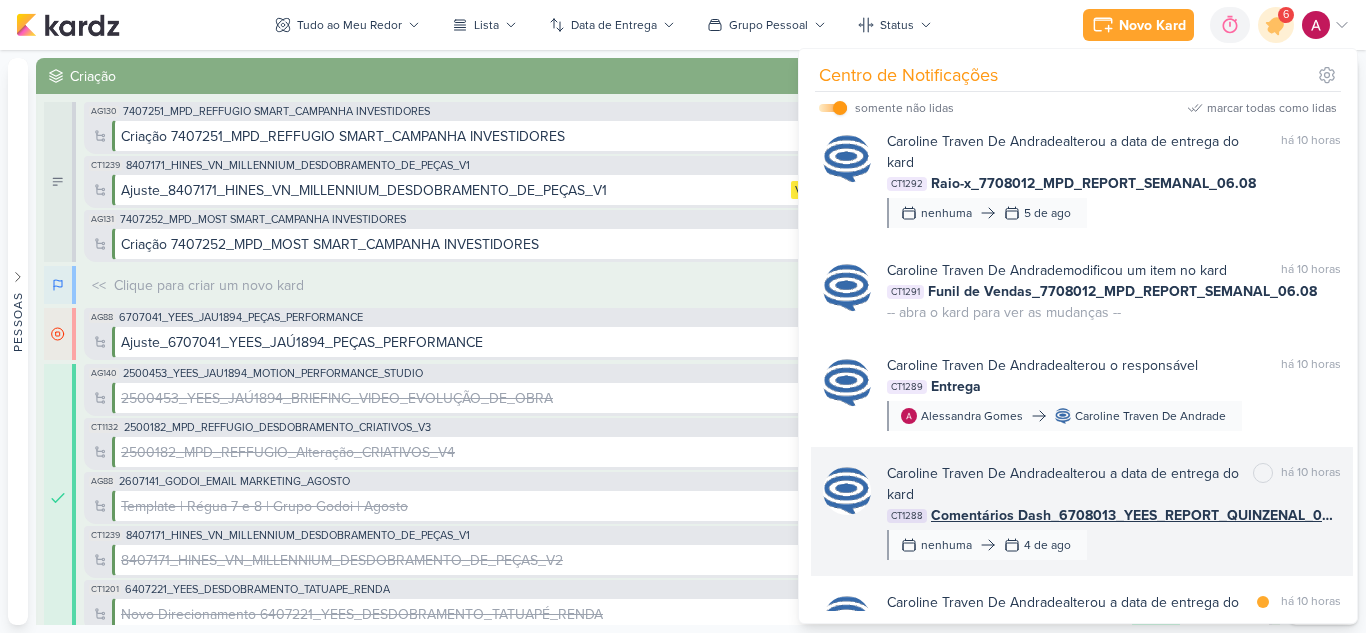 scroll, scrollTop: 1400, scrollLeft: 0, axis: vertical 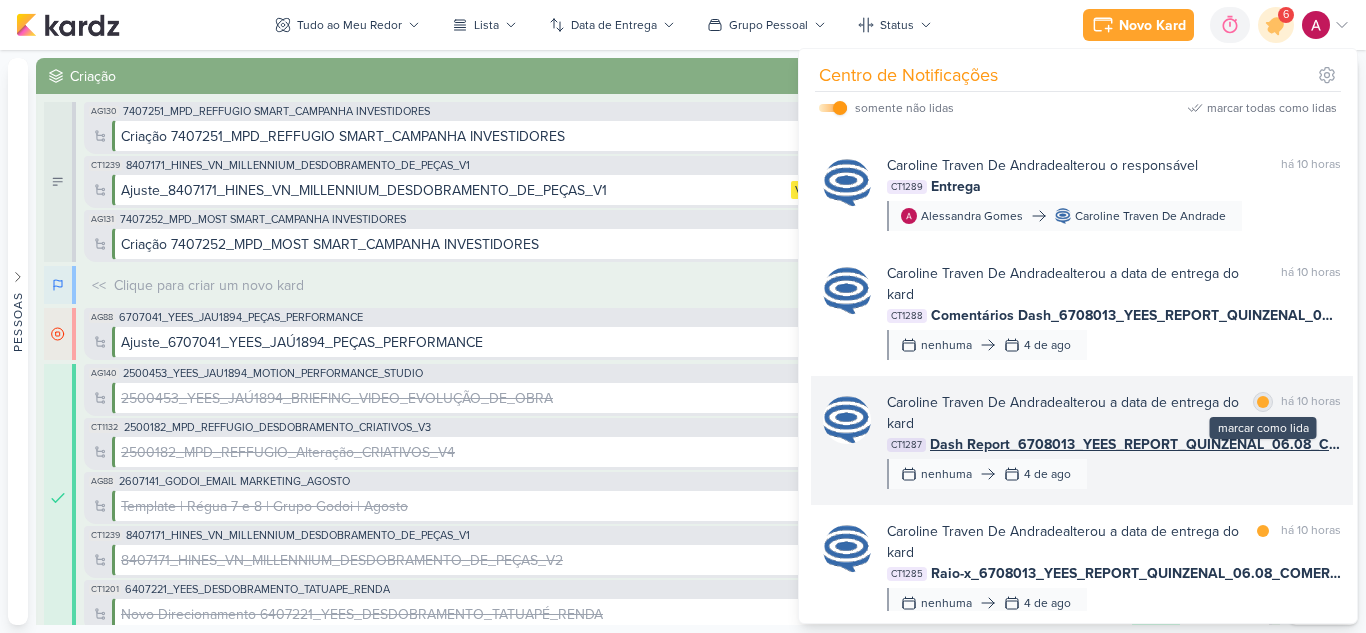 click at bounding box center [1263, 402] 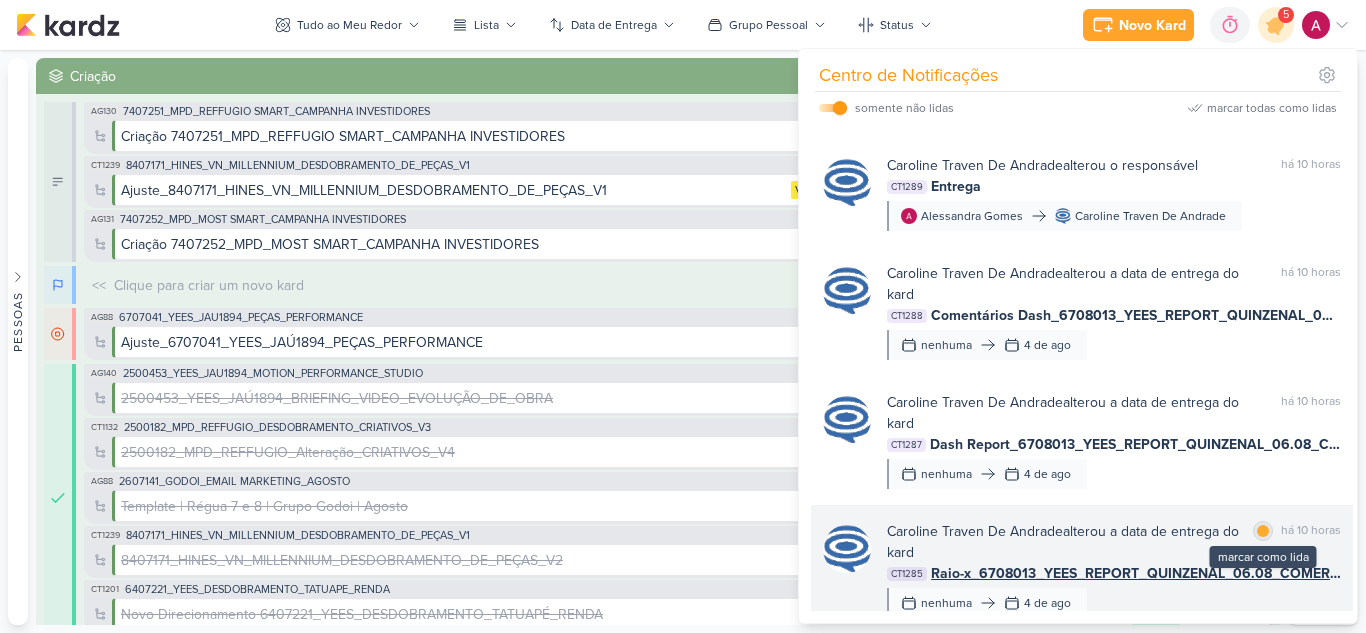 click at bounding box center (1263, 531) 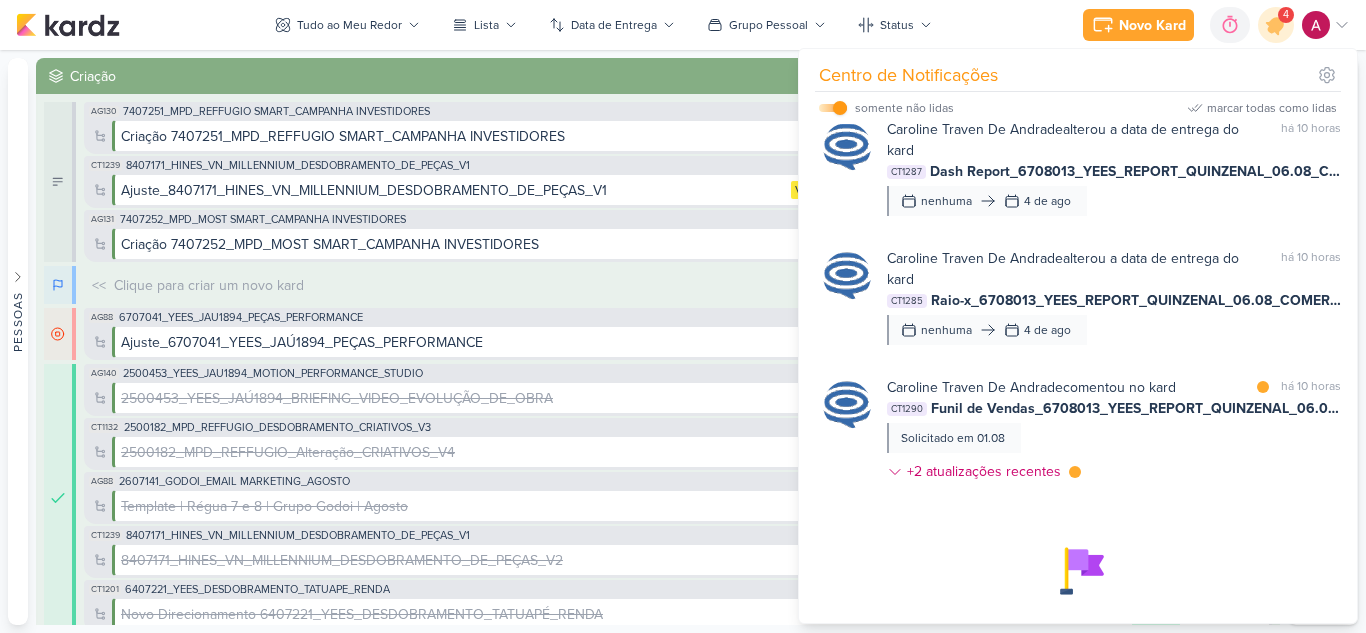 scroll, scrollTop: 1700, scrollLeft: 0, axis: vertical 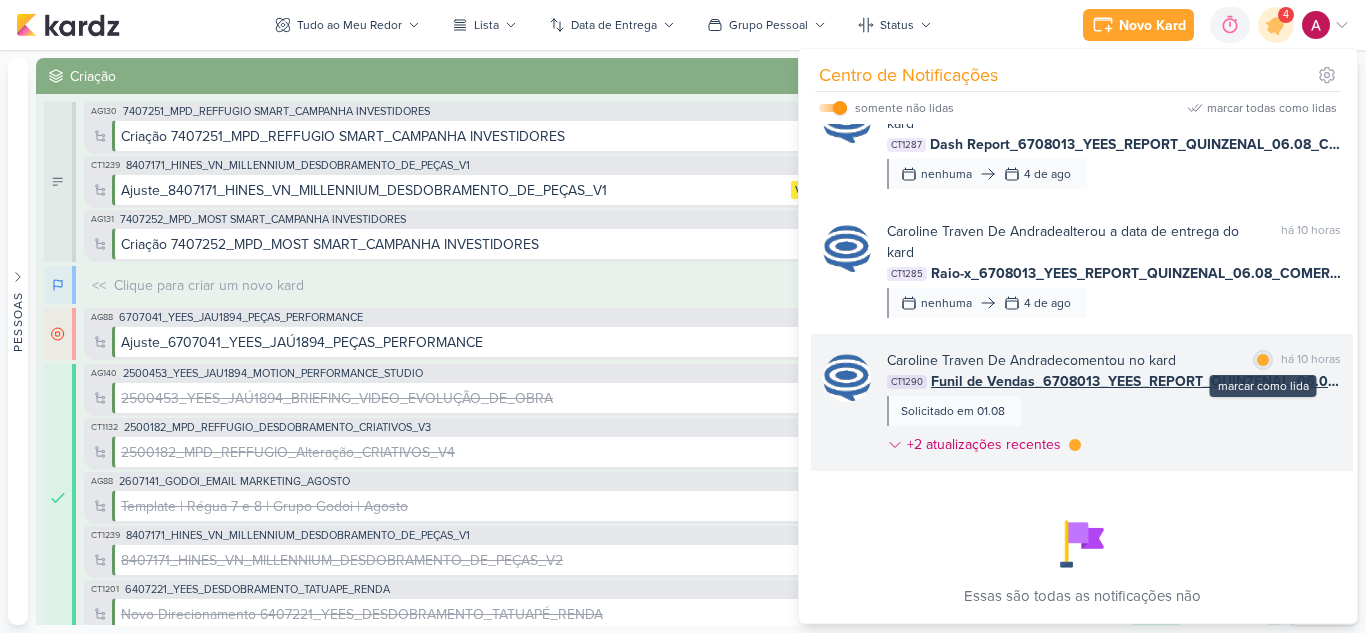 click at bounding box center (1263, 360) 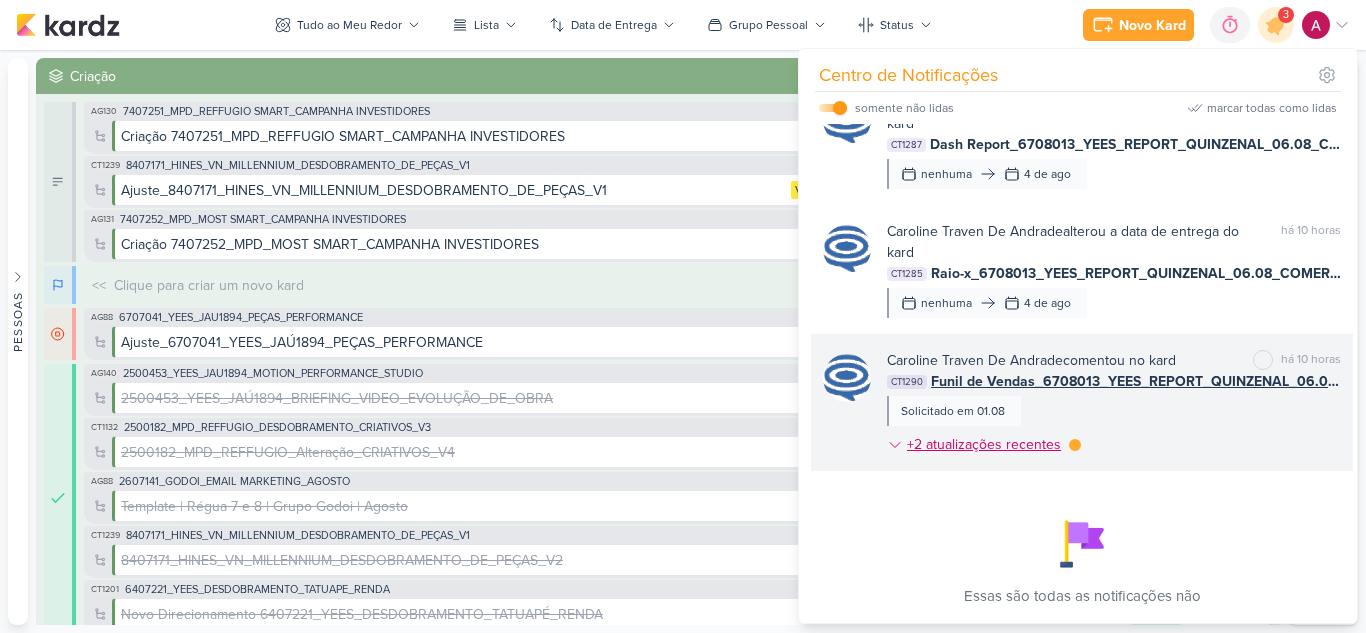click 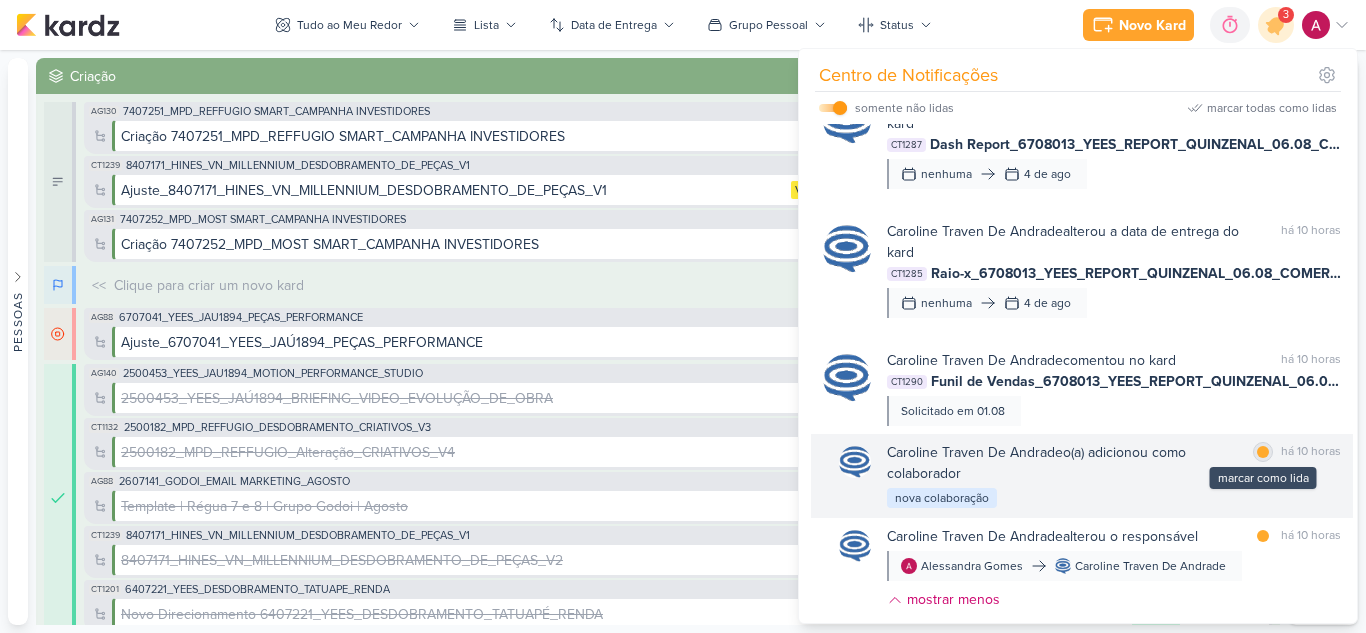 click at bounding box center (1263, 452) 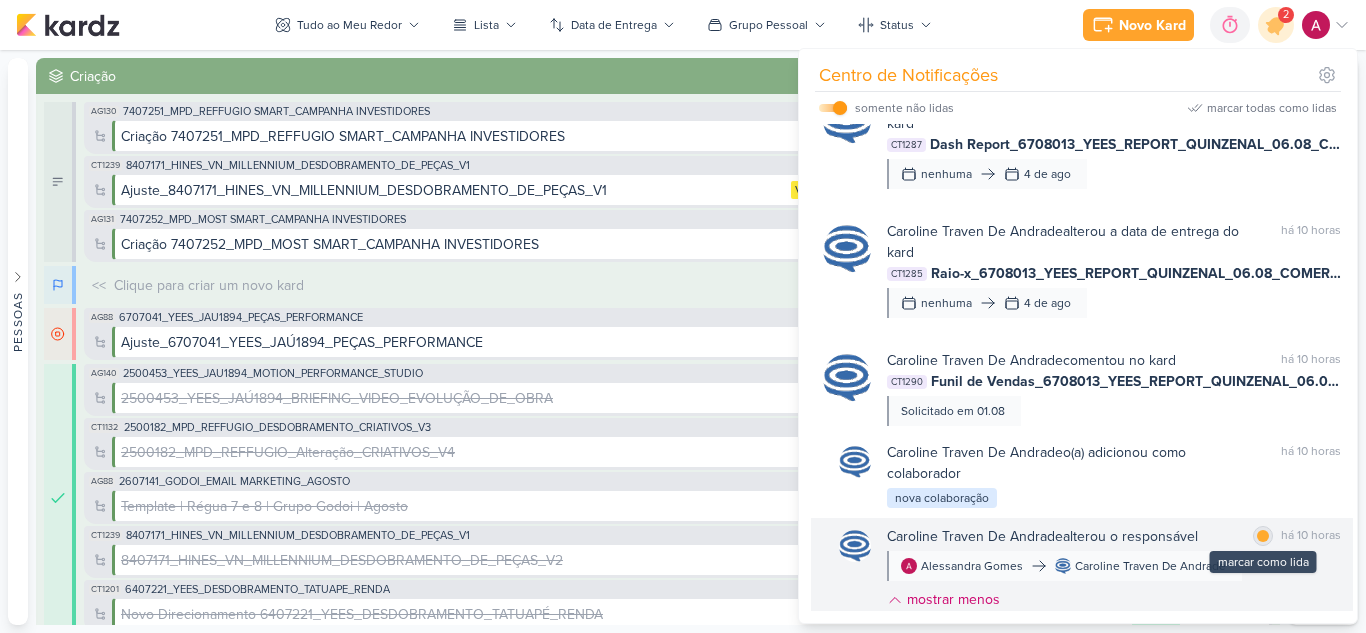 click at bounding box center (1263, 536) 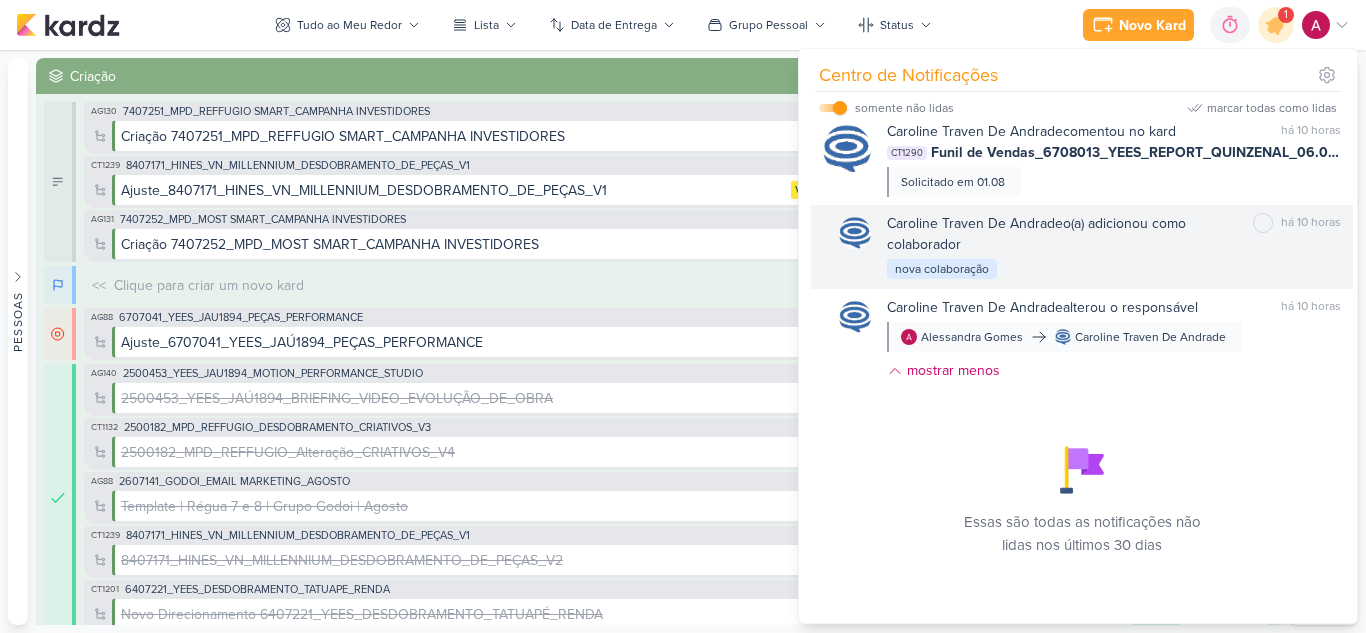 scroll, scrollTop: 1930, scrollLeft: 0, axis: vertical 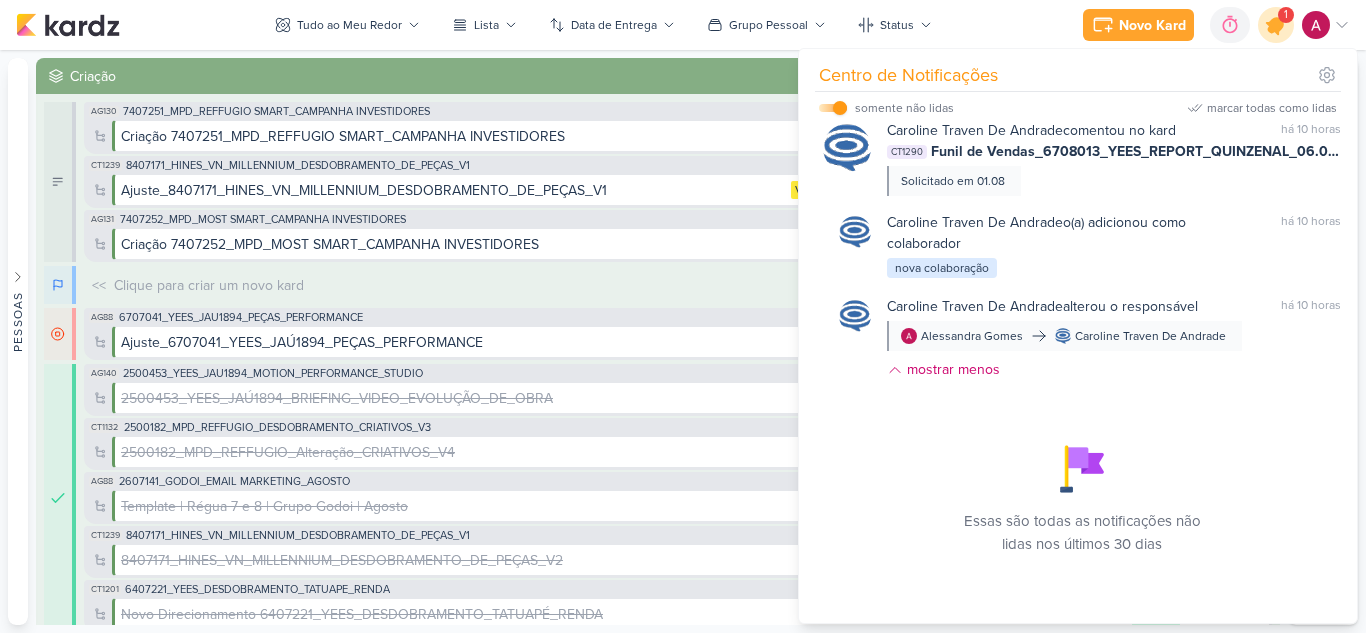 click 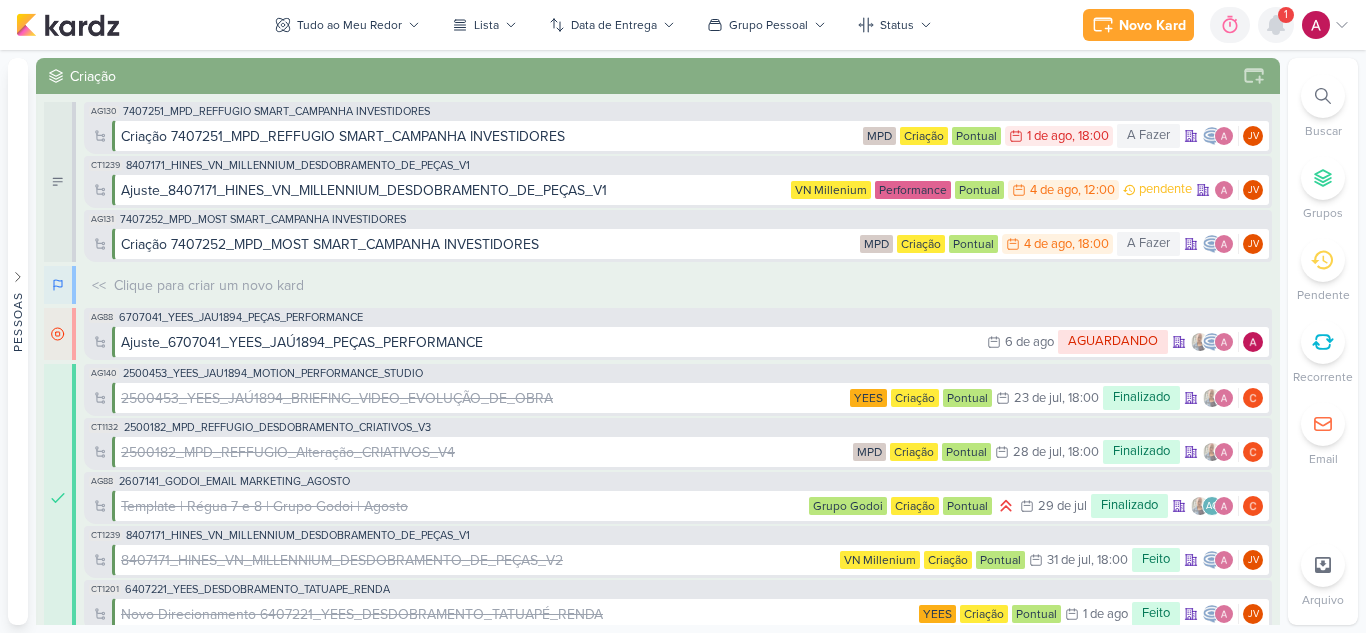 click 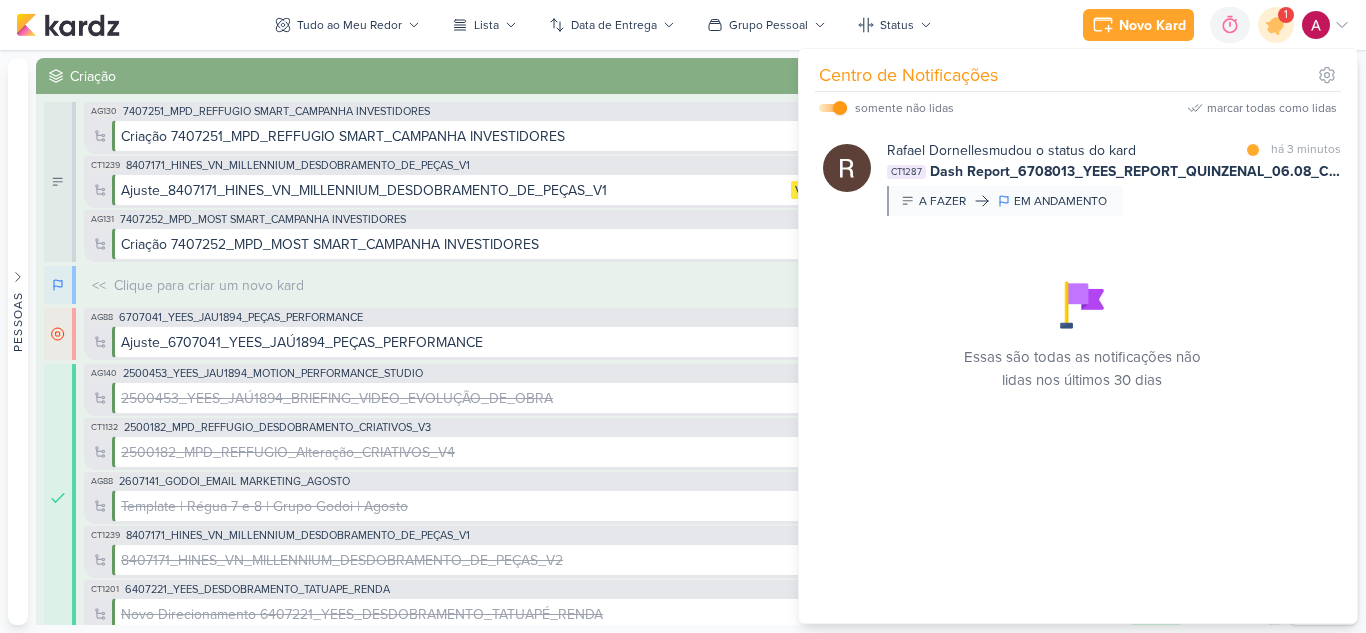 scroll, scrollTop: 0, scrollLeft: 0, axis: both 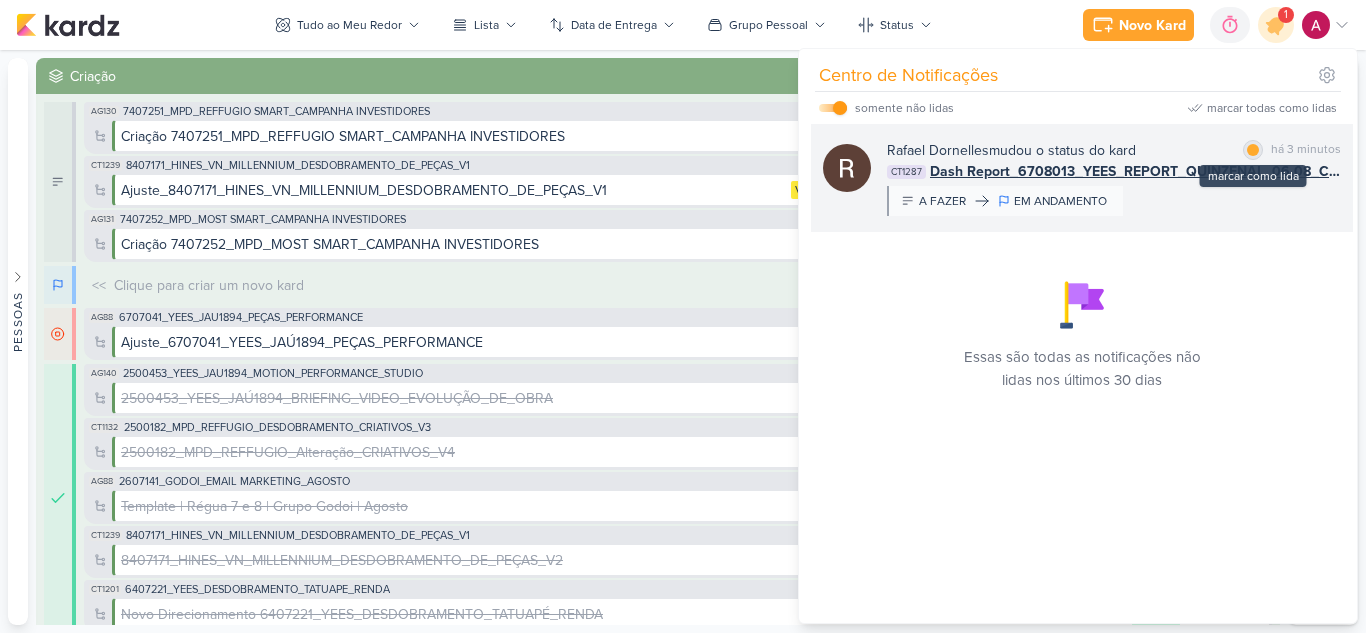 click at bounding box center [1253, 150] 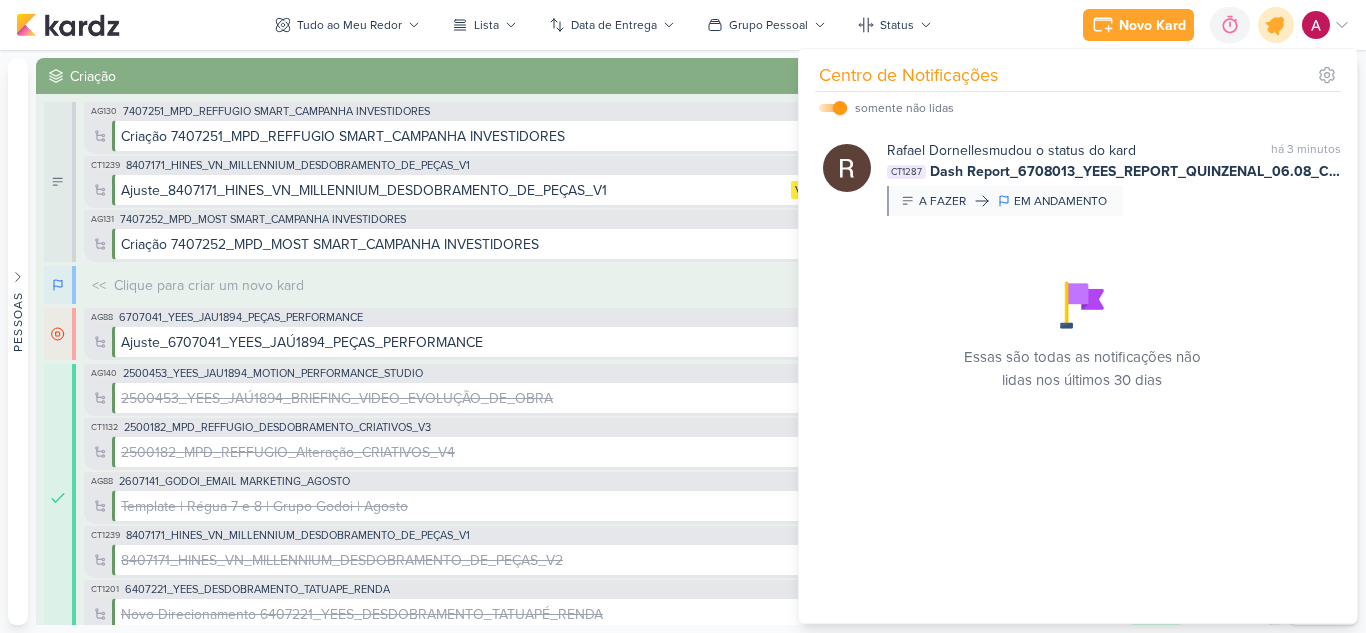 click 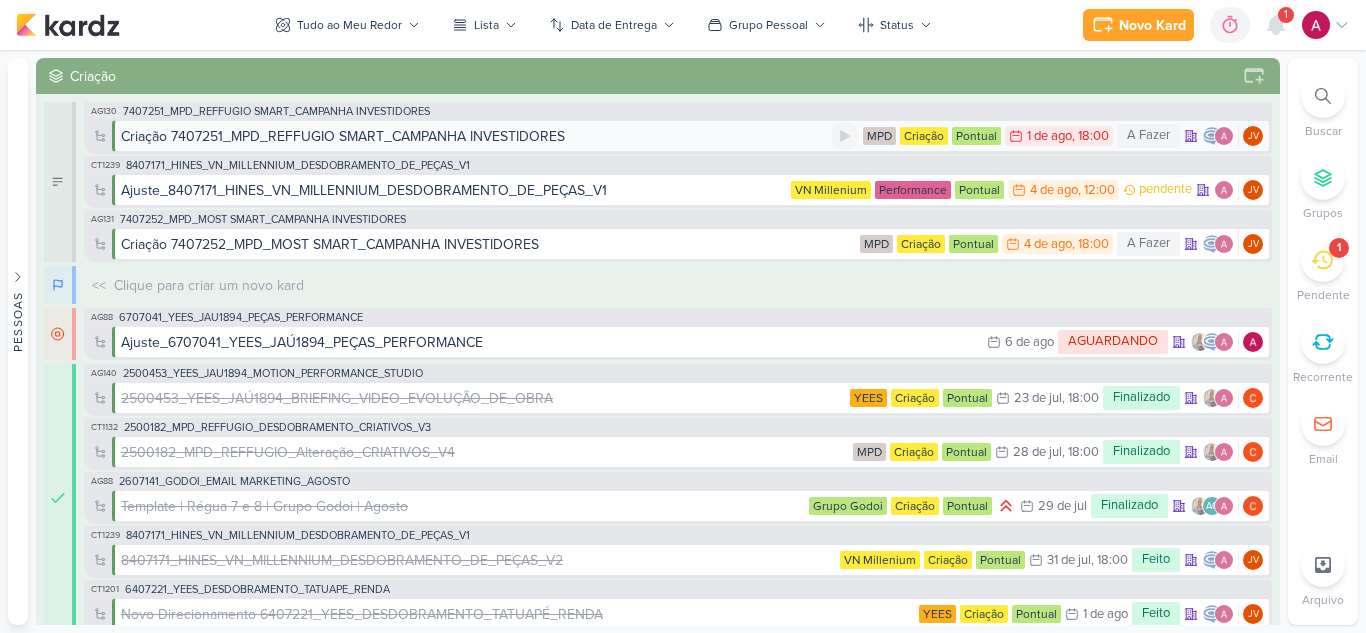 click on "JV" at bounding box center [1253, 137] 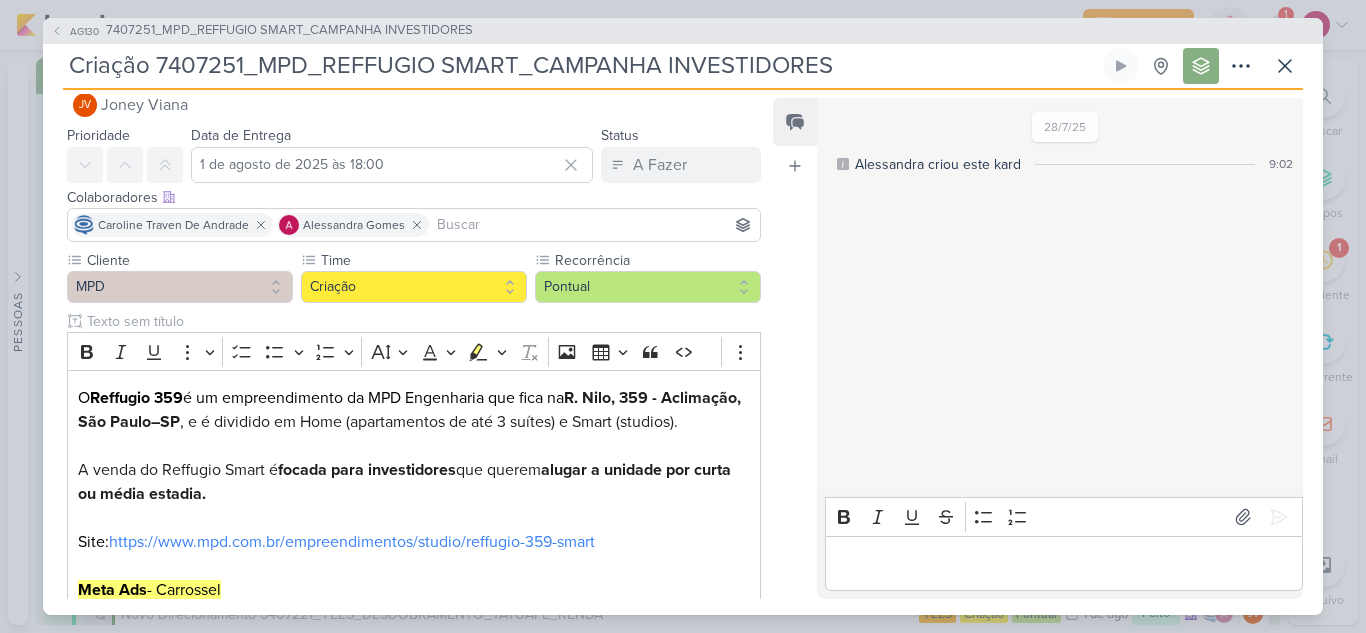 scroll, scrollTop: 0, scrollLeft: 0, axis: both 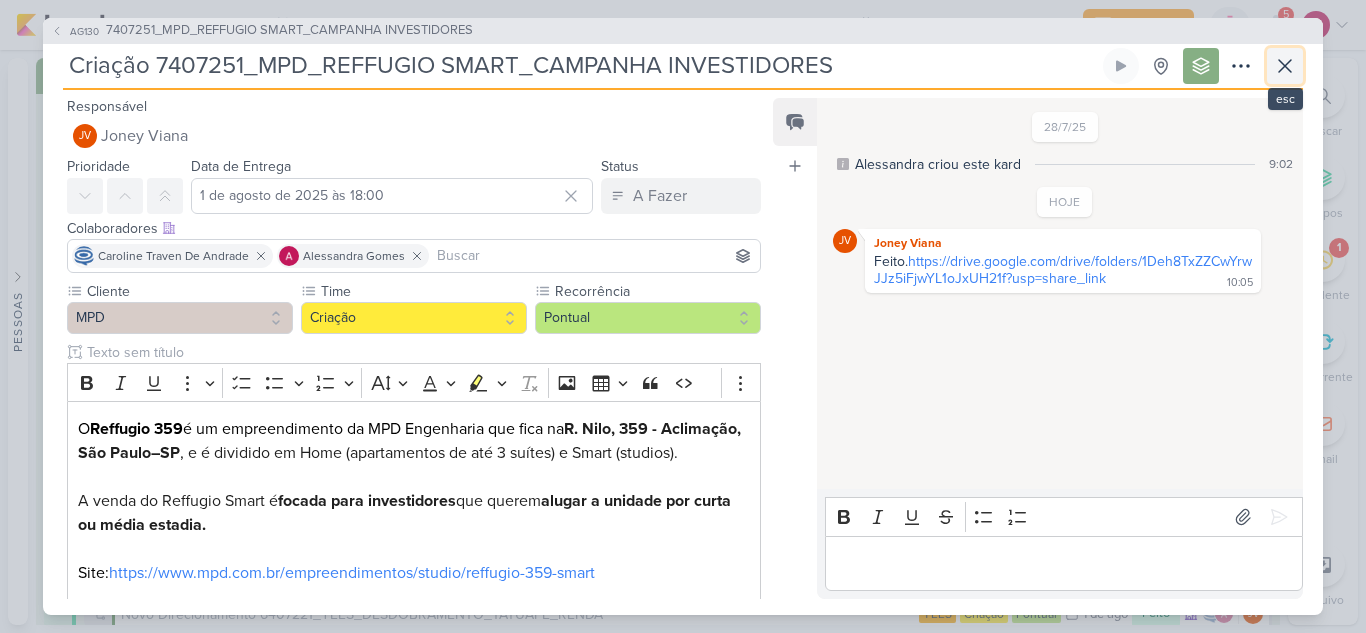 click 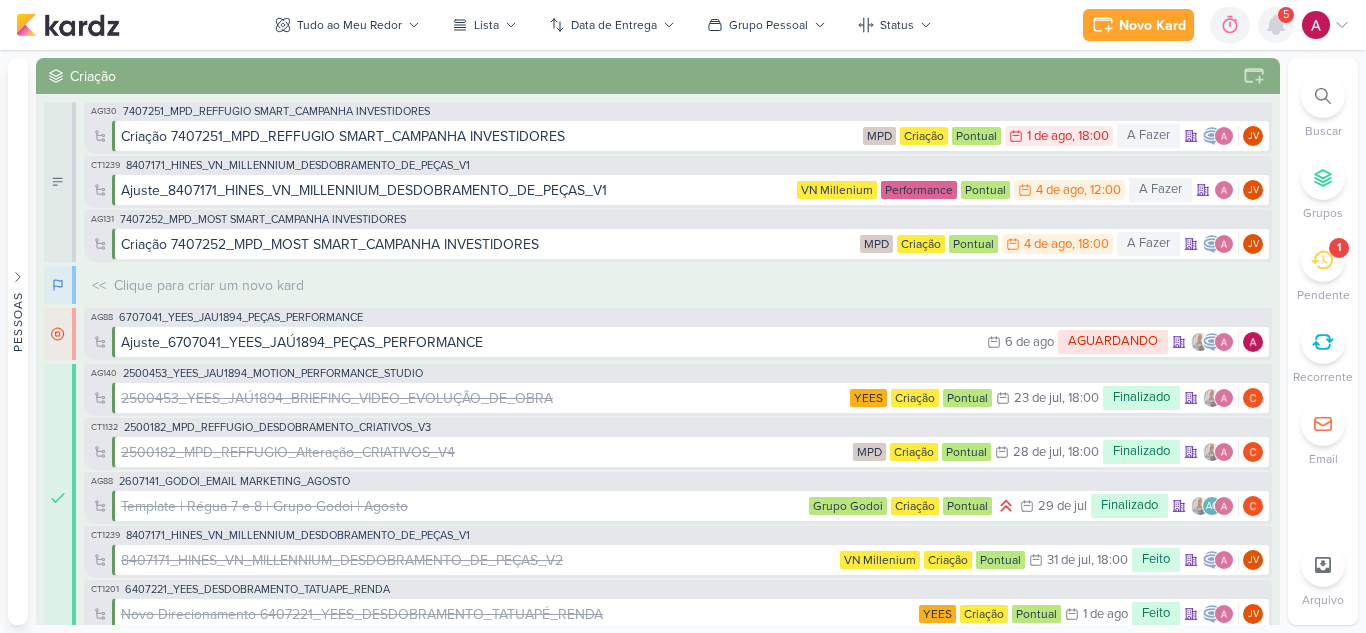 click 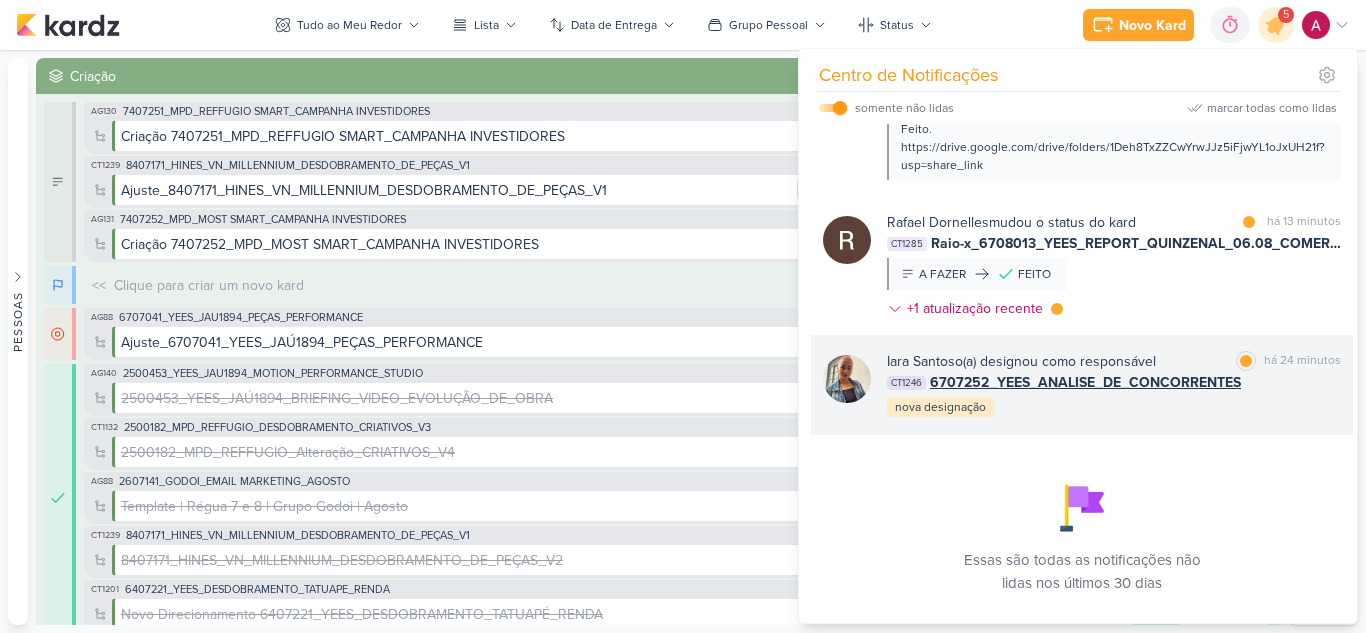 scroll, scrollTop: 155, scrollLeft: 0, axis: vertical 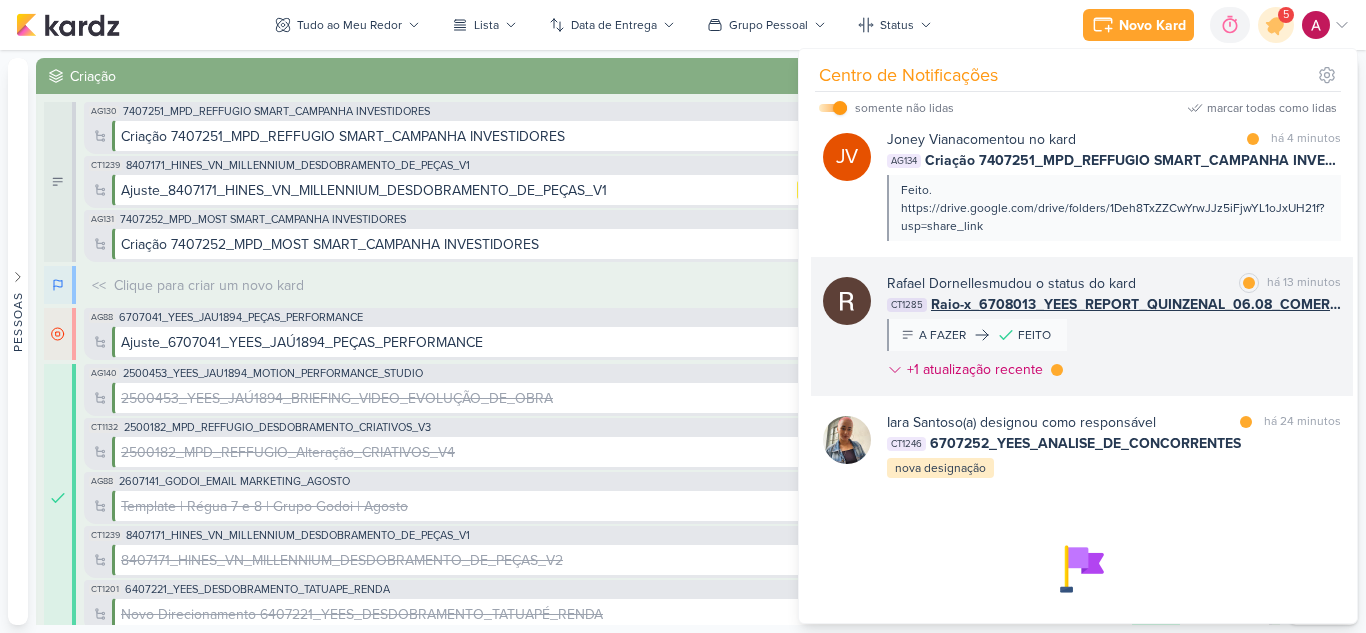 click on "[FIRST] [LAST]  mudou o status do kard
marcar como não lida
há 13 minutos
CT1285
Raio-x_6708013_YEES_REPORT_QUINZENAL_06.08_COMERCIAL
A FAZER
FEITO
+1 atualização recente" at bounding box center [1114, 330] 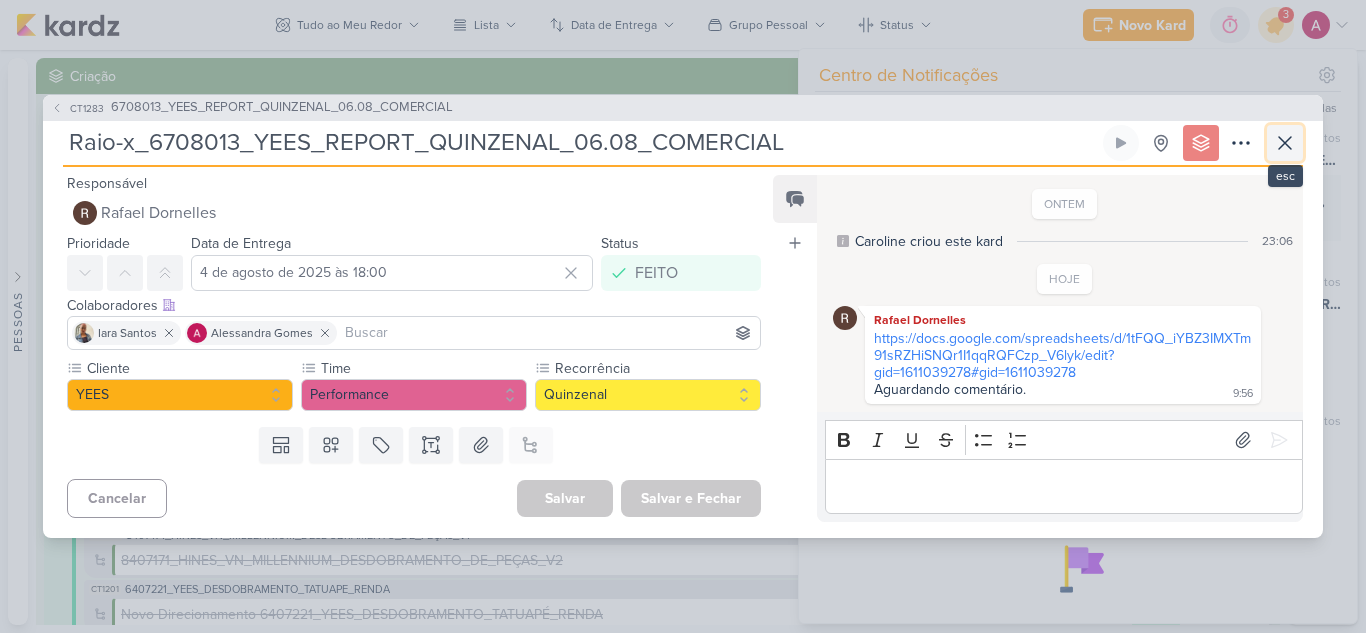 click 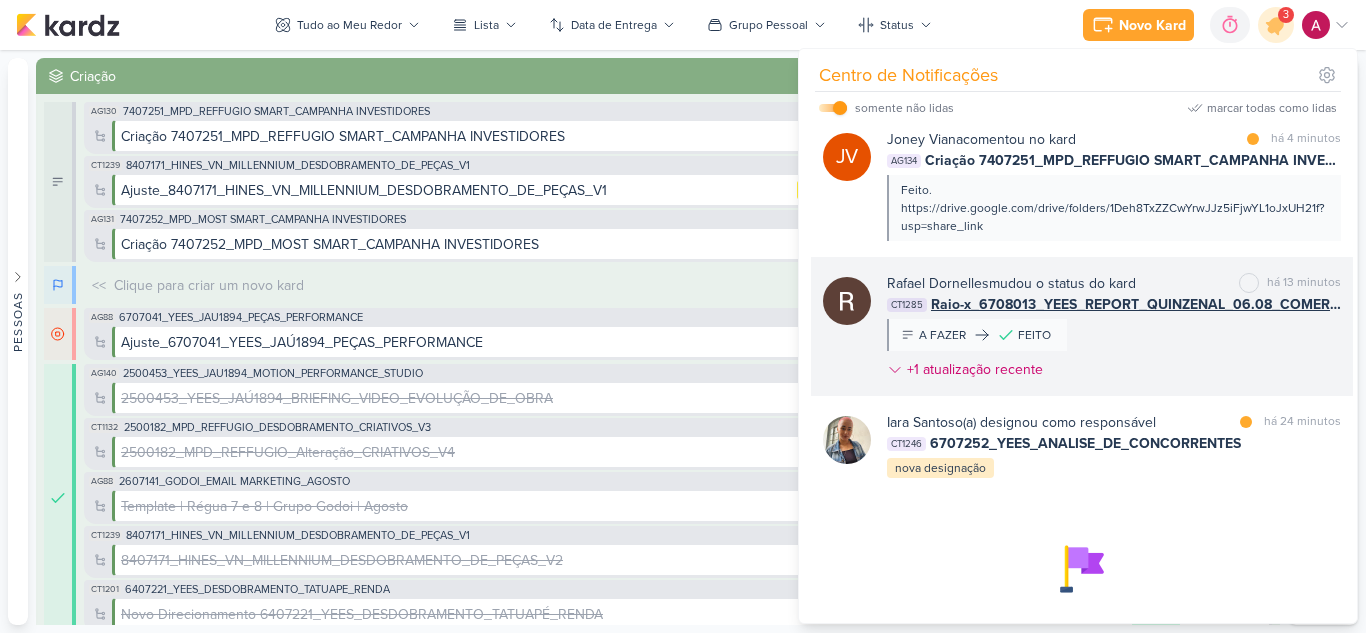 scroll, scrollTop: 55, scrollLeft: 0, axis: vertical 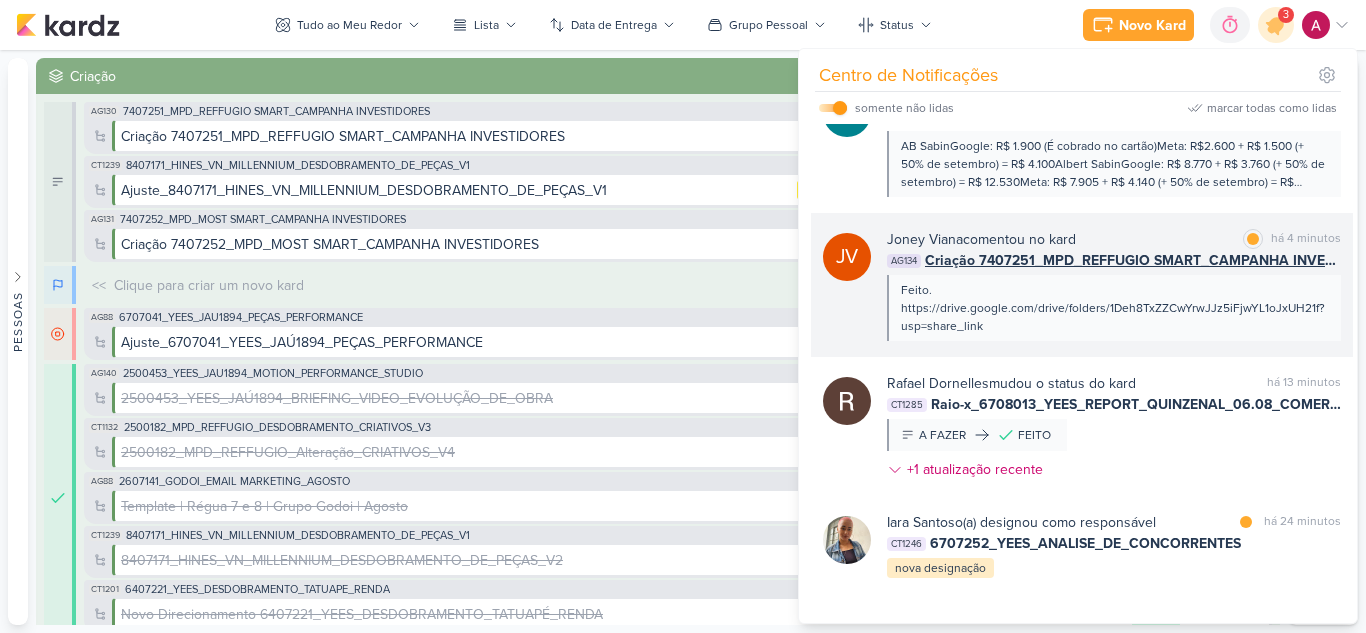 click on "Feito. https://drive.google.com/drive/folders/1Deh8TxZZCwYrwJJz5iFjwYL1oJxUH21f?usp=share_link" at bounding box center [1113, 308] 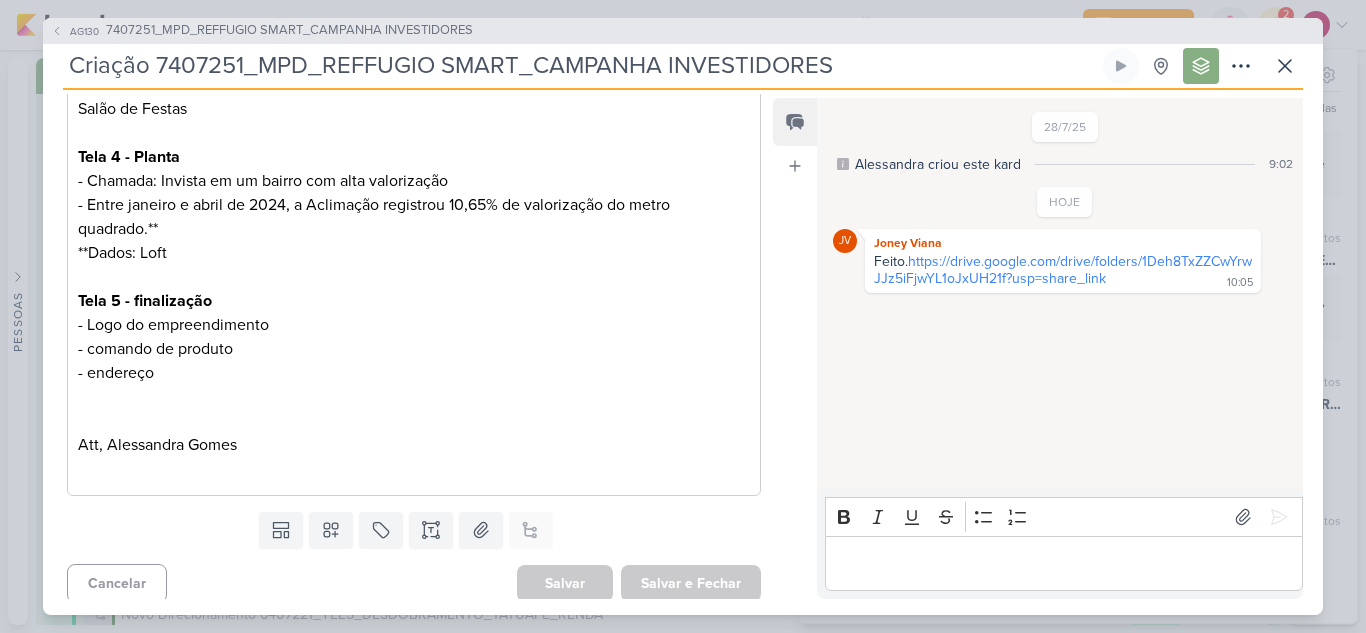 scroll, scrollTop: 1312, scrollLeft: 0, axis: vertical 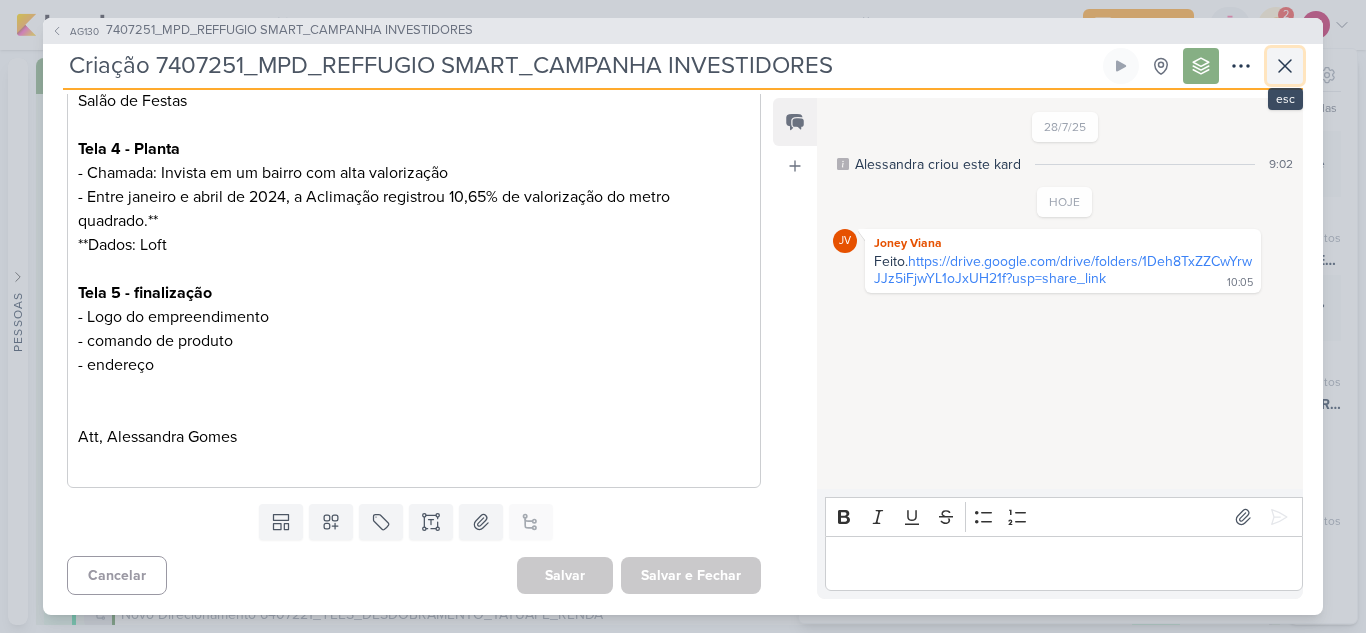 click 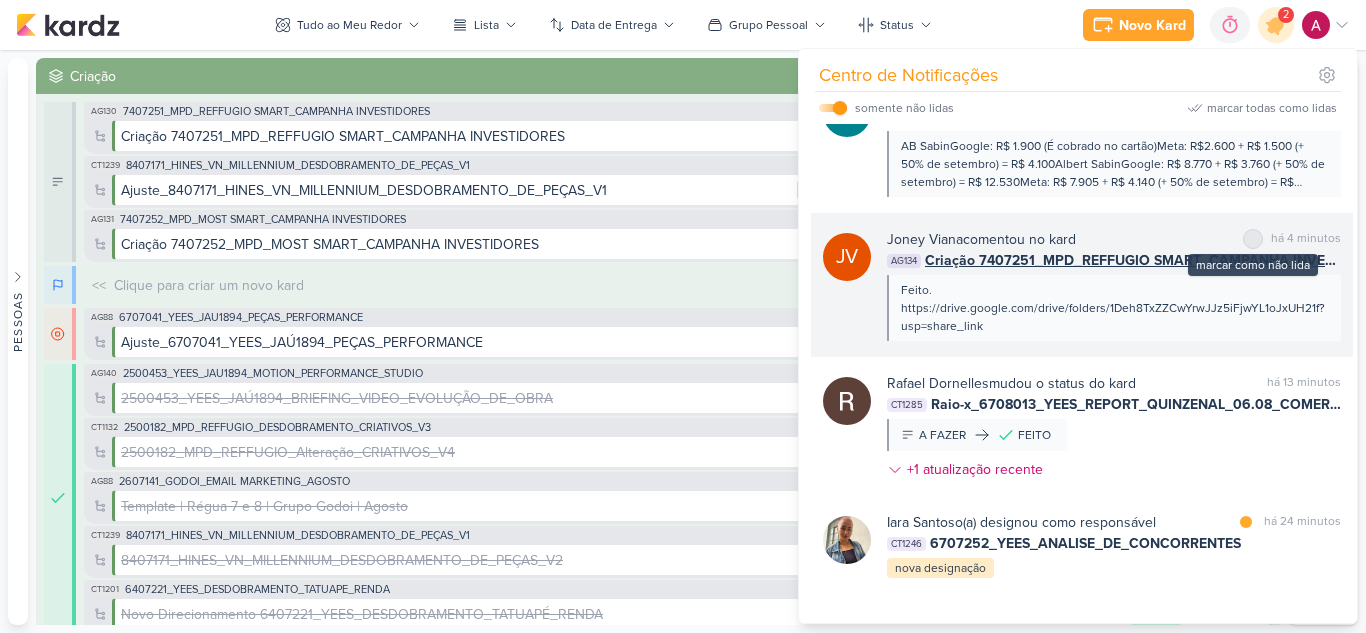 click at bounding box center (1253, 239) 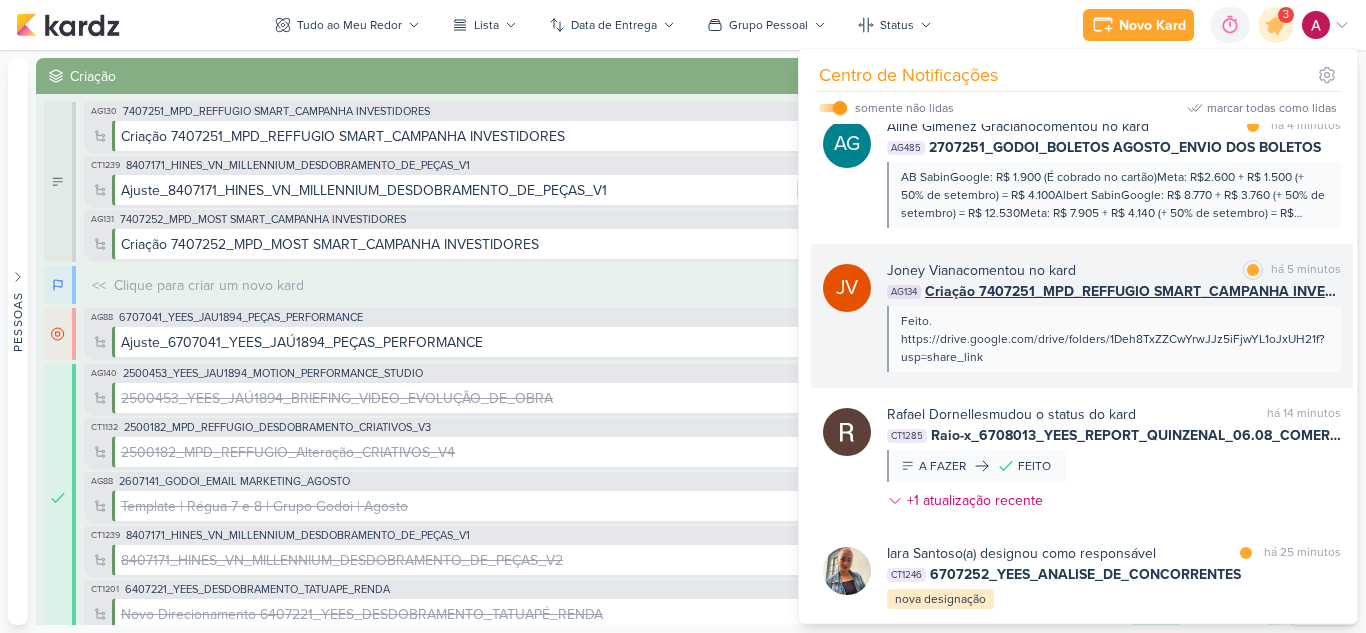 scroll, scrollTop: 0, scrollLeft: 0, axis: both 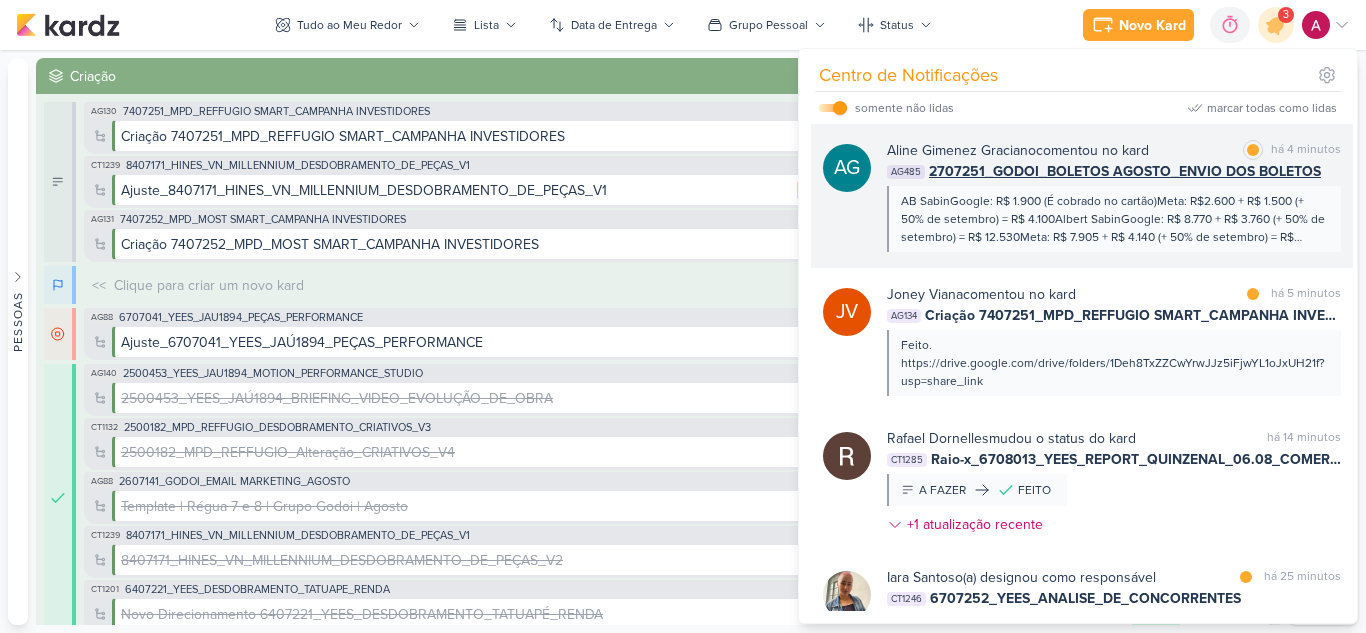 click on "AB SabinGoogle: R$ 1.900 (É cobrado no cartão)Meta: R$2.600 + R$ 1.500 (+ 50% de setembro) = R$ 4.100Albert SabinGoogle: R$ 8.770 + R$ 3.760 (+ 50% de setembro) = R$ 12.530Meta: R$ 7.905 + R$ 4.140 (+ 50% de setembro) = R$ 12.045Vital BrazilGoogle: R$11.800 (É cobrado no cartão)Meta Ads: R$ 8.800 (É cobrado no cartão" at bounding box center (1113, 219) 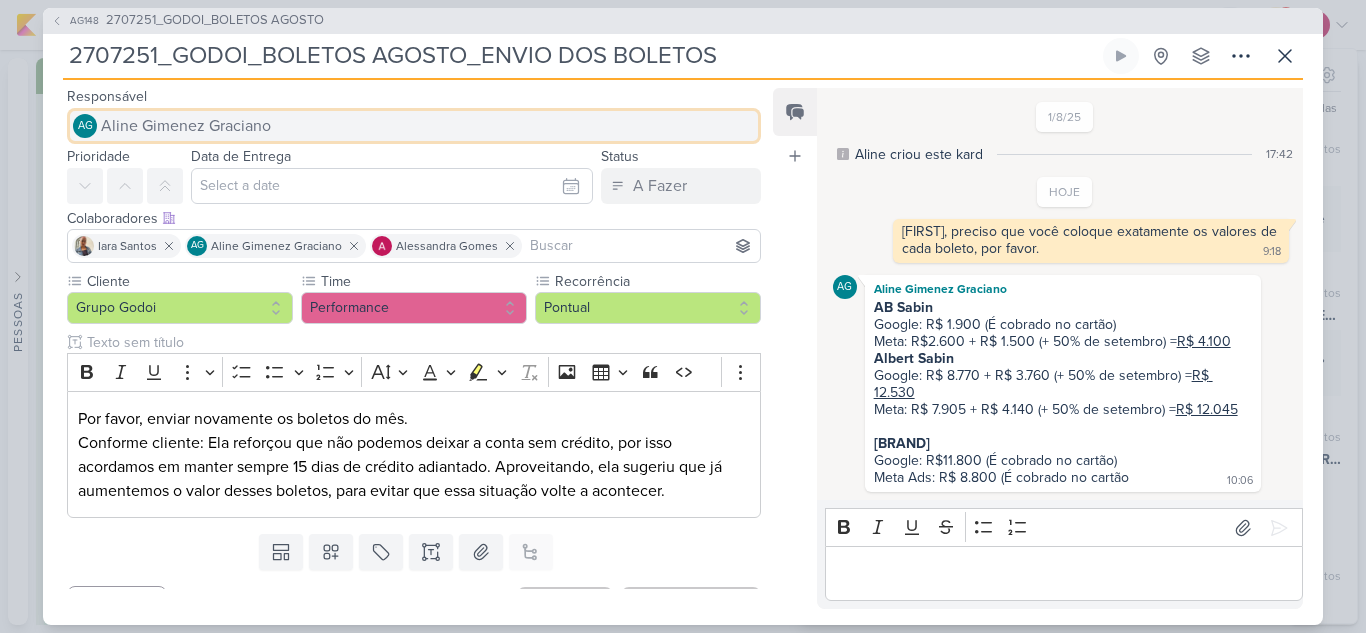 click on "Aline Gimenez Graciano" at bounding box center [186, 126] 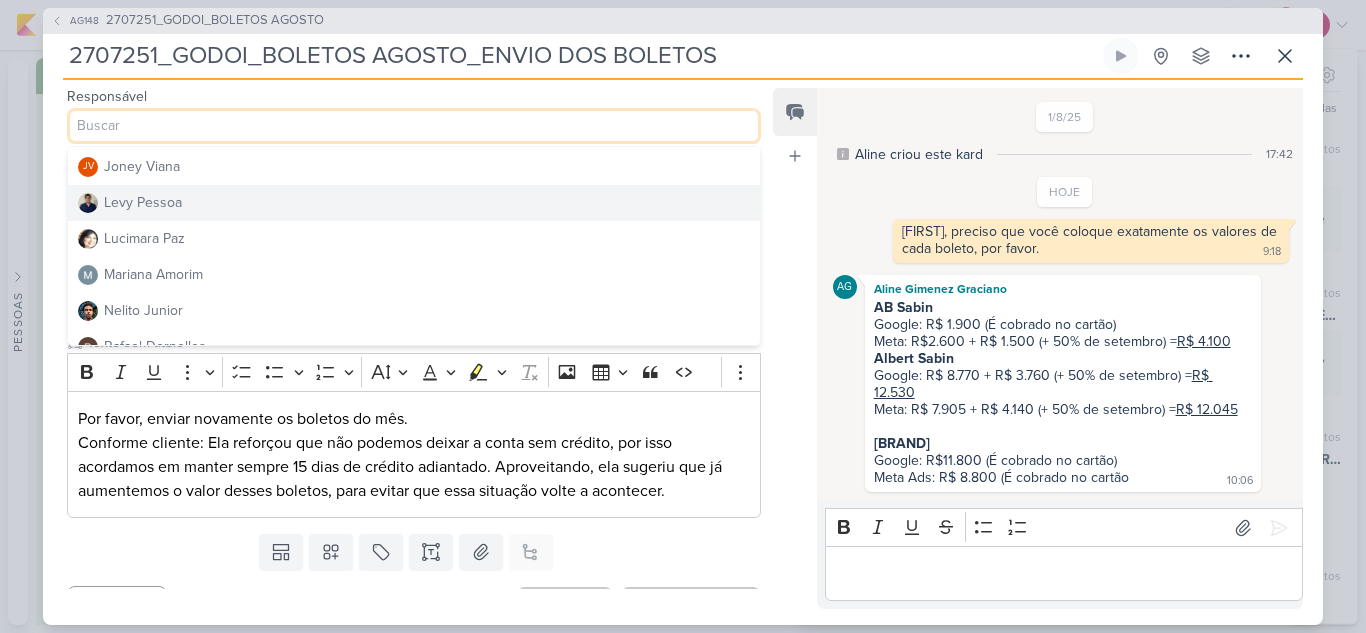 scroll, scrollTop: 300, scrollLeft: 0, axis: vertical 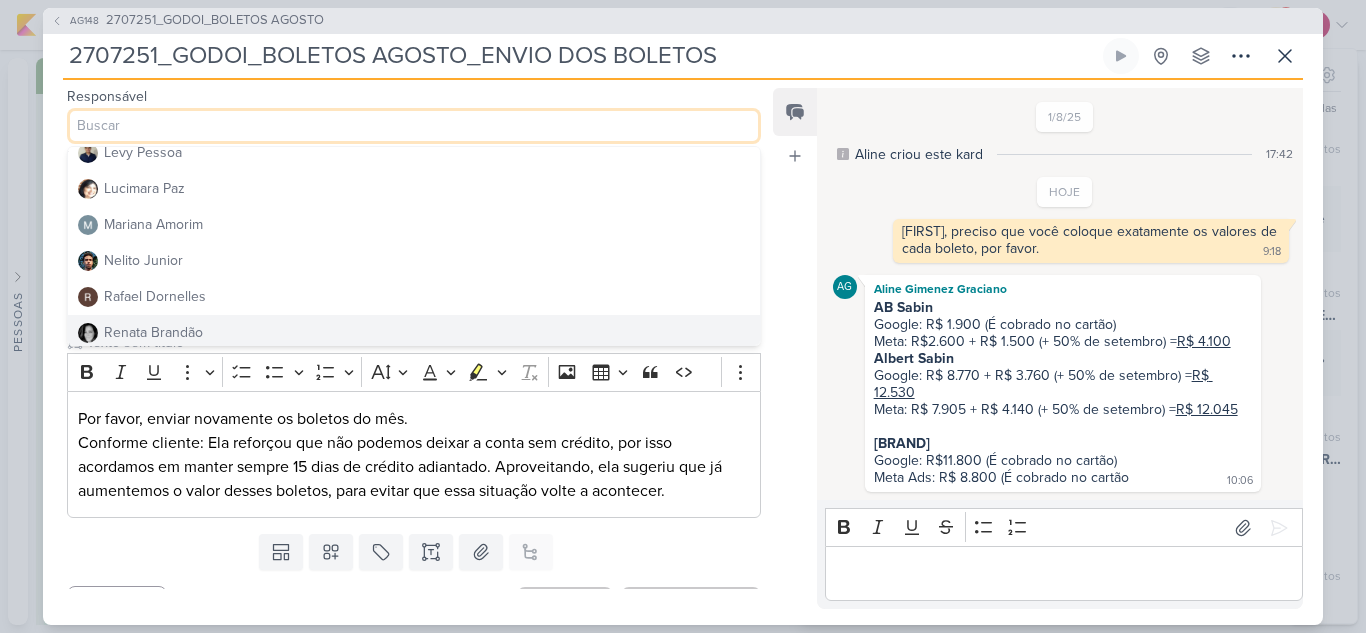 click on "Templates
Campos Personalizados
Marcadores
Caixa De Texto
Anexo
Este kard já é um subkard" at bounding box center [406, 552] 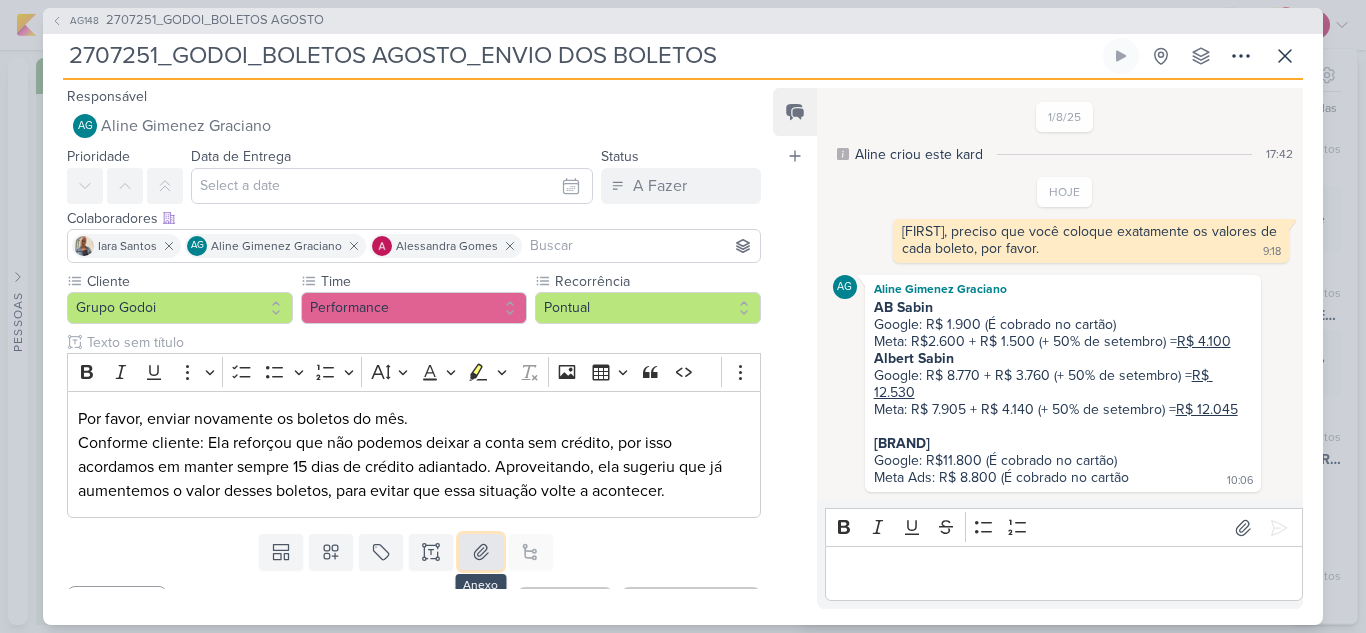 click 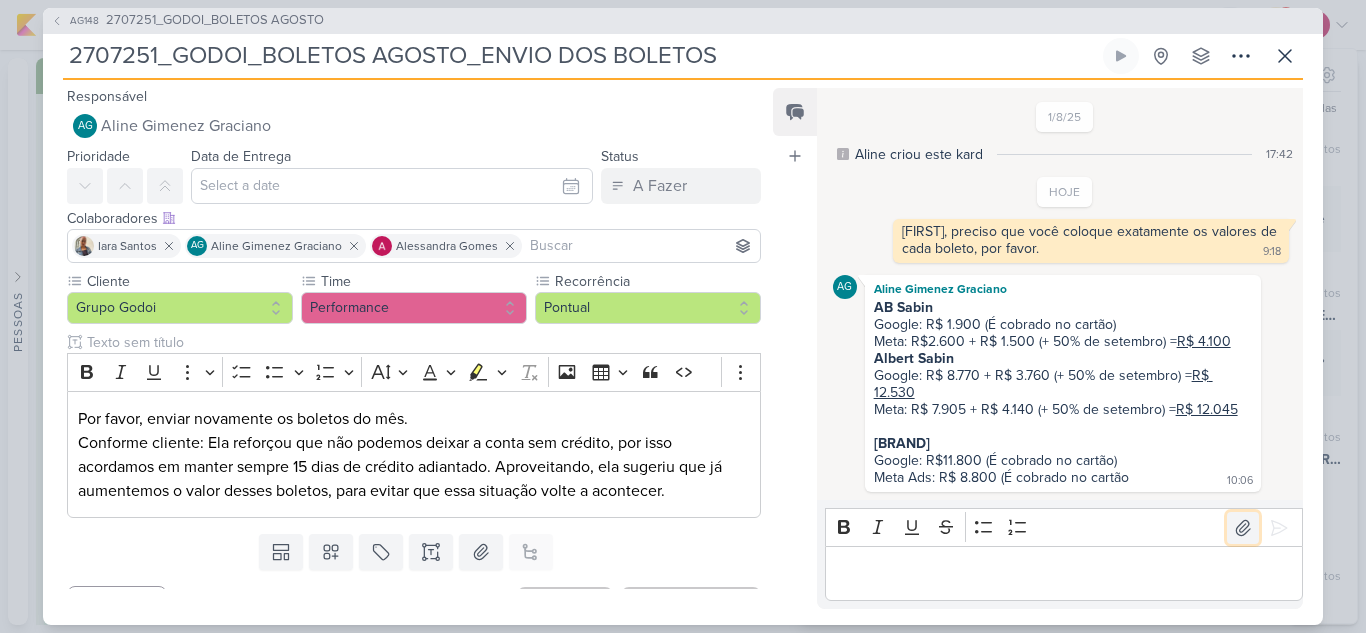 click 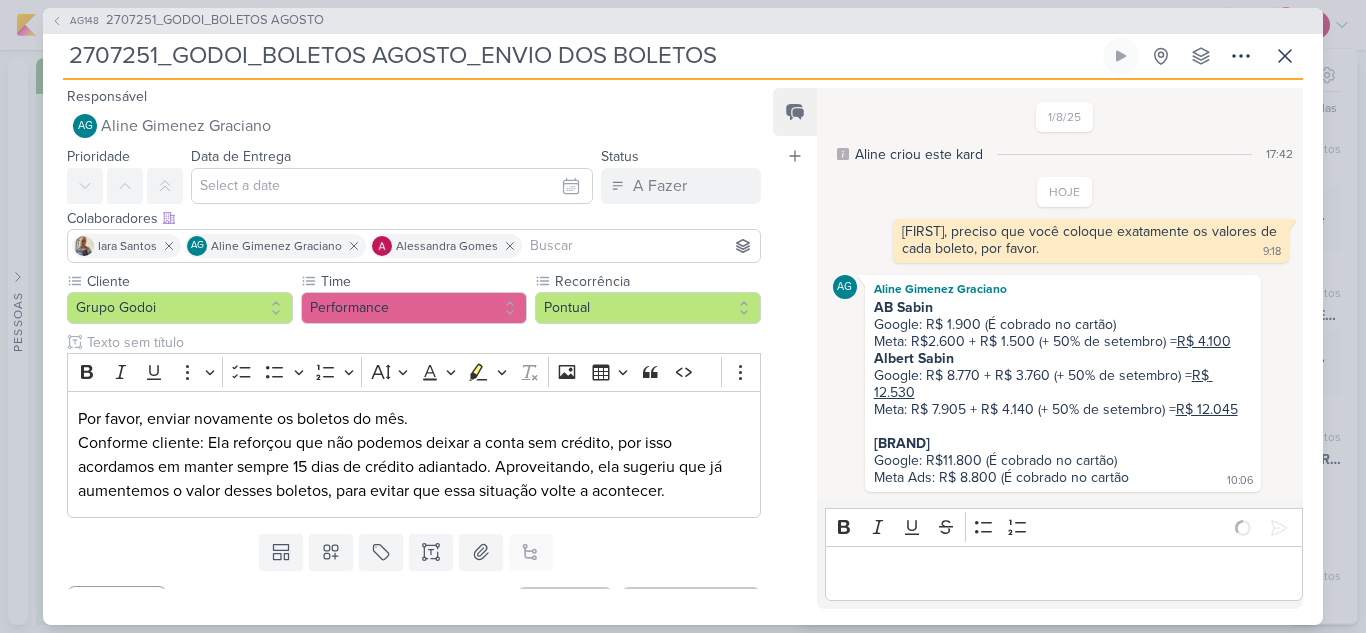 scroll, scrollTop: 64, scrollLeft: 0, axis: vertical 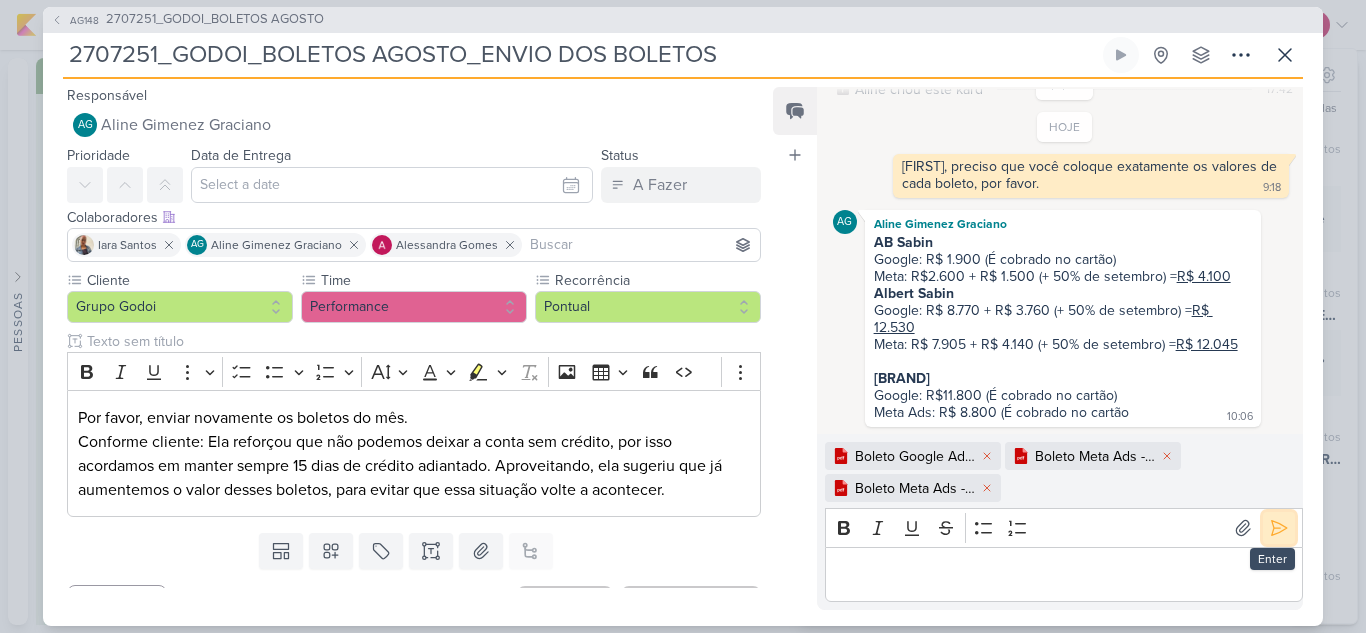 click 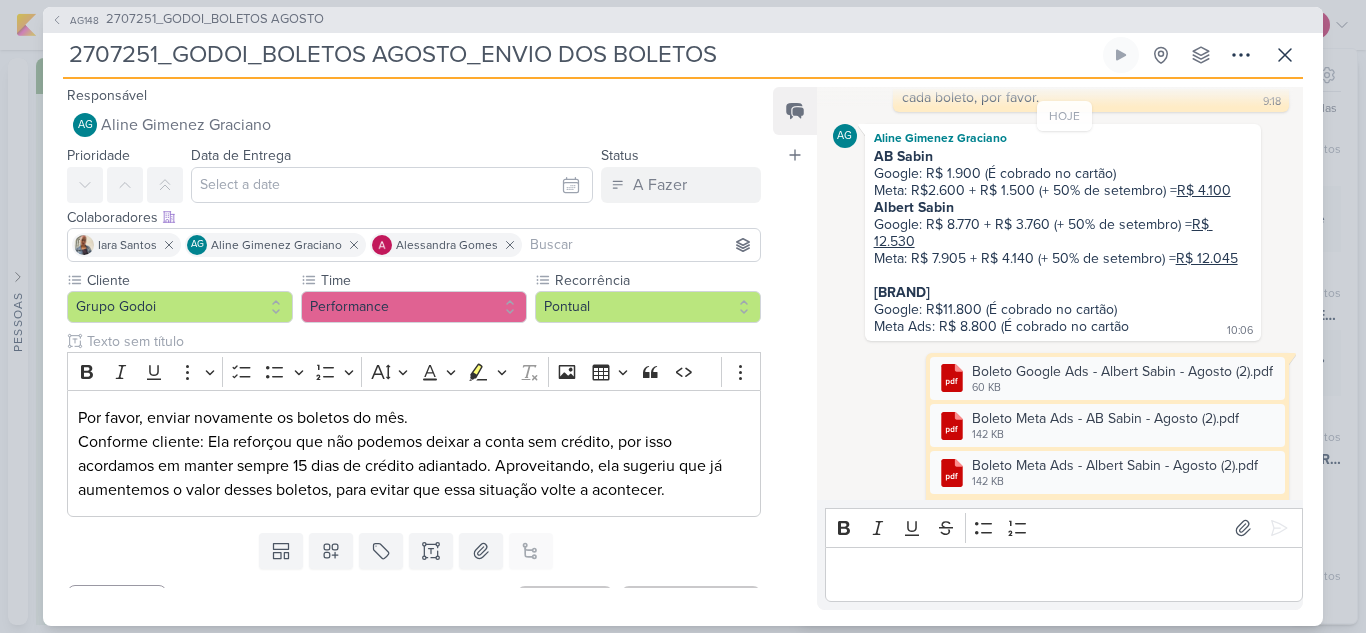 scroll, scrollTop: 179, scrollLeft: 0, axis: vertical 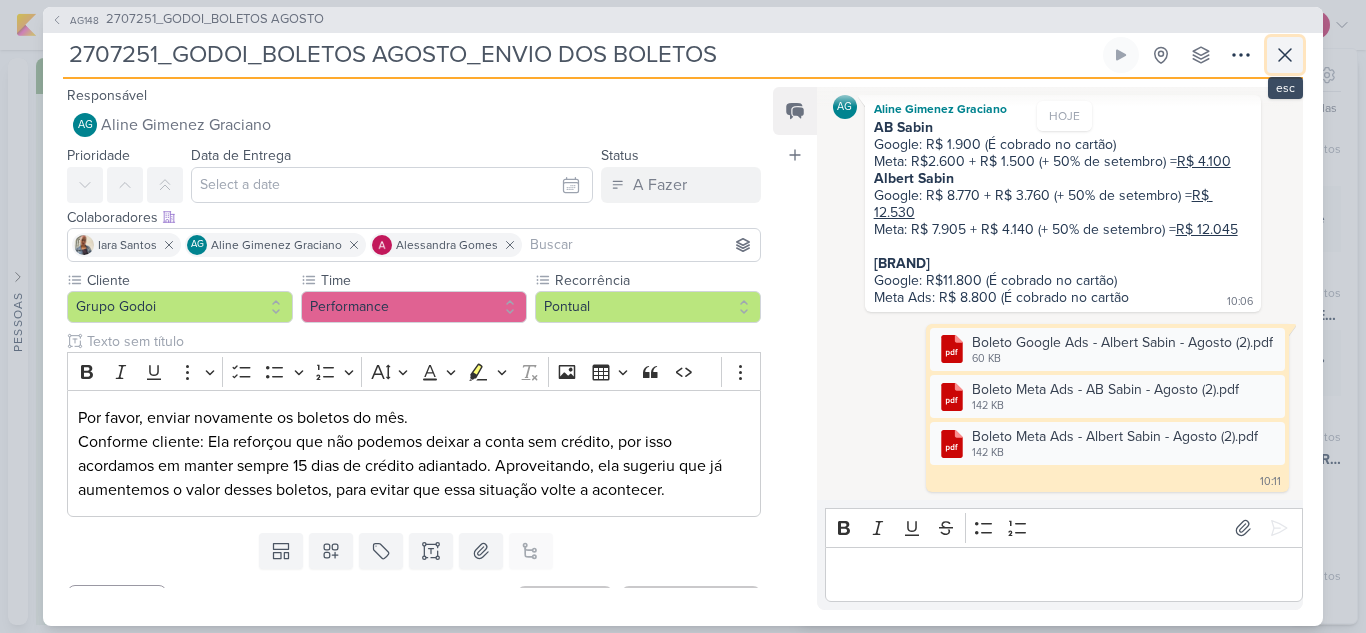 click 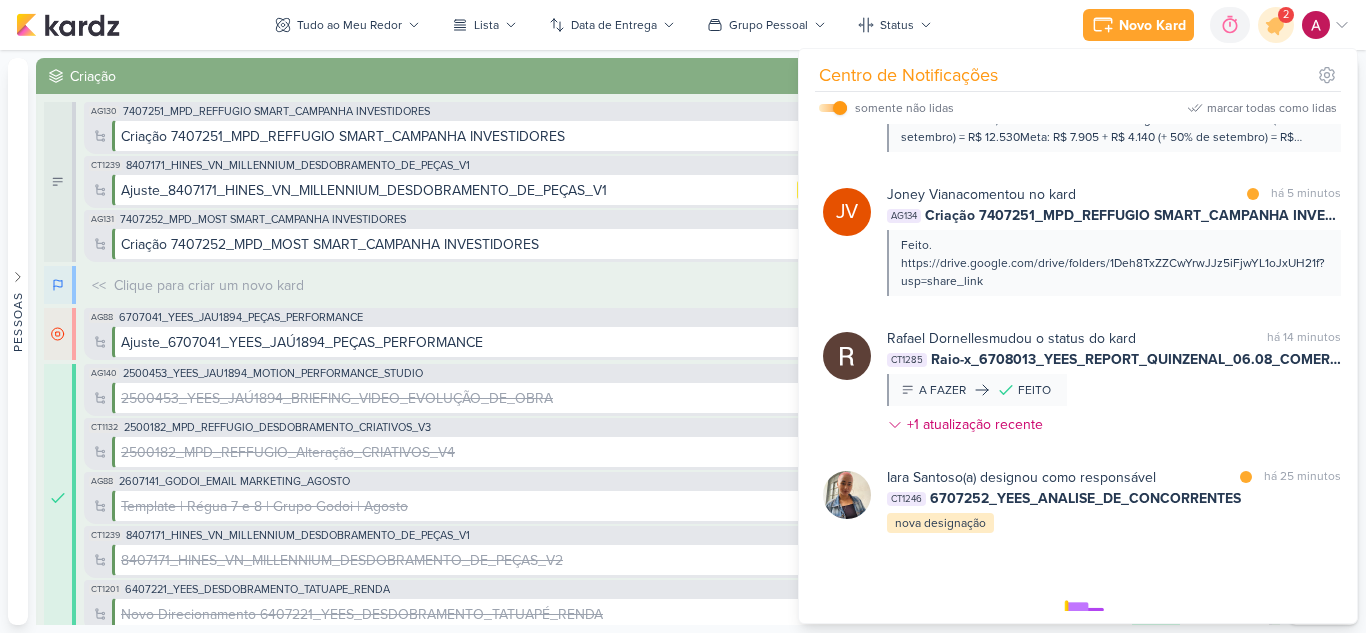 scroll, scrollTop: 200, scrollLeft: 0, axis: vertical 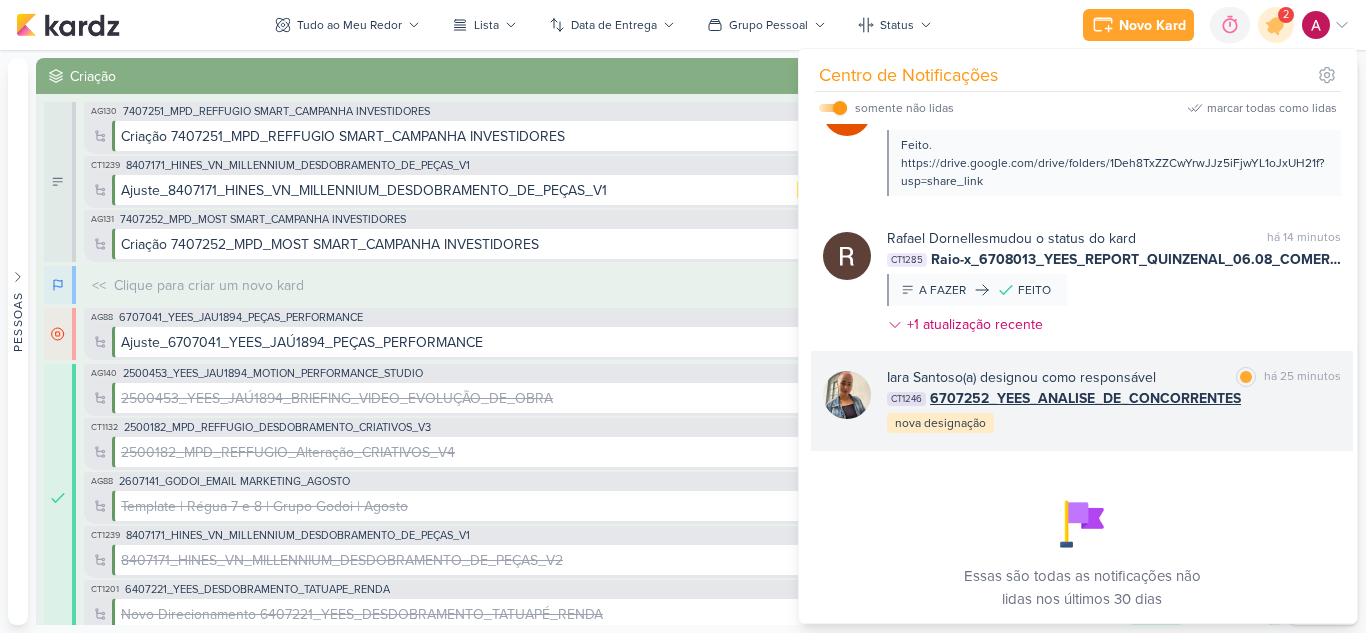 click on "[FIRST] [LAST]  o(a) designou como responsável
marcar como lida
há 25 minutos
CT1246
6707252_YEES_ANALISE_DE_CONCORRENTES
nova designação" at bounding box center [1114, 401] 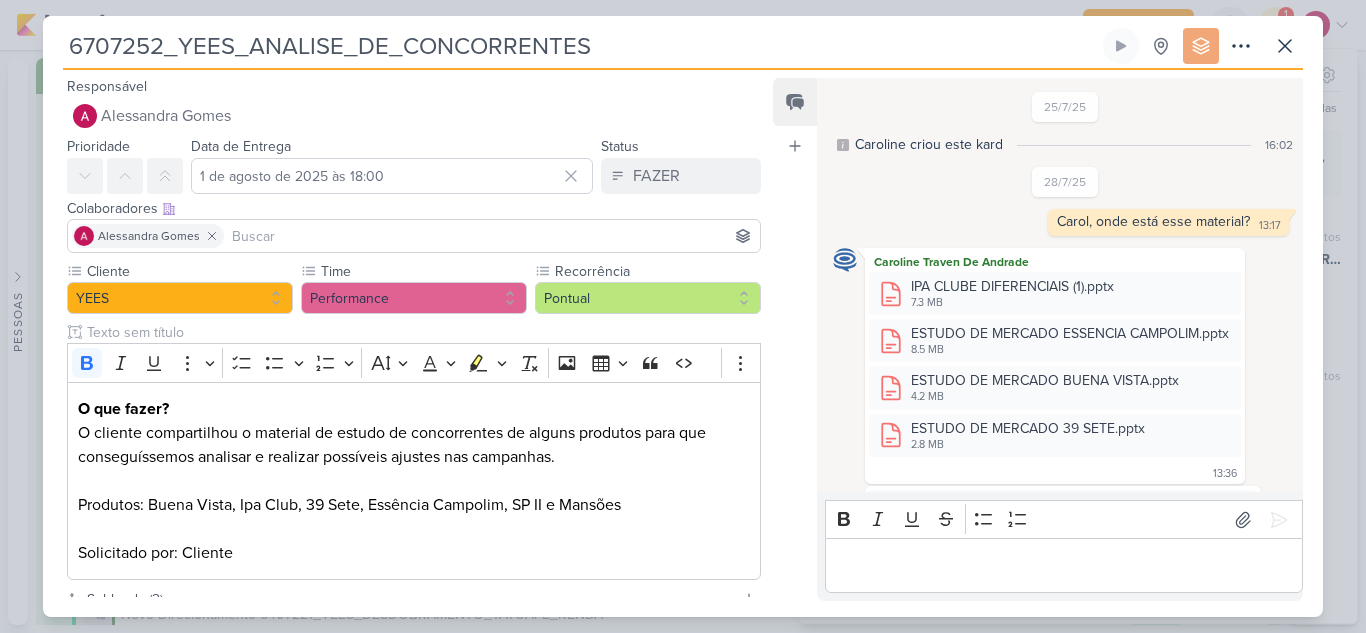 scroll, scrollTop: 517, scrollLeft: 0, axis: vertical 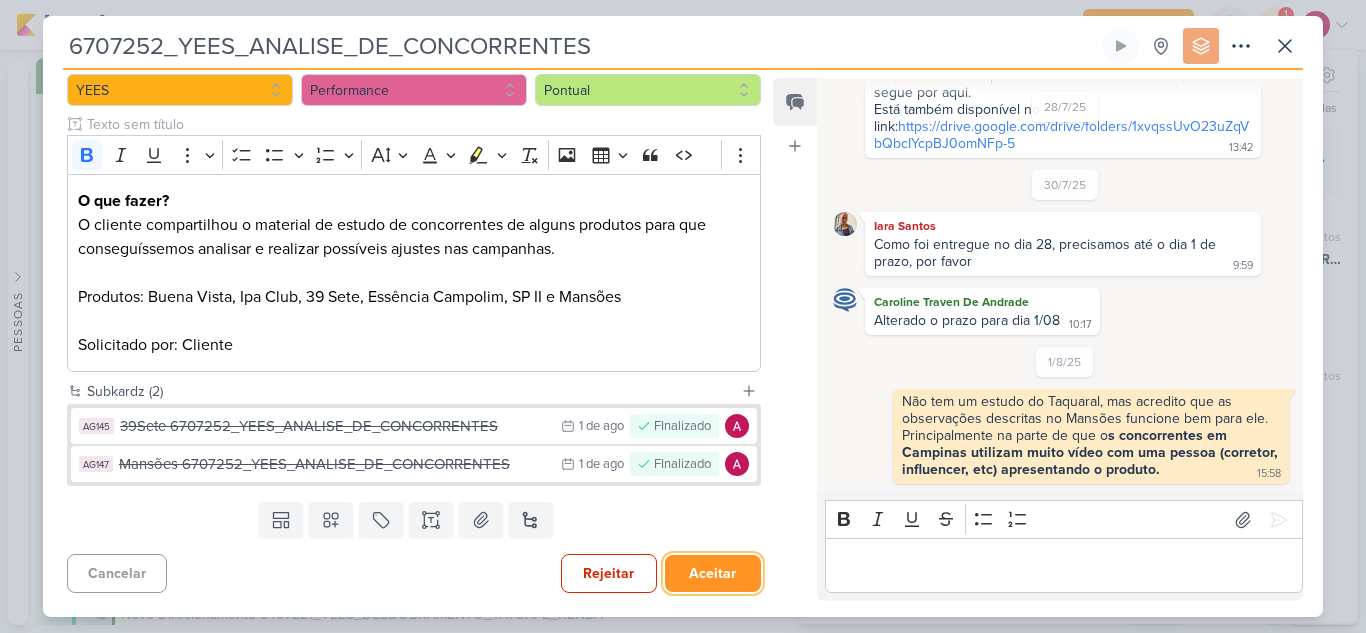 click on "Aceitar" at bounding box center [713, 573] 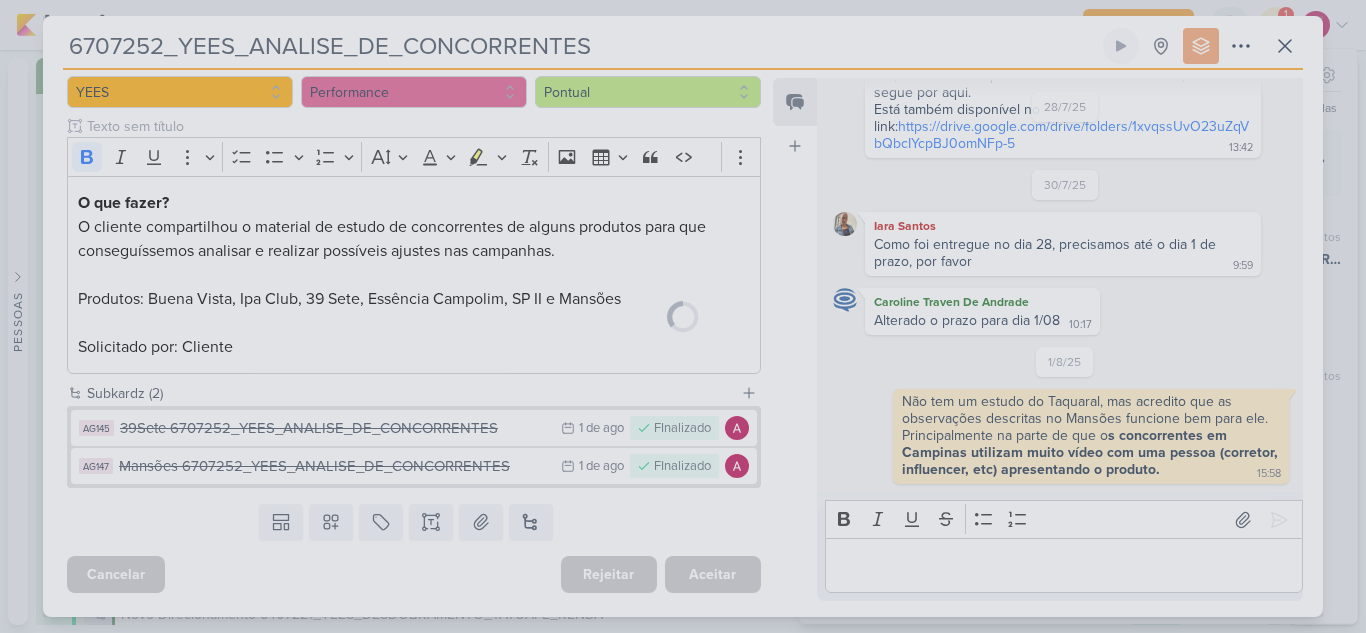scroll, scrollTop: 208, scrollLeft: 0, axis: vertical 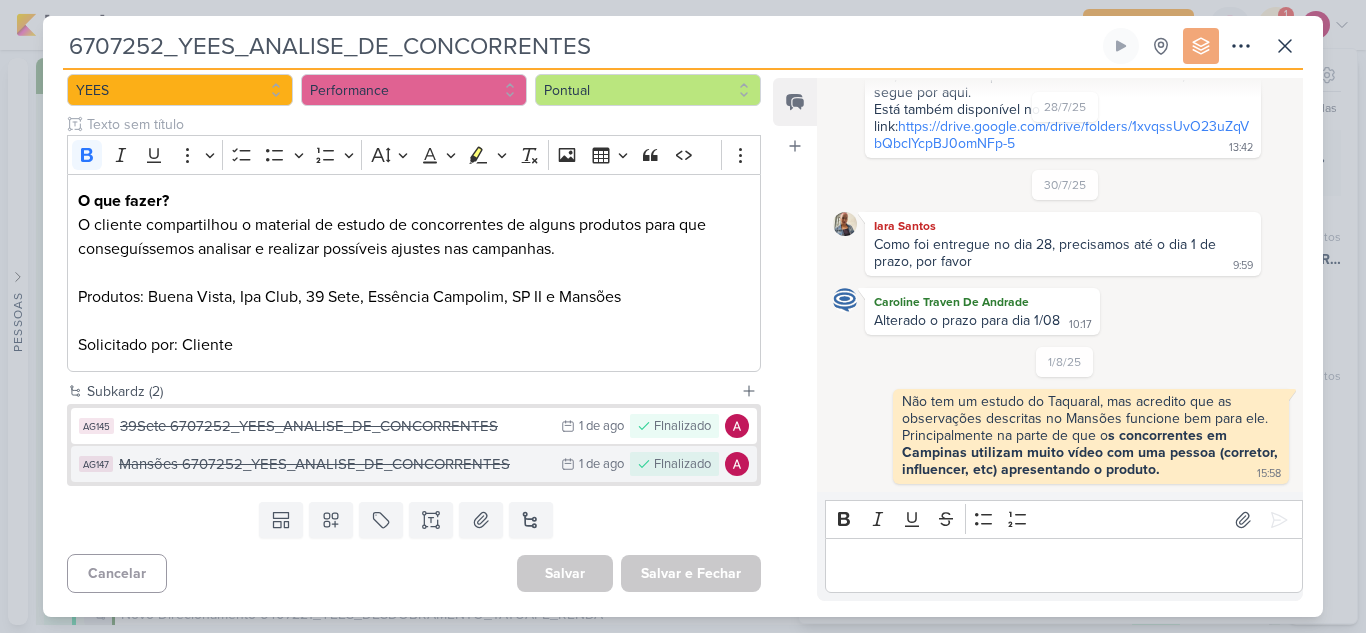 click on "Mansões 6707252_YEES_ANALISE_DE_CONCORRENTES" at bounding box center (335, 464) 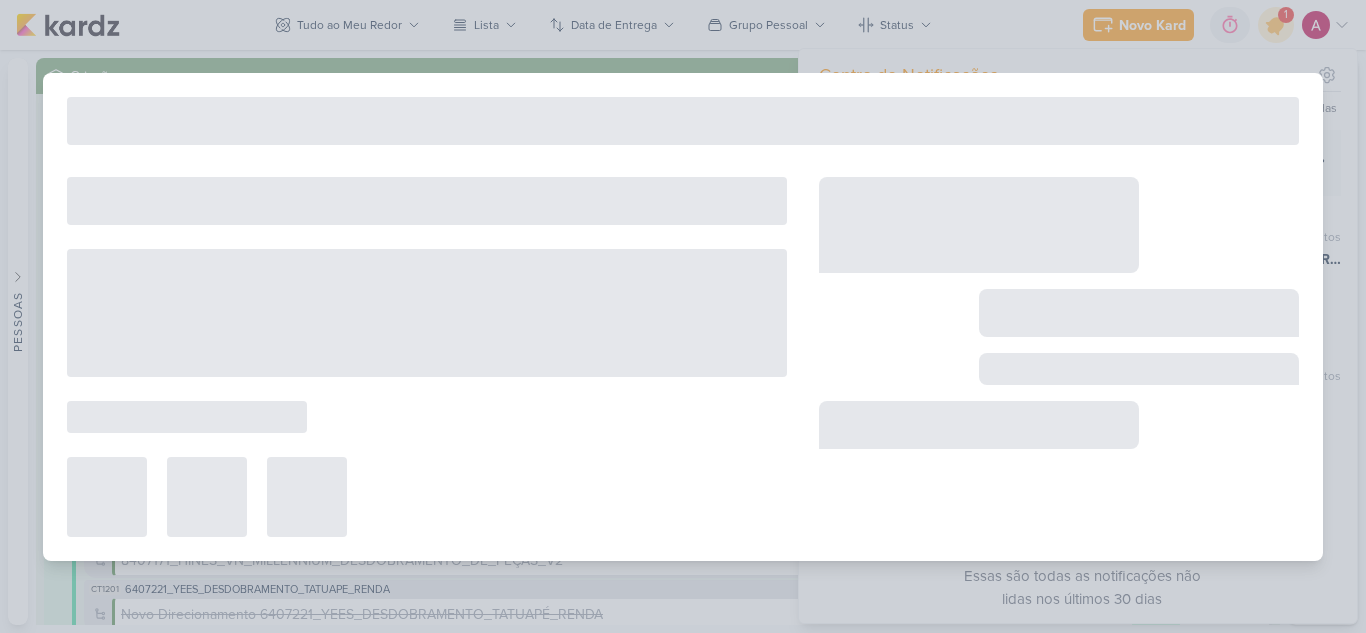 type on "Mansões 6707252_YEES_ANALISE_DE_CONCORRENTES" 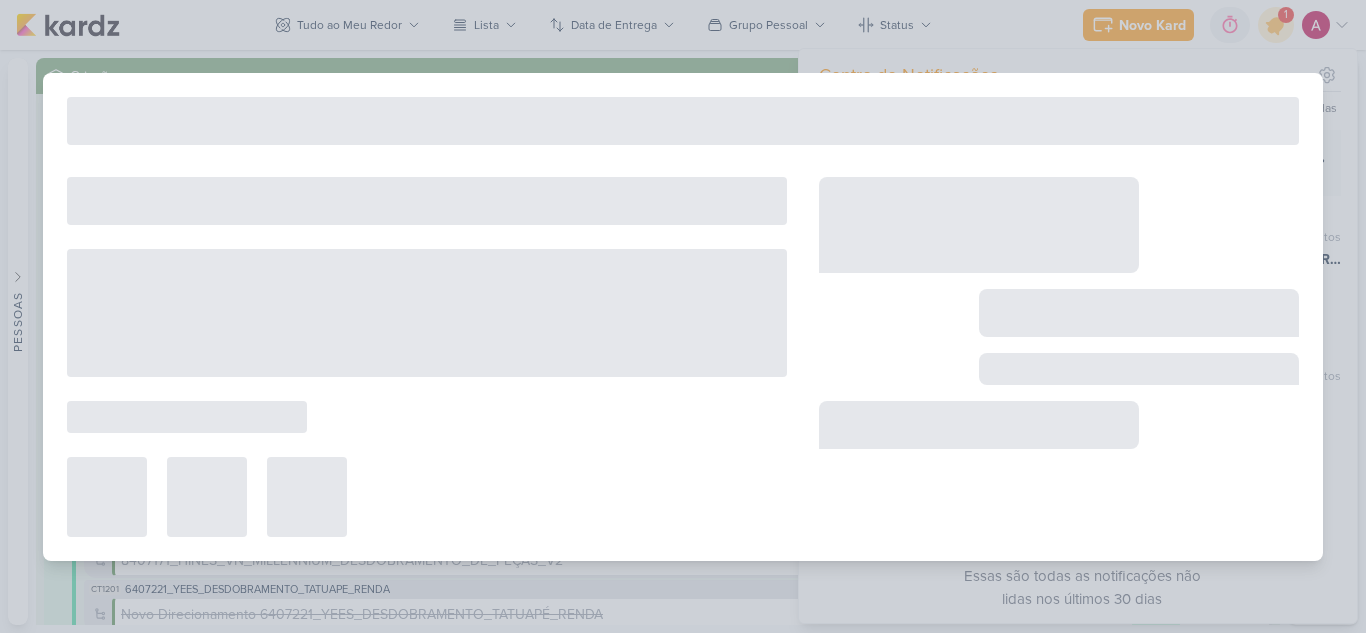 type on "1 de agosto de 2025 às 23:59" 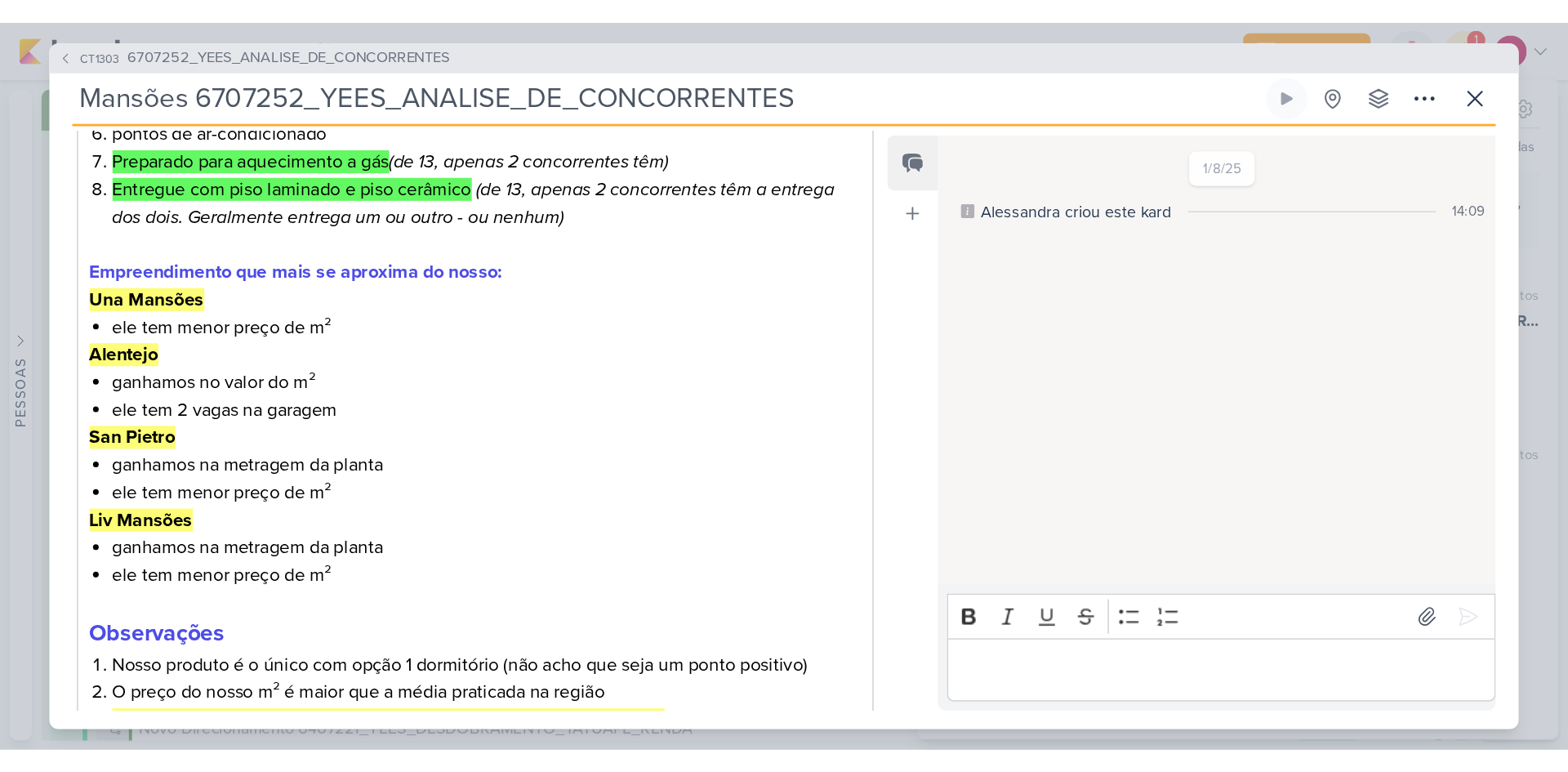 scroll, scrollTop: 457, scrollLeft: 0, axis: vertical 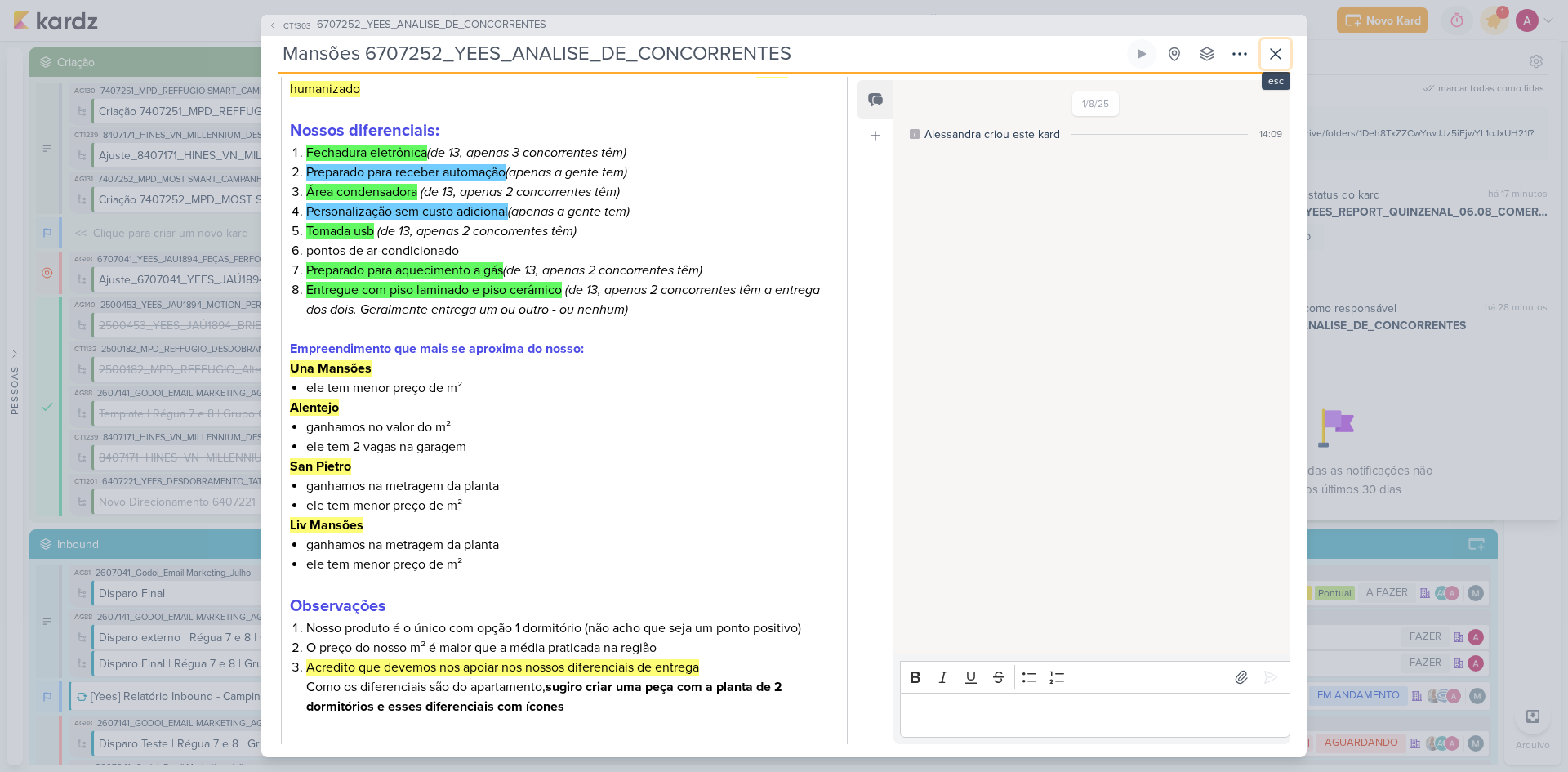 click 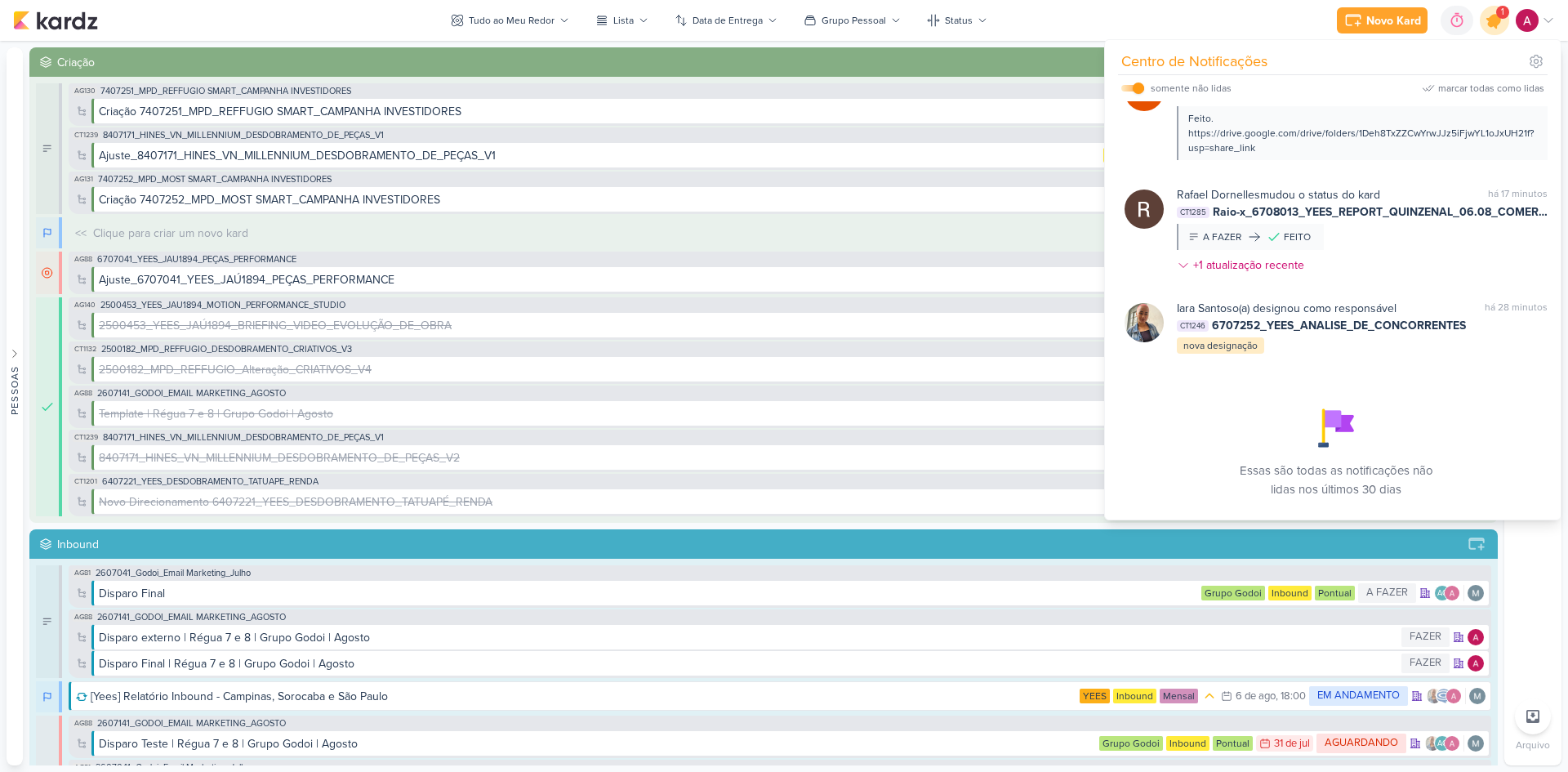 click 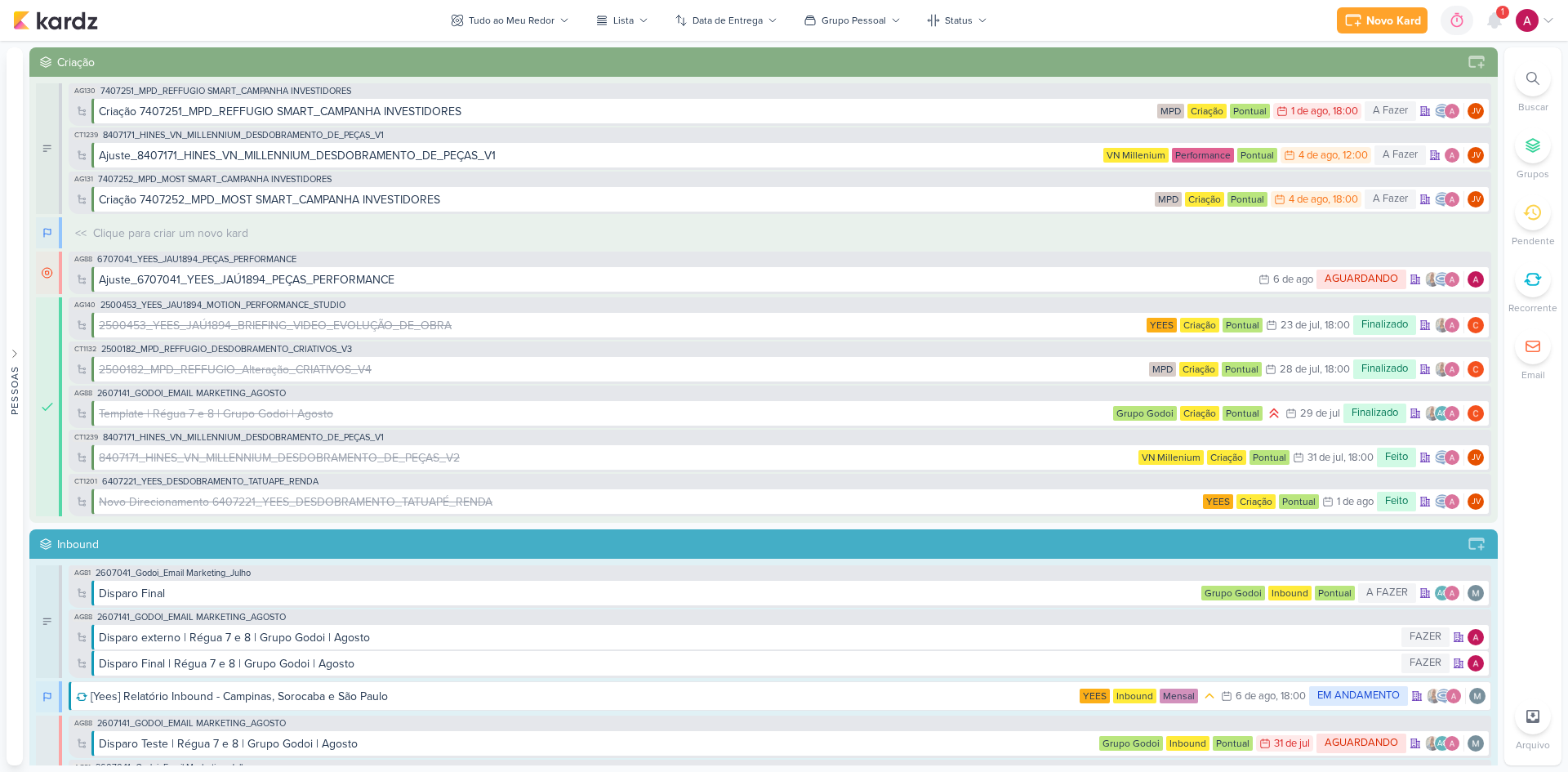 click 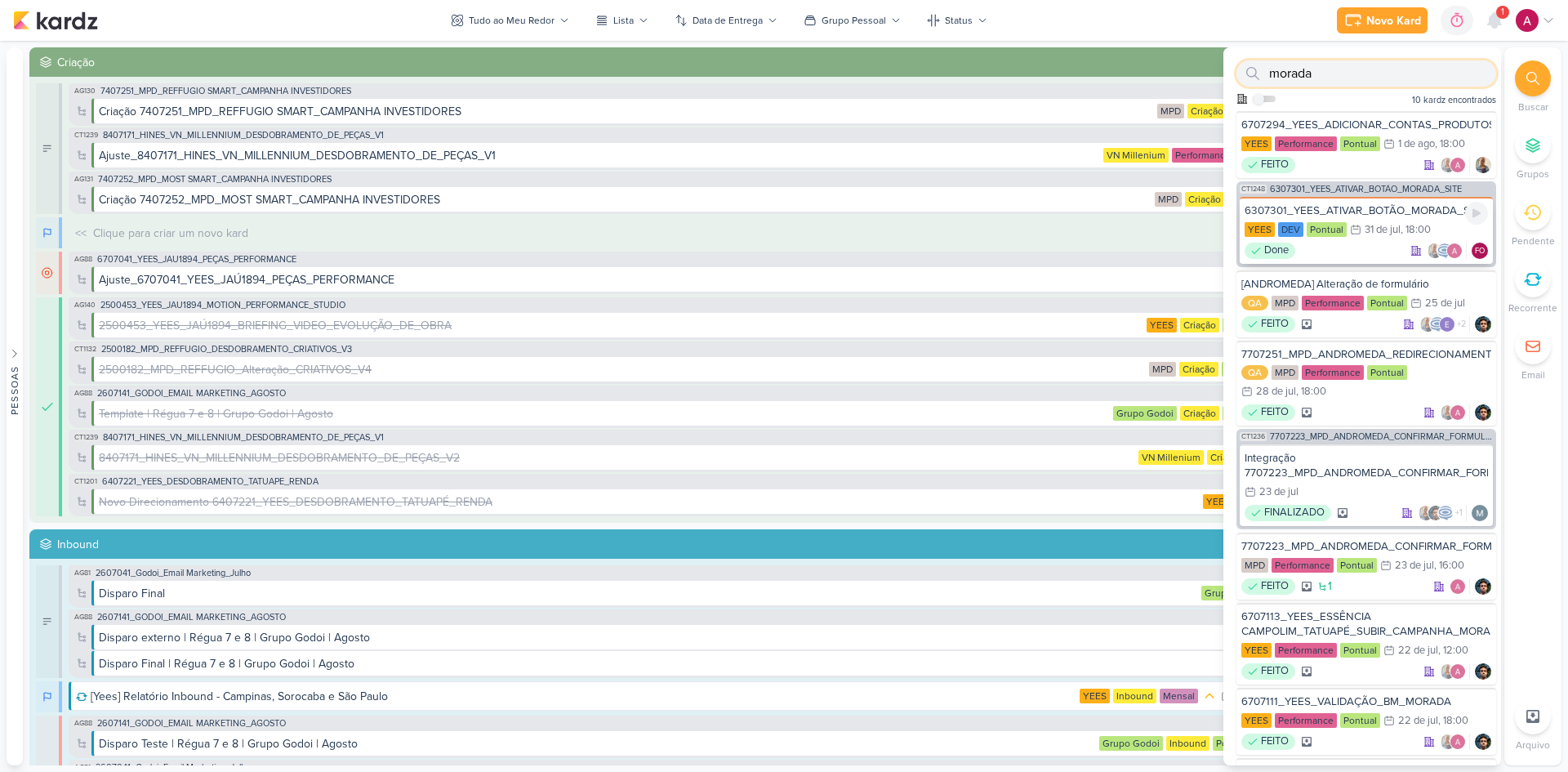 type on "morada" 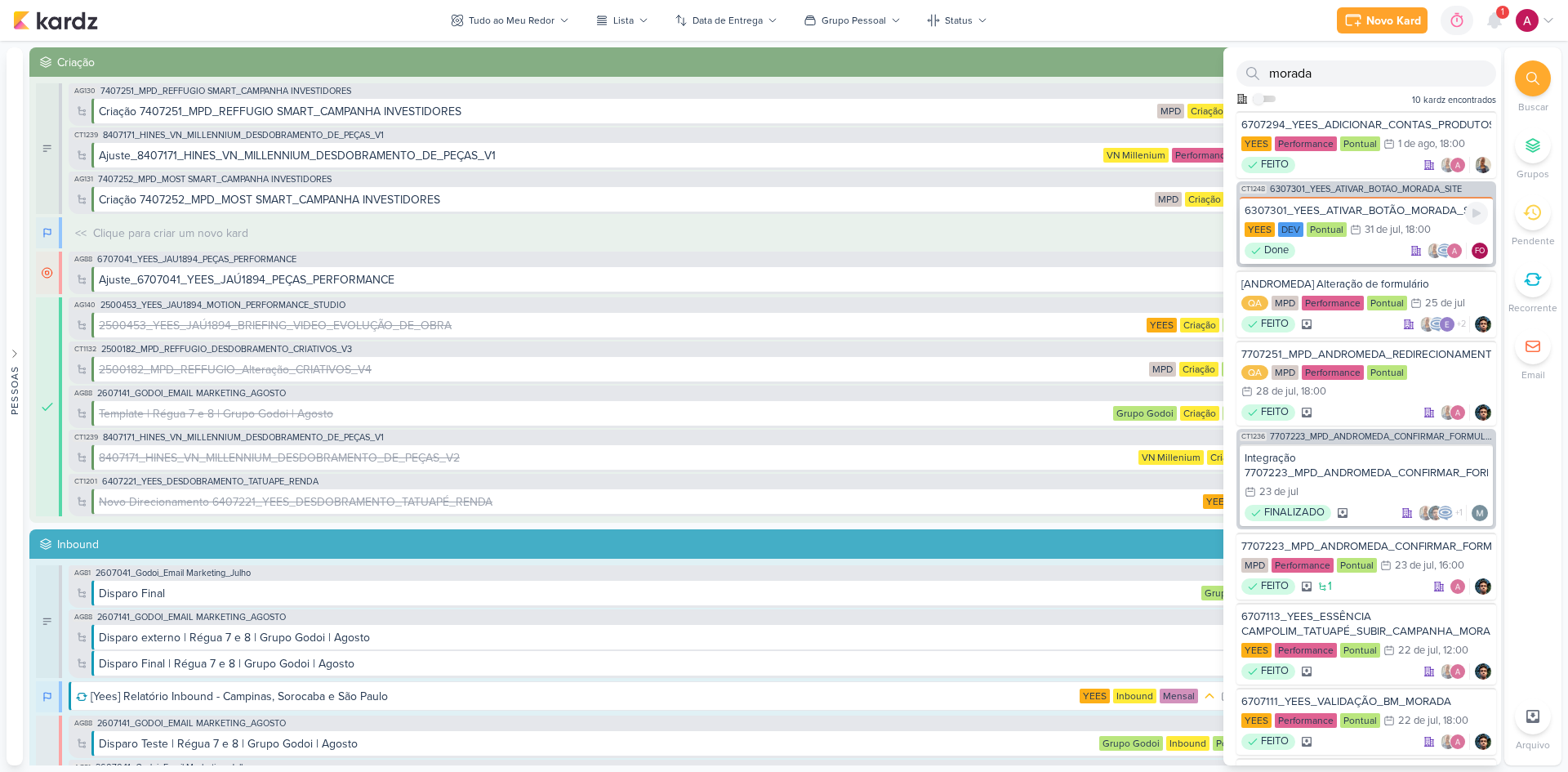 click on "6307301_YEES_ATIVAR_BOTÃO_MORADA_SITE" at bounding box center (1366, 211) 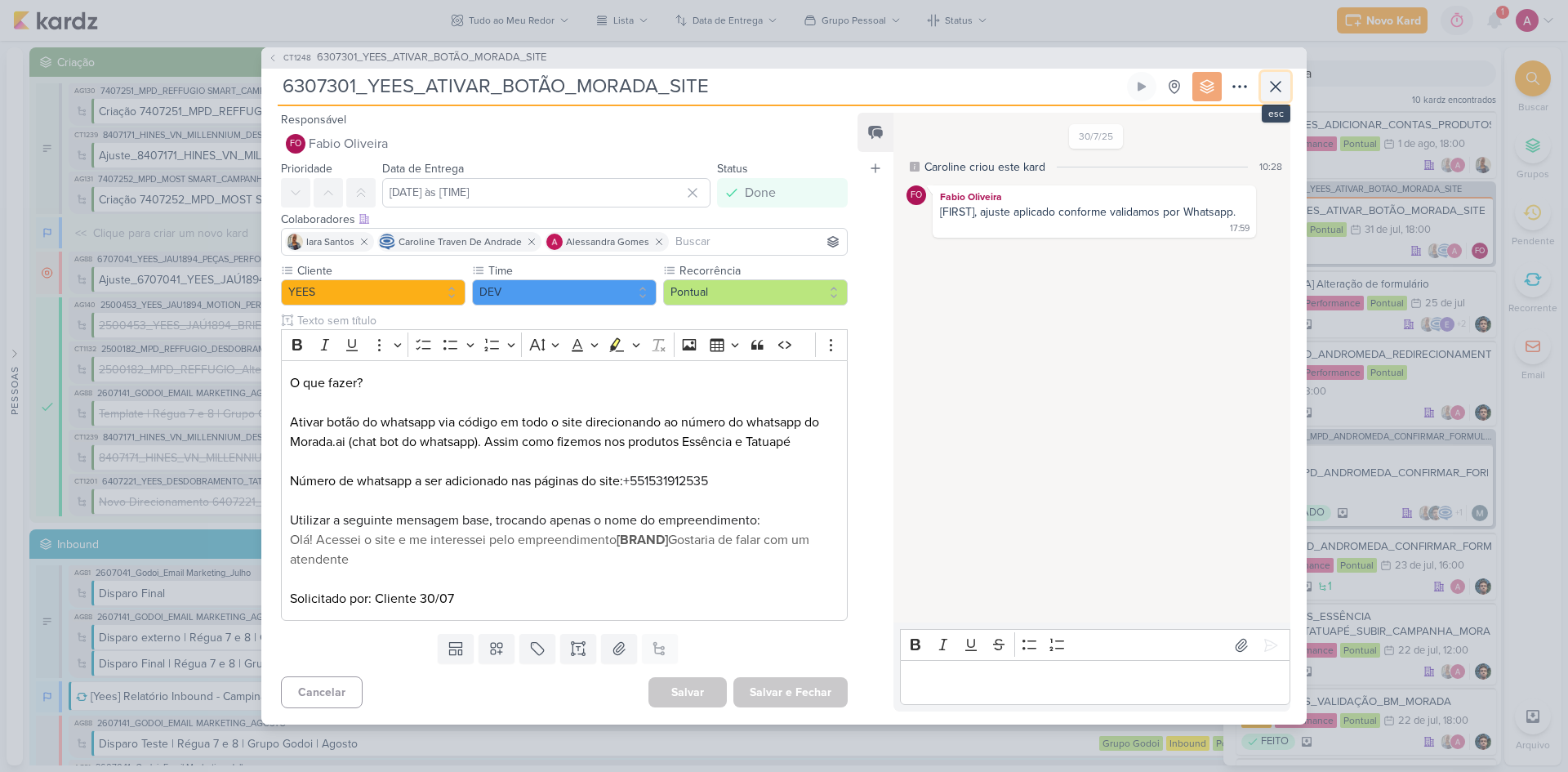 click 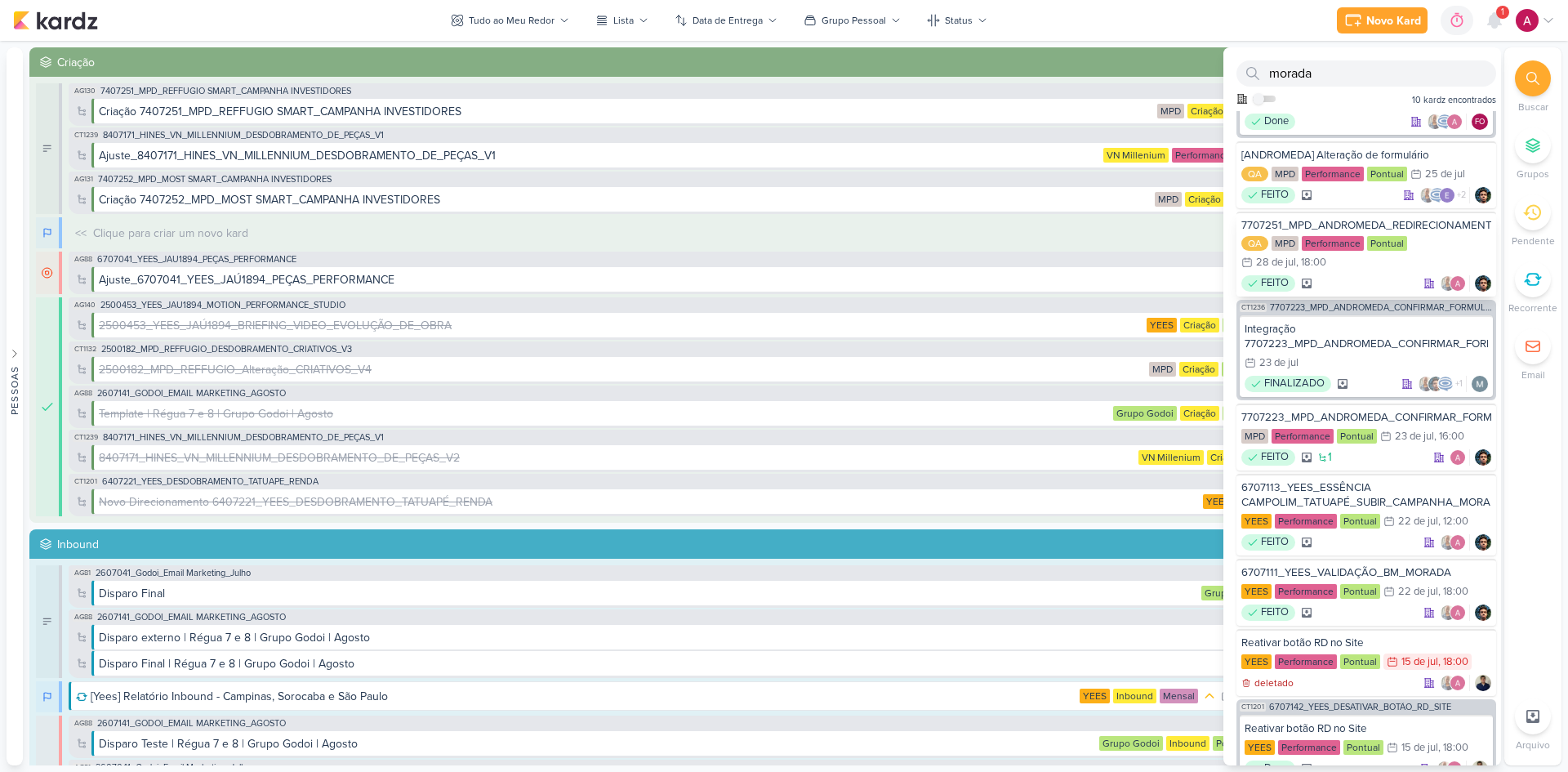 scroll, scrollTop: 155, scrollLeft: 0, axis: vertical 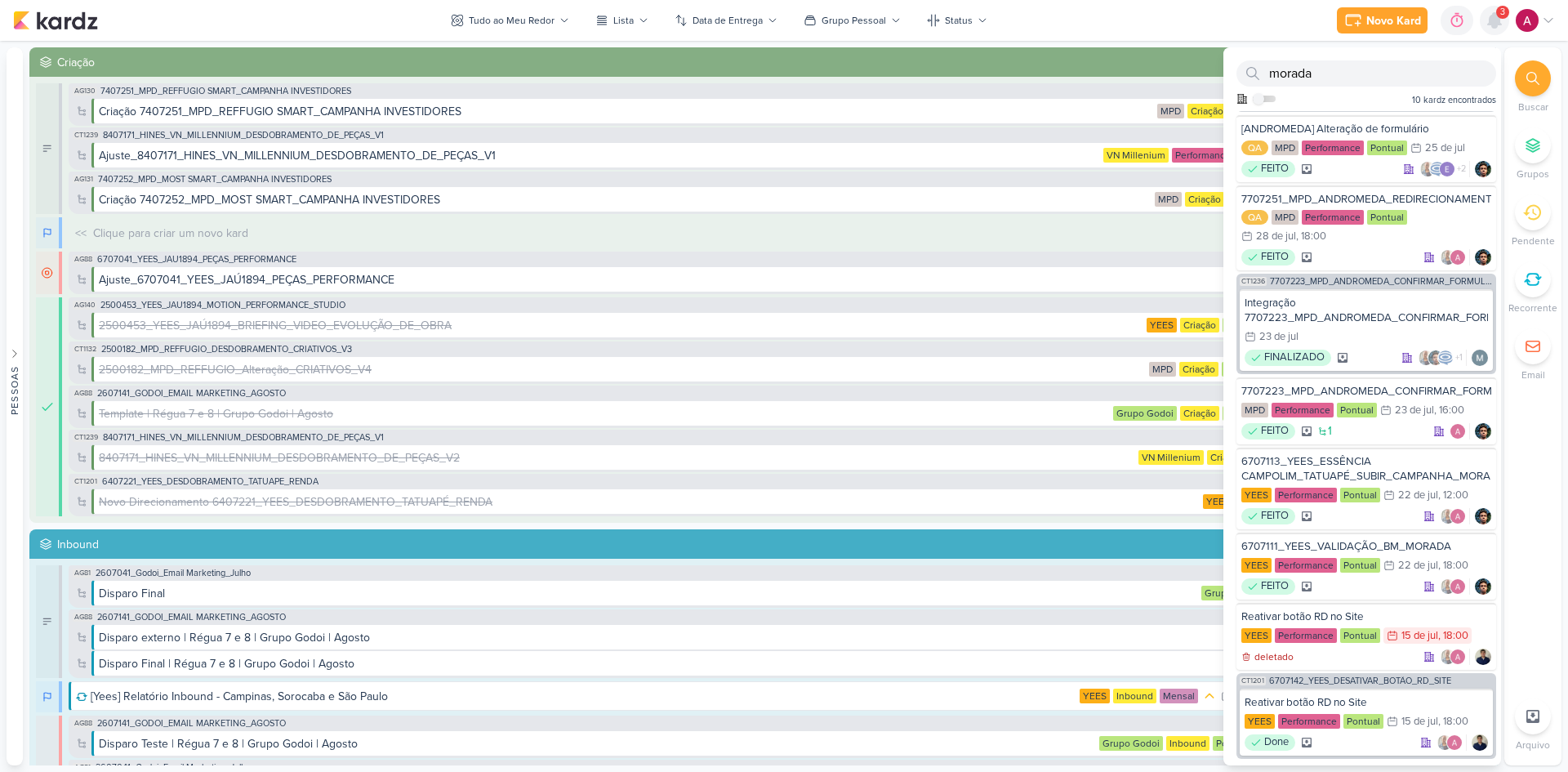 click 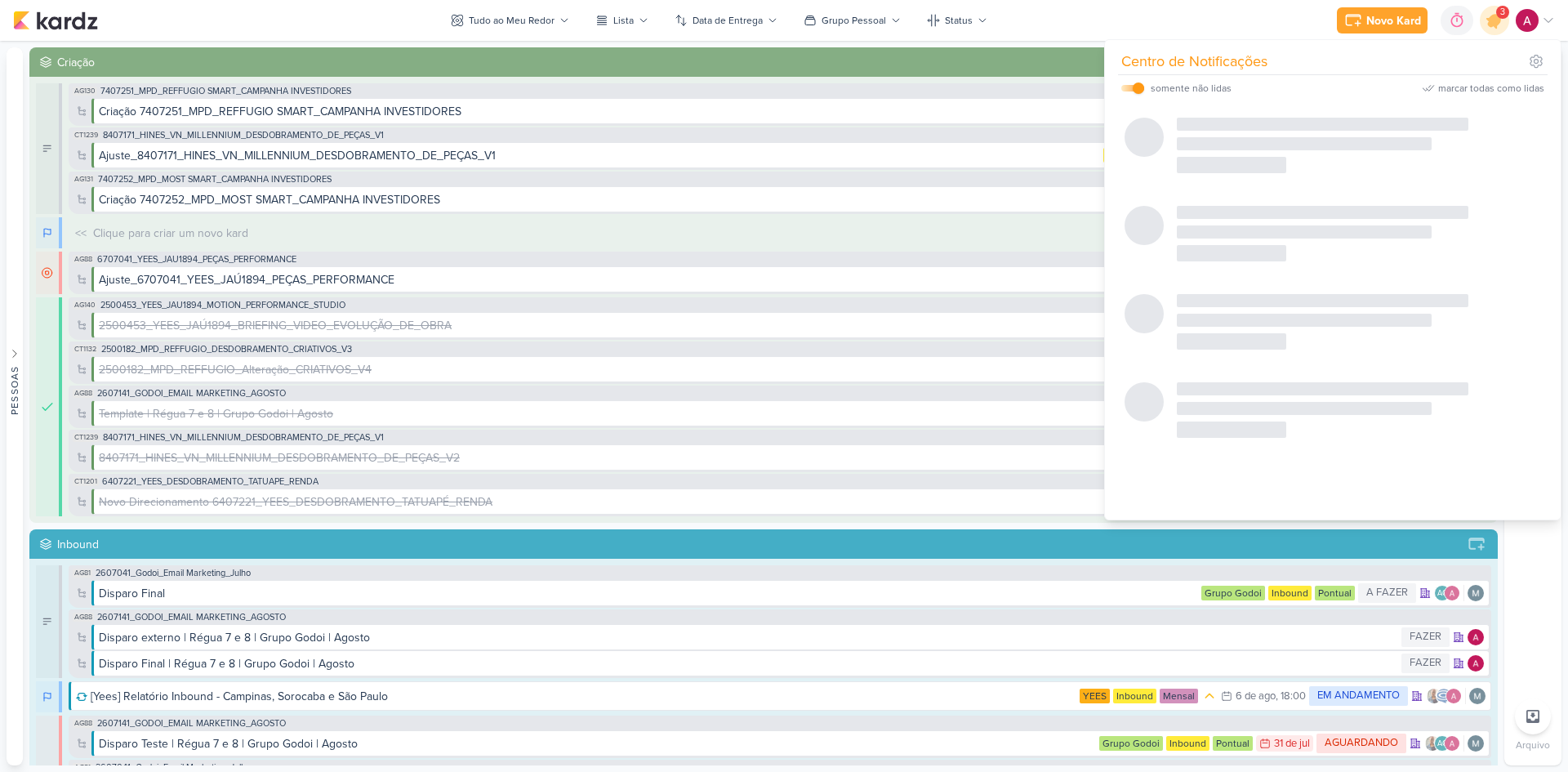 scroll, scrollTop: 0, scrollLeft: 0, axis: both 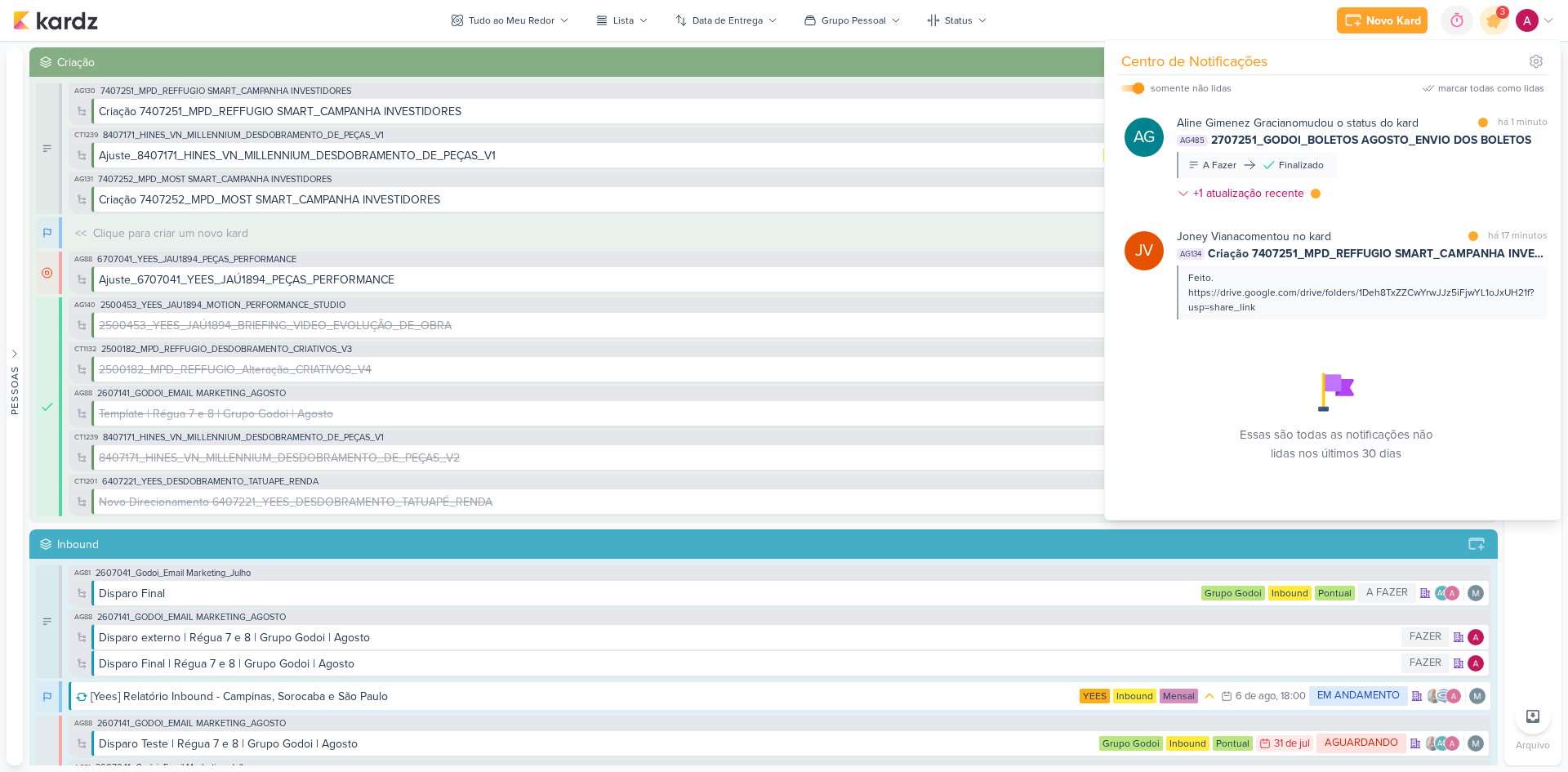 click on "somente não lidas" at bounding box center [1176, 88] 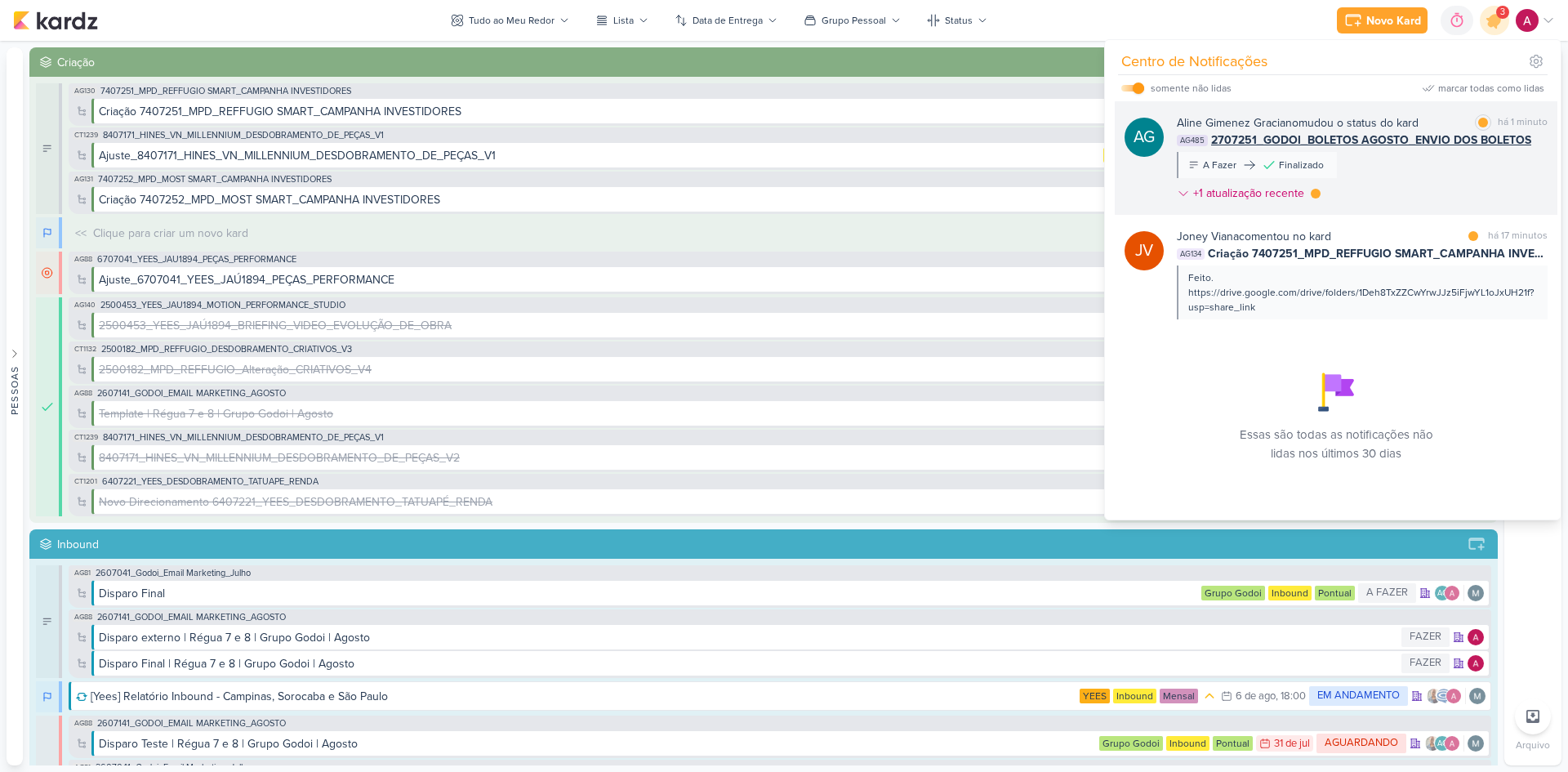 click on "[FIRST] [LAST]  mudou o status do kard
marcar como lida
há 1 minuto
AG485
2707251_GODOI_BOLETOS AGOSTO_ENVIO DOS BOLETOS
A Fazer
Finalizado
+1 atualização recente" at bounding box center [1362, 161] 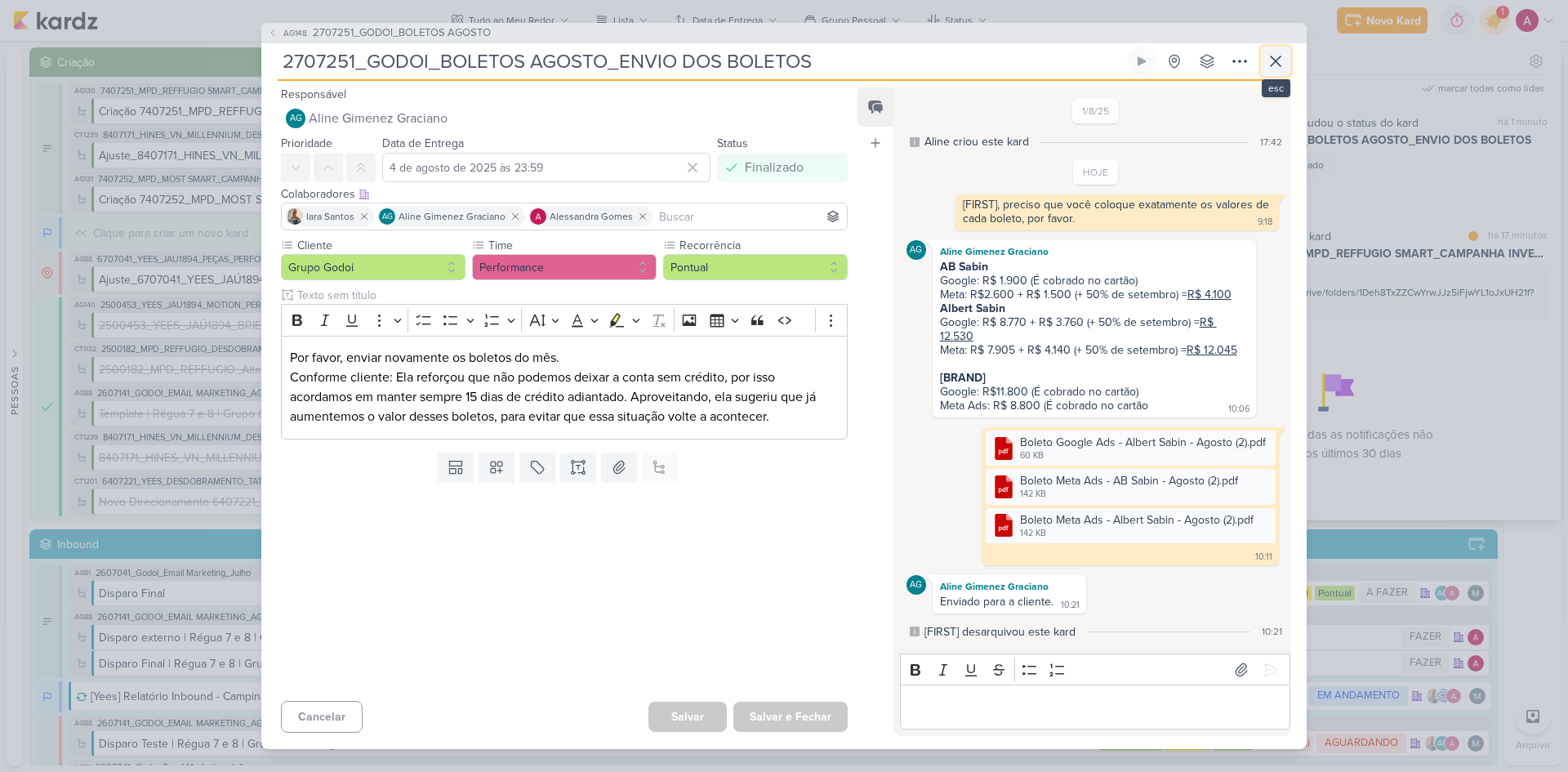 click 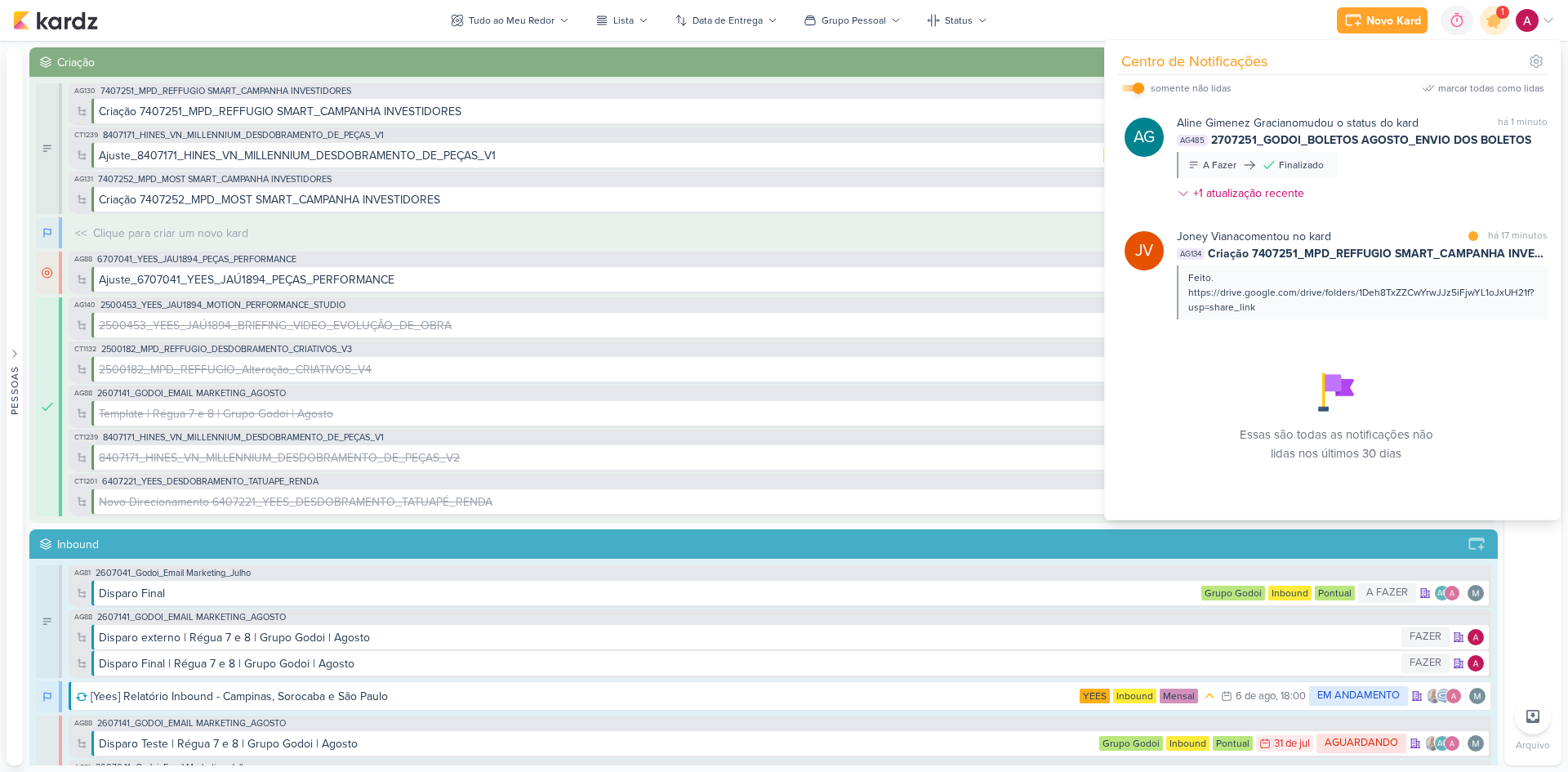 click at bounding box center (1138, 88) 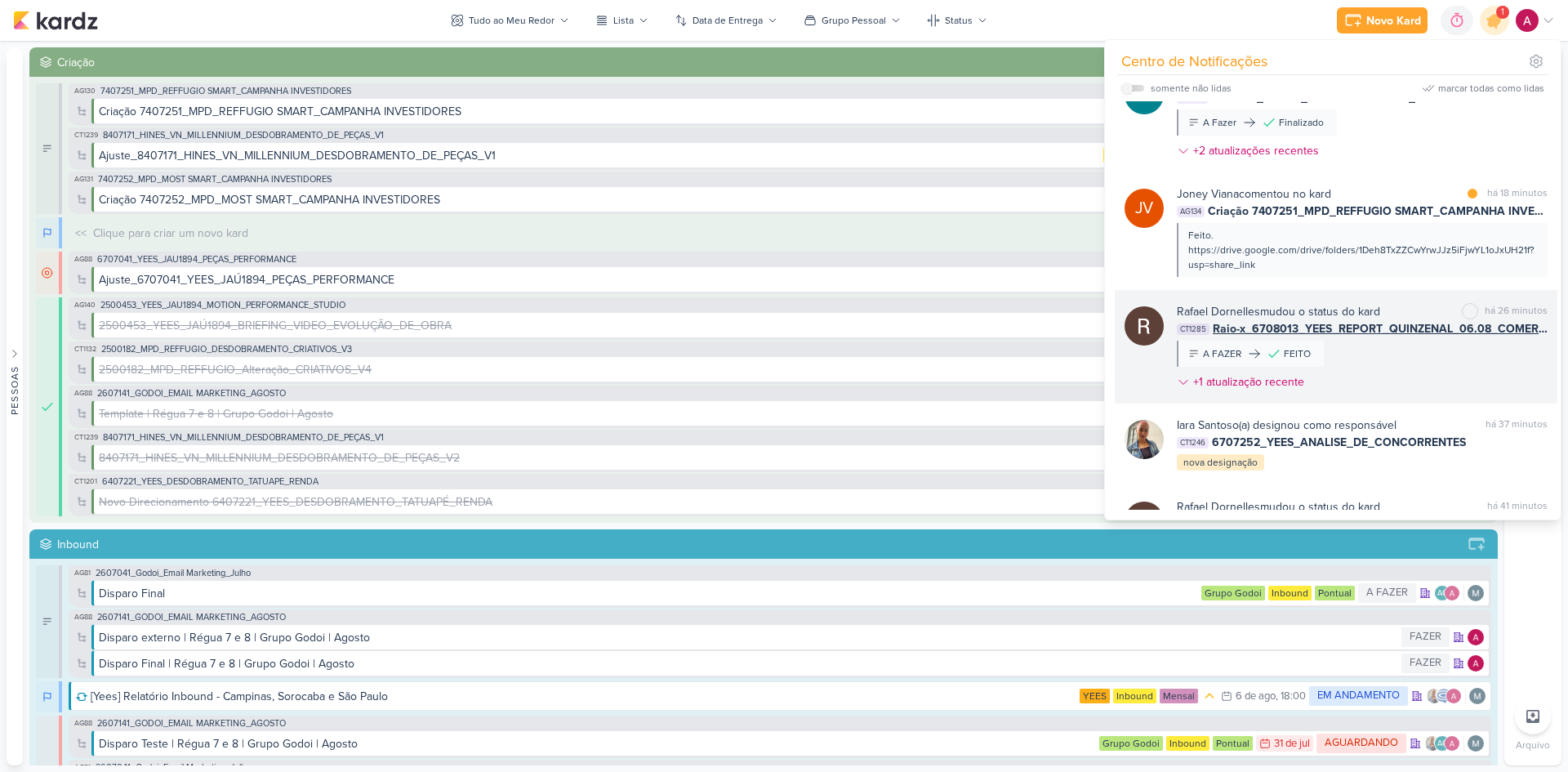 scroll, scrollTop: 82, scrollLeft: 0, axis: vertical 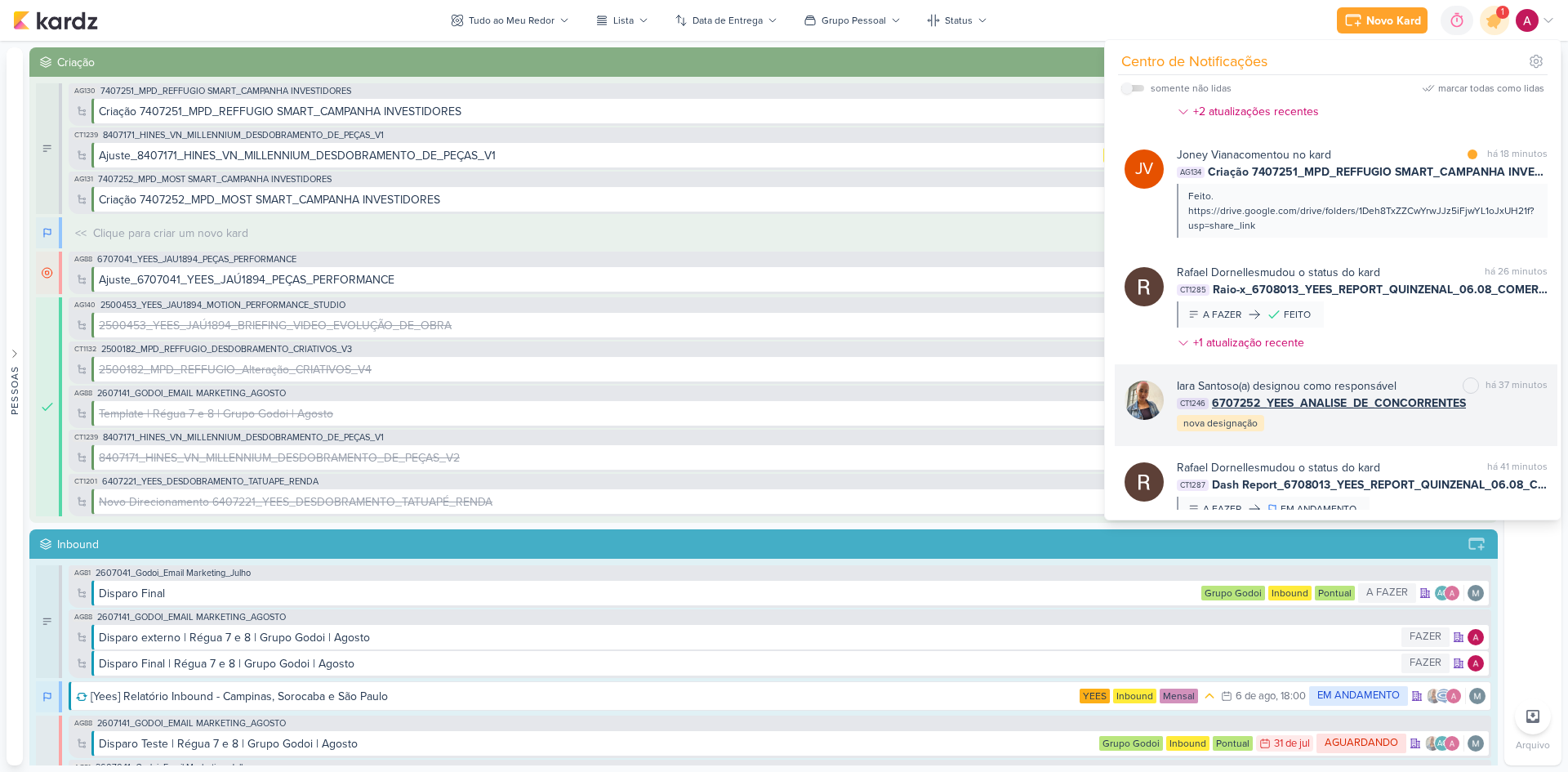 click on "[FIRST] [LAST]  o(a) designou como responsável
marcar como não lida
há 37 minutos
CT1246
6707252_YEES_ANALISE_DE_CONCORRENTES
nova designação" at bounding box center (1362, 405) 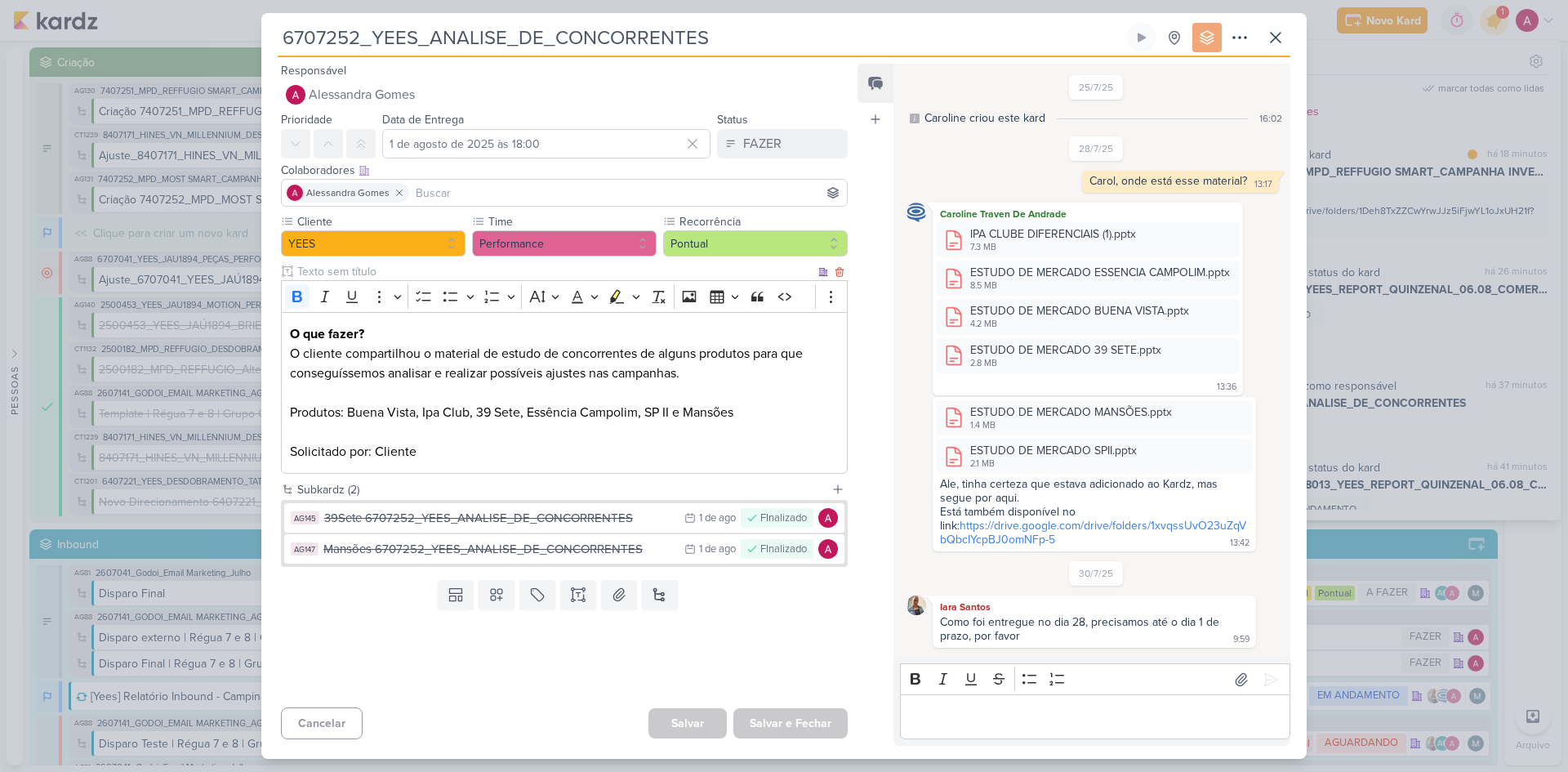 scroll, scrollTop: 167, scrollLeft: 0, axis: vertical 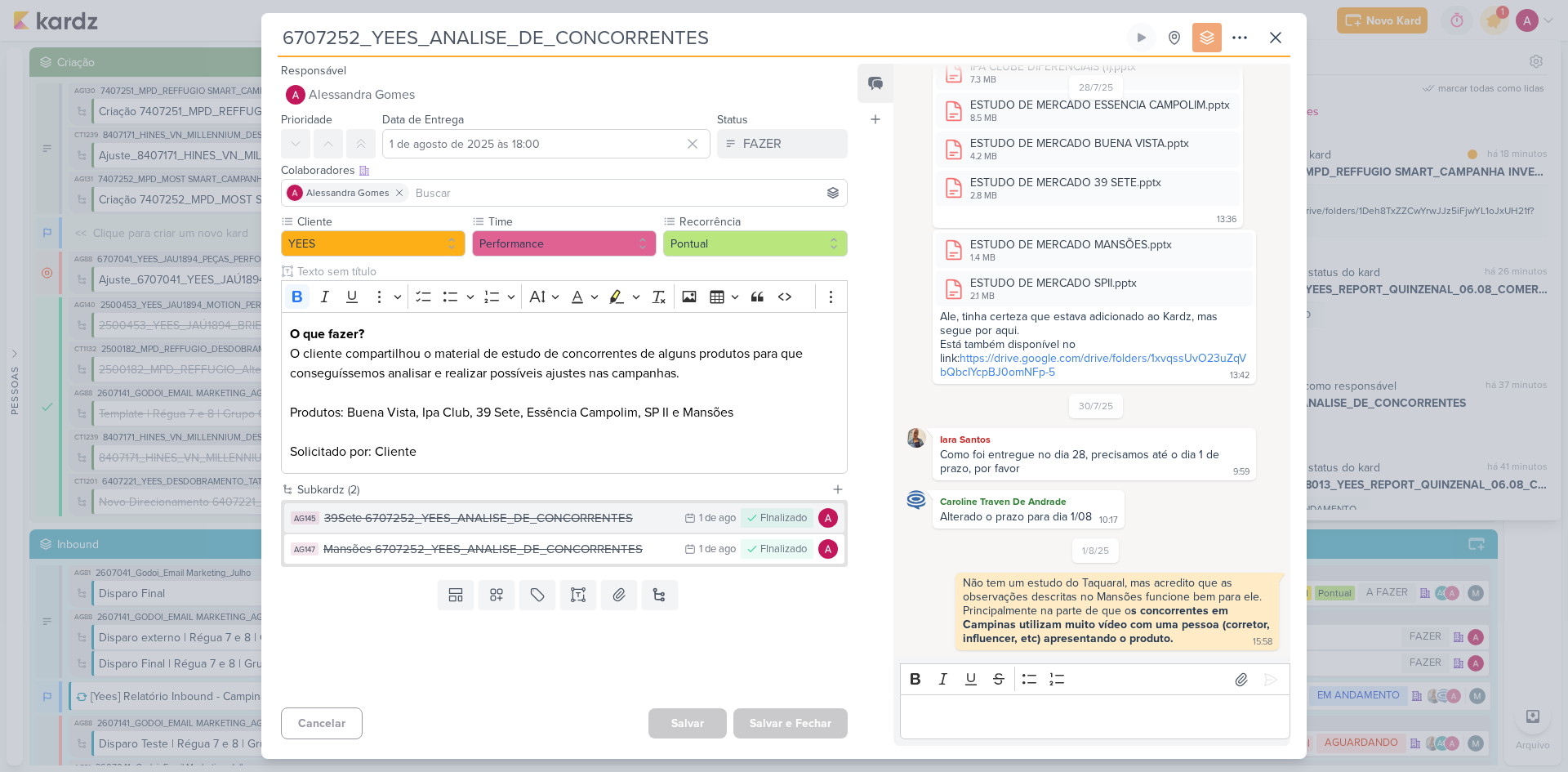 click on "39Sete 6707252_YEES_ANALISE_DE_CONCORRENTES" at bounding box center (500, 518) 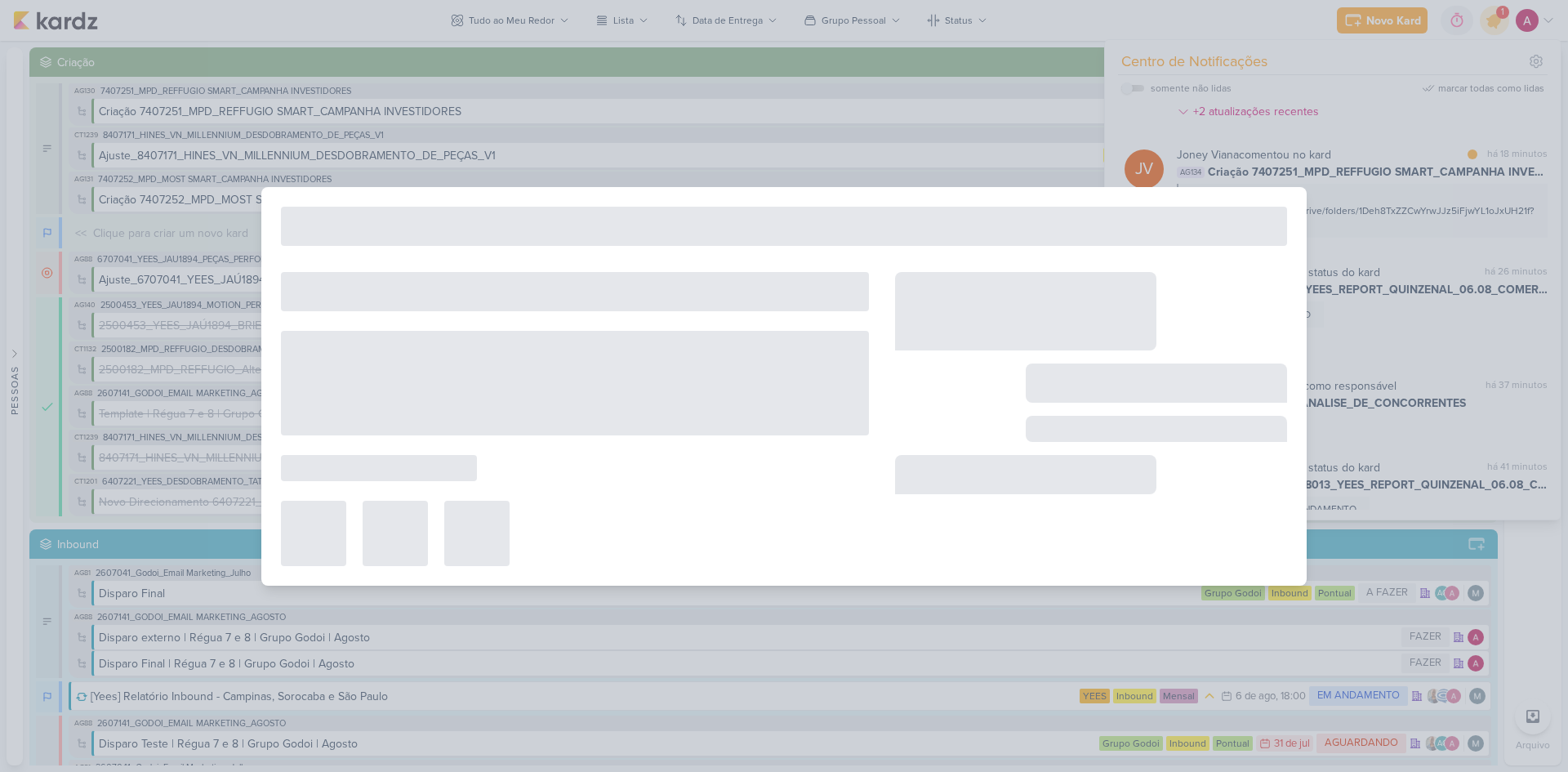 type on "39Sete 6707252_YEES_ANALISE_DE_CONCORRENTES" 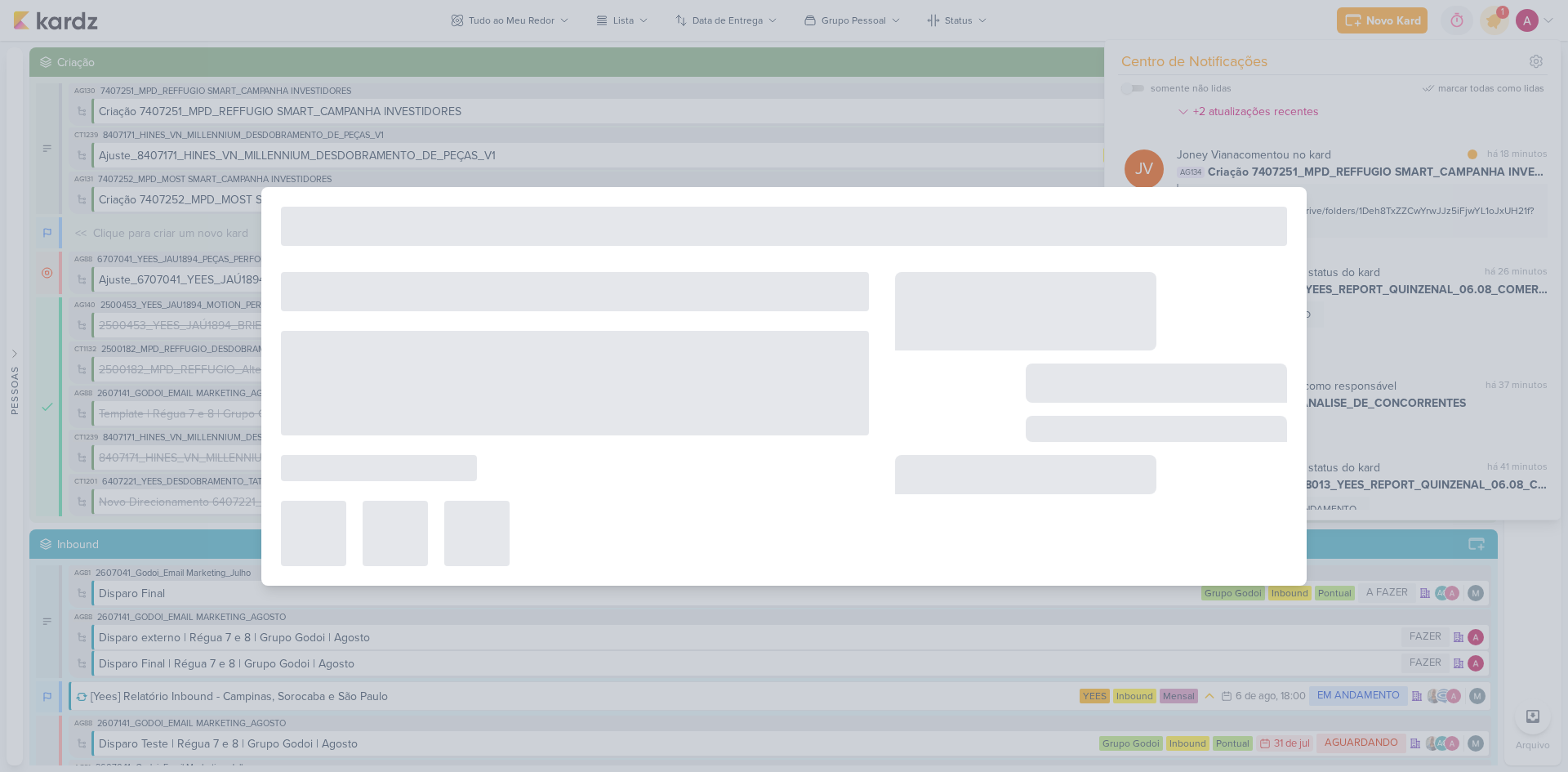 type on "1 de agosto de 2025 às 23:59" 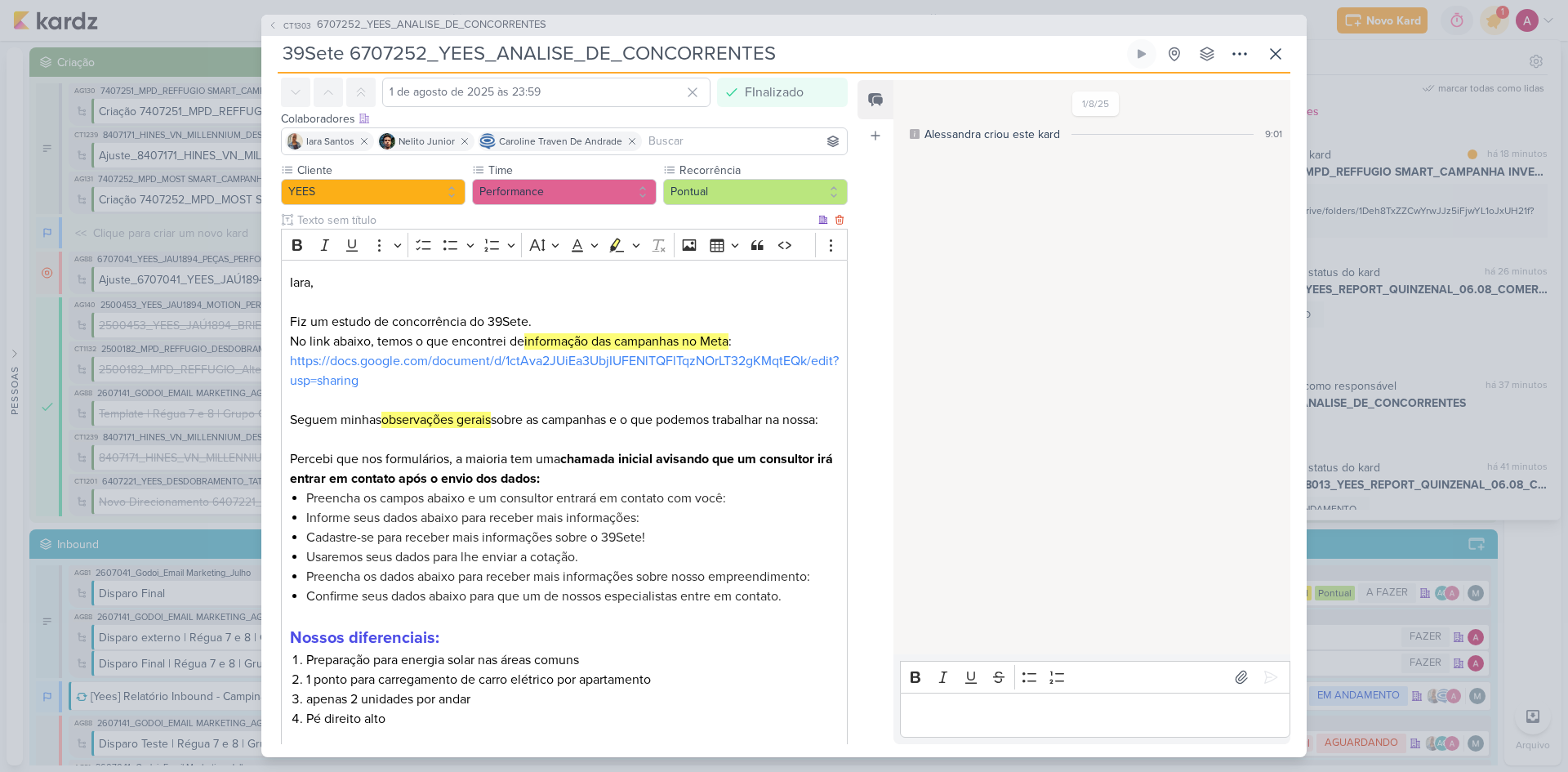 scroll, scrollTop: 0, scrollLeft: 0, axis: both 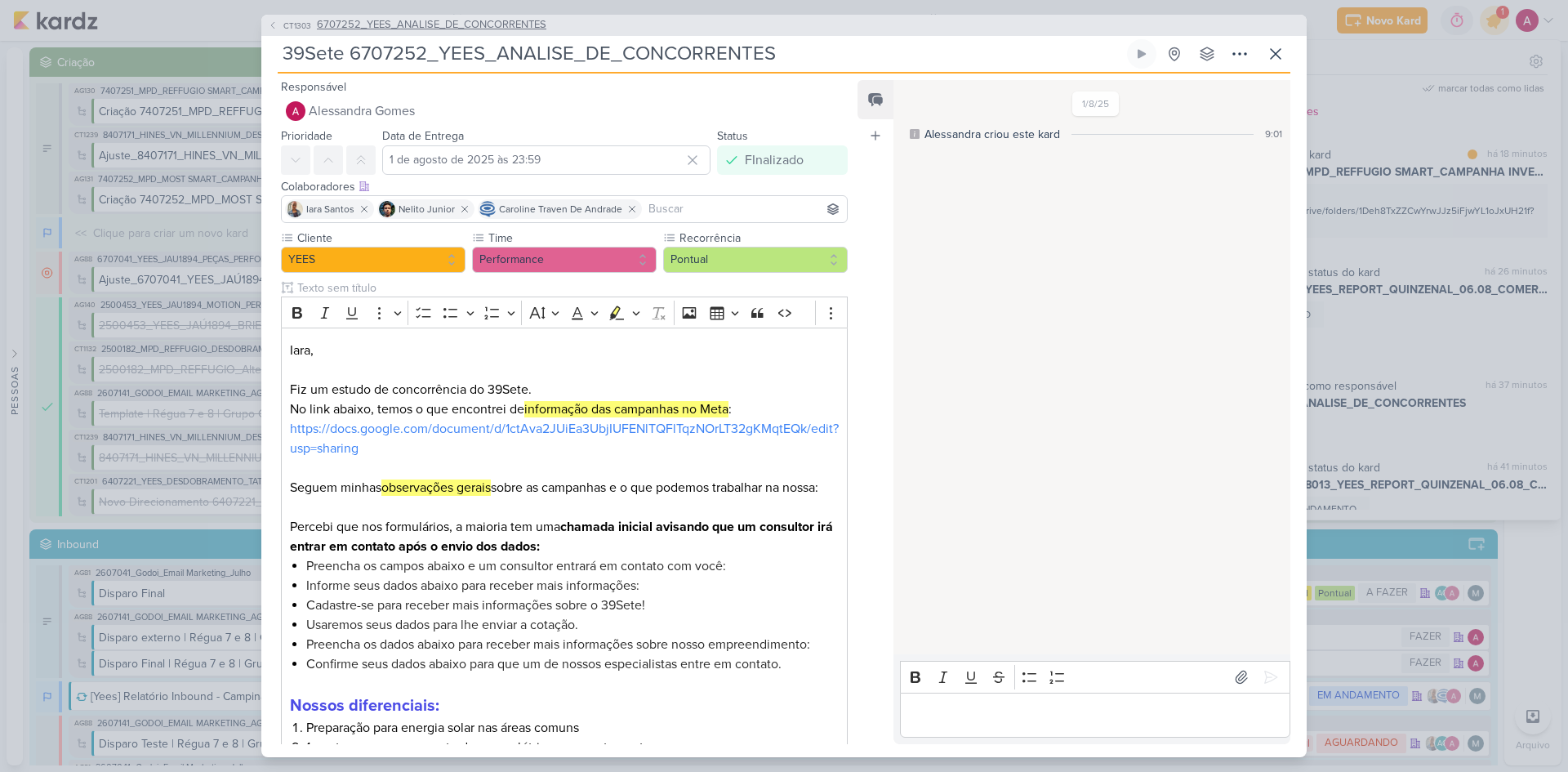 click on "CT1303" at bounding box center [297, 25] 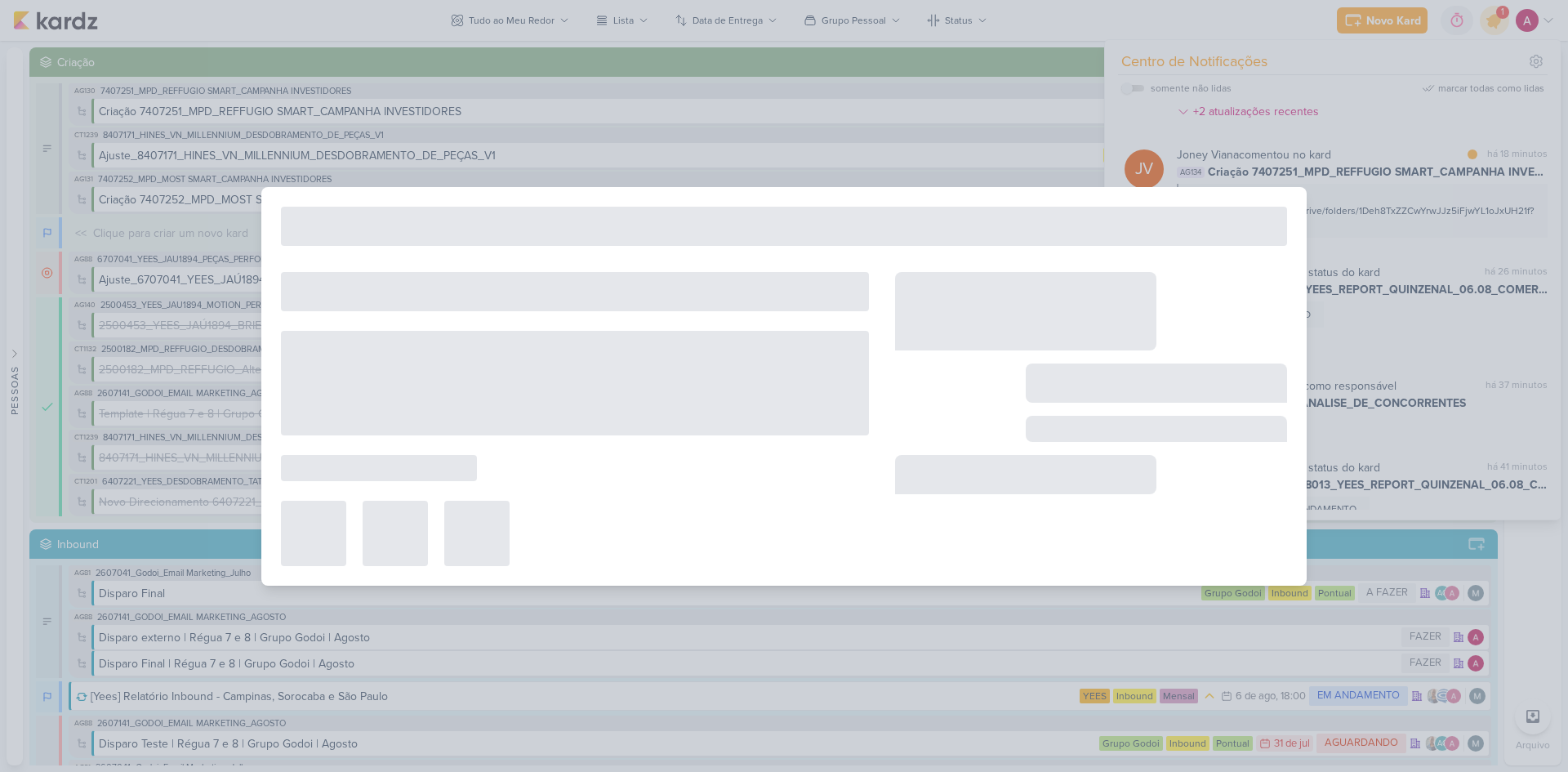 type on "6707252_YEES_ANALISE_DE_CONCORRENTES" 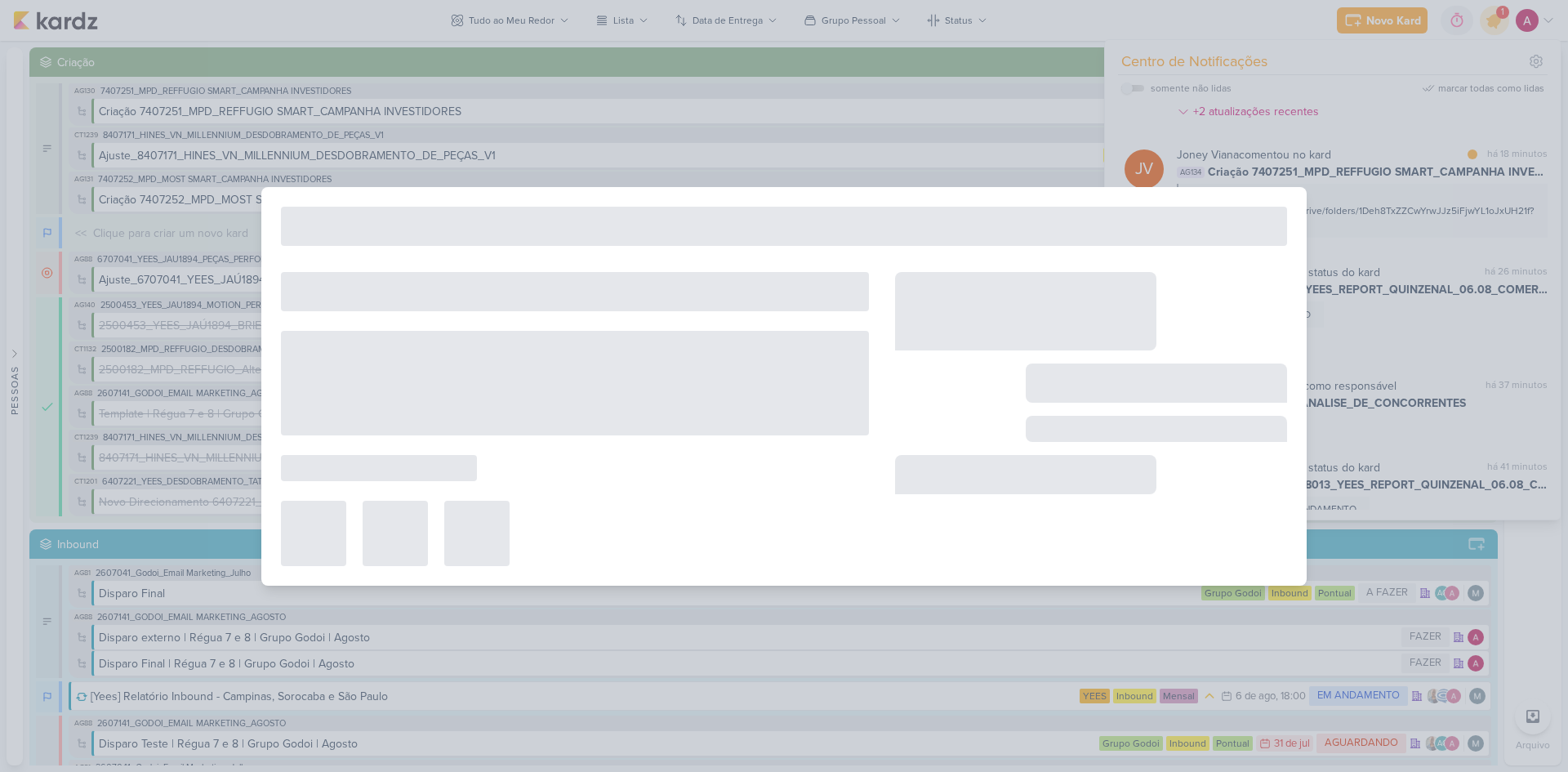 type on "1 de agosto de 2025 às 18:00" 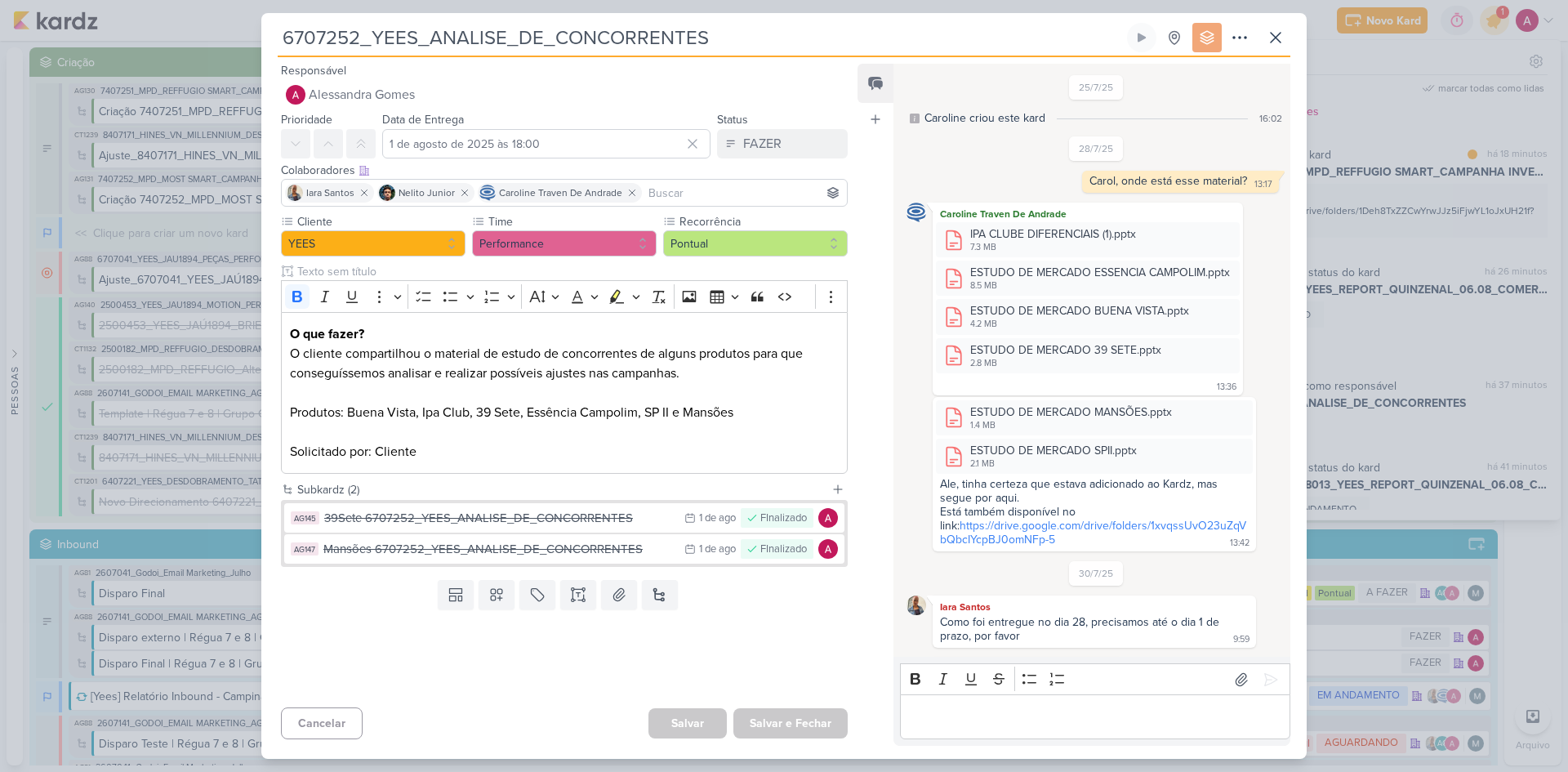 scroll, scrollTop: 167, scrollLeft: 0, axis: vertical 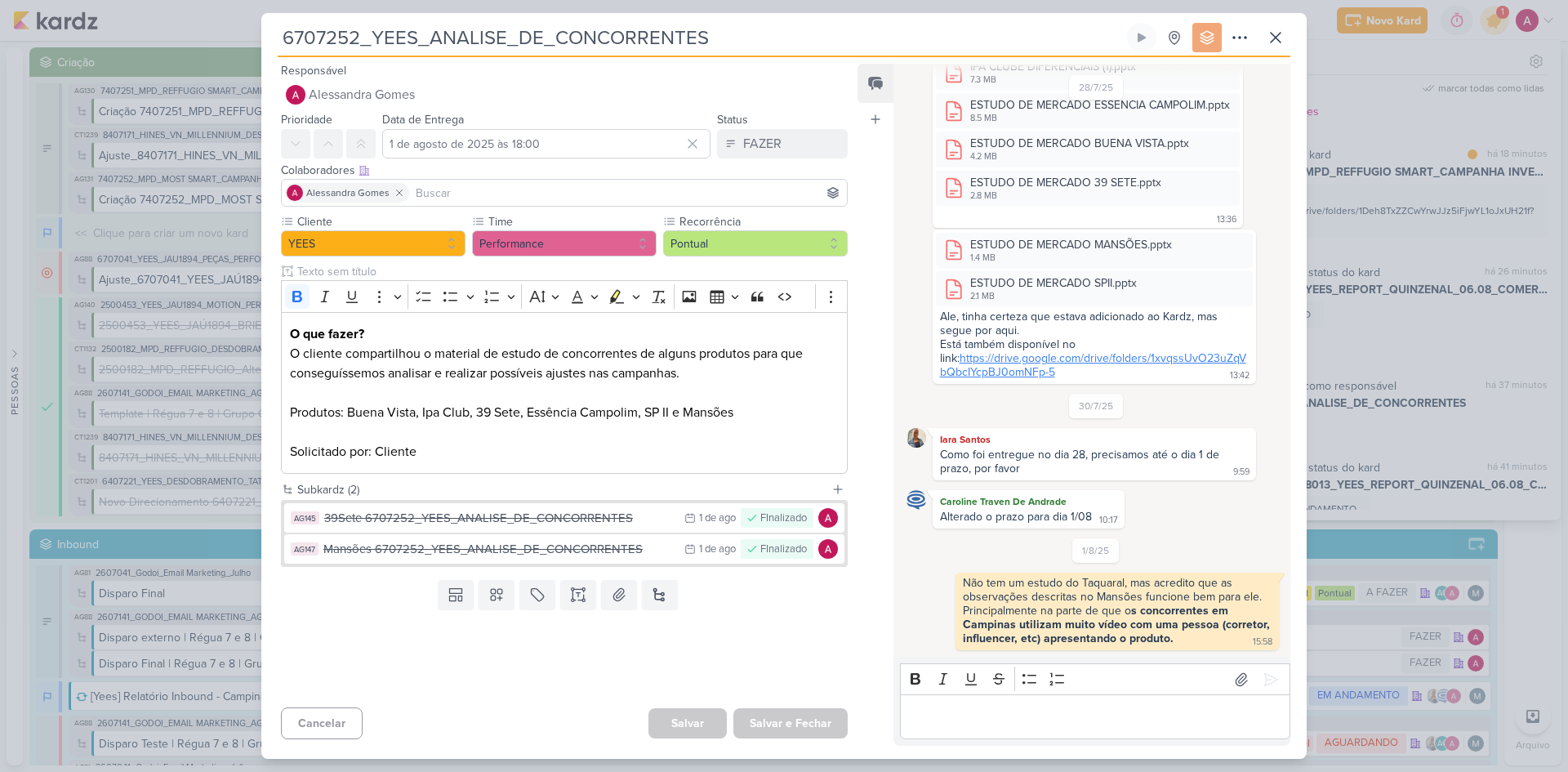 click on "https://drive.google.com/drive/folders/1xvqssUvO23uZqVbQbcIYcpBJ0omNFp-5" at bounding box center [1093, 365] 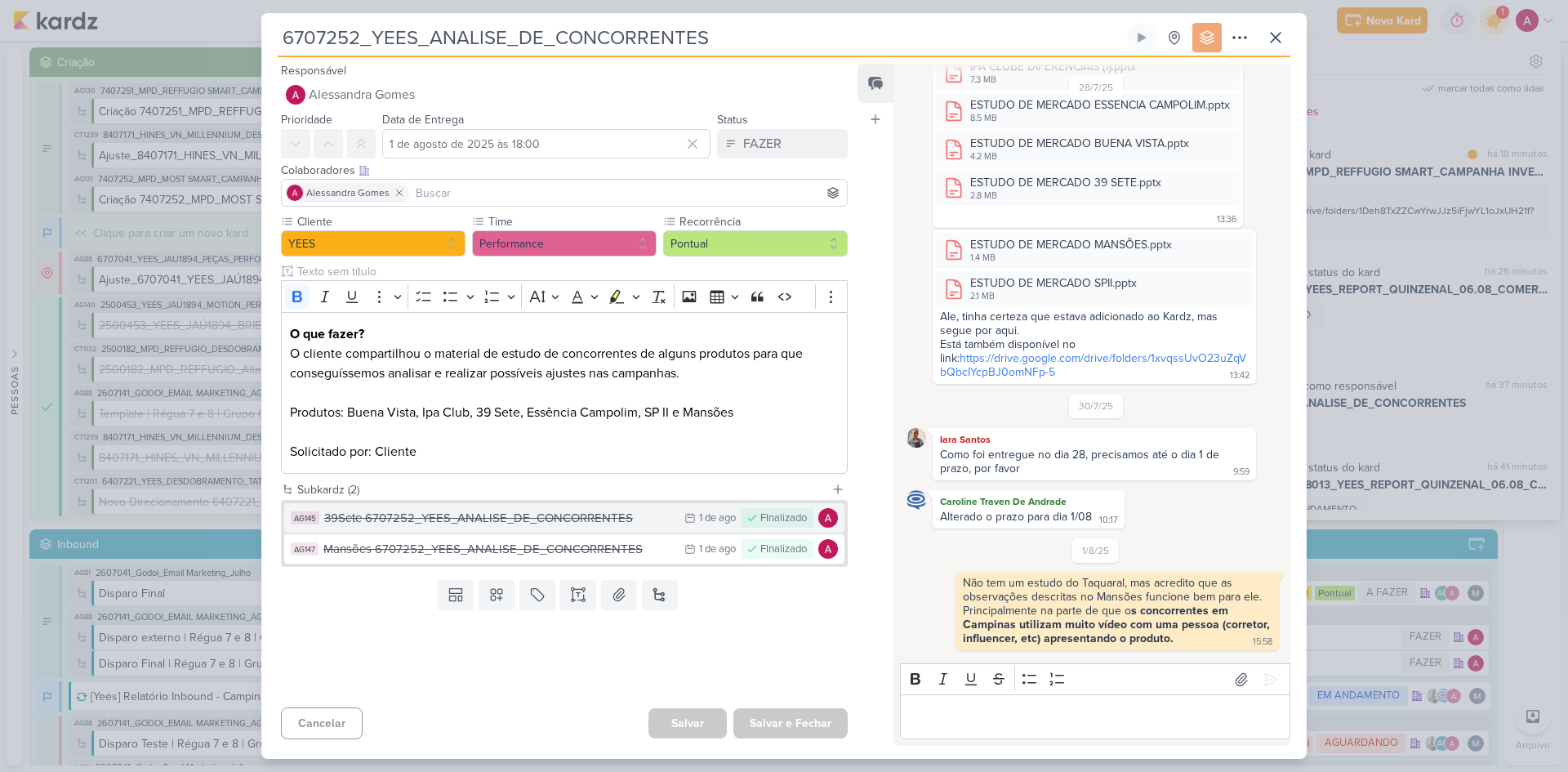 click on "39Sete 6707252_YEES_ANALISE_DE_CONCORRENTES" at bounding box center (500, 518) 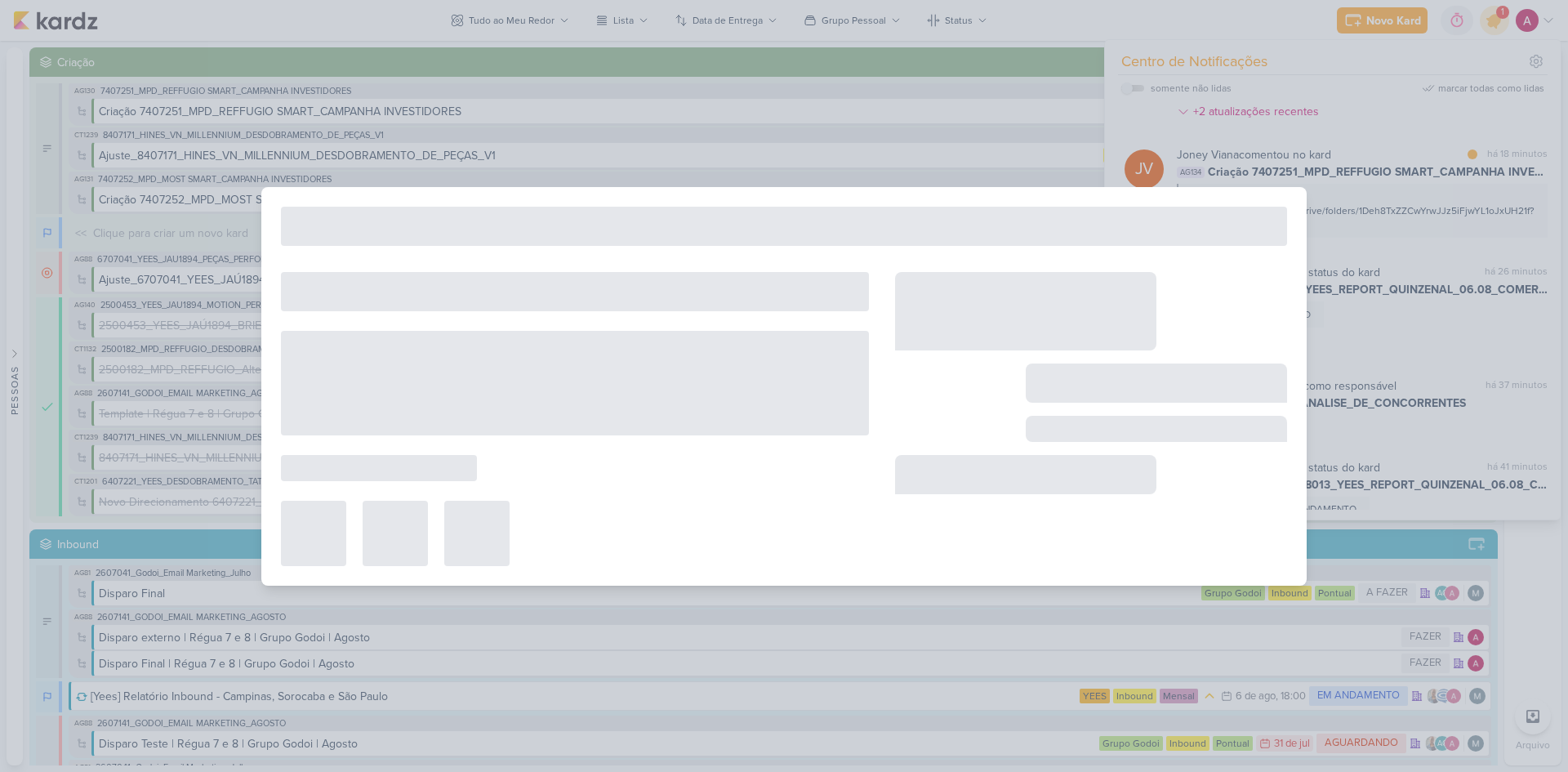 type on "39Sete 6707252_YEES_ANALISE_DE_CONCORRENTES" 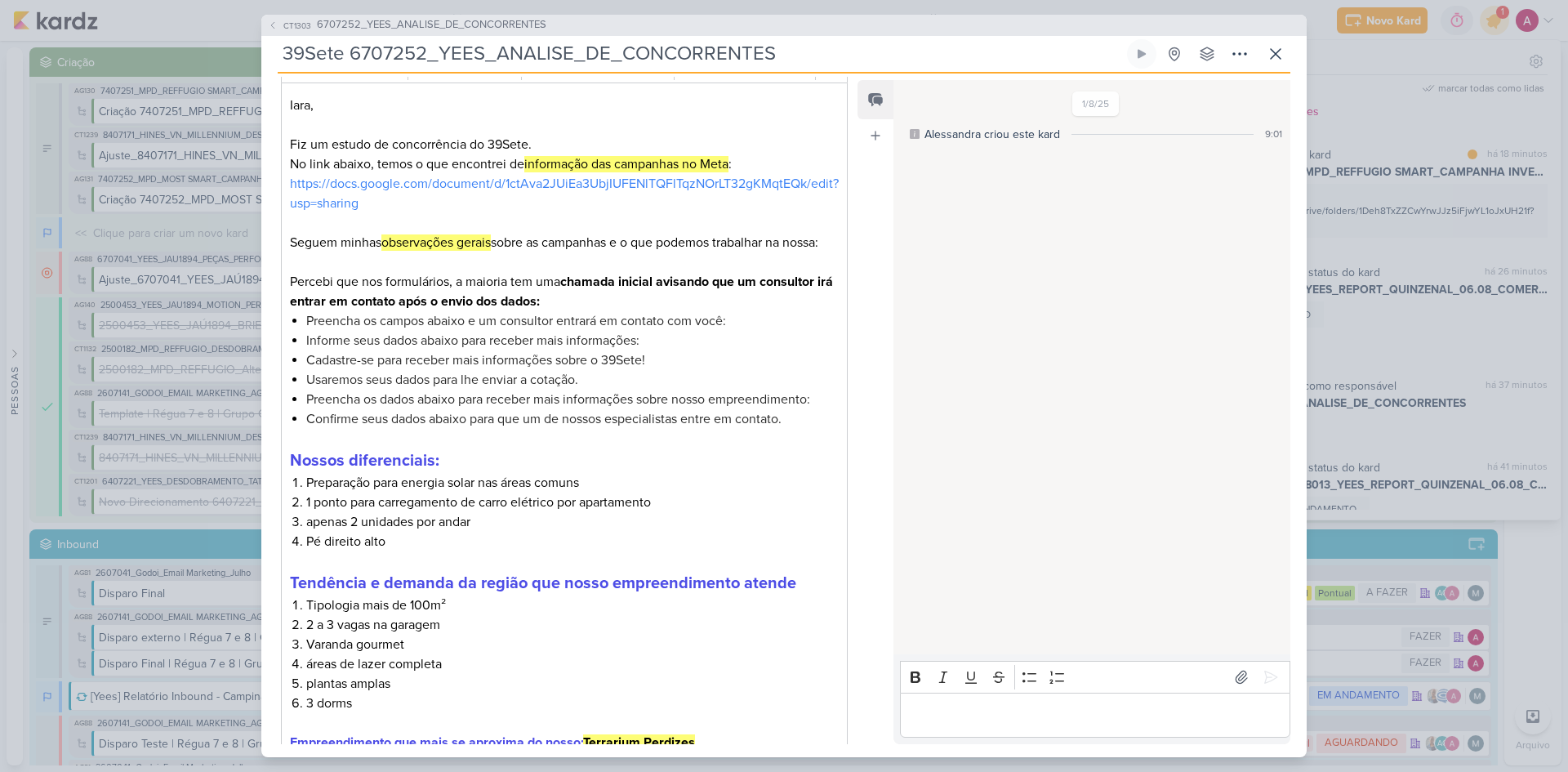 scroll, scrollTop: 327, scrollLeft: 0, axis: vertical 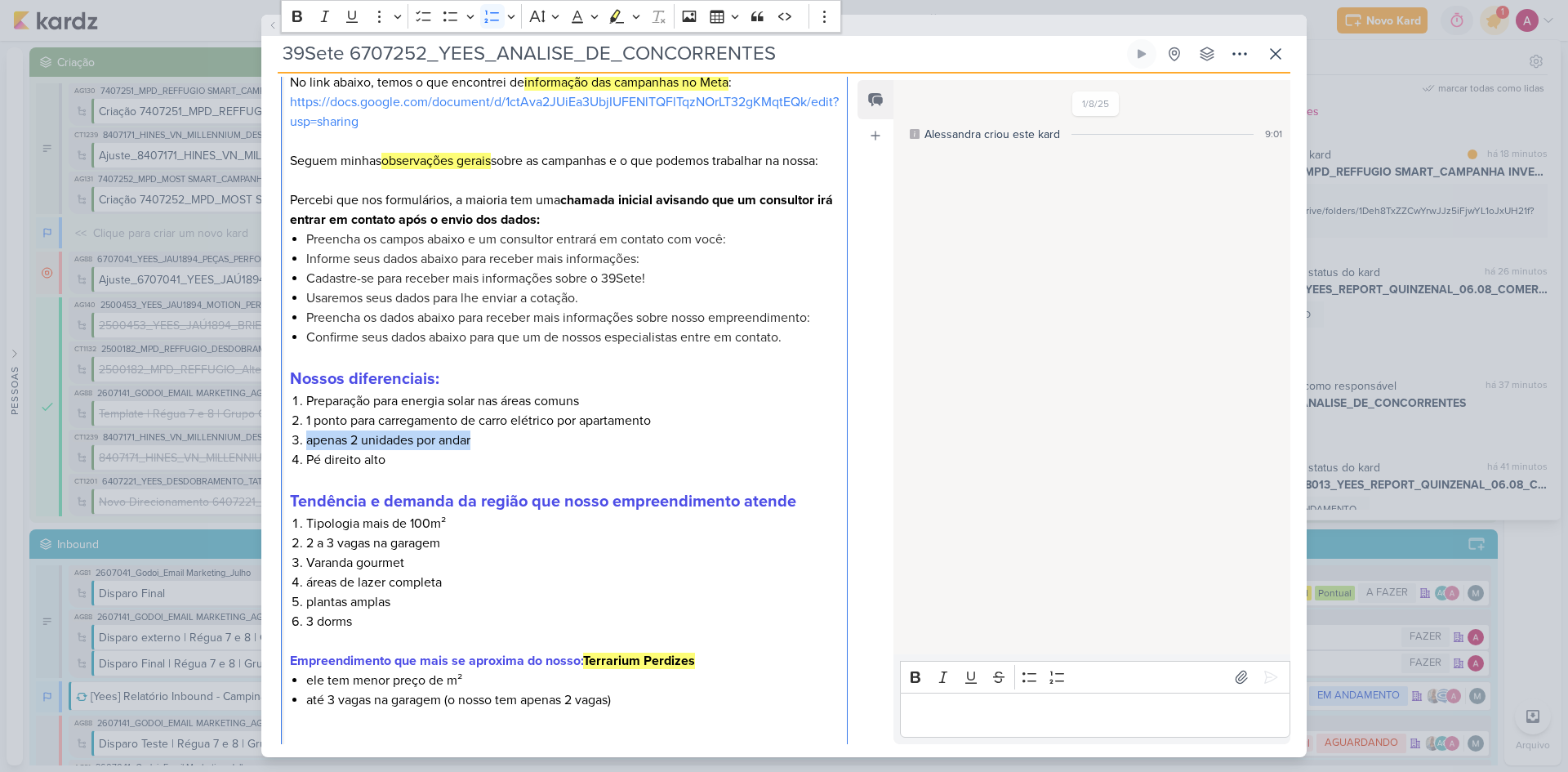 drag, startPoint x: 489, startPoint y: 465, endPoint x: 301, endPoint y: 453, distance: 188.38259 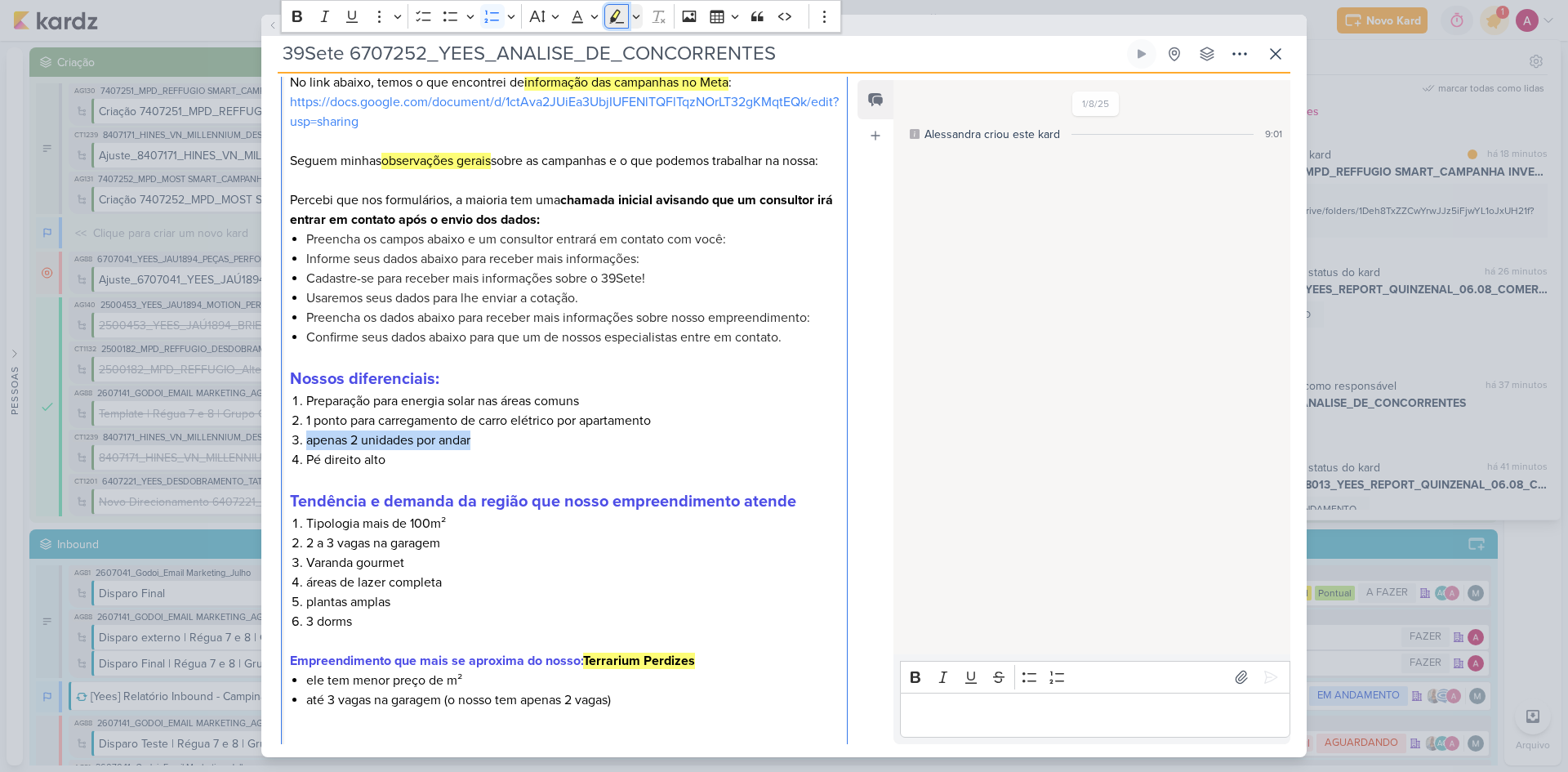 click on "Highlight" at bounding box center [617, 16] 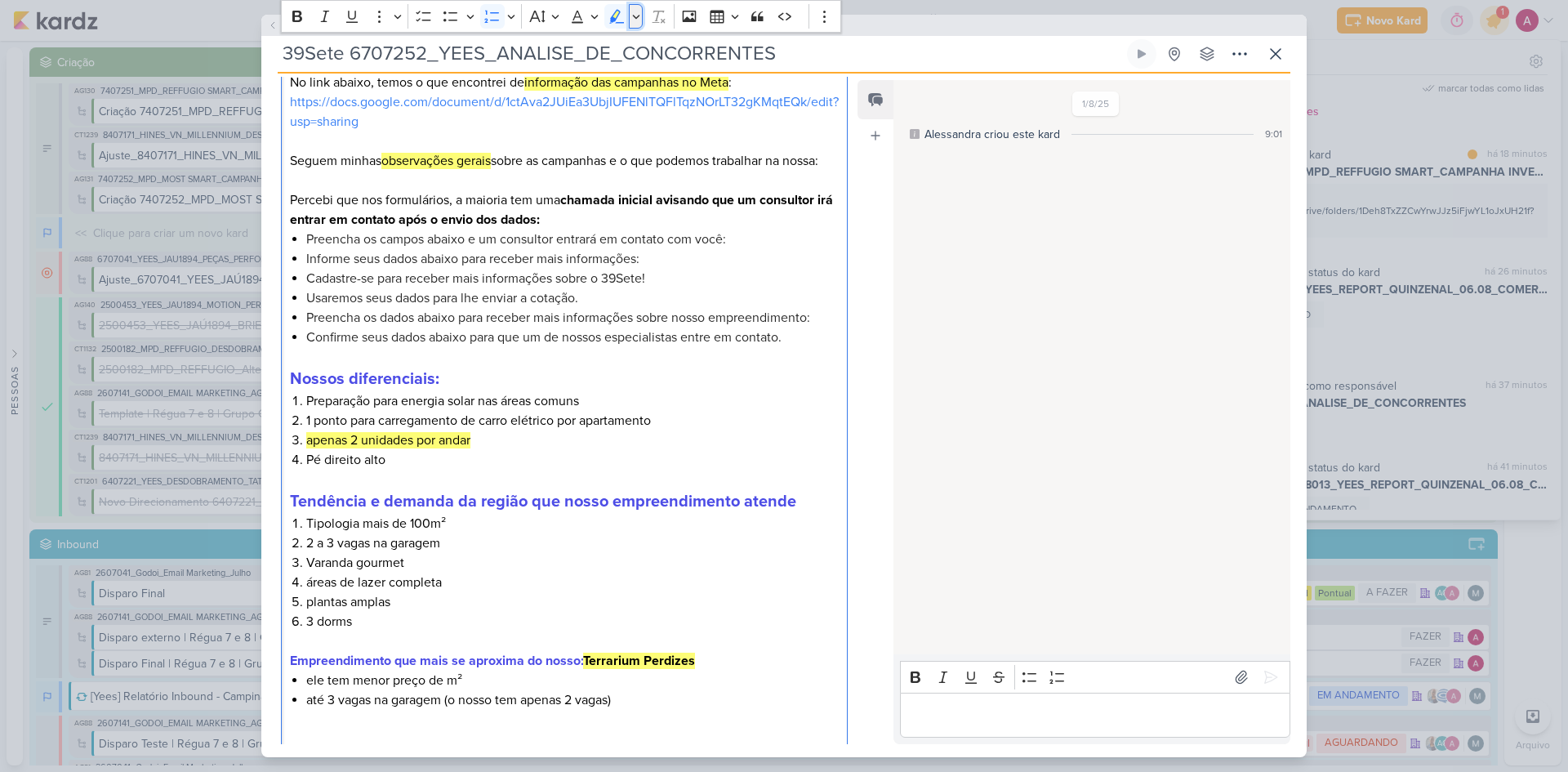 click 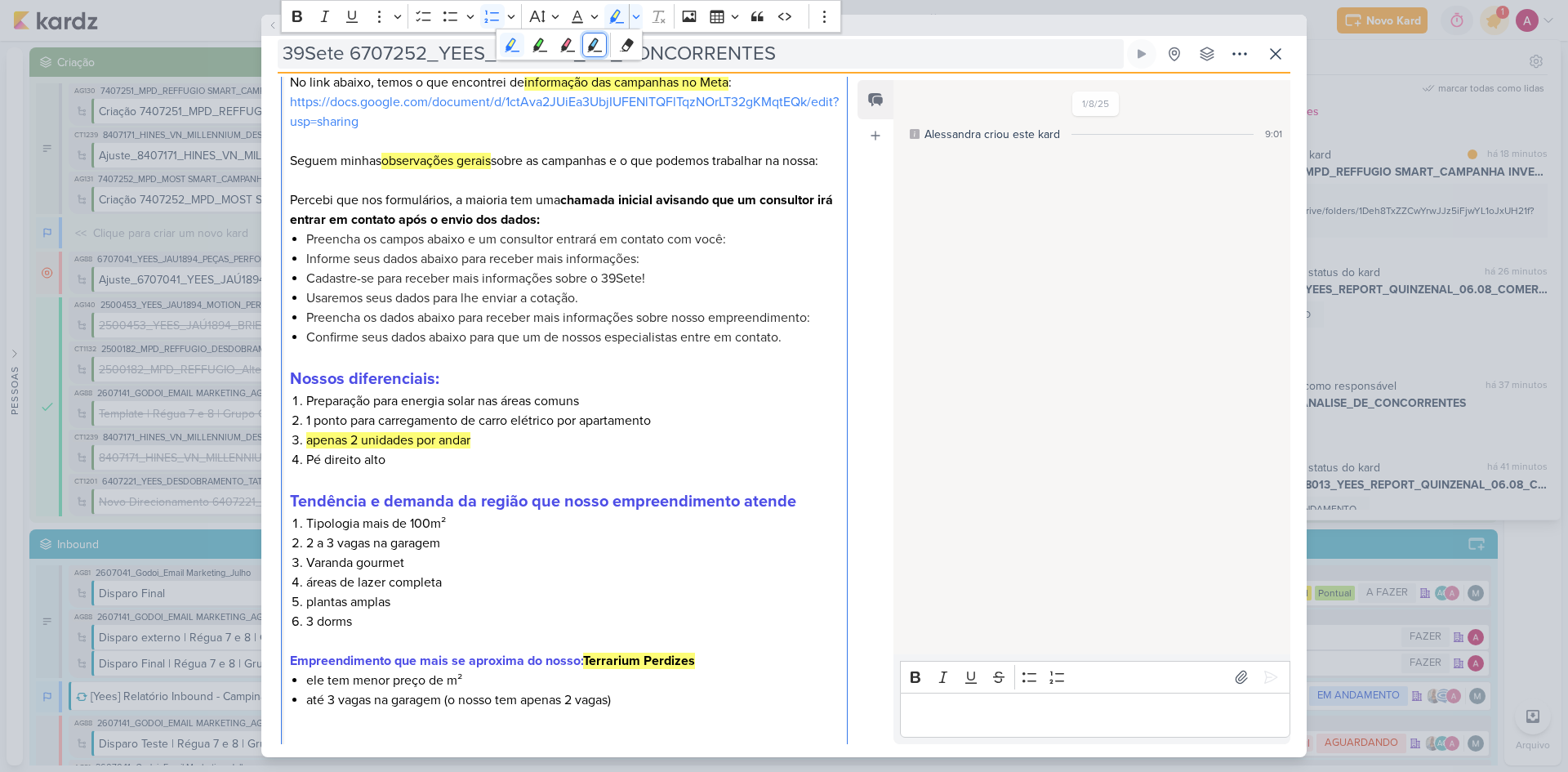 drag, startPoint x: 594, startPoint y: 43, endPoint x: 581, endPoint y: 59, distance: 20.615528 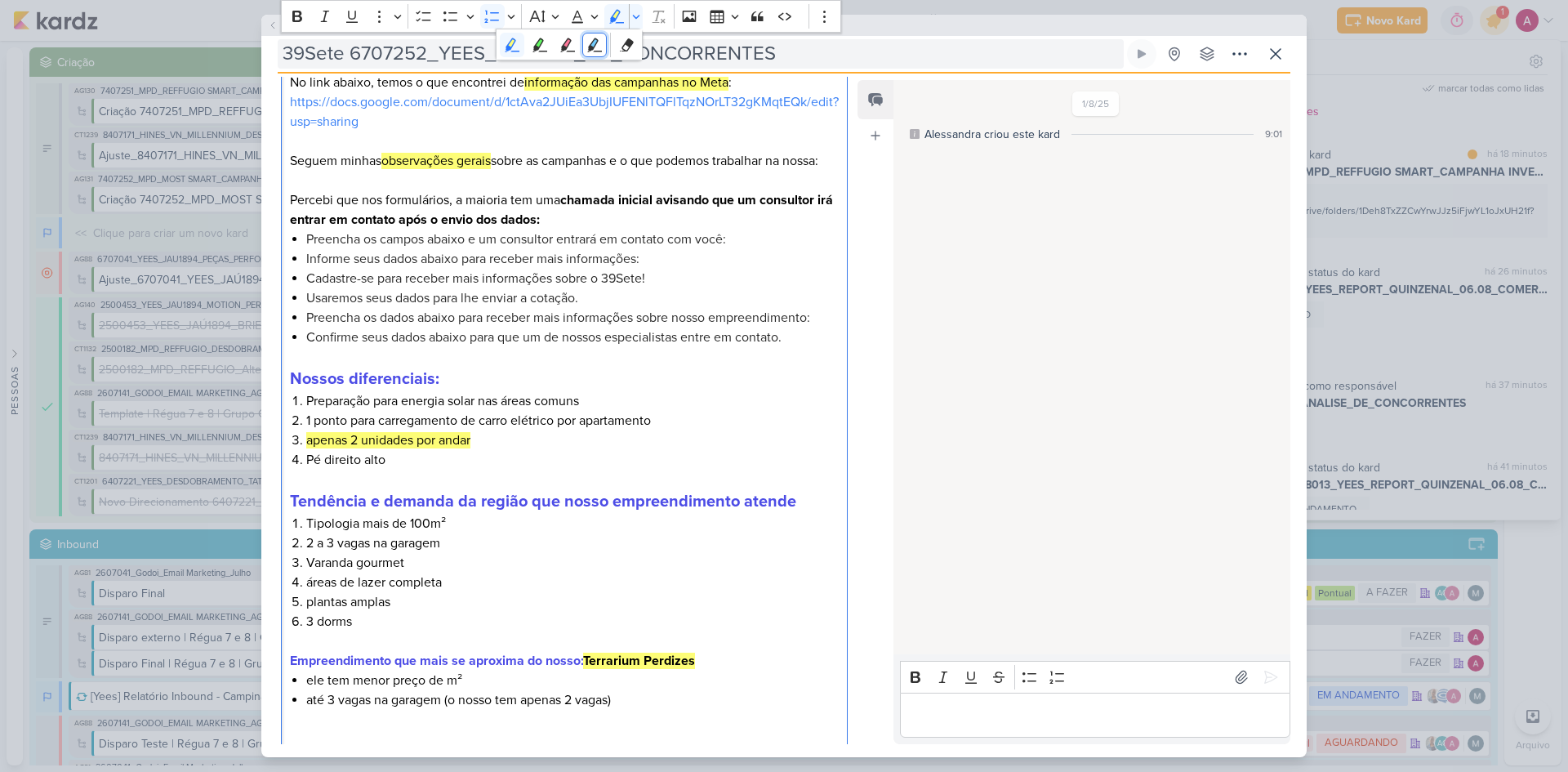 click 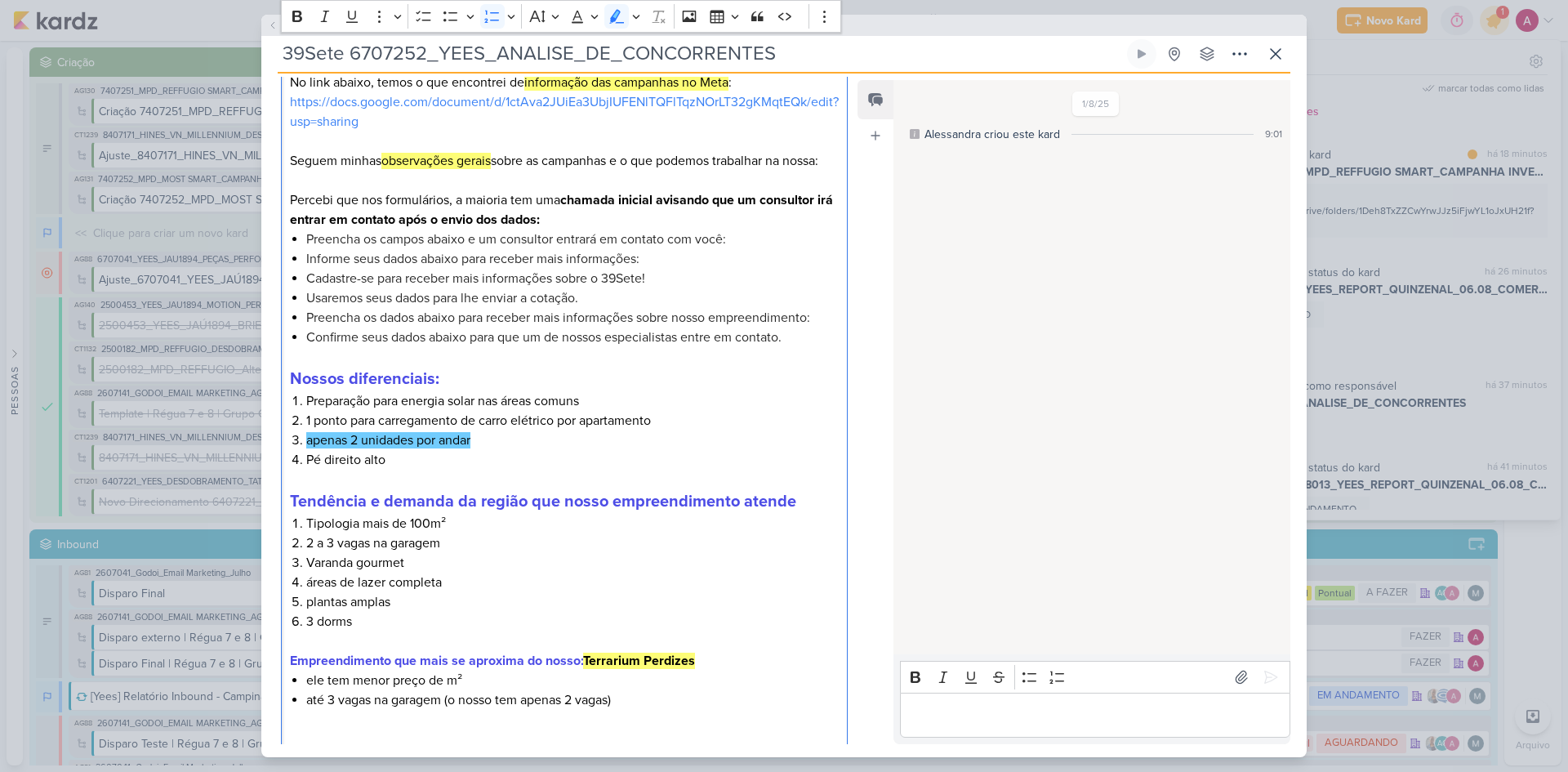 click on "apenas 2 unidades por andar" at bounding box center [388, 440] 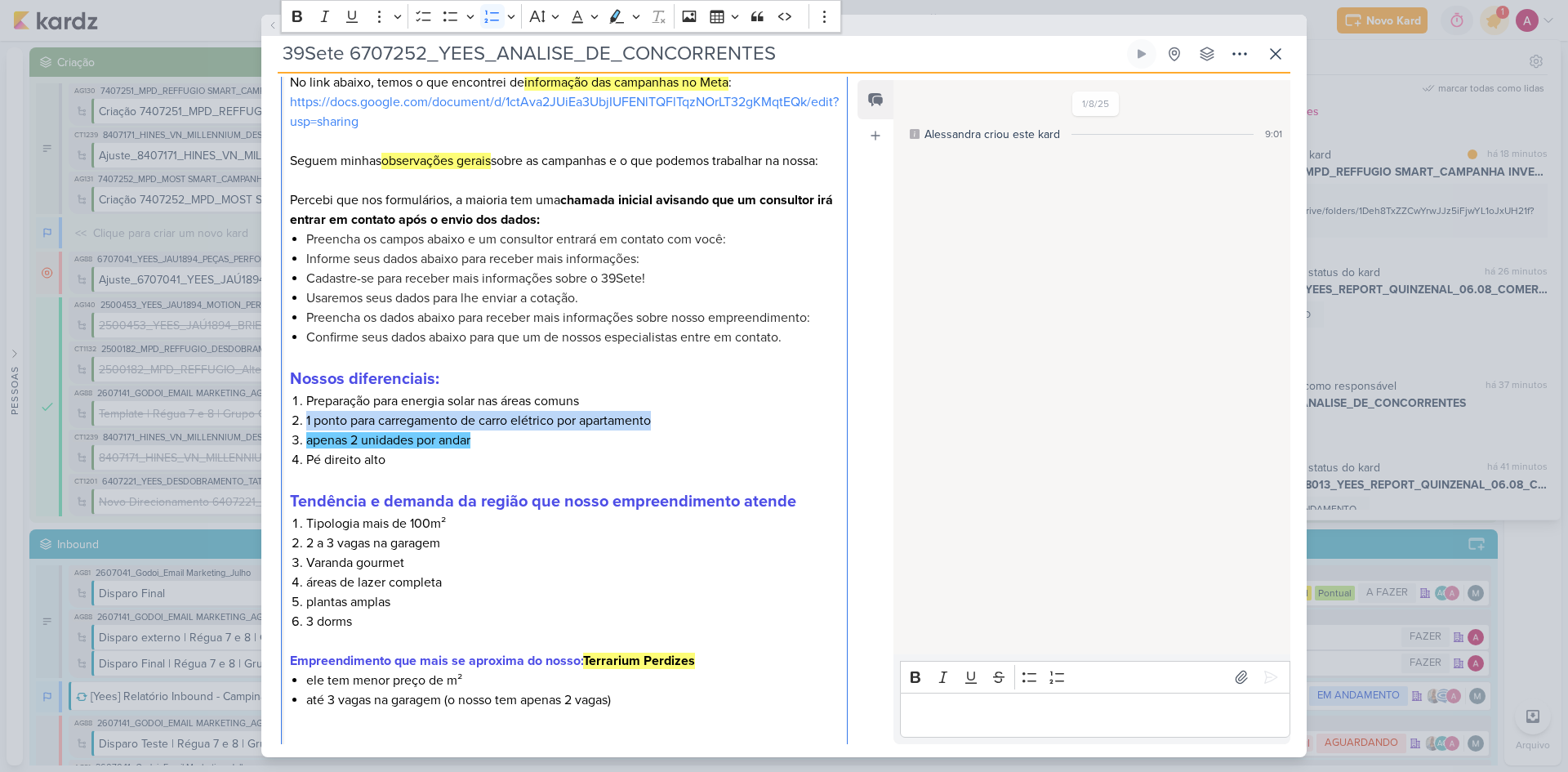 drag, startPoint x: 306, startPoint y: 440, endPoint x: 653, endPoint y: 445, distance: 347.03602 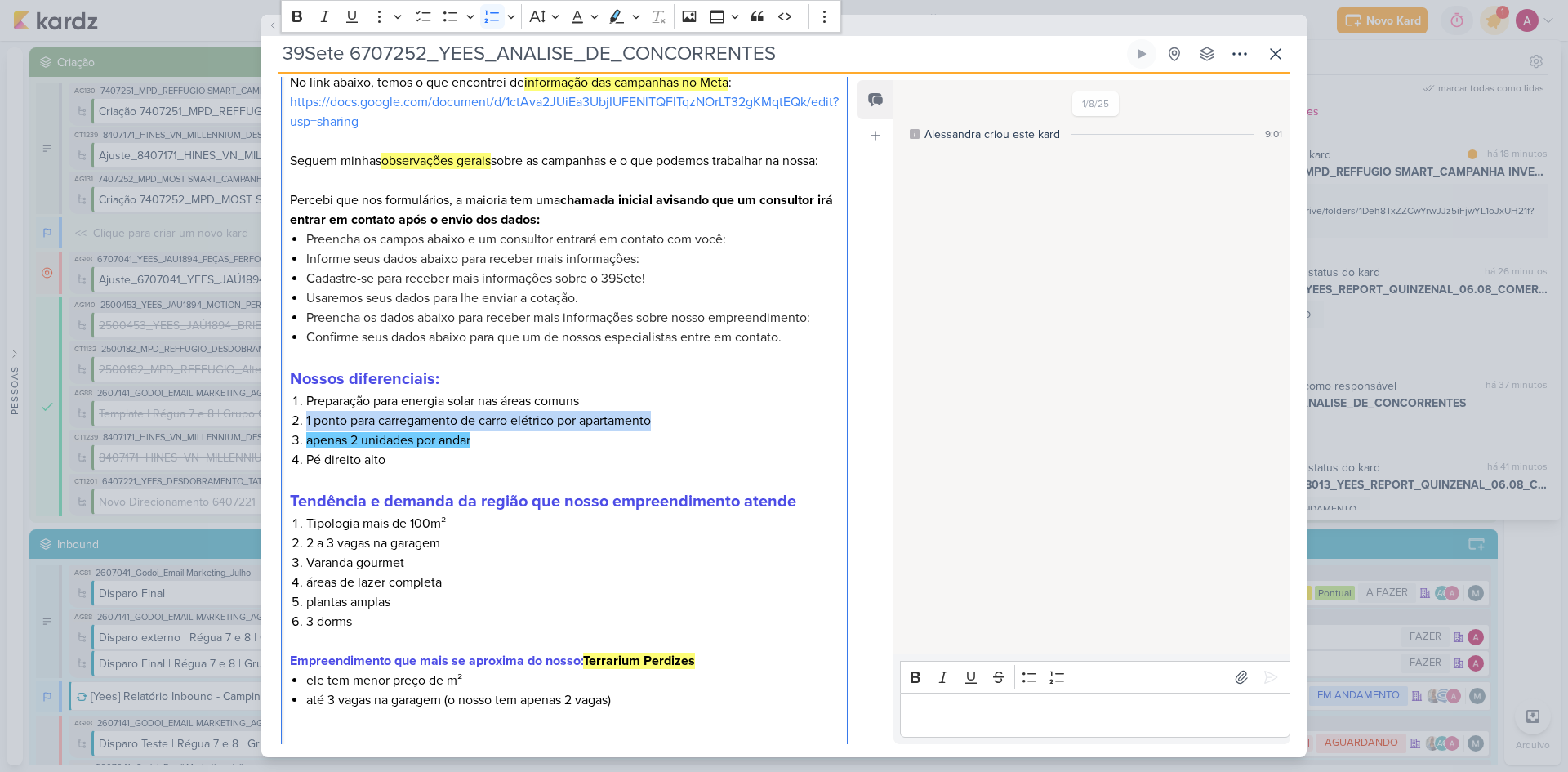 click on "1 ponto para carregamento de carro elétrico por apartamento" at bounding box center [572, 421] 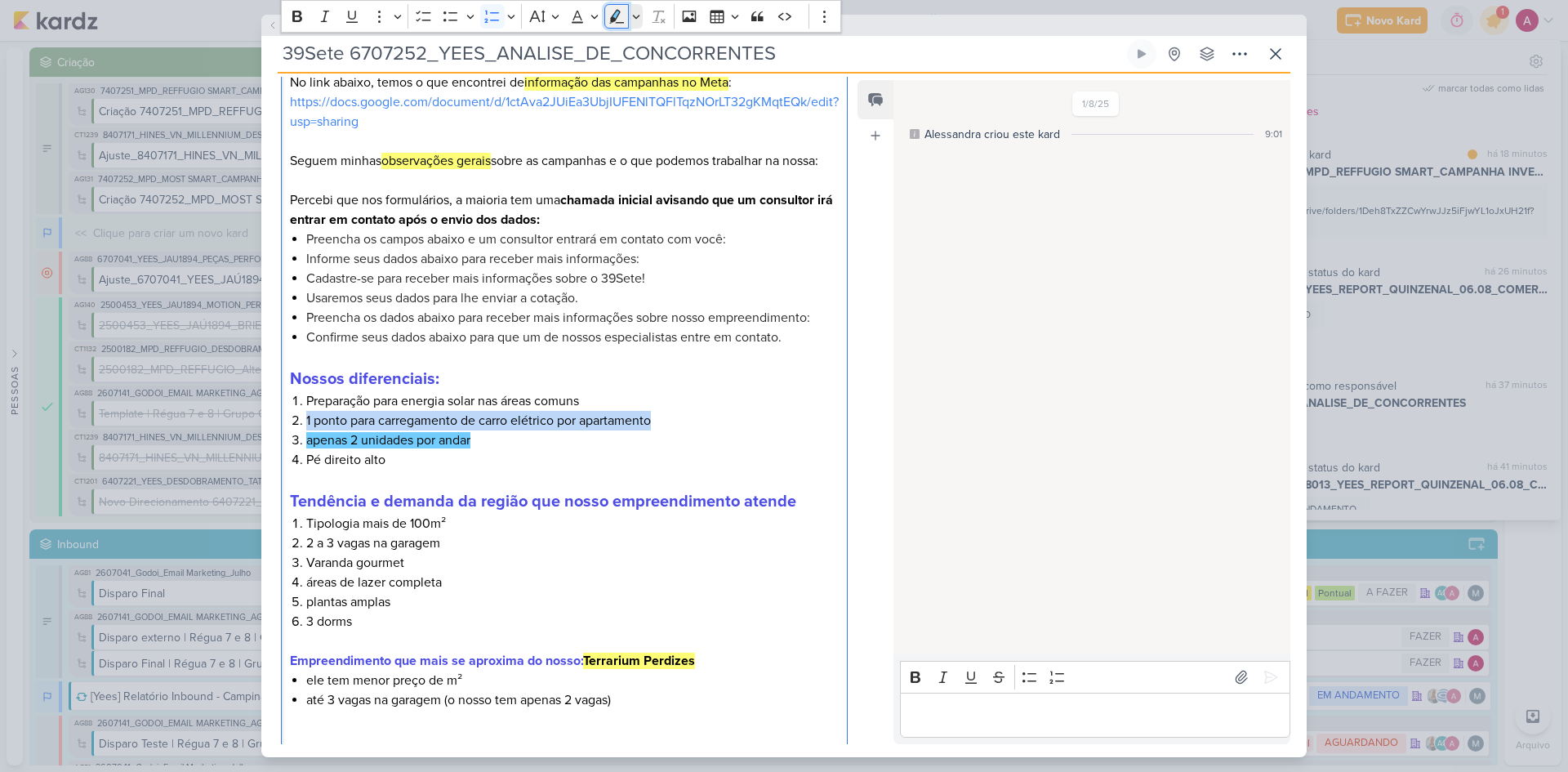 click 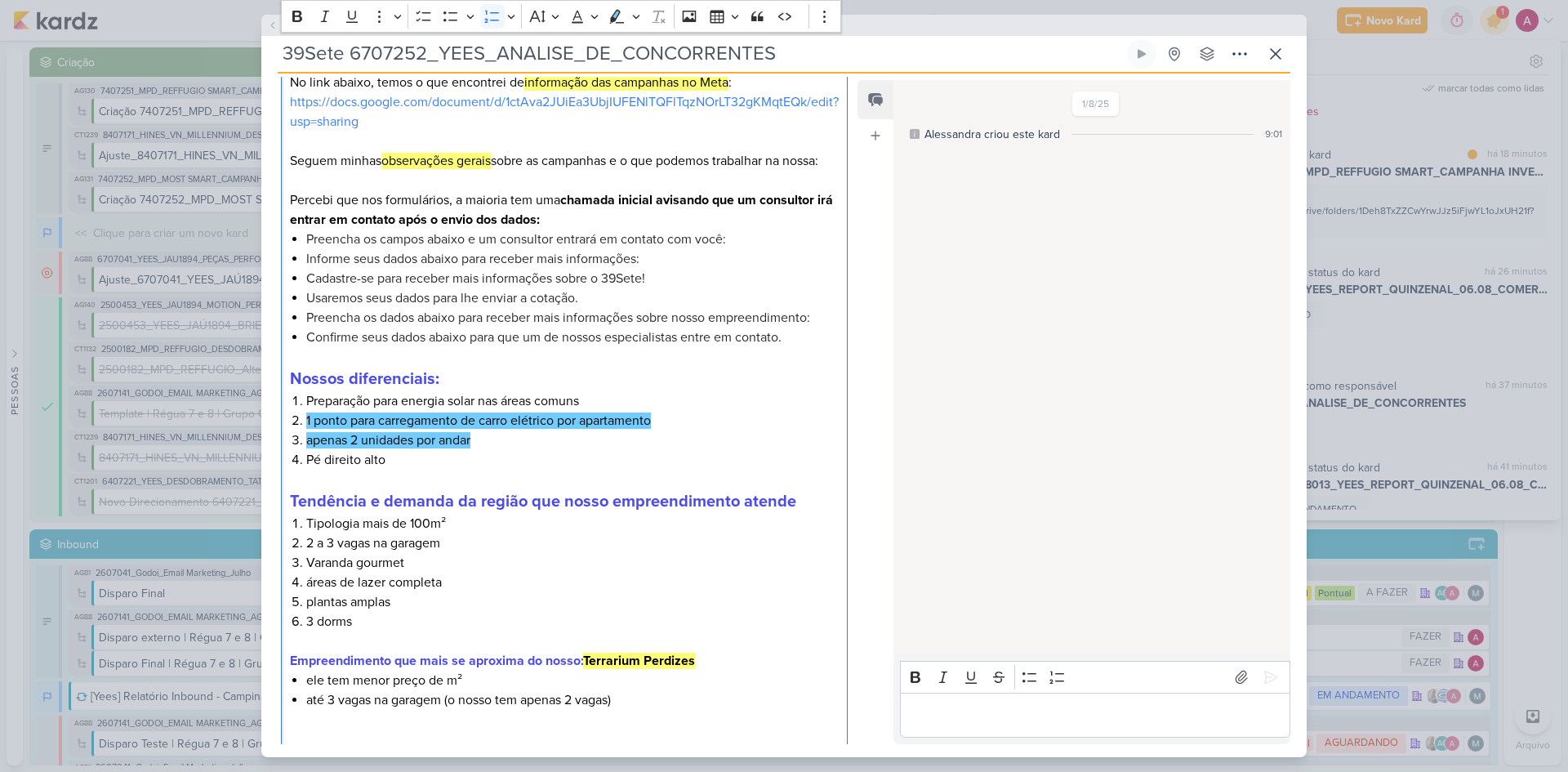 click on "Pé direito alto" at bounding box center [572, 460] 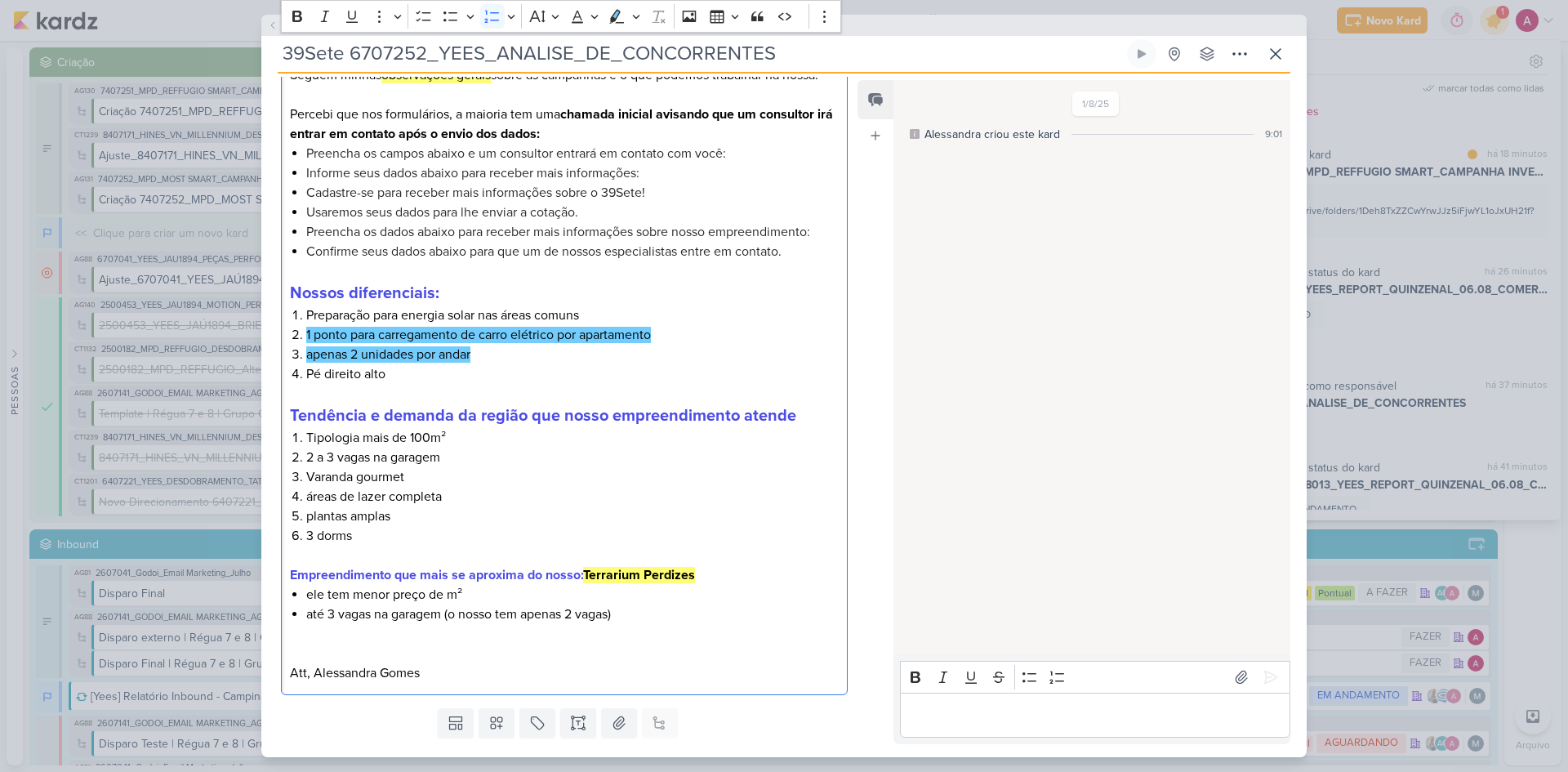 scroll, scrollTop: 474, scrollLeft: 0, axis: vertical 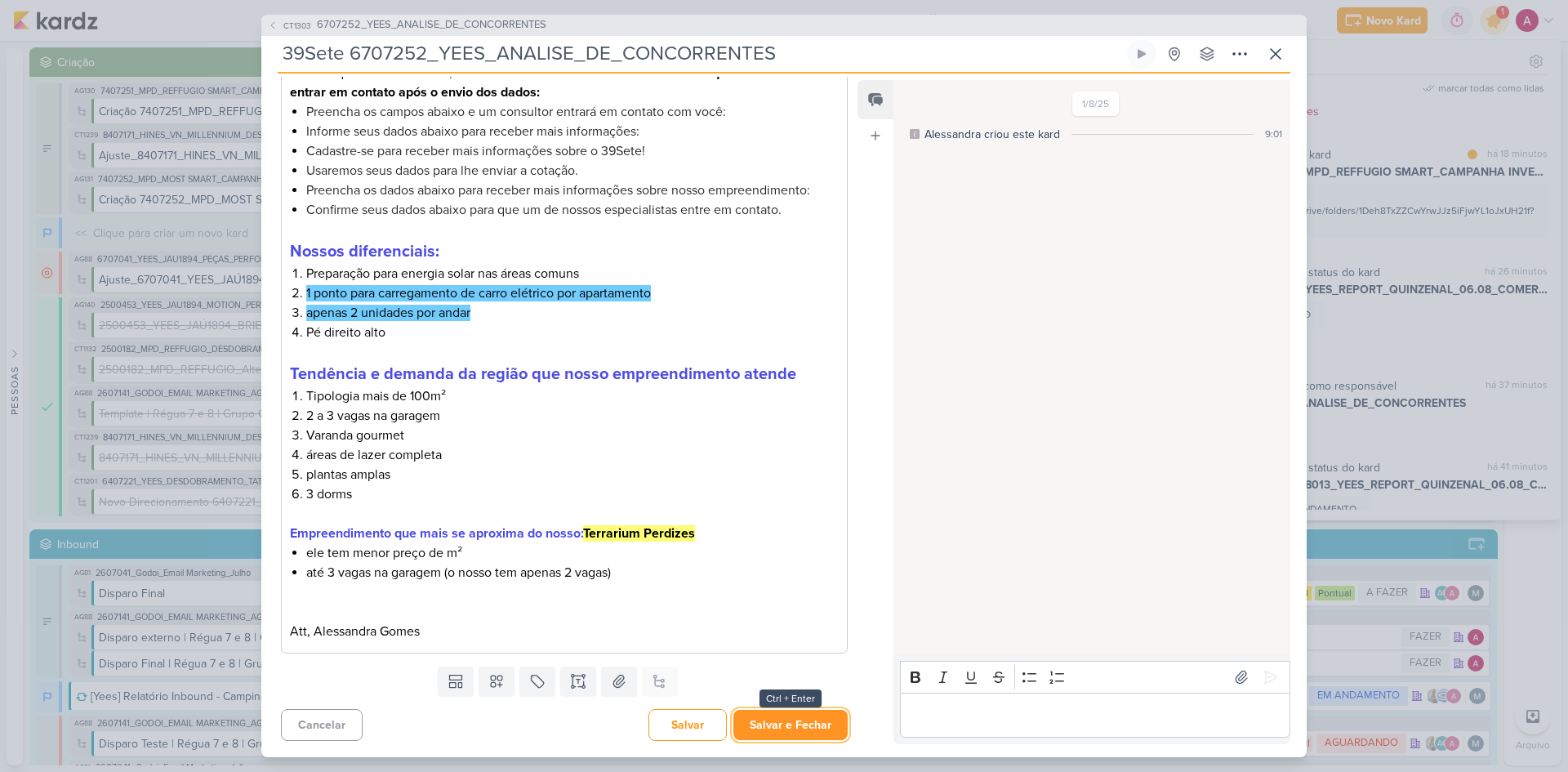 click on "Salvar e Fechar" at bounding box center [791, 725] 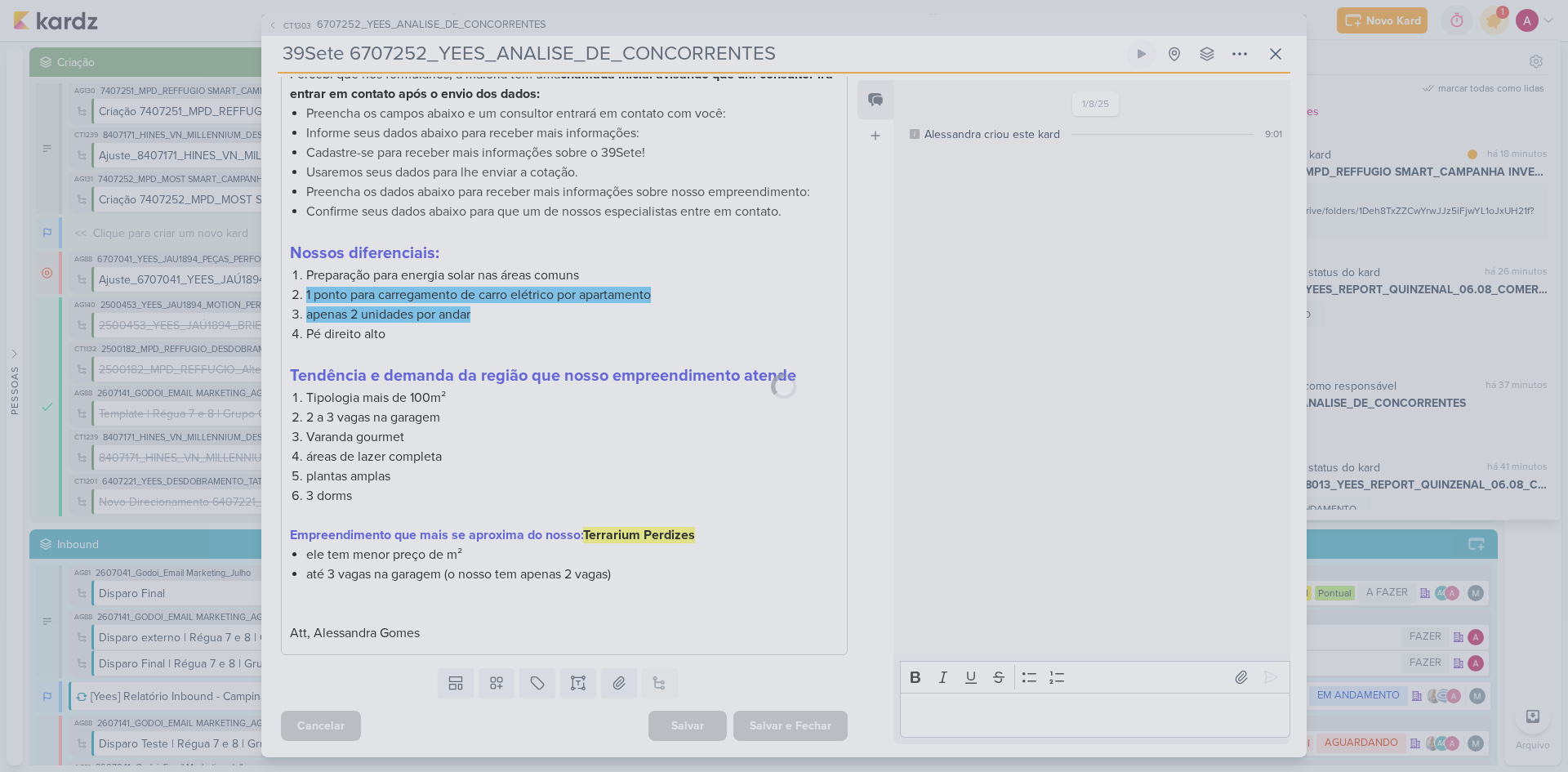 scroll, scrollTop: 472, scrollLeft: 0, axis: vertical 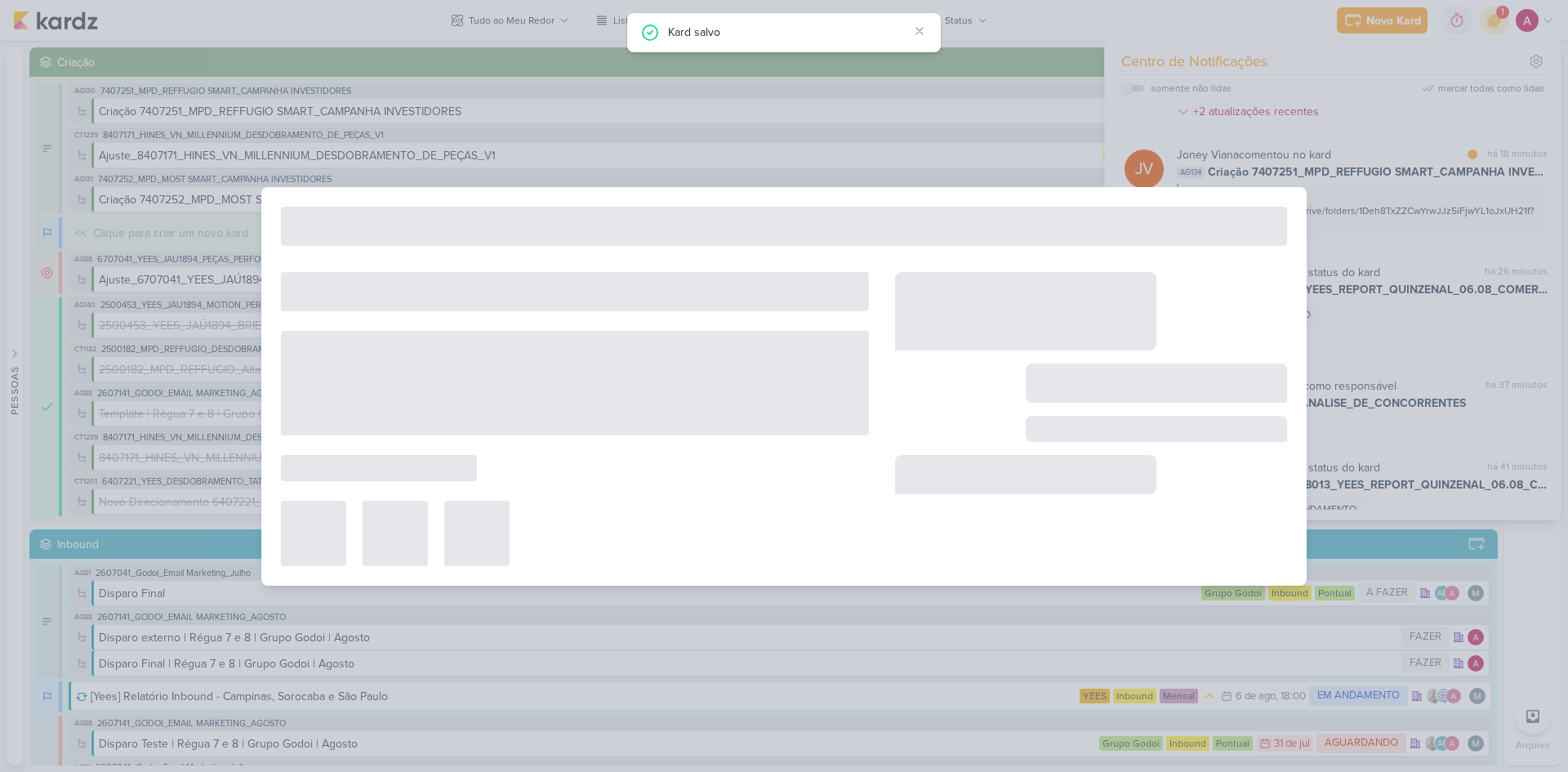 type on "6707252_YEES_ANALISE_DE_CONCORRENTES" 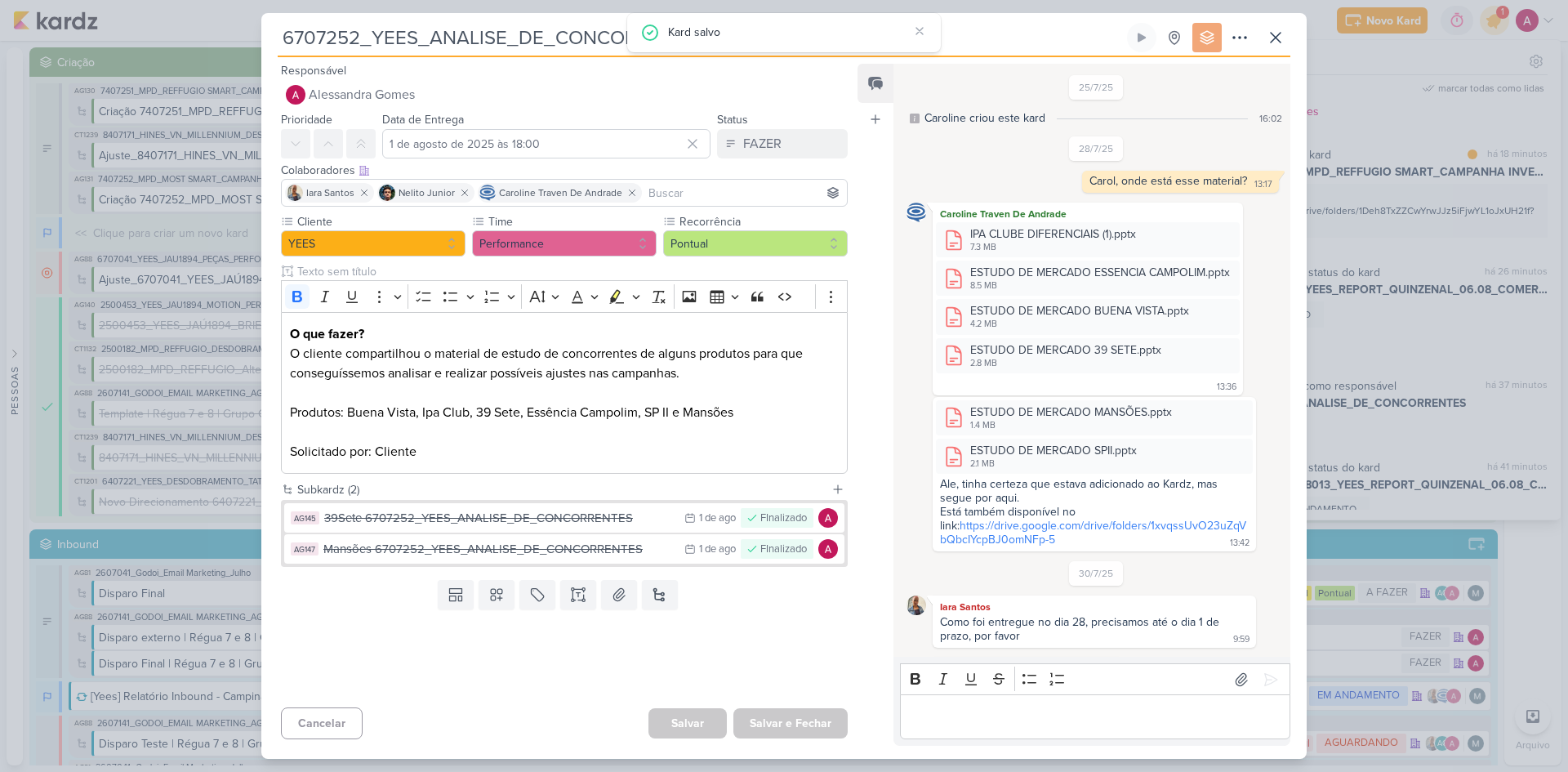 scroll, scrollTop: 0, scrollLeft: 0, axis: both 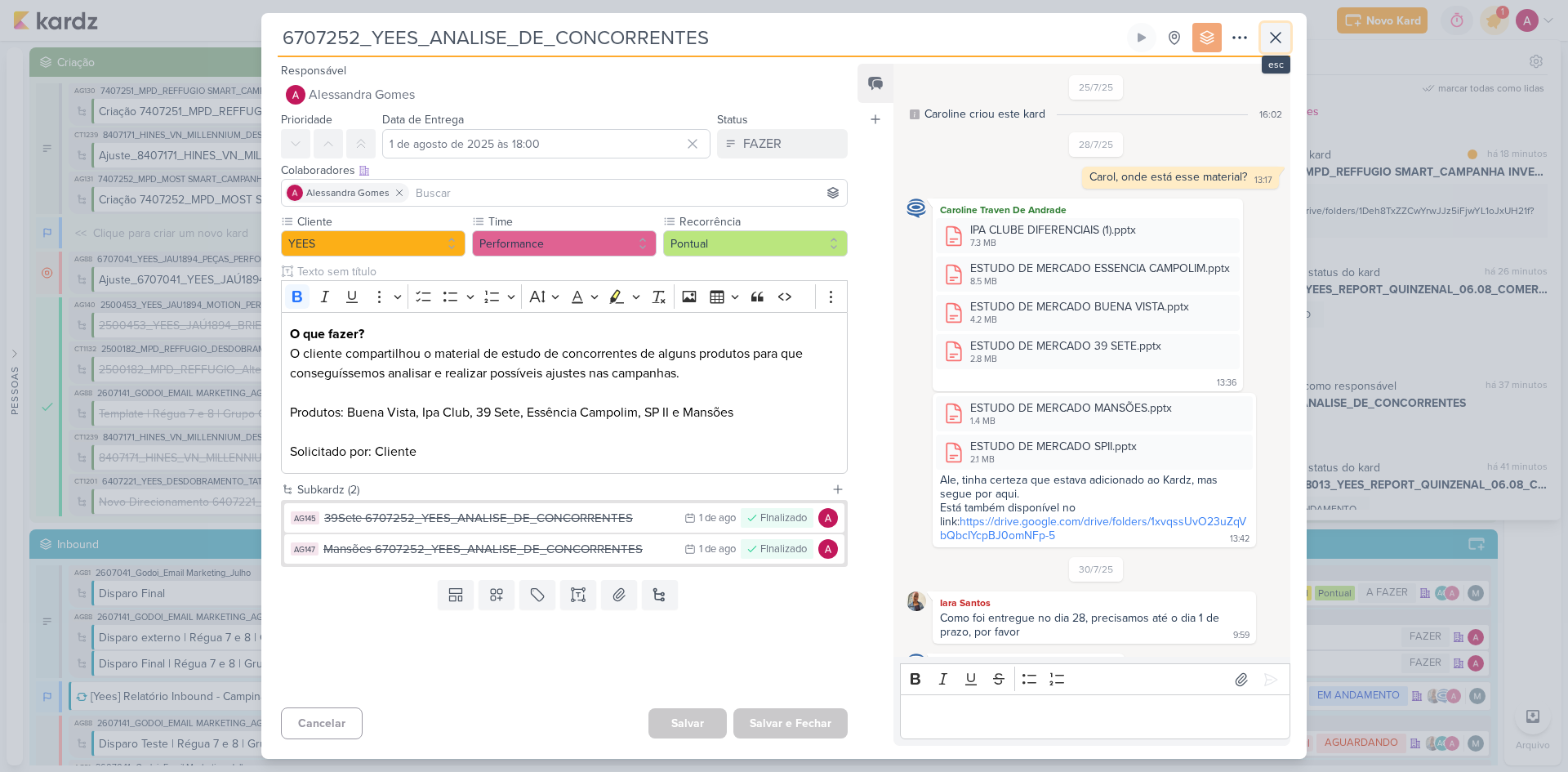 click 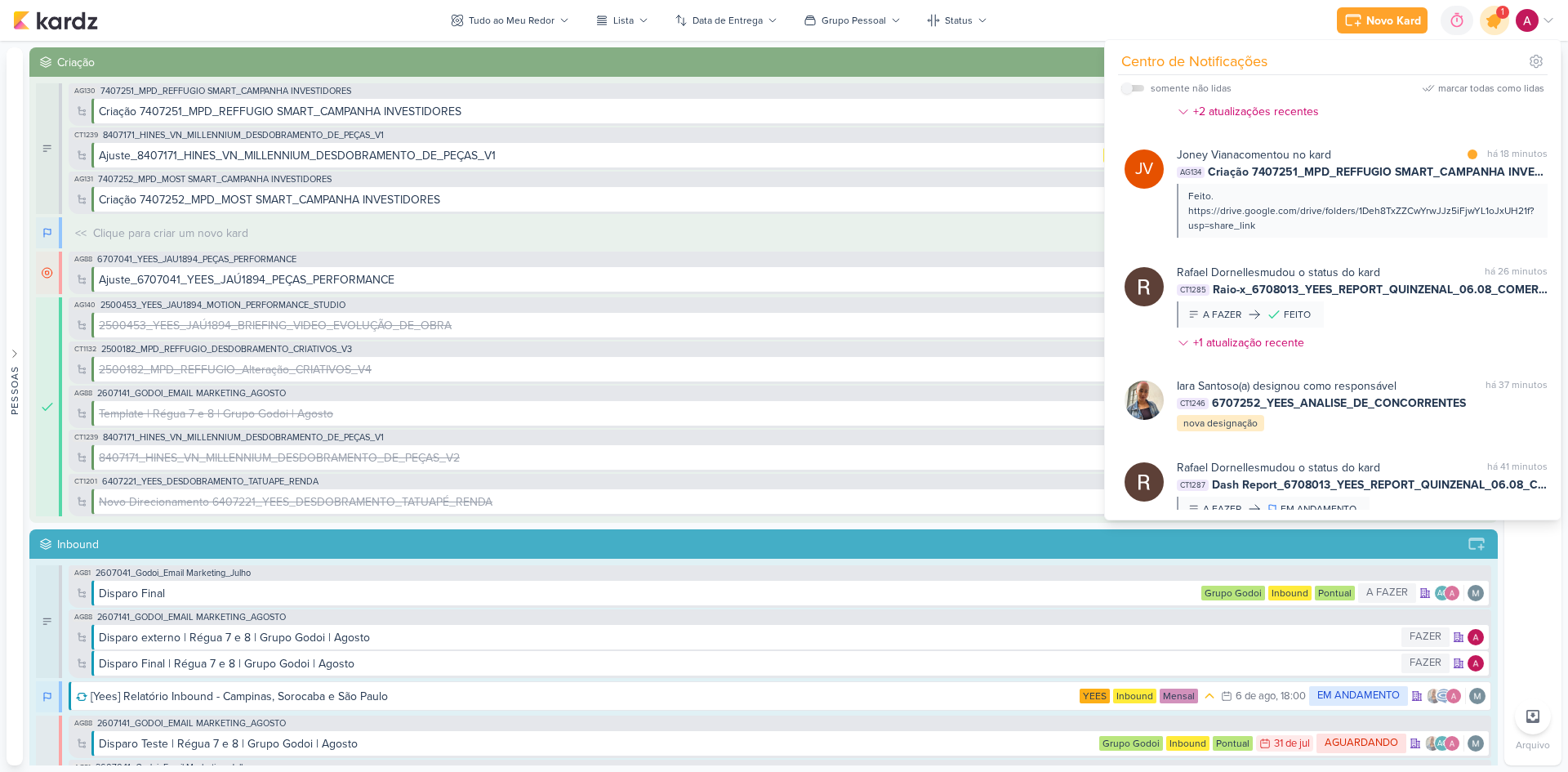 click 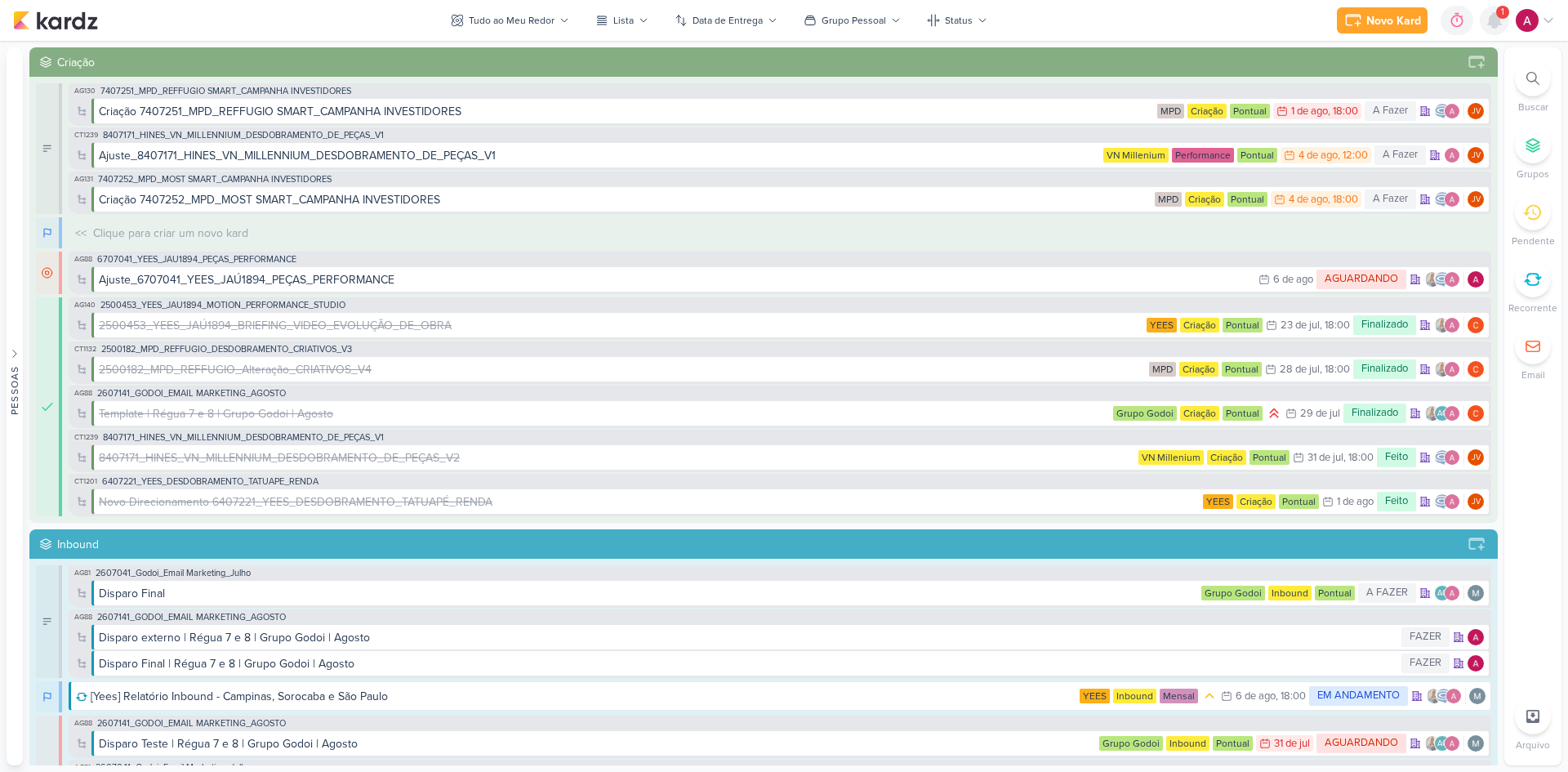 click 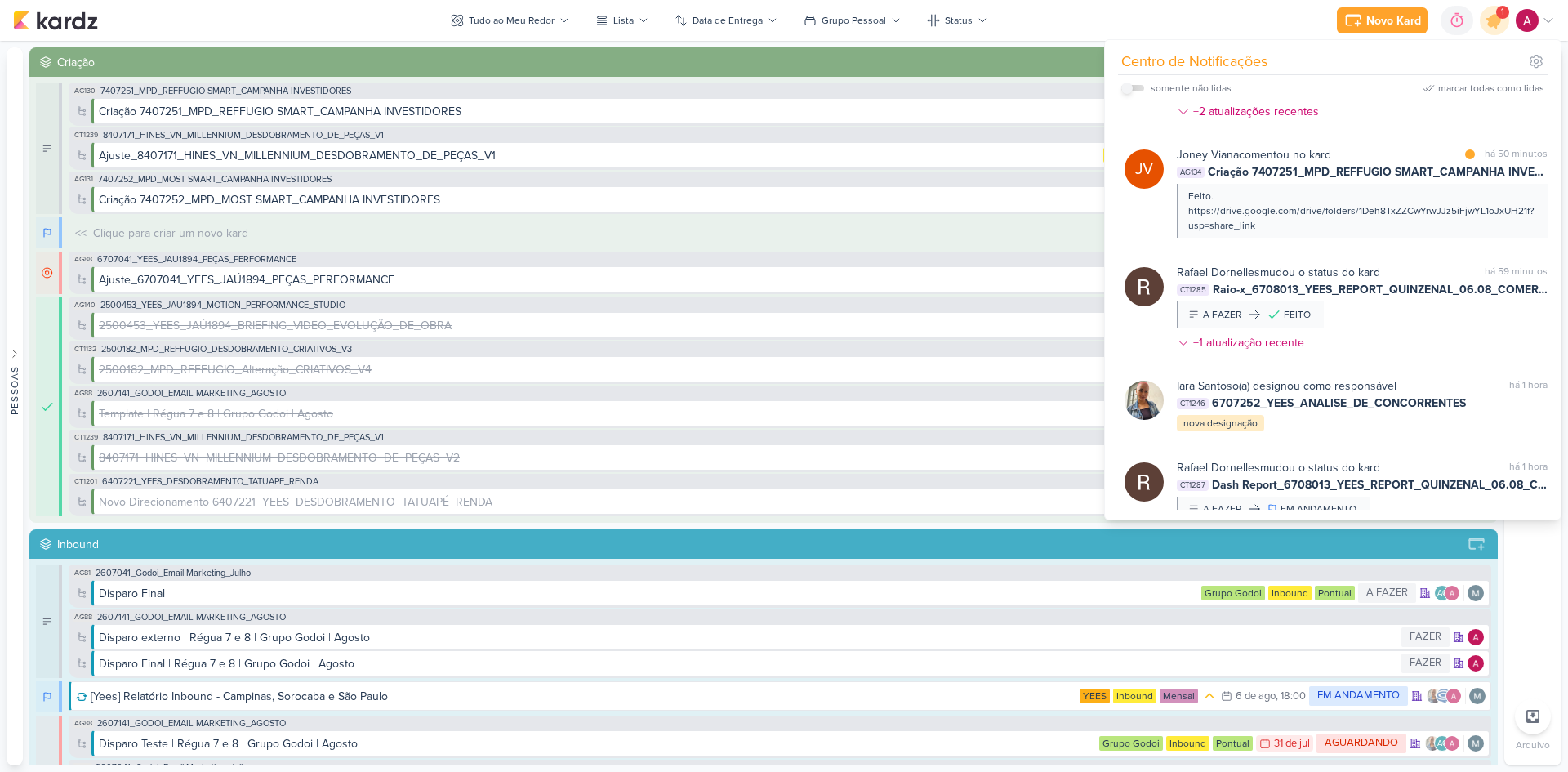 click at bounding box center (1127, 88) 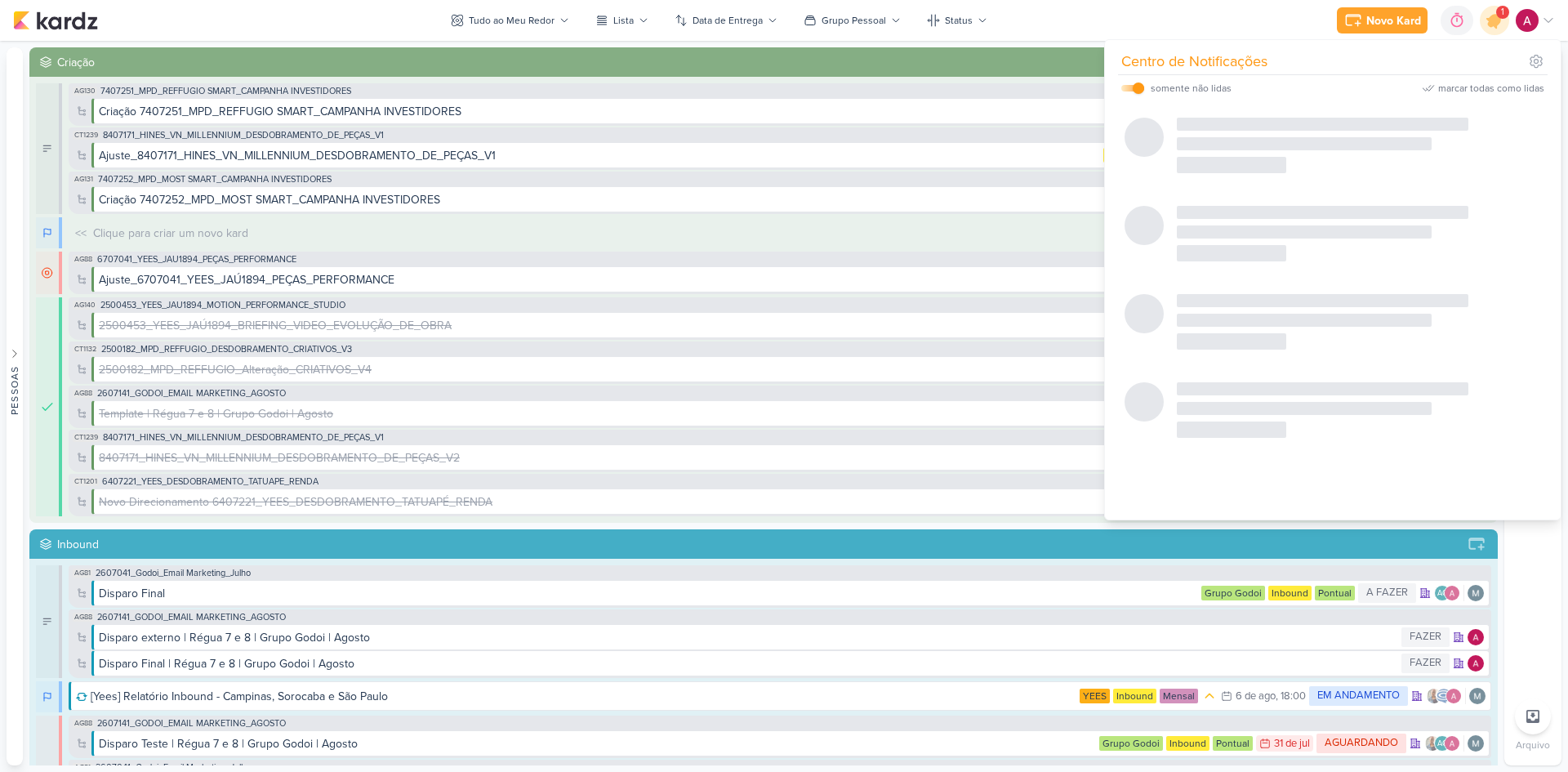 scroll, scrollTop: 0, scrollLeft: 0, axis: both 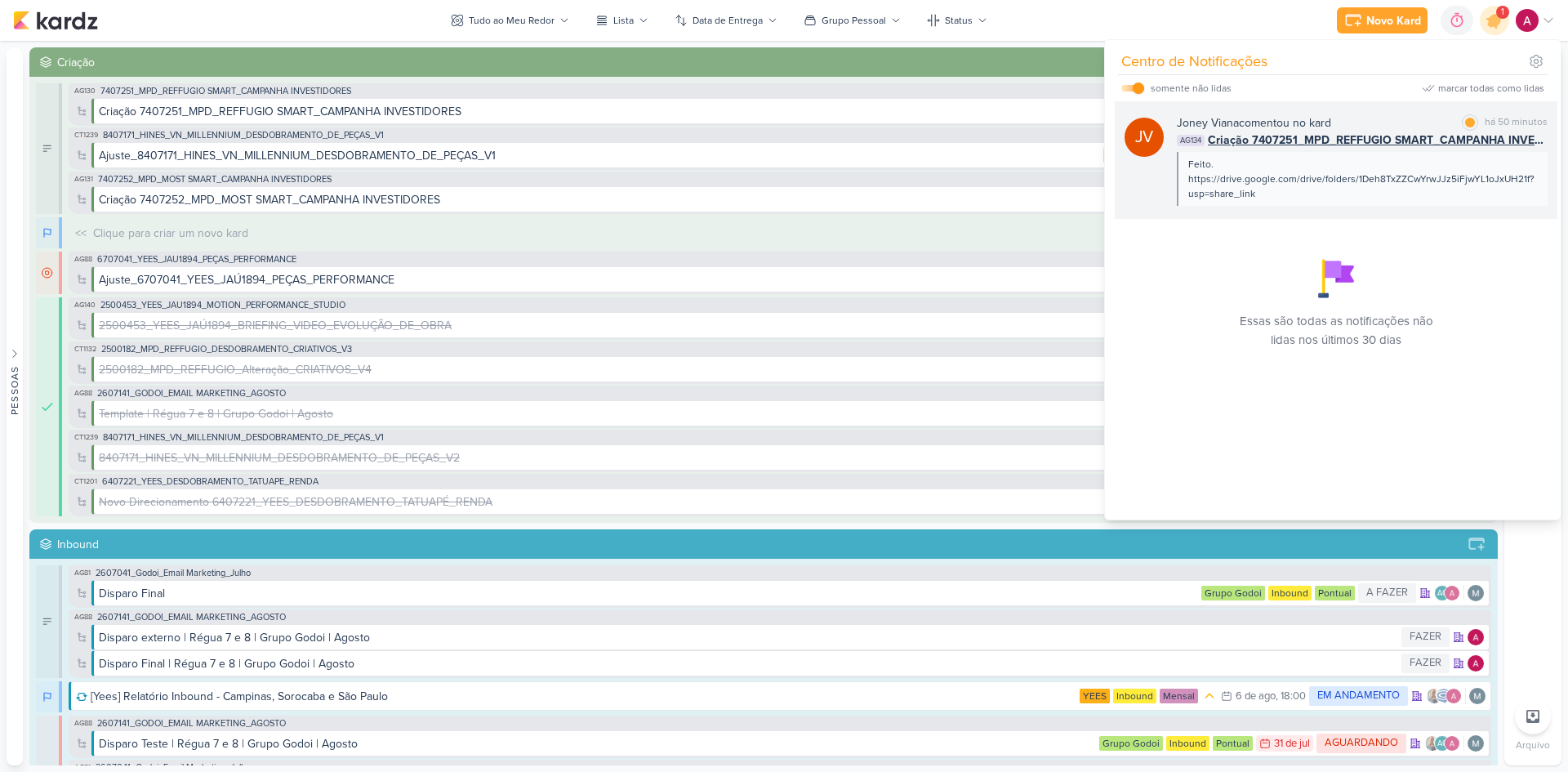 click on "Feito. https://drive.google.com/drive/folders/1Deh8TxZZCwYrwJJz5iFjwYL1oJxUH21f?usp=share_link" at bounding box center [1362, 179] 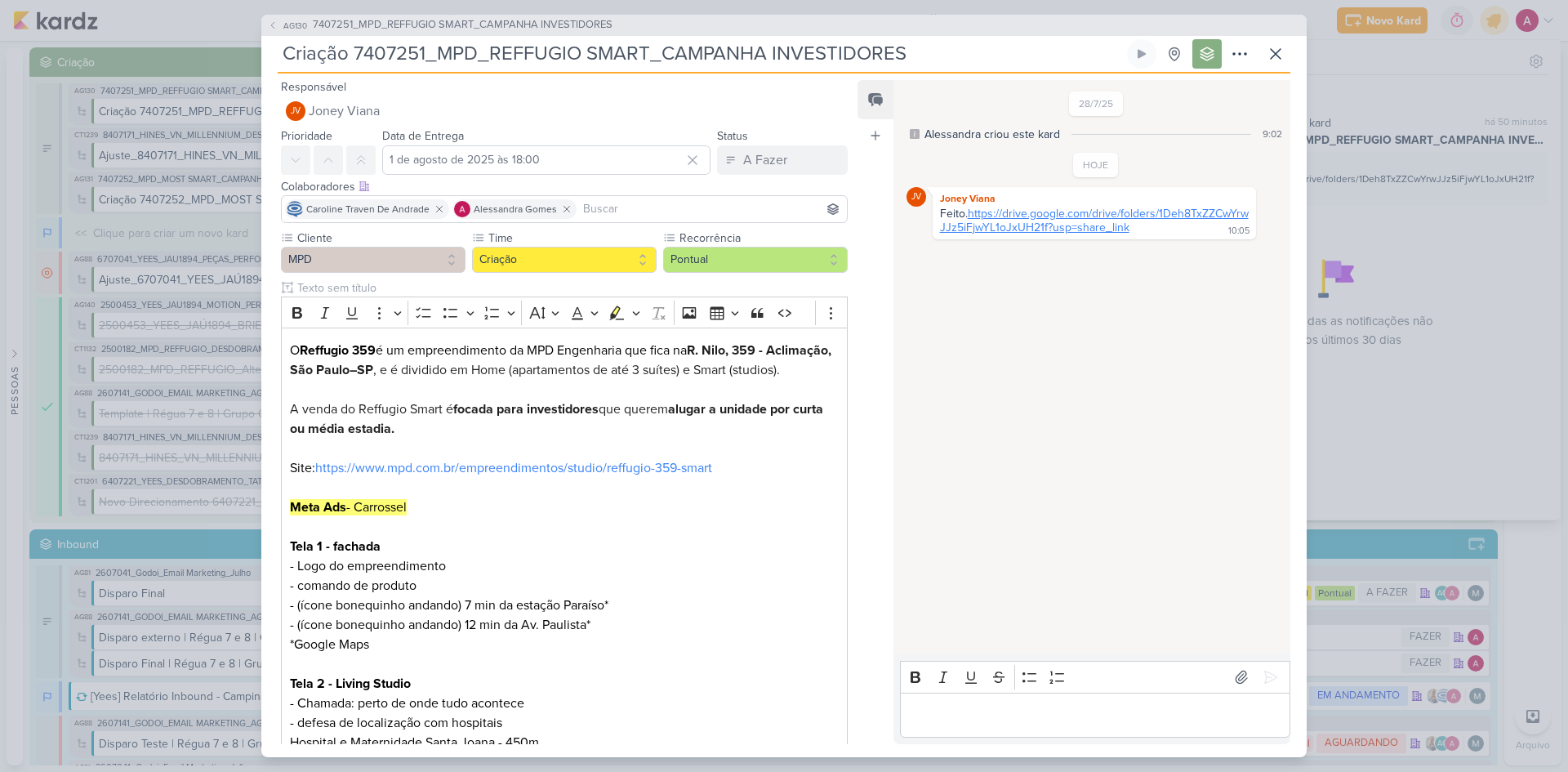 click on "https://drive.google.com/drive/folders/1Deh8TxZZCwYrwJJz5iFjwYL1oJxUH21f?usp=share_link" at bounding box center [1094, 221] 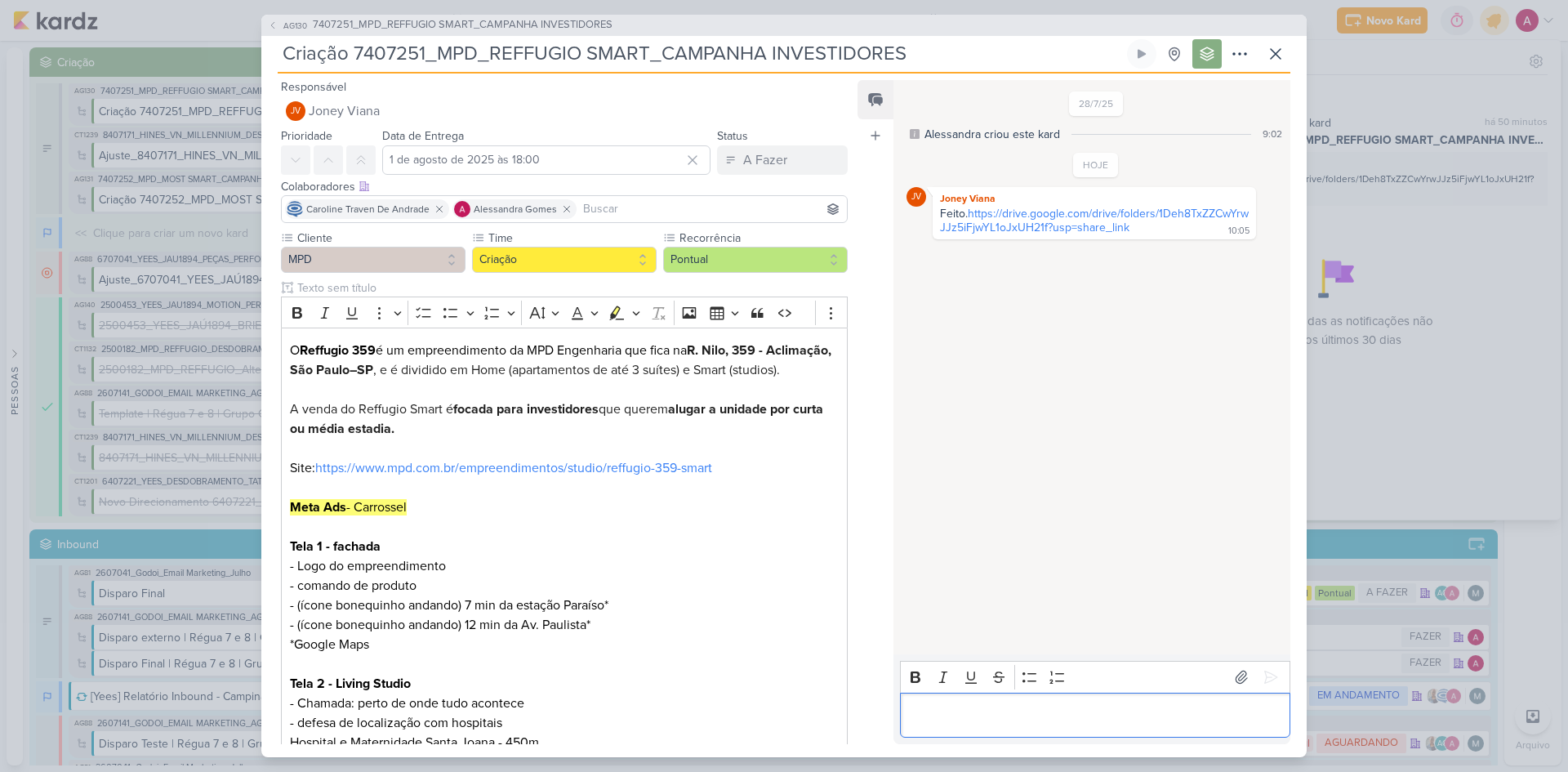 click at bounding box center [1094, 715] 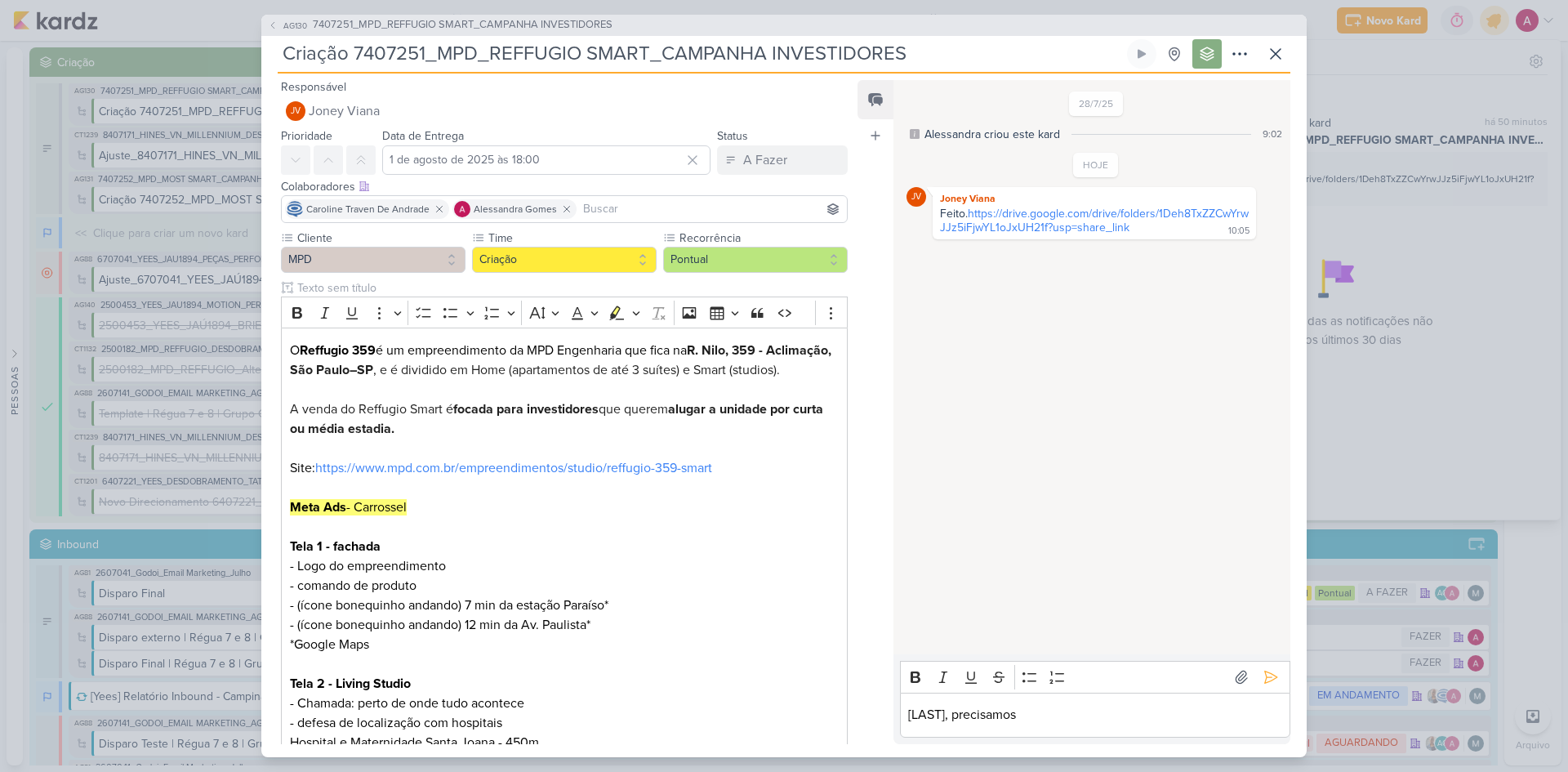 click on "[LAST], precisamos" at bounding box center [1094, 715] 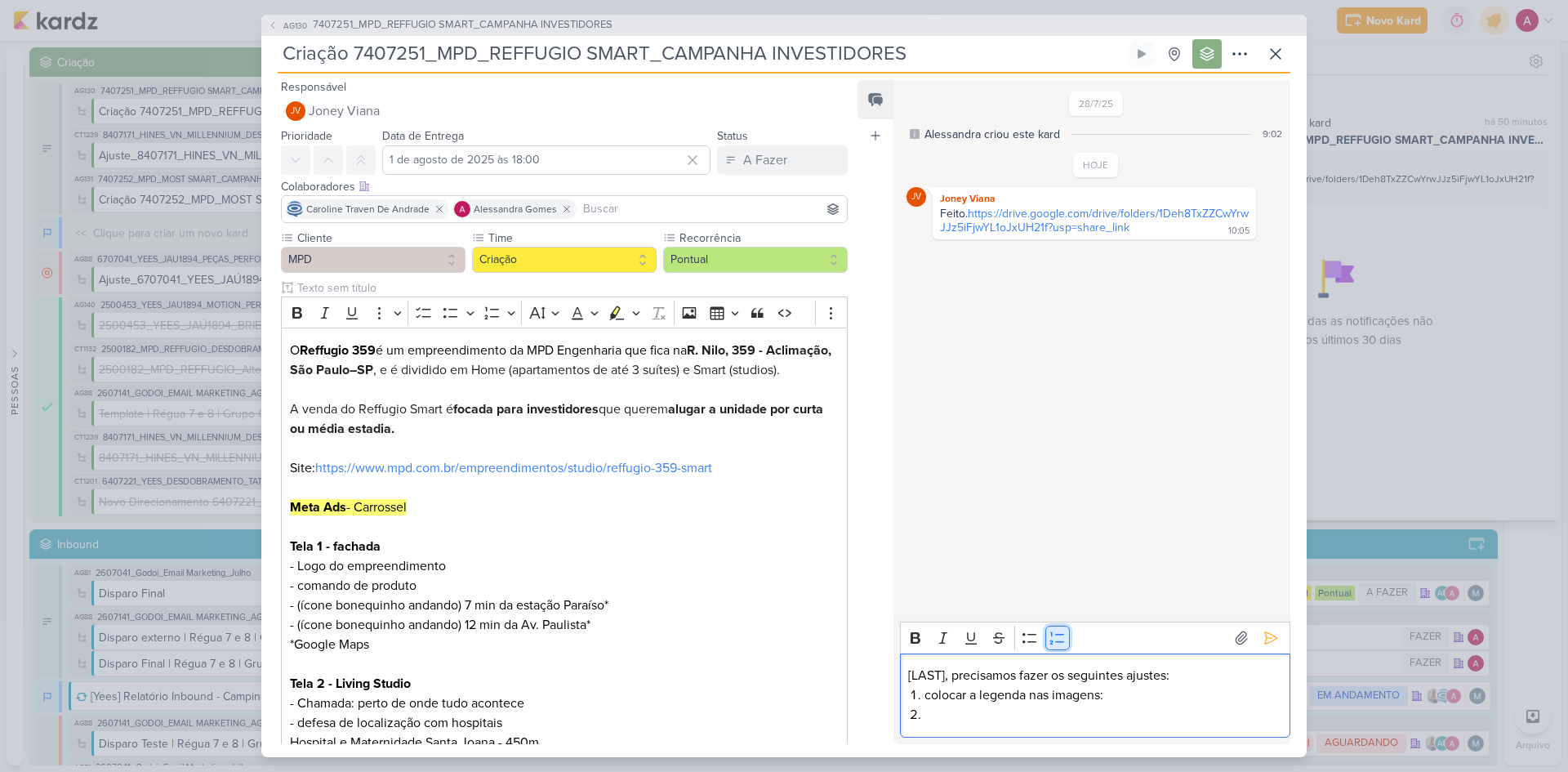 click 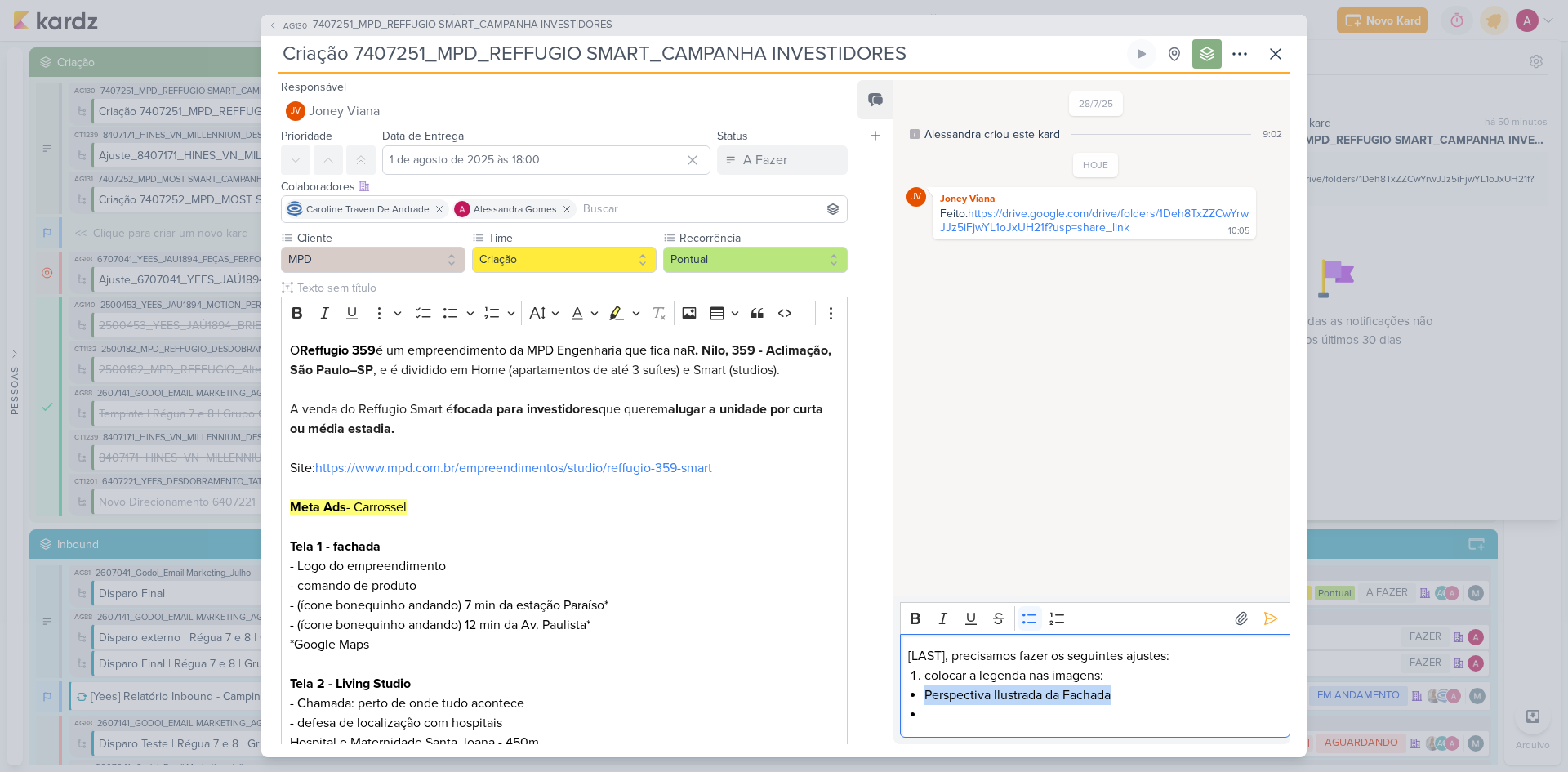 drag, startPoint x: 1137, startPoint y: 696, endPoint x: 910, endPoint y: 700, distance: 227.03524 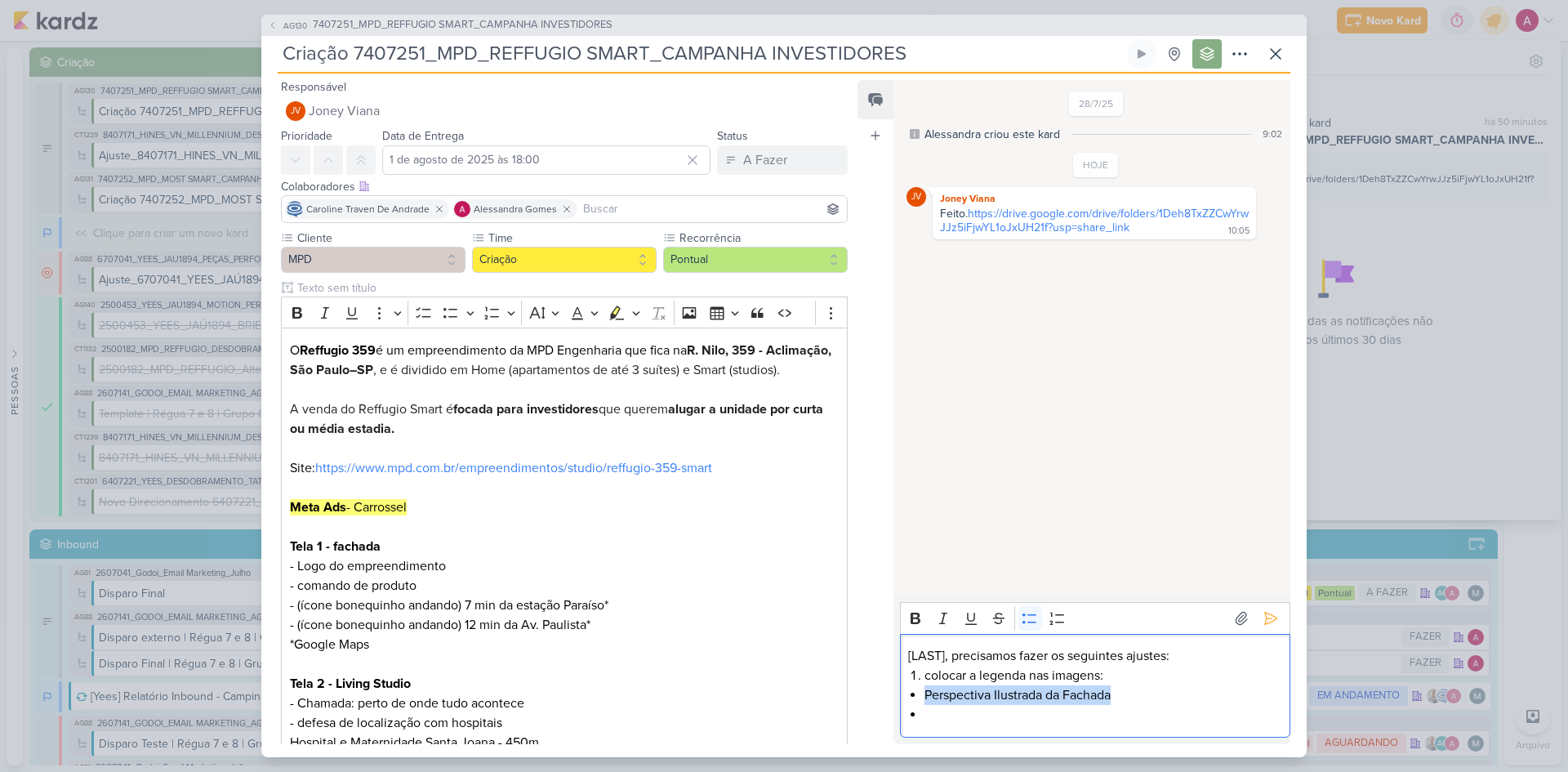 copy on "Perspectiva Ilustrada da Fachada" 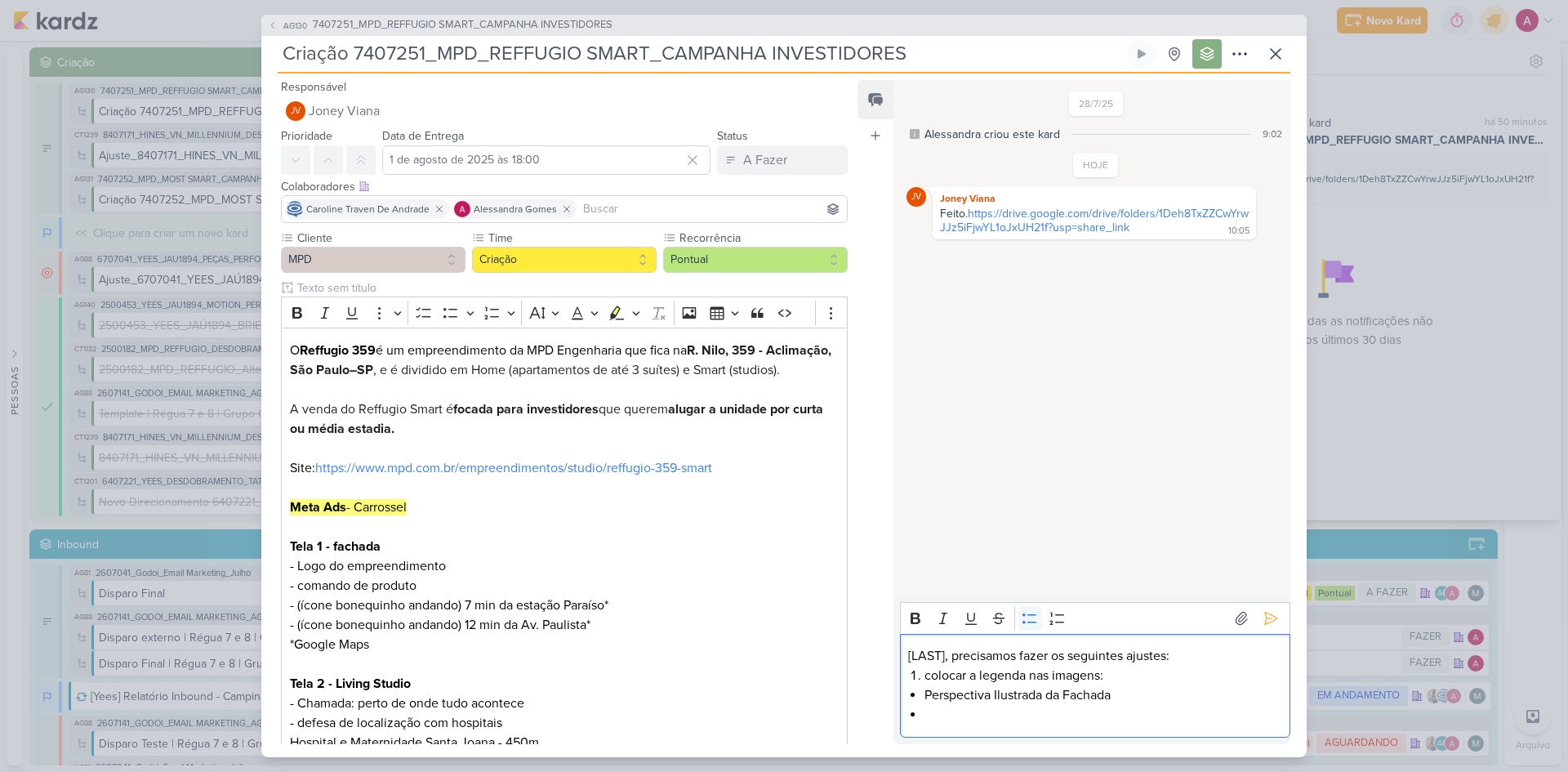 click at bounding box center [1102, 715] 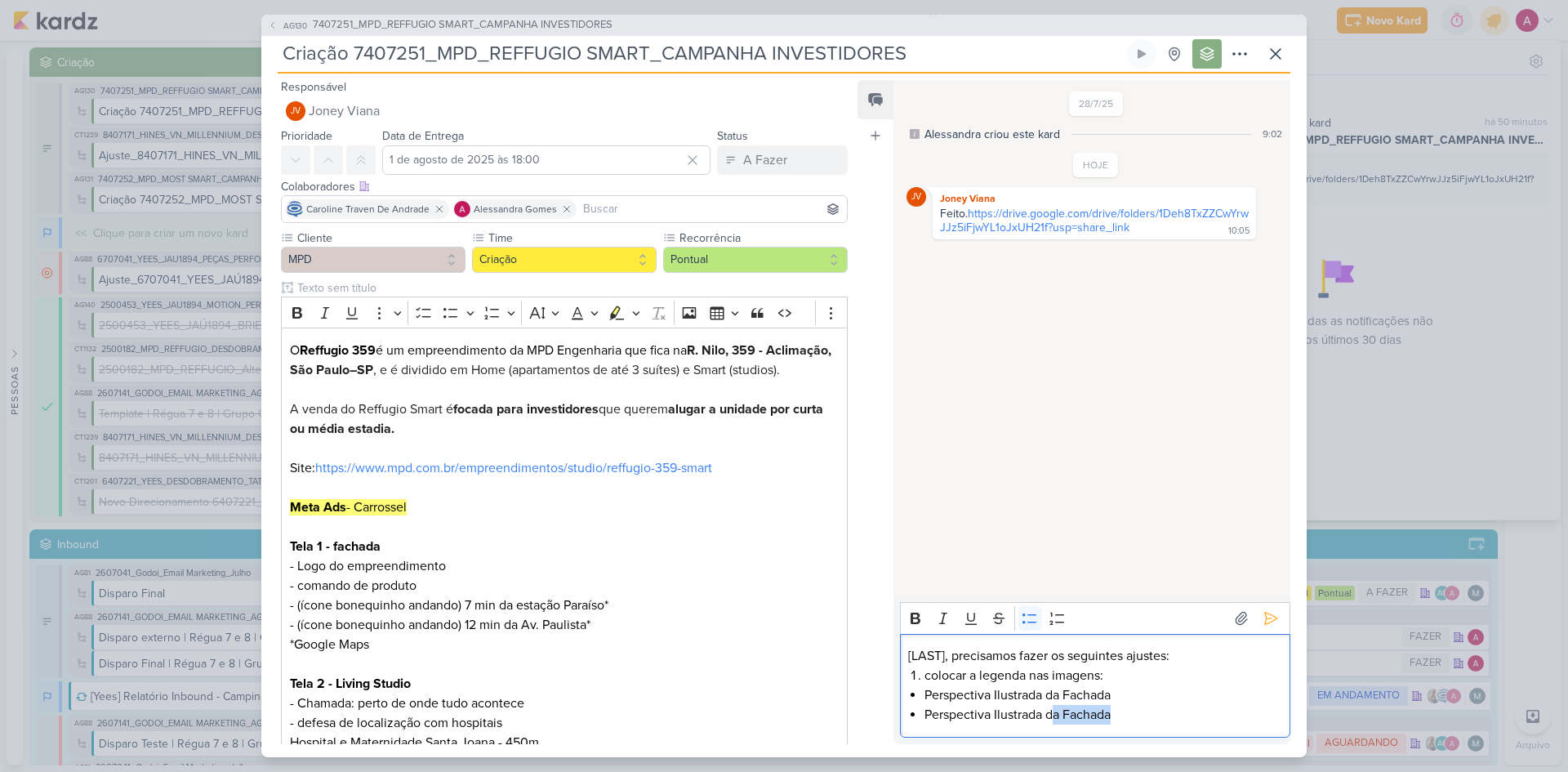 drag, startPoint x: 1055, startPoint y: 719, endPoint x: 1111, endPoint y: 714, distance: 56.222771 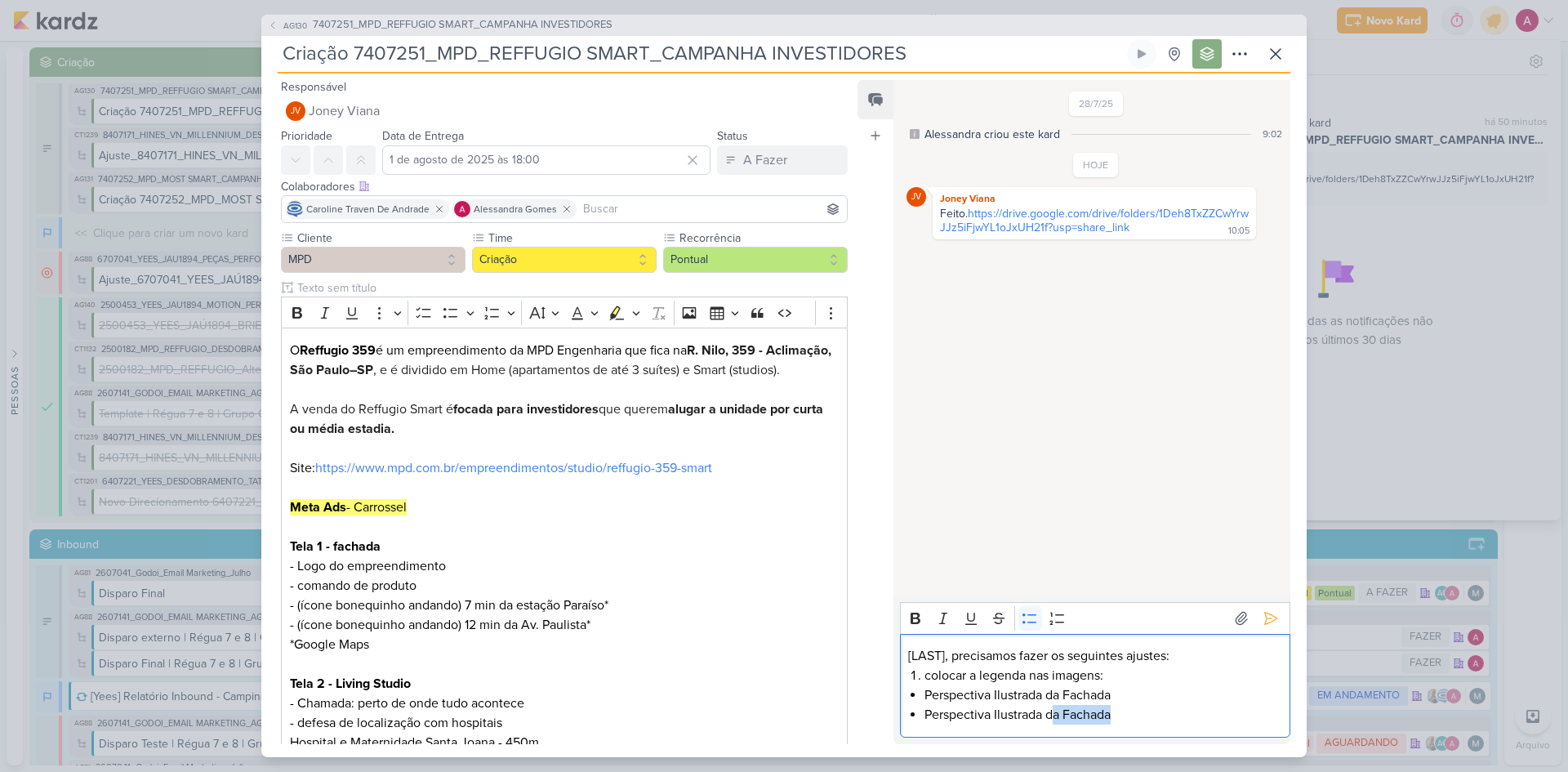 click on "Perspectiva Ilustrada da Fachada" at bounding box center [1102, 715] 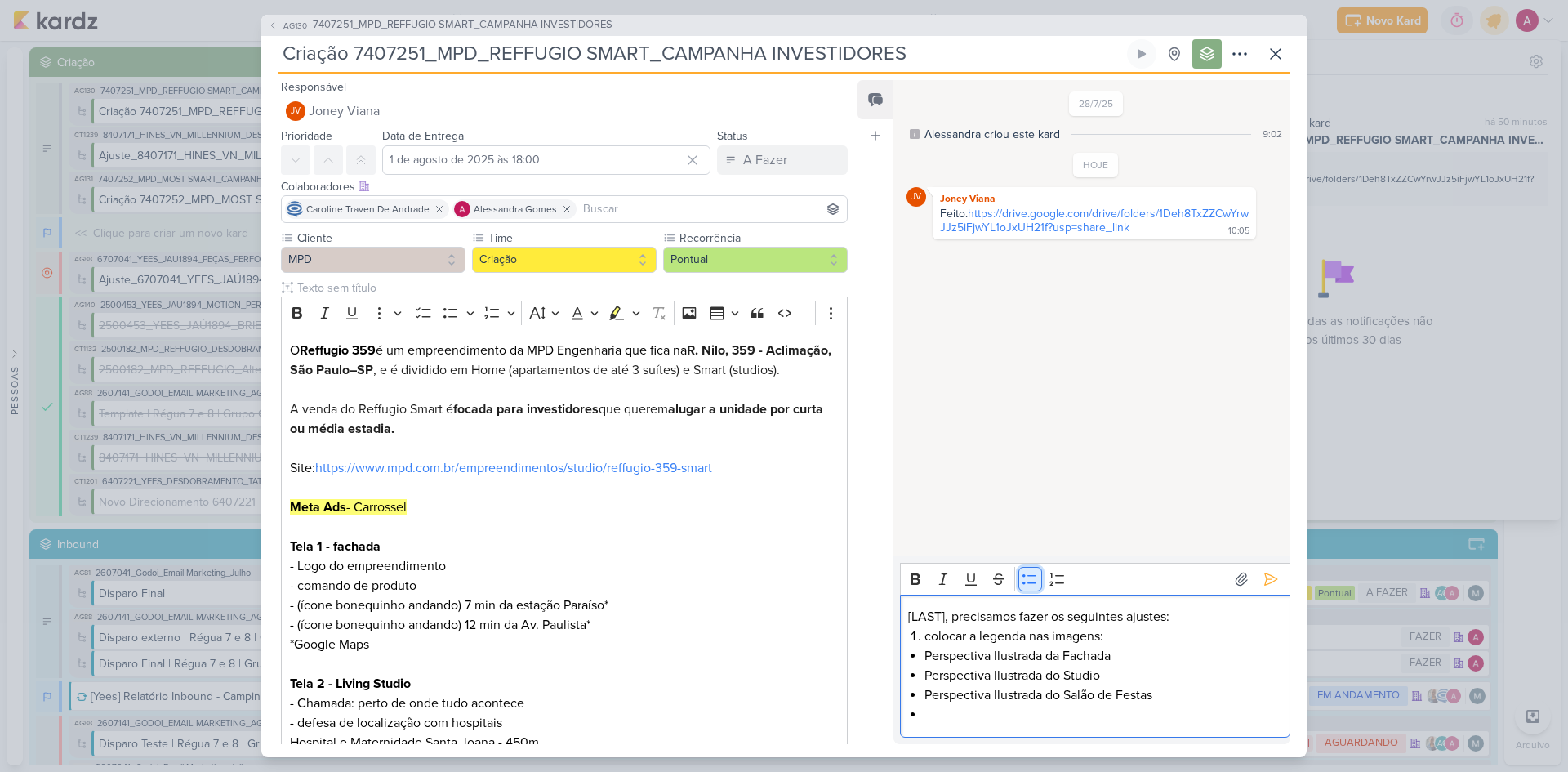 click 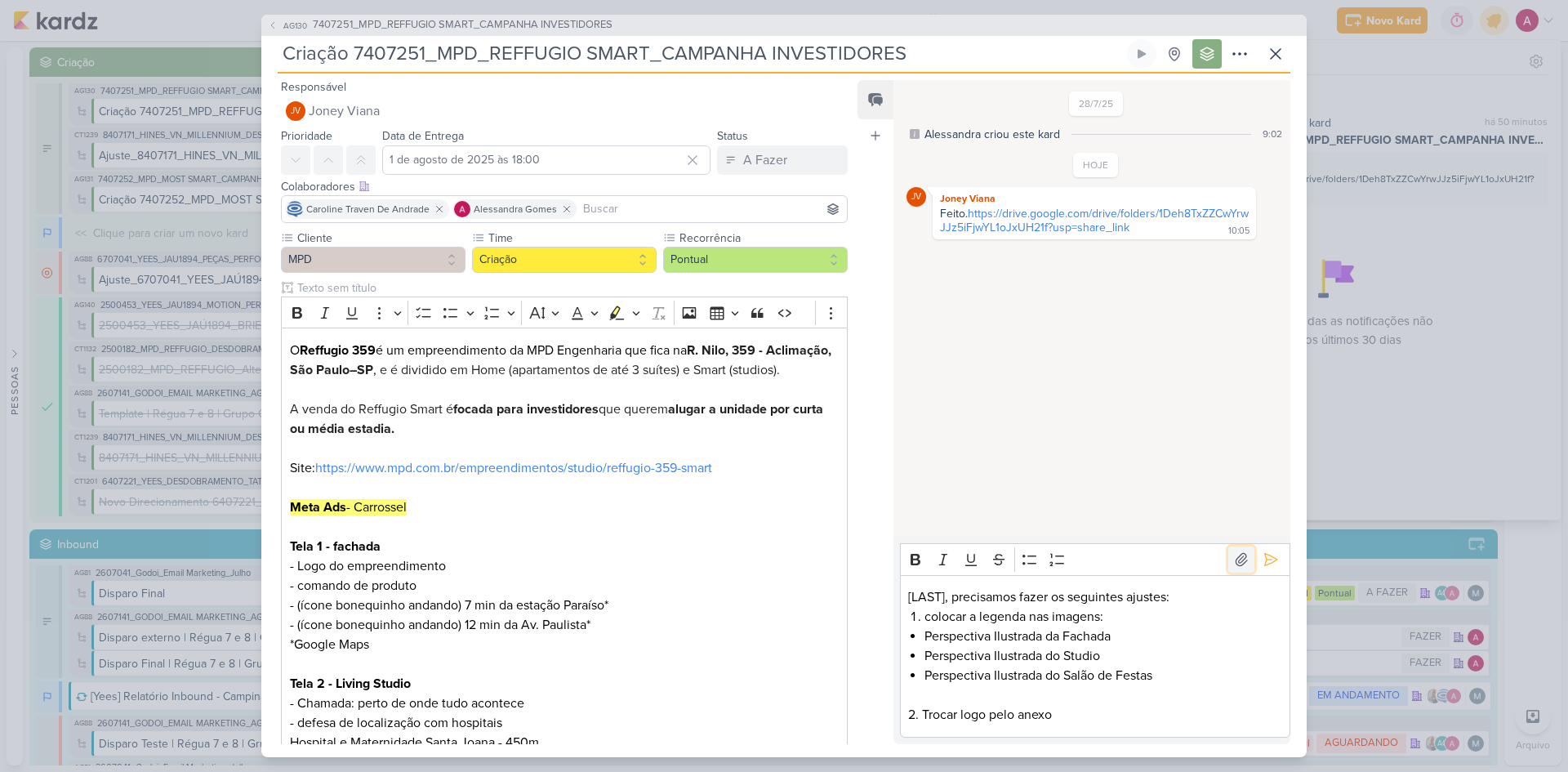 click 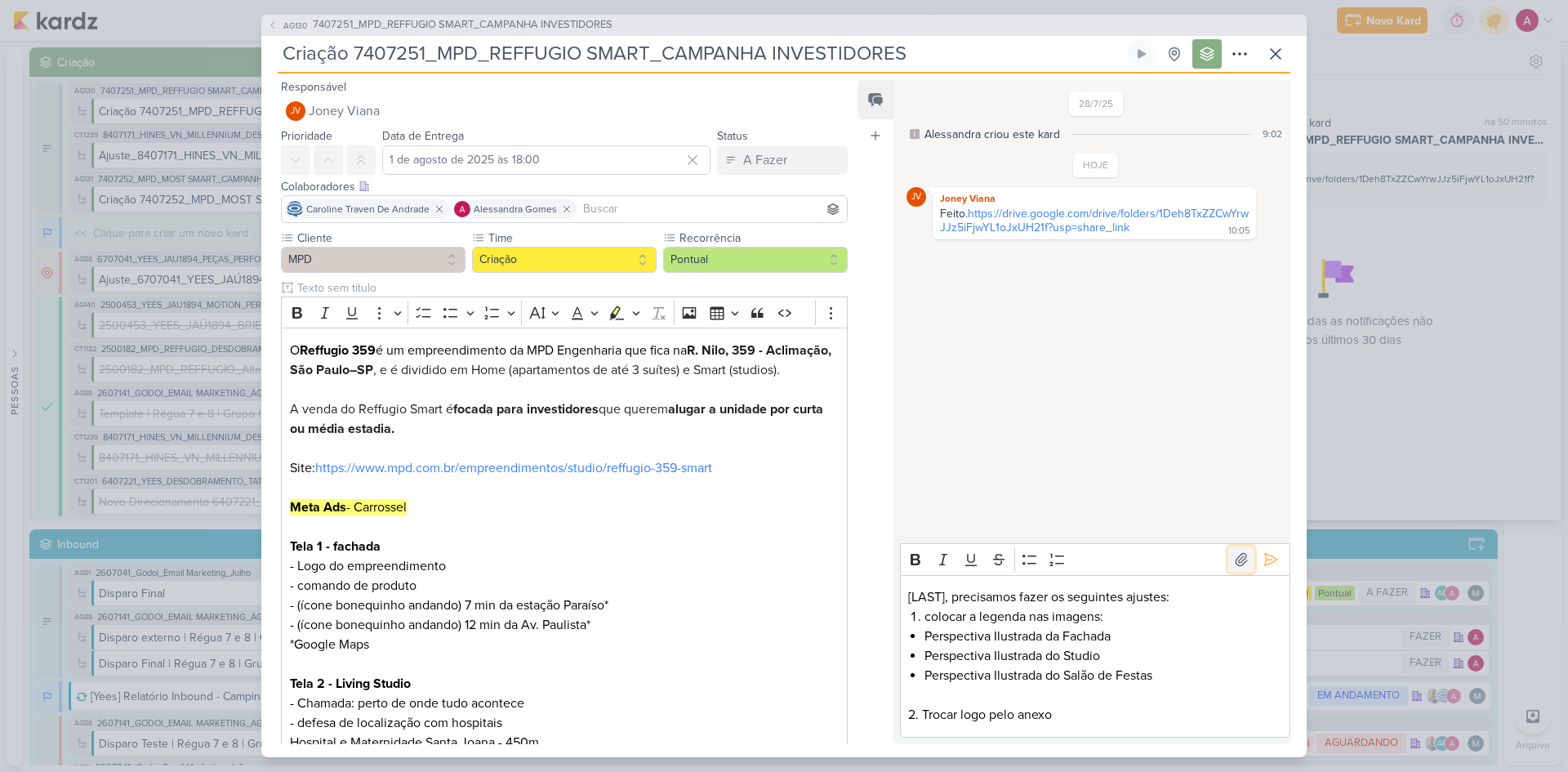 click 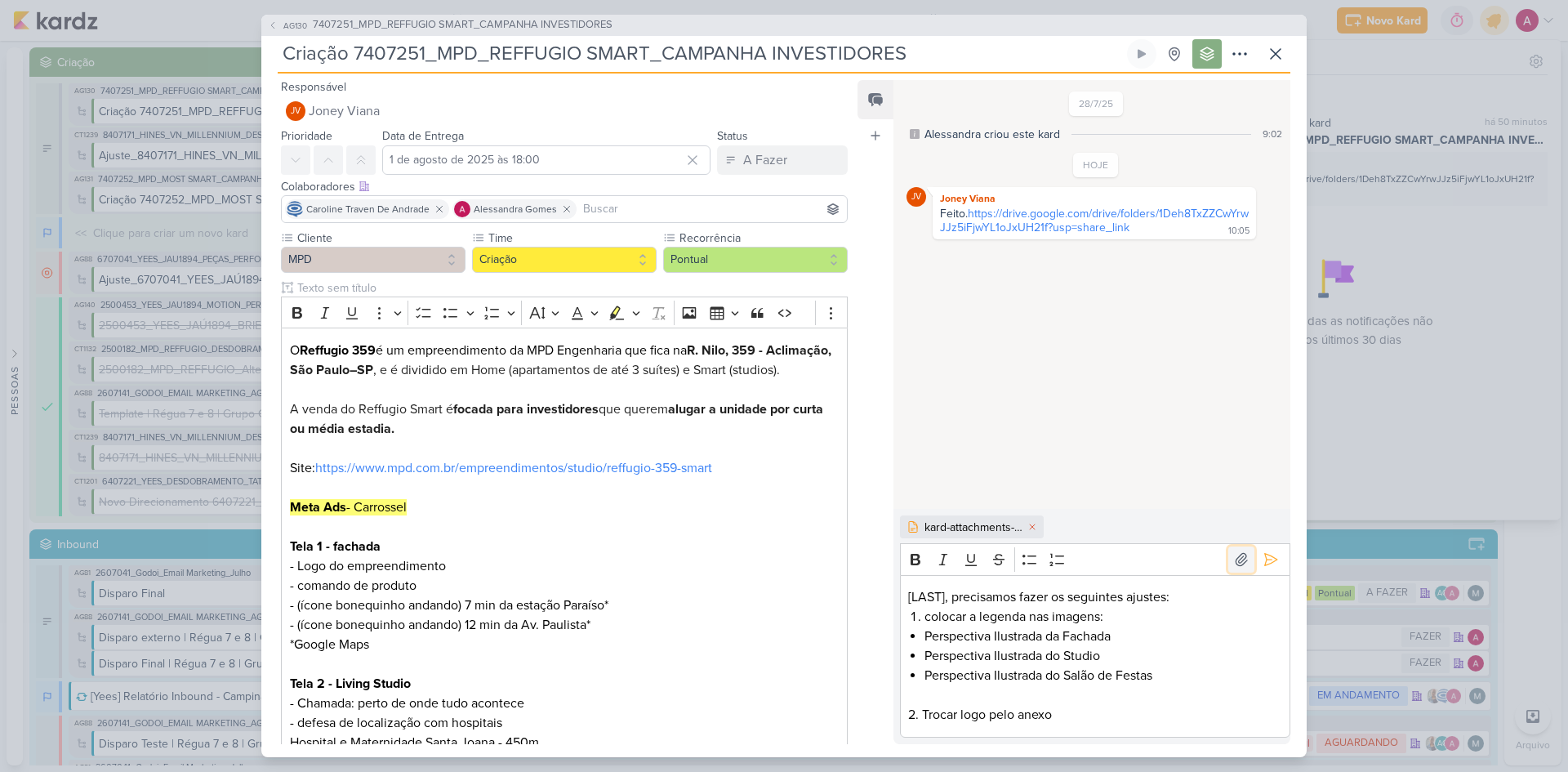 click 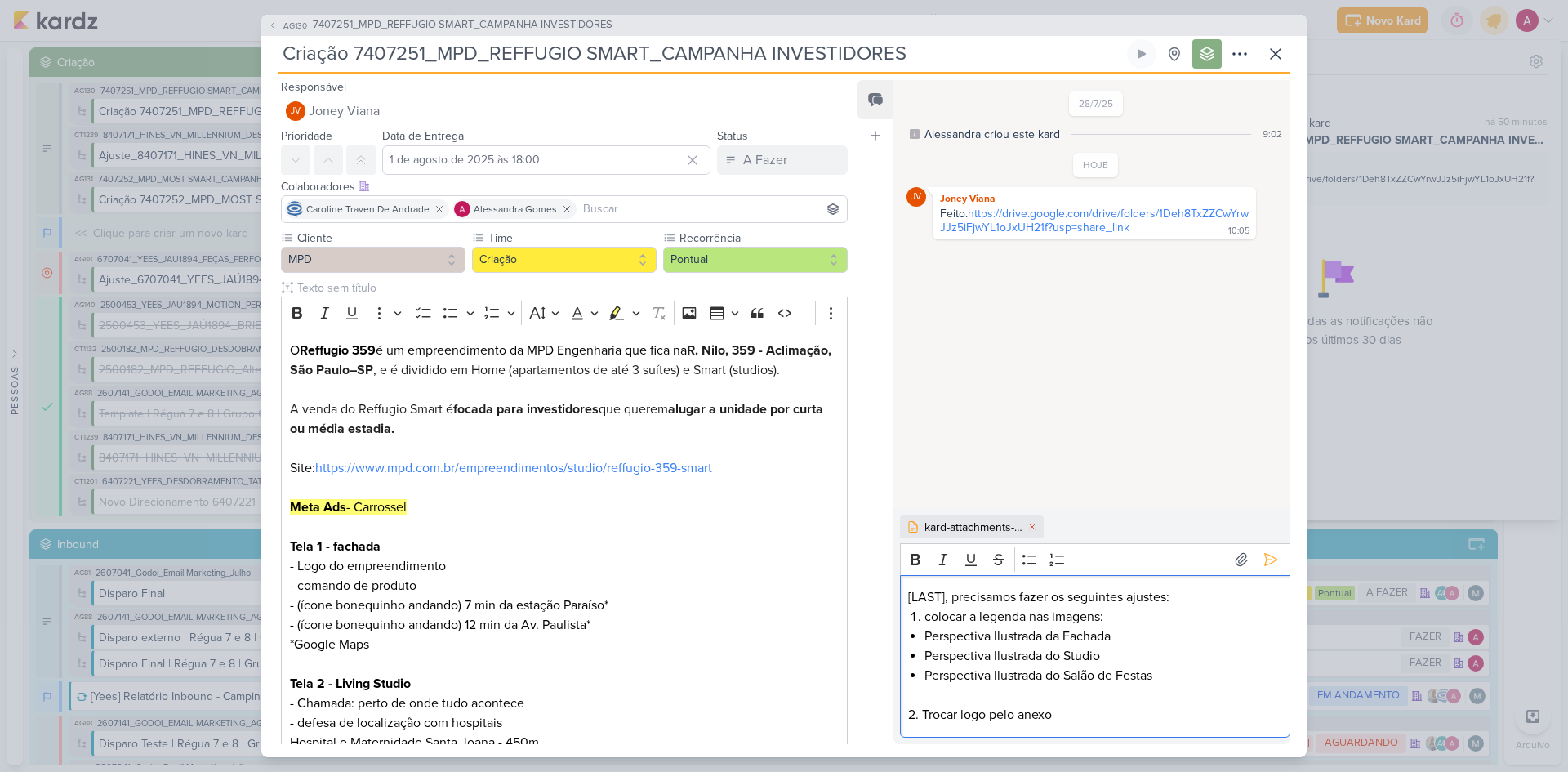 click on "2. Trocar logo pelo anexo" at bounding box center [1094, 715] 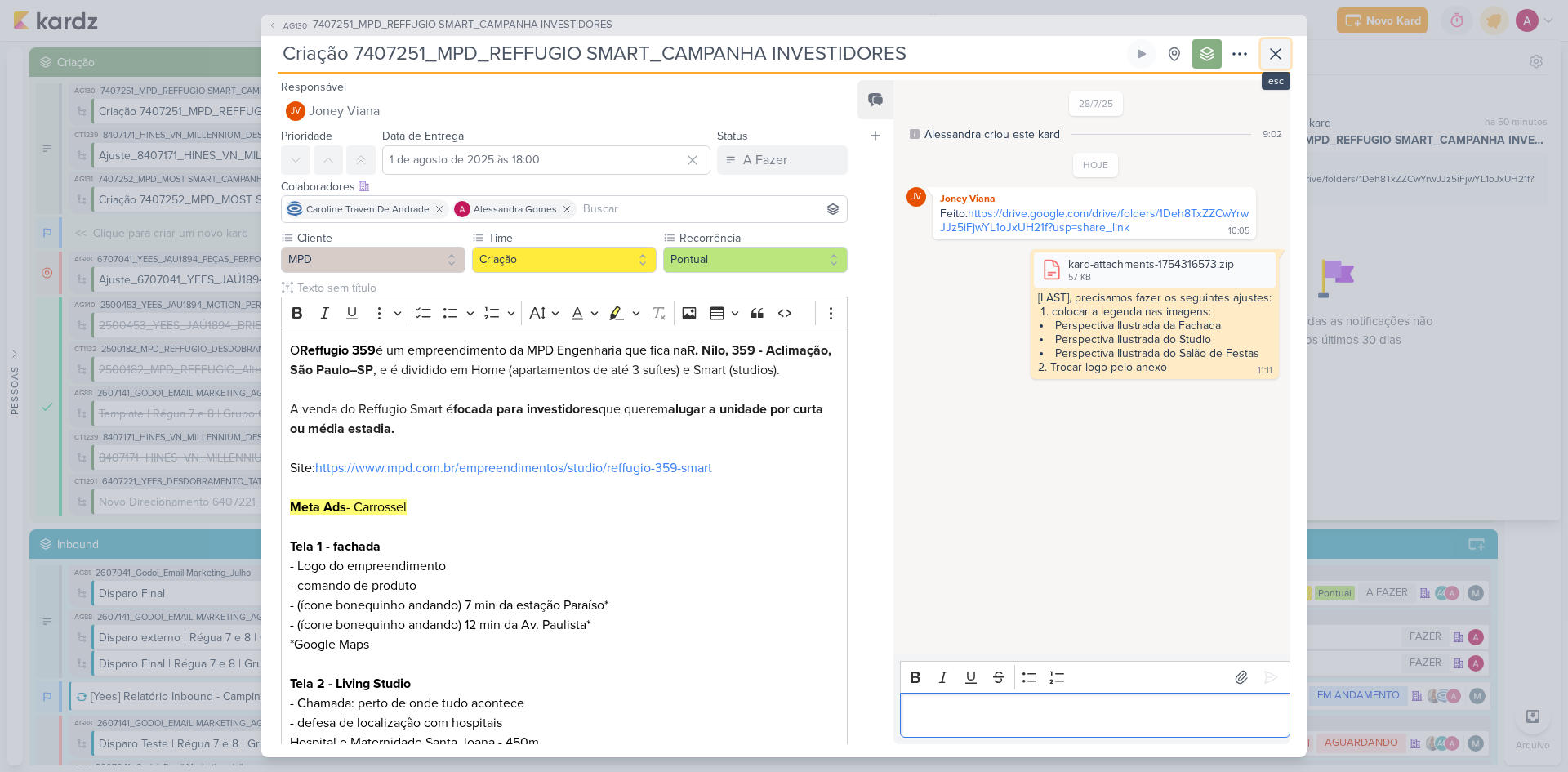 click at bounding box center [1276, 54] 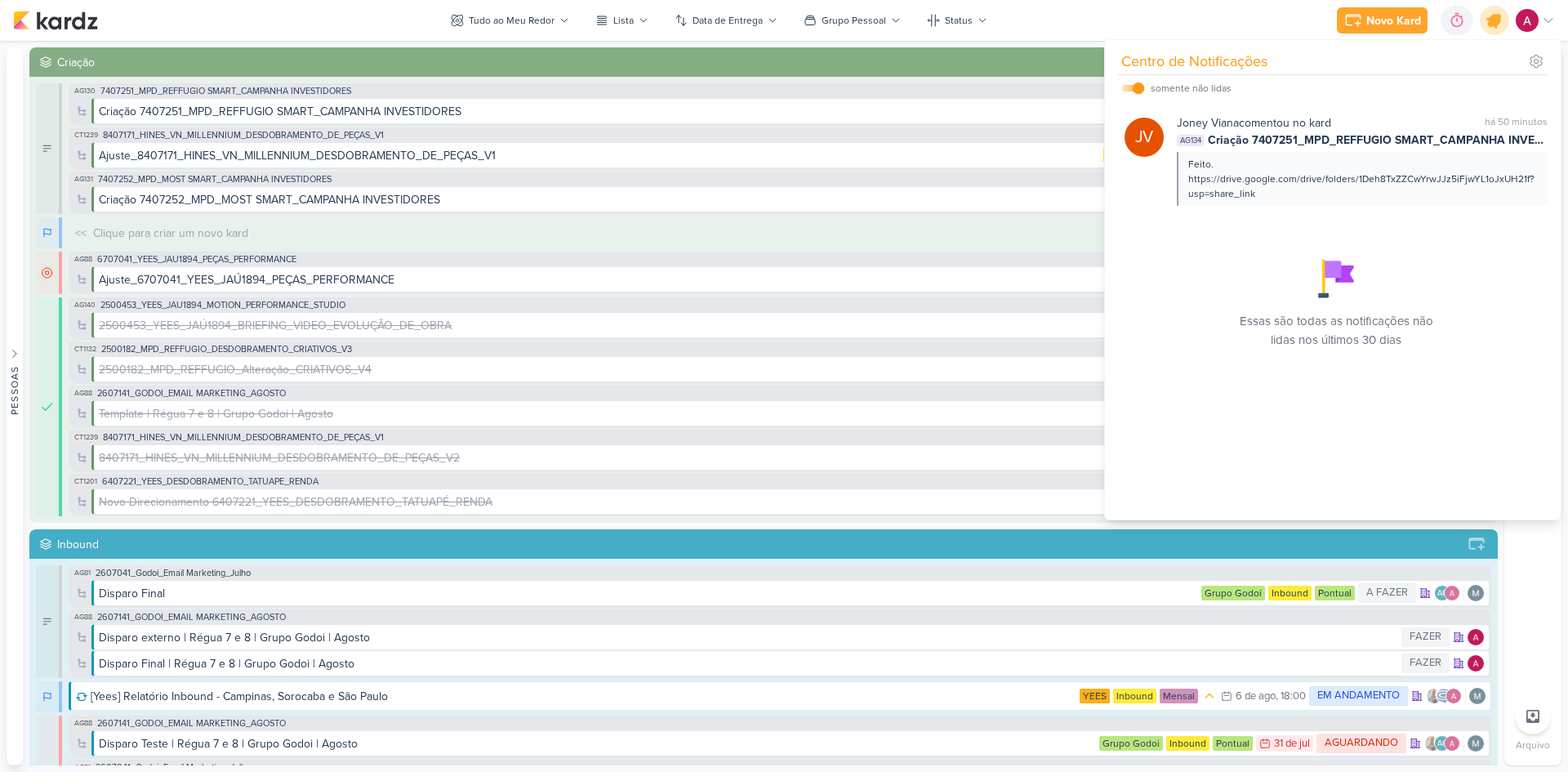 click 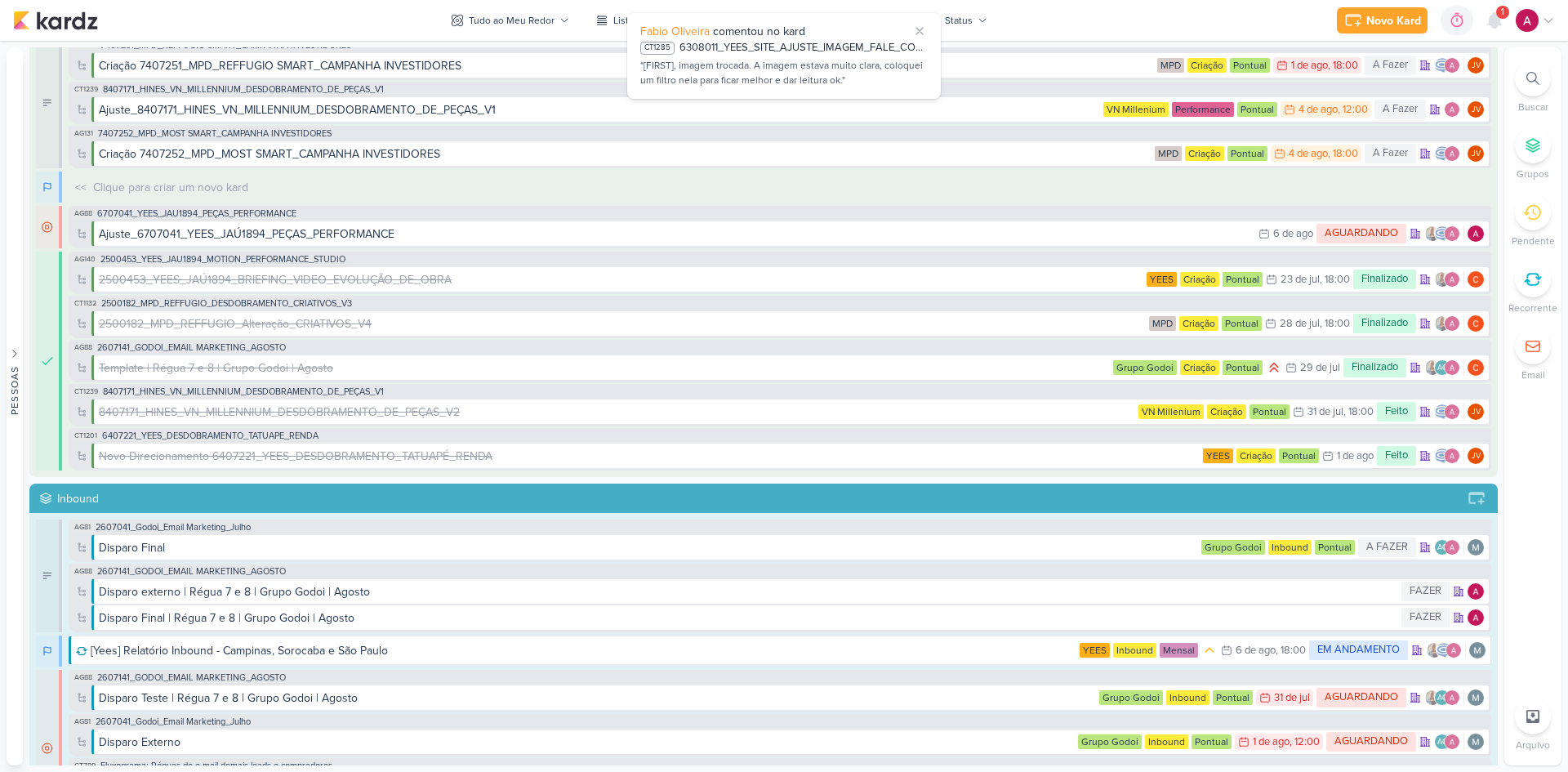 scroll, scrollTop: 0, scrollLeft: 0, axis: both 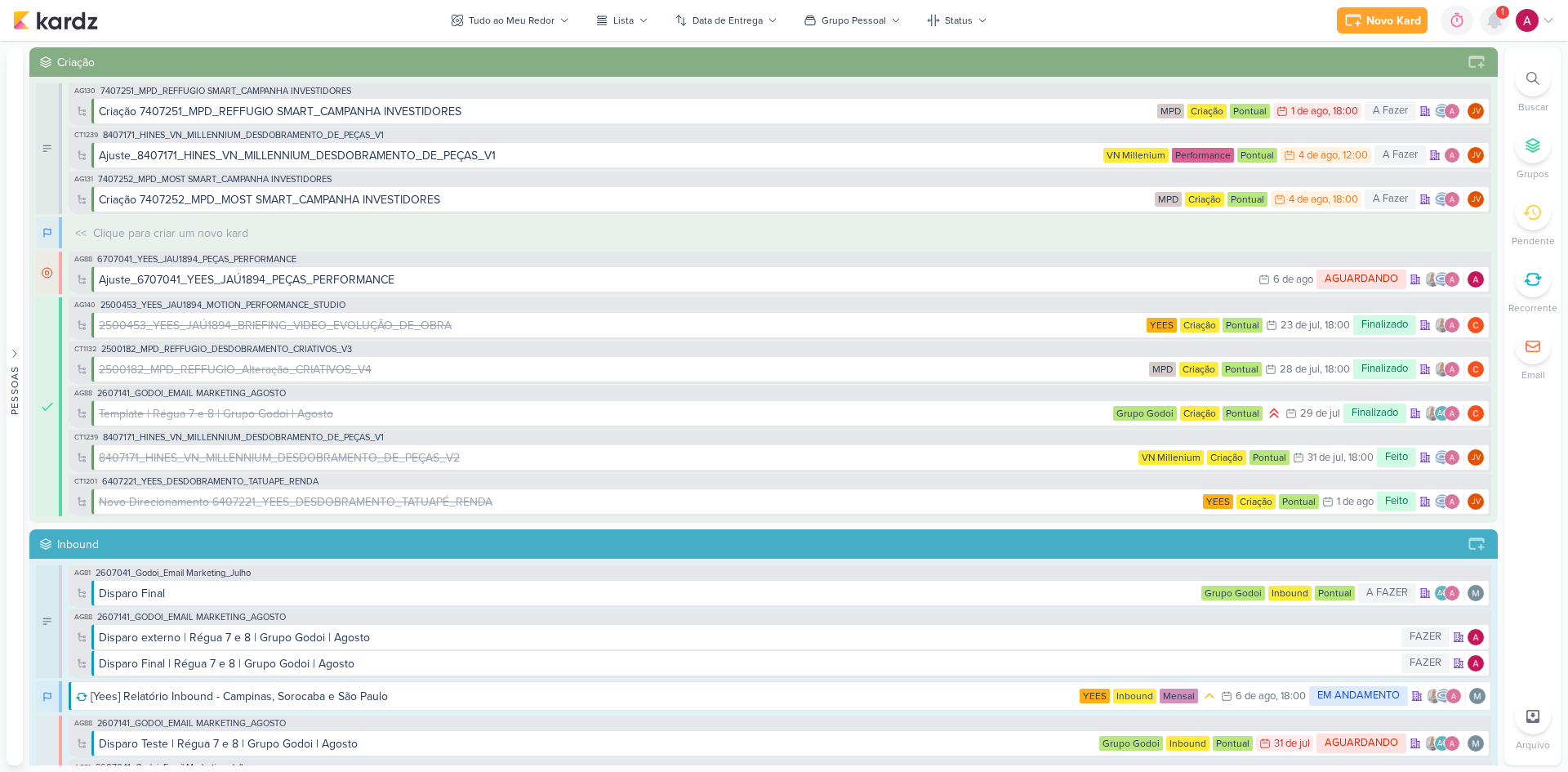 click 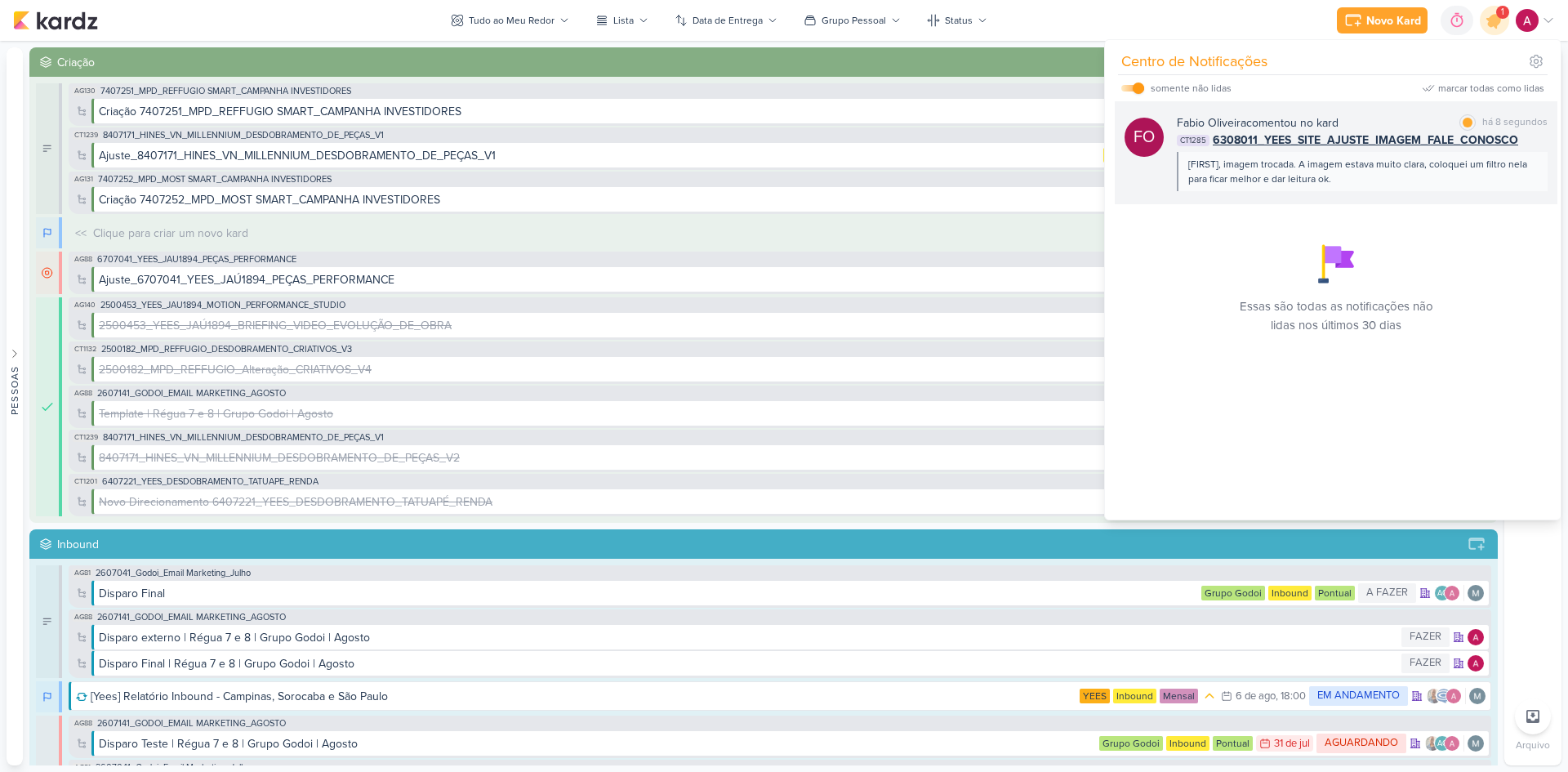 click on "[FIRST], imagem trocada. A imagem estava muito clara, coloquei um filtro nela para ficar melhor e dar leitura ok." at bounding box center [1362, 172] 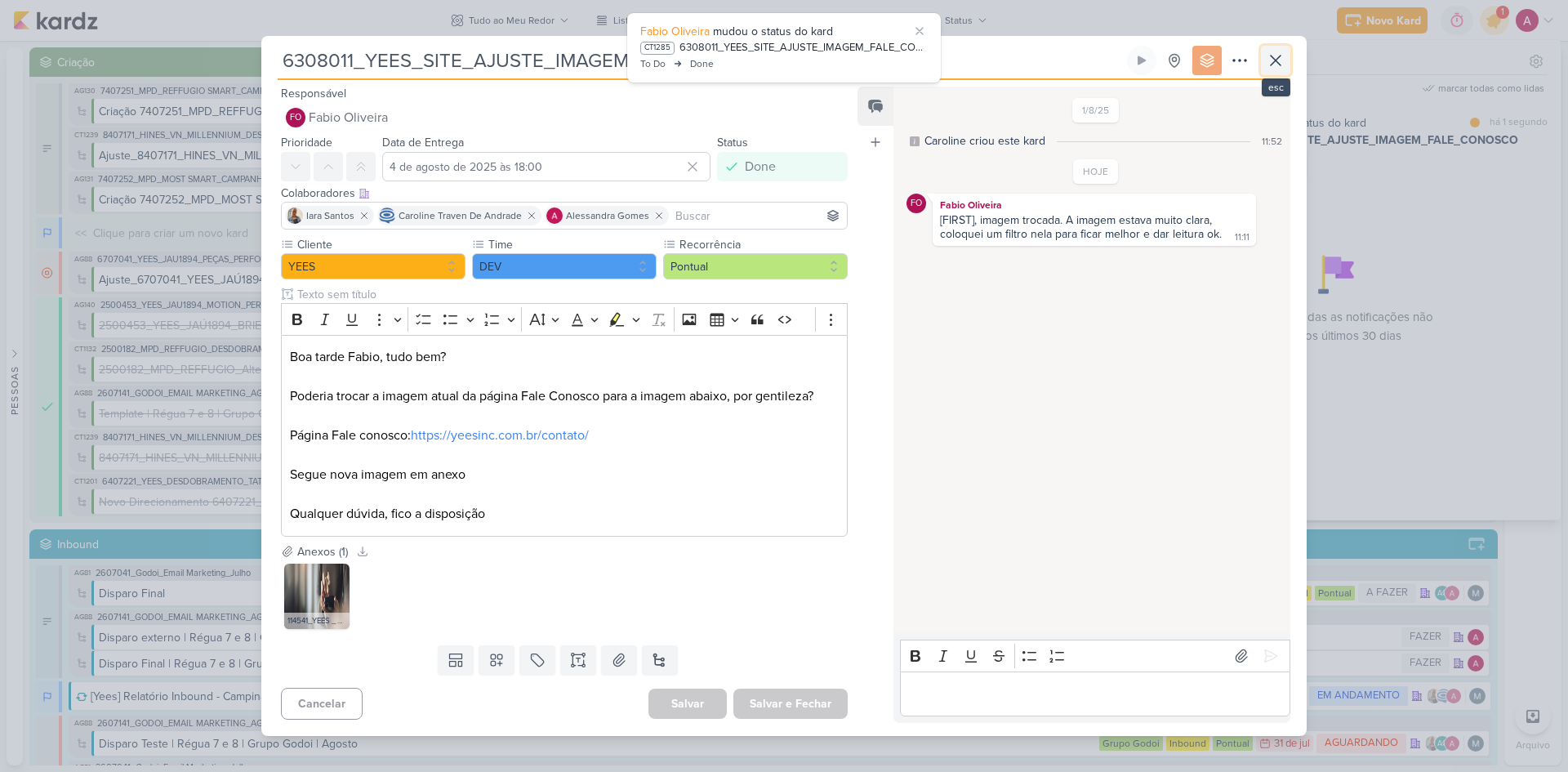 click 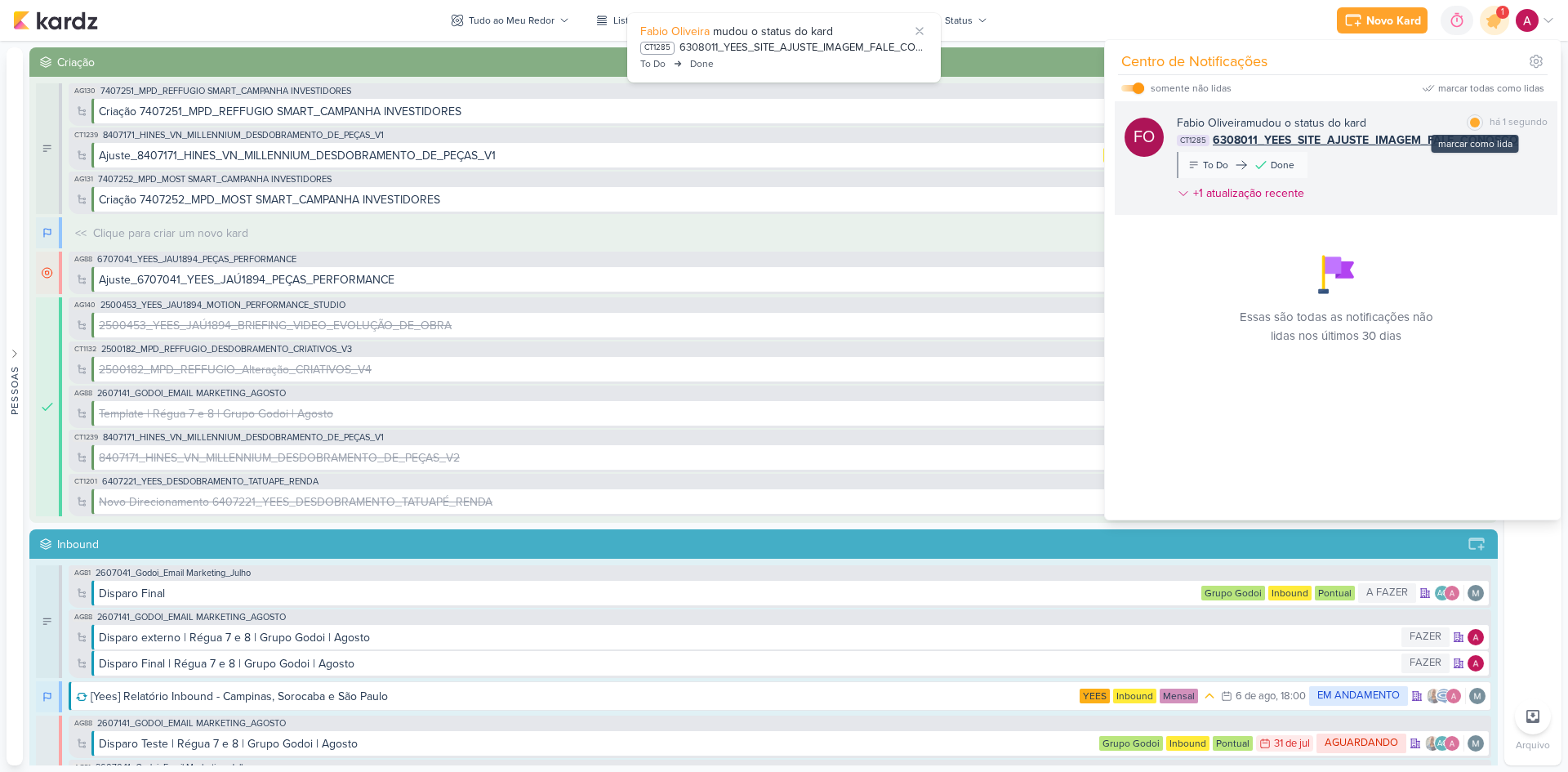 click on "marcar como lida" at bounding box center (1475, 123) 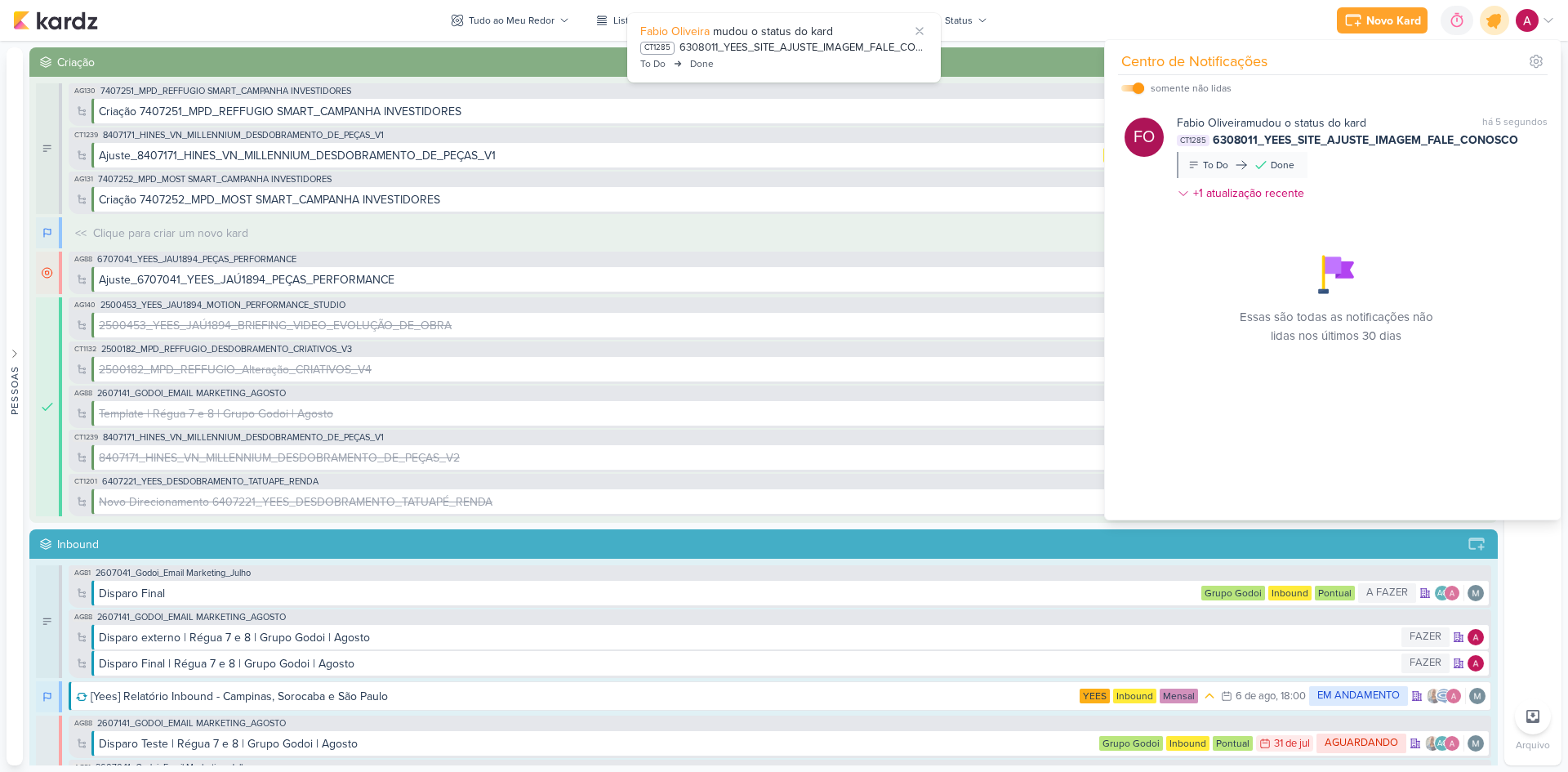 click 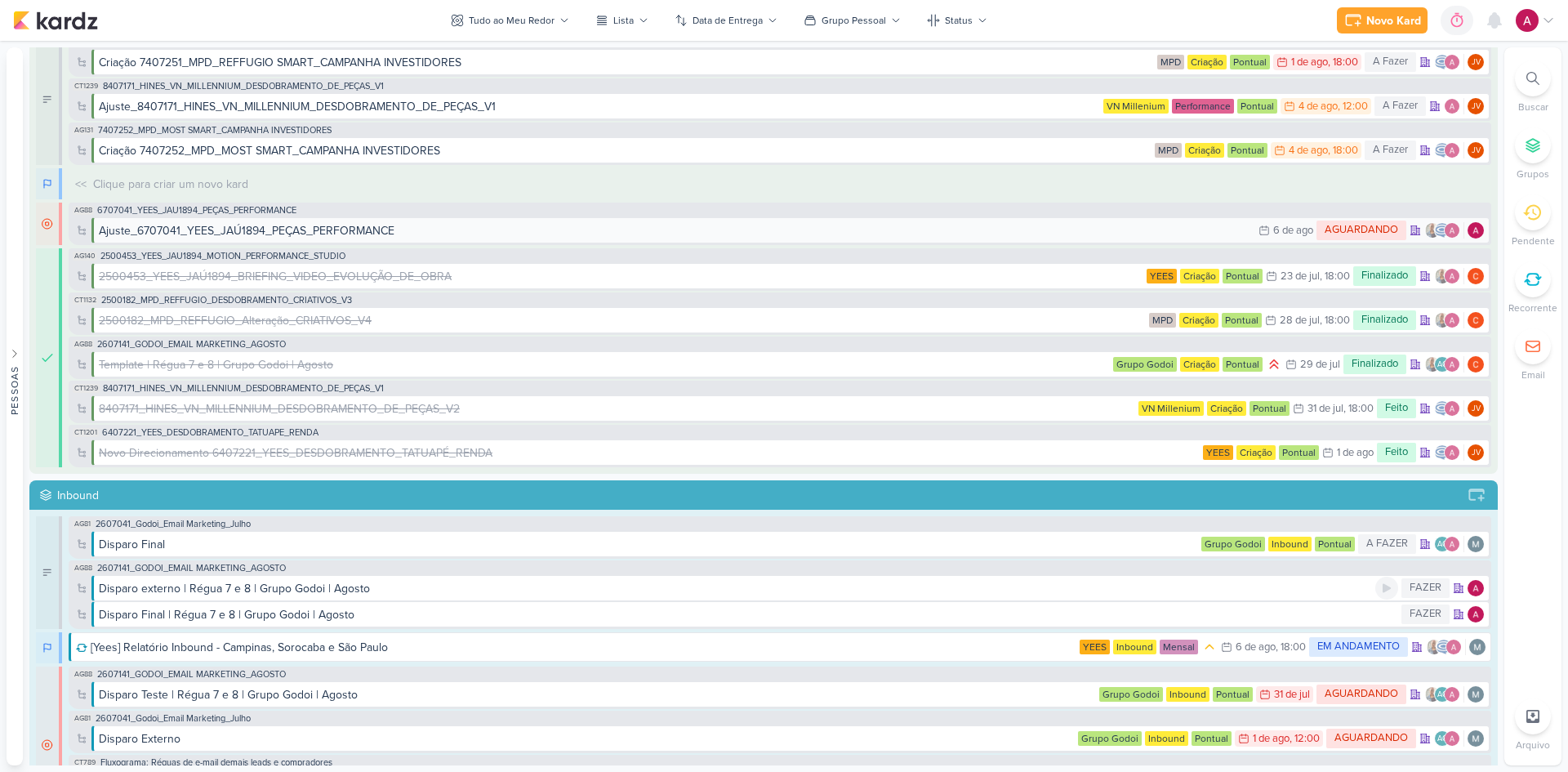 scroll, scrollTop: 0, scrollLeft: 0, axis: both 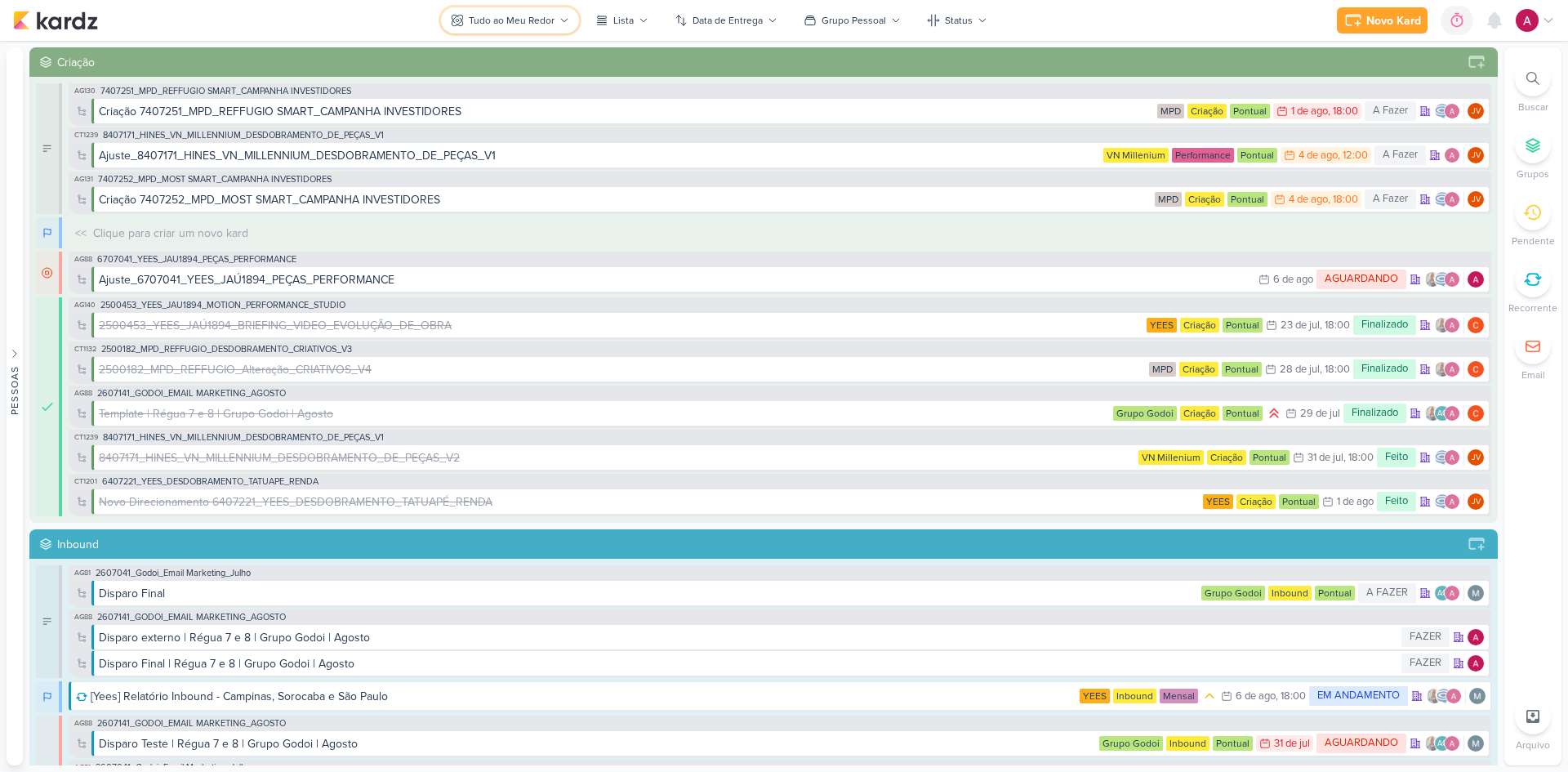 click on "Tudo ao Meu Redor" at bounding box center [511, 20] 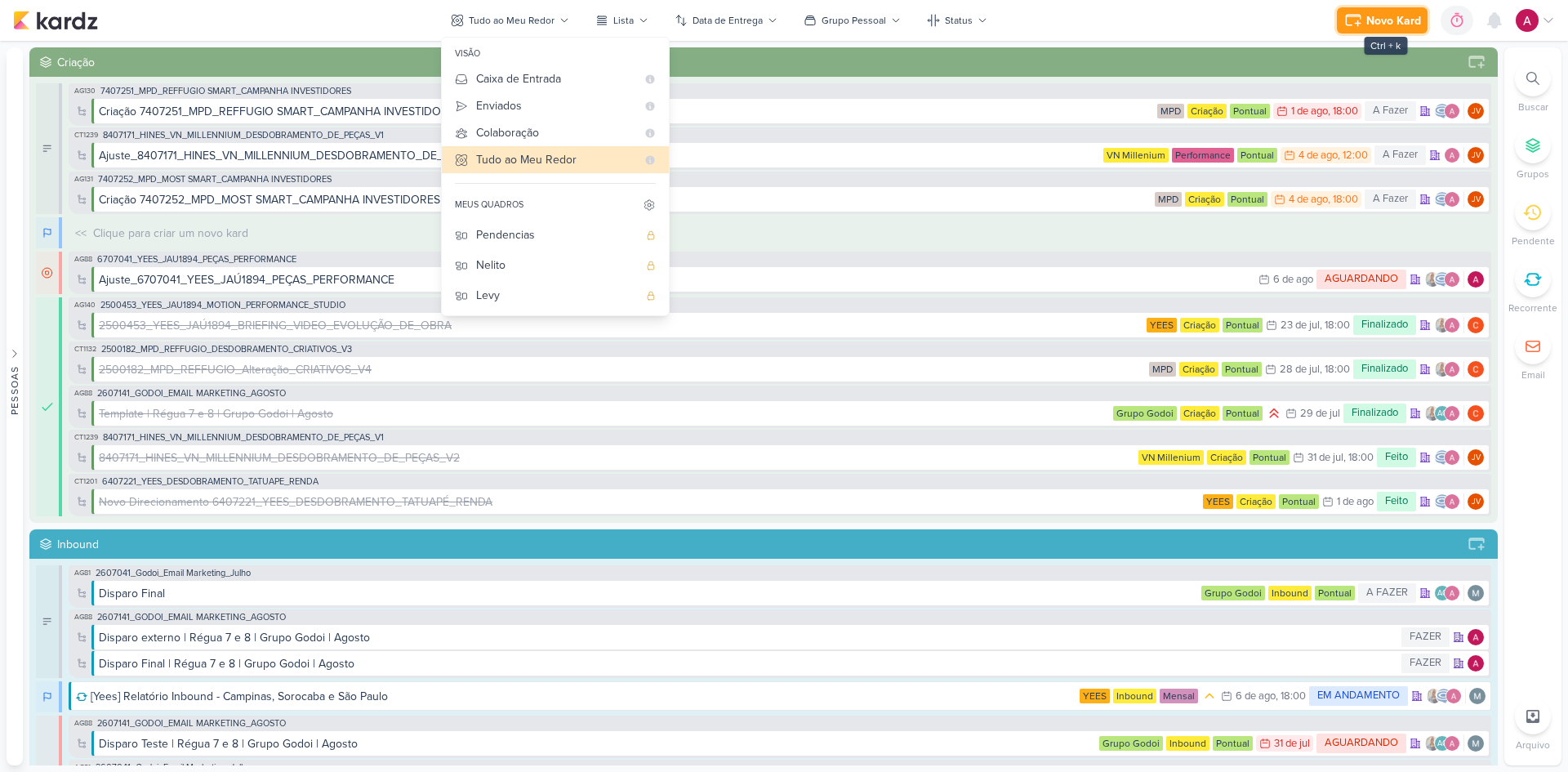 click on "Novo Kard" at bounding box center (1393, 20) 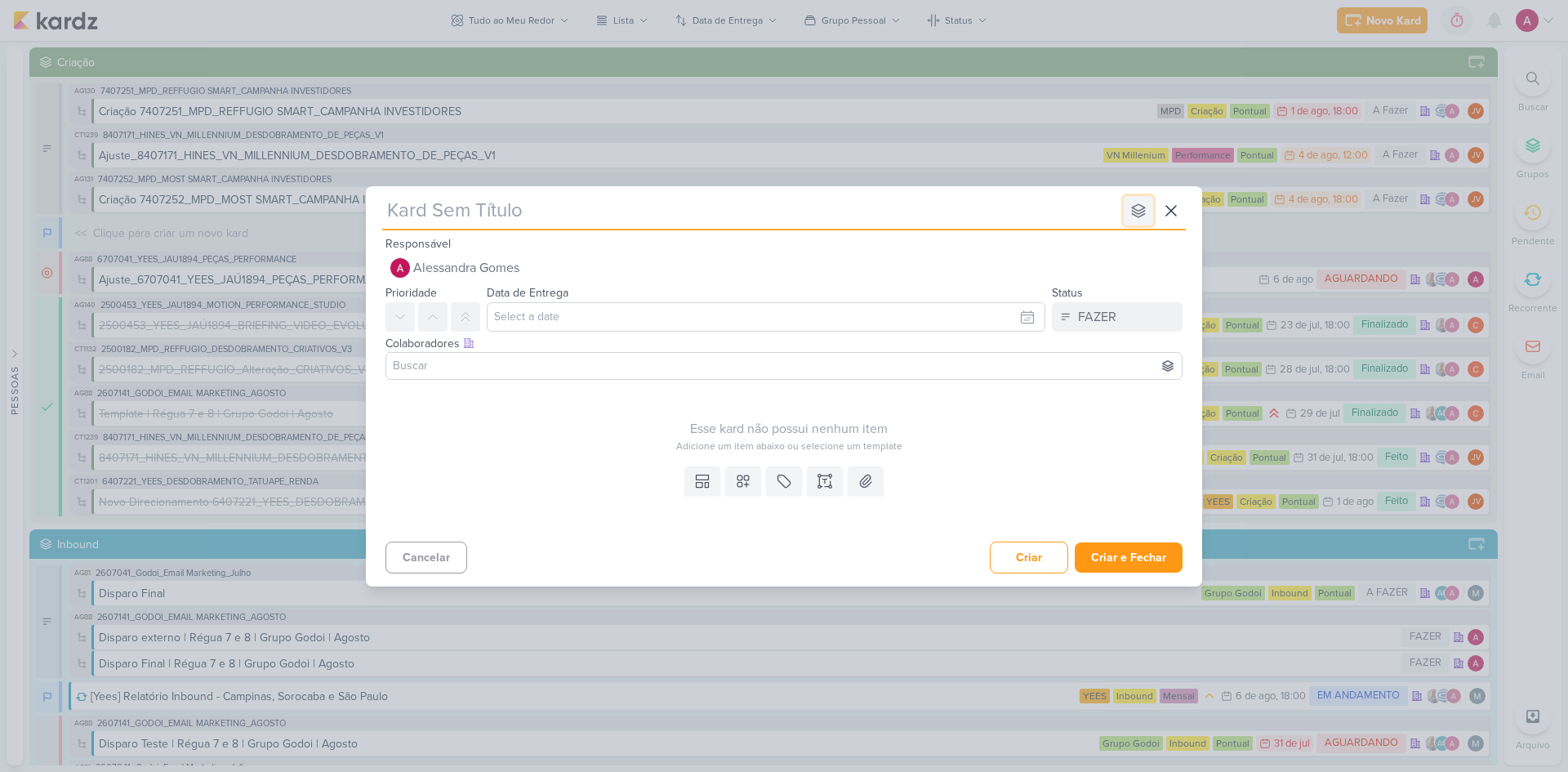 click 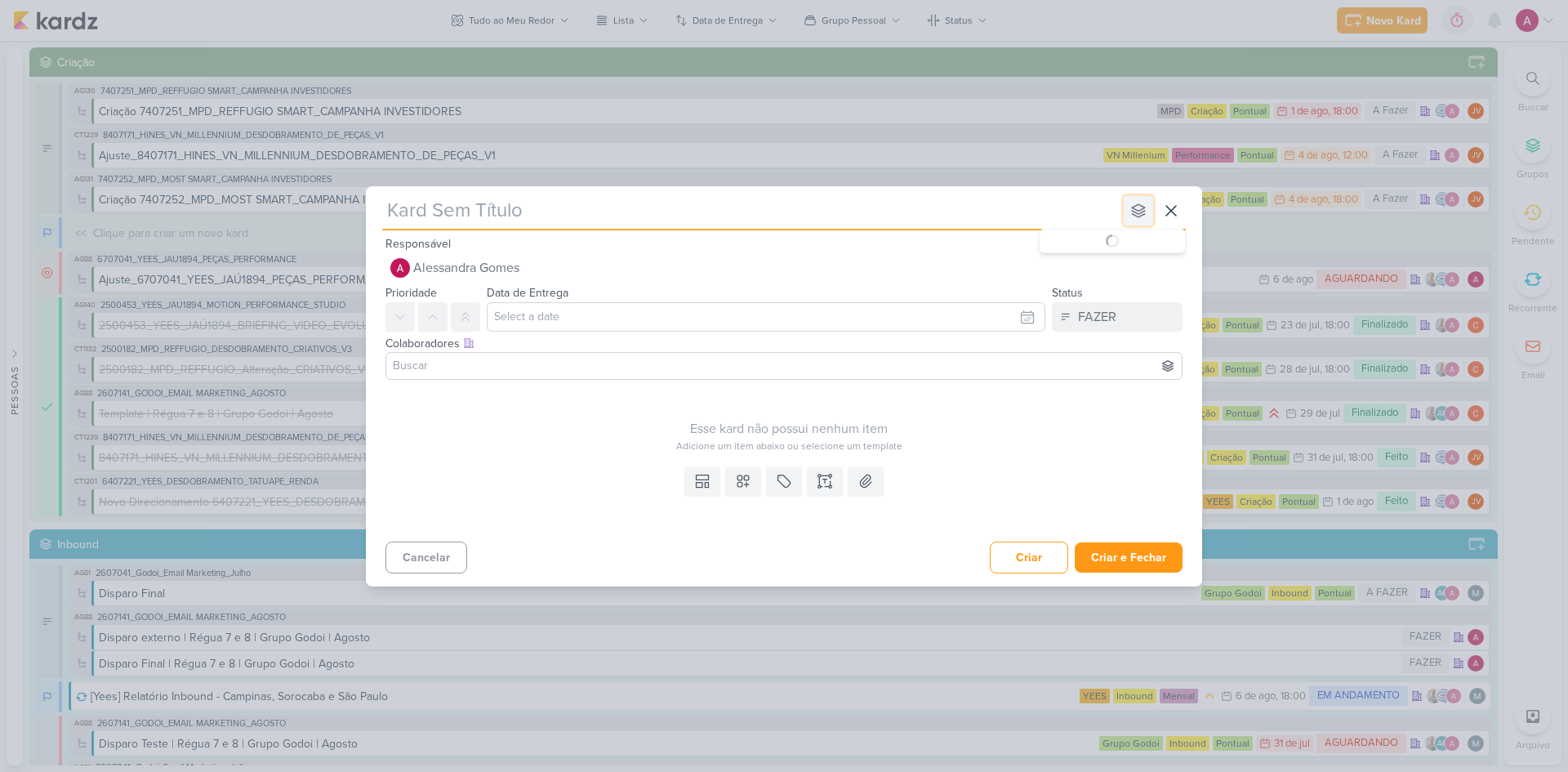 type 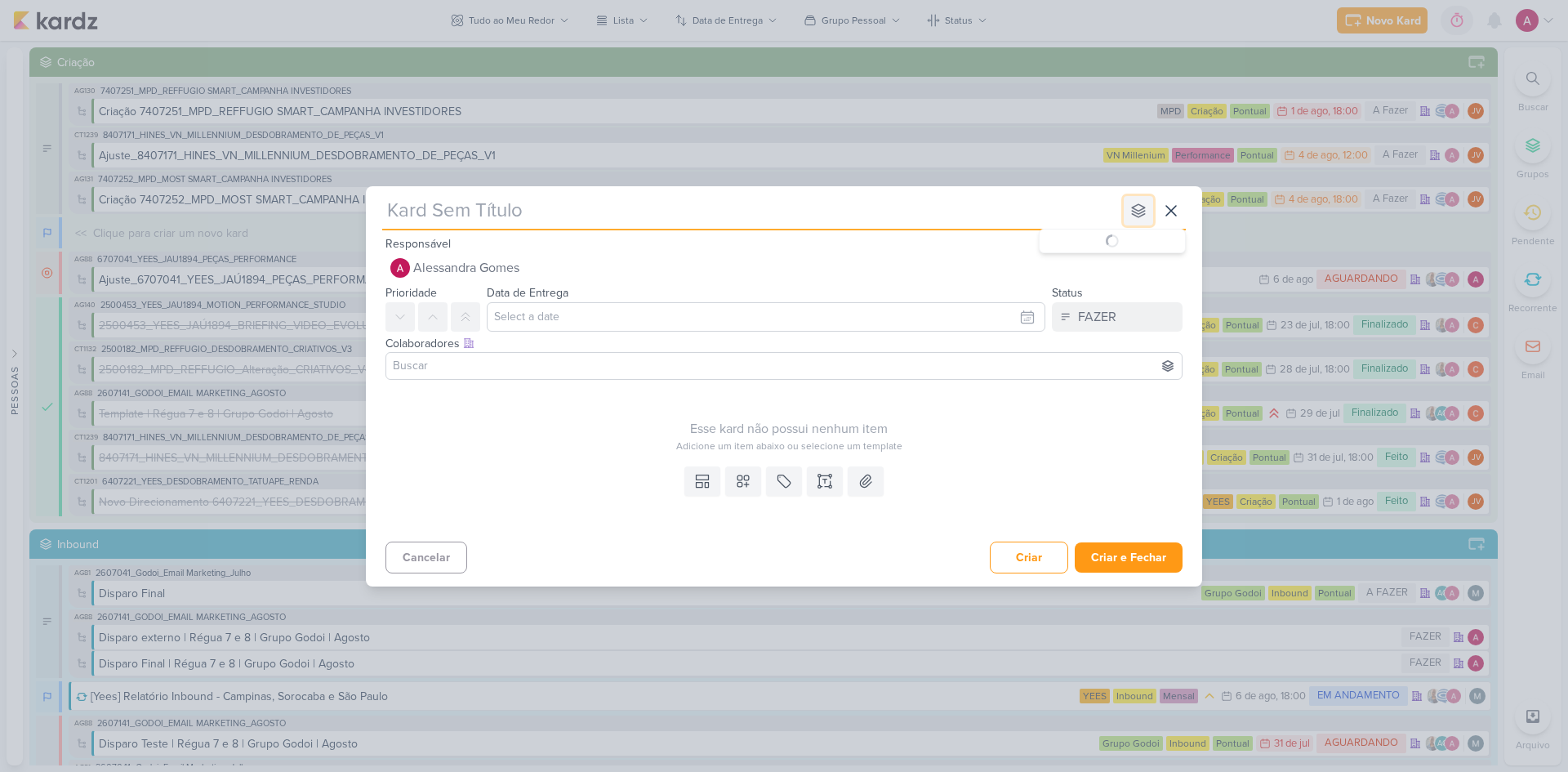 type 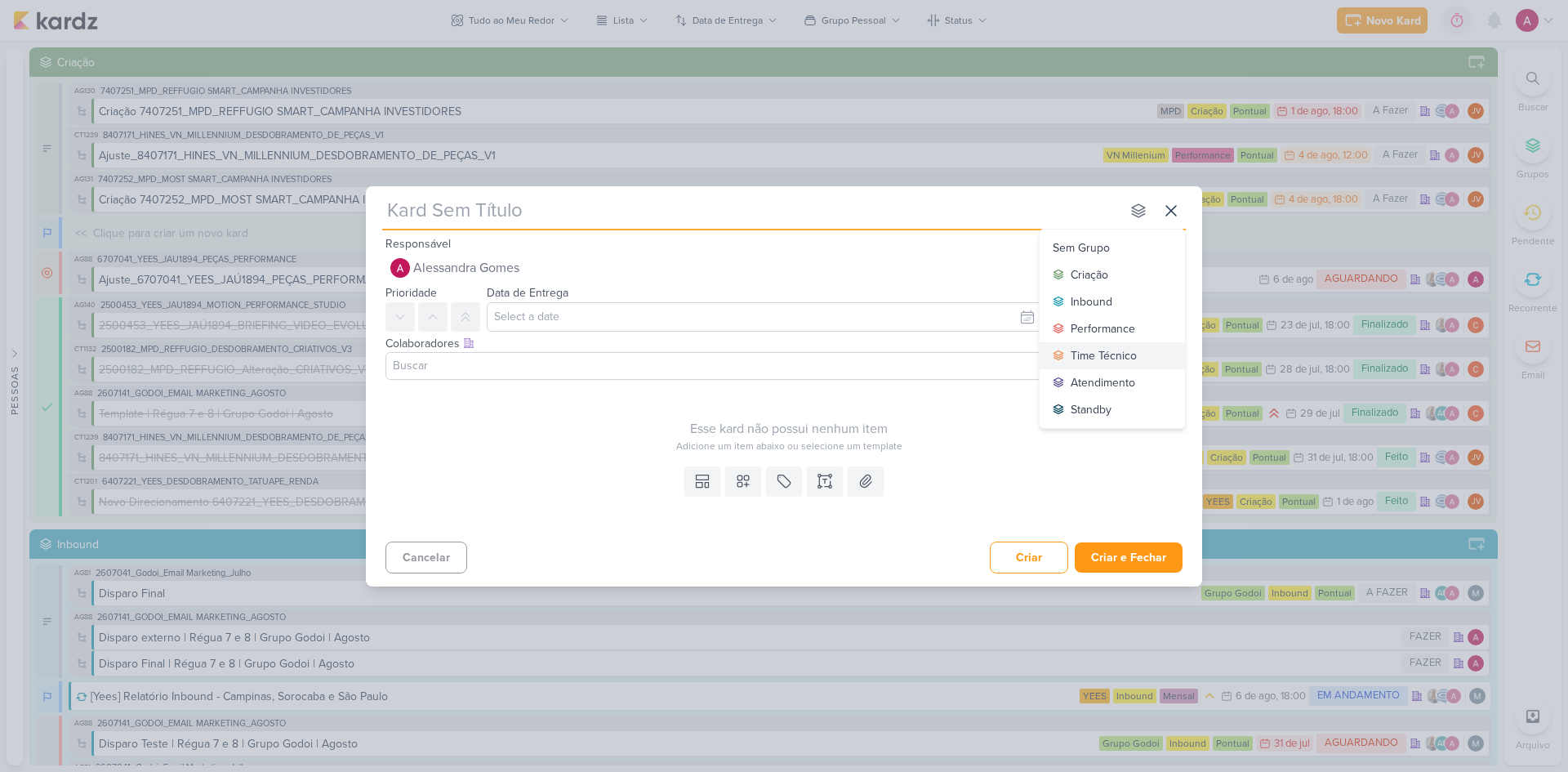 click on "Time Técnico" at bounding box center [1103, 355] 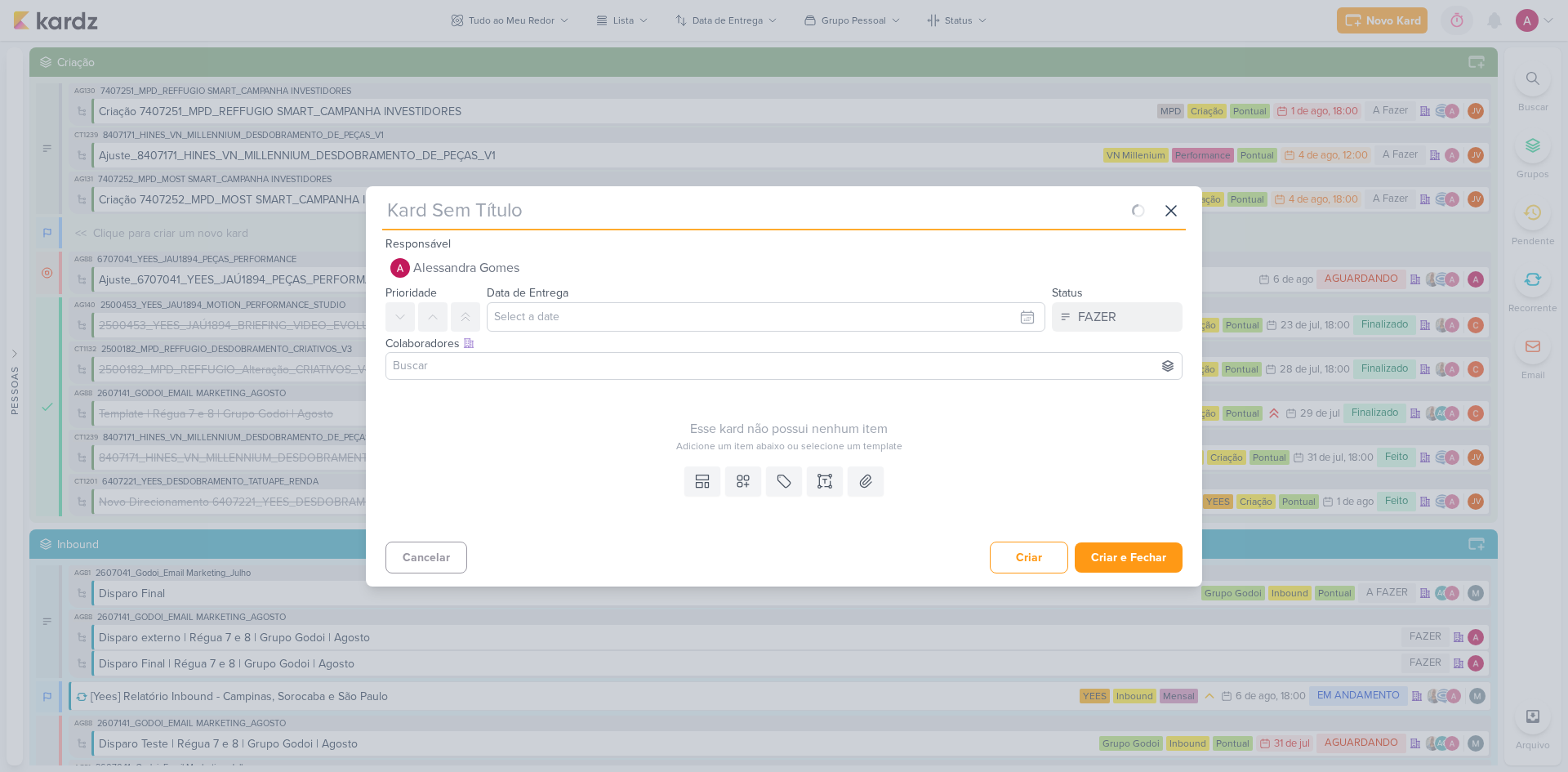 type 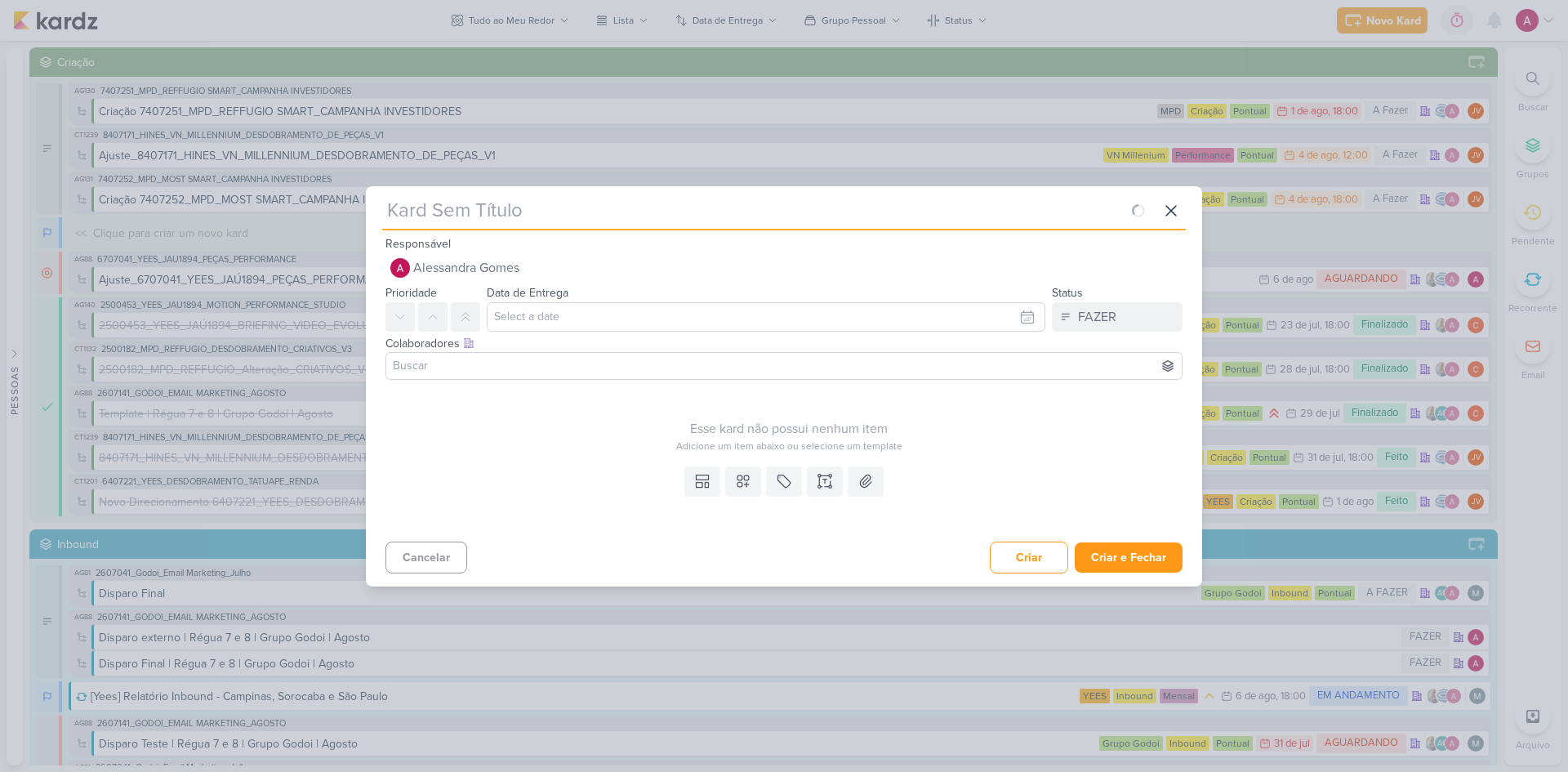 type 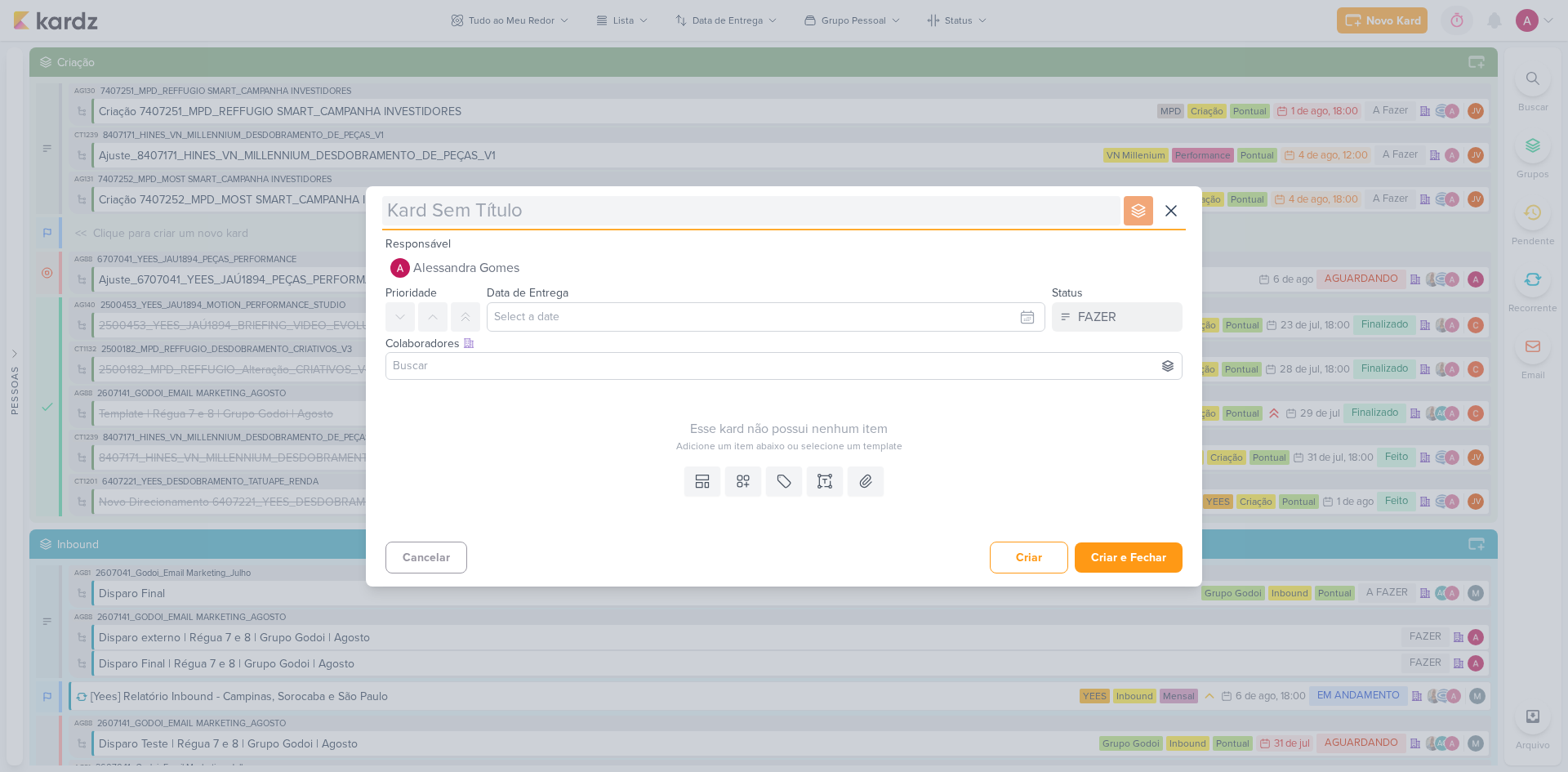 click at bounding box center (751, 211) 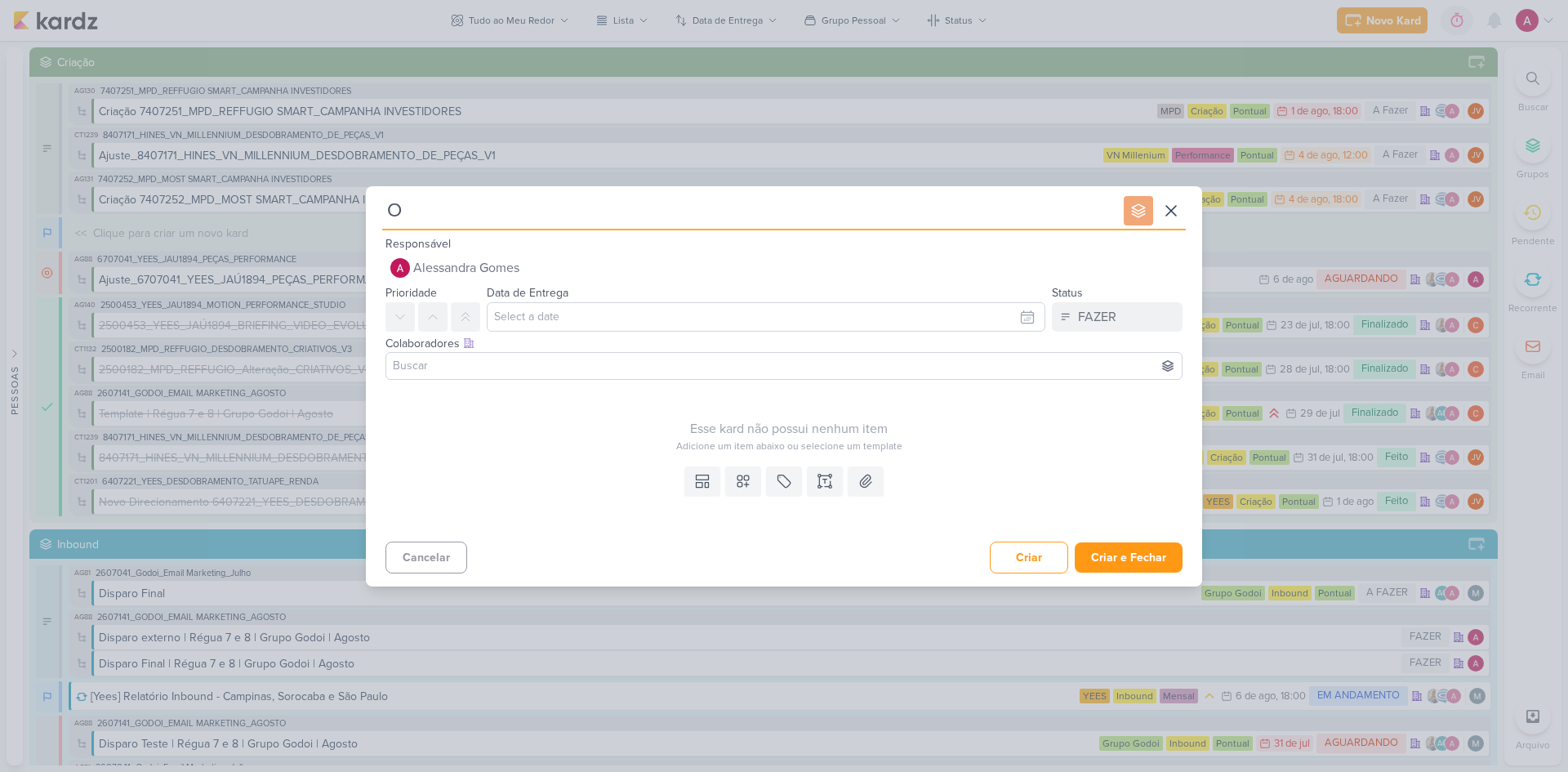 type on "Or" 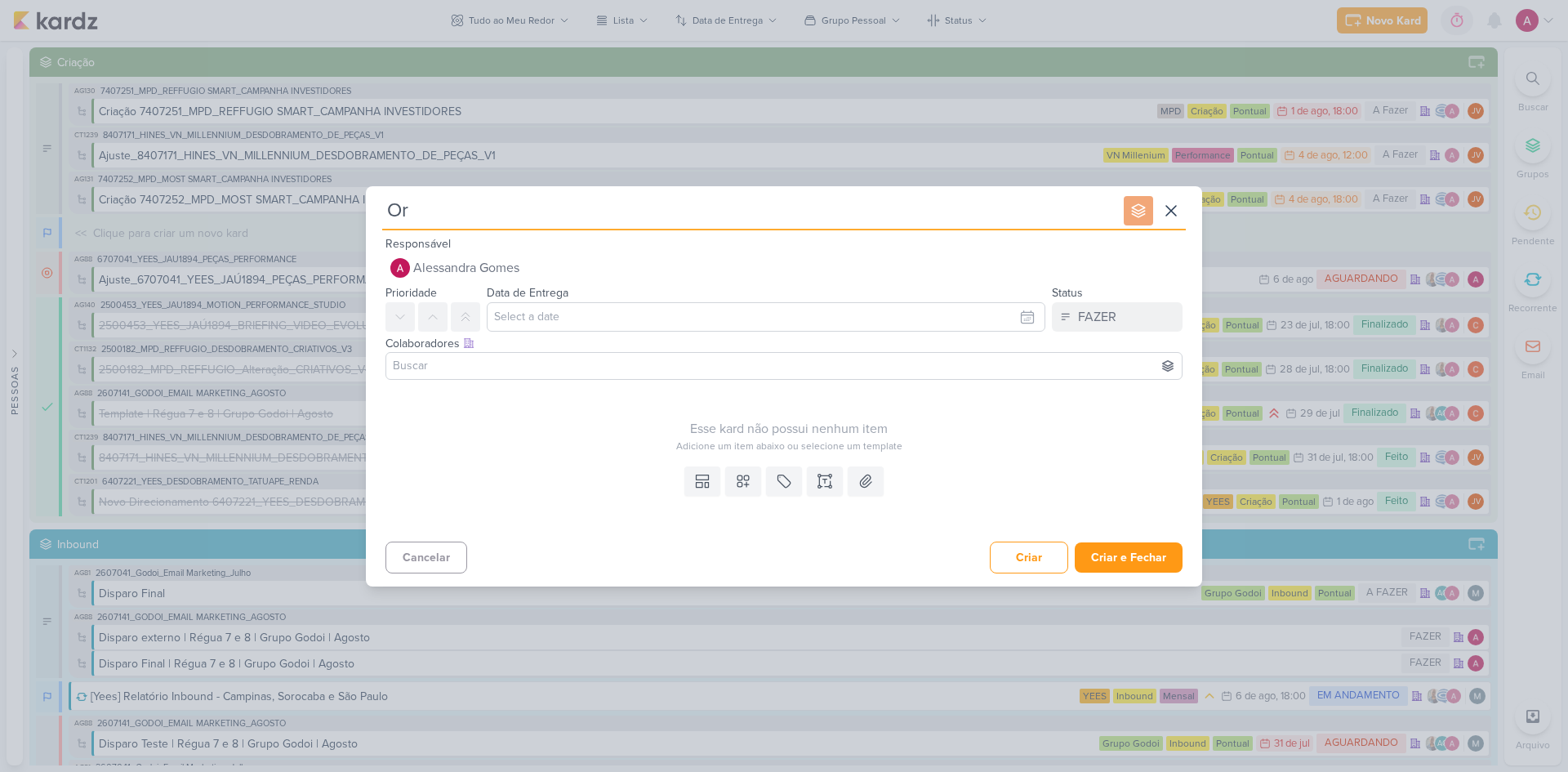type 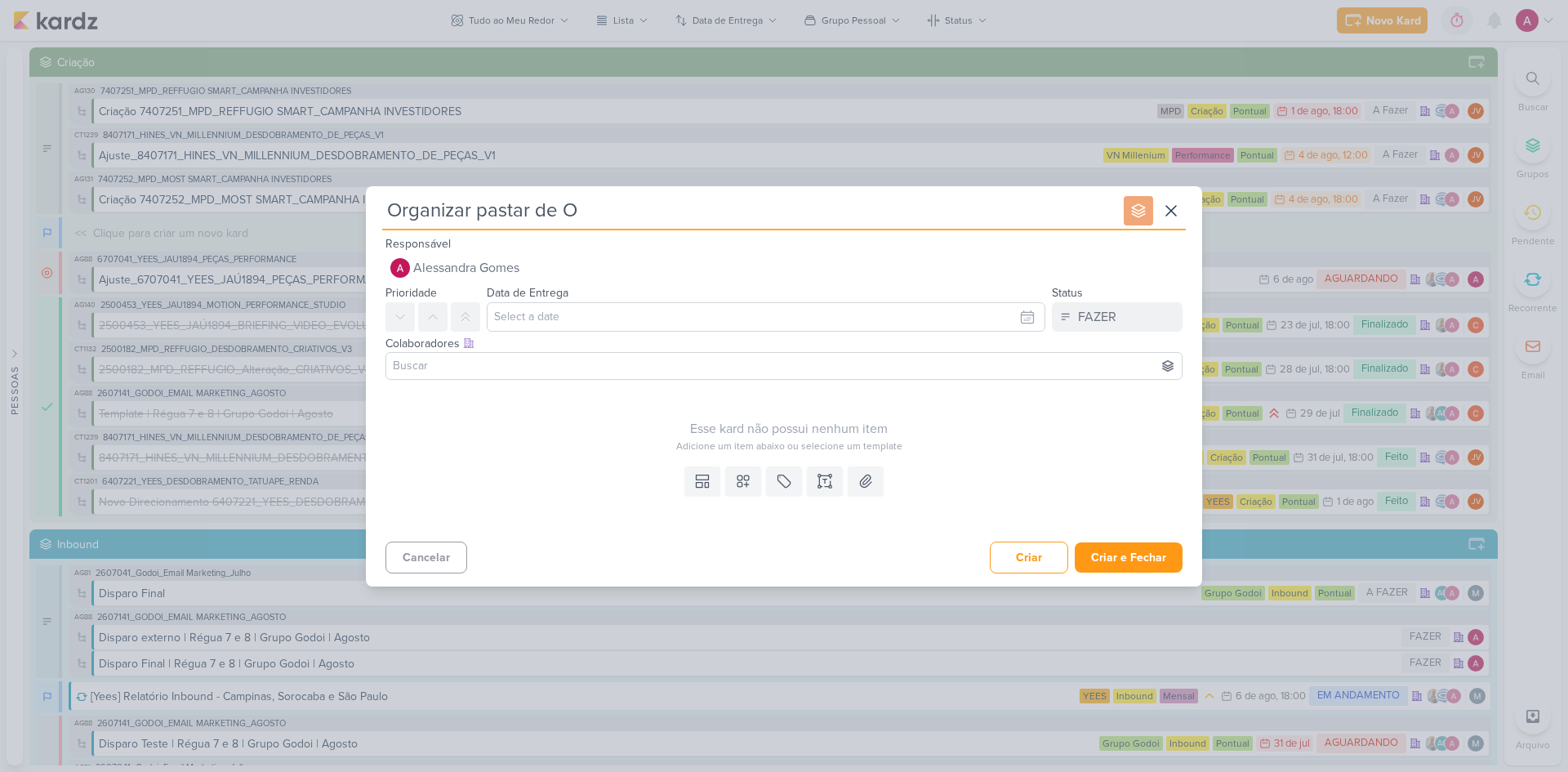 type on "Organizar pastar de On" 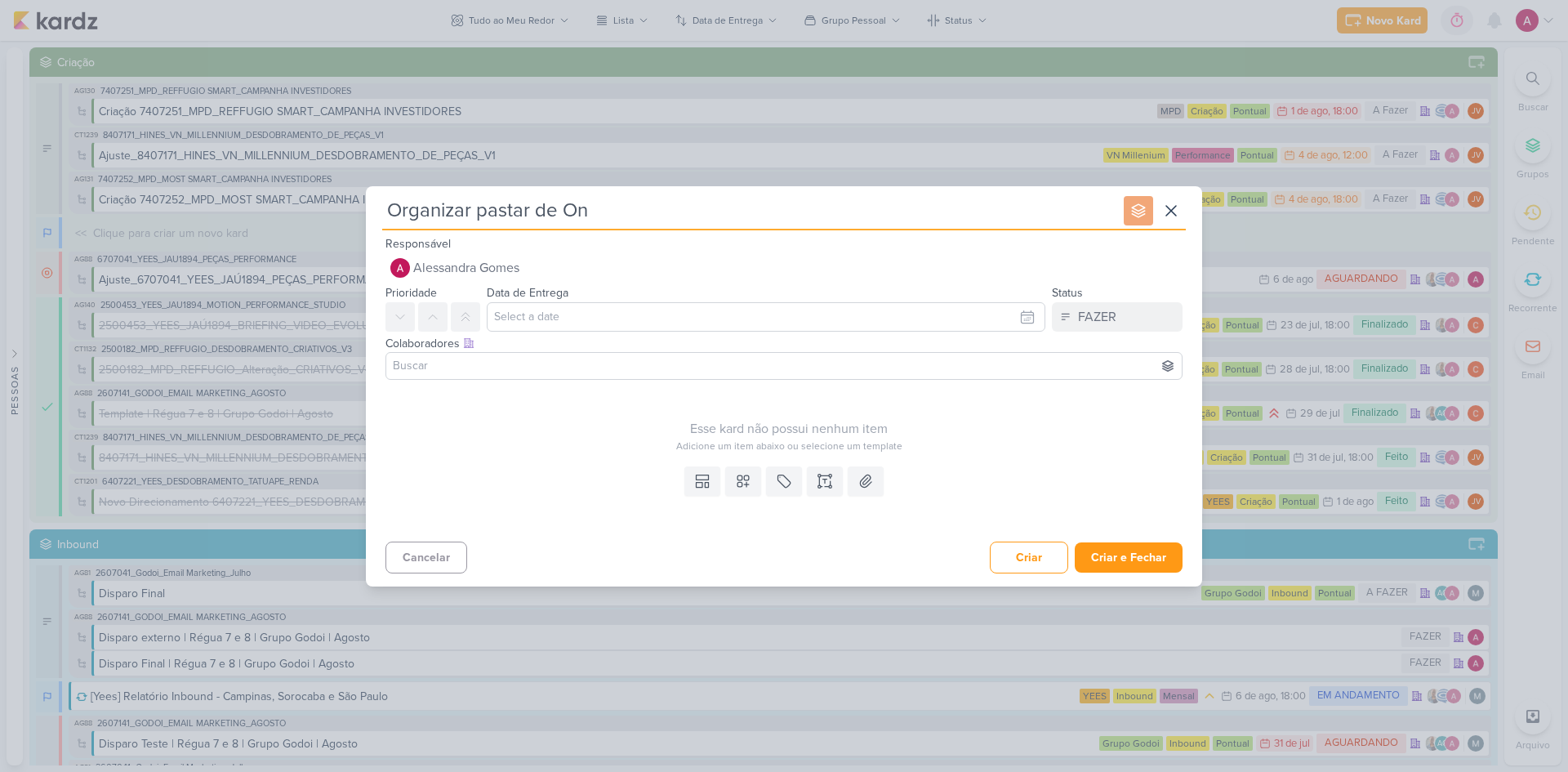 type 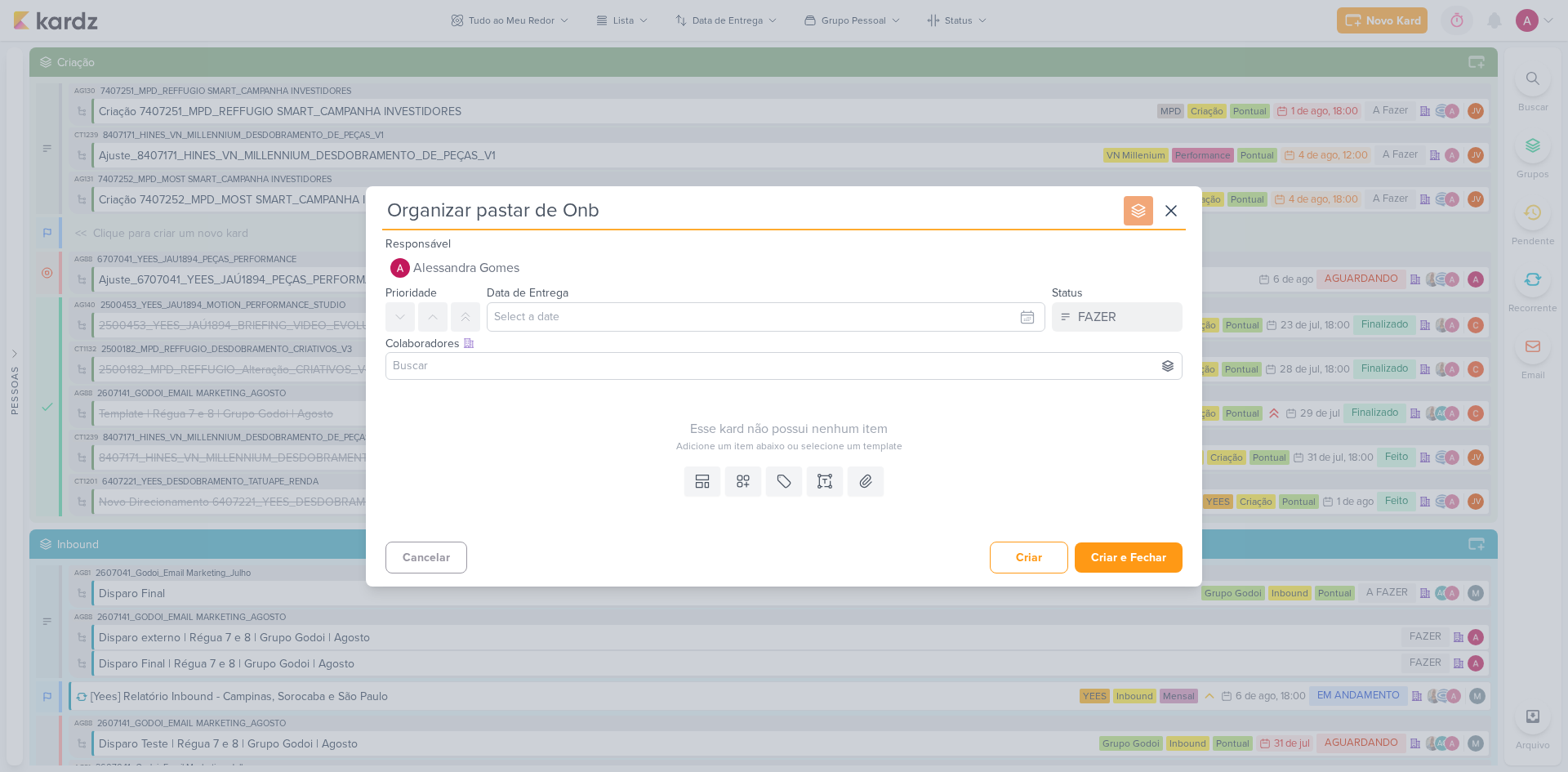 type on "Organizar pastar de Onbo" 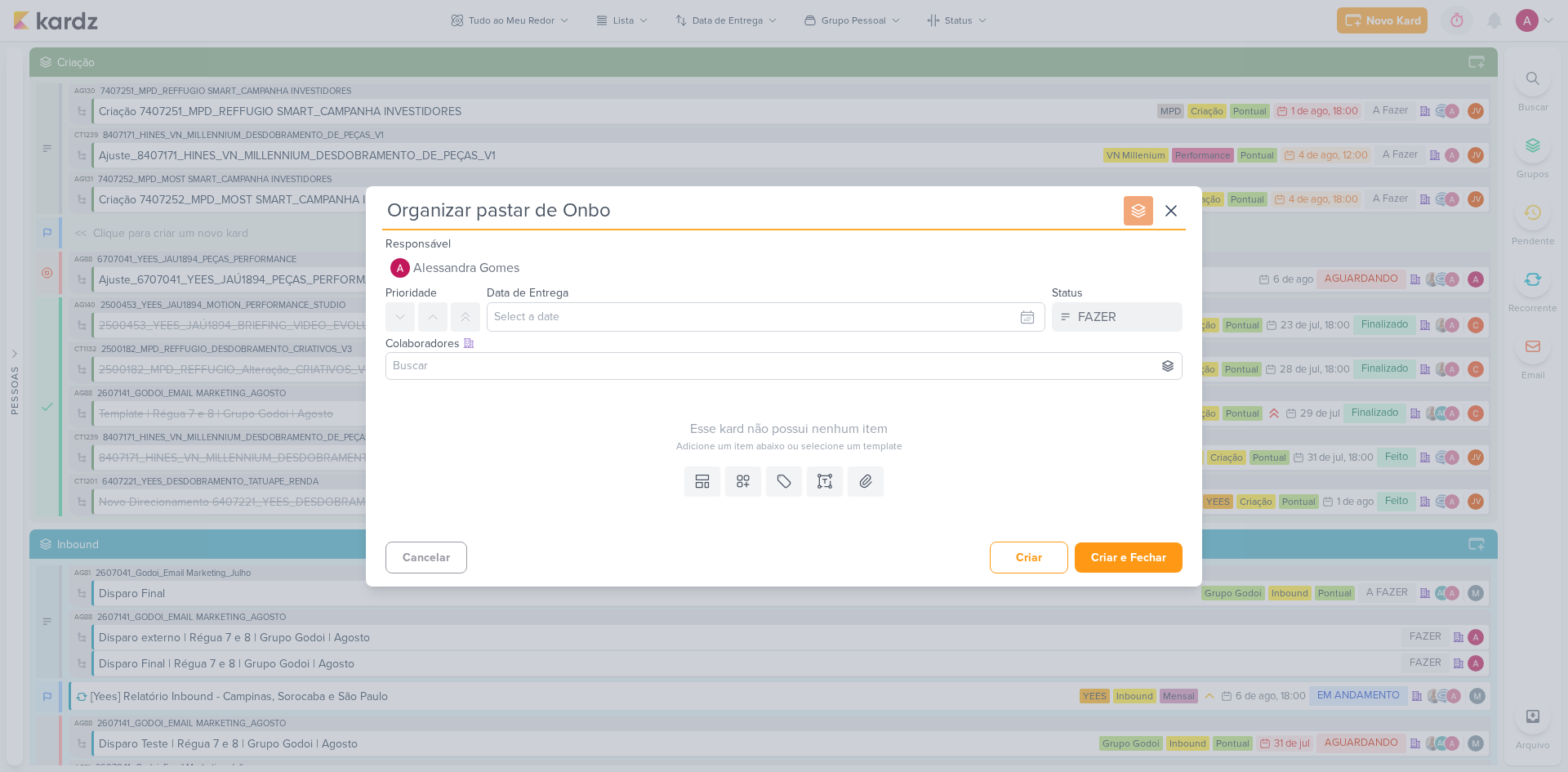 type 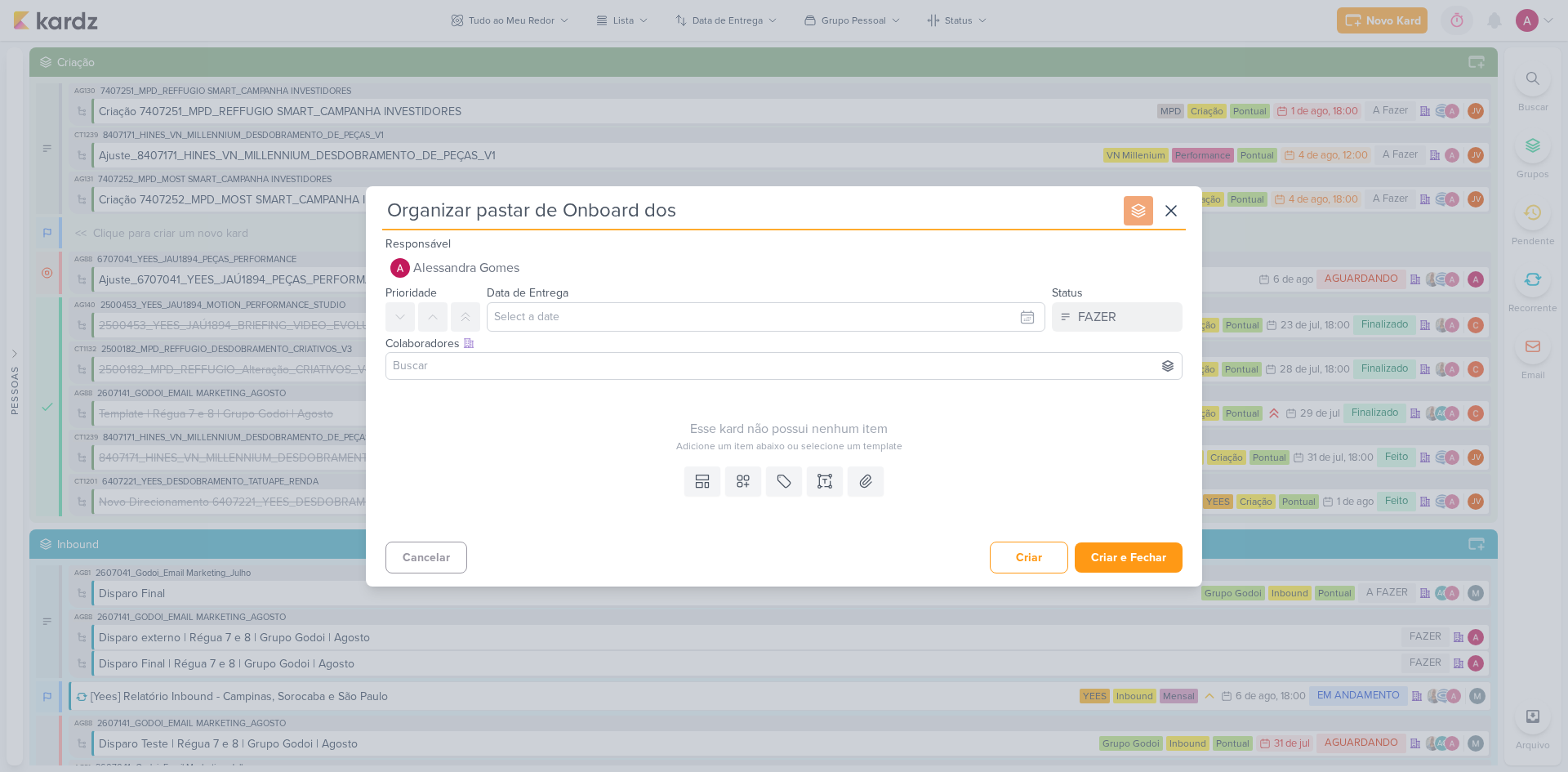 type on "Organizar pastar de Onboard dos" 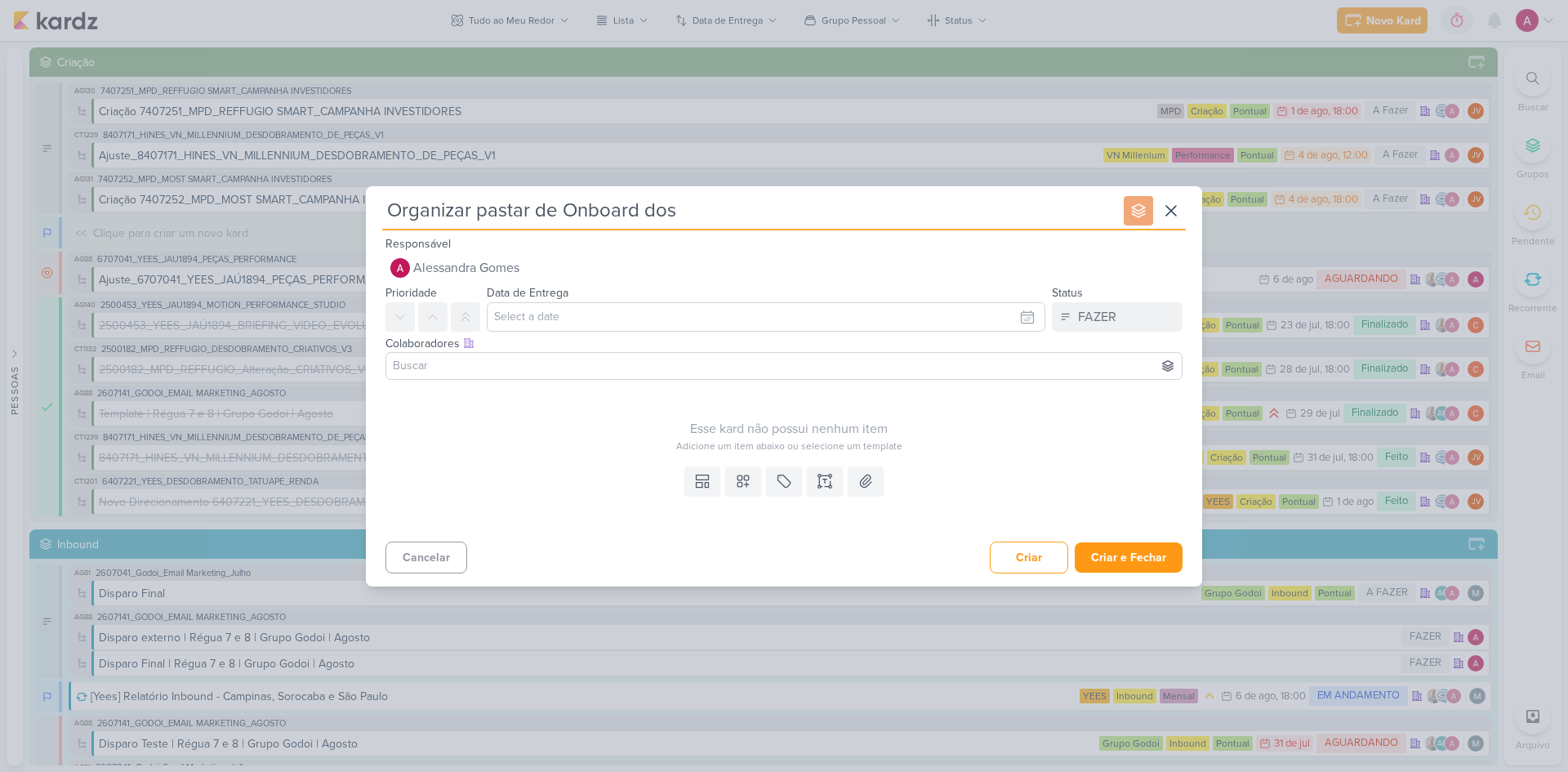 type 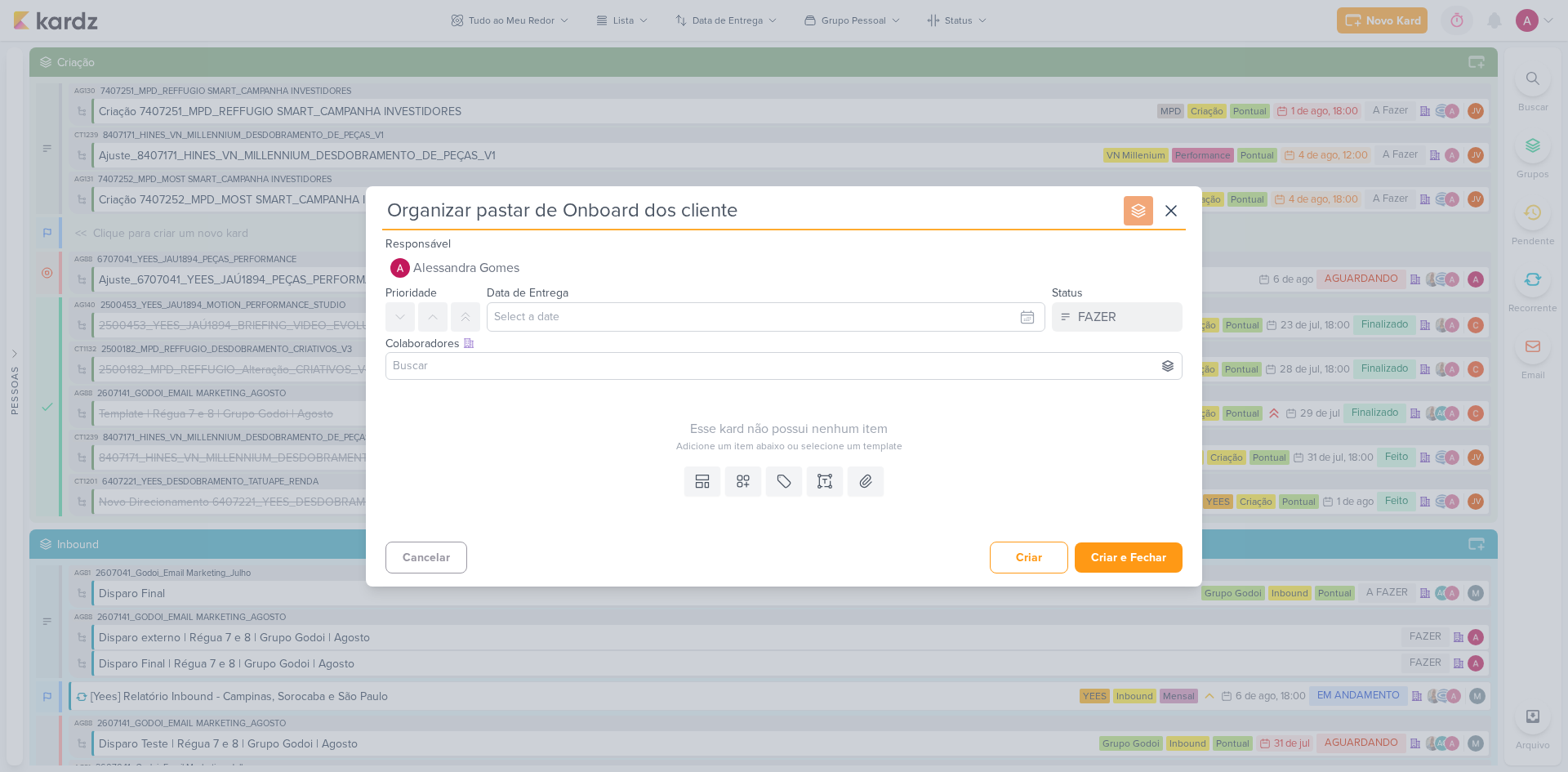 type on "Organizar pastar de Onboard dos clientes" 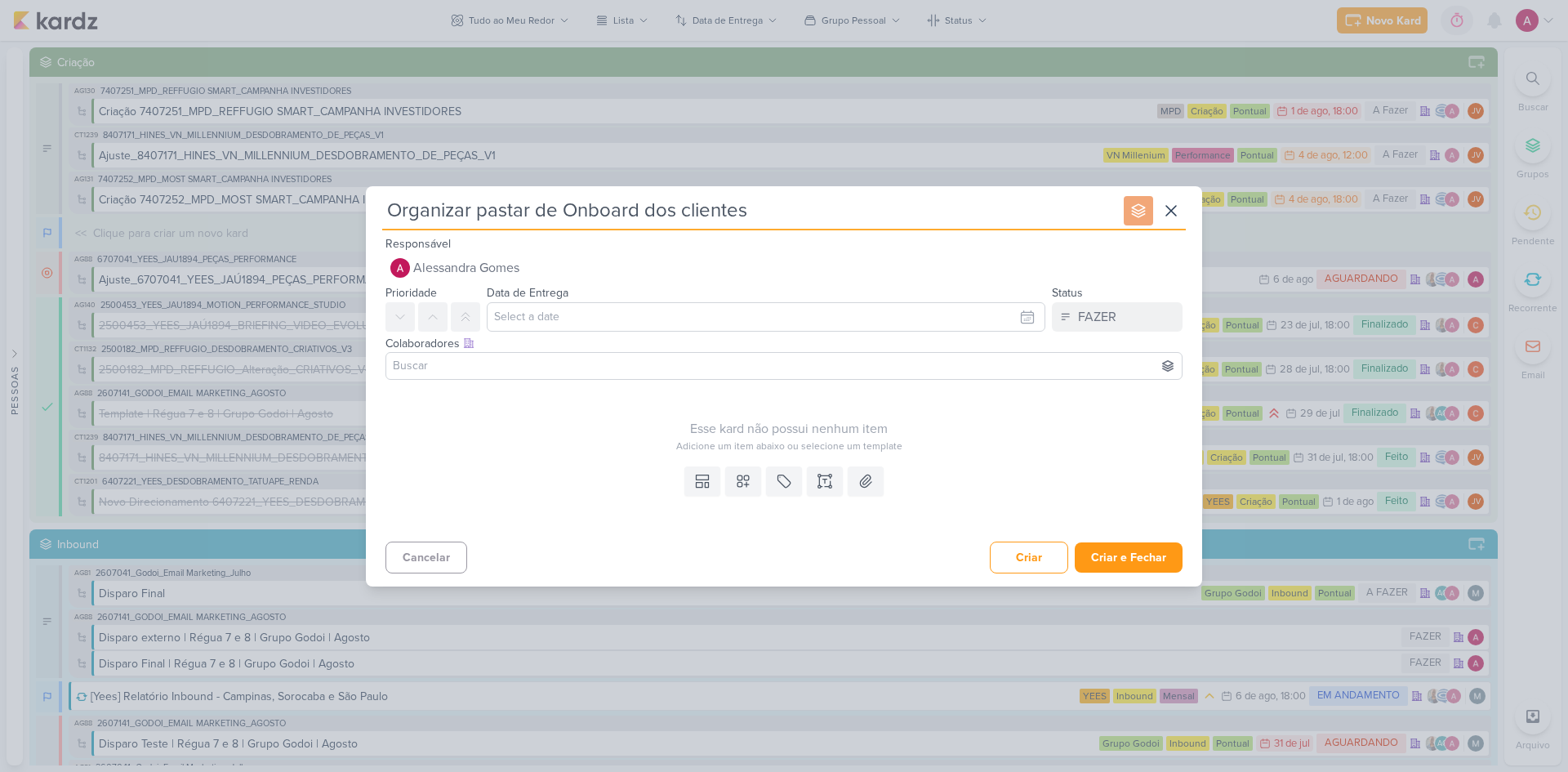 type 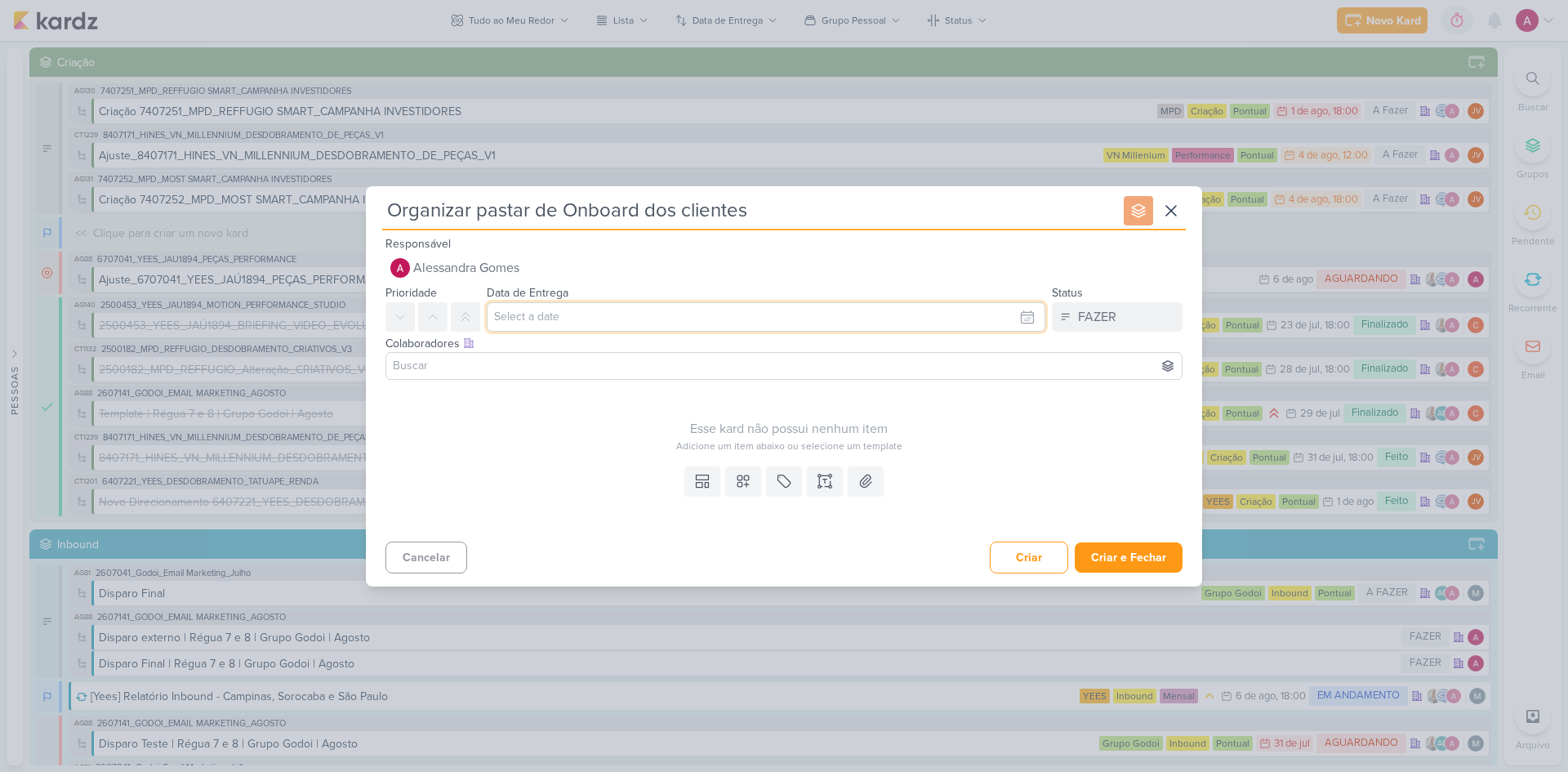 click at bounding box center [766, 317] 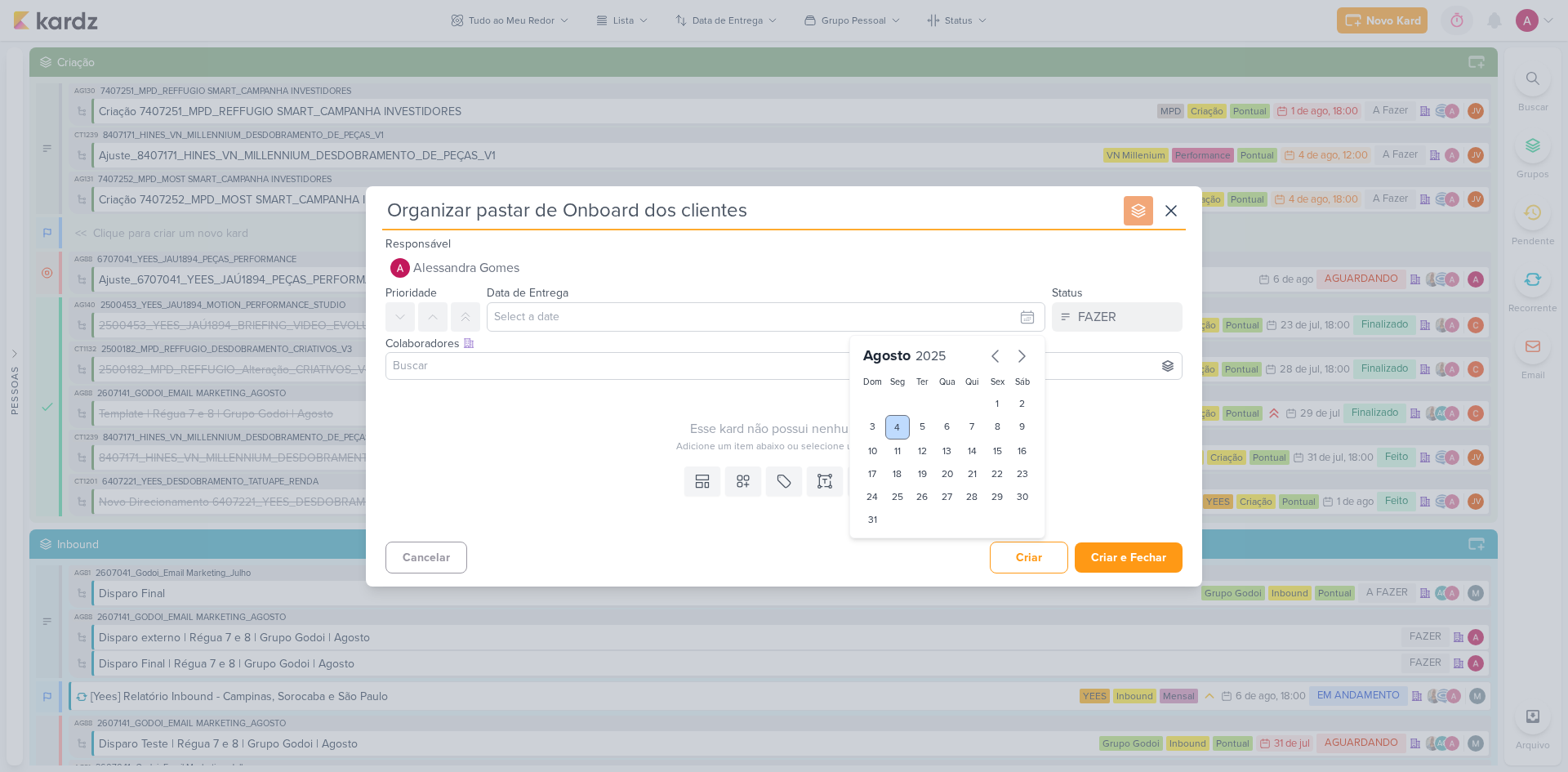 click on "4" at bounding box center (898, 427) 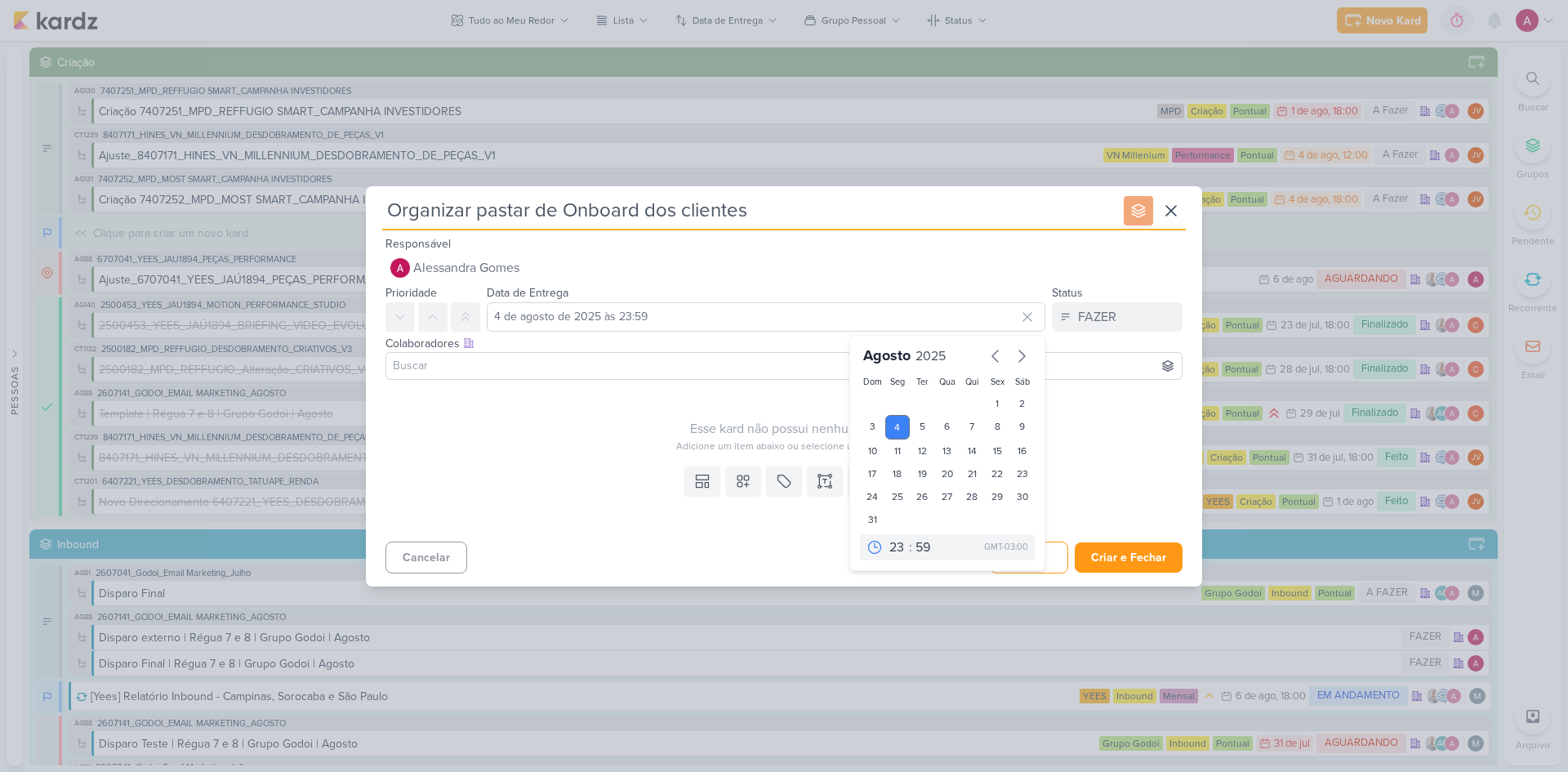 click at bounding box center [784, 366] 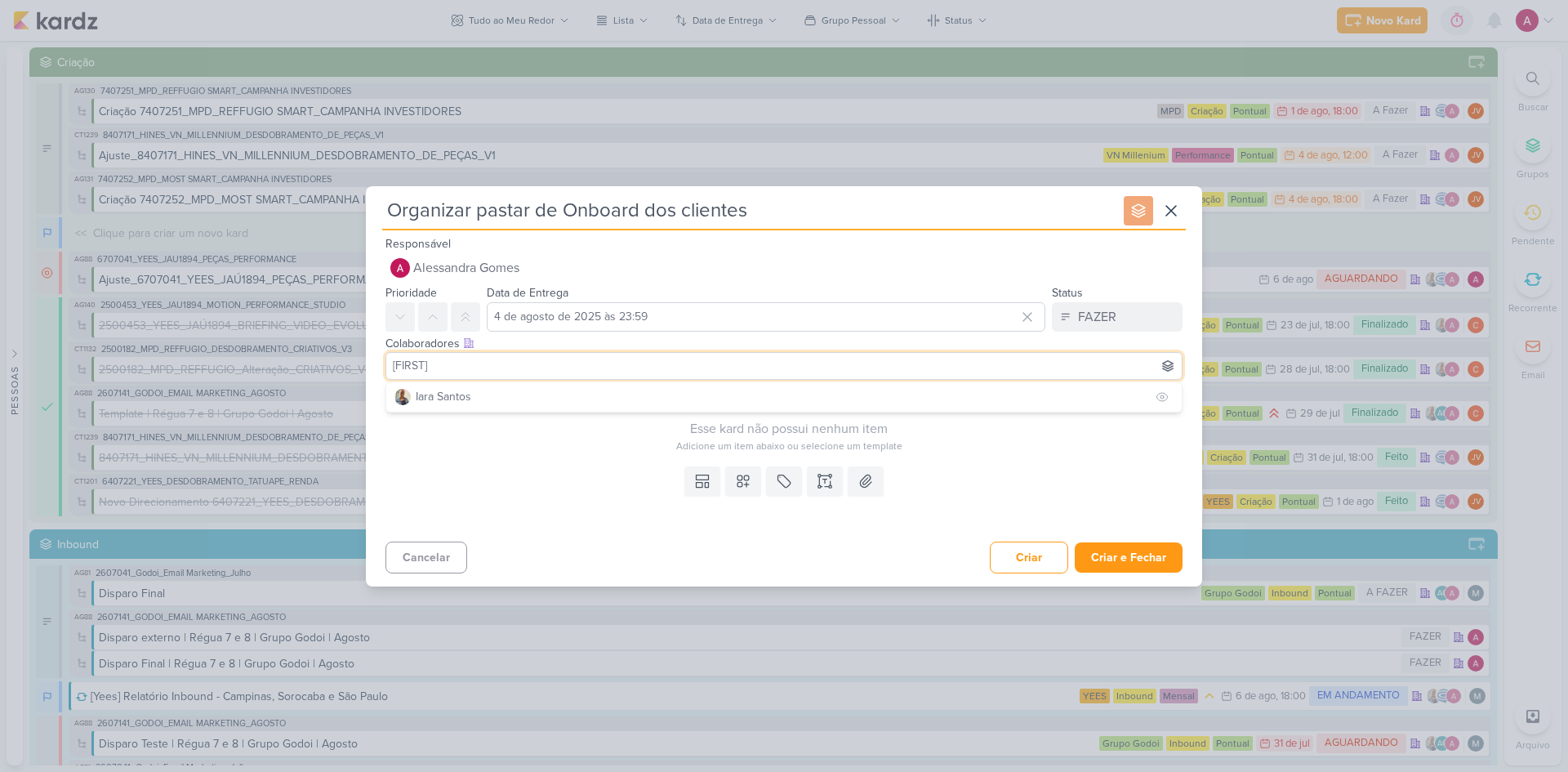type on "[FIRST]" 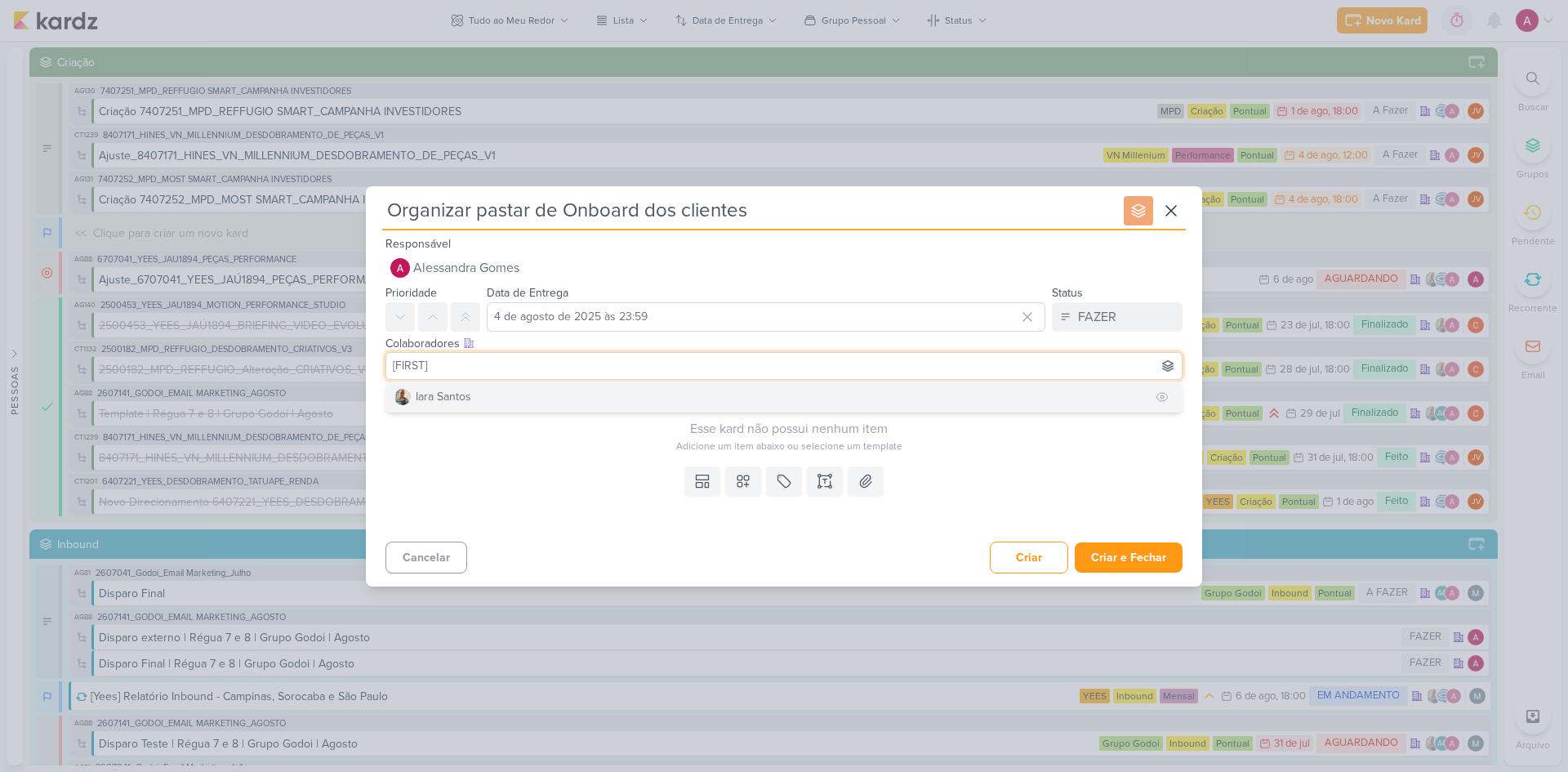 click on "Iara Santos" at bounding box center (443, 396) 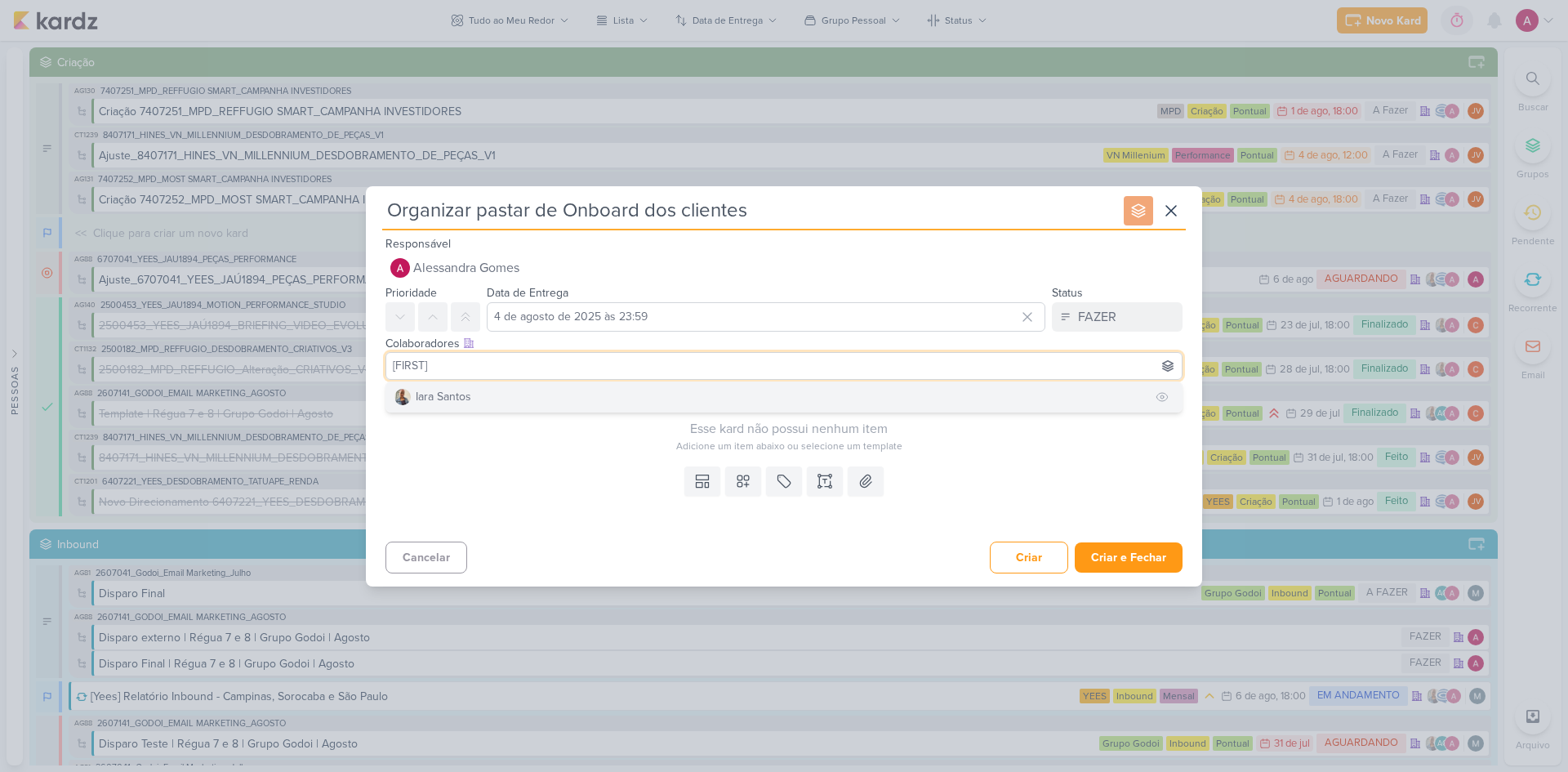 type 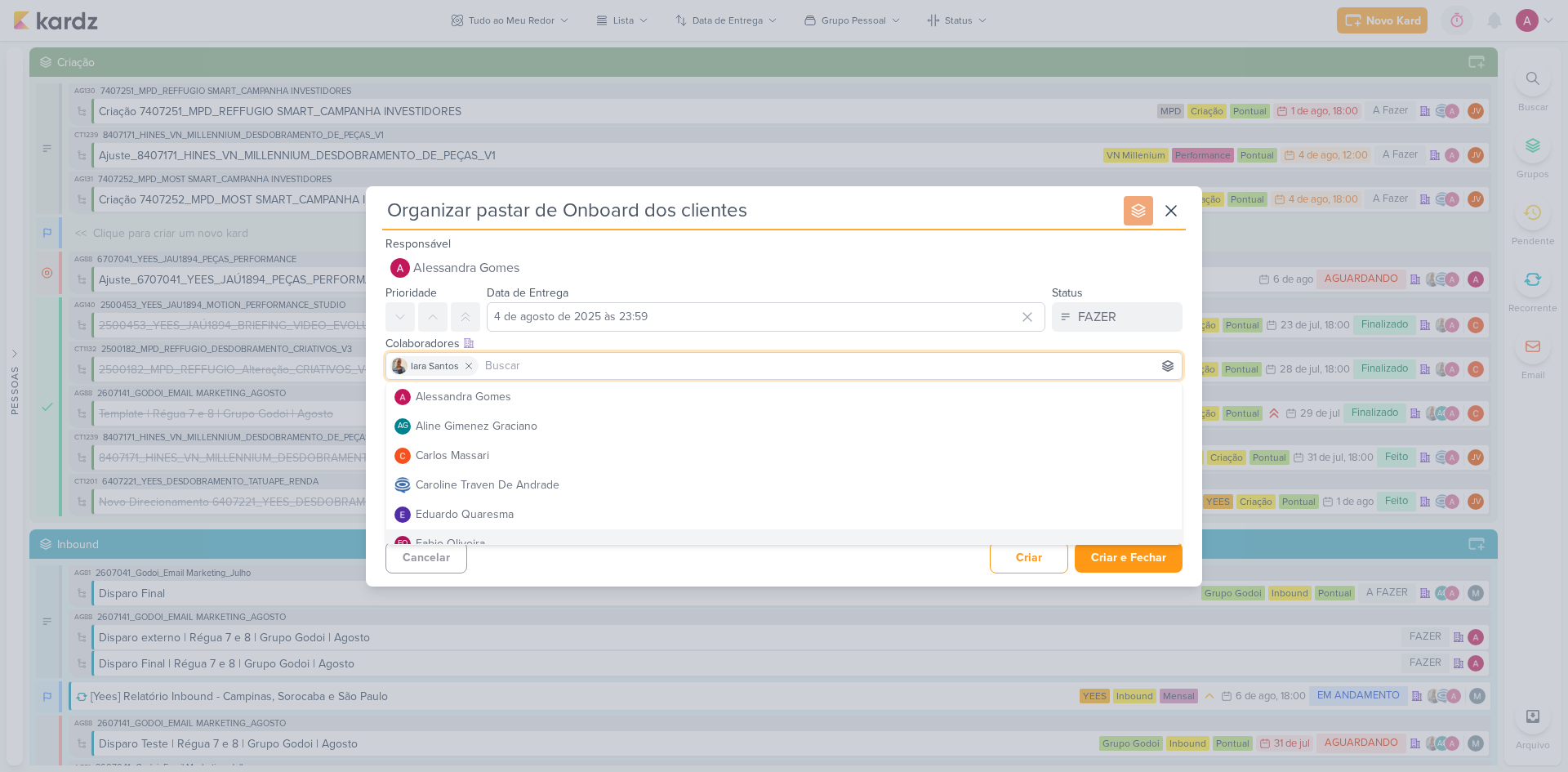 drag, startPoint x: 635, startPoint y: 567, endPoint x: 650, endPoint y: 556, distance: 18.601075 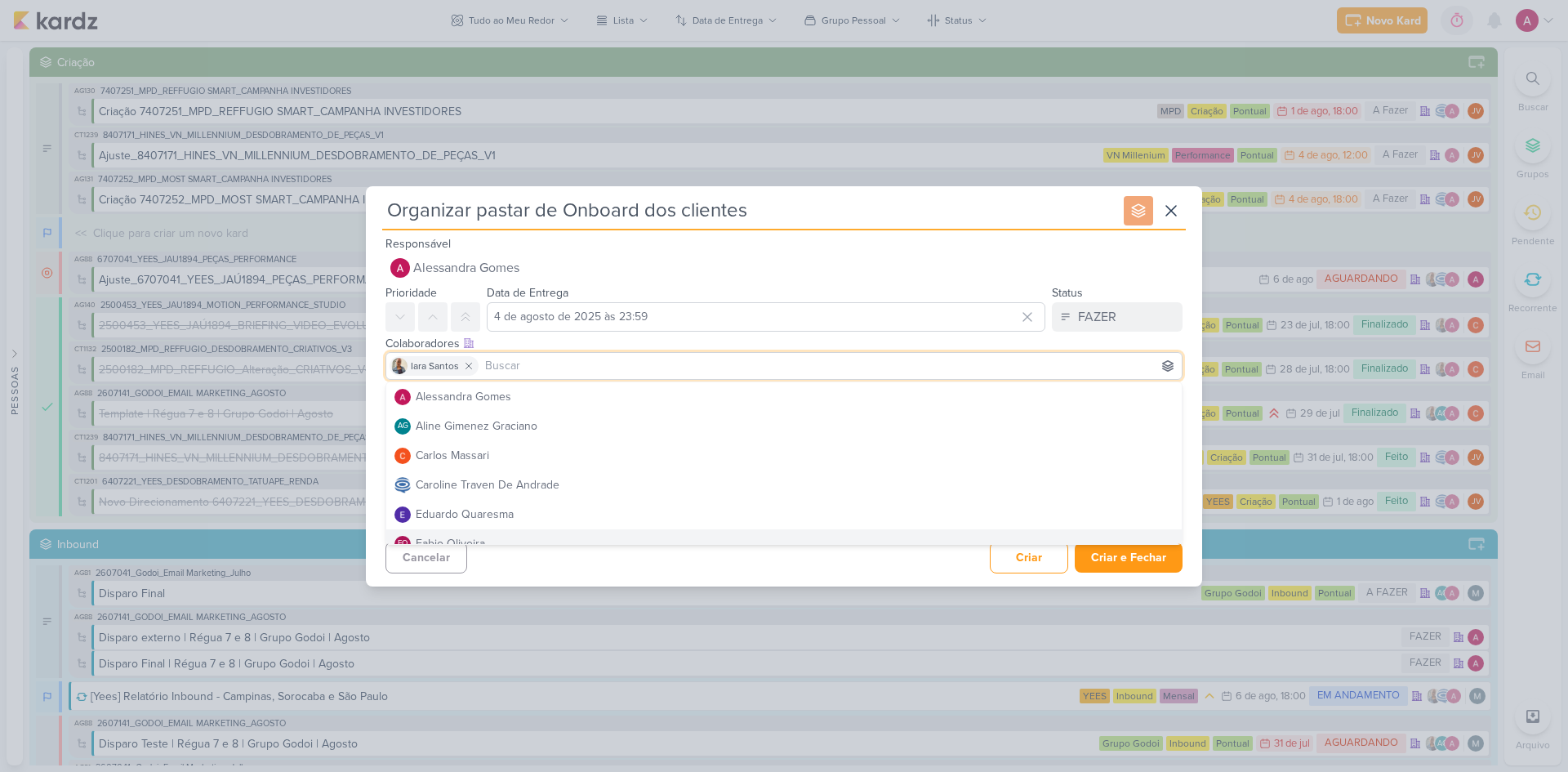 click on "Cancelar
Criar
Criar e Fechar
Ctrl + Enter" at bounding box center (784, 556) 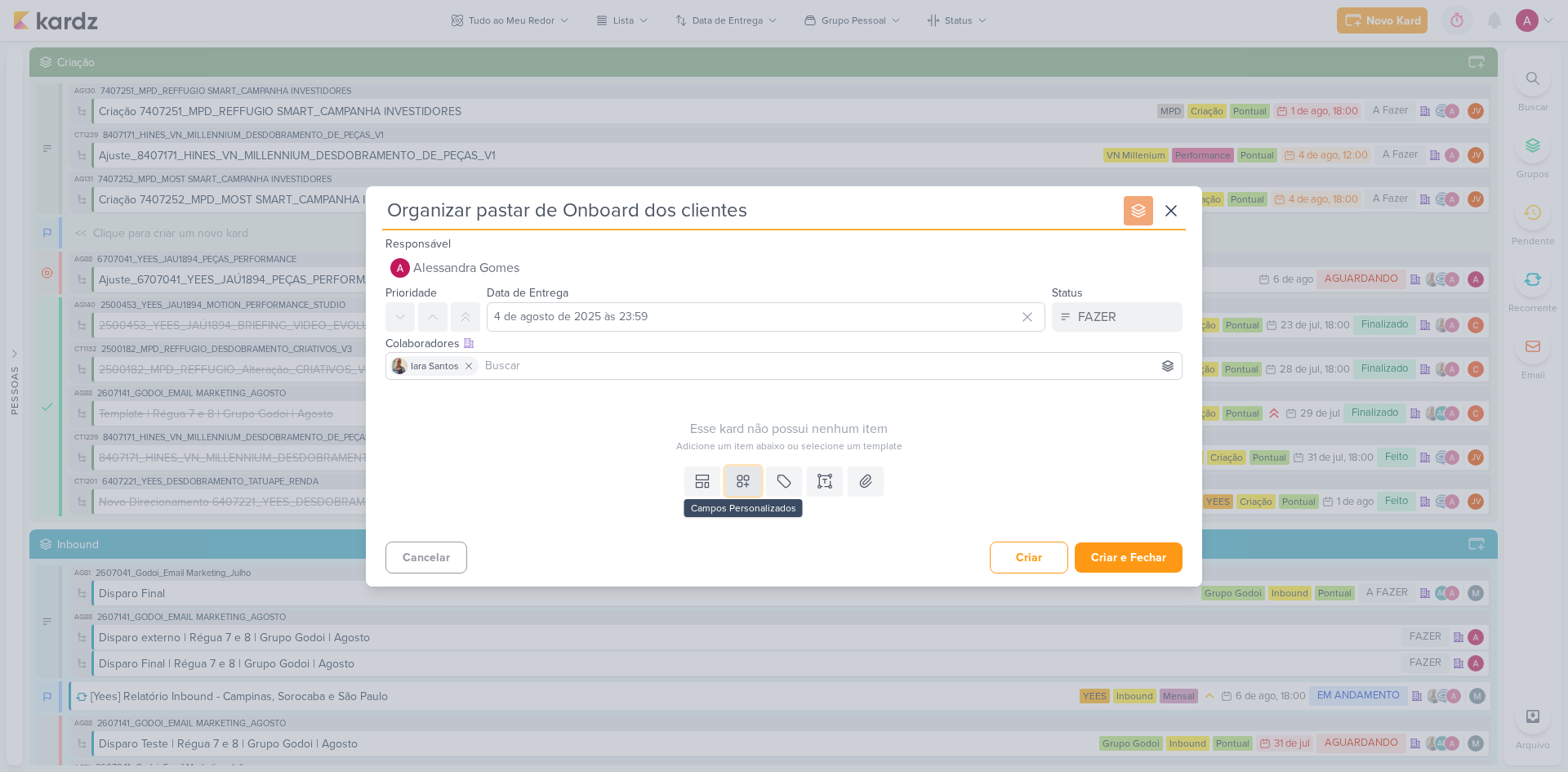 click 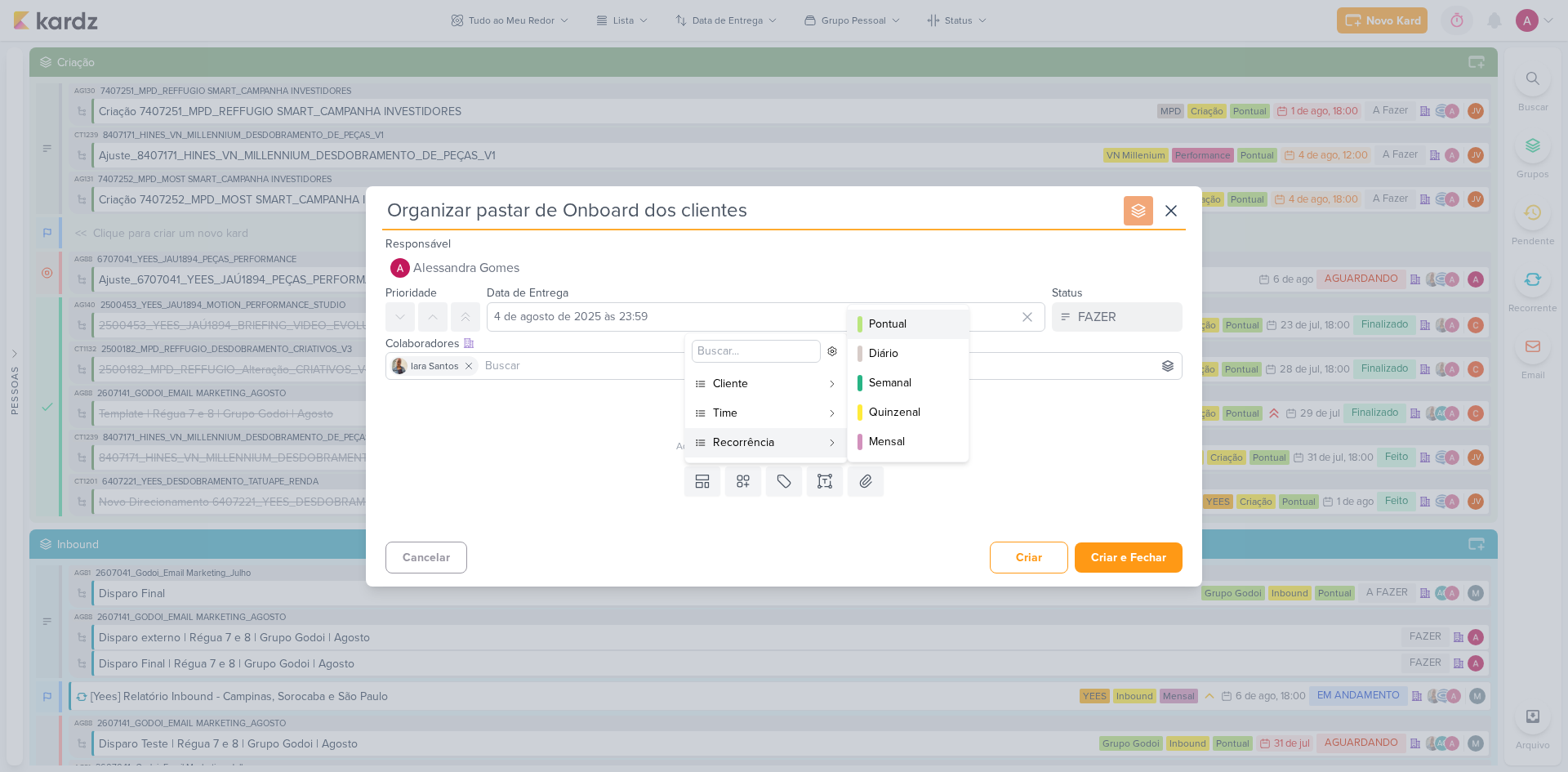 click on "Pontual" at bounding box center (909, 324) 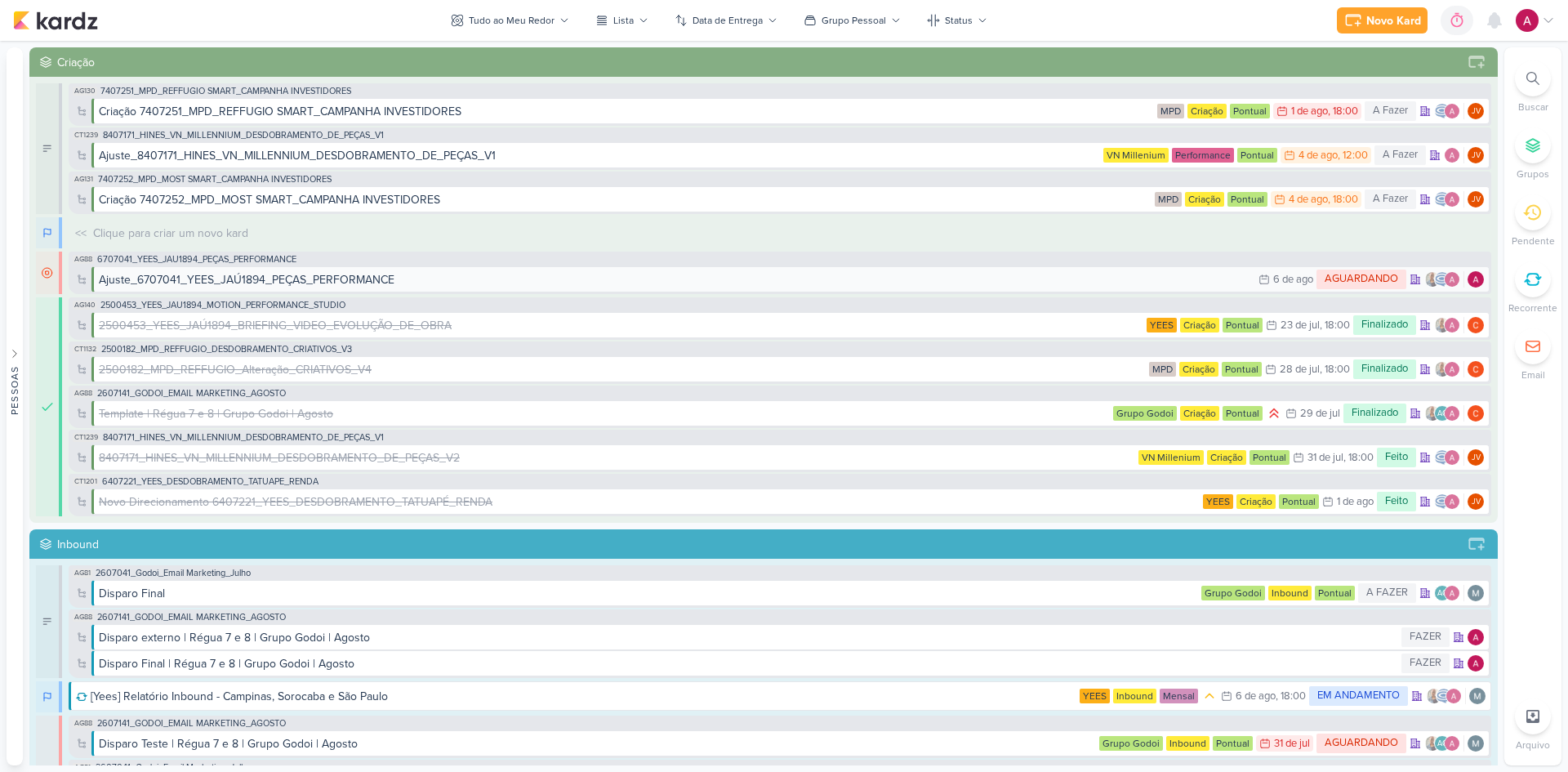 scroll, scrollTop: 0, scrollLeft: 0, axis: both 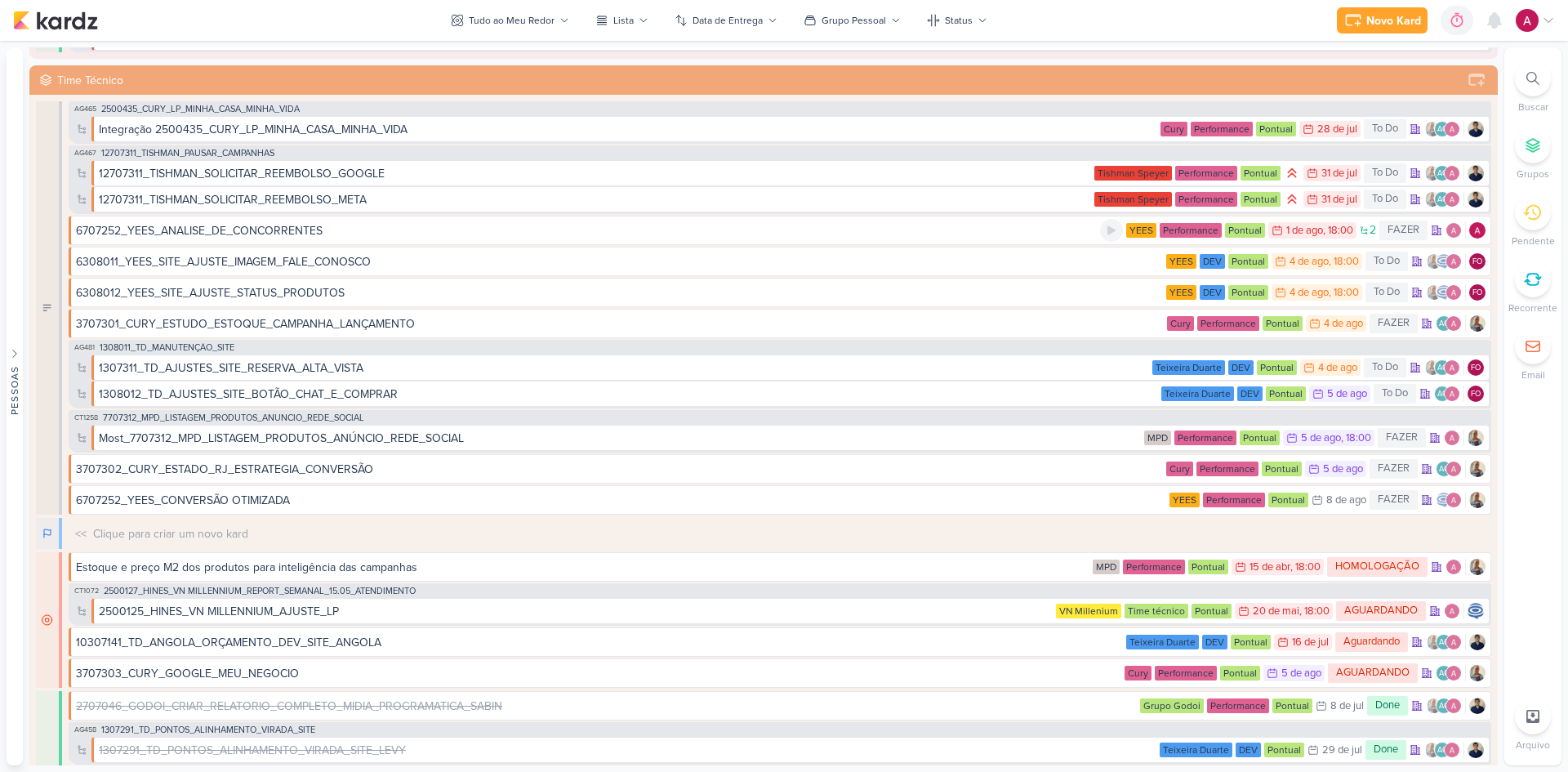 click on "6707252_YEES_ANALISE_DE_CONCORRENTES" at bounding box center (588, 230) 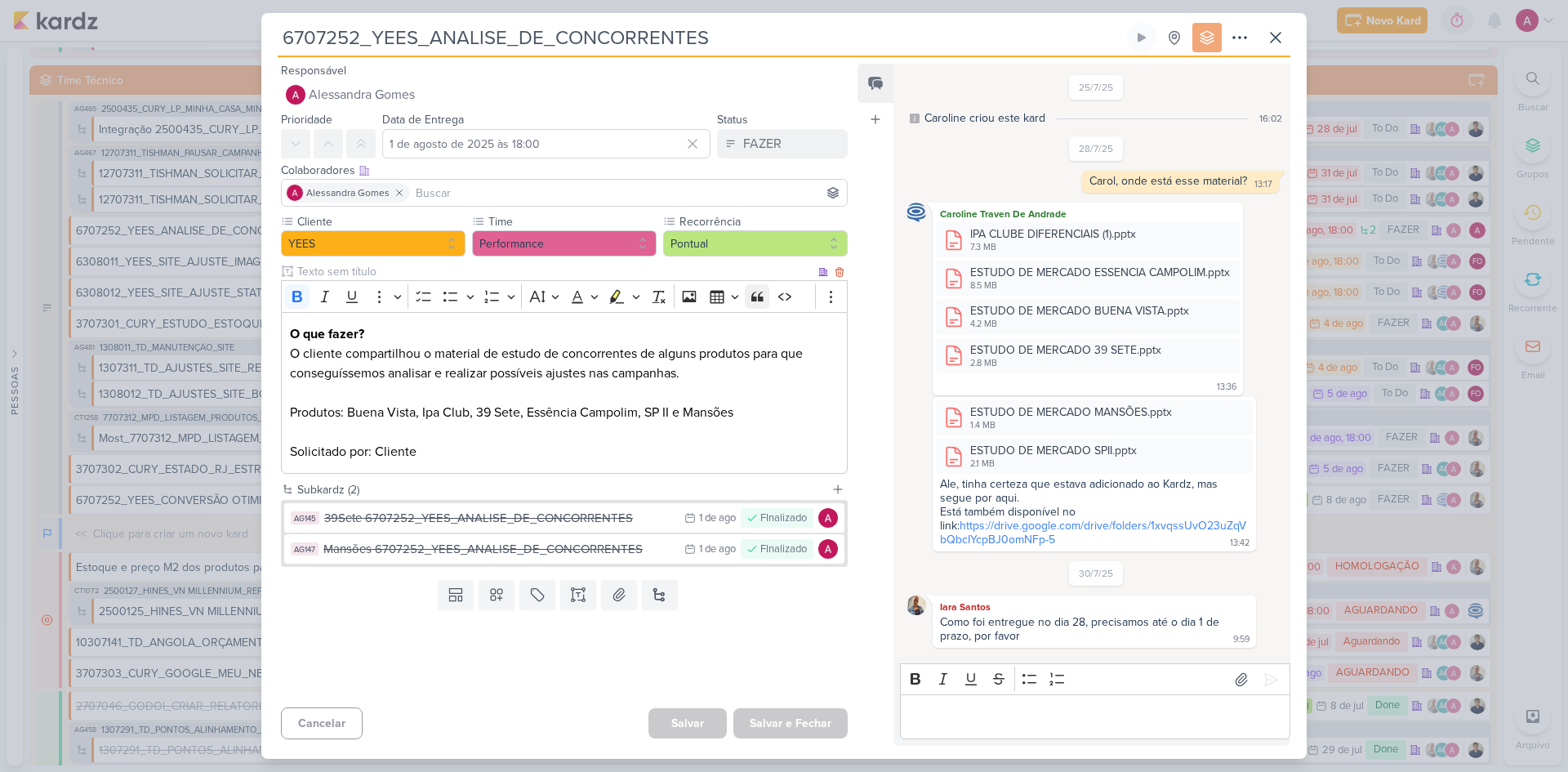 scroll, scrollTop: 167, scrollLeft: 0, axis: vertical 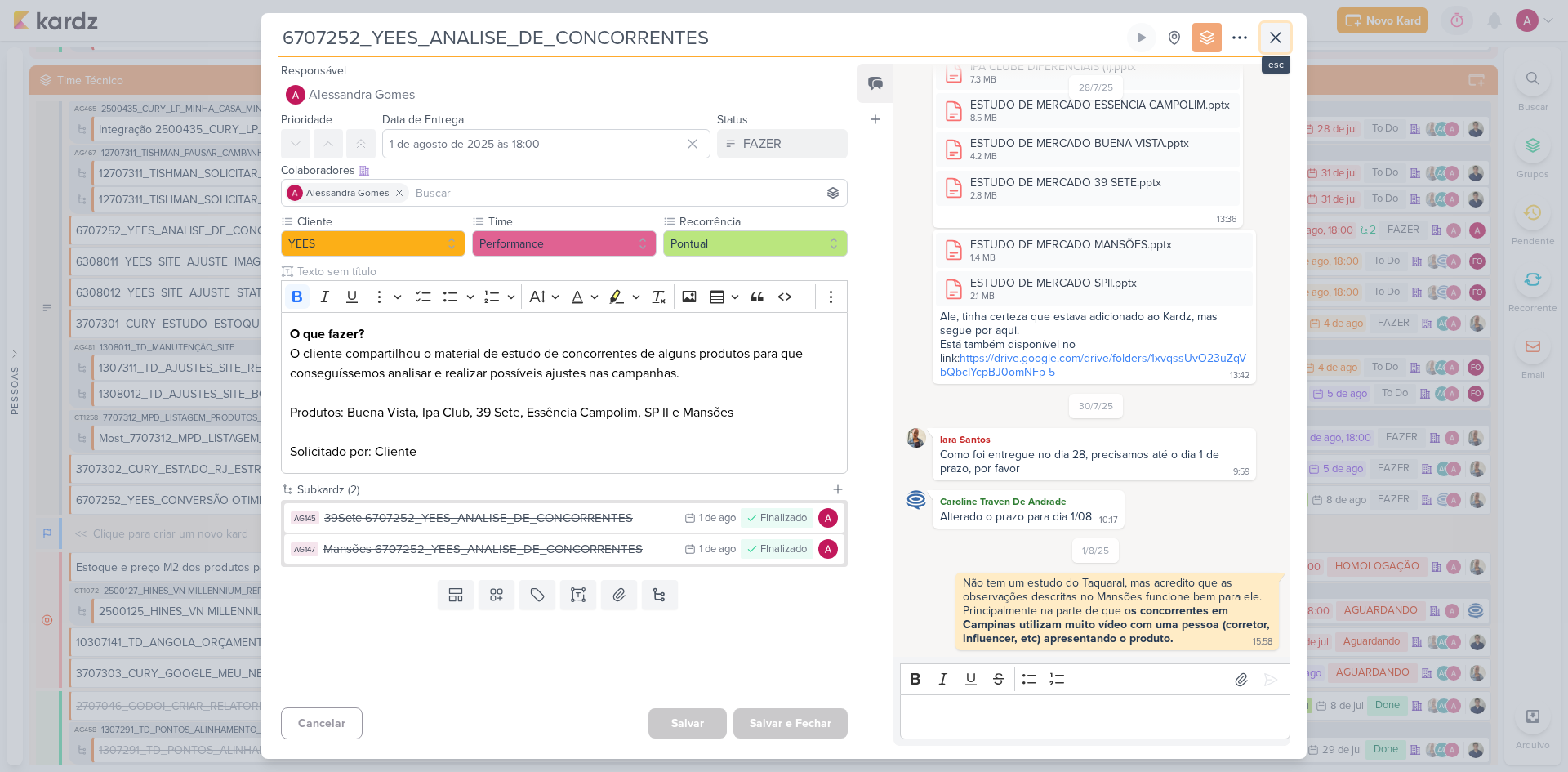 click 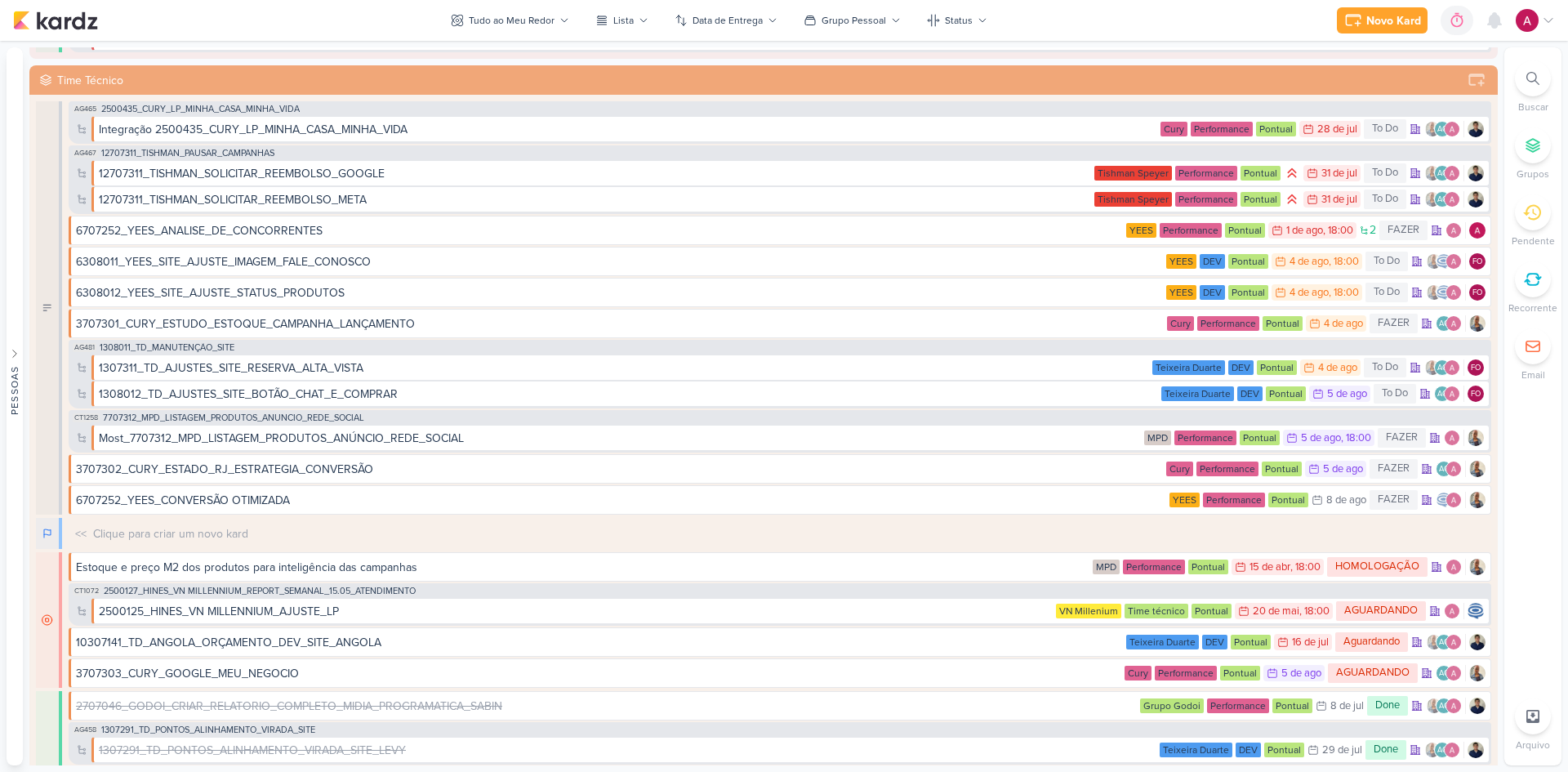 click 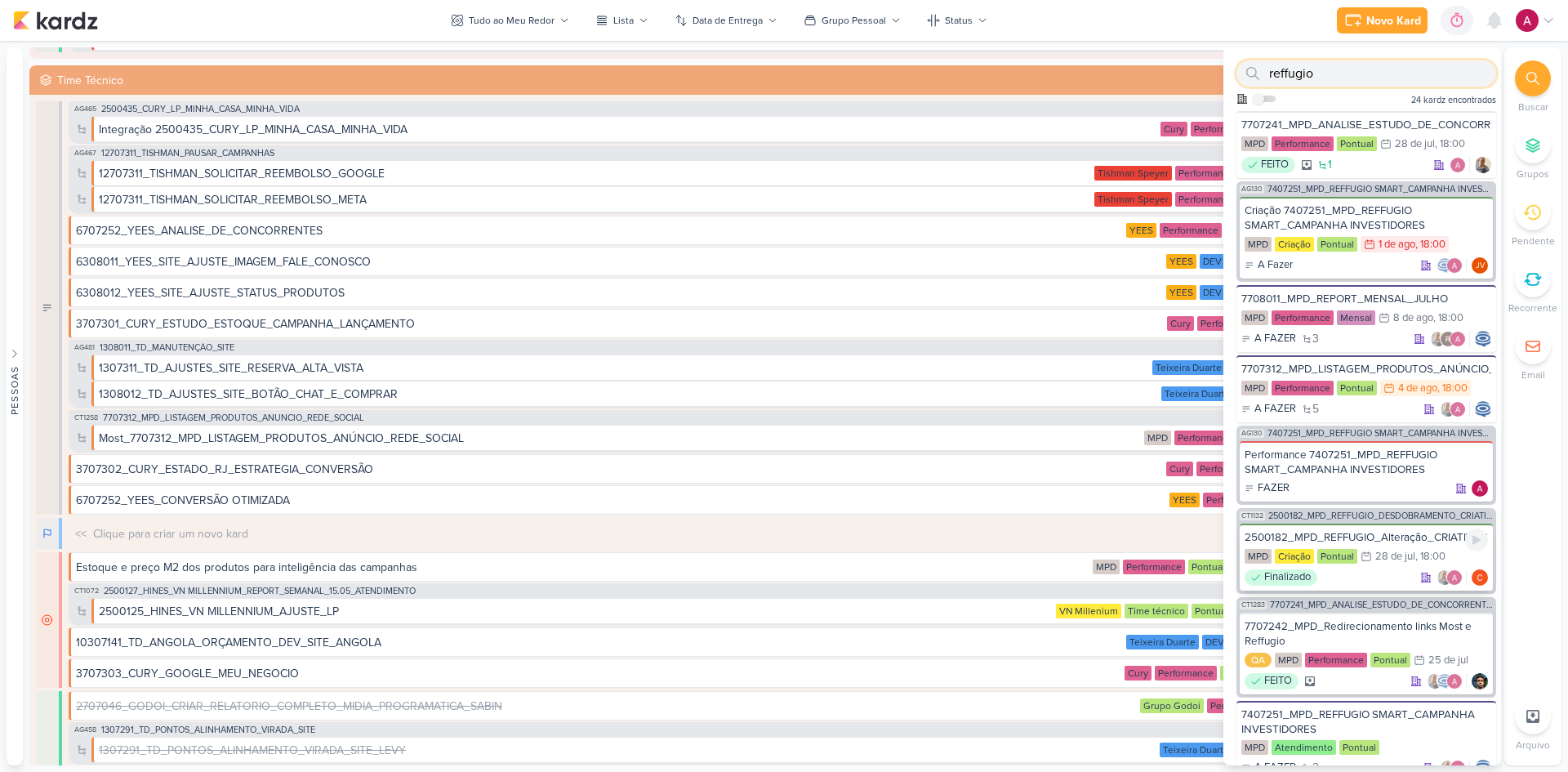 type on "reffugio" 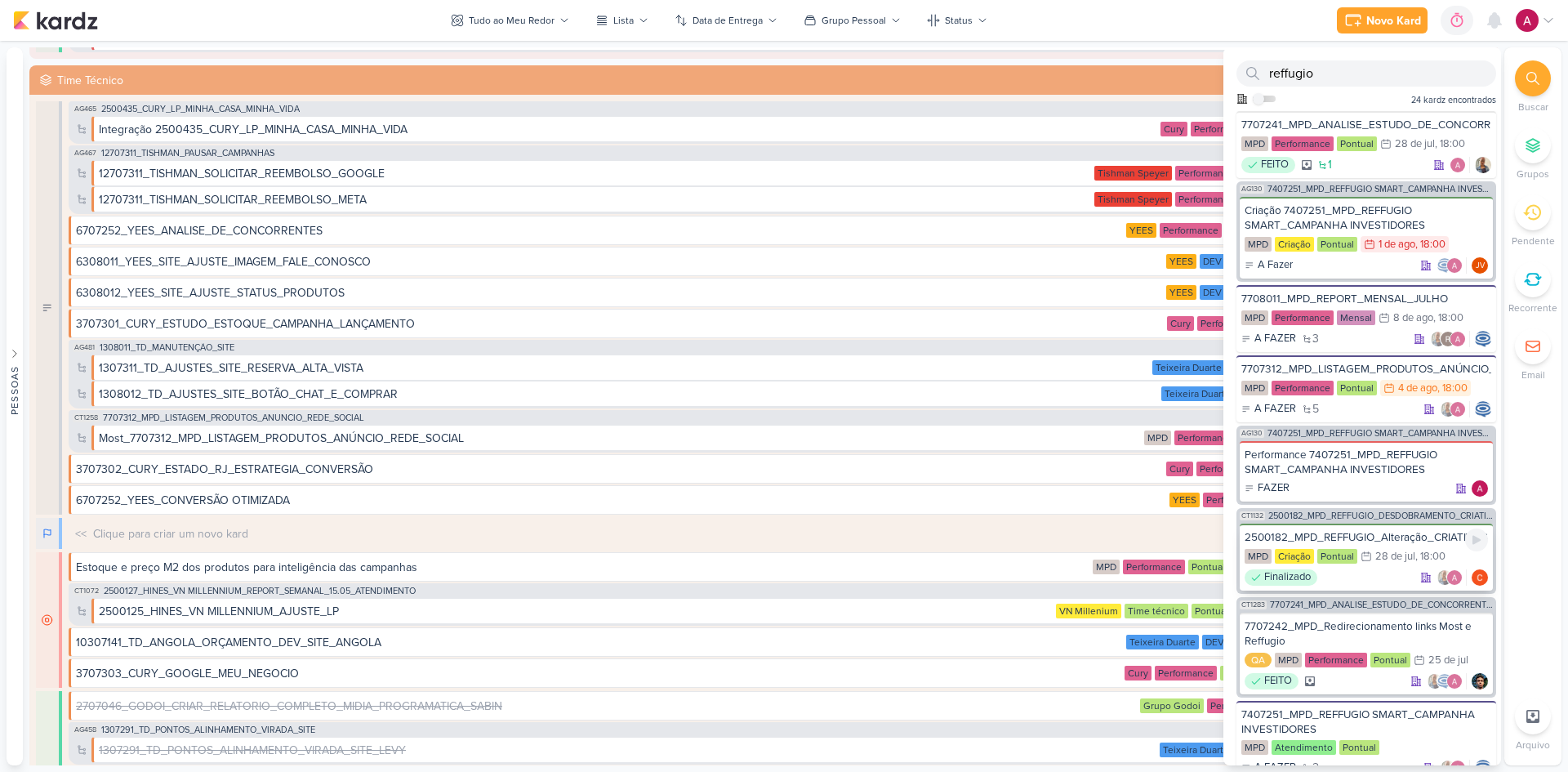 click on "2500182_MPD_REFFUGIO_Alteração_CRIATIVOS_V4" at bounding box center (1366, 538) 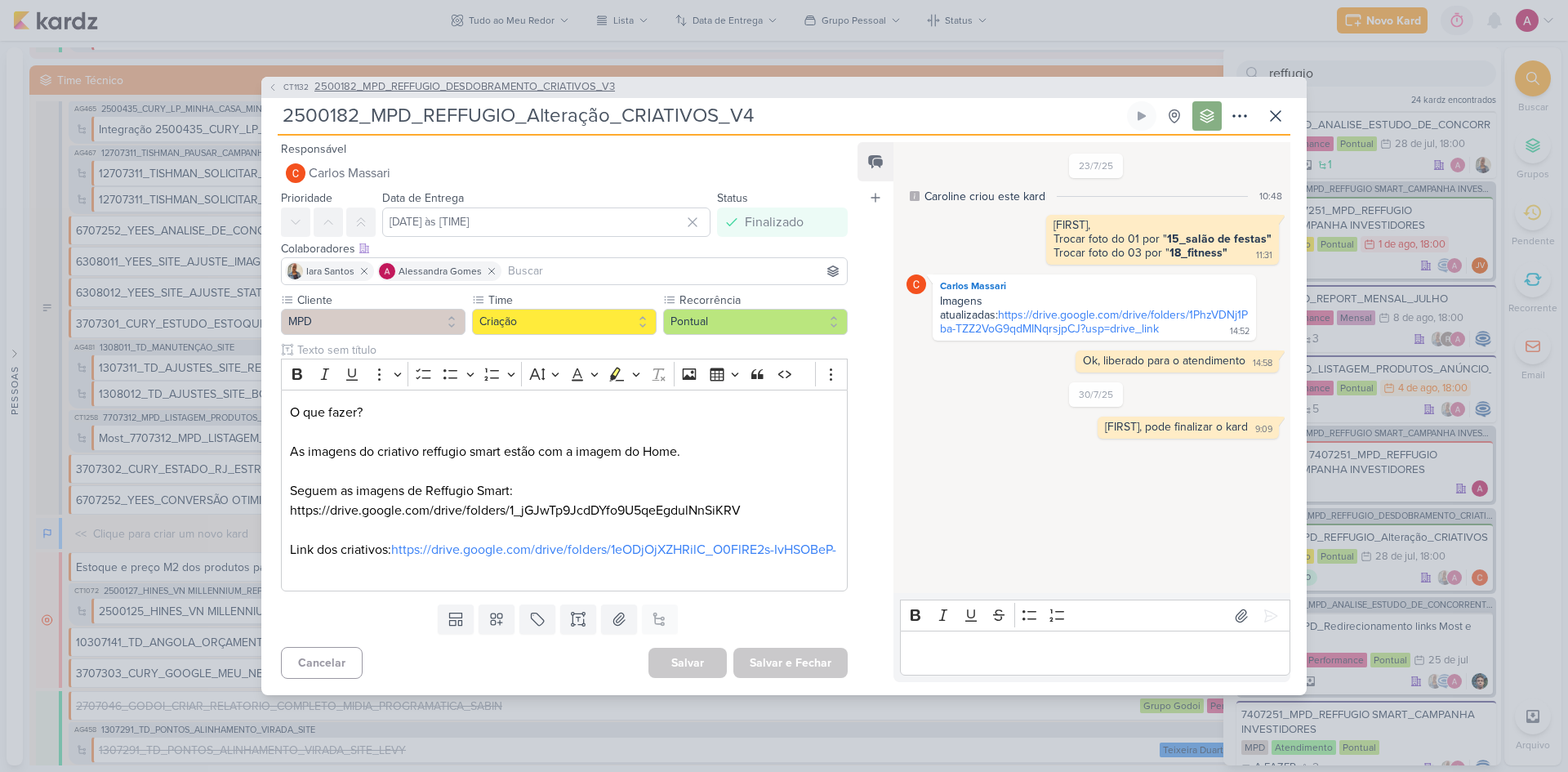 click on "2500182_MPD_REFFUGIO_DESDOBRAMENTO_CRIATIVOS_V3" at bounding box center [465, 87] 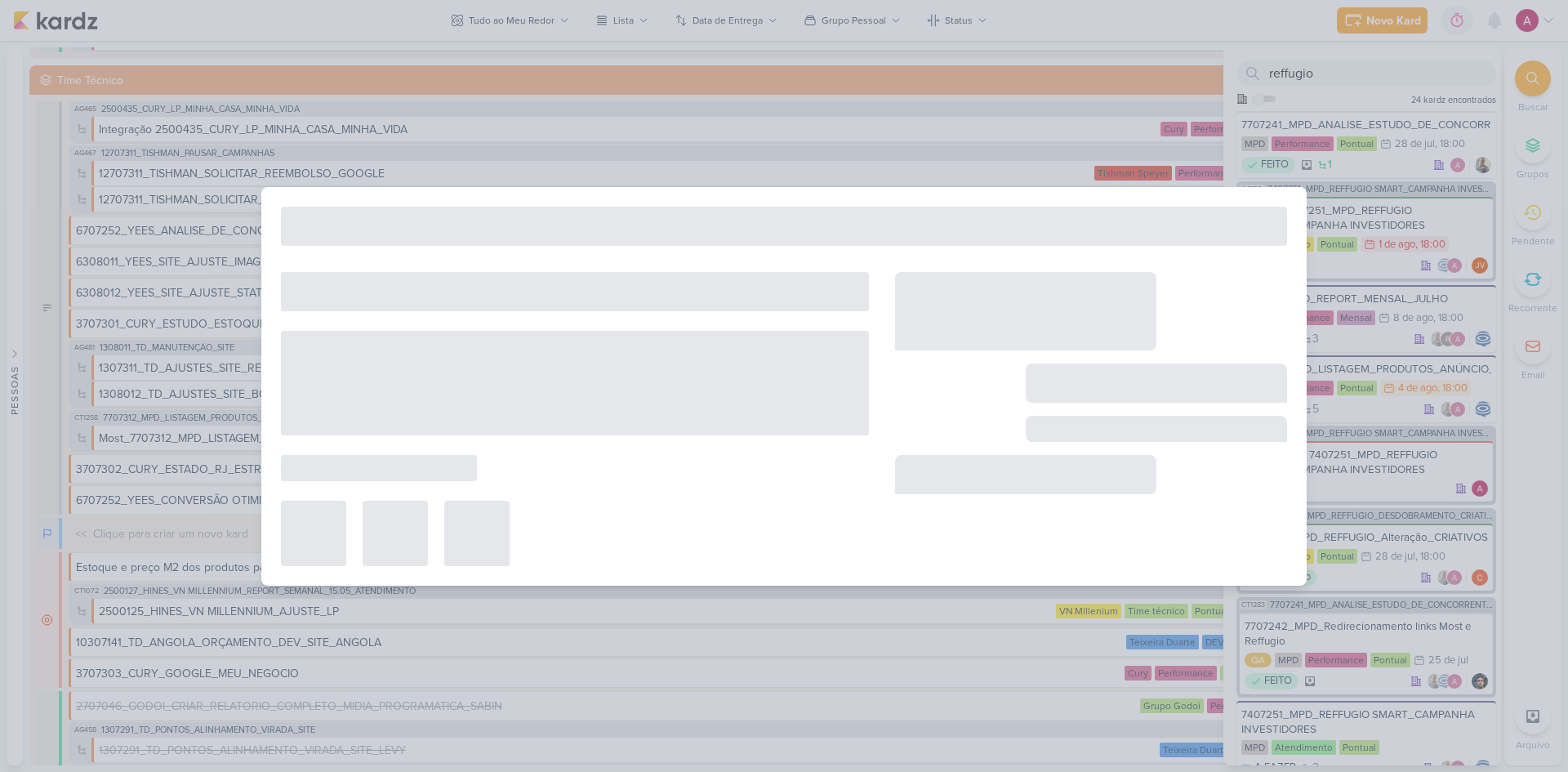 type on "2500182_MPD_REFFUGIO_DESDOBRAMENTO_CRIATIVOS_V3" 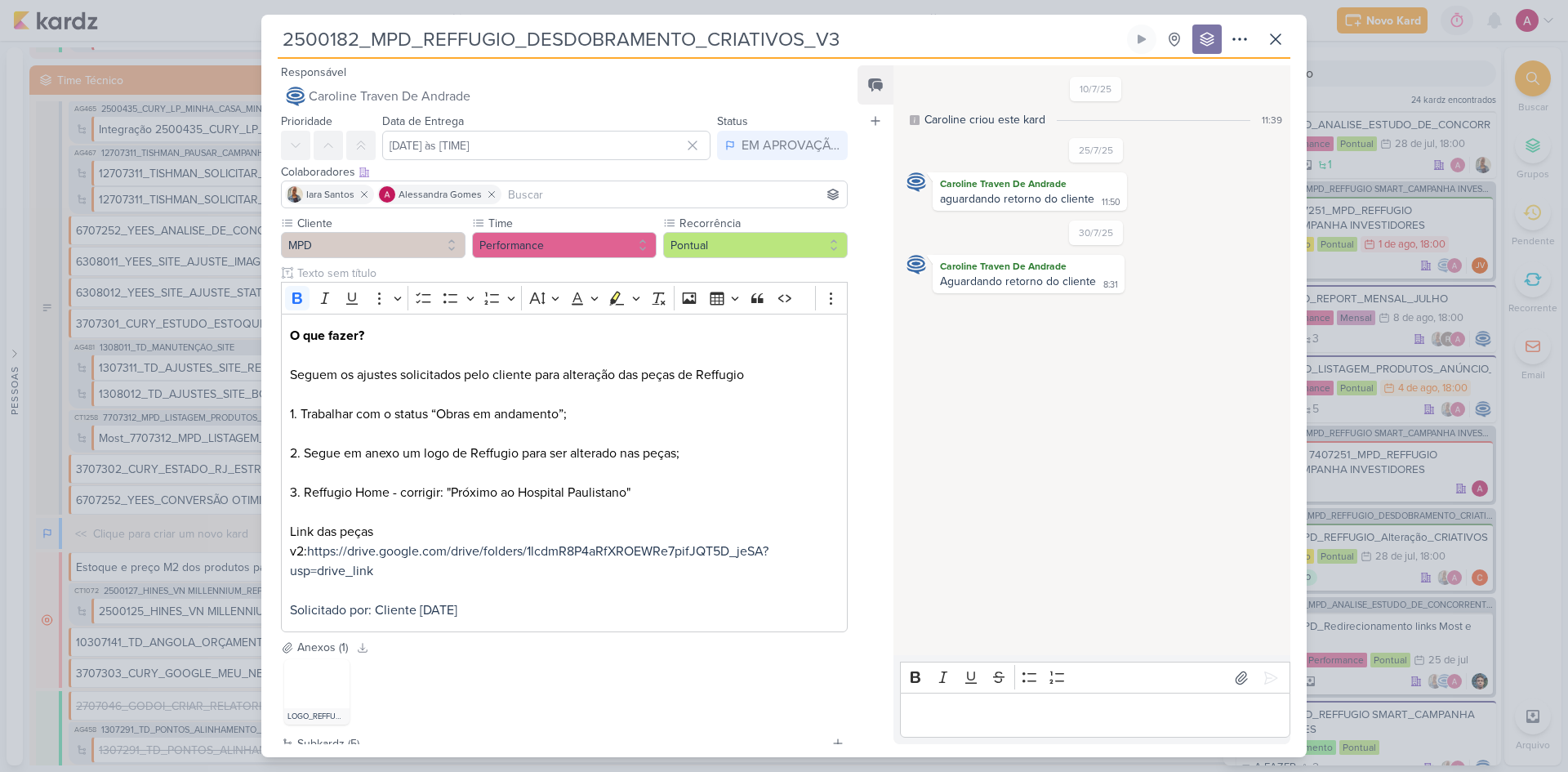 scroll, scrollTop: 261, scrollLeft: 0, axis: vertical 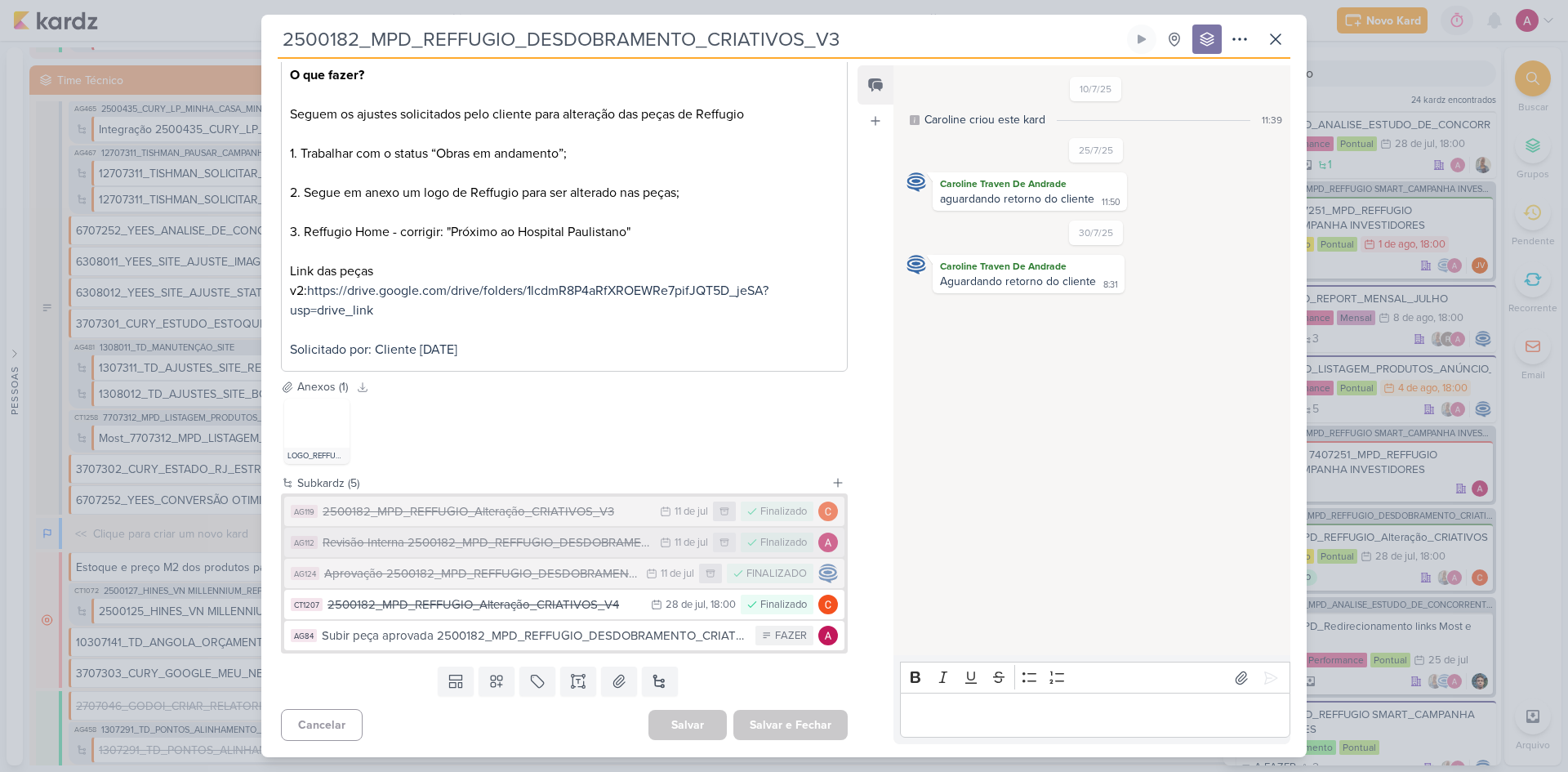 click on "Revisão Interna 2500182_MPD_REFFUGIO_DESDOBRAMENTO_CRIATIVOS_V3" at bounding box center [487, 542] 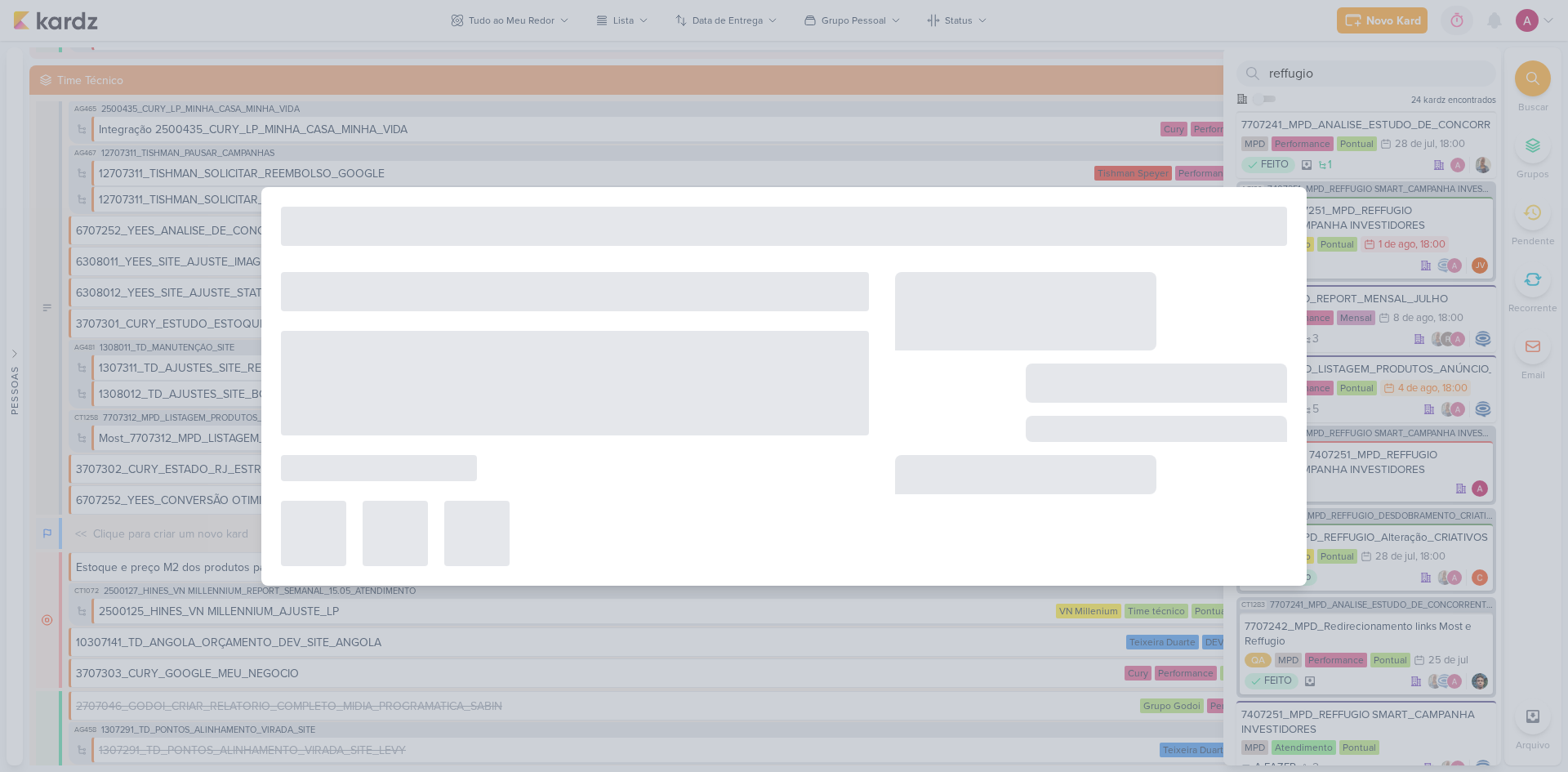 type on "Revisão Interna 2500182_MPD_REFFUGIO_DESDOBRAMENTO_CRIATIVOS_V3" 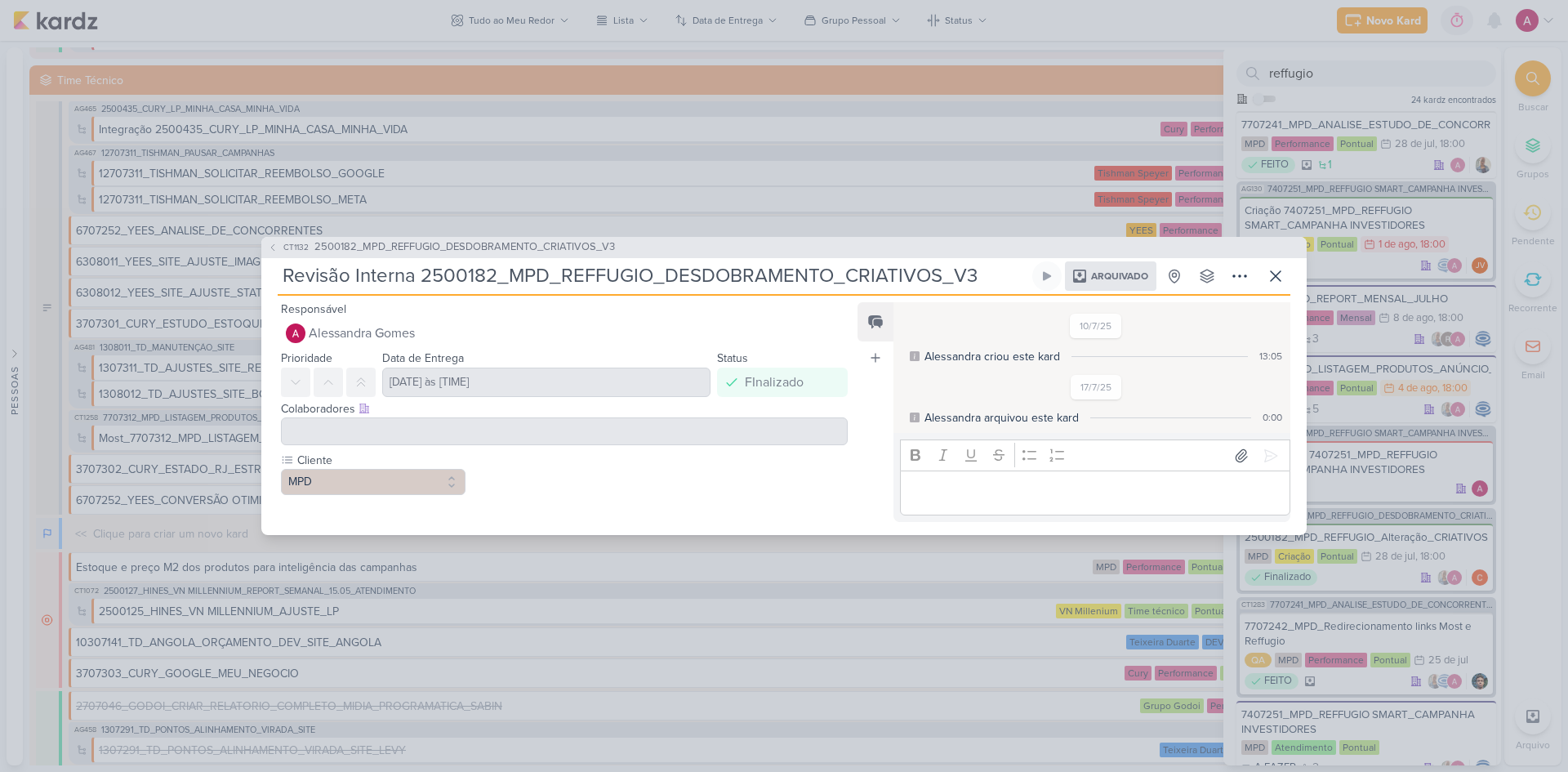 click on "CT1132" at bounding box center [296, 247] 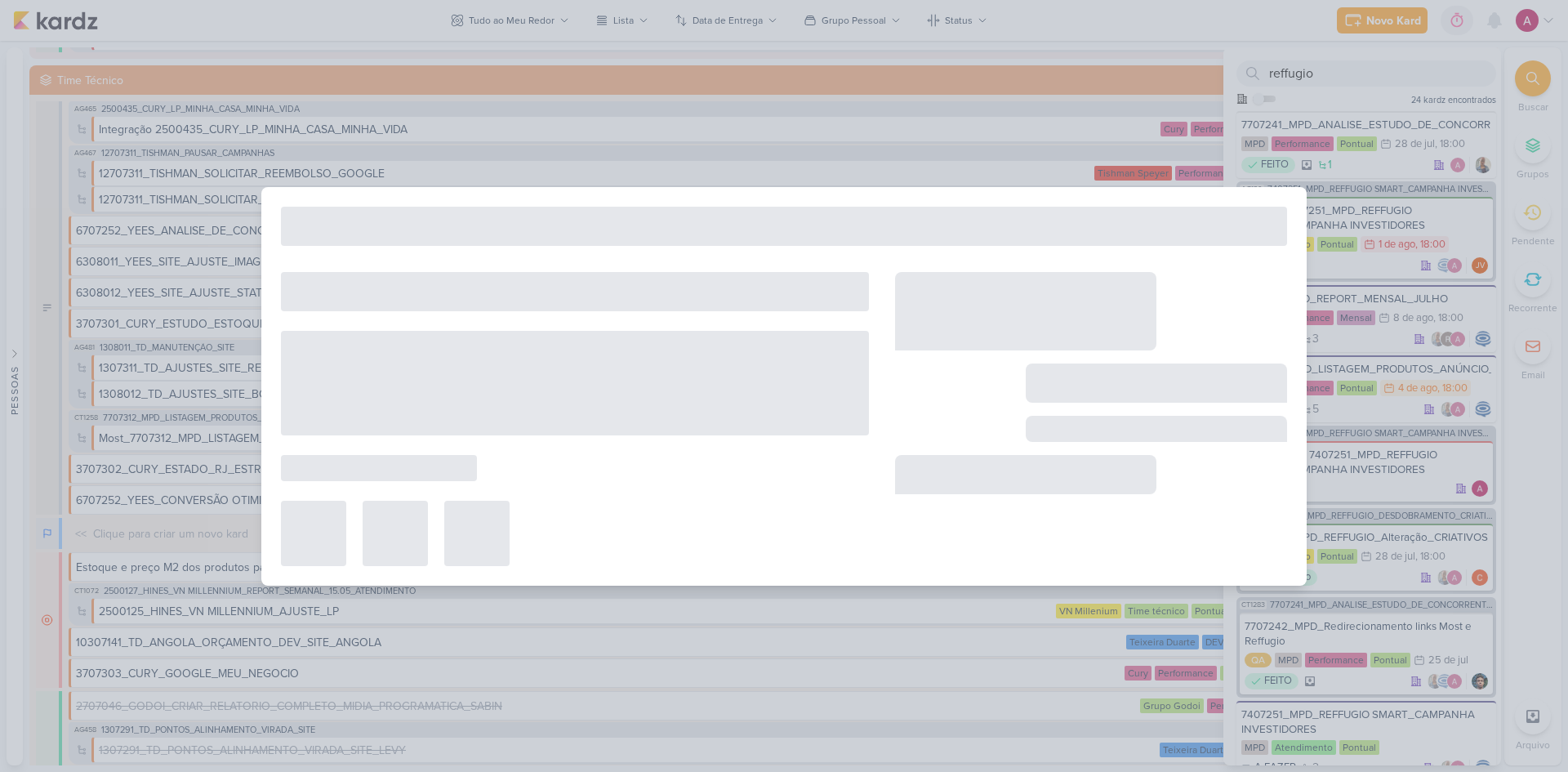 type on "2500182_MPD_REFFUGIO_DESDOBRAMENTO_CRIATIVOS_V3" 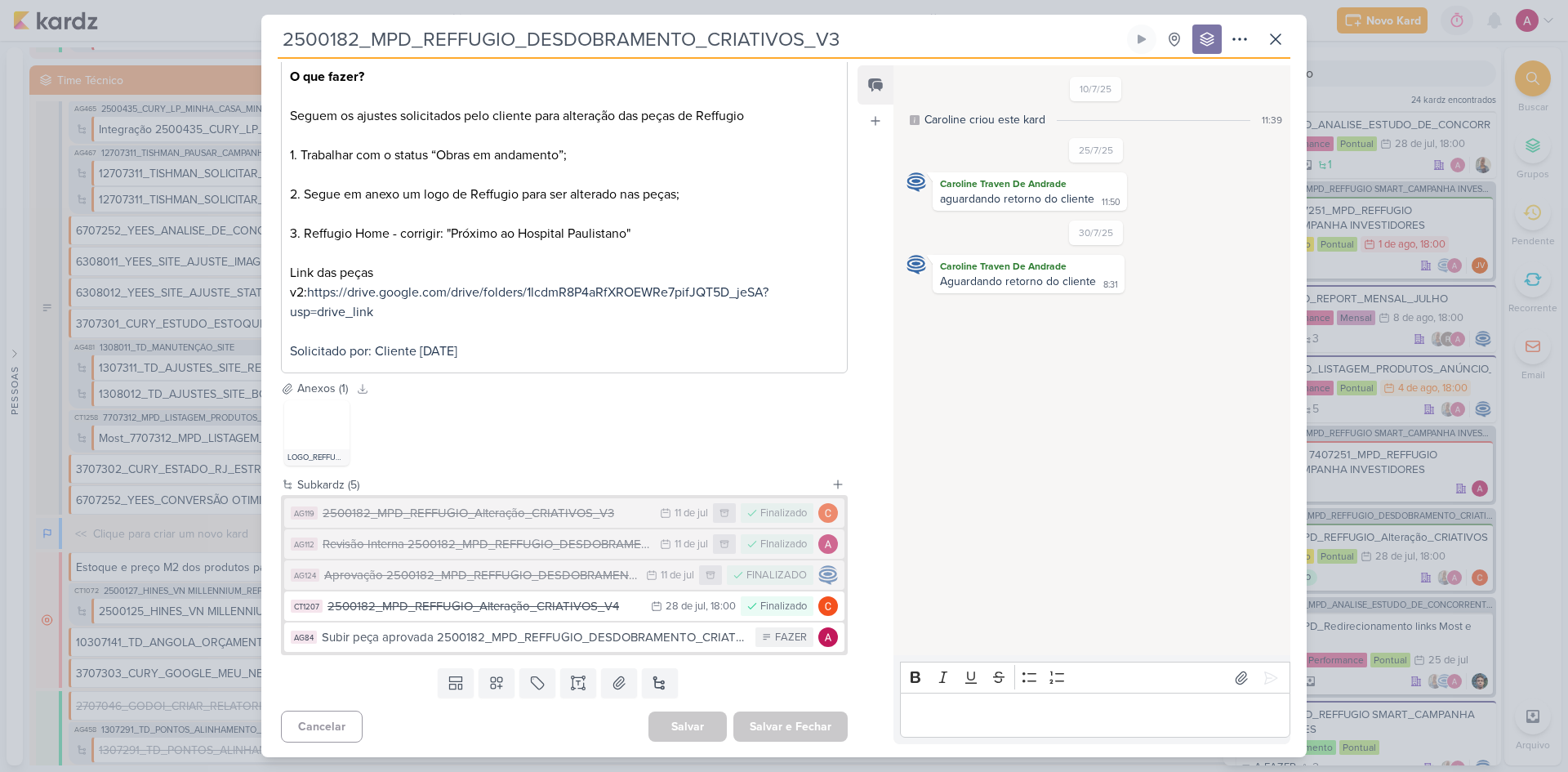 scroll, scrollTop: 261, scrollLeft: 0, axis: vertical 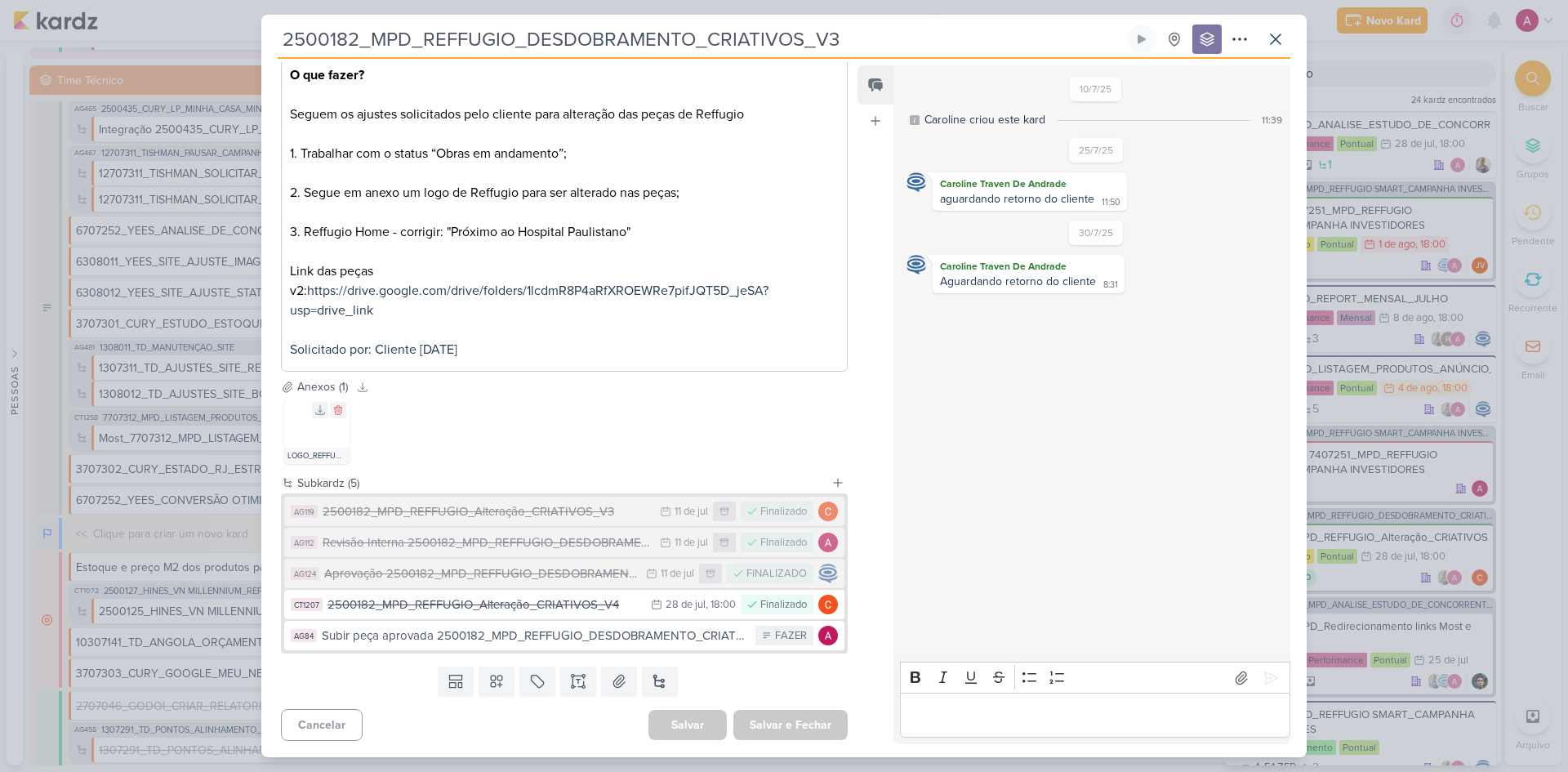 click at bounding box center [317, 431] 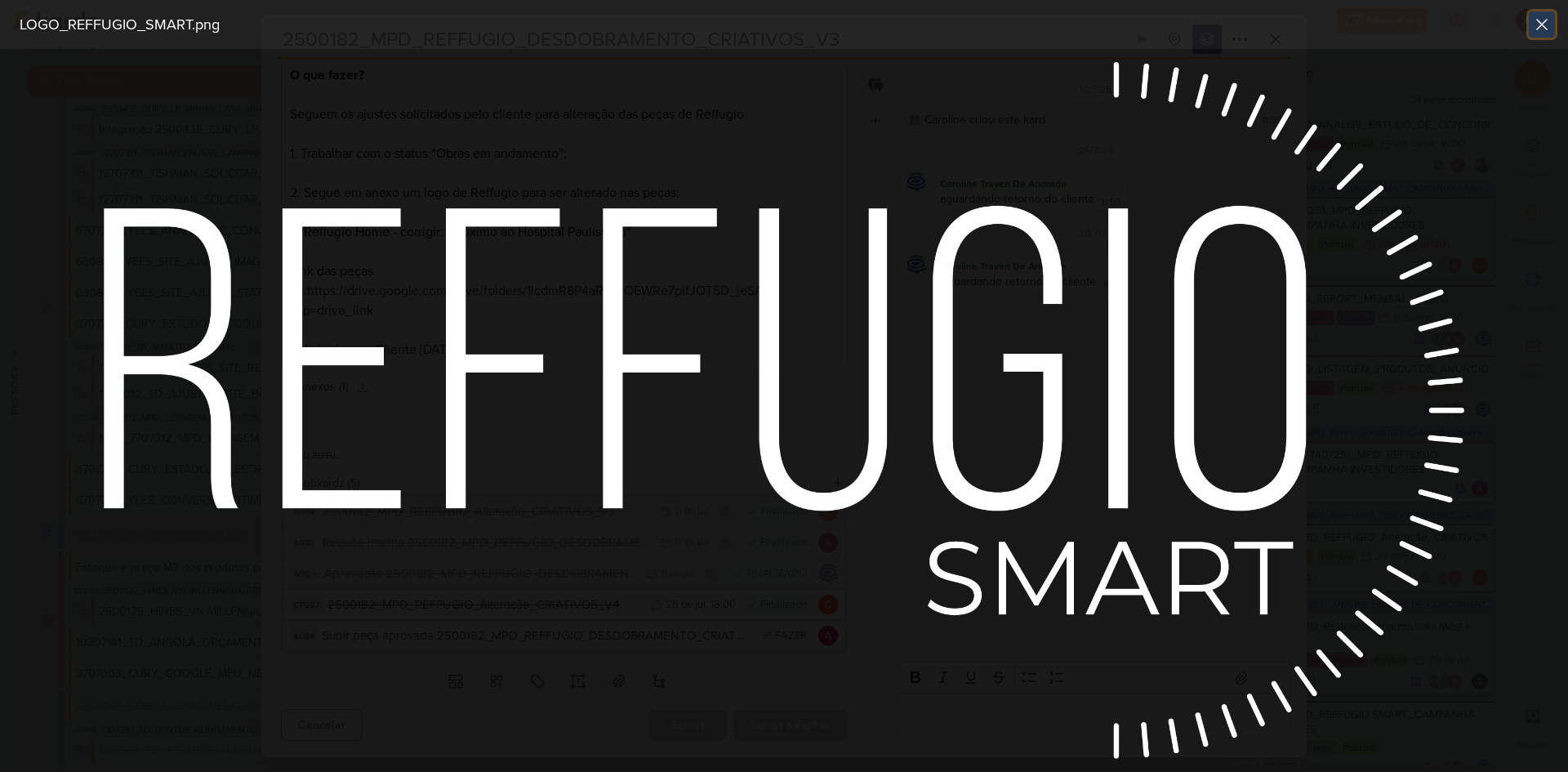 click 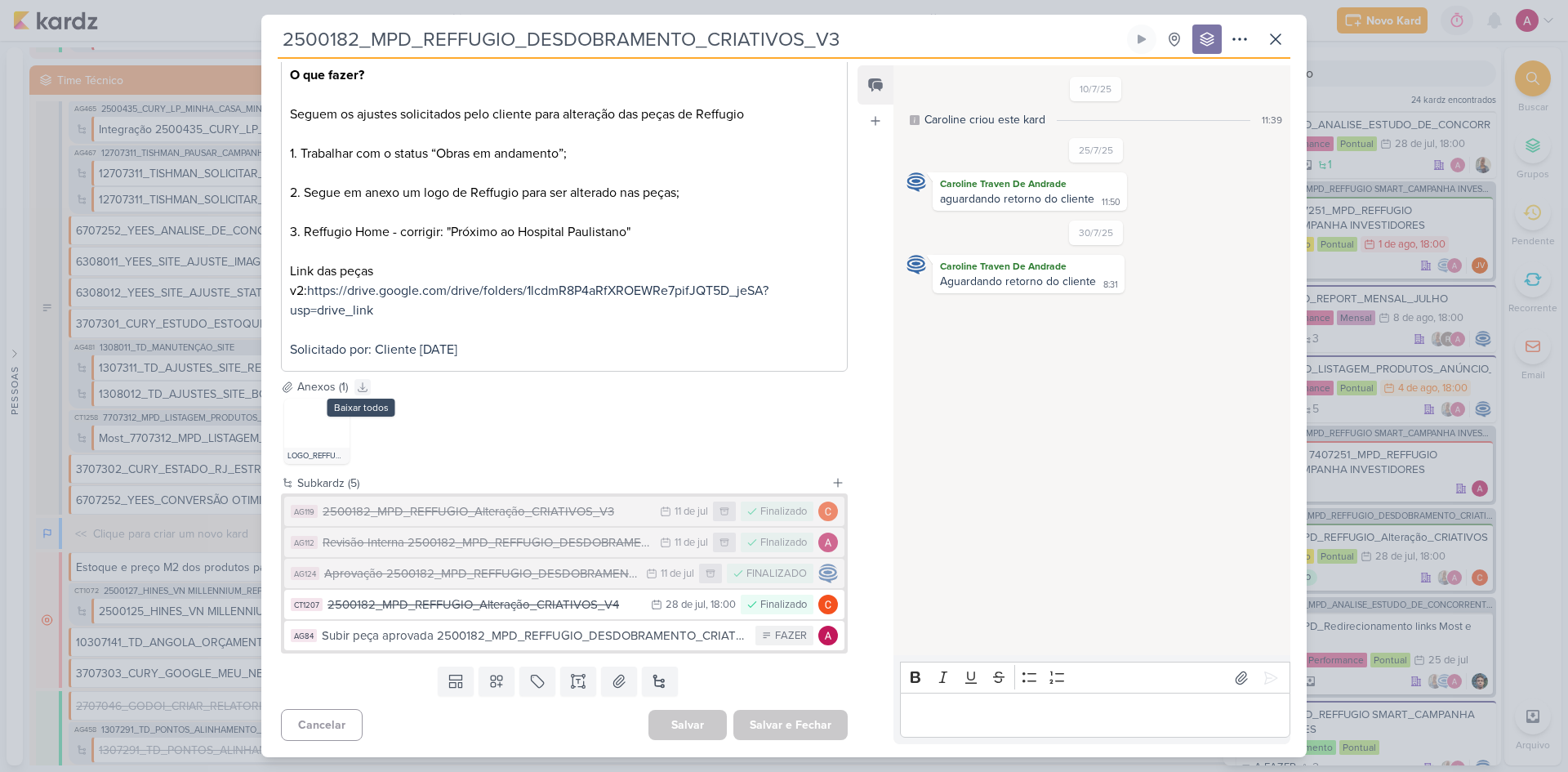 click 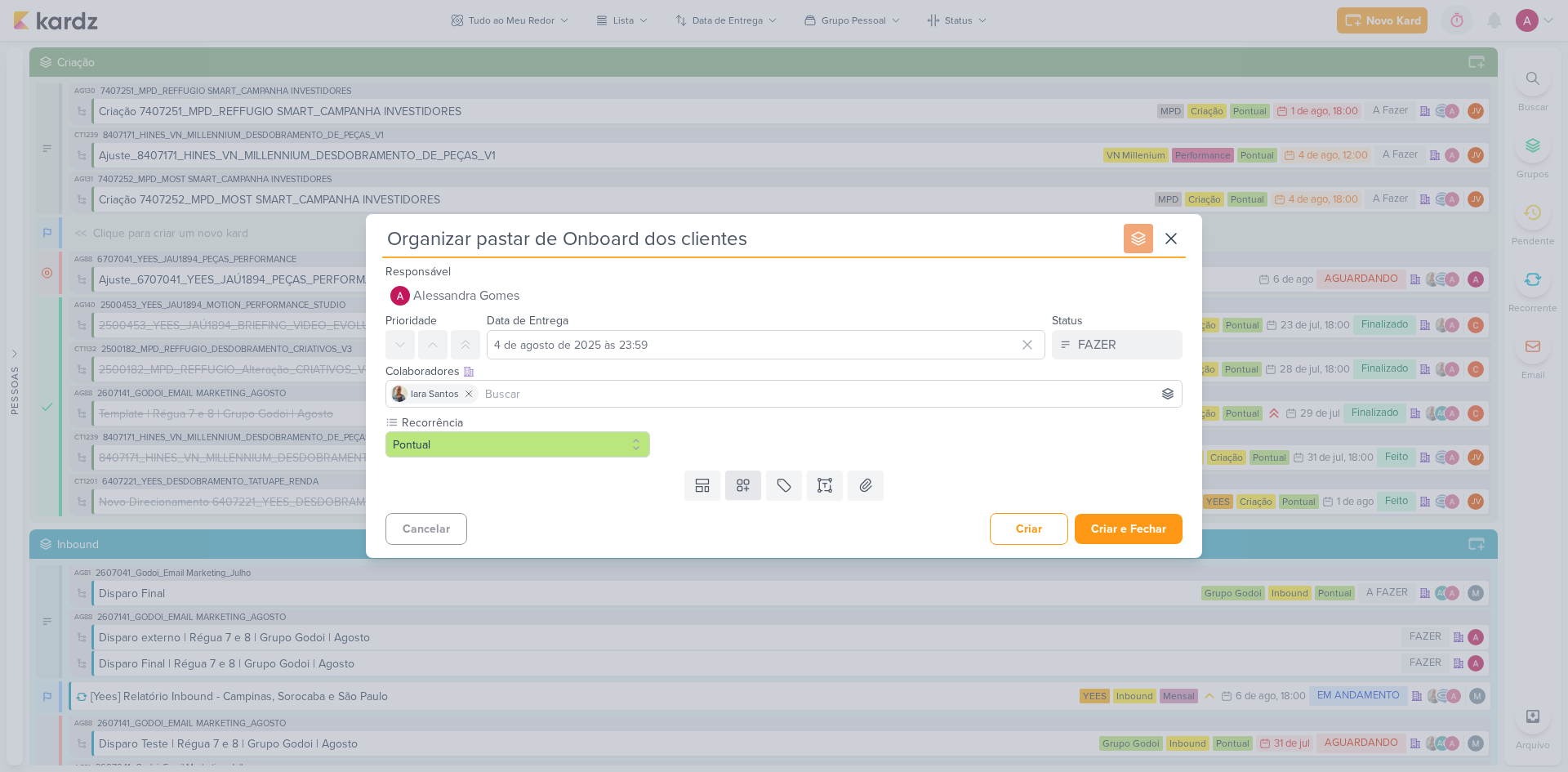 scroll, scrollTop: 0, scrollLeft: 0, axis: both 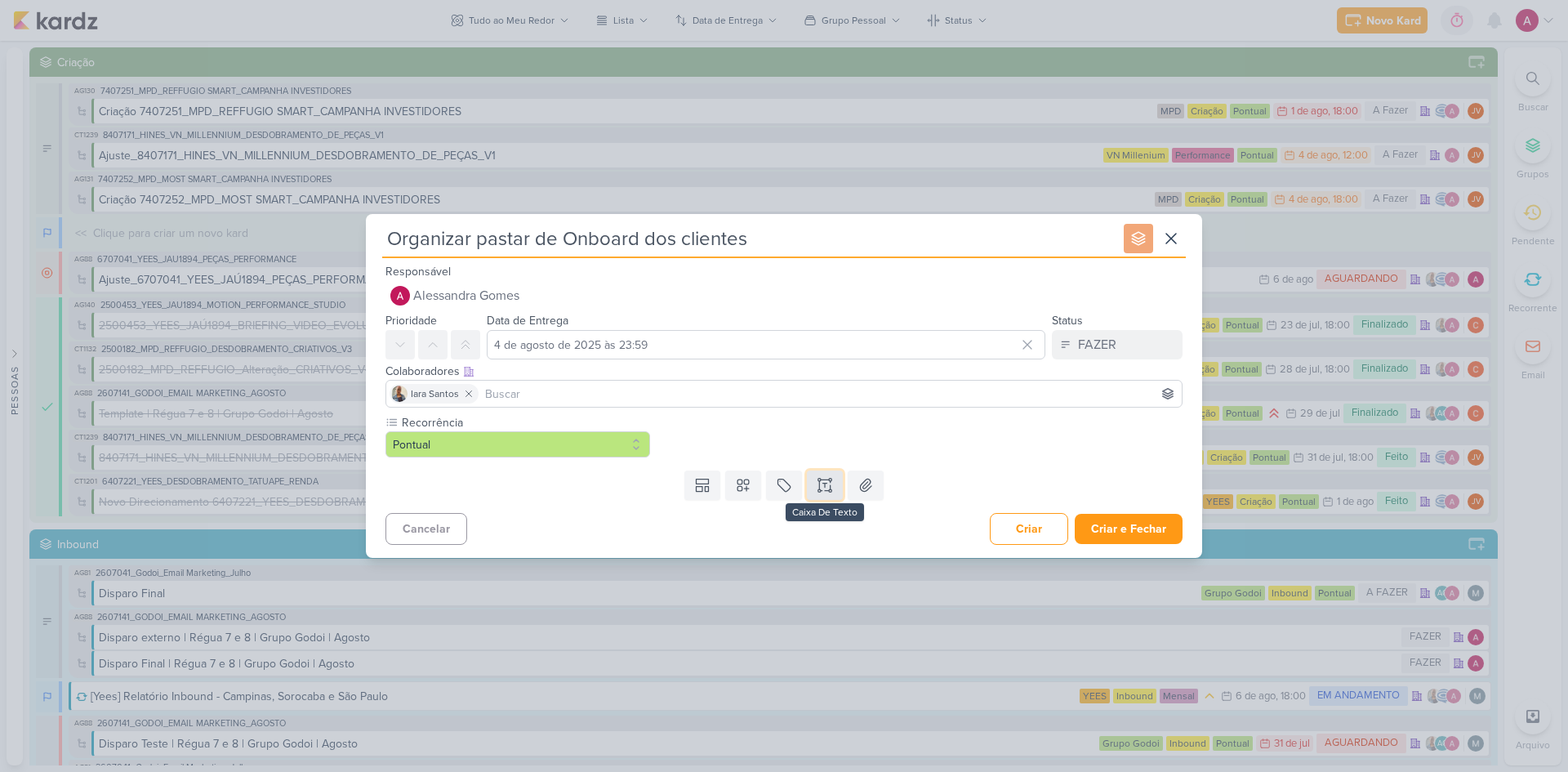 click 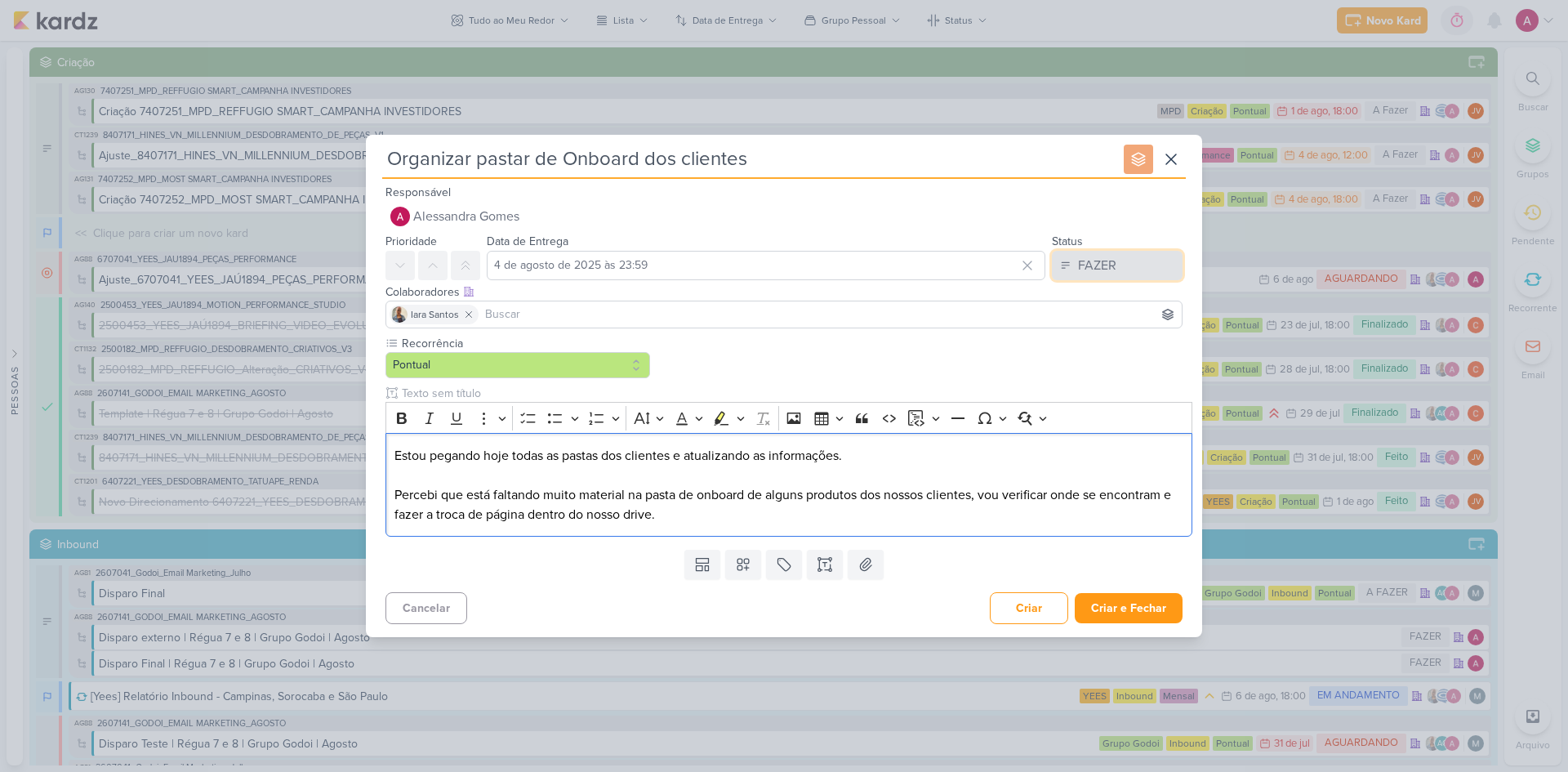 click on "FAZER" at bounding box center (1097, 266) 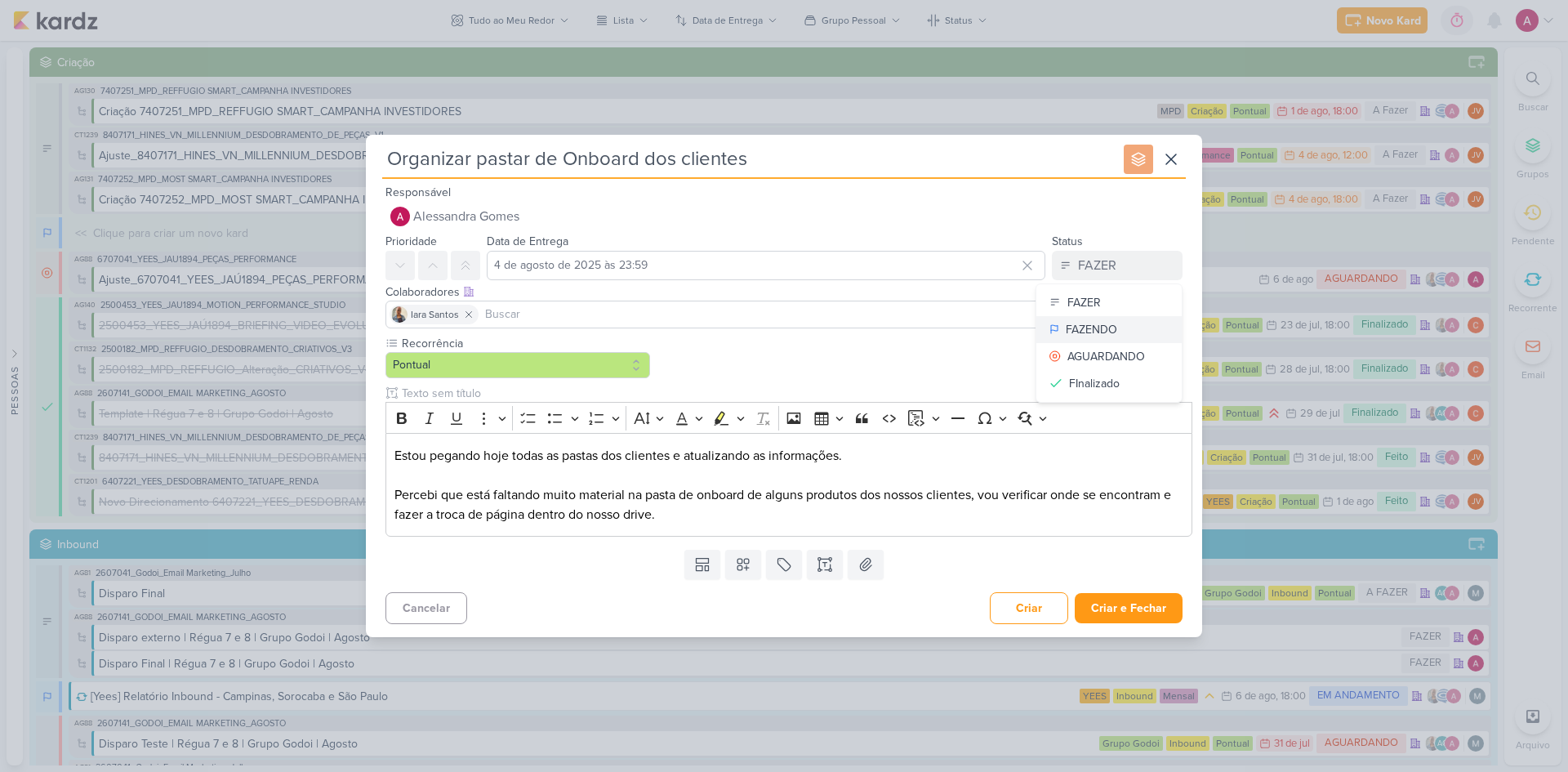click on "FAZENDO" at bounding box center (1091, 329) 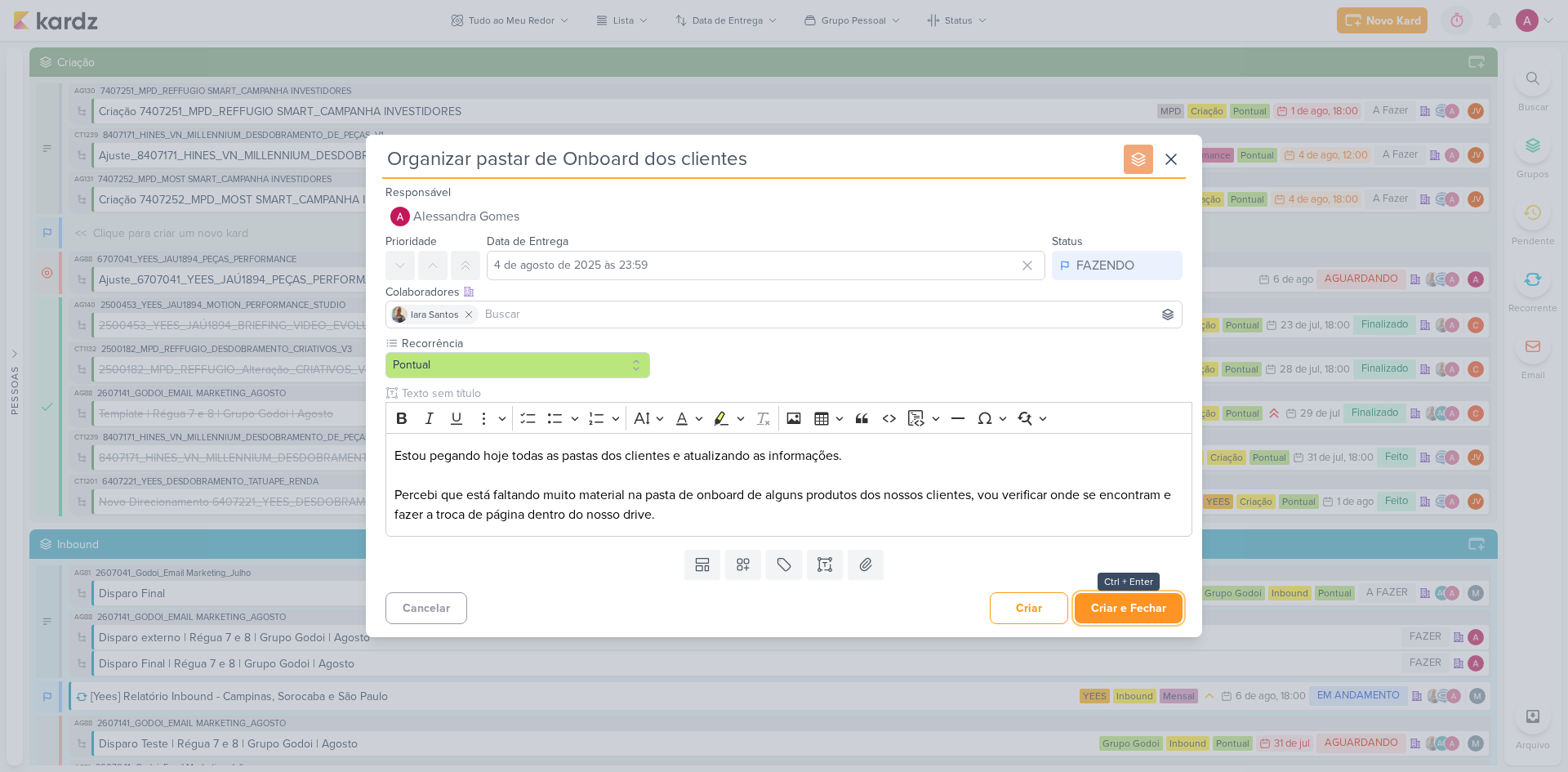 click on "Criar e Fechar" at bounding box center (1129, 608) 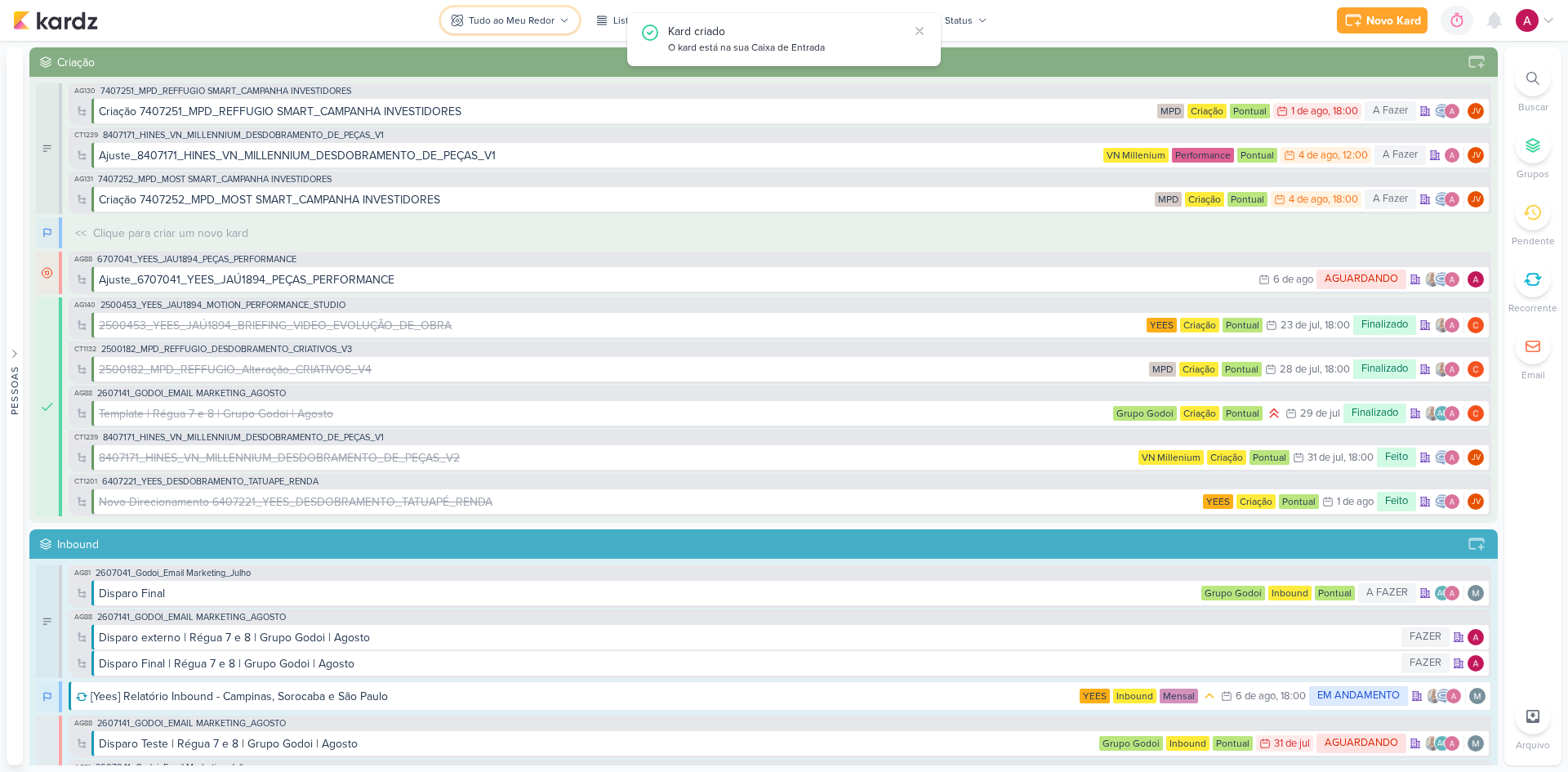 click on "Tudo ao Meu Redor" at bounding box center [511, 20] 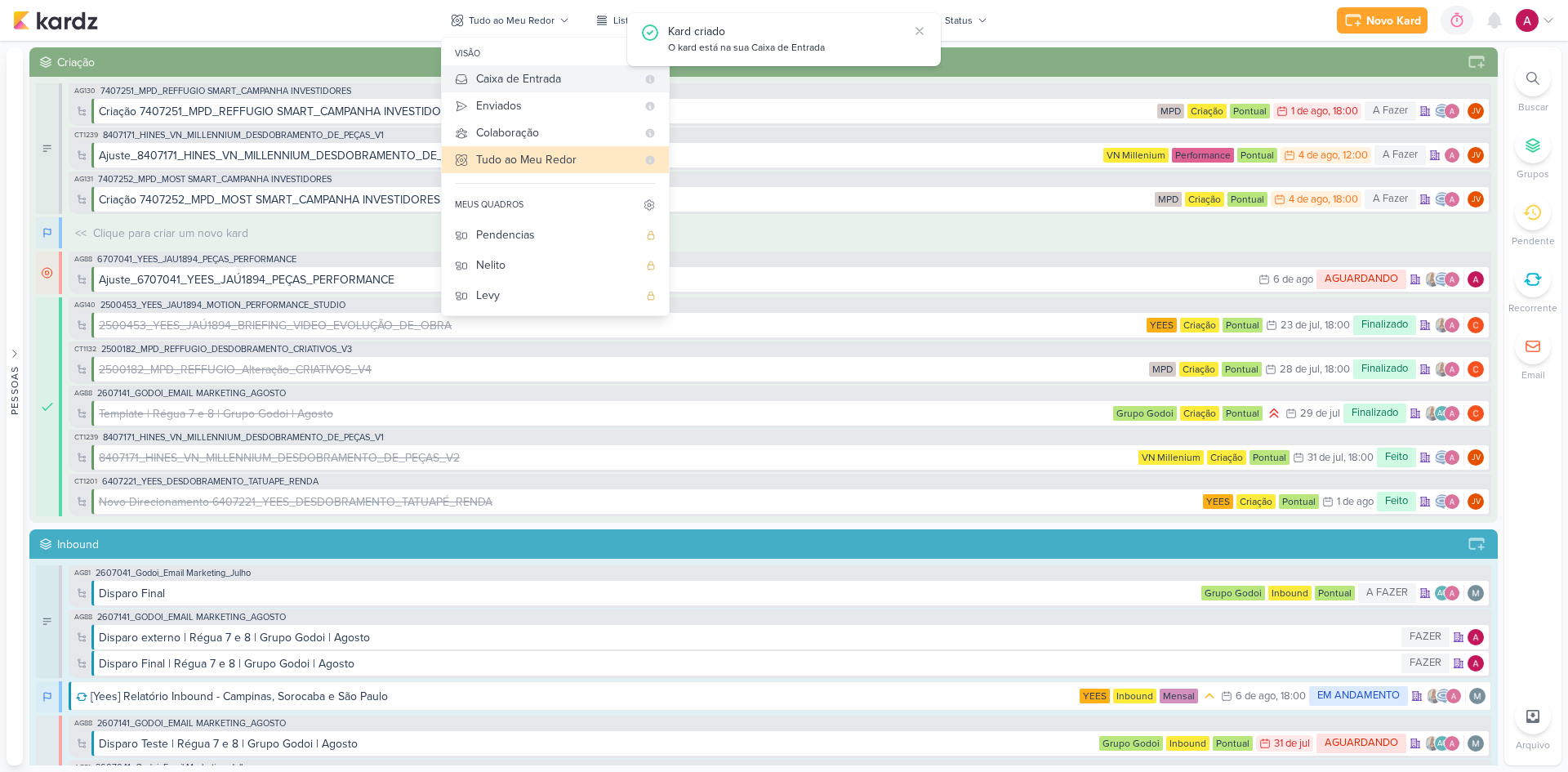 click on "Caixa de Entrada" at bounding box center (556, 78) 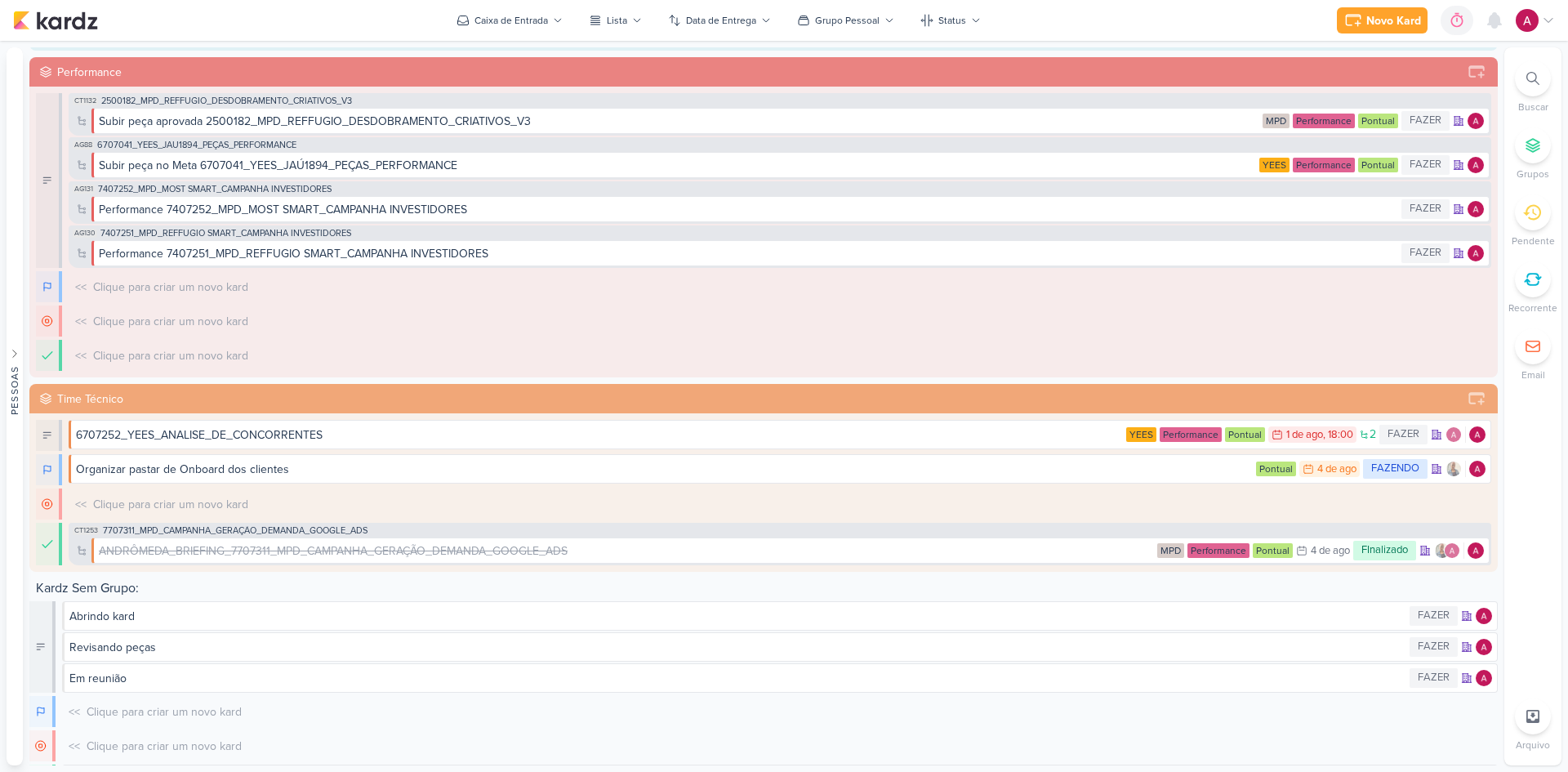 scroll, scrollTop: 408, scrollLeft: 0, axis: vertical 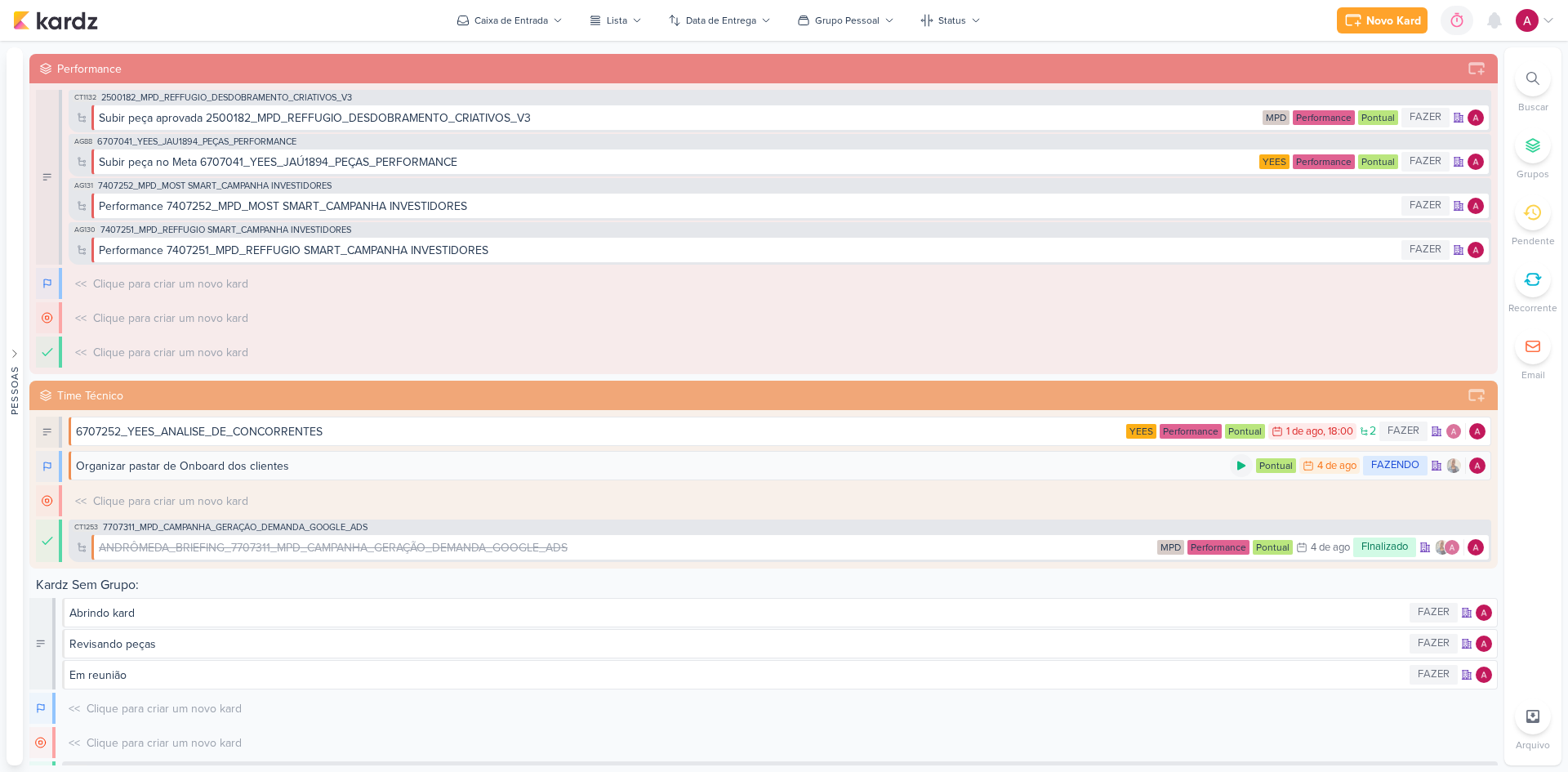 click 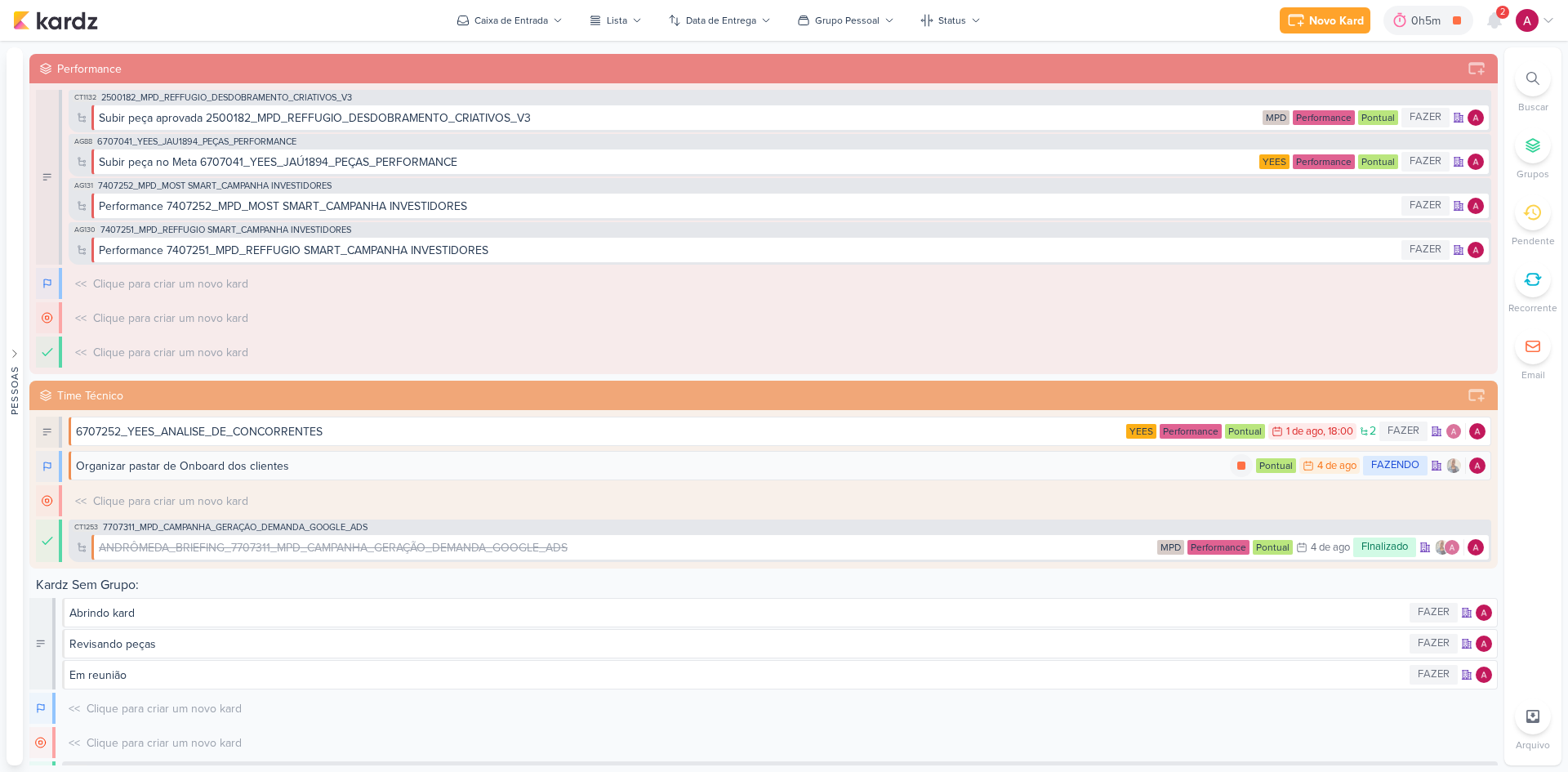 click on "Organizar pastar de Onboard dos clientes" at bounding box center [653, 466] 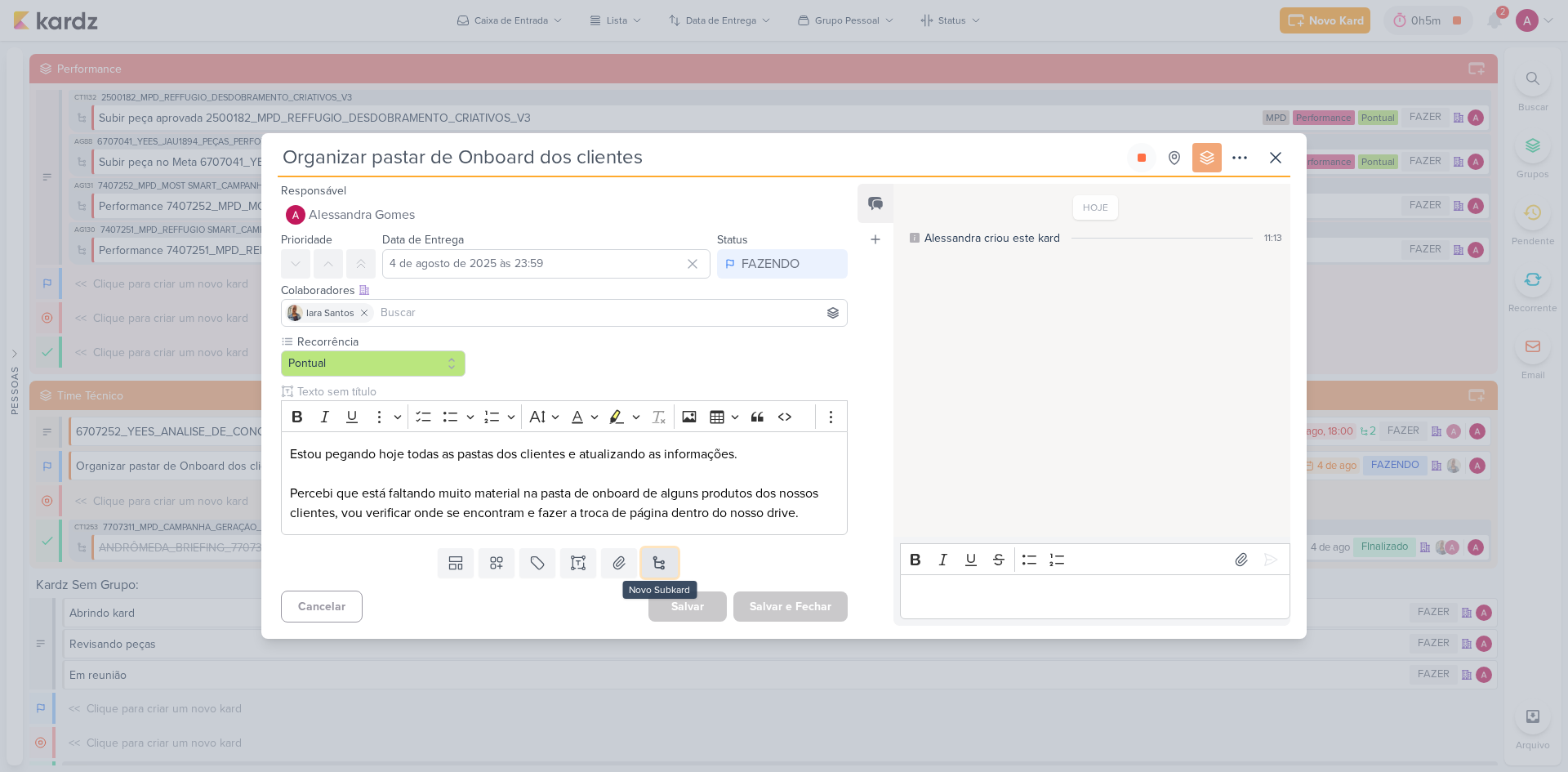 click at bounding box center [660, 563] 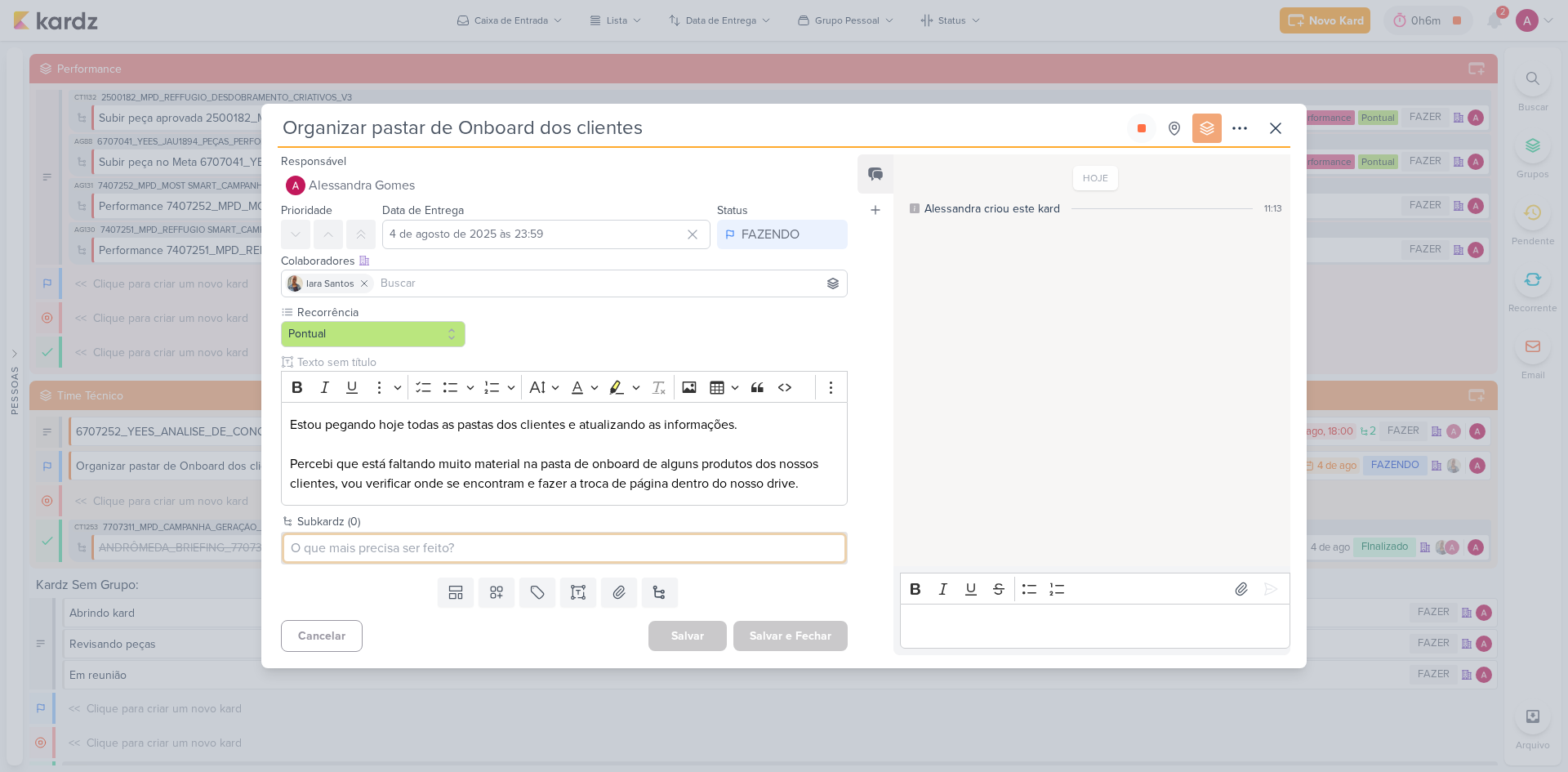click at bounding box center (564, 548) 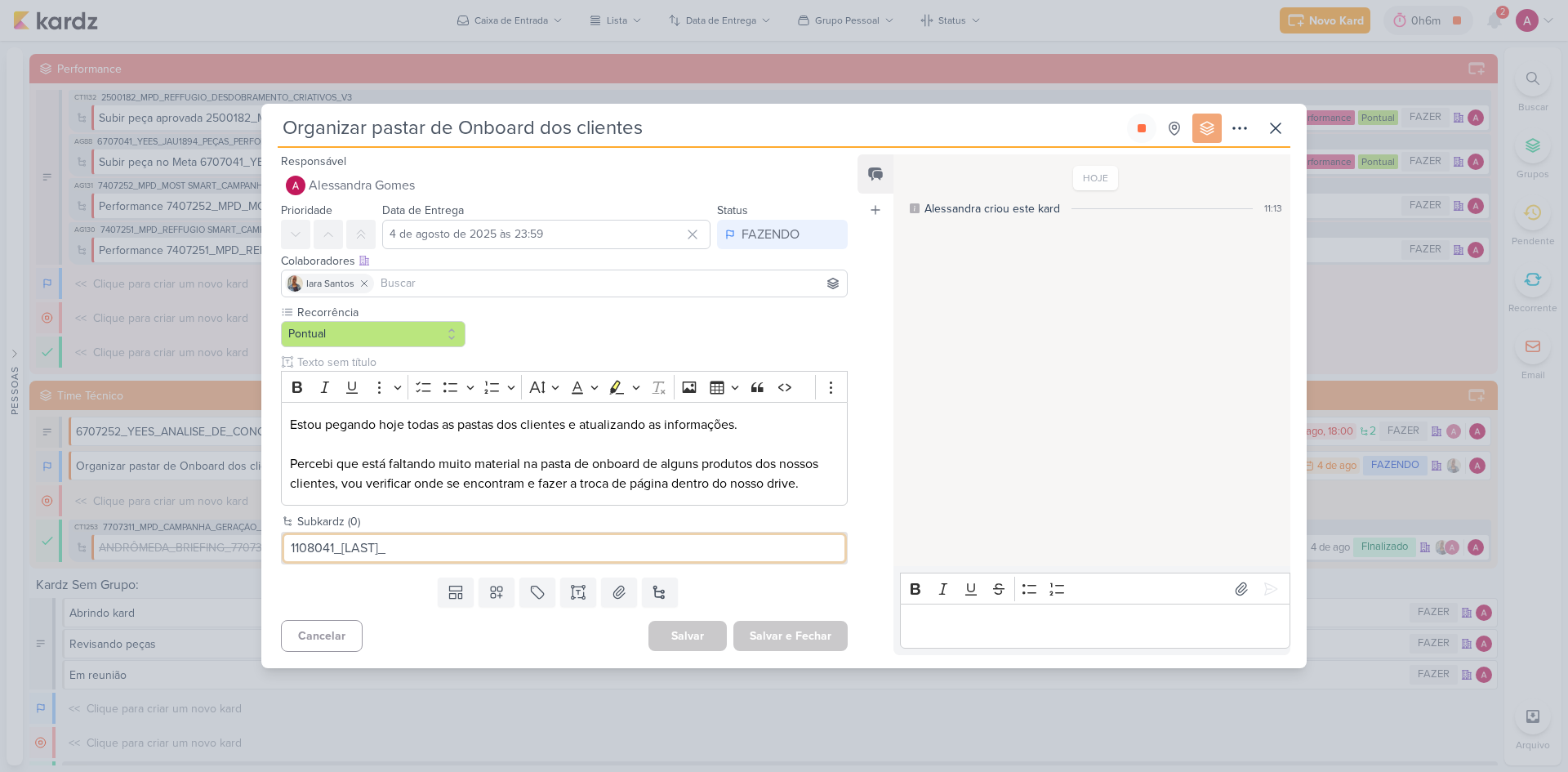 click on "1108041_TEIXEIRA DUARTE_" at bounding box center (564, 548) 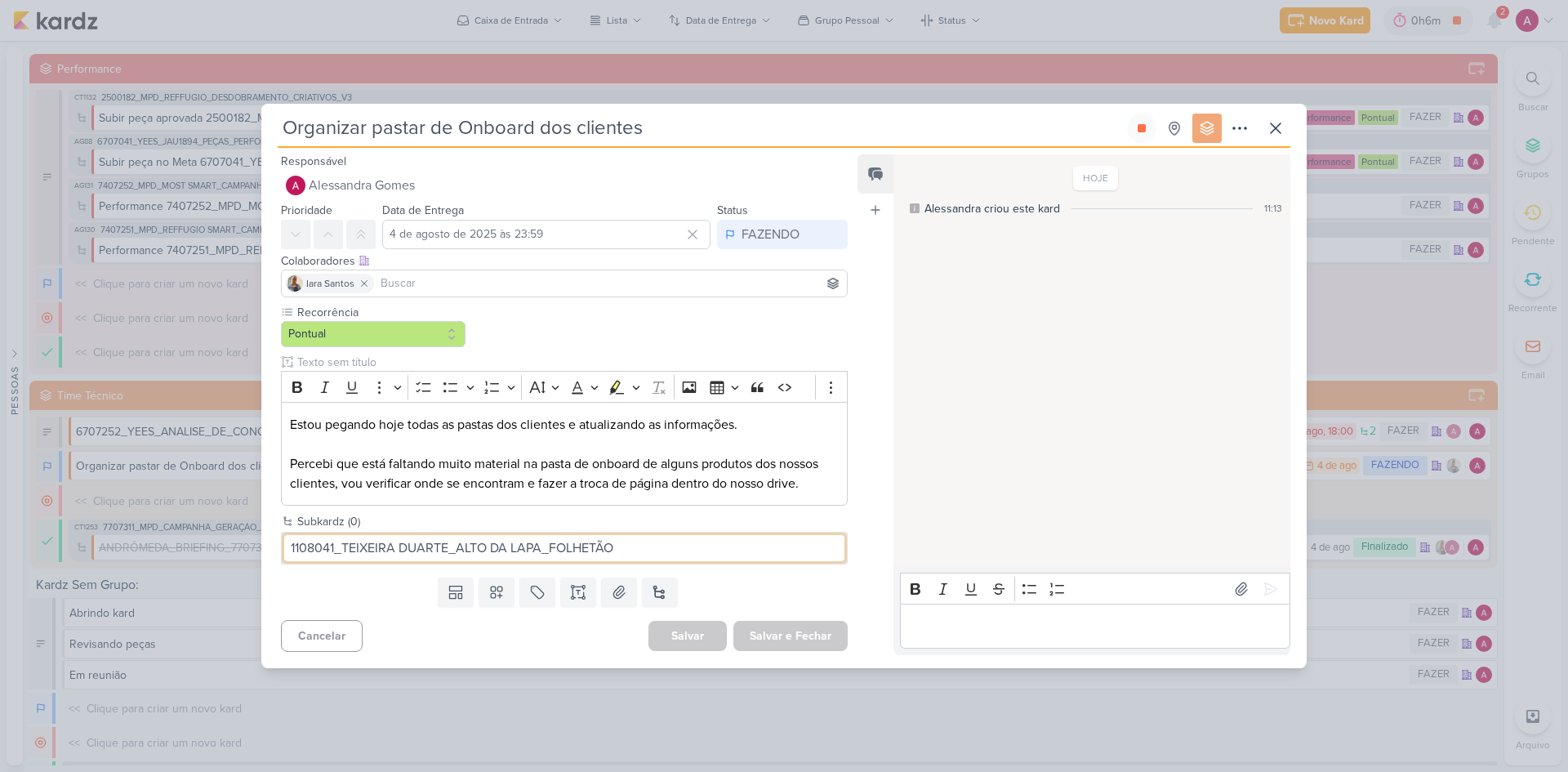 type on "1108041_TEIXEIRA DUARTE_ALTO DA LAPA_FOLHETÃO" 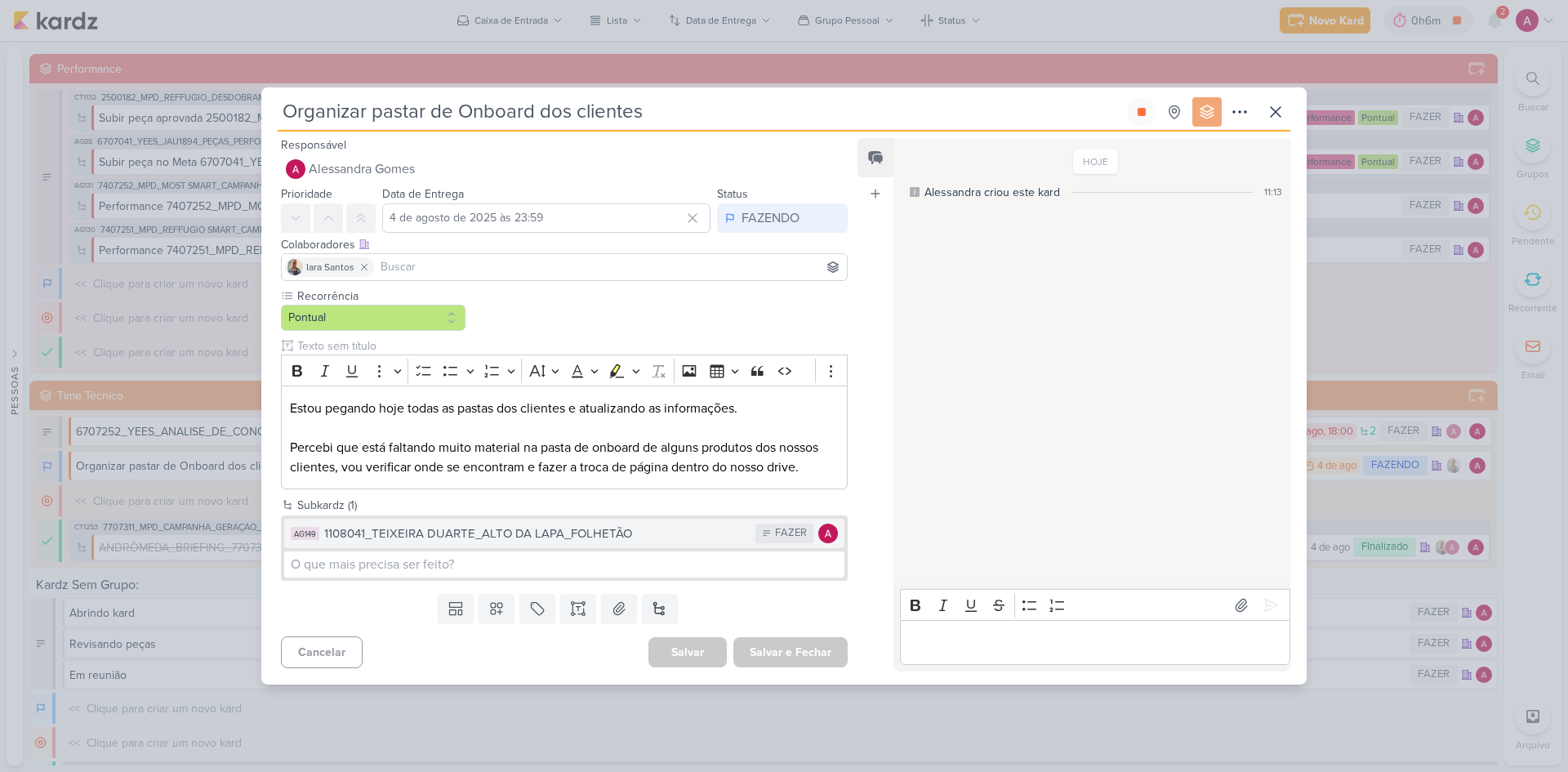 click on "1108041_TEIXEIRA DUARTE_ALTO DA LAPA_FOLHETÃO" at bounding box center (536, 533) 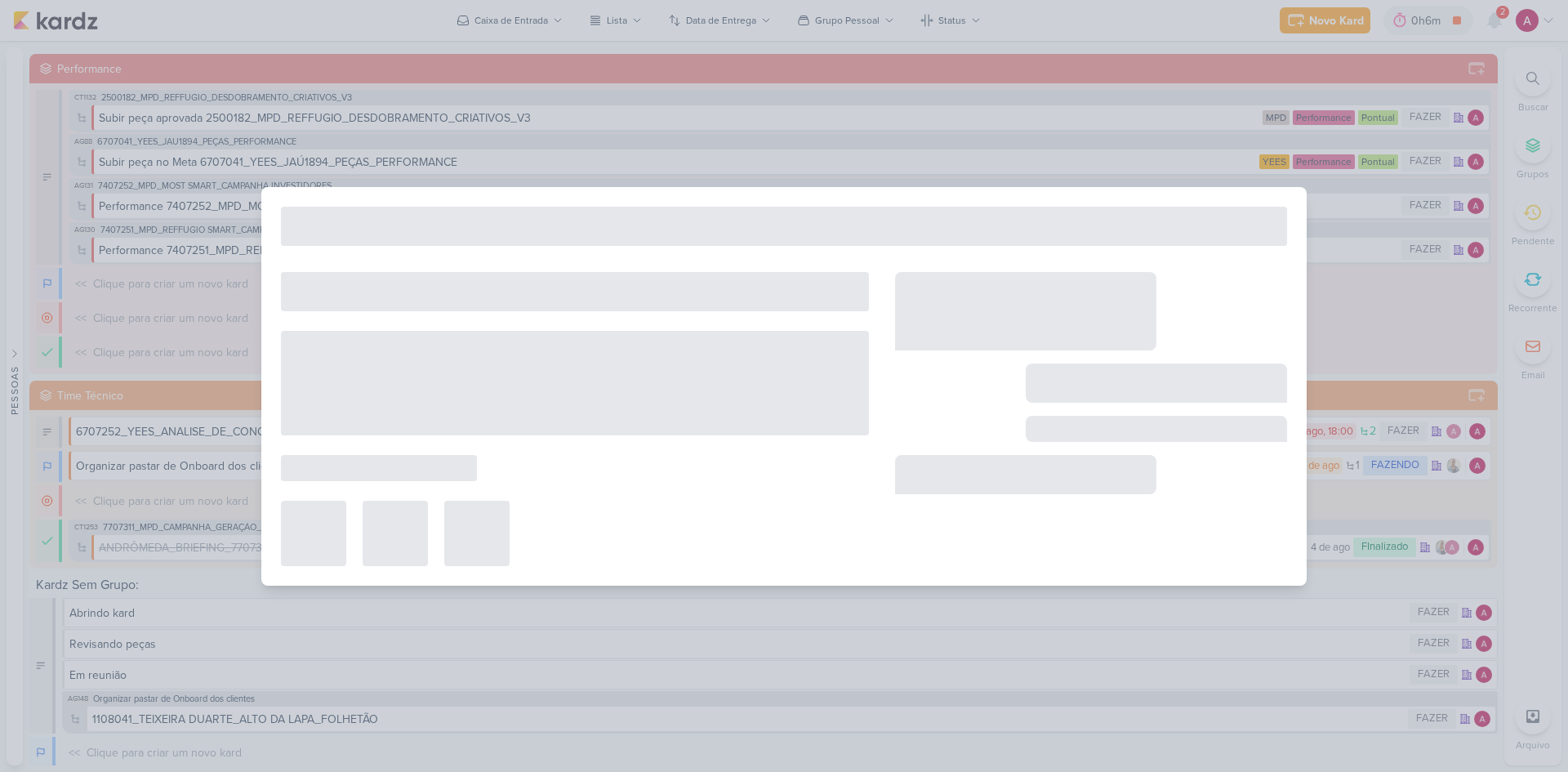 type on "1108041_TEIXEIRA DUARTE_ALTO DA LAPA_FOLHETÃO" 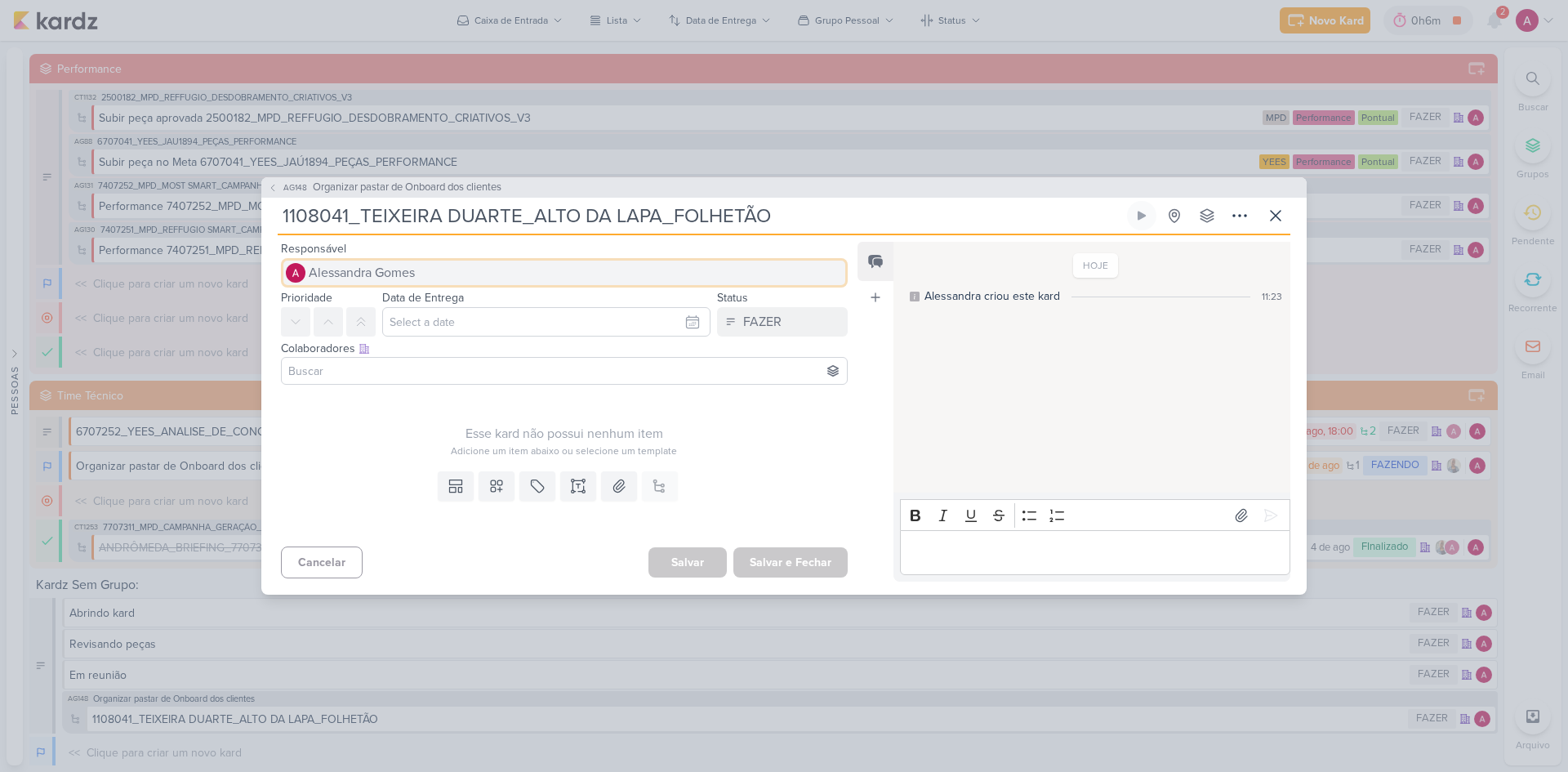 click on "Alessandra Gomes" at bounding box center (362, 273) 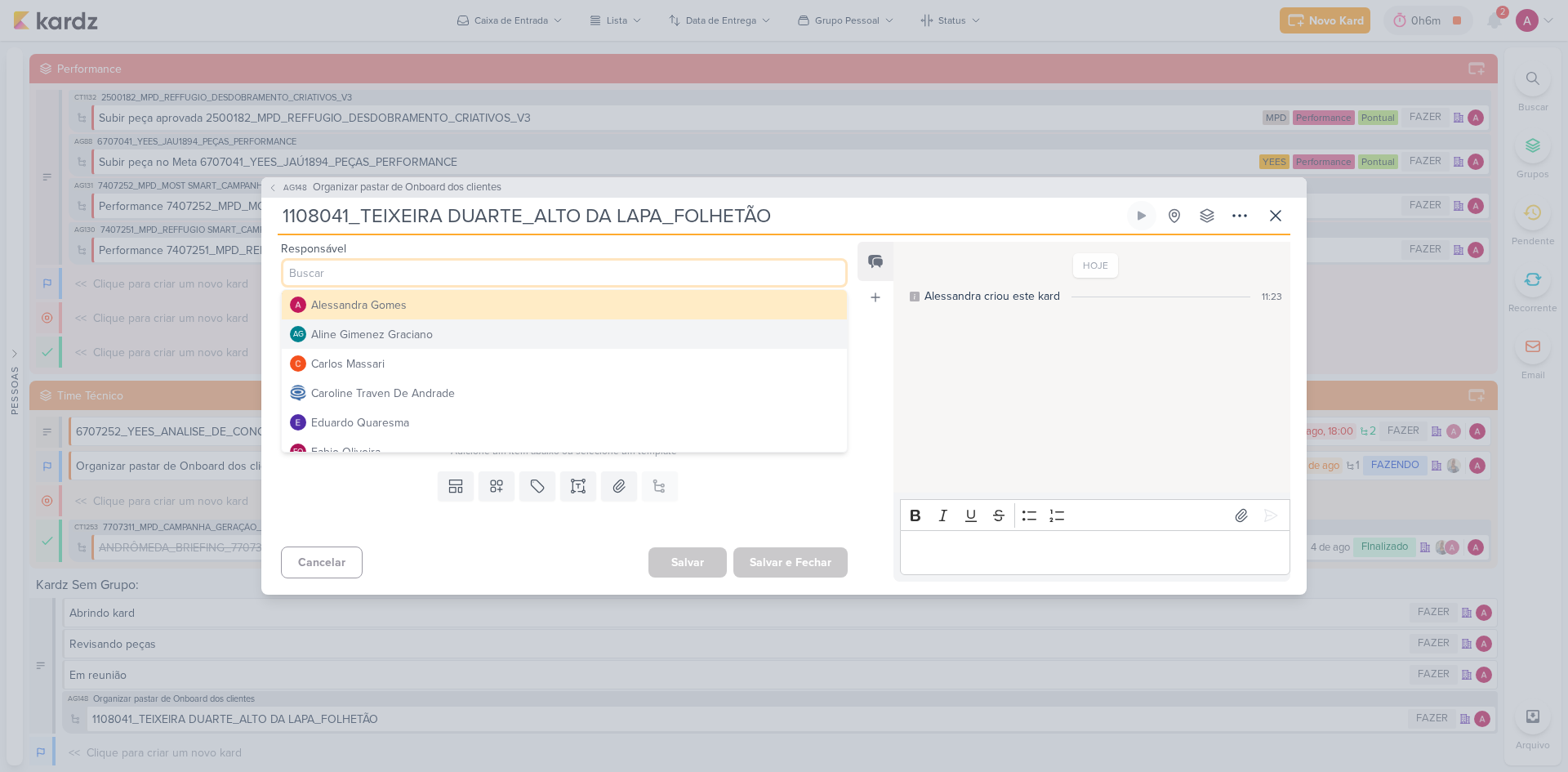 click on "Aline Gimenez Graciano" at bounding box center [372, 334] 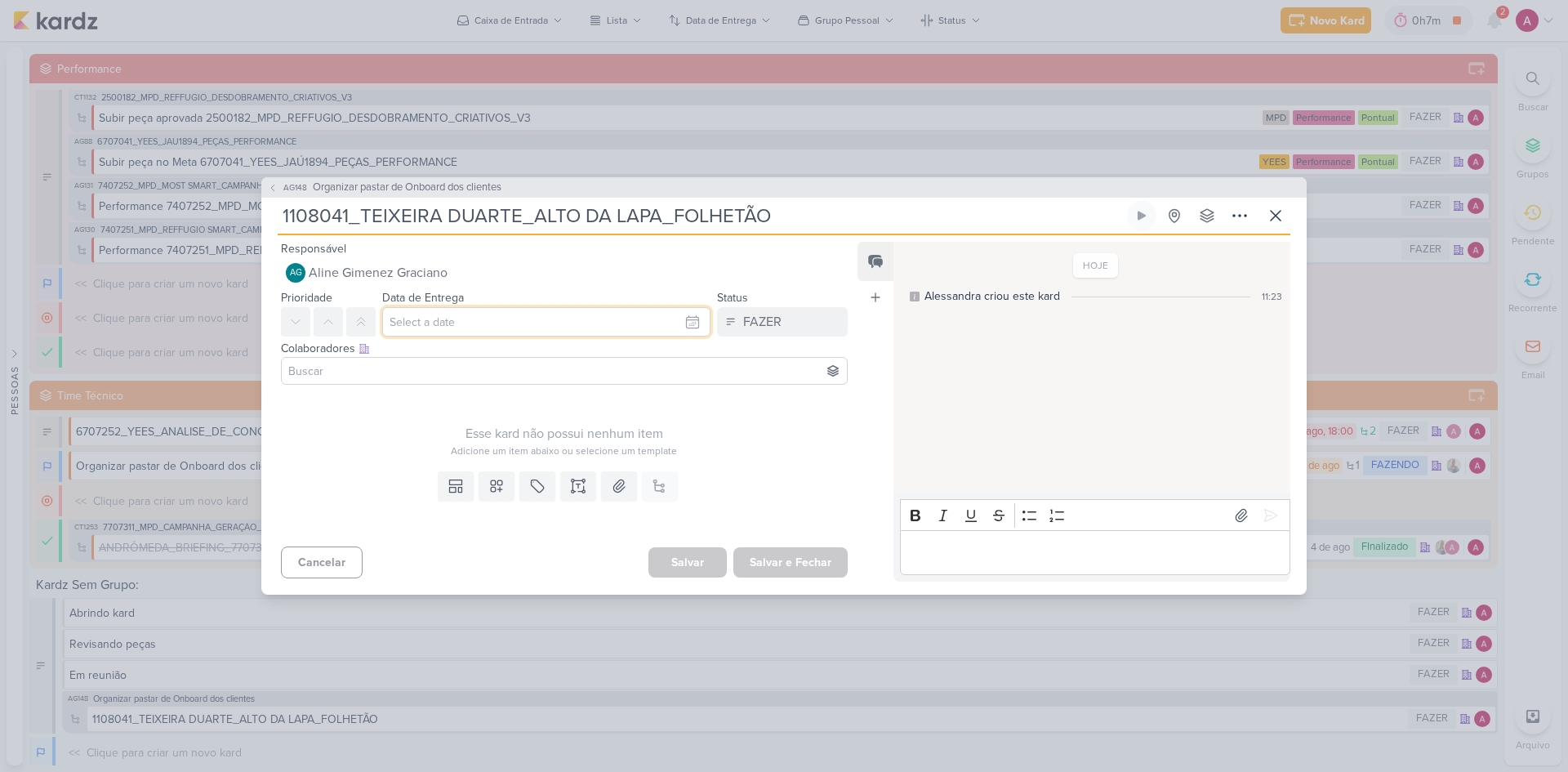click at bounding box center [546, 322] 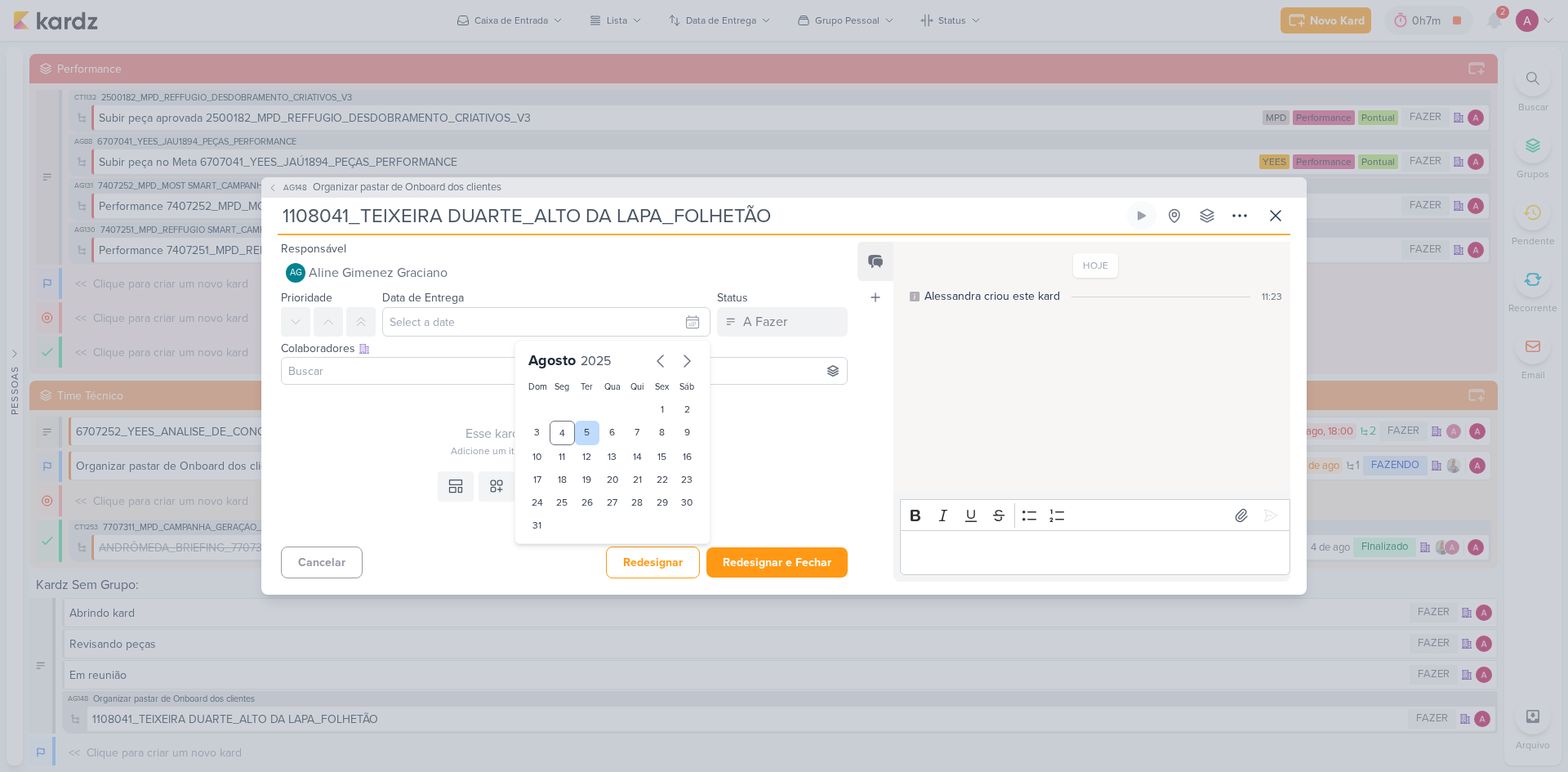 click on "5" at bounding box center (587, 433) 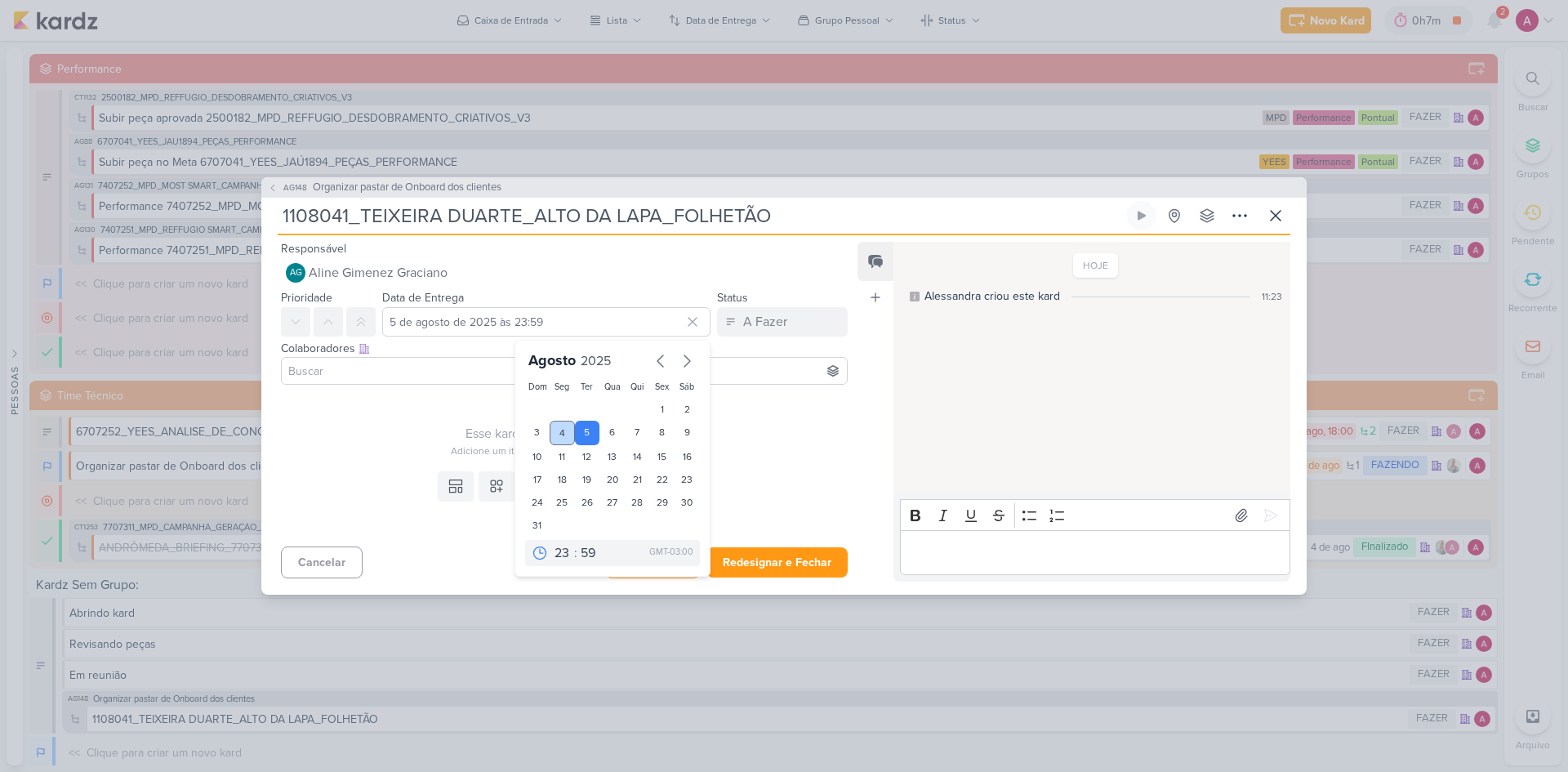 click on "4" at bounding box center [562, 433] 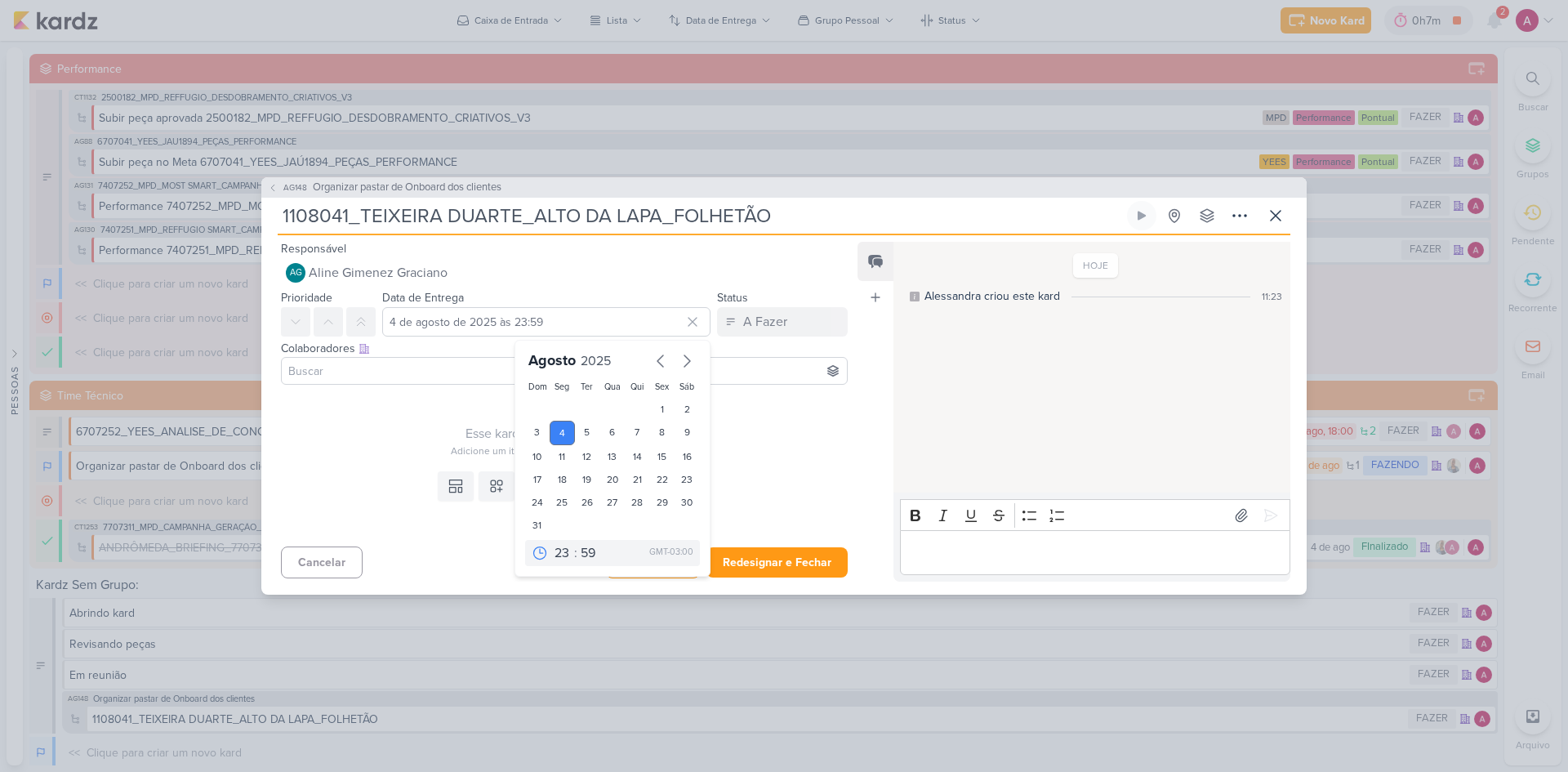 click at bounding box center [564, 371] 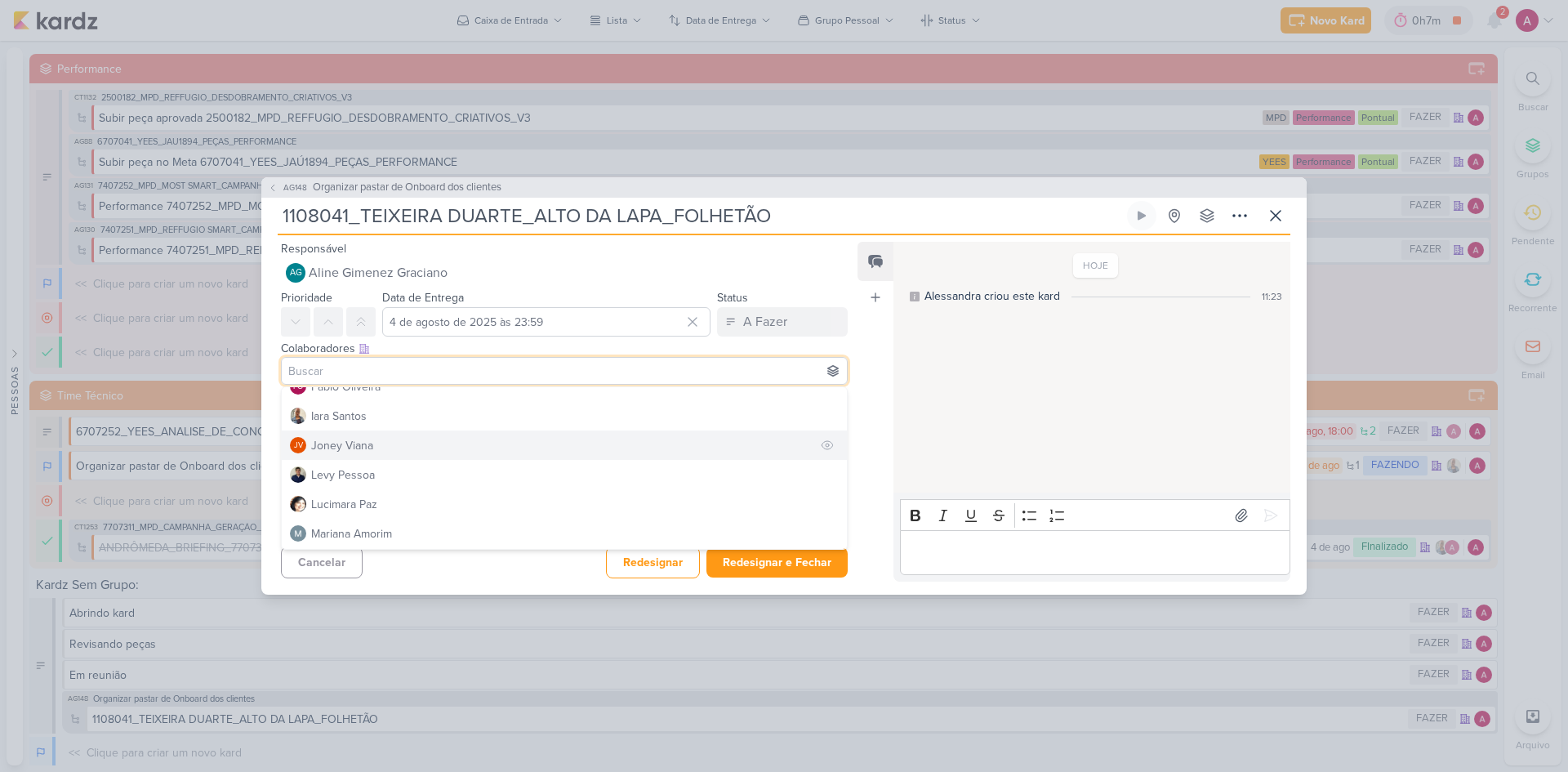 scroll, scrollTop: 163, scrollLeft: 0, axis: vertical 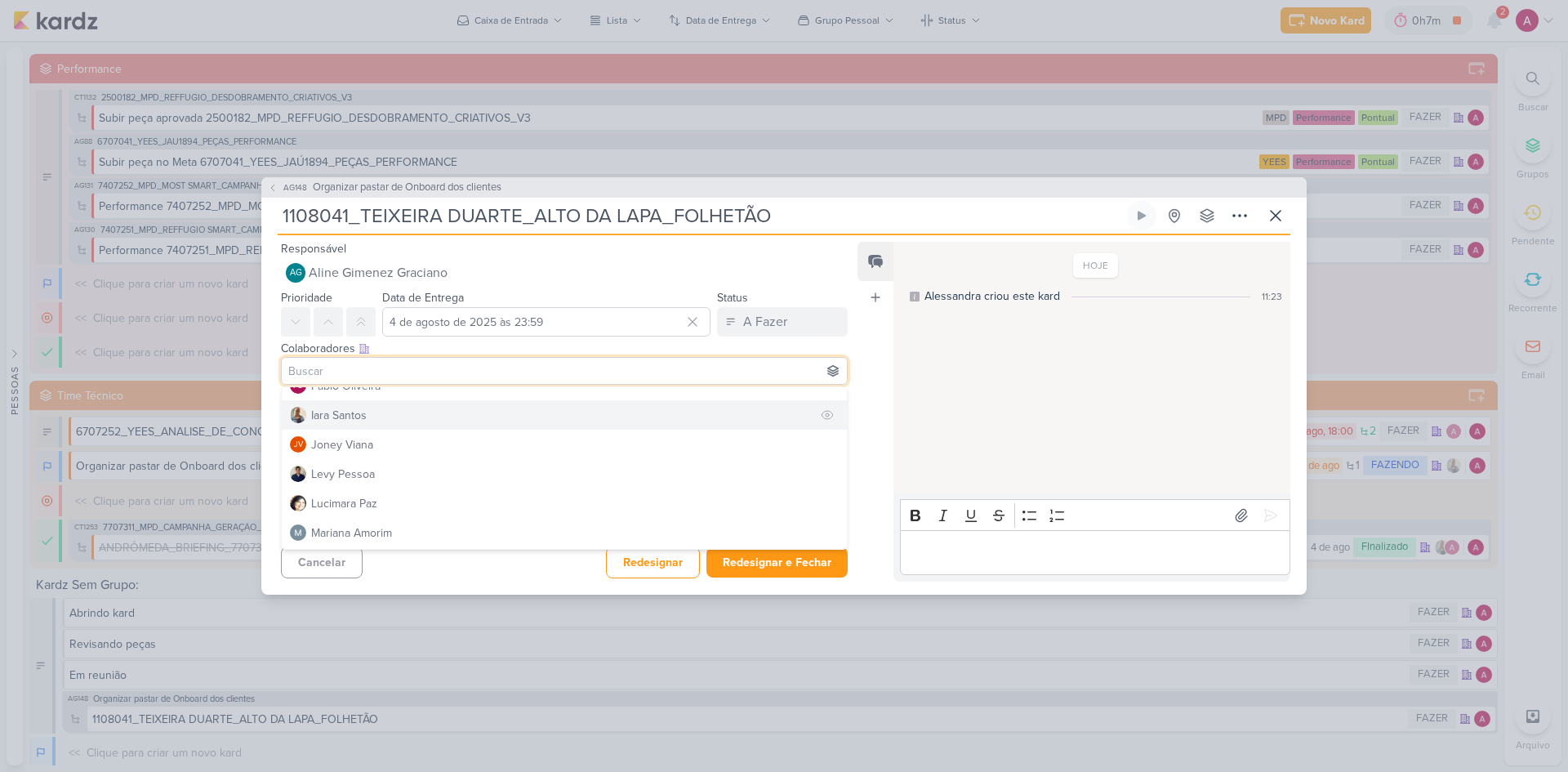 click on "Iara Santos" at bounding box center [564, 415] 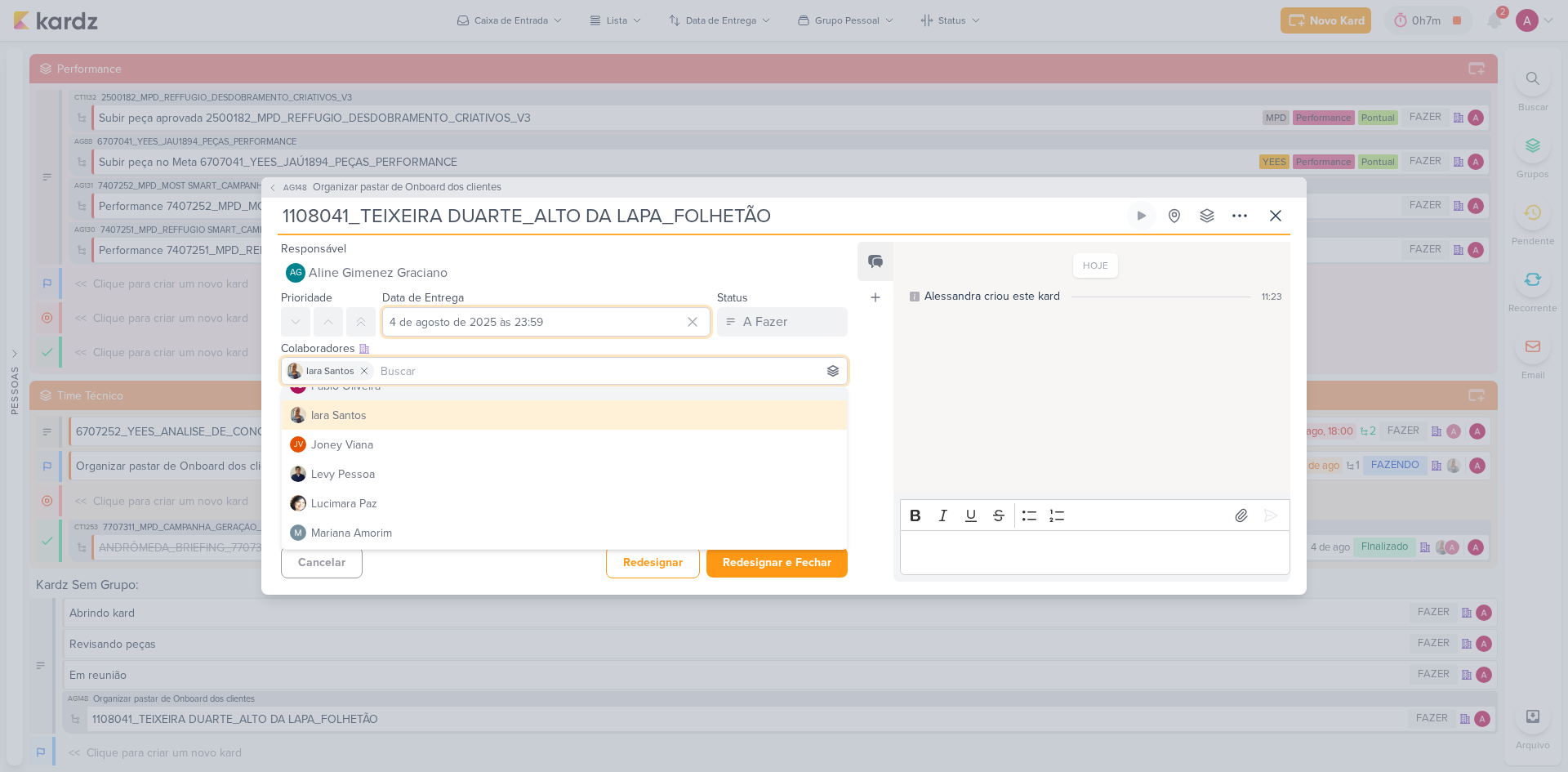 click on "4 de agosto de 2025 às 23:59" at bounding box center (546, 322) 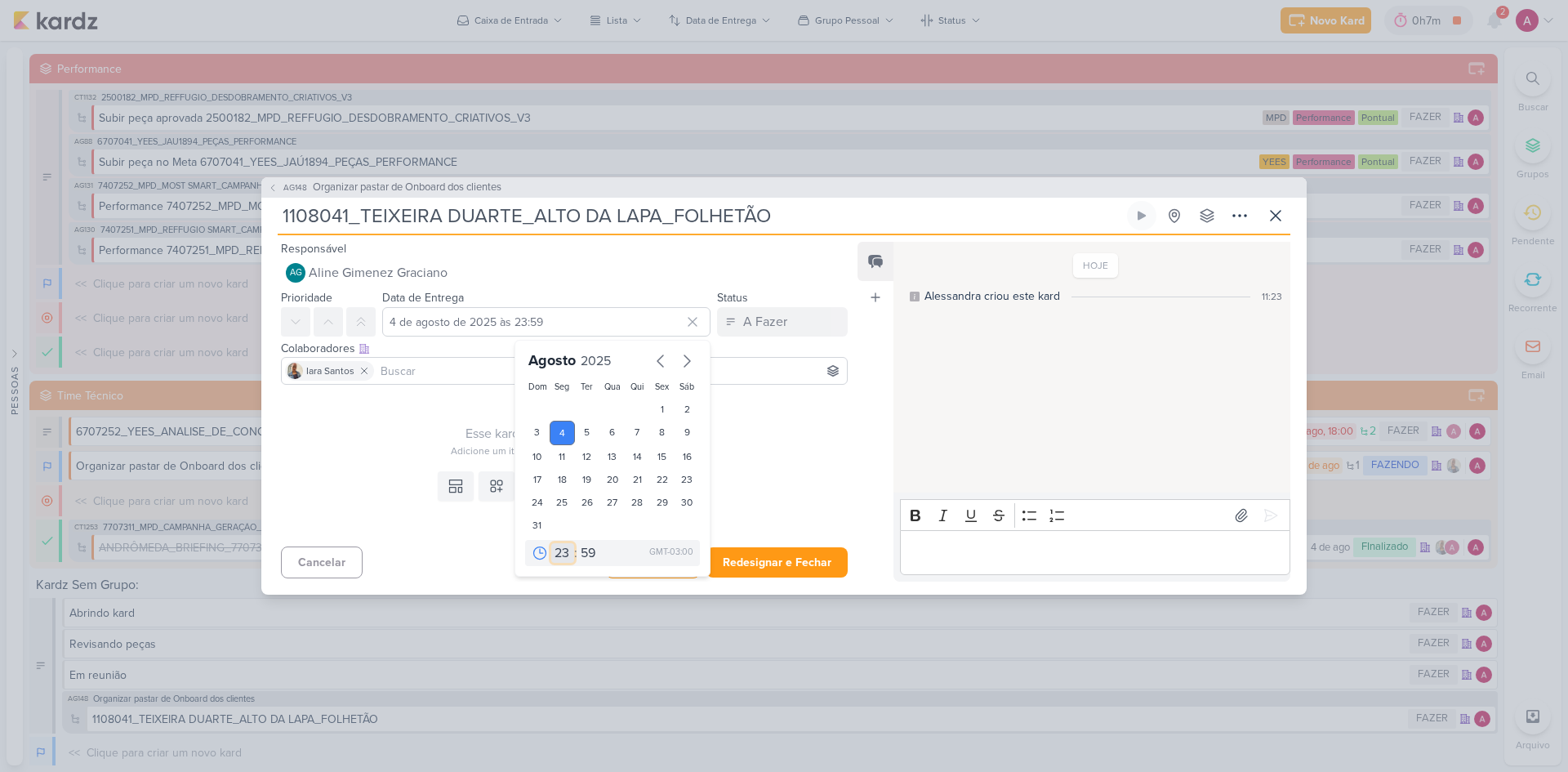 click on "00 01 02 03 04 05 06 07 08 09 10 11 12 13 14 15 16 17 18 19 20 21 22 23" at bounding box center (563, 553) 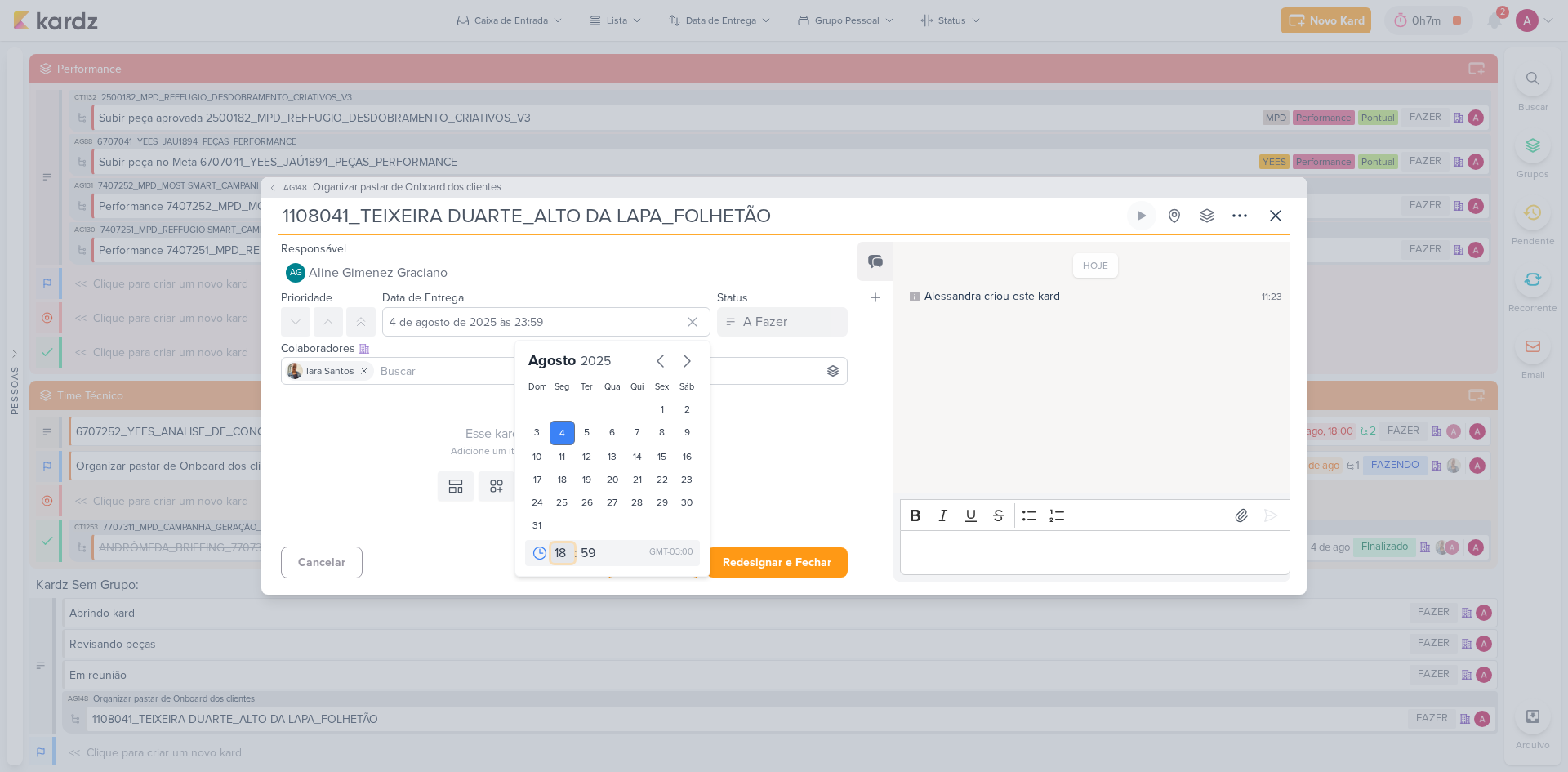 click on "00 01 02 03 04 05 06 07 08 09 10 11 12 13 14 15 16 17 18 19 20 21 22 23" at bounding box center [563, 553] 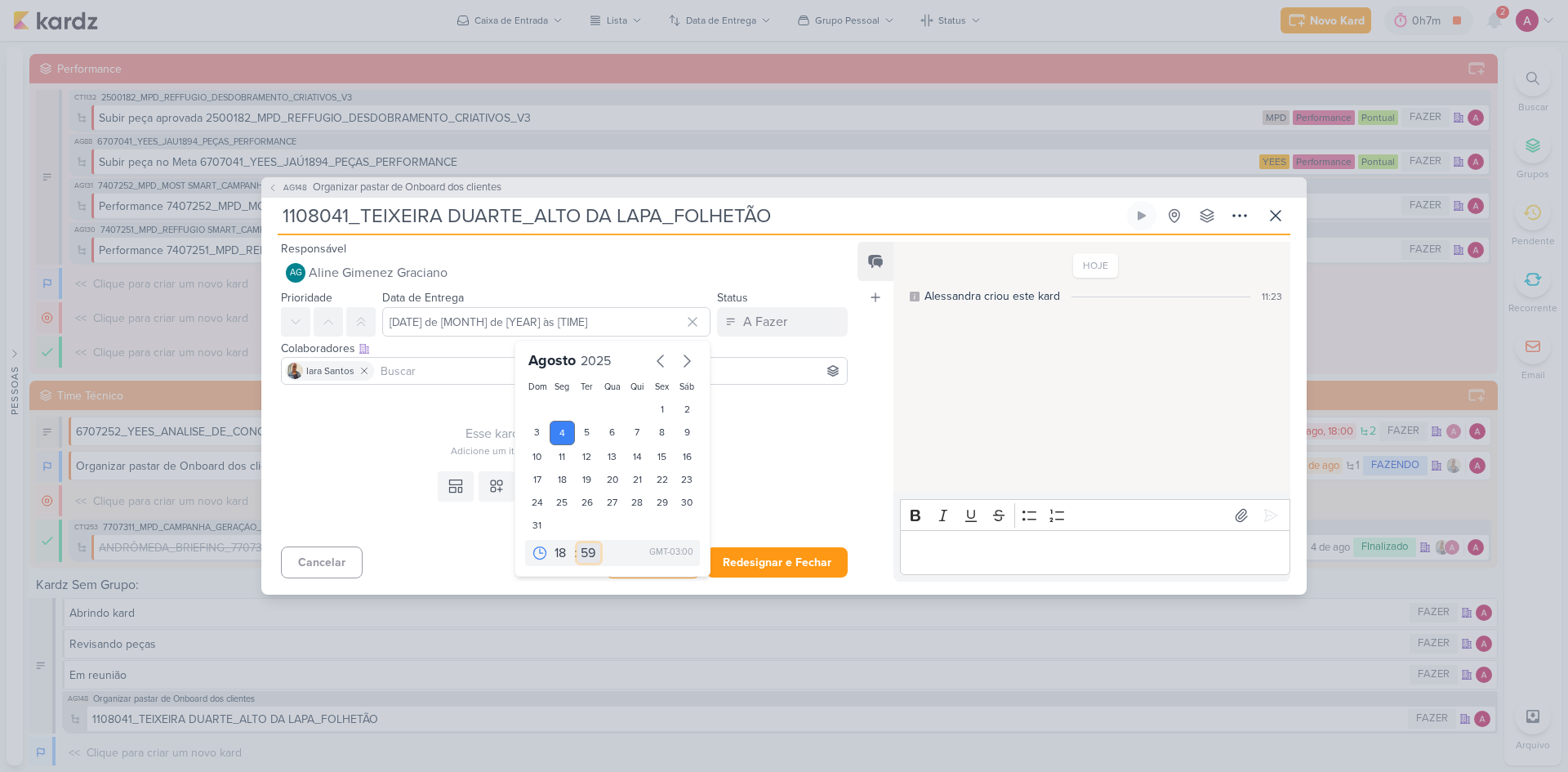 click on "00 05 10 15 20 25 30 35 40 45 50 55
59" at bounding box center (589, 553) 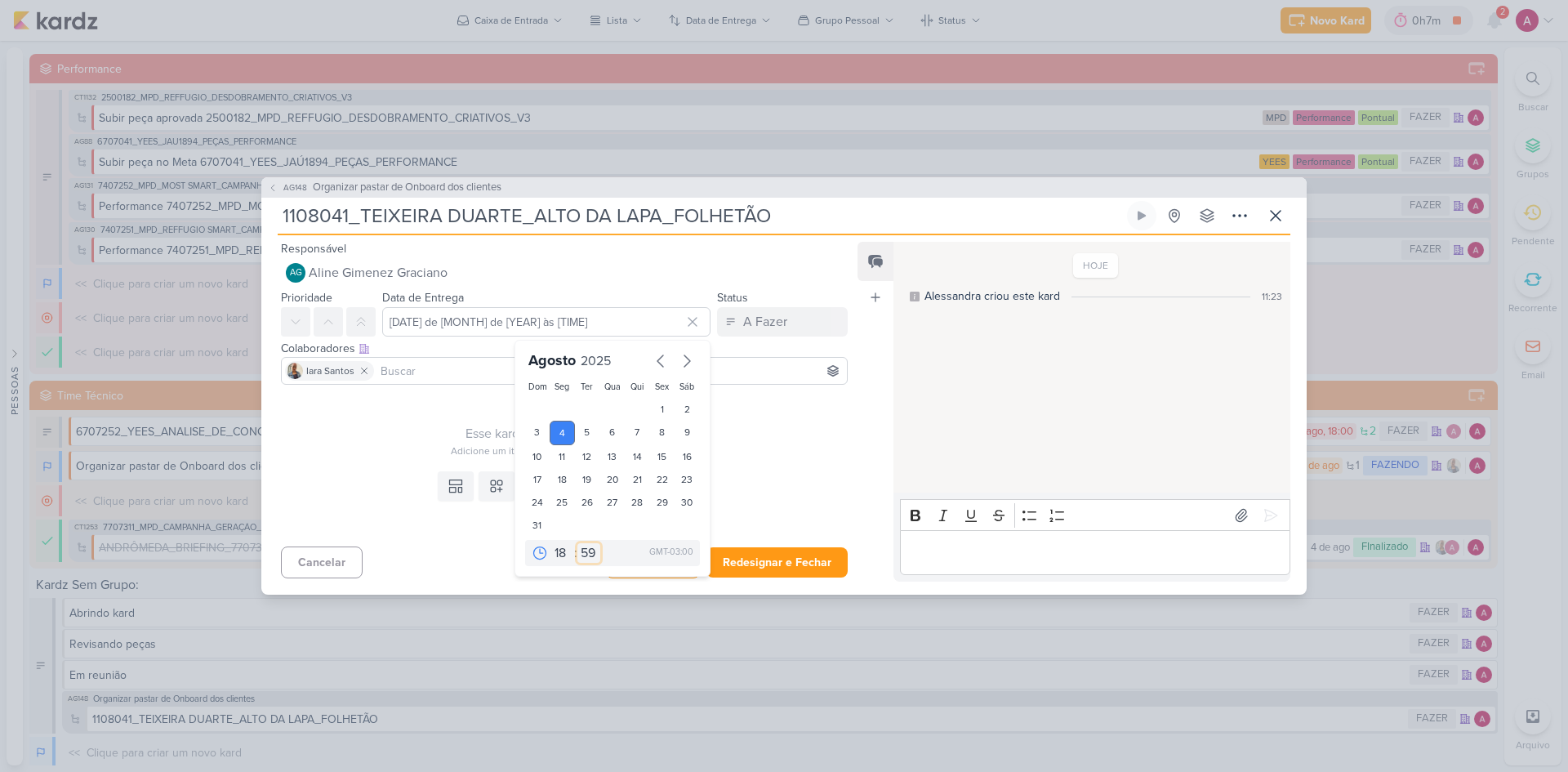 select on "0" 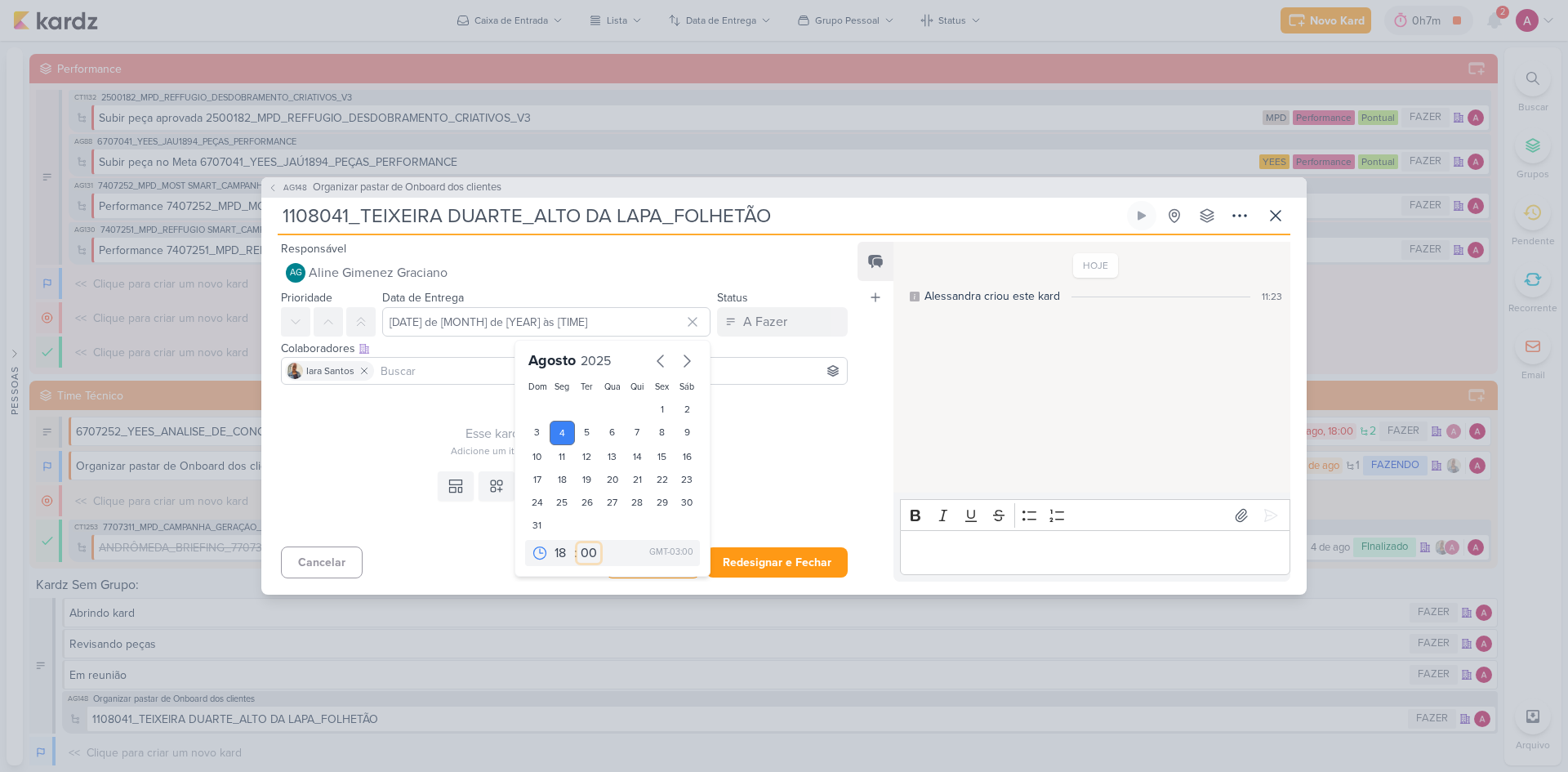 click on "00 05 10 15 20 25 30 35 40 45 50 55
59" at bounding box center (589, 553) 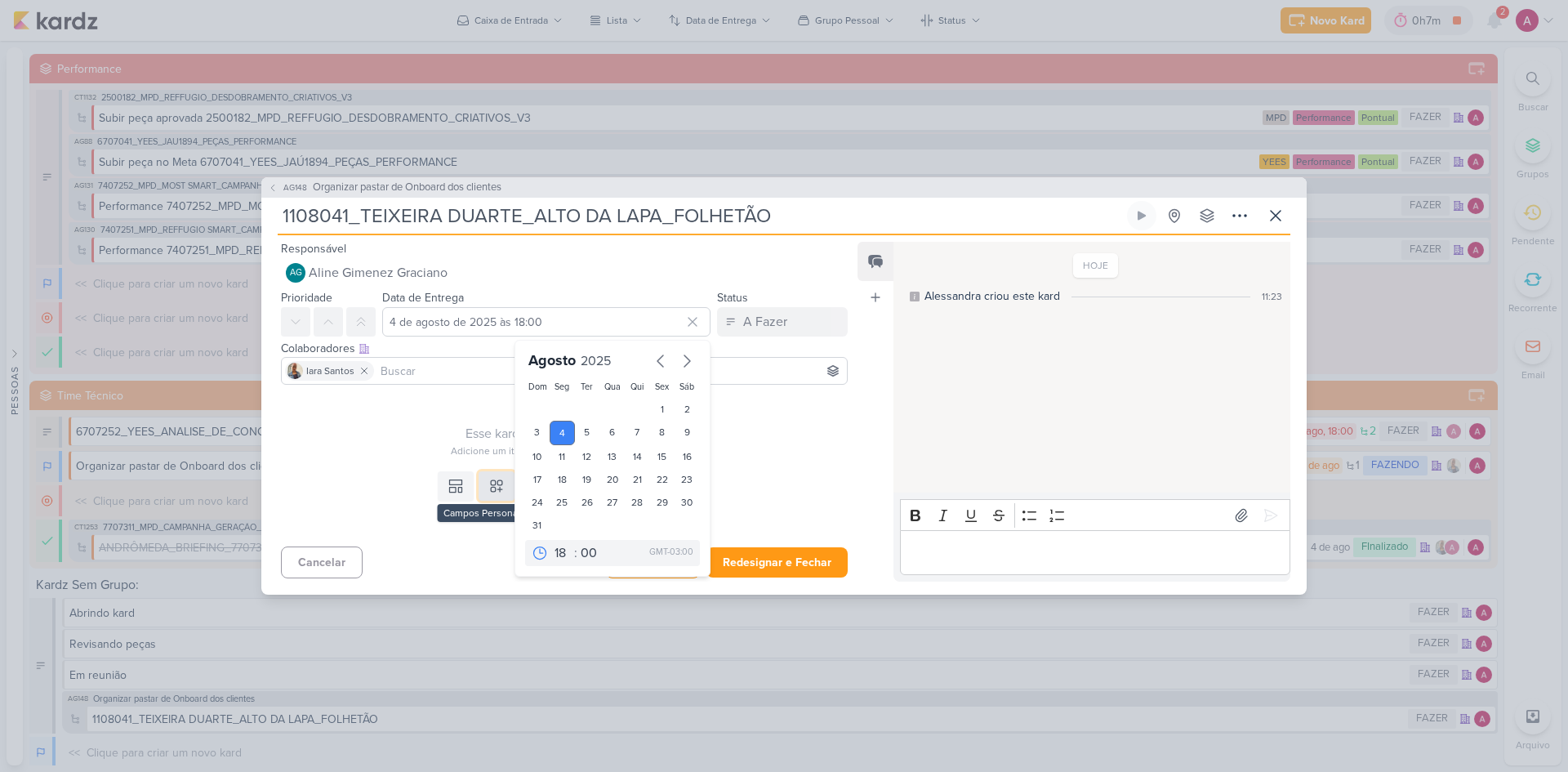click 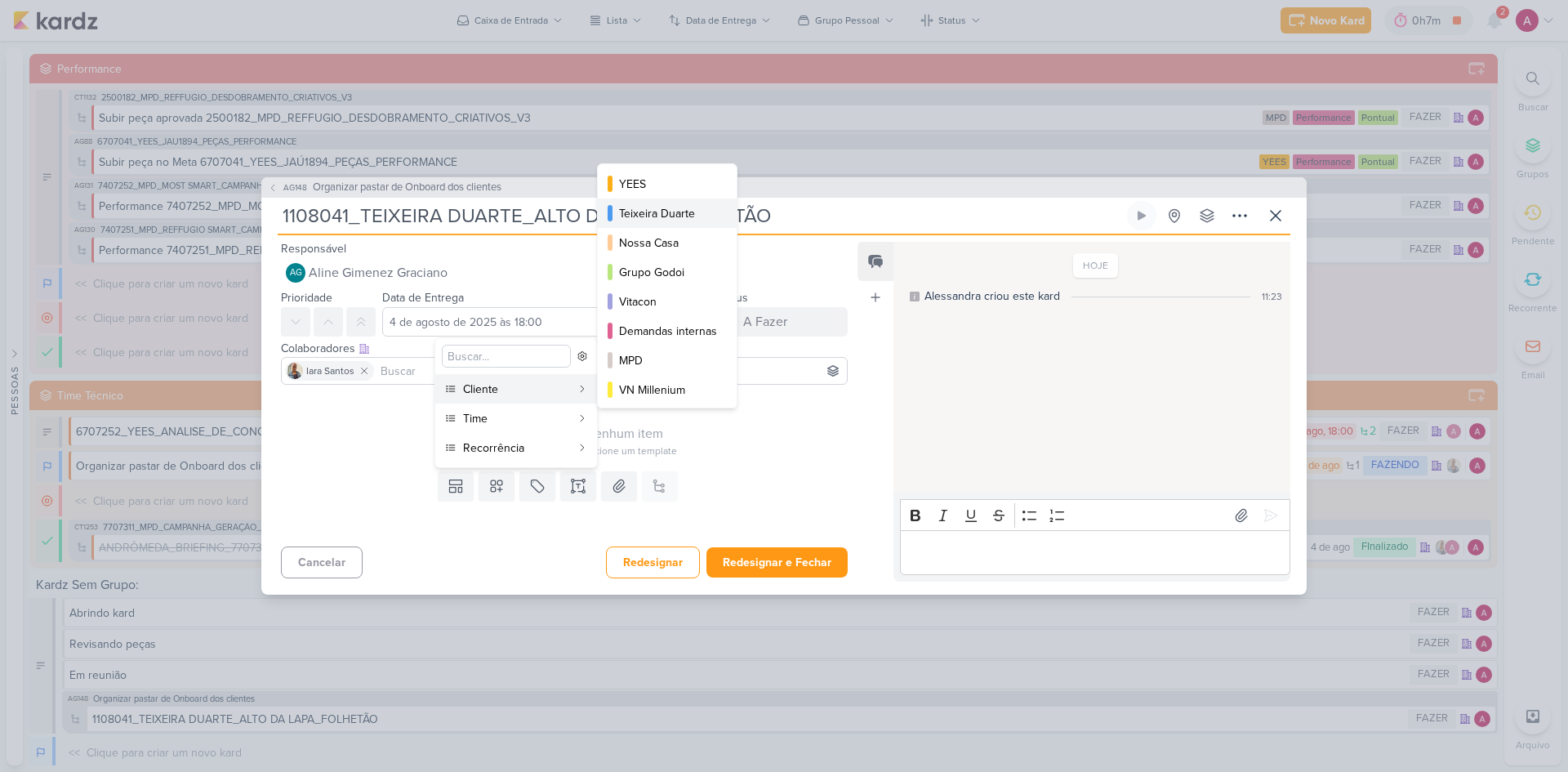 click on "Teixeira Duarte" at bounding box center (668, 213) 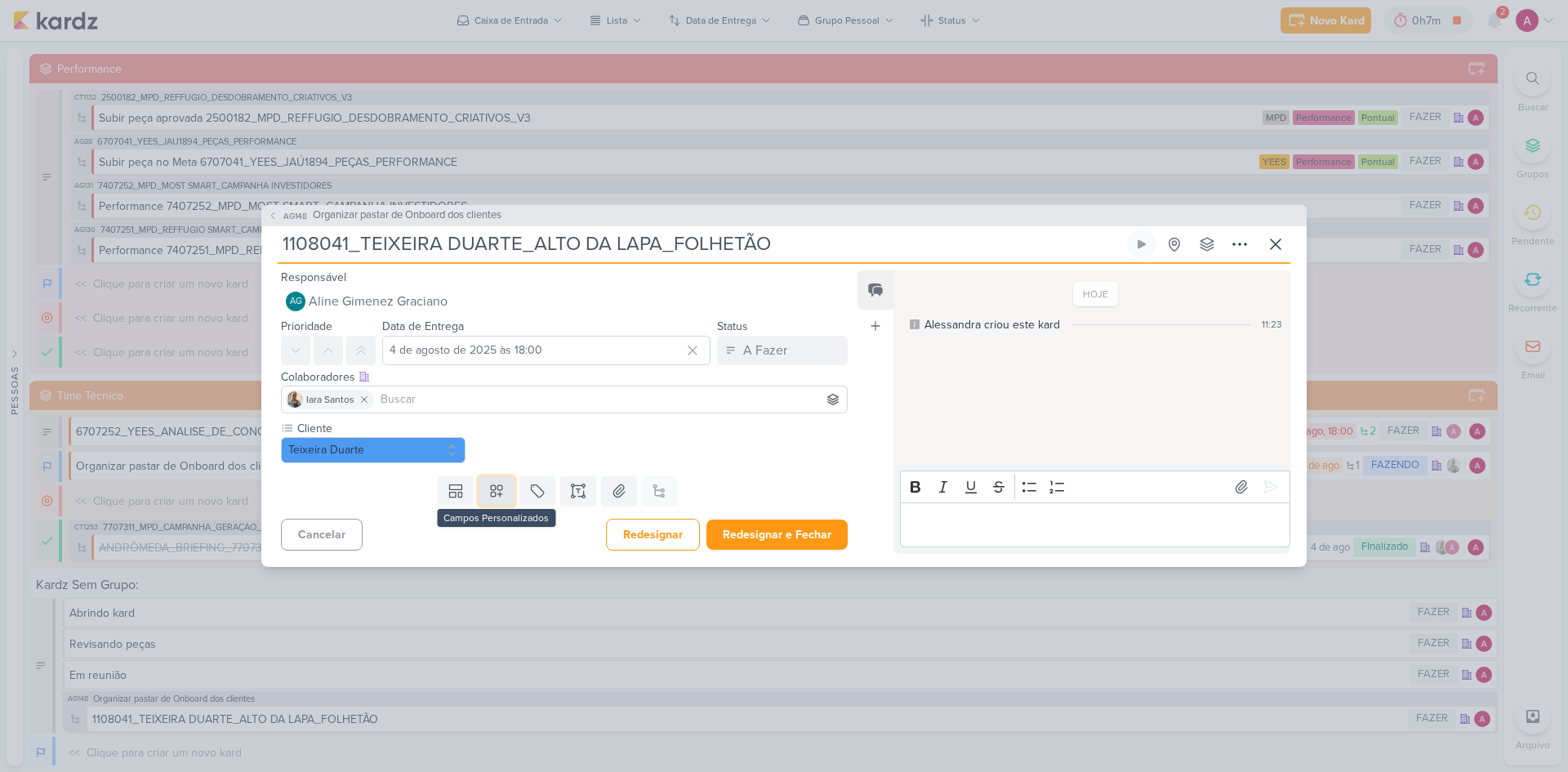 click 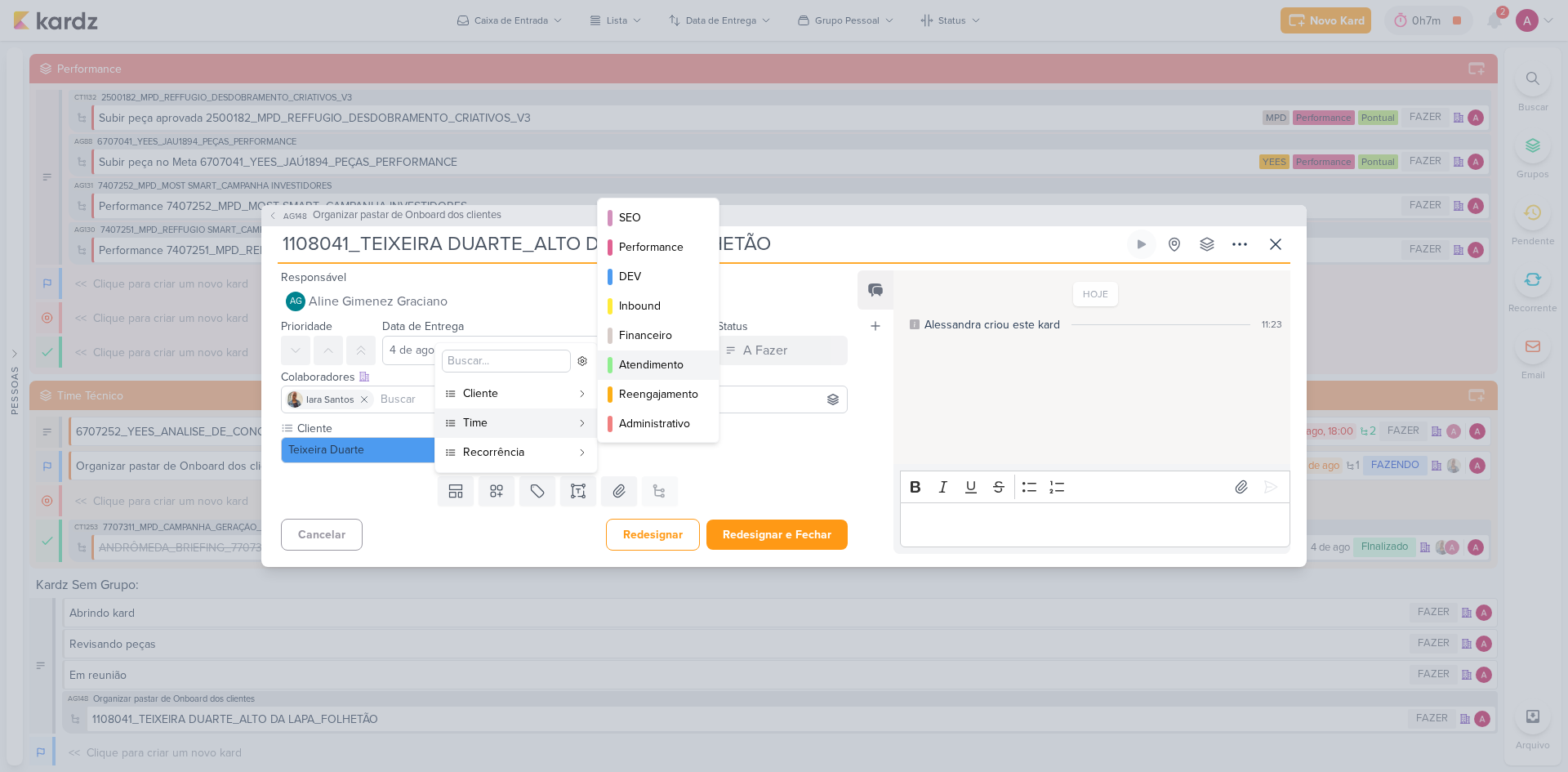 click on "Atendimento" at bounding box center (659, 364) 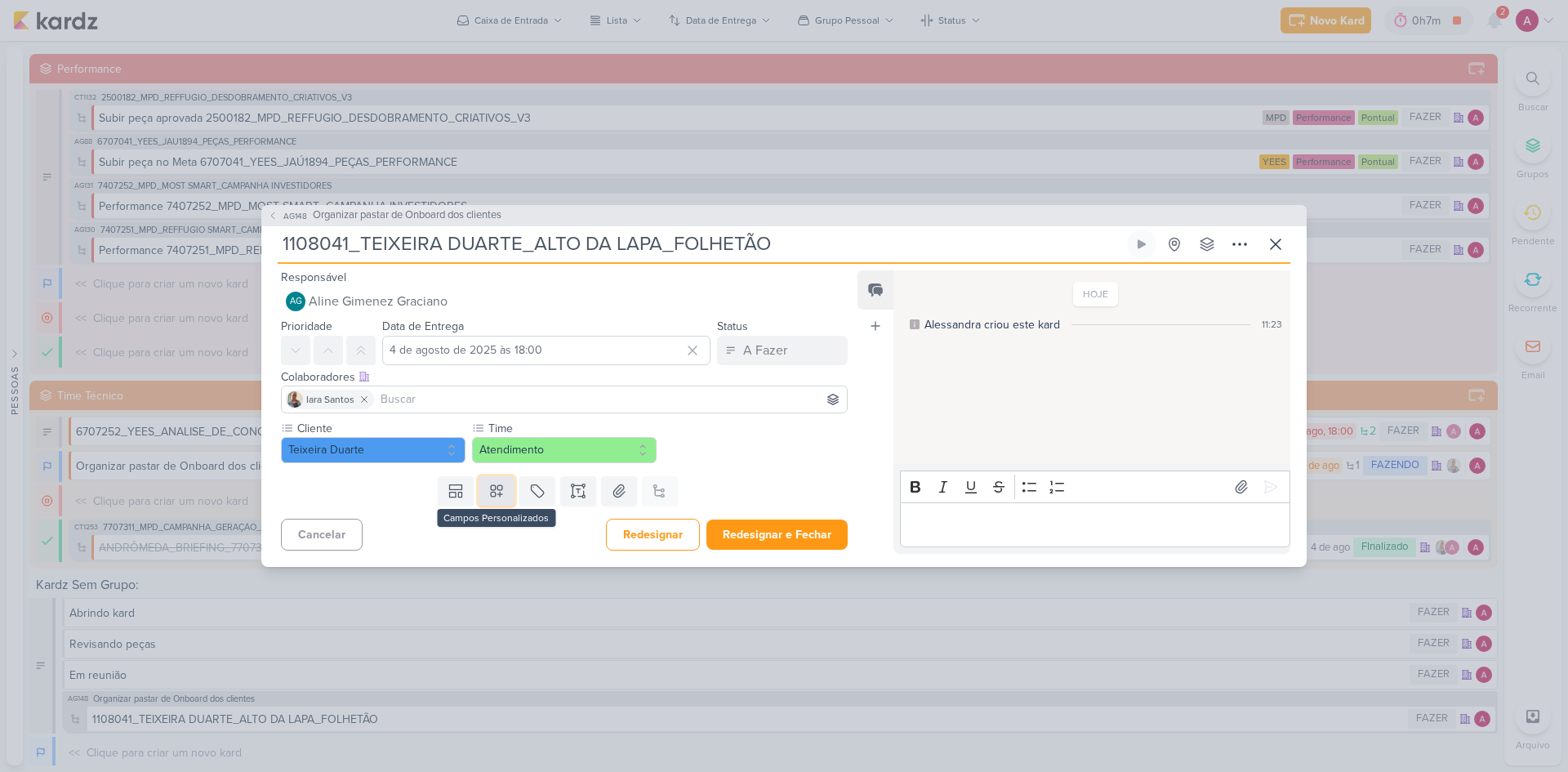 click 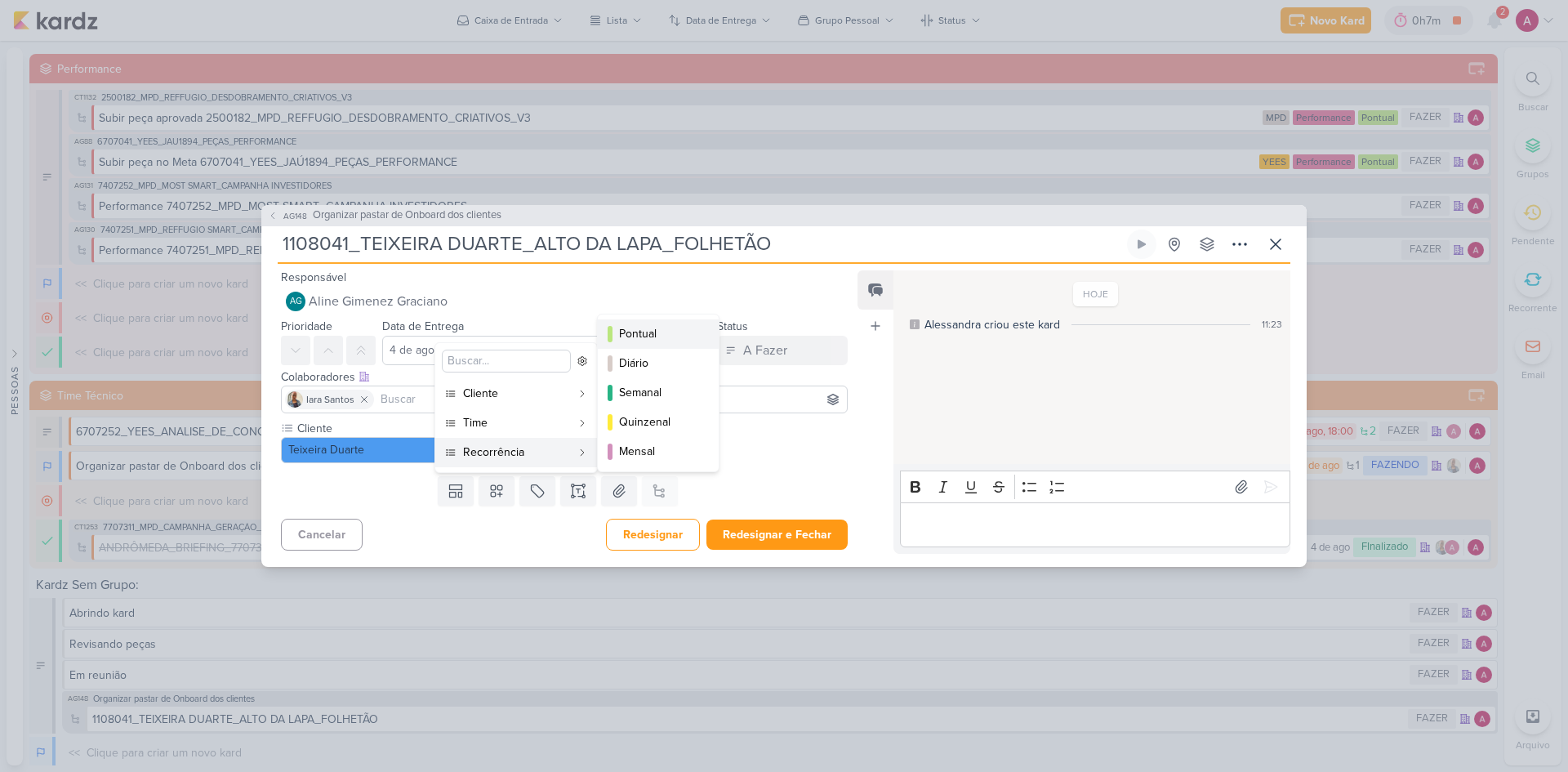 click on "Pontual" at bounding box center [659, 333] 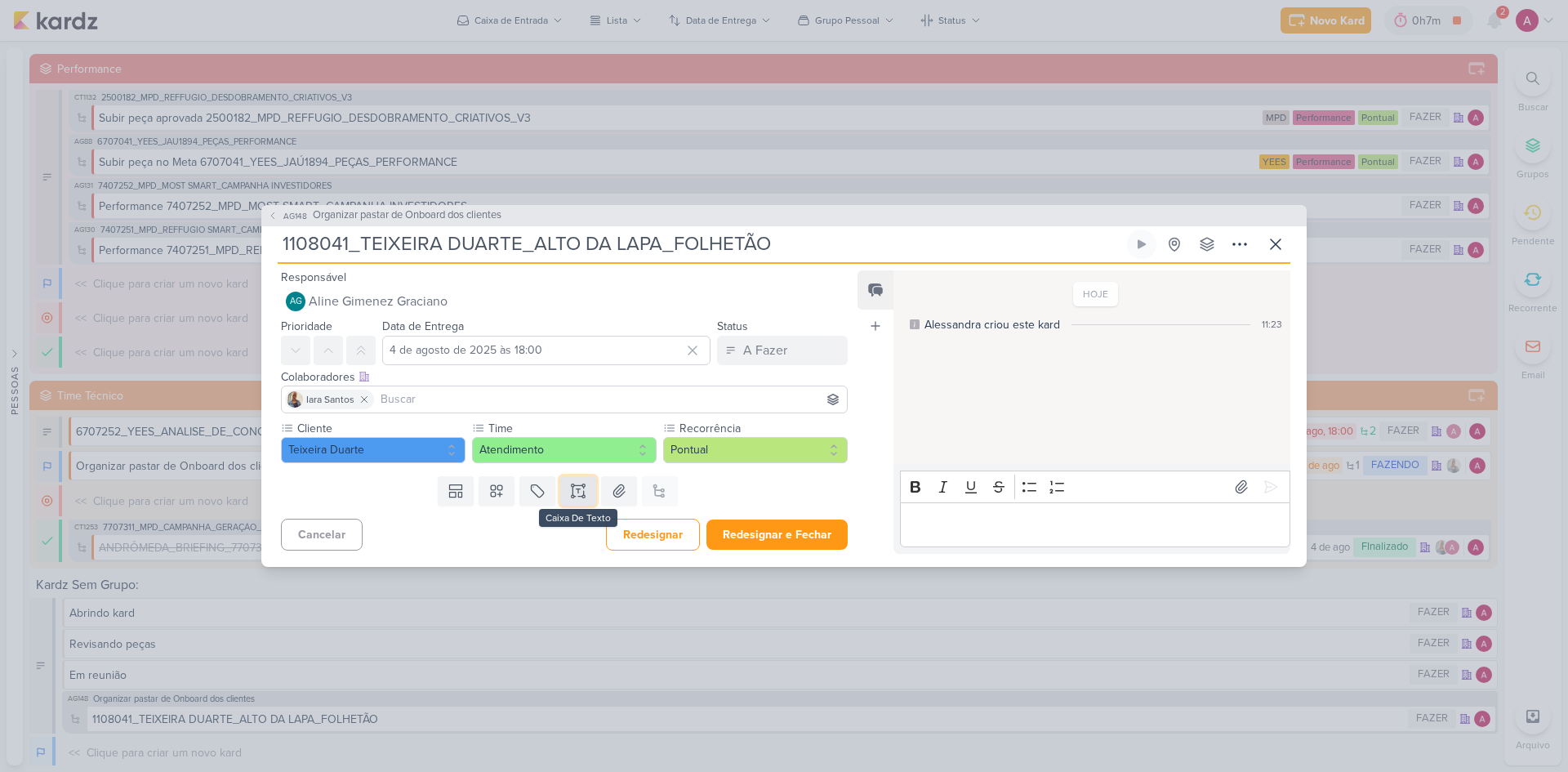 click 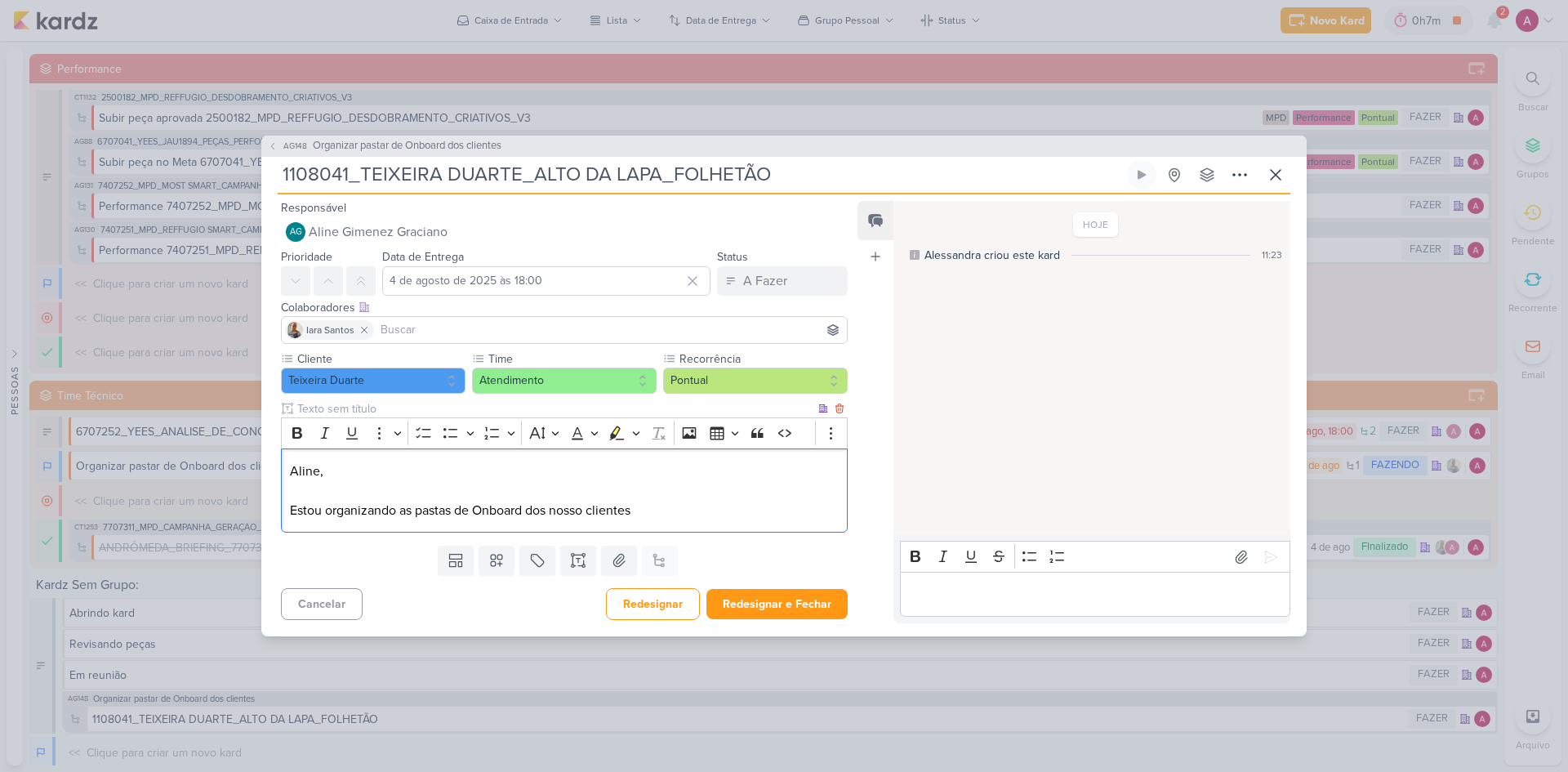 click on "Aline,  Estou organizando as pastas de Onboard dos nosso clientes" at bounding box center (564, 491) 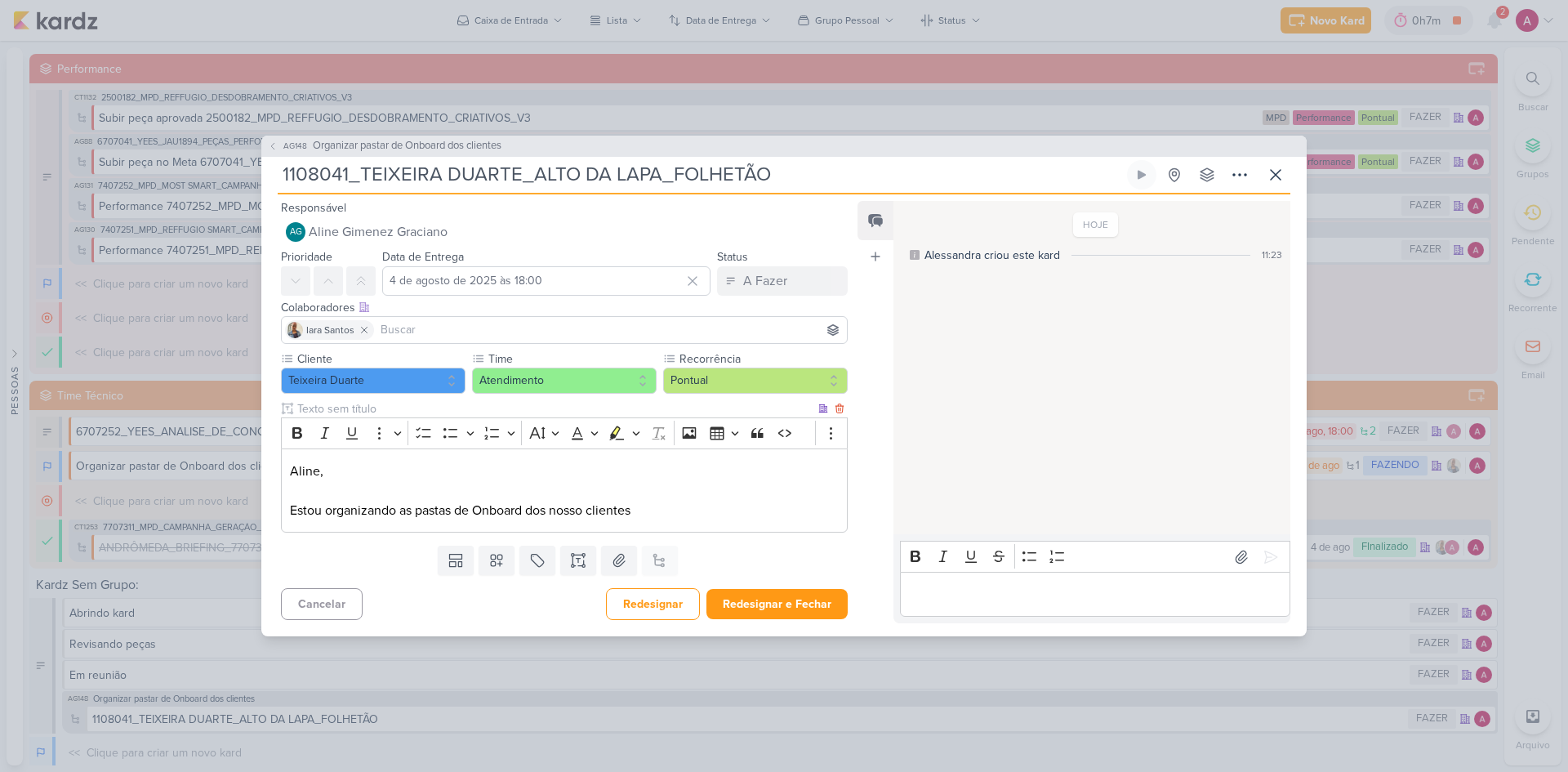 click on "Aline,  Estou organizando as pastas de Onboard dos nosso clientes" at bounding box center (564, 491) 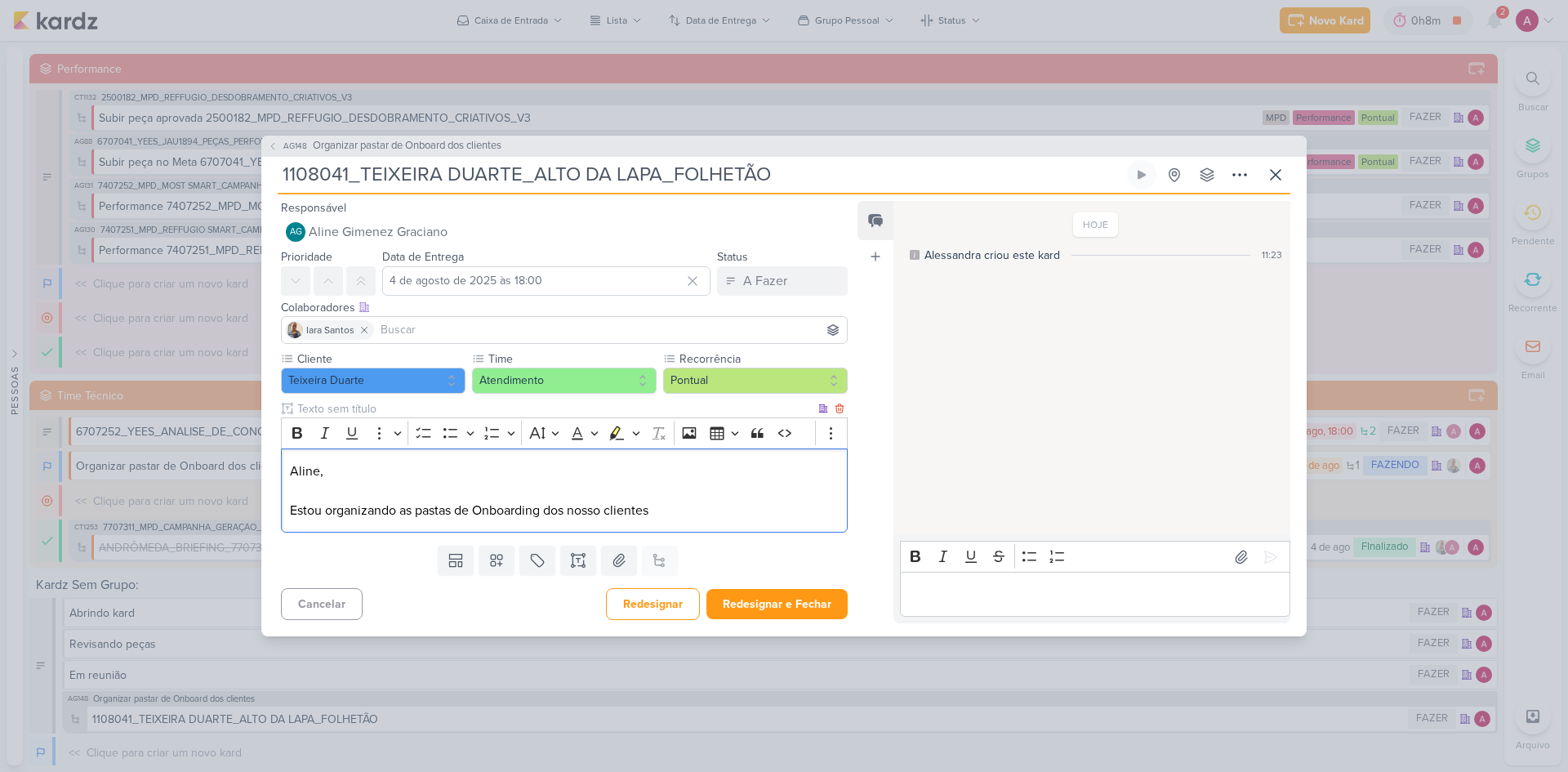 click on "Aline,  Estou organizando as pastas de Onboarding dos nosso clientes" at bounding box center [564, 491] 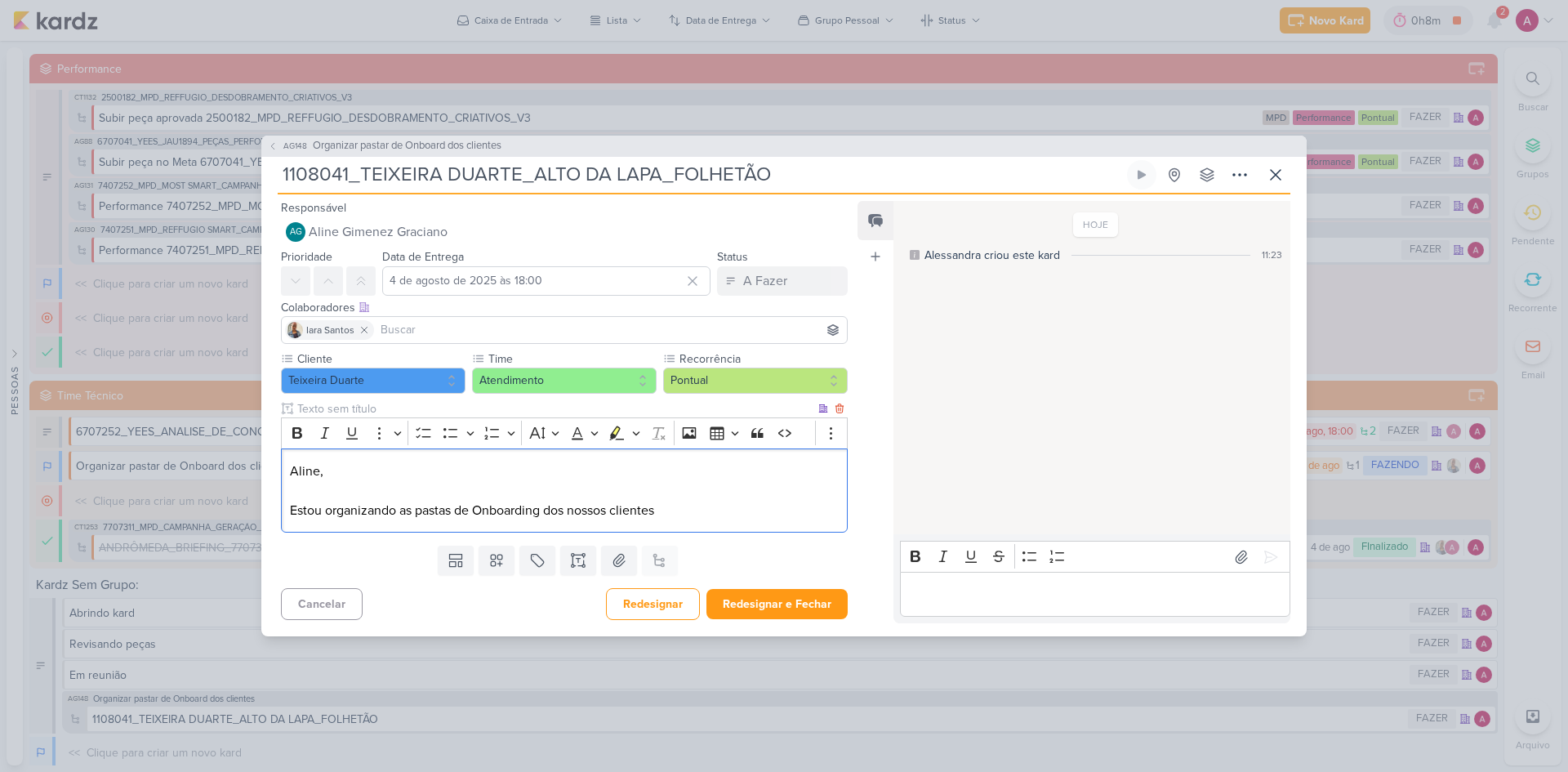 click on "Aline,  Estou organizando as pastas de Onboarding dos nossos clientes" at bounding box center (564, 491) 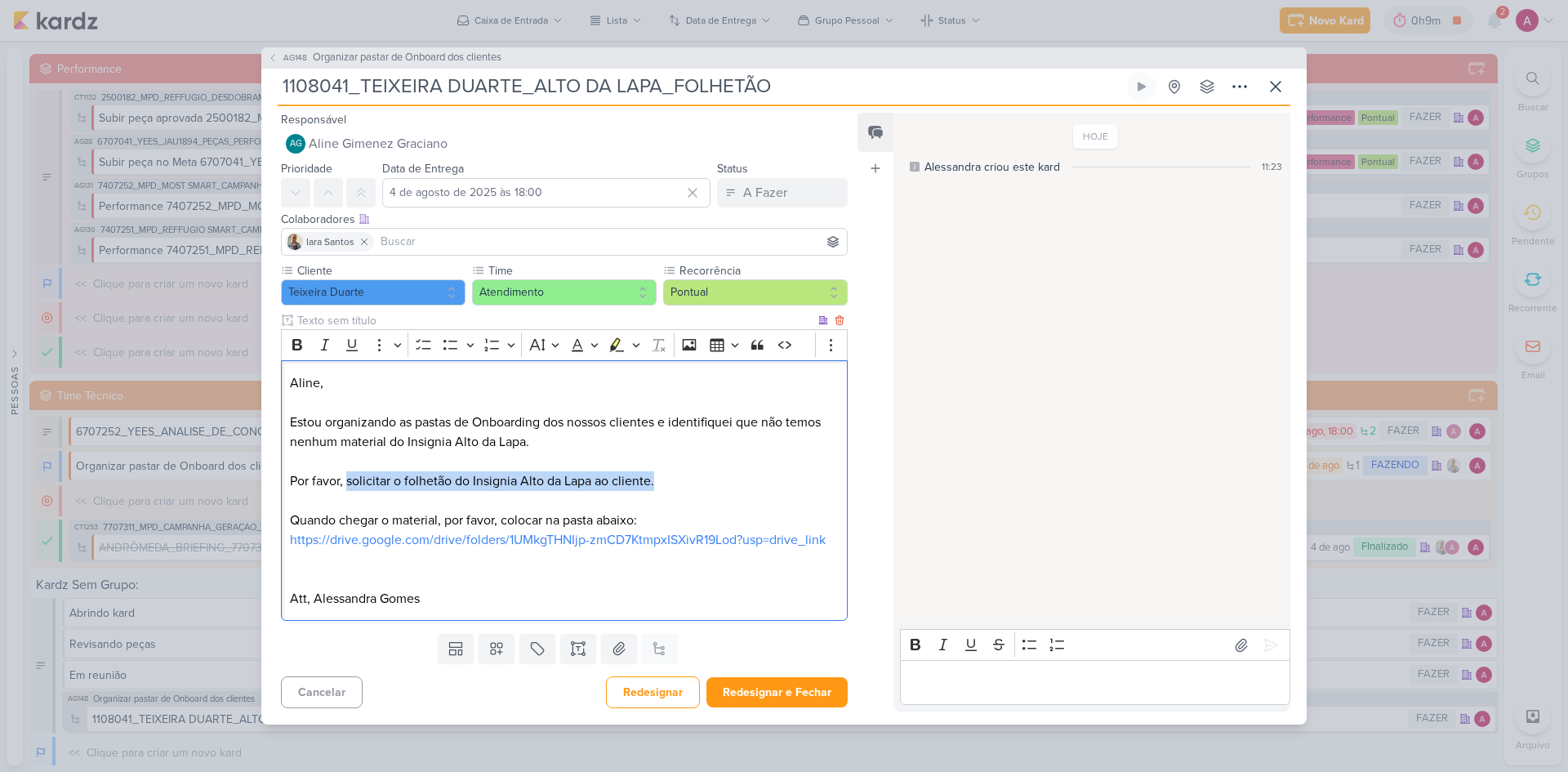 drag, startPoint x: 351, startPoint y: 484, endPoint x: 664, endPoint y: 479, distance: 313.04 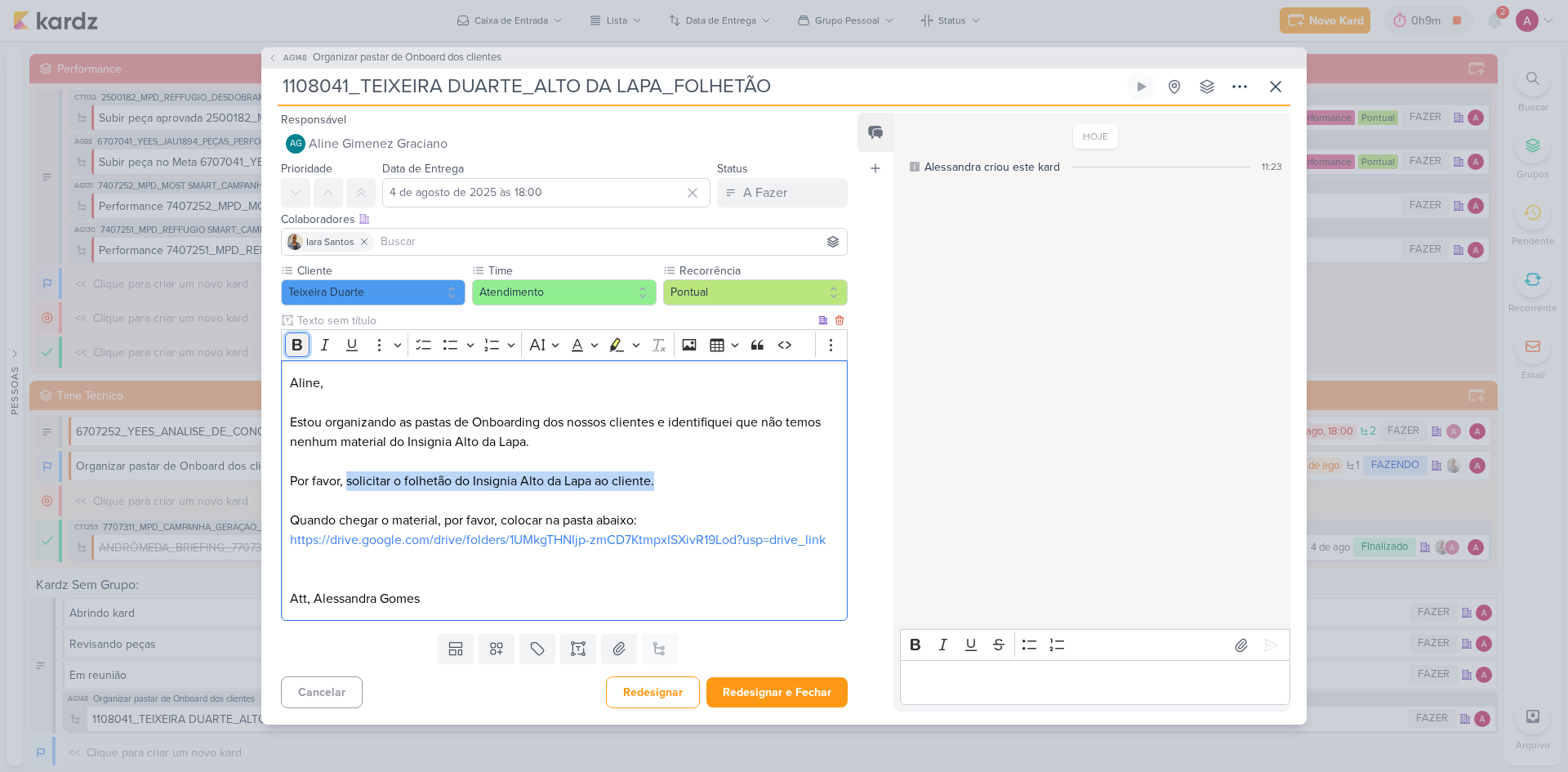 drag, startPoint x: 290, startPoint y: 346, endPoint x: 308, endPoint y: 349, distance: 18.24829 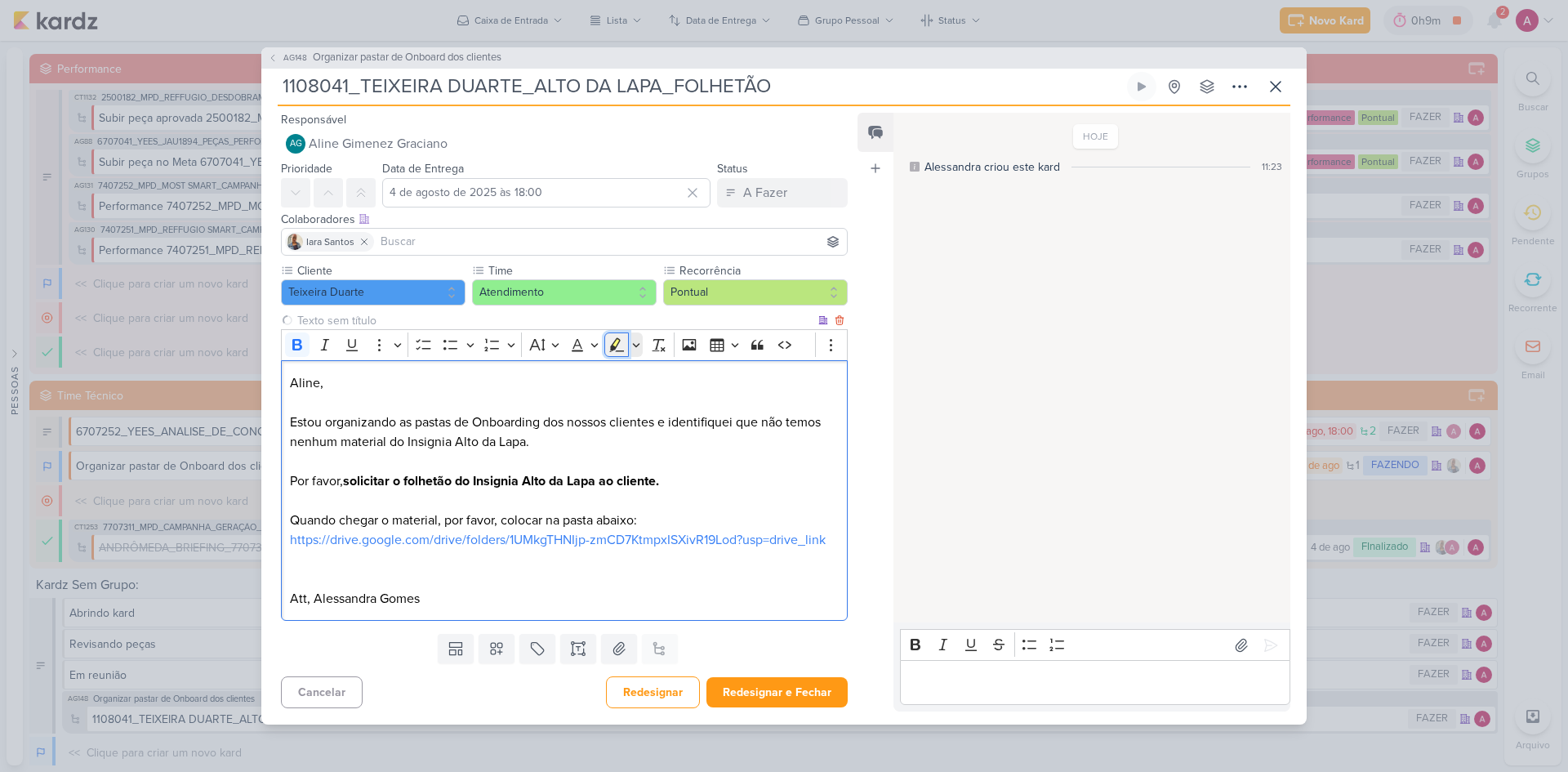 click 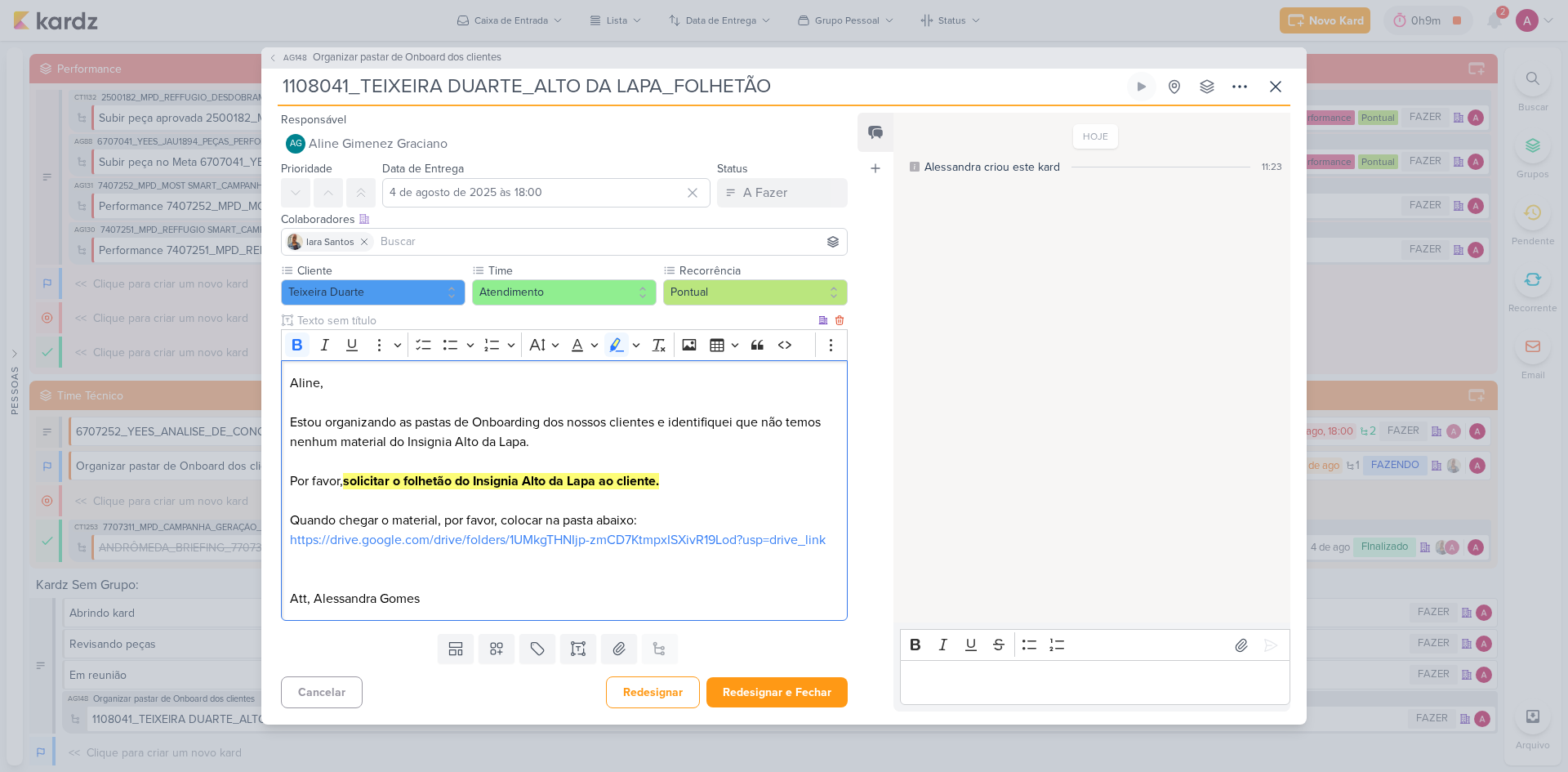 click on "Aline,  Estou organizando as pastas de Onboarding dos nossos clientes e identifiquei que não temos nenhum material do Insignia Alto da Lapa." at bounding box center [564, 413] 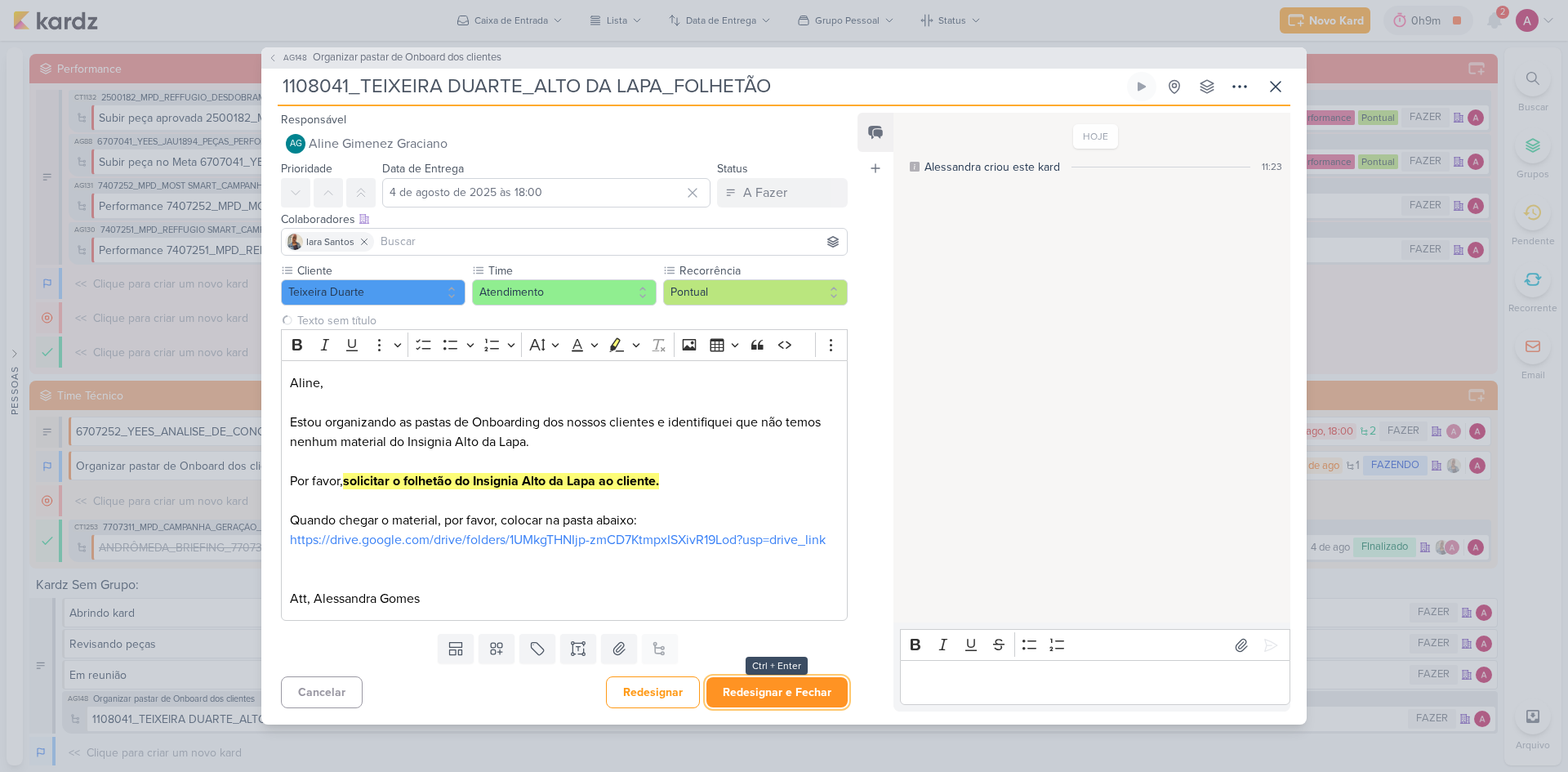click on "Redesignar e Fechar" at bounding box center (777, 692) 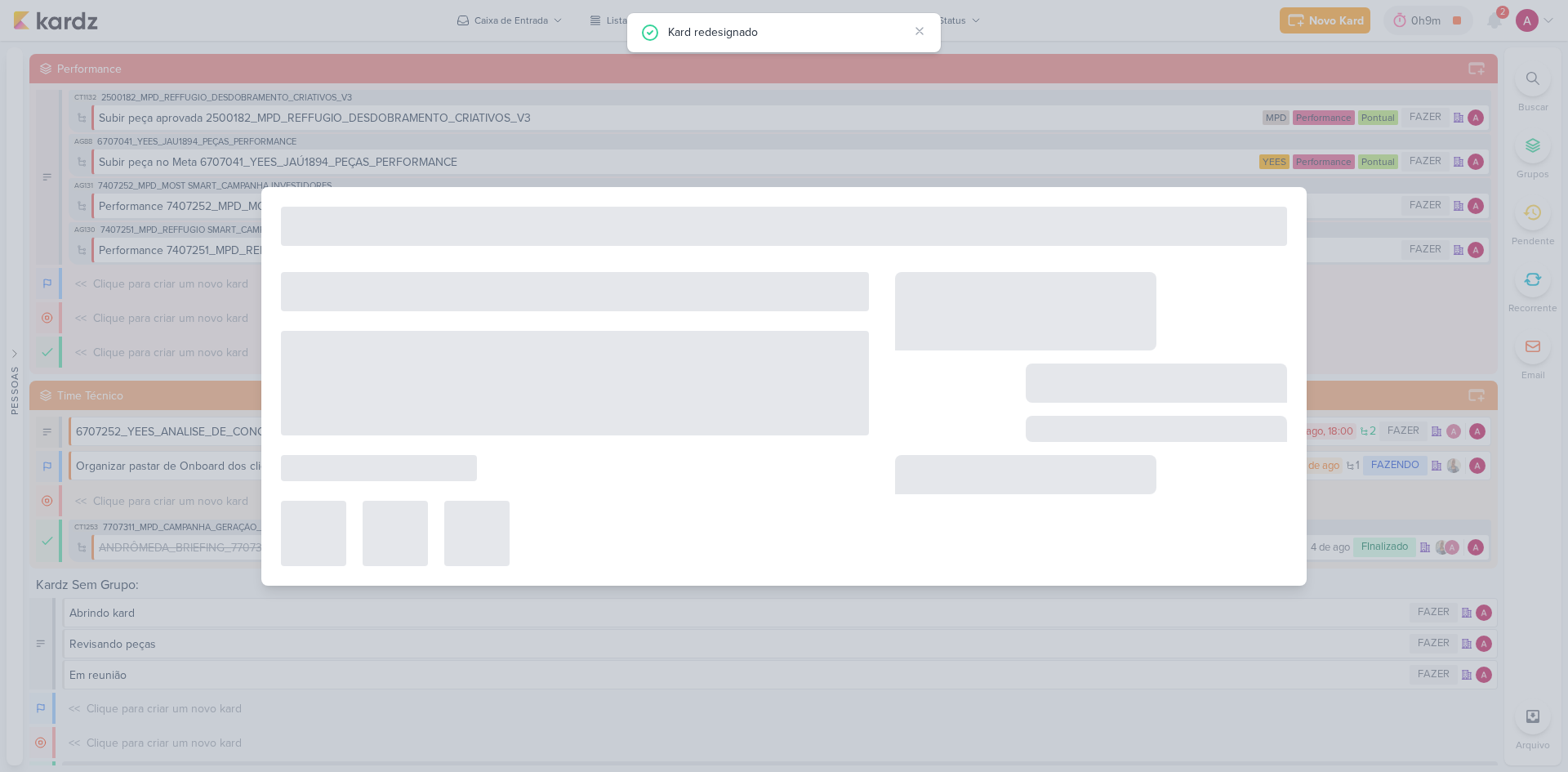 type on "Organizar pastar de Onboard dos clientes" 